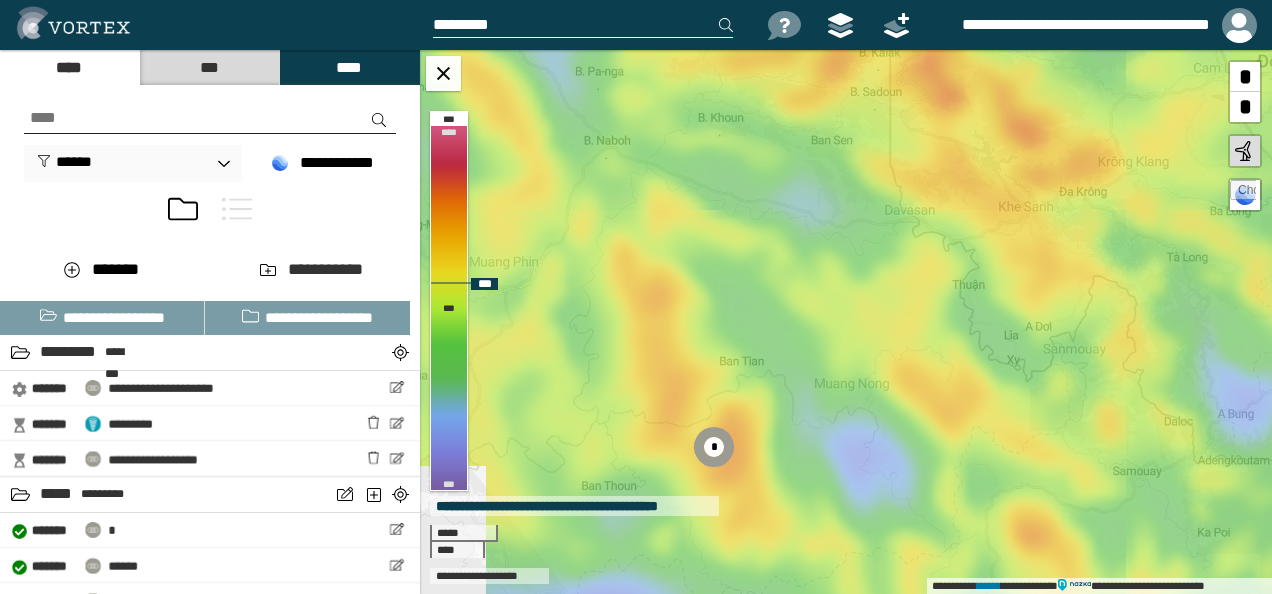 scroll, scrollTop: 0, scrollLeft: 0, axis: both 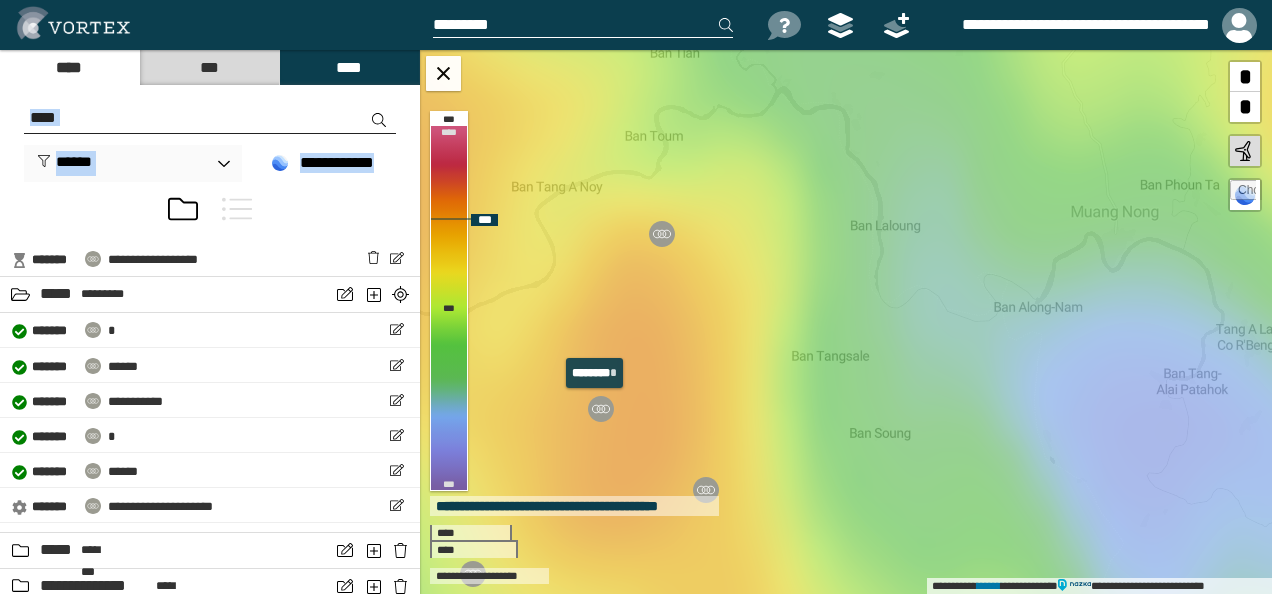 click at bounding box center [601, 409] 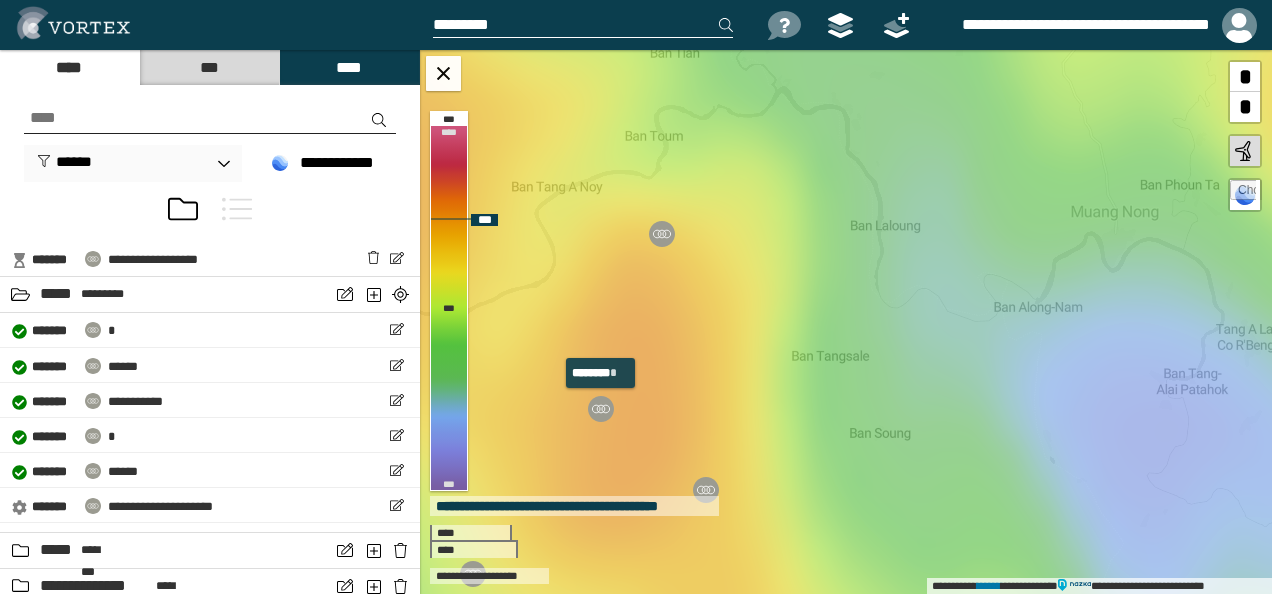 select on "**" 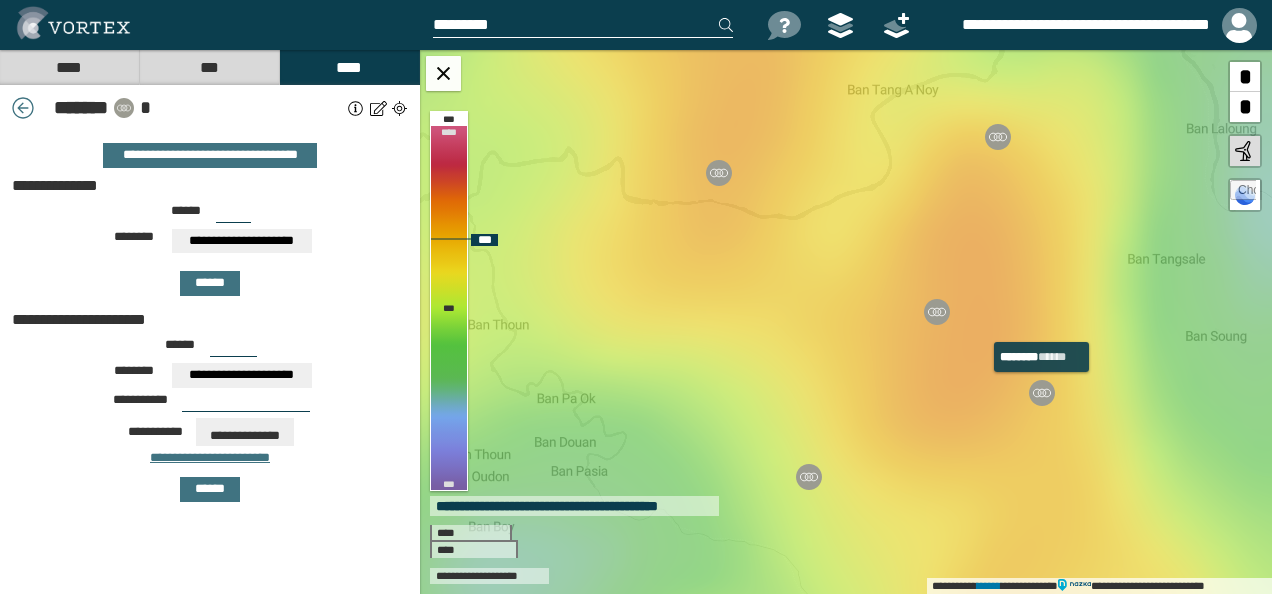click at bounding box center [1042, 393] 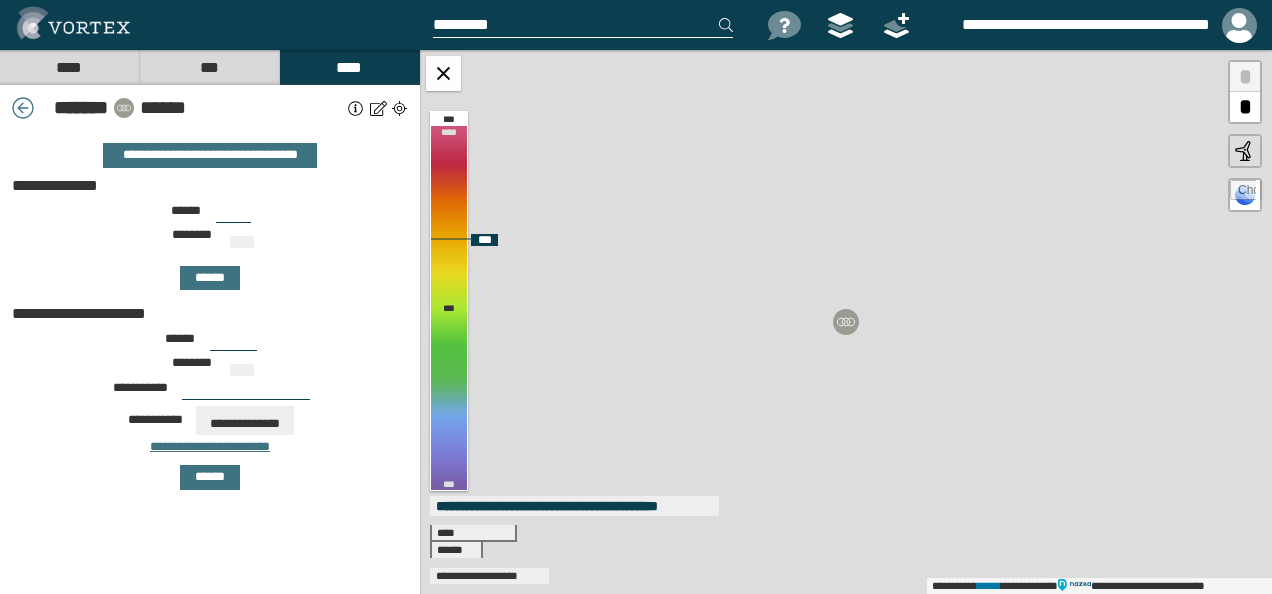 type on "***" 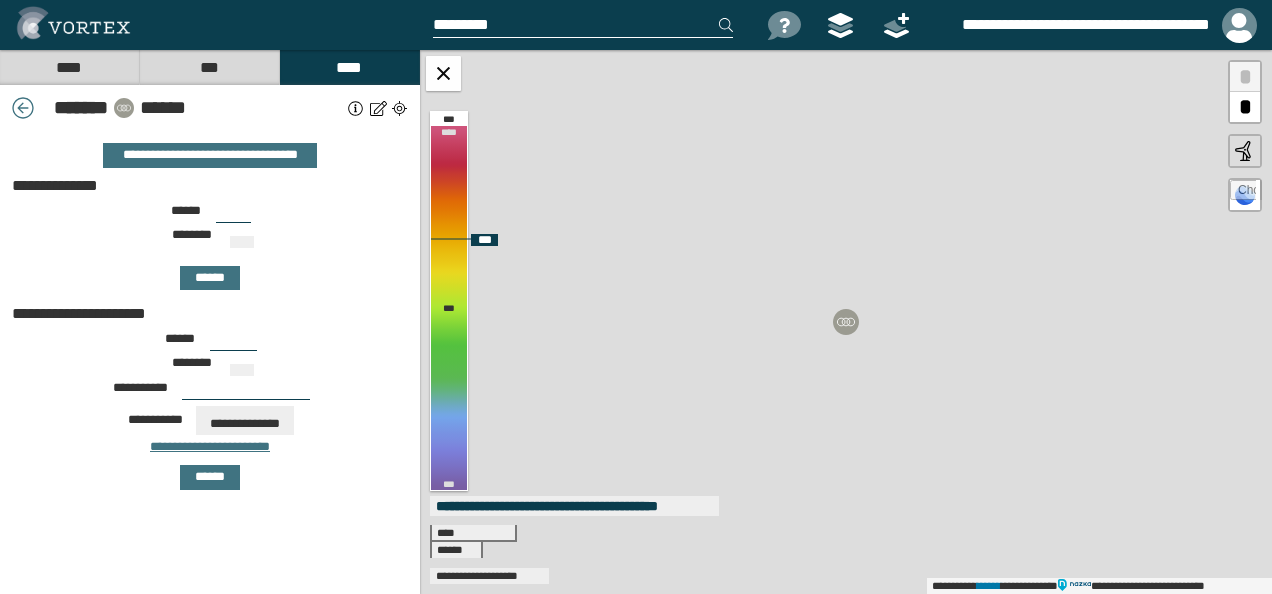 type on "***" 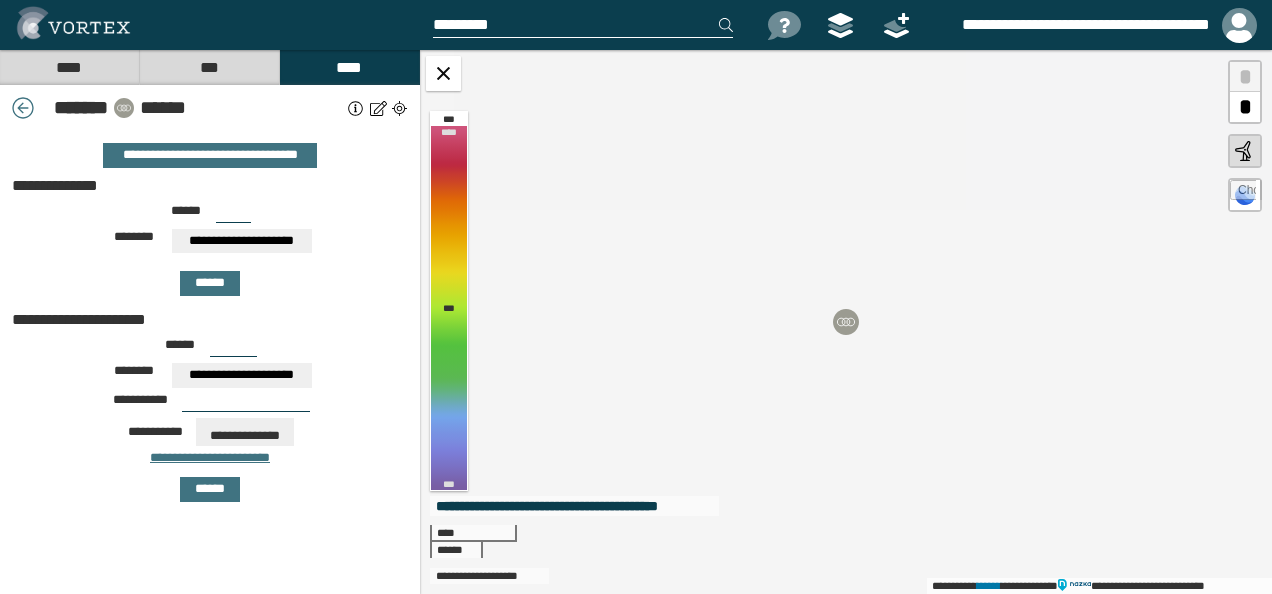 click on "******" at bounding box center (241, 108) 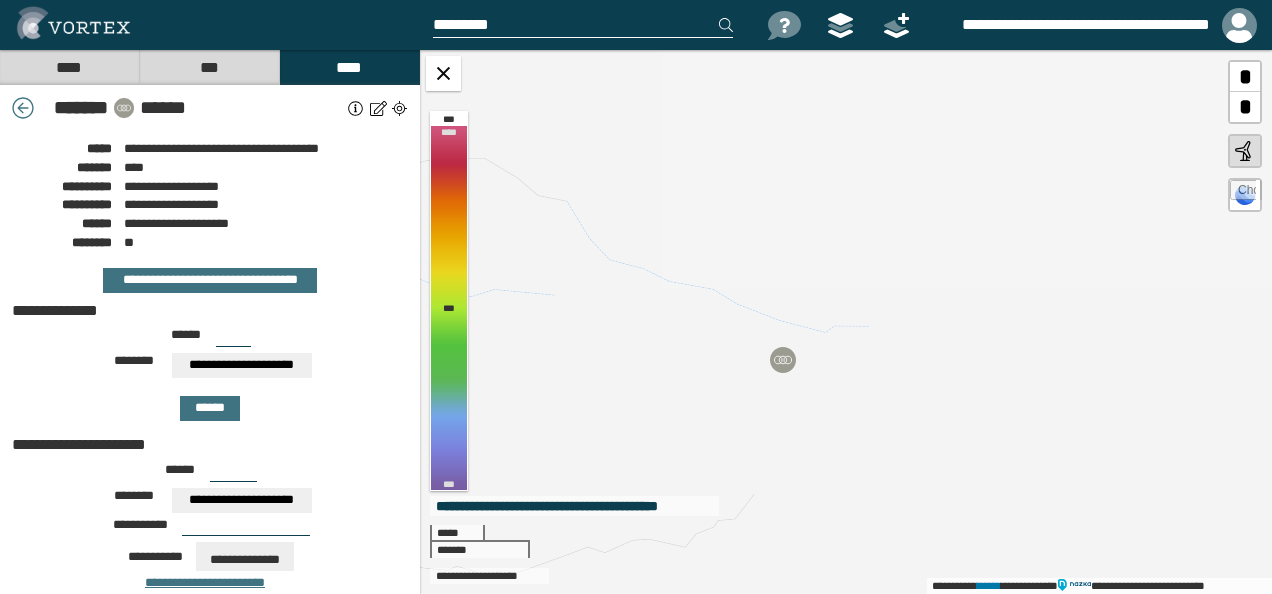 click on "****" at bounding box center [69, 67] 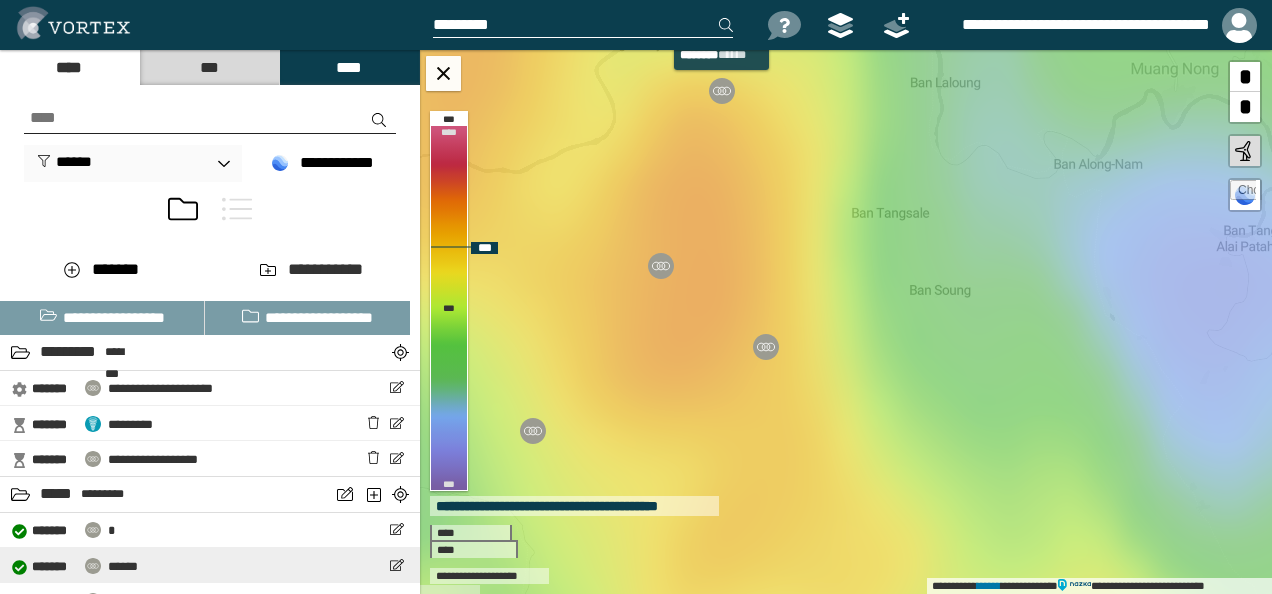 click at bounding box center [722, 91] 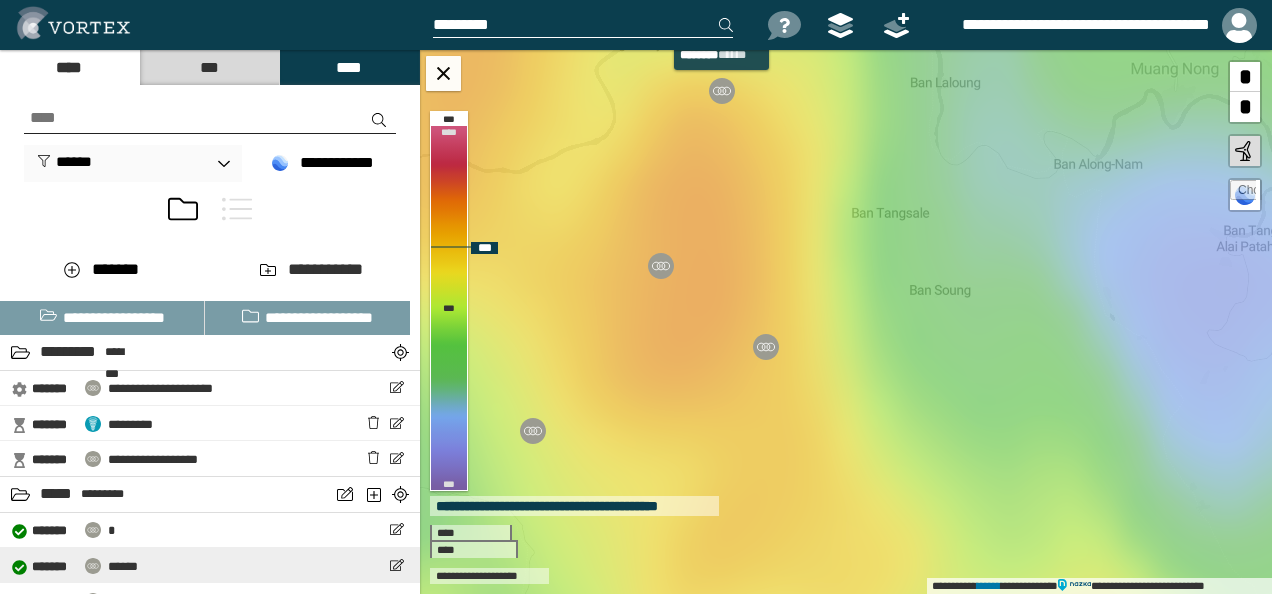 select on "**" 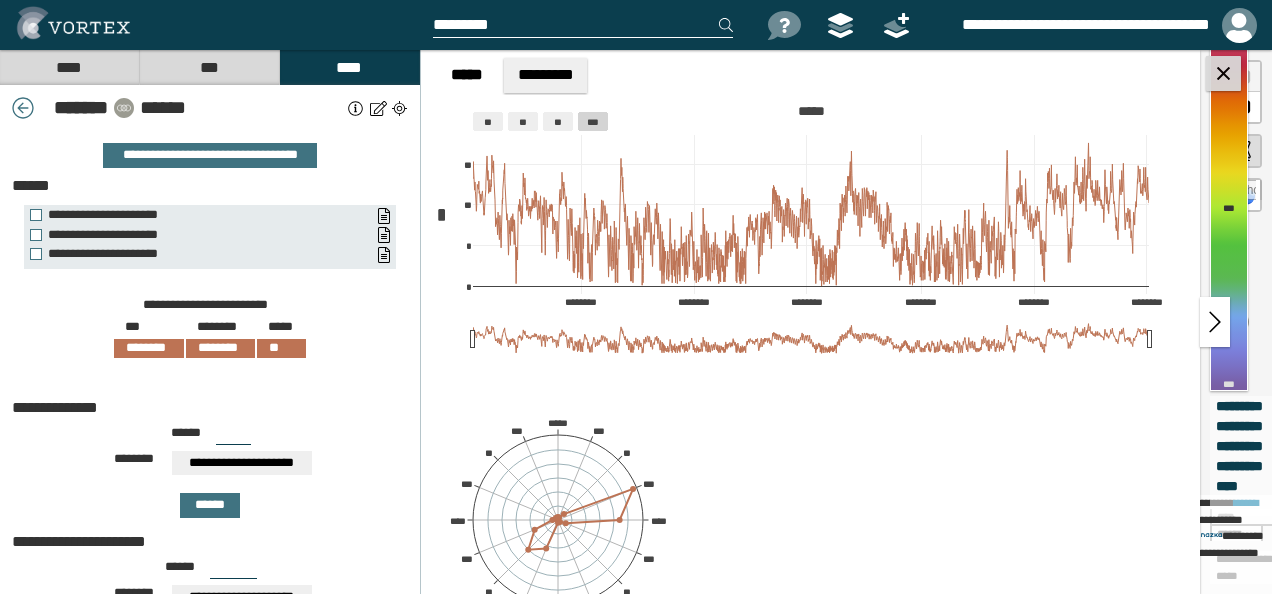 click at bounding box center (1223, 73) 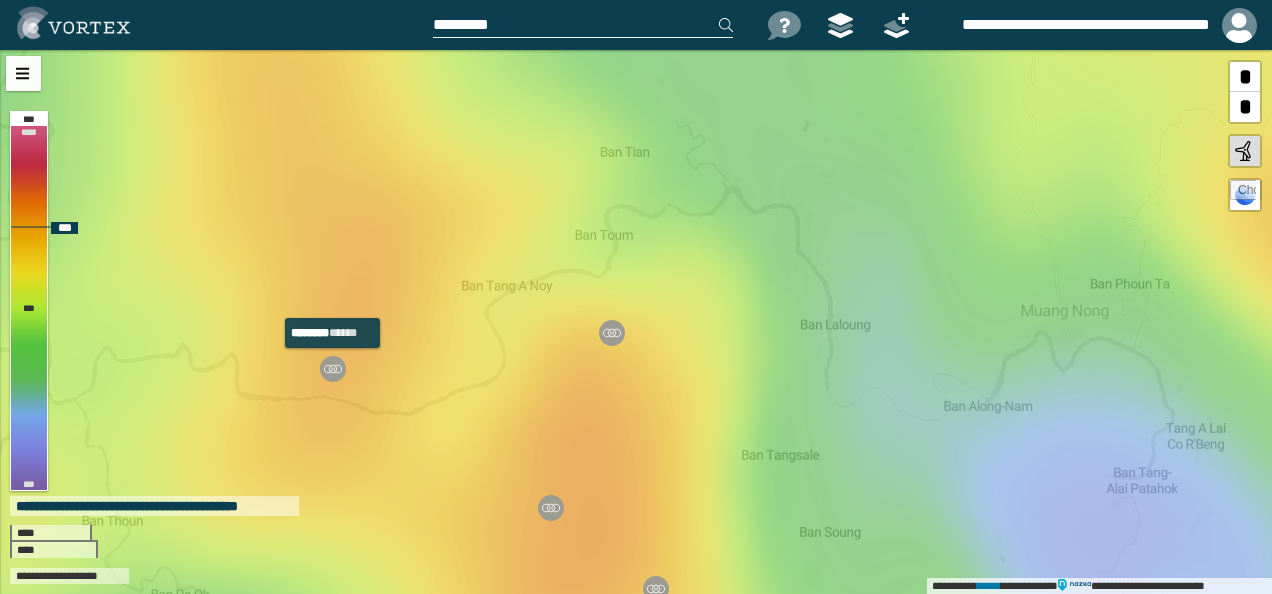 click at bounding box center [333, 369] 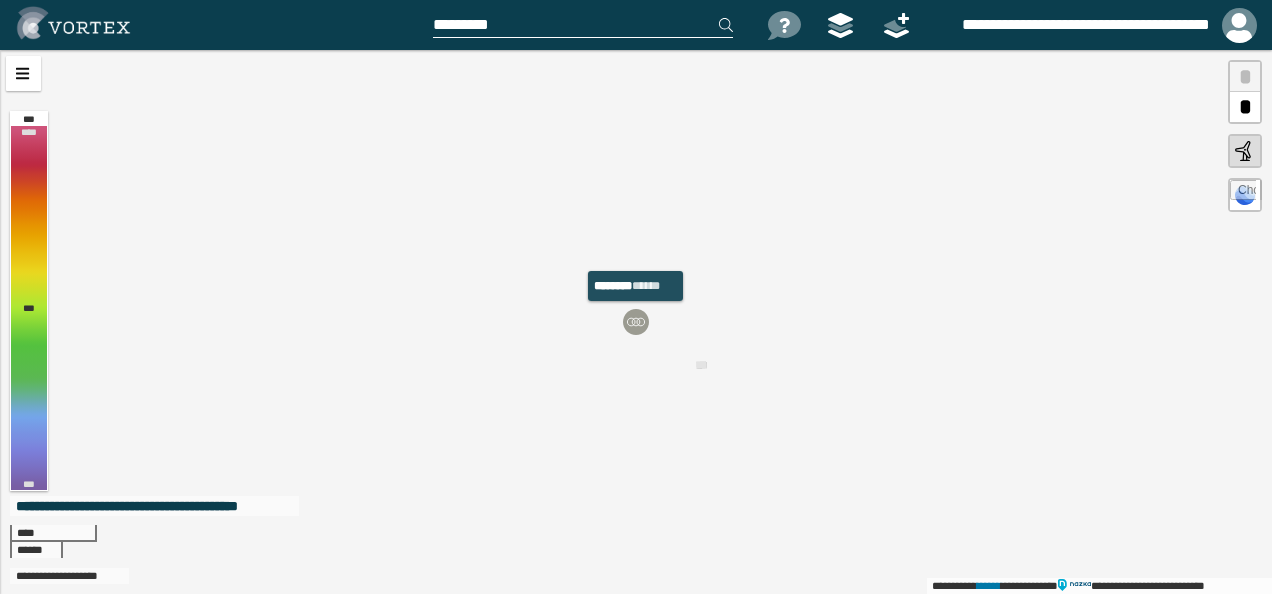 click at bounding box center (636, 322) 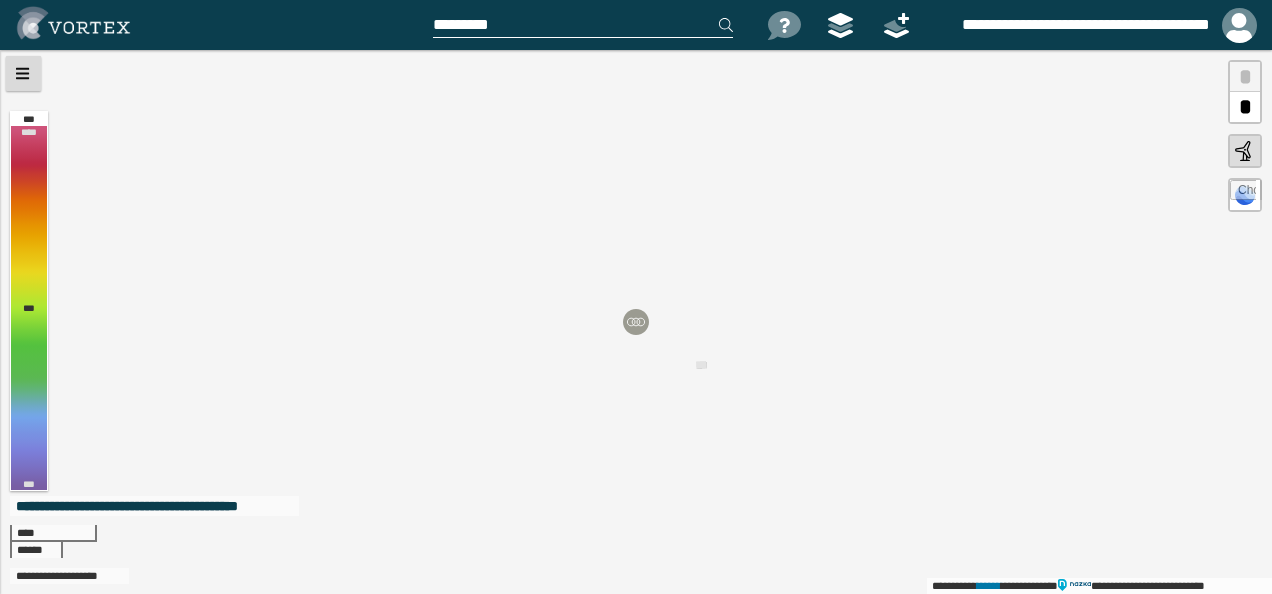 click at bounding box center (23, 73) 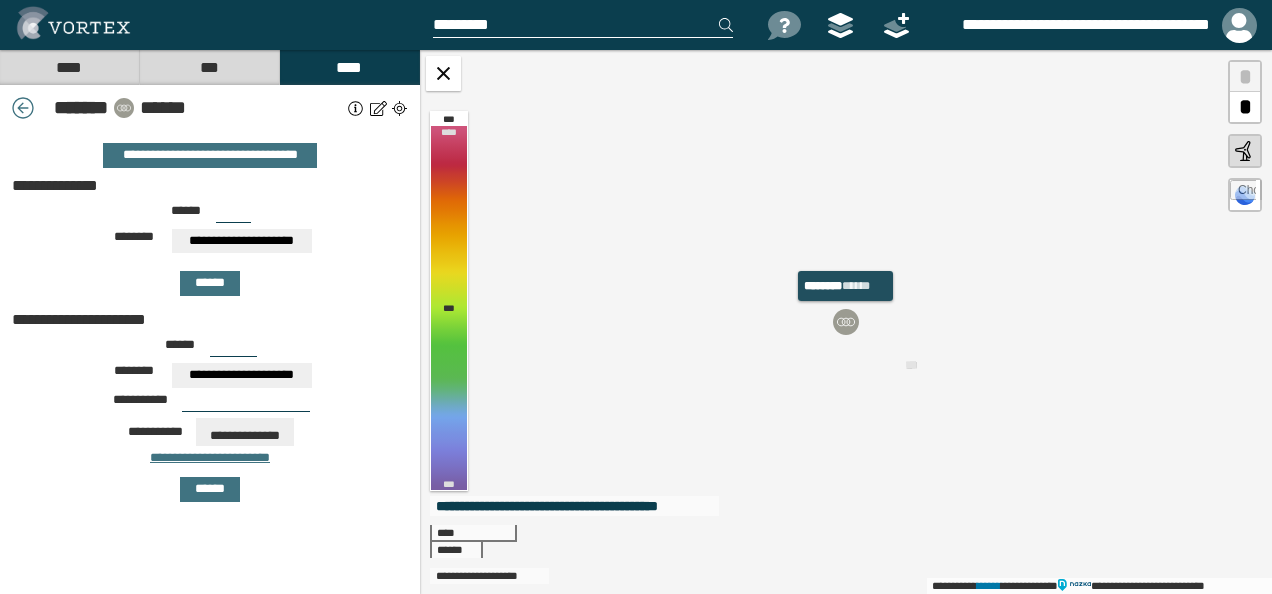 click at bounding box center [846, 322] 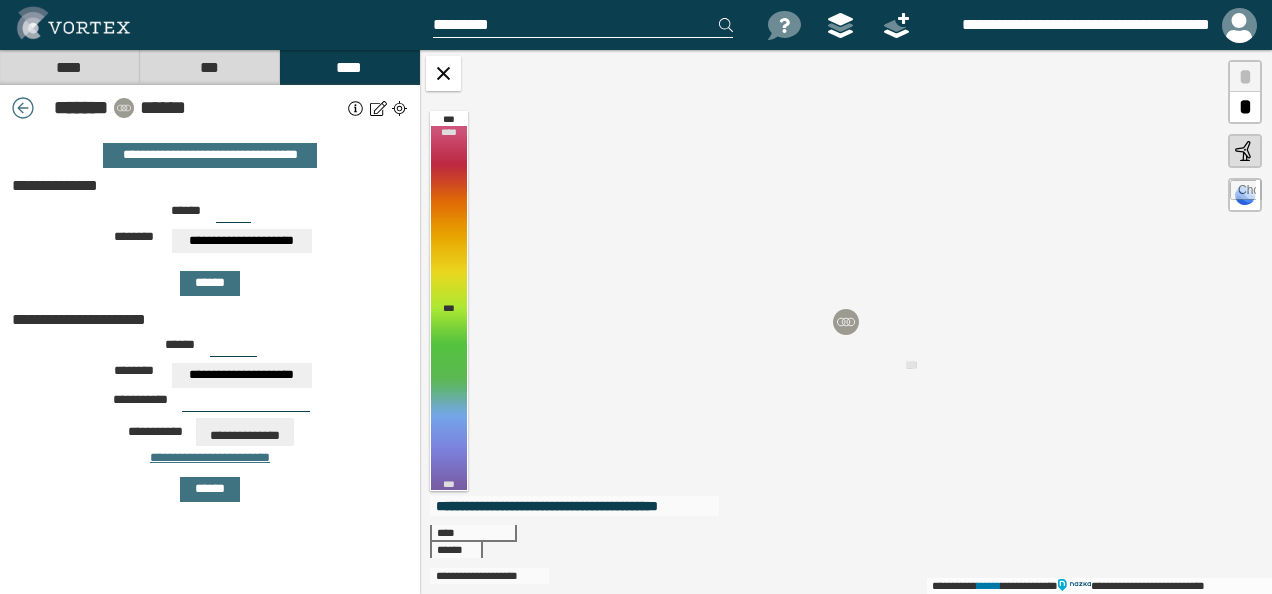 click on "******" at bounding box center [241, 108] 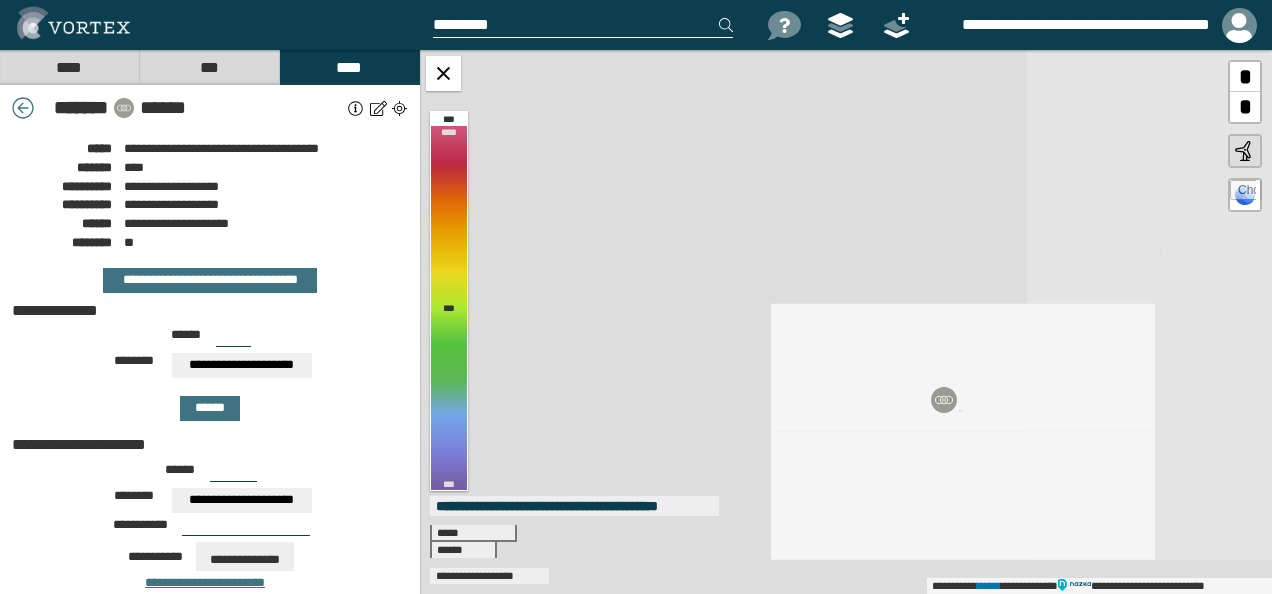 drag, startPoint x: 1048, startPoint y: 464, endPoint x: 905, endPoint y: 381, distance: 165.34207 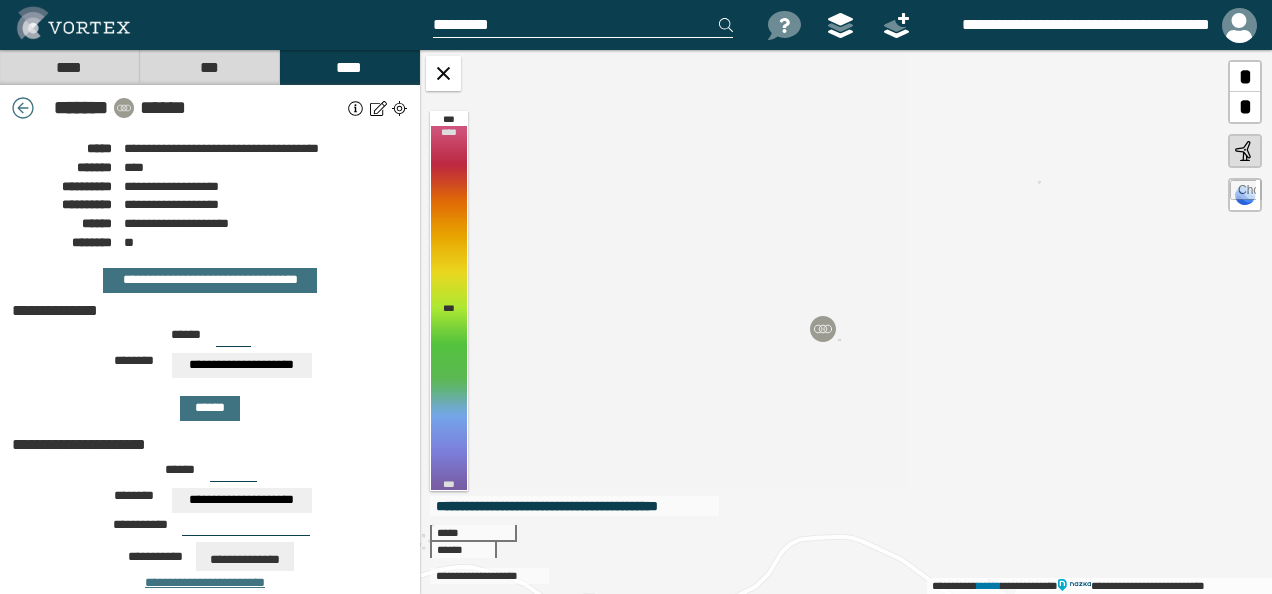 click on "****" at bounding box center (69, 67) 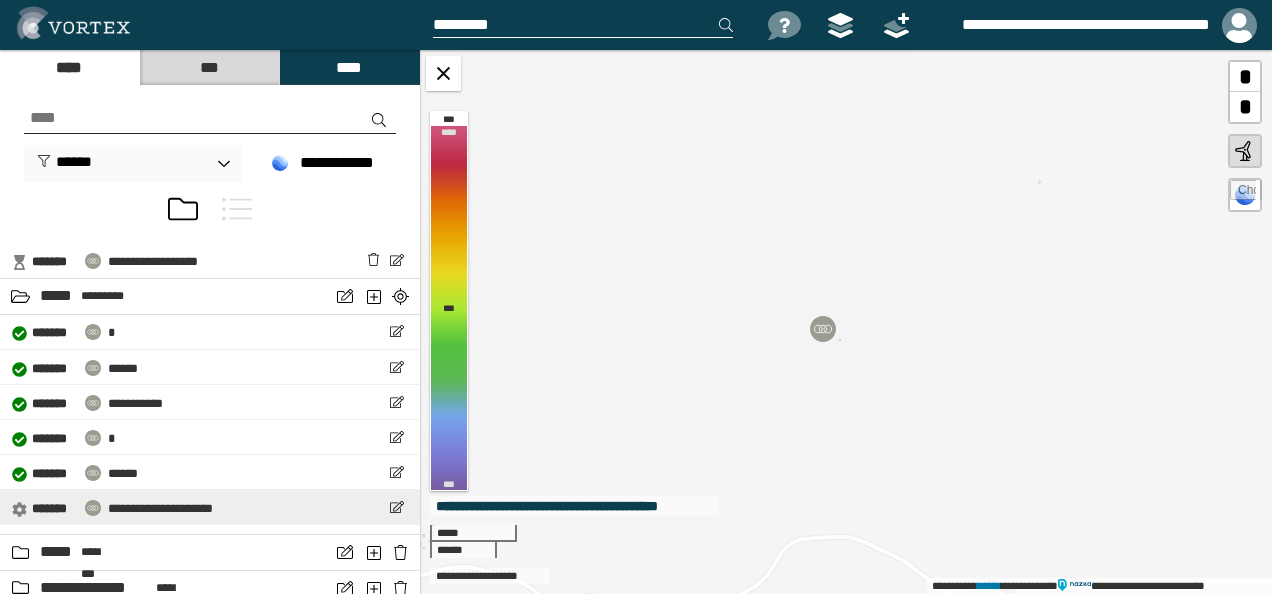 scroll, scrollTop: 200, scrollLeft: 0, axis: vertical 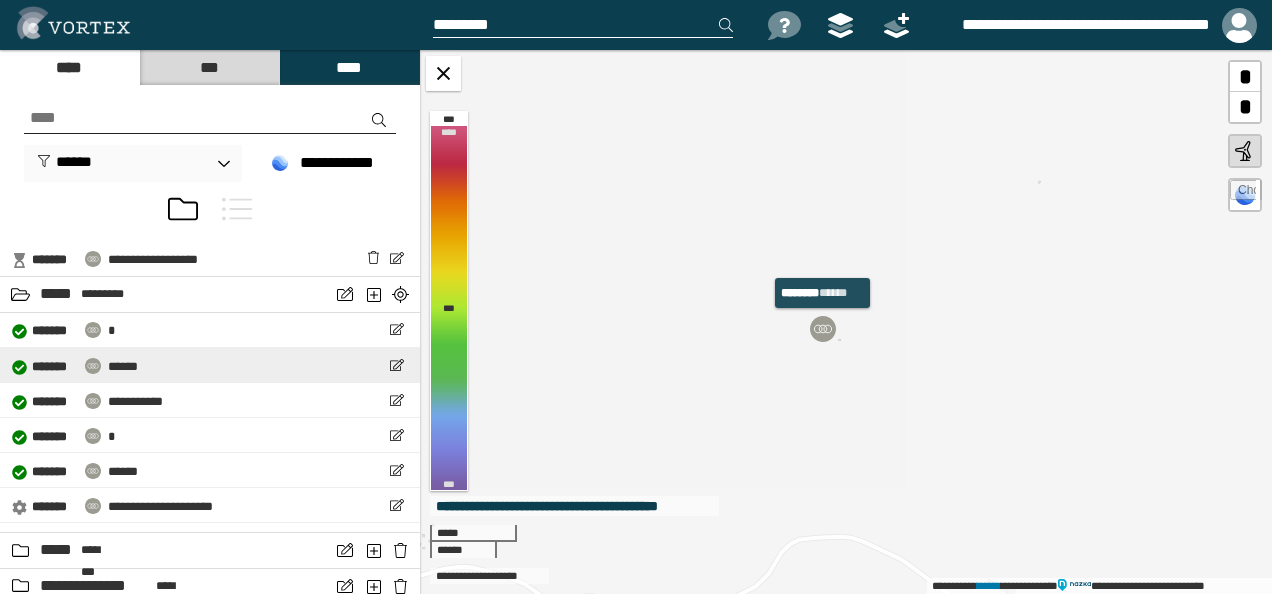 click on "**********" at bounding box center [210, 365] 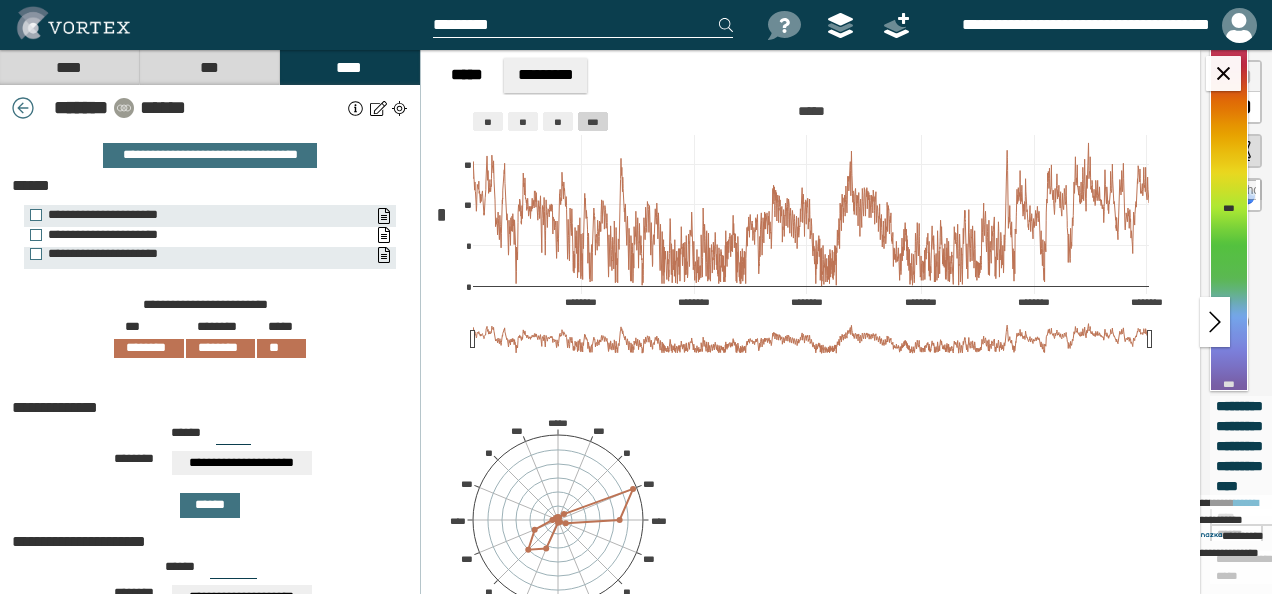click on "**********" at bounding box center [195, 235] 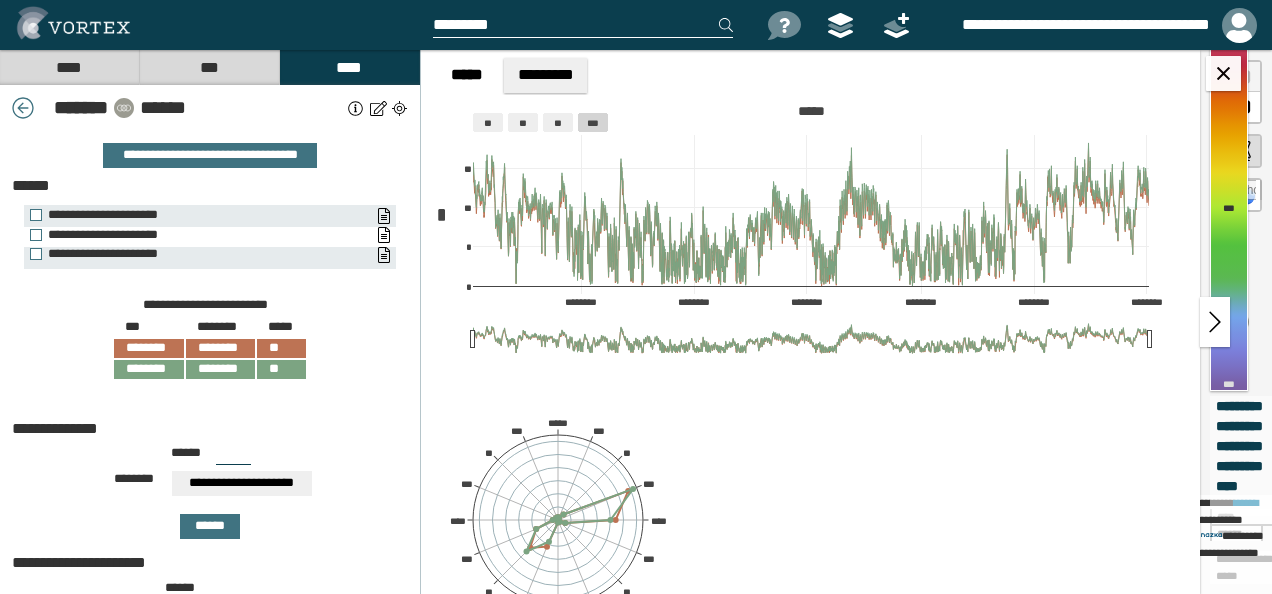 click on "**********" at bounding box center [195, 235] 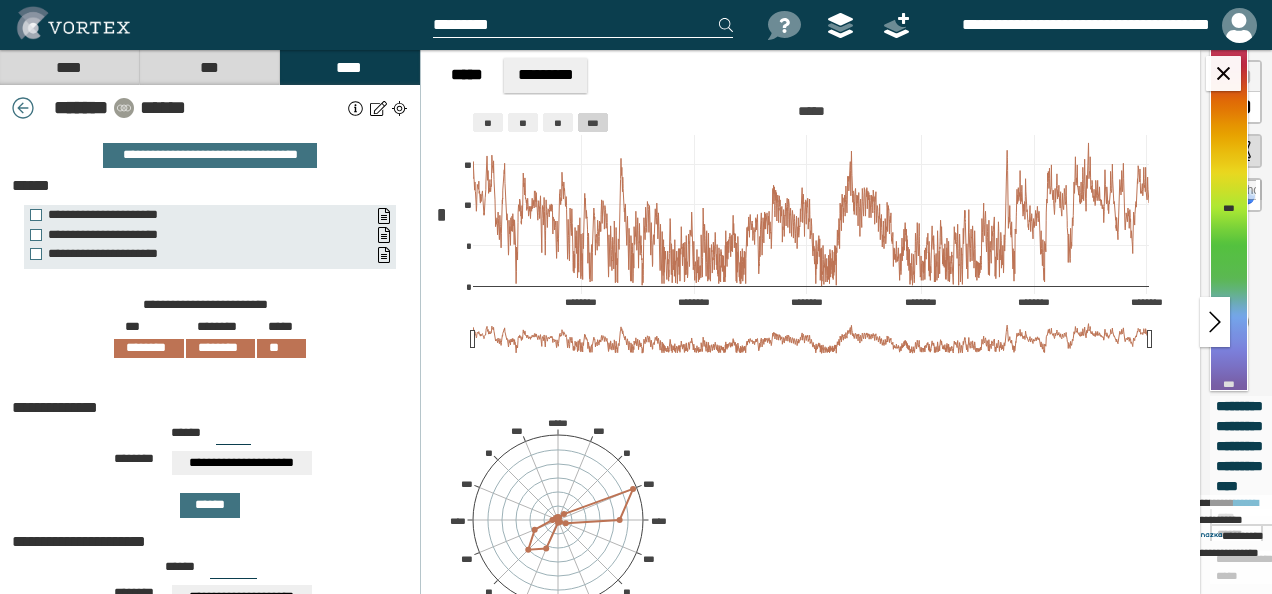 click on "****" at bounding box center (69, 67) 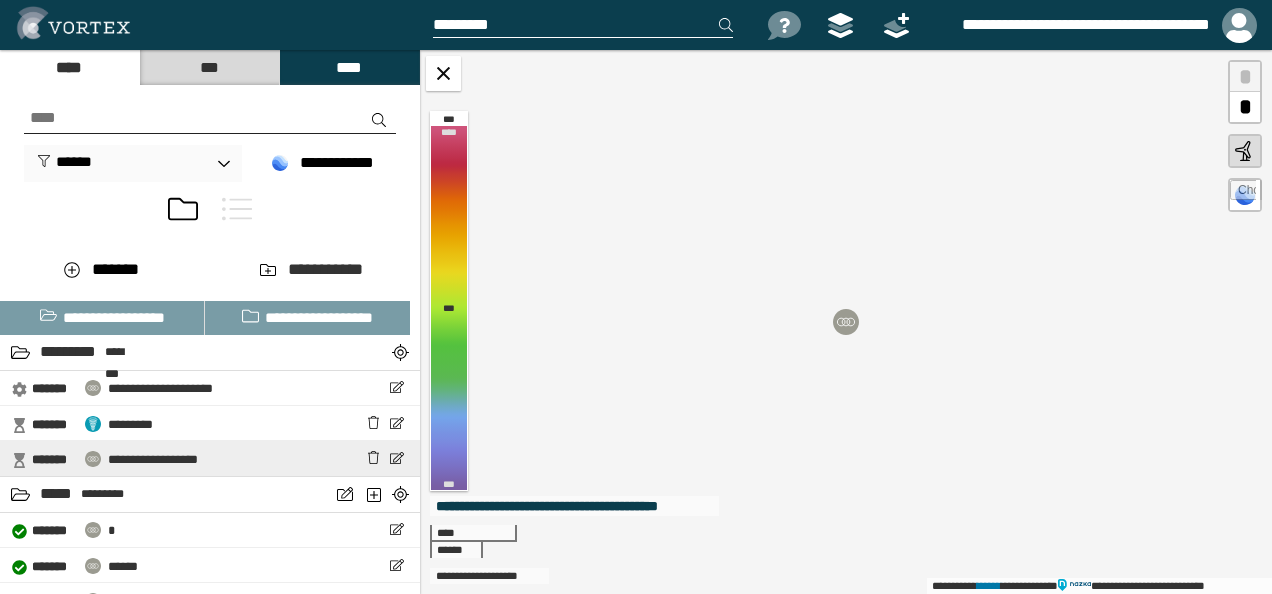 scroll, scrollTop: 200, scrollLeft: 0, axis: vertical 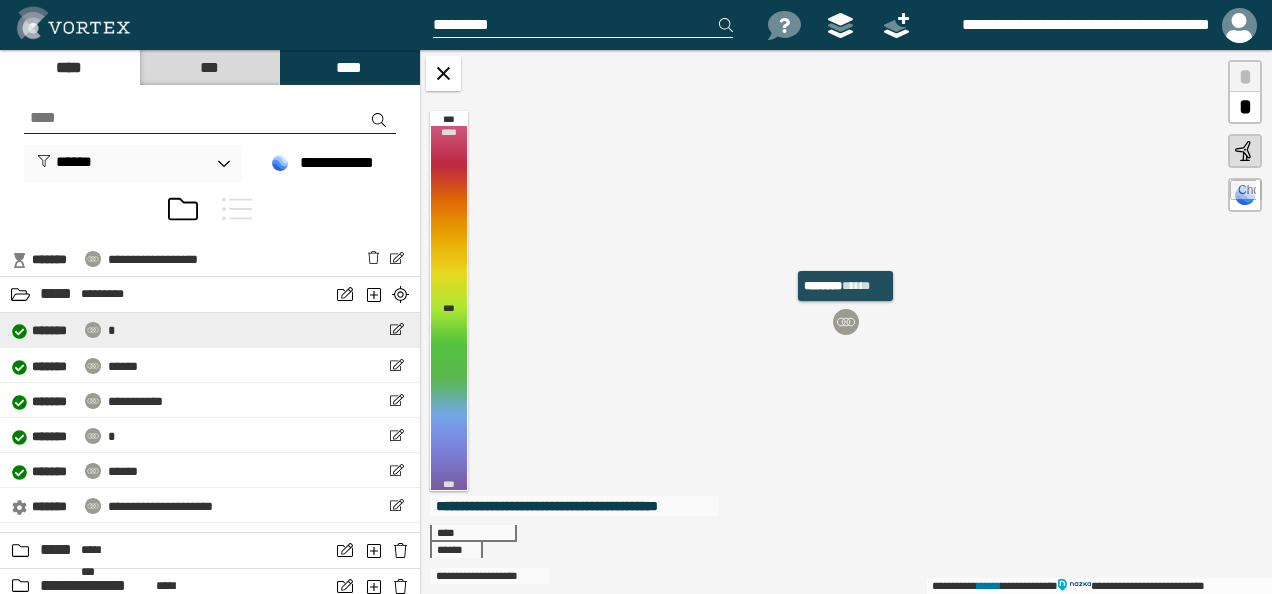 click on "**********" at bounding box center (210, 330) 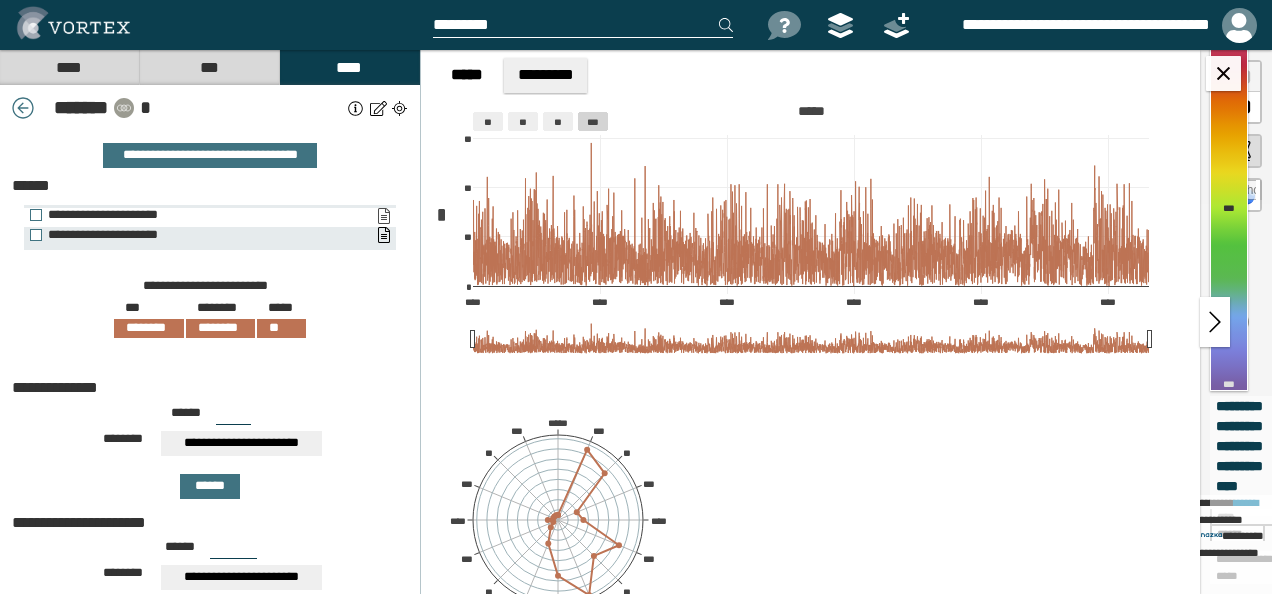 click on "**********" at bounding box center (383, 216) 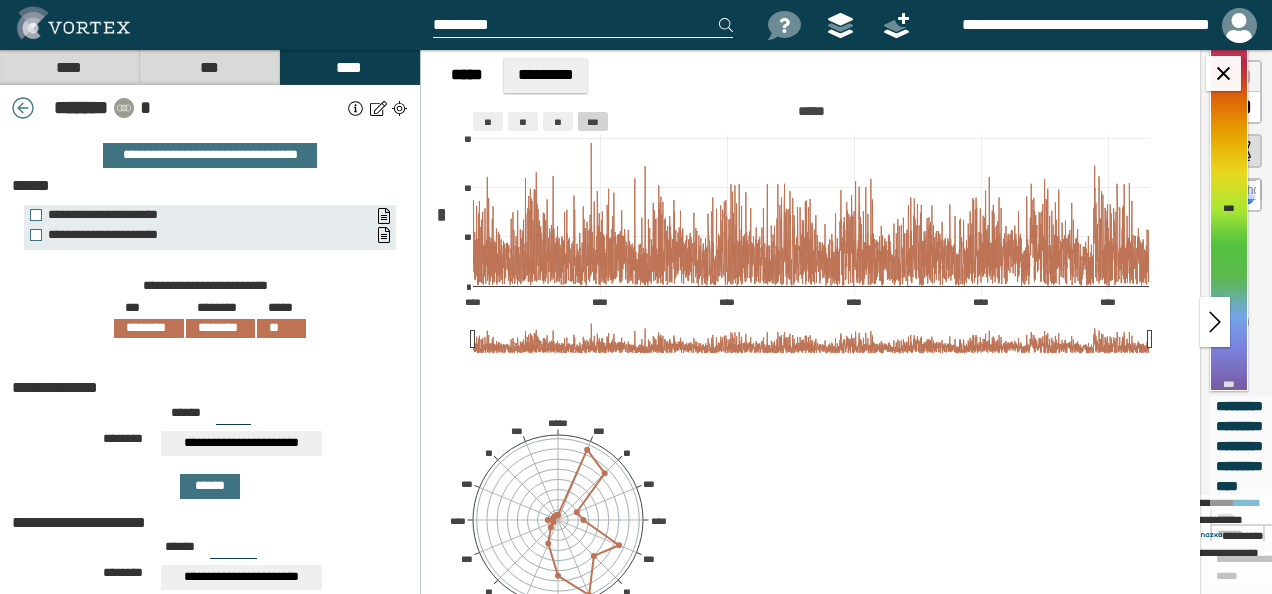 click on "****" at bounding box center [69, 67] 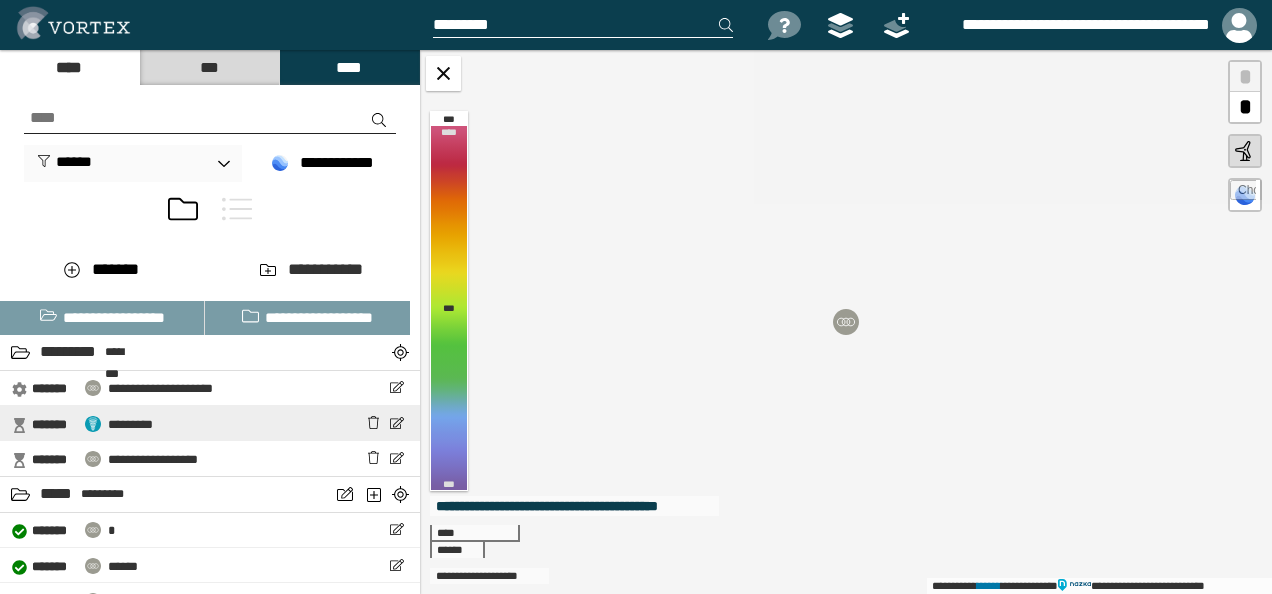 scroll, scrollTop: 200, scrollLeft: 0, axis: vertical 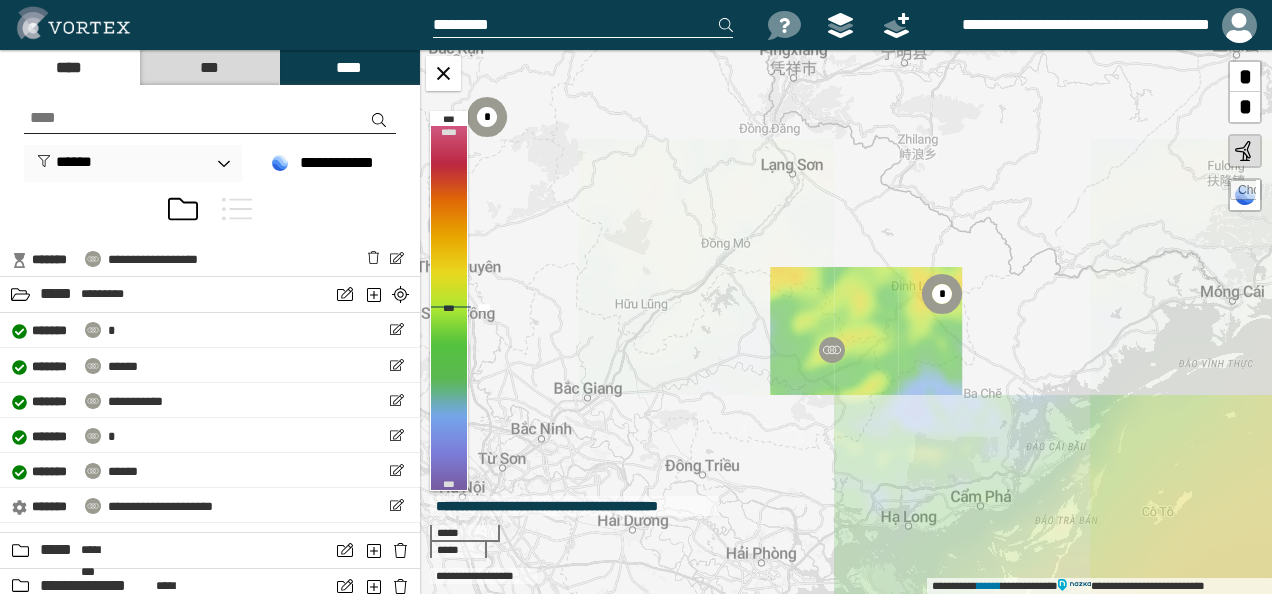 drag, startPoint x: 765, startPoint y: 376, endPoint x: 833, endPoint y: 358, distance: 70.34202 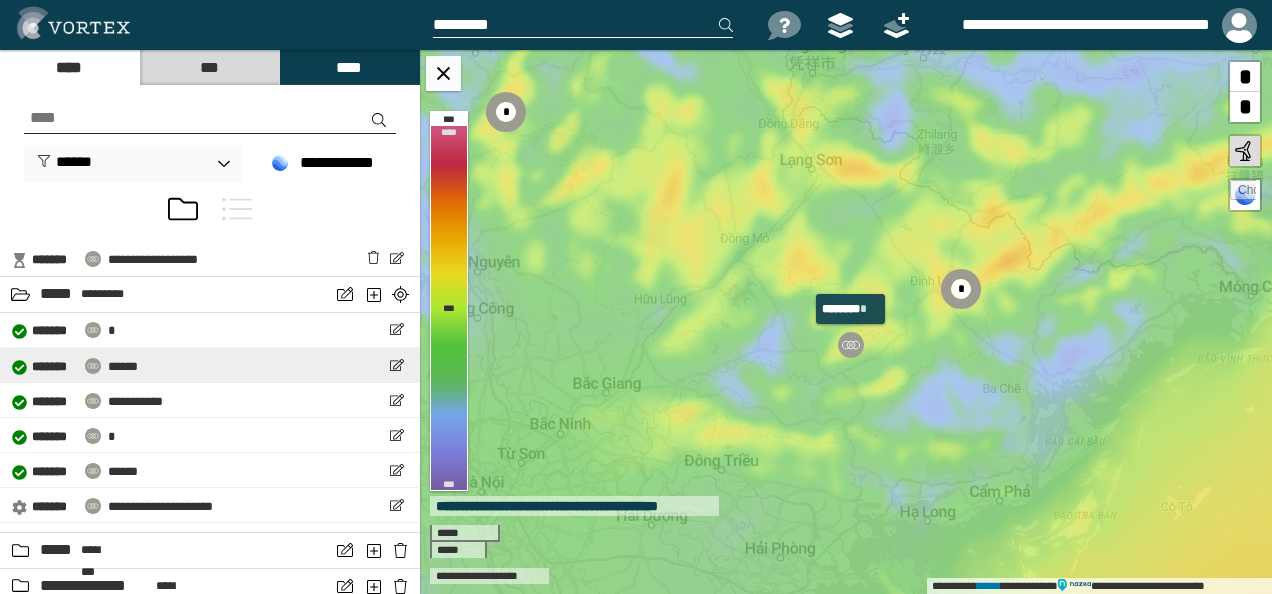 click on "**********" at bounding box center [210, 365] 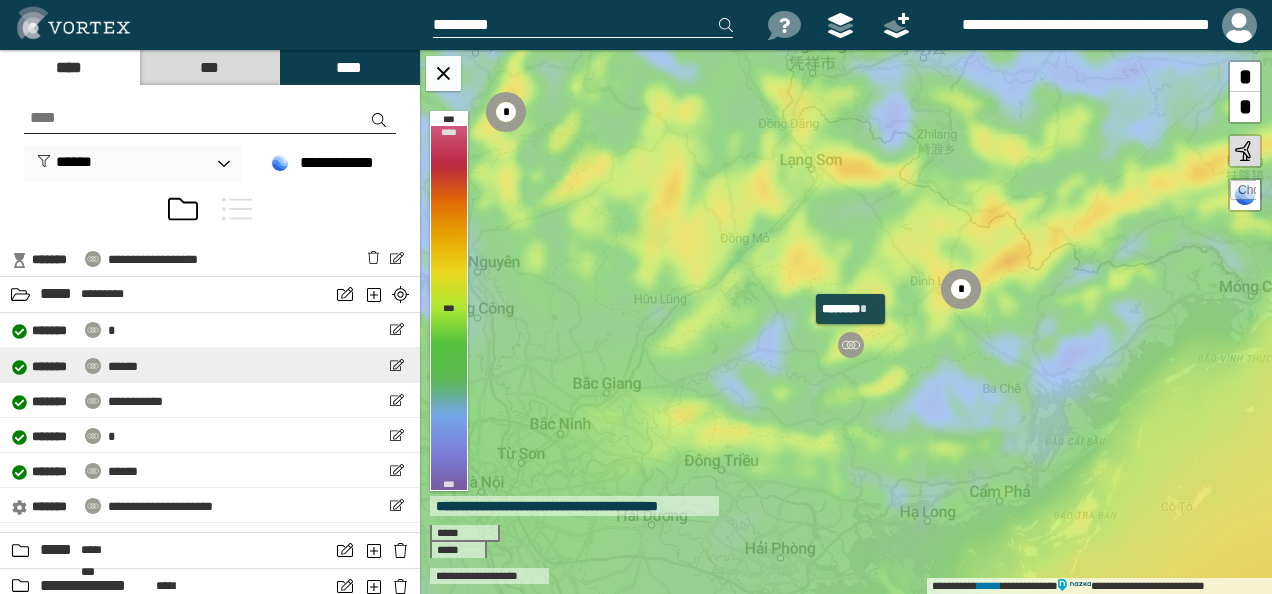 select on "**" 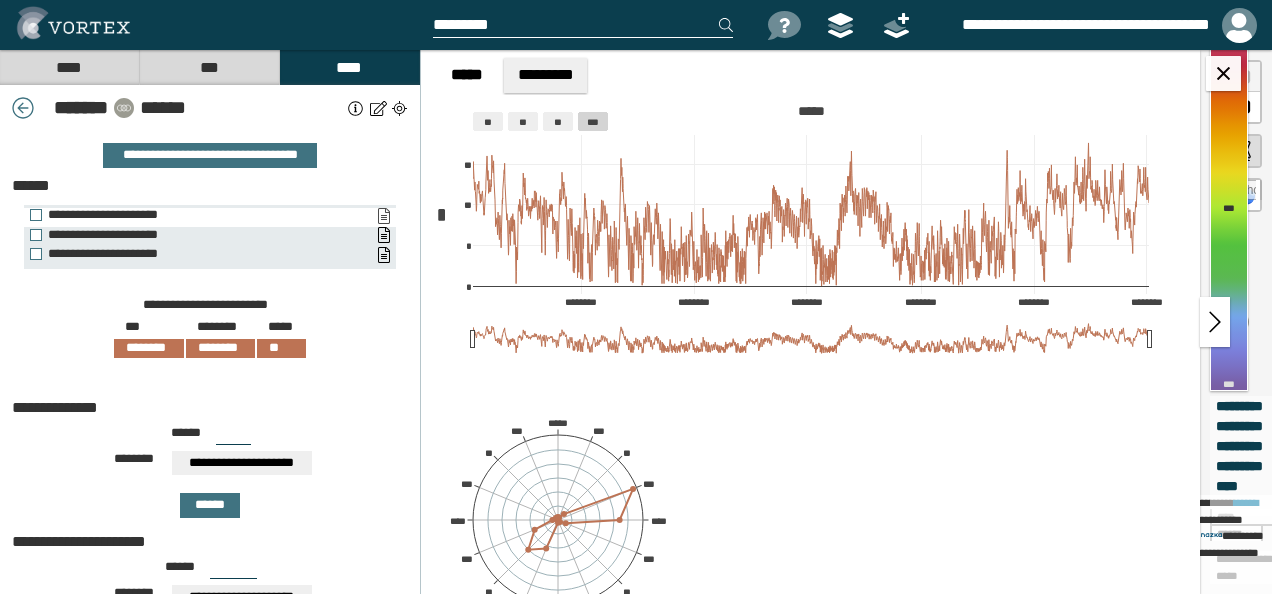 click on "**********" at bounding box center (383, 216) 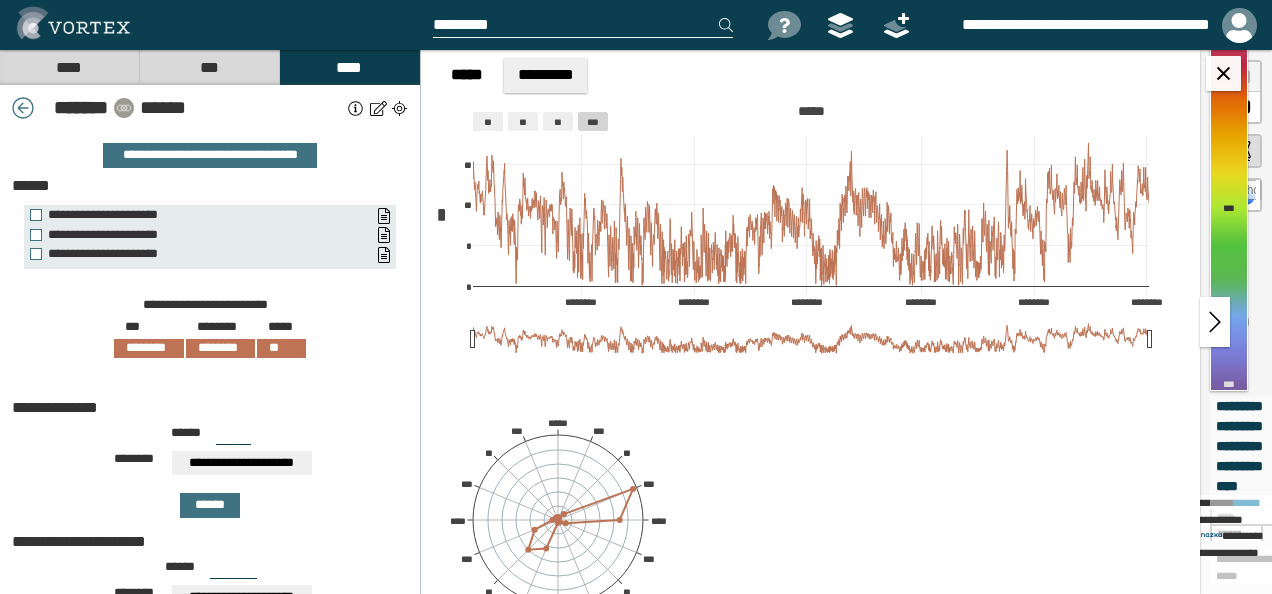 click at bounding box center (224, 25) 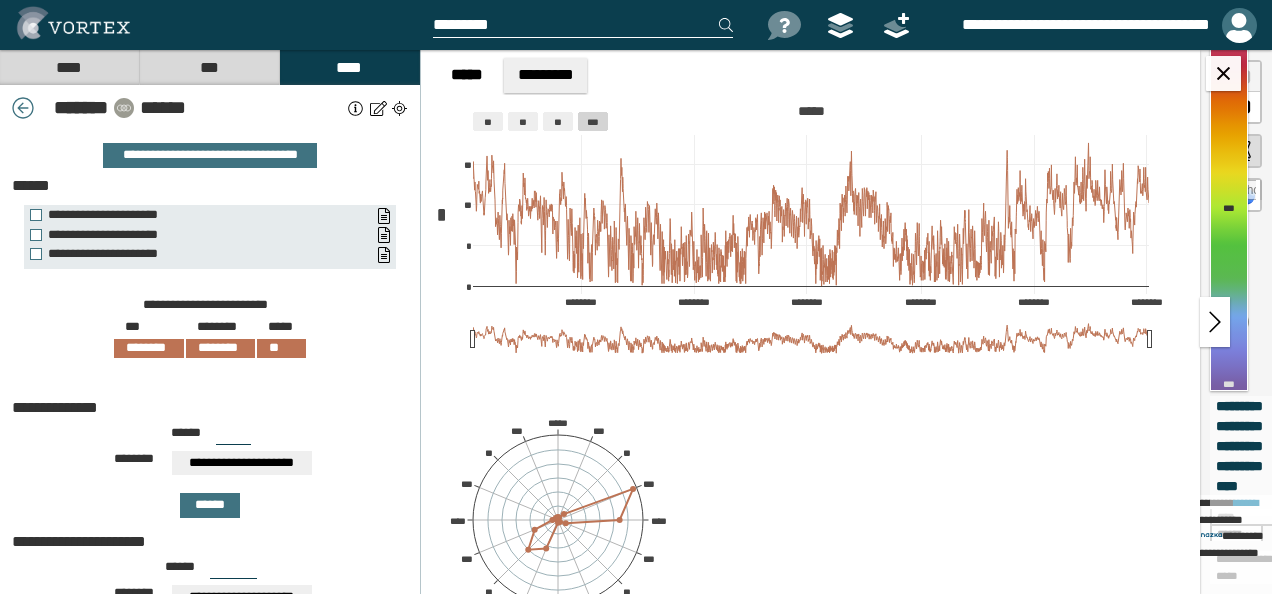 click at bounding box center (1239, 25) 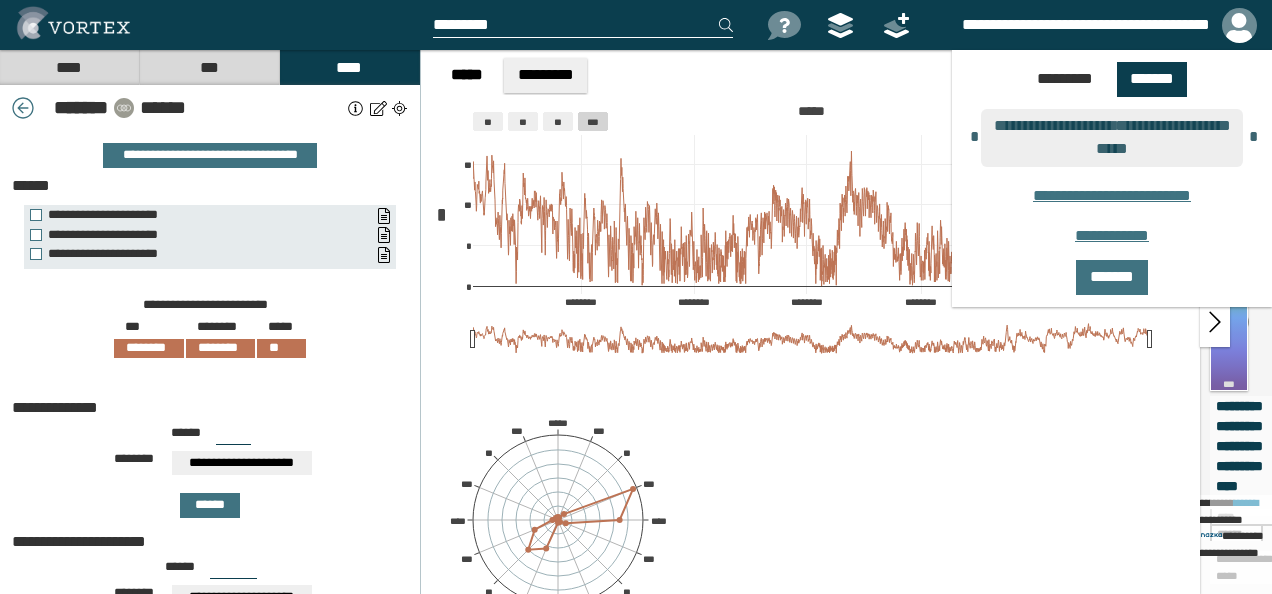 click on "**********" at bounding box center [1112, 138] 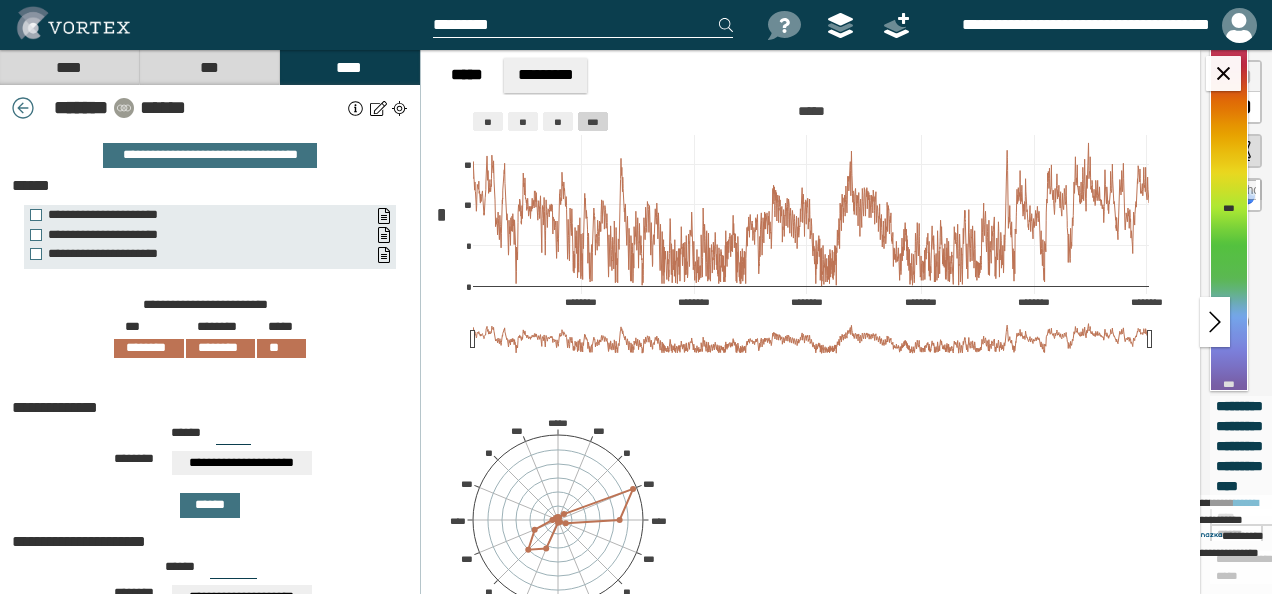 click on "**********" at bounding box center (1071, 25) 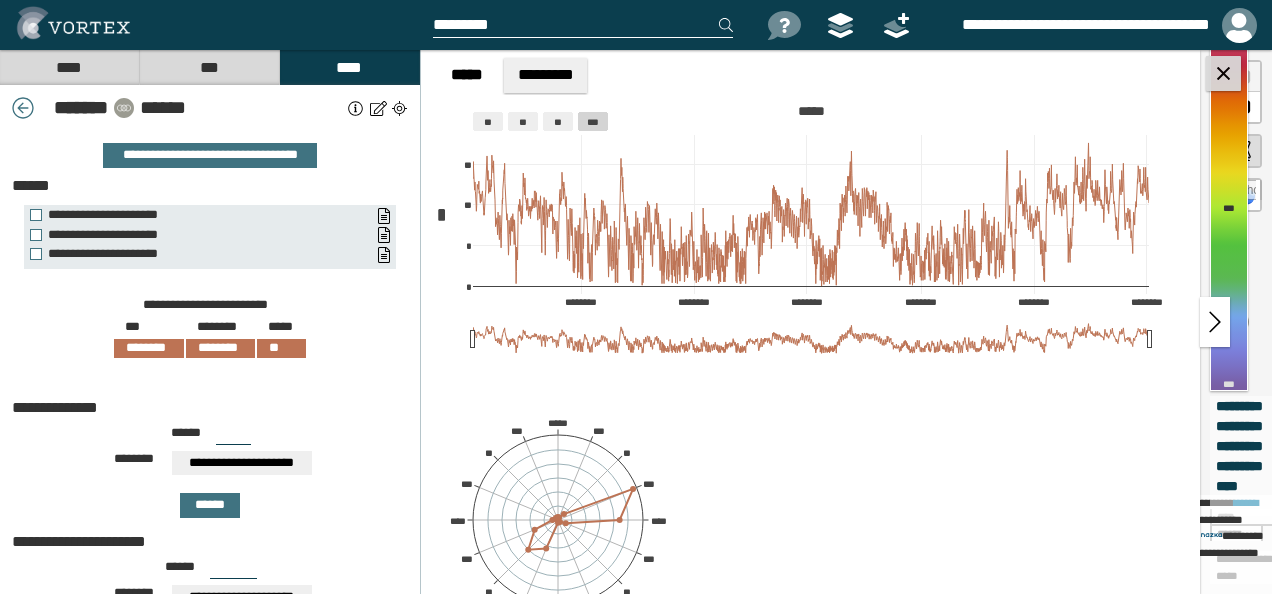 click at bounding box center [1223, 73] 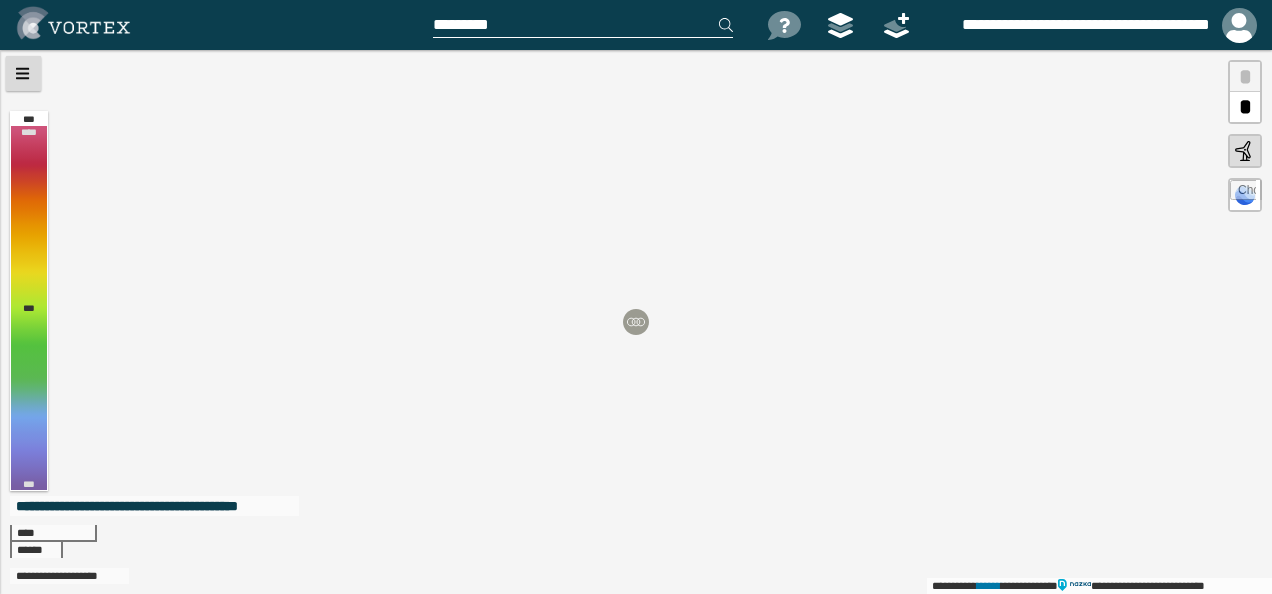 click at bounding box center (23, 73) 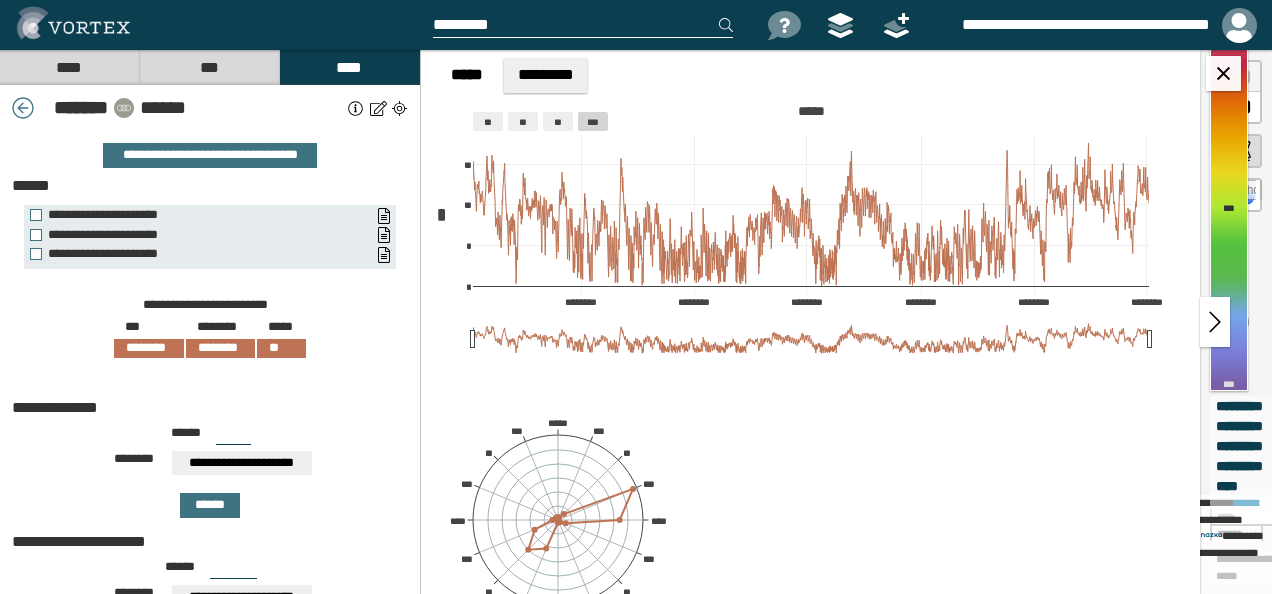 click at bounding box center [1215, 322] 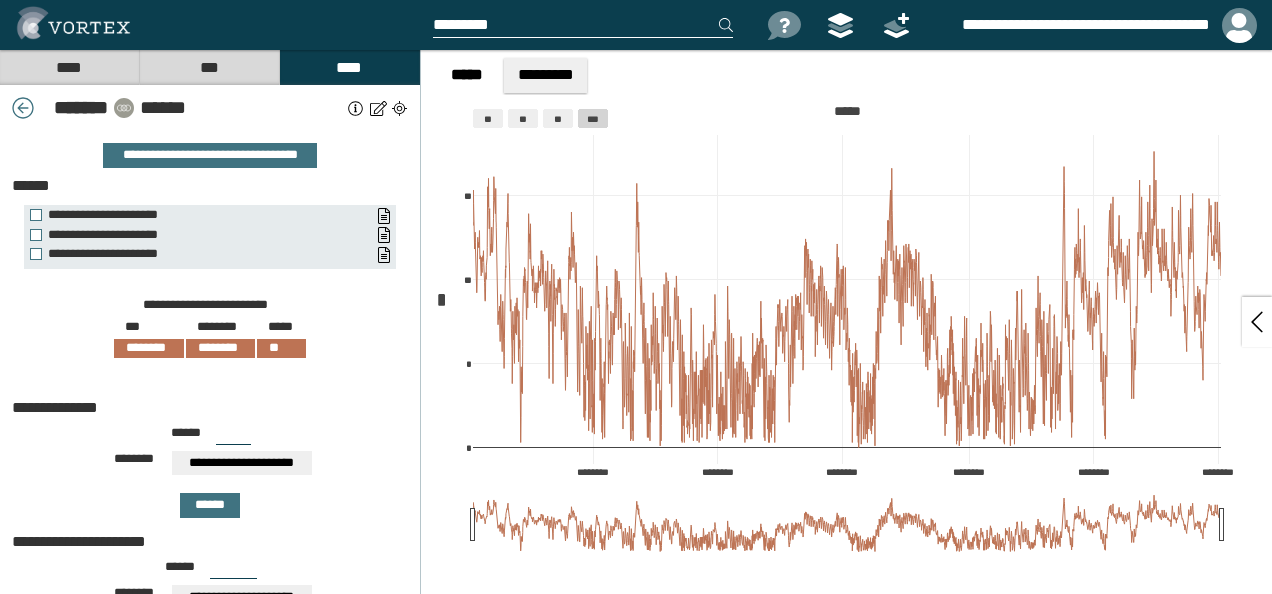 click at bounding box center [1257, 322] 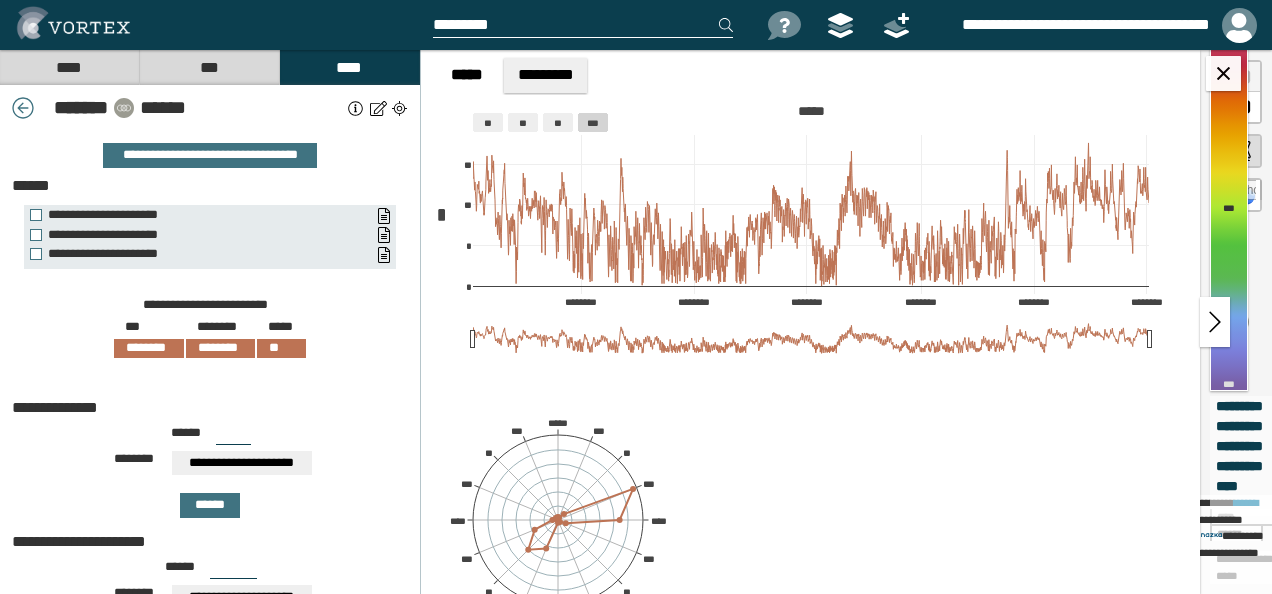 click on "****" at bounding box center (69, 67) 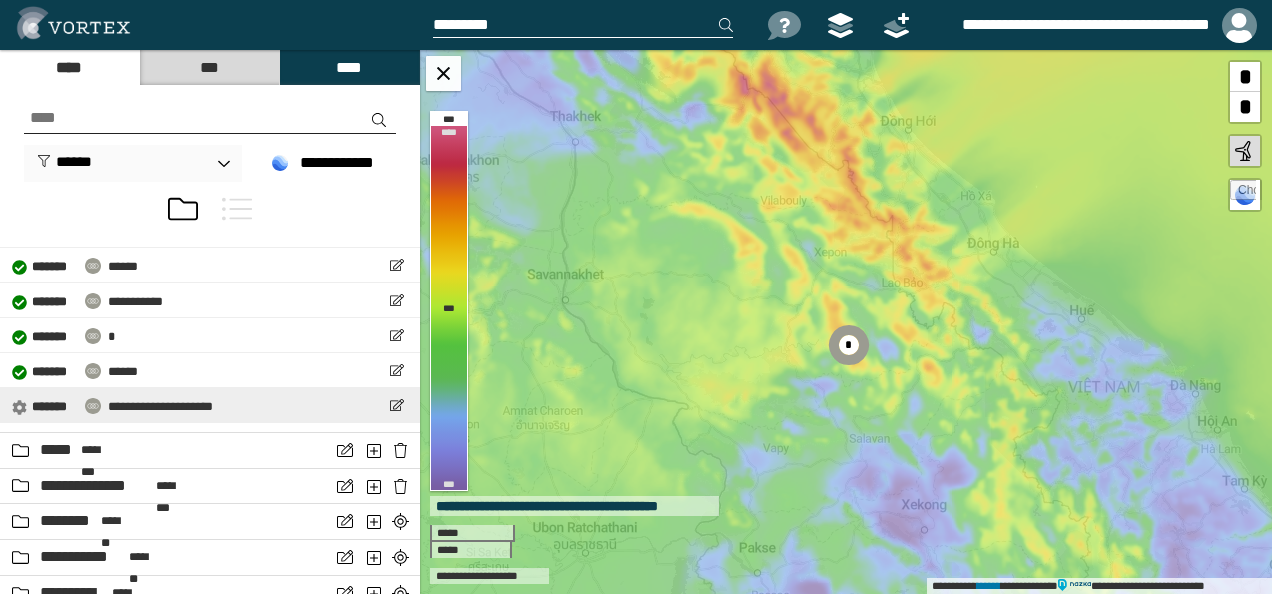 scroll, scrollTop: 200, scrollLeft: 0, axis: vertical 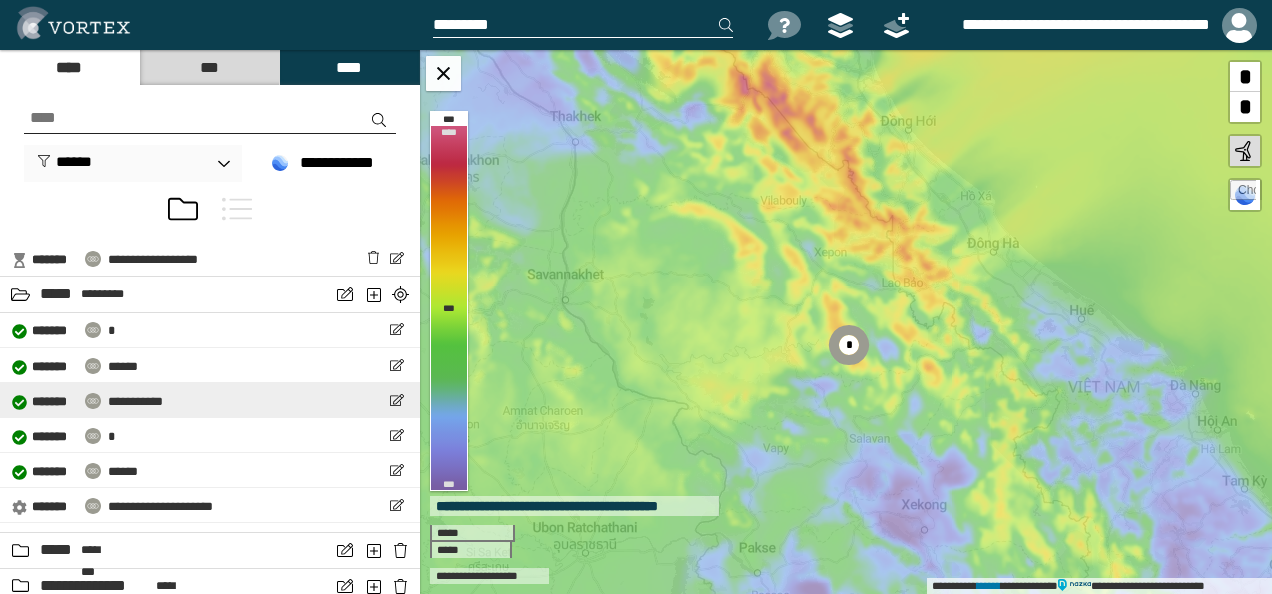click on "**********" at bounding box center (210, 400) 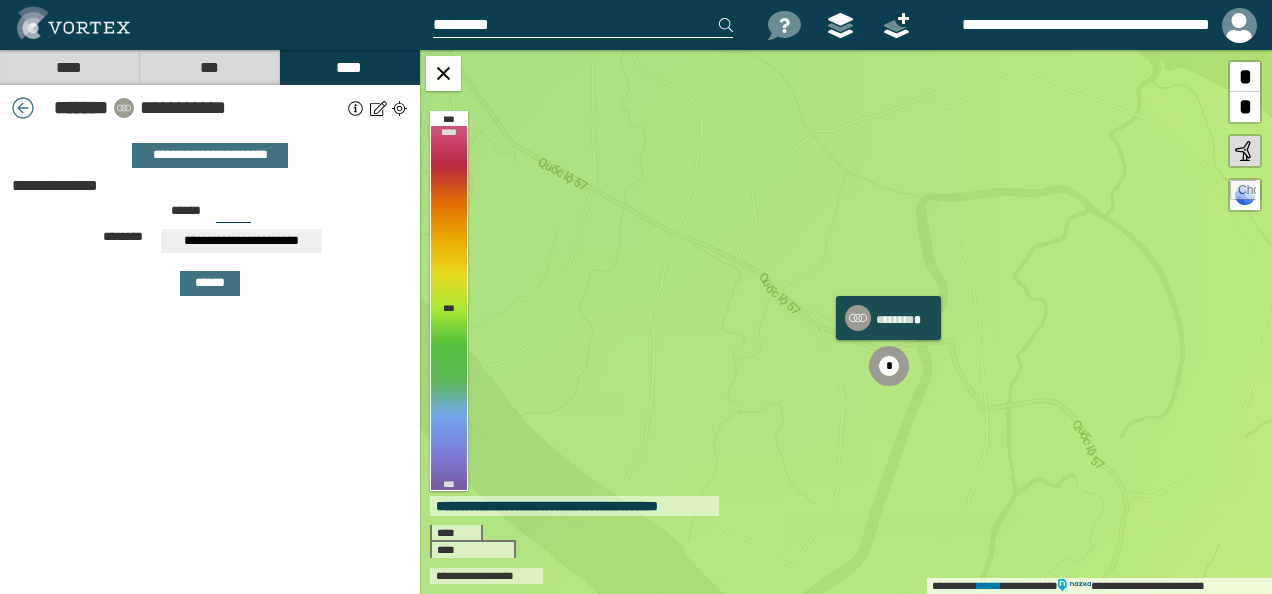 click on "*" at bounding box center [889, 366] 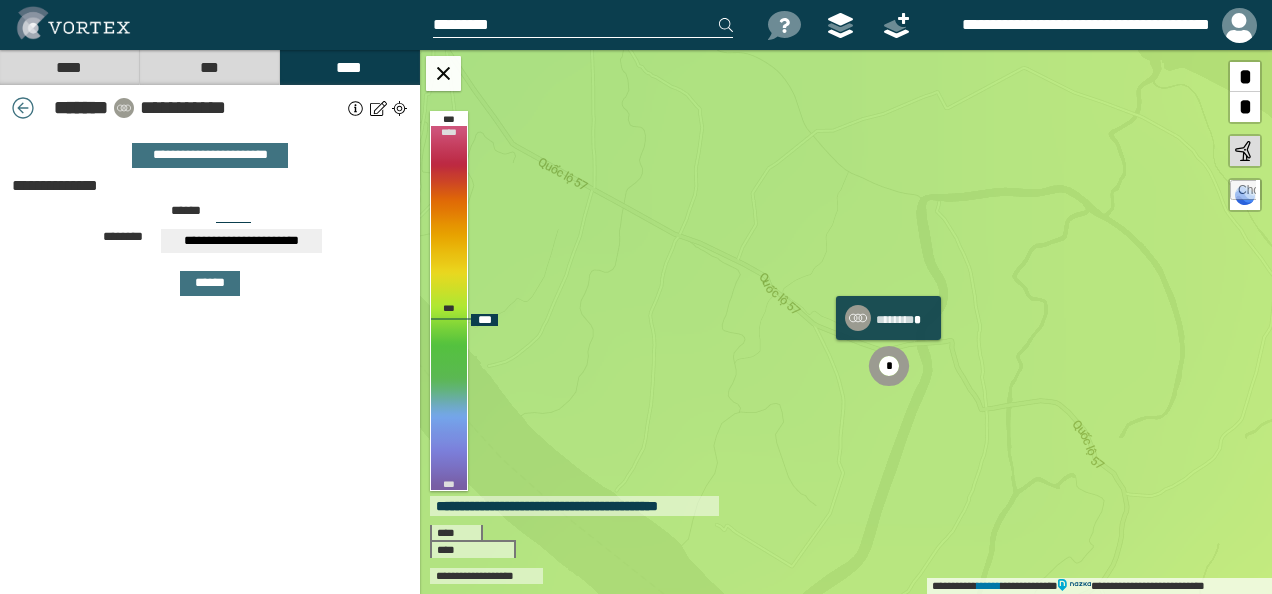 click on "*" at bounding box center (889, 366) 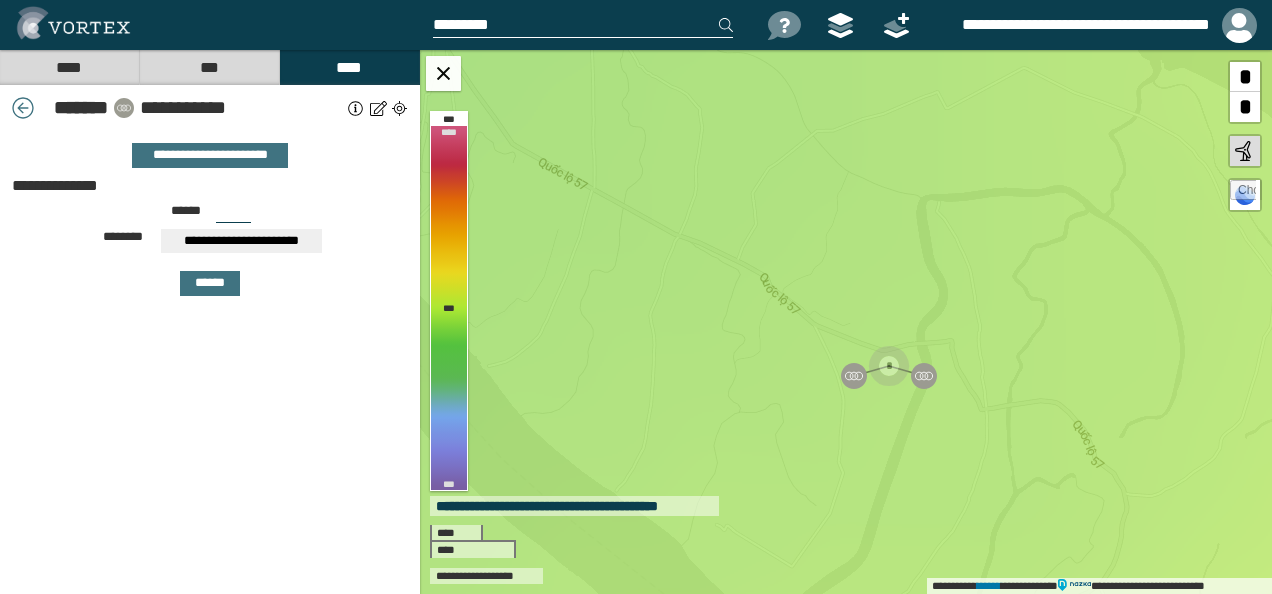 click on "****" at bounding box center [69, 67] 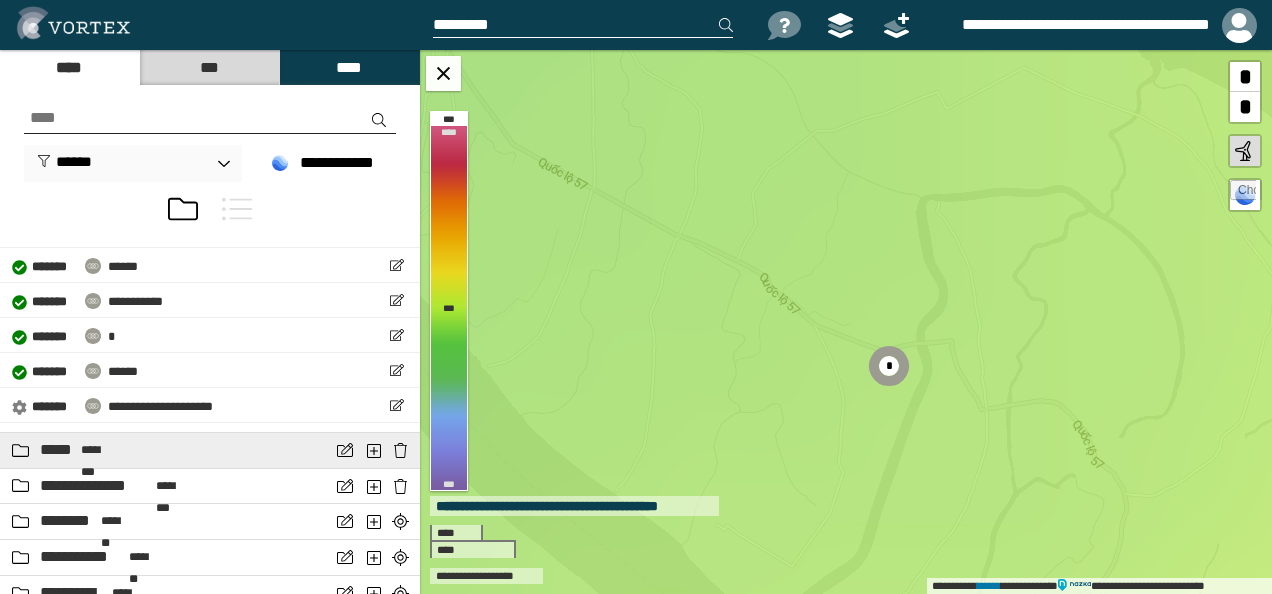 scroll, scrollTop: 200, scrollLeft: 0, axis: vertical 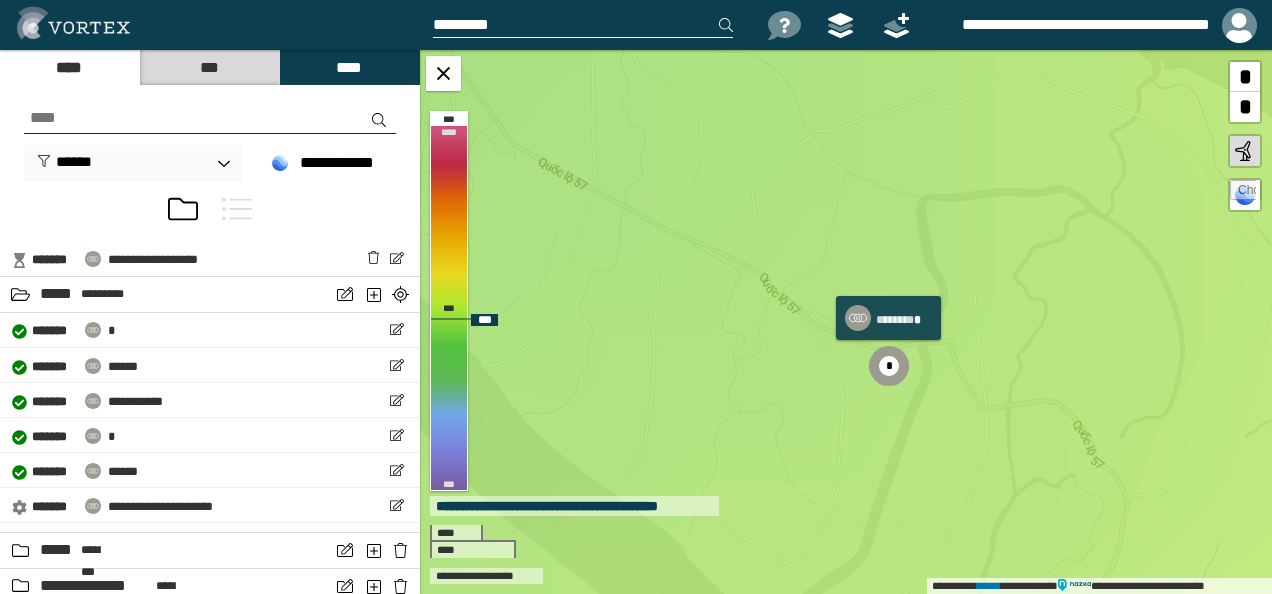 click 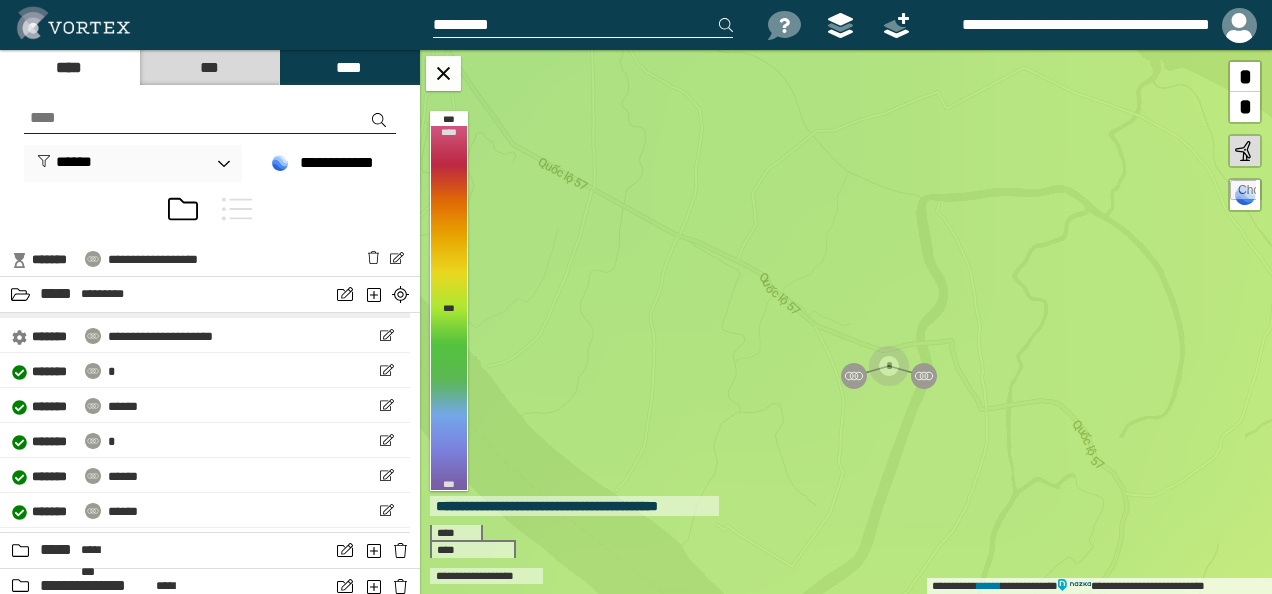 scroll, scrollTop: 200, scrollLeft: 0, axis: vertical 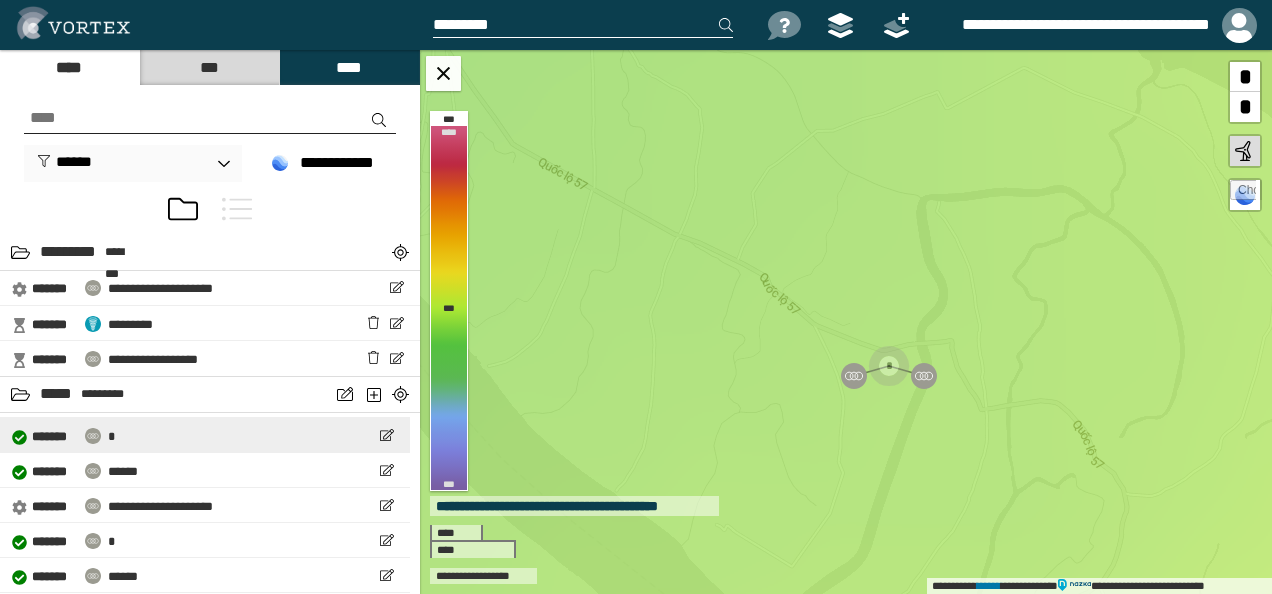 click on "**********" at bounding box center (205, 435) 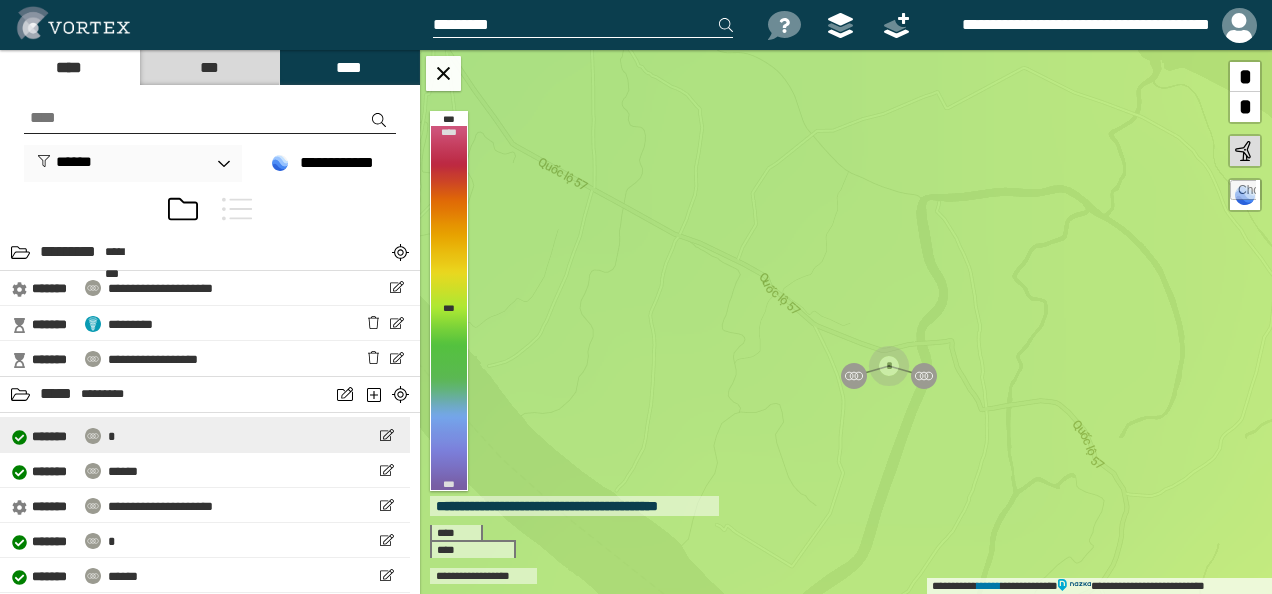 select on "**" 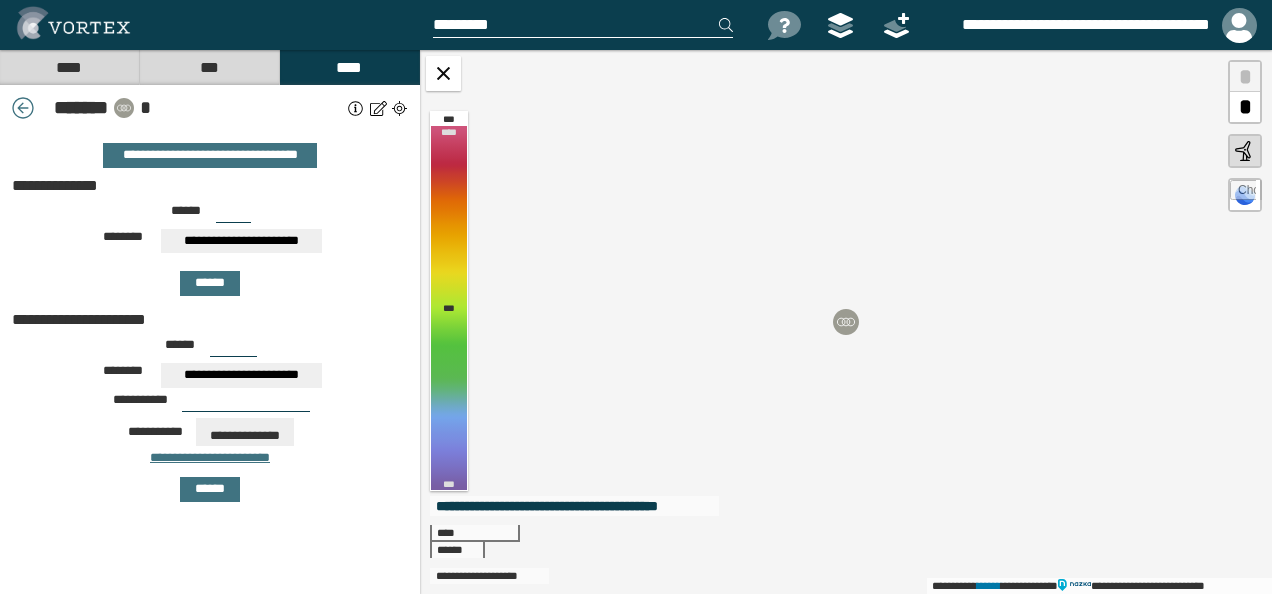 click on "****" at bounding box center (69, 67) 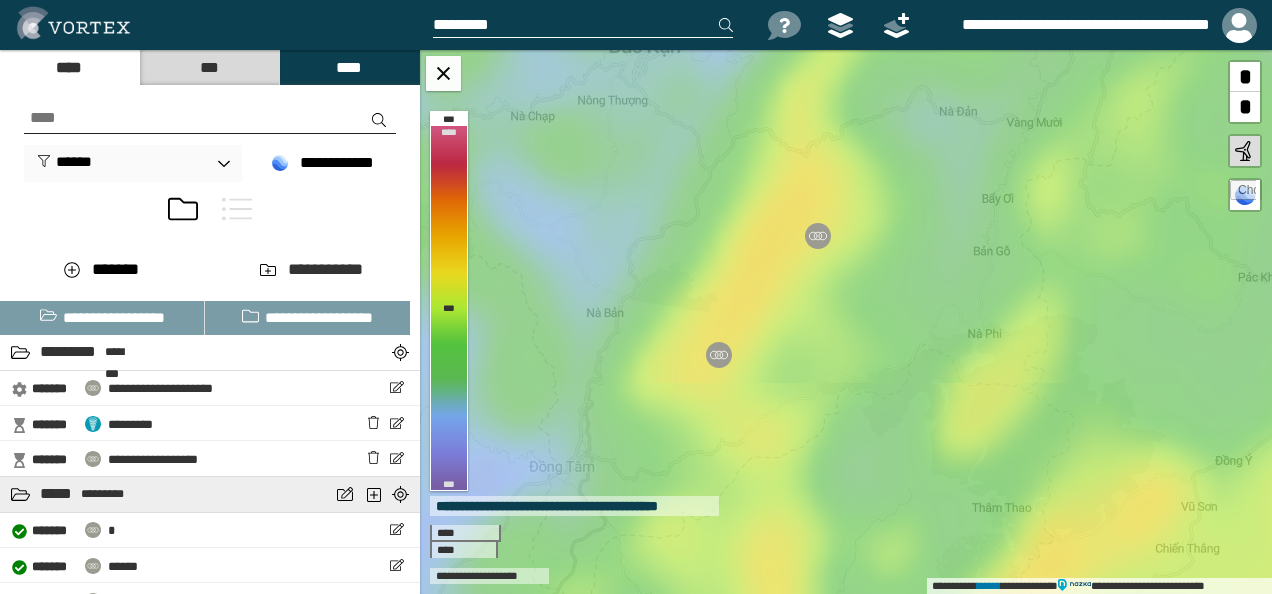 scroll, scrollTop: 200, scrollLeft: 0, axis: vertical 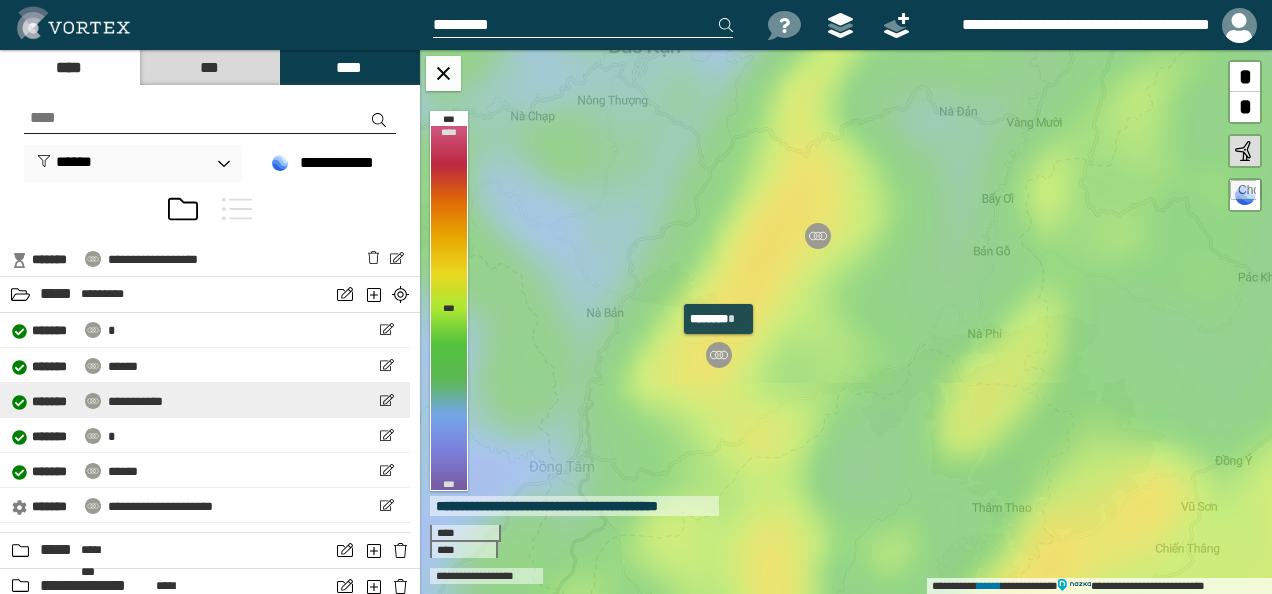 click on "**********" at bounding box center [135, 401] 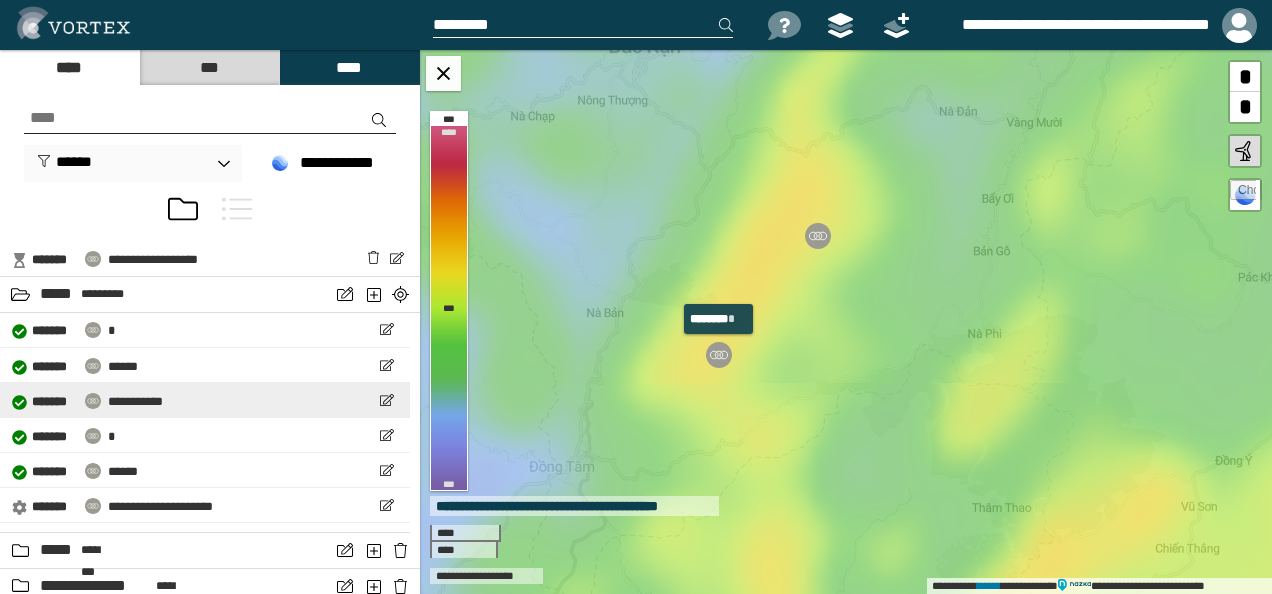 select on "**" 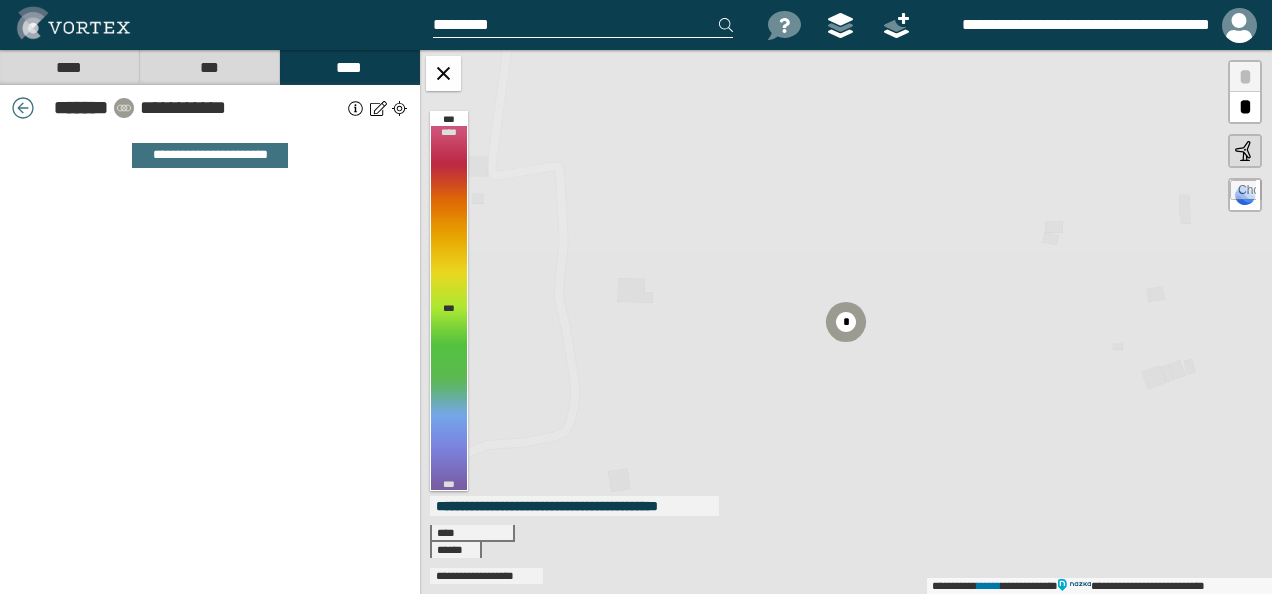 click on "**********" at bounding box center [210, 362] 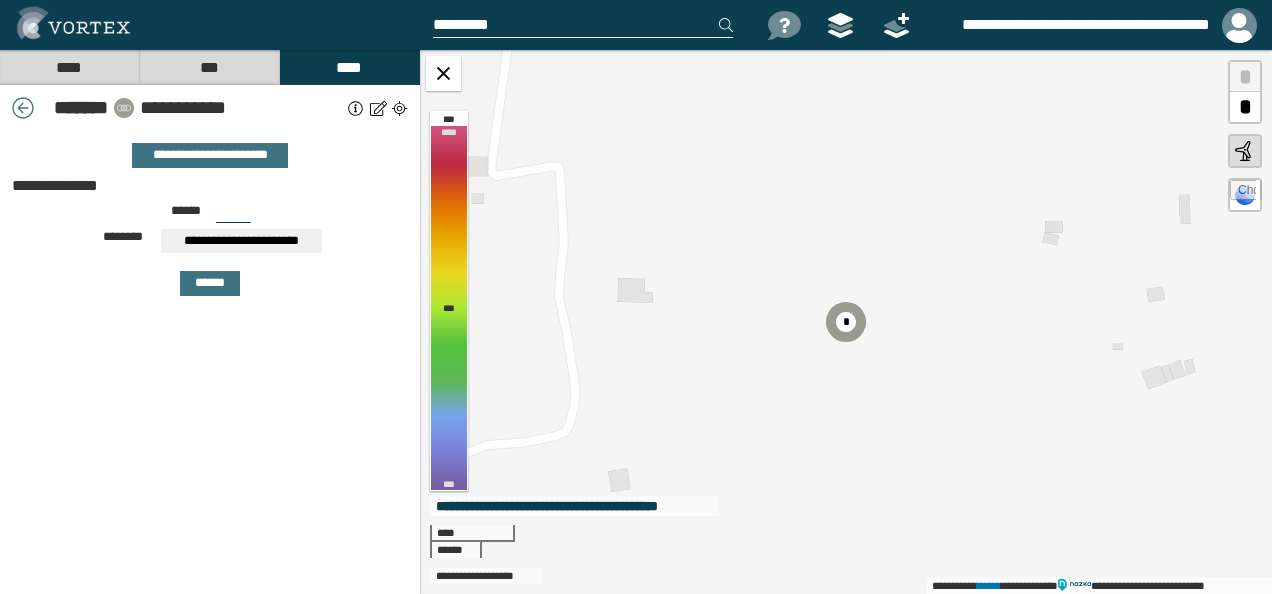 click on "**********" at bounding box center (241, 108) 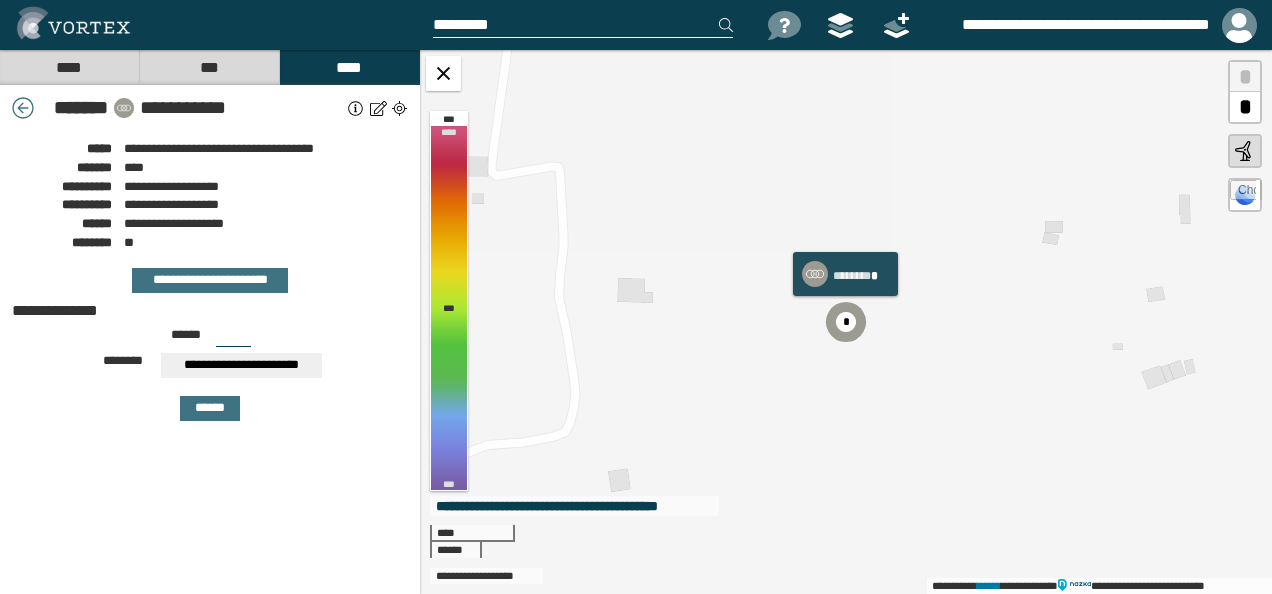 click on "*" at bounding box center (846, 322) 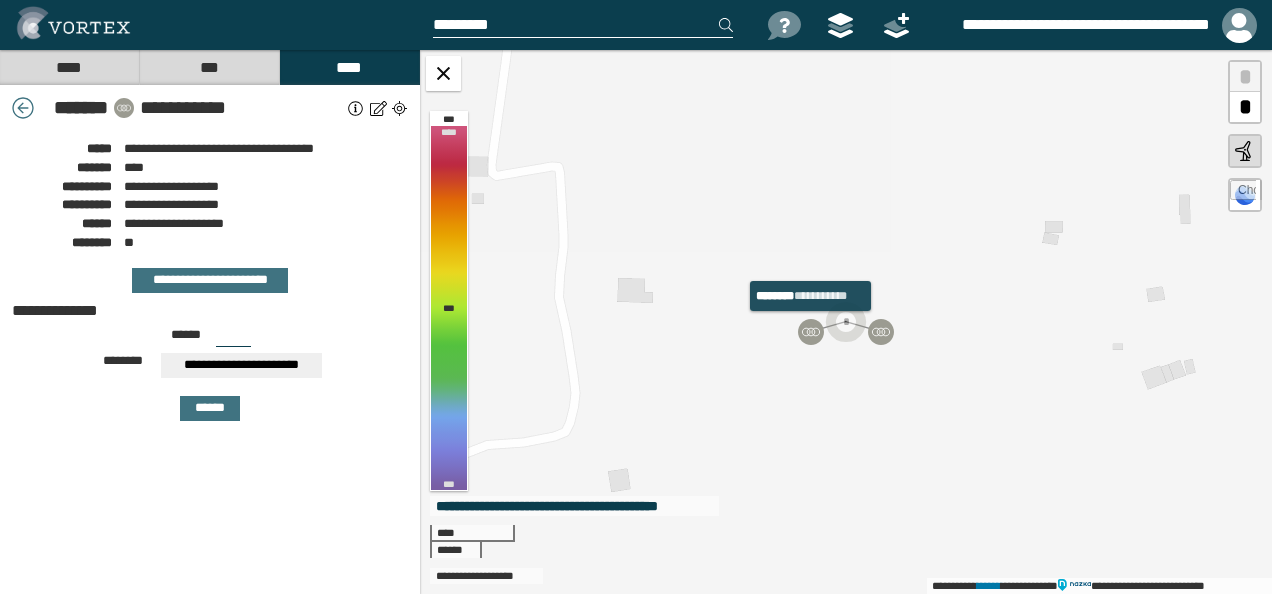 click at bounding box center (811, 332) 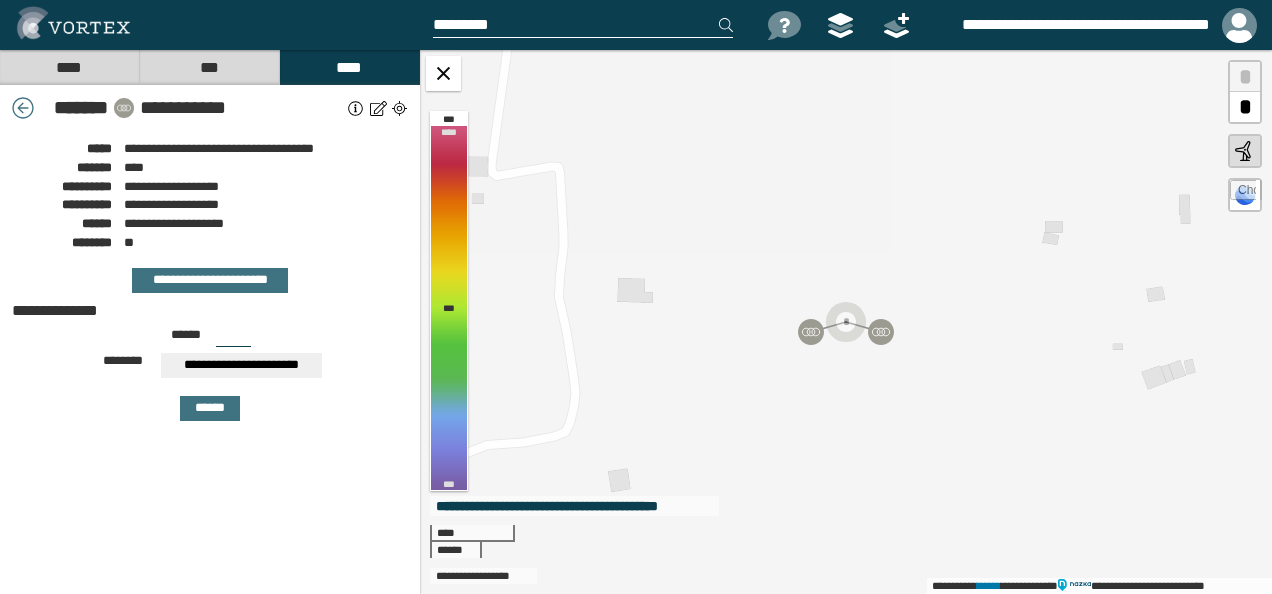 click on "**********" at bounding box center (241, 108) 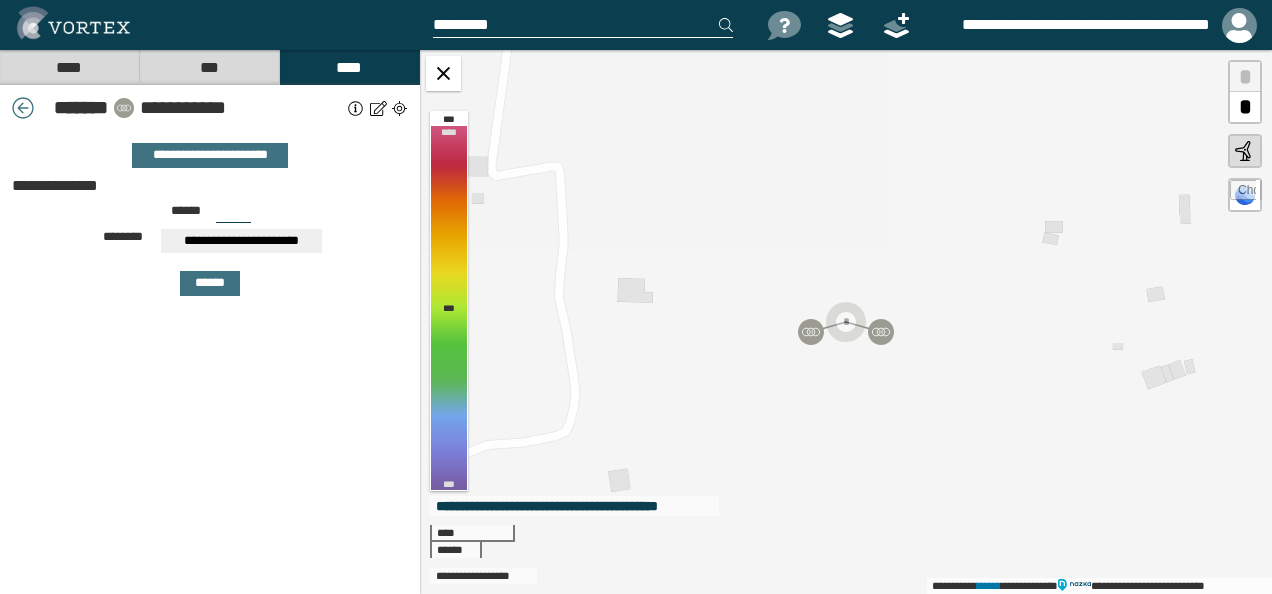 click on "**********" at bounding box center (241, 108) 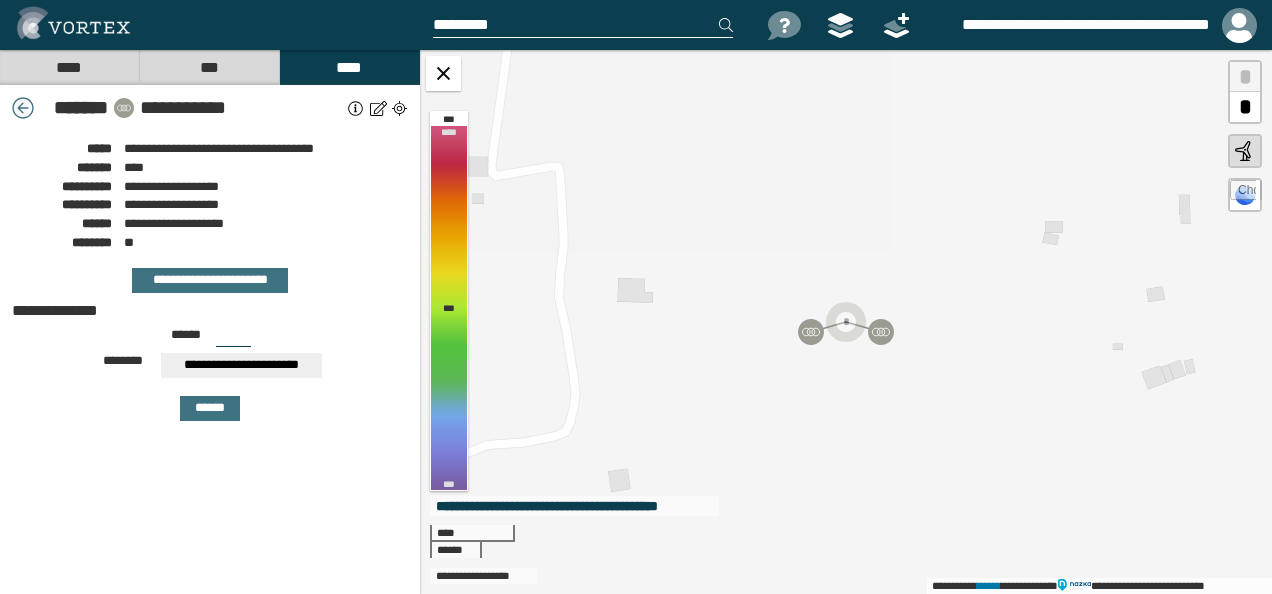 click at bounding box center (23, 108) 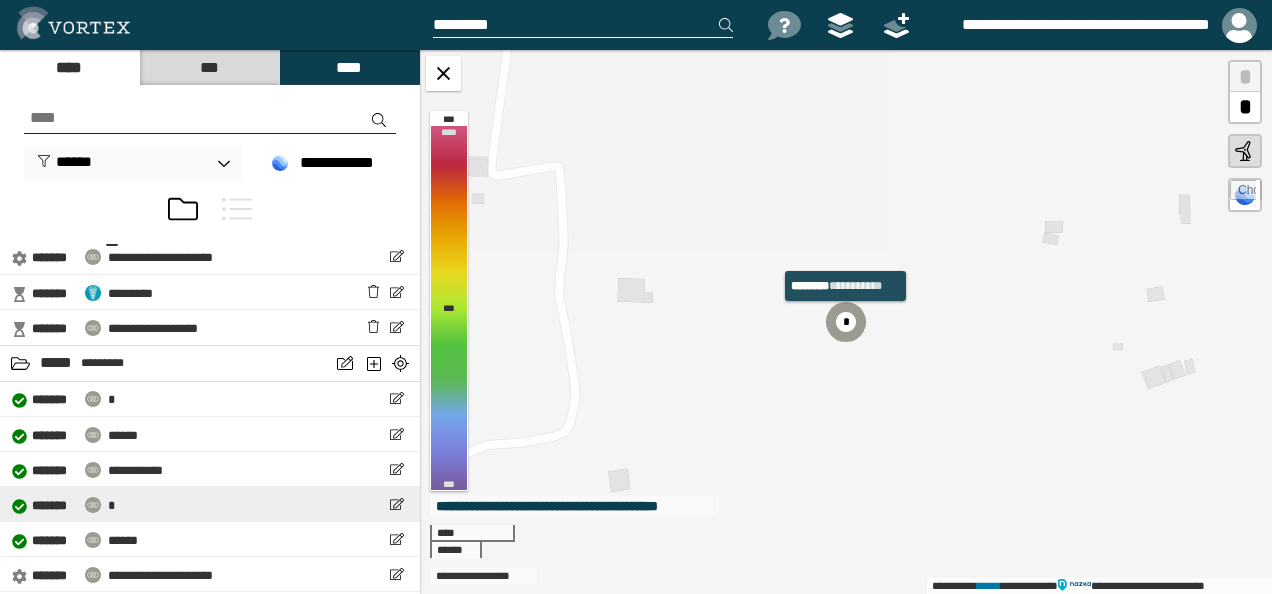 scroll, scrollTop: 100, scrollLeft: 0, axis: vertical 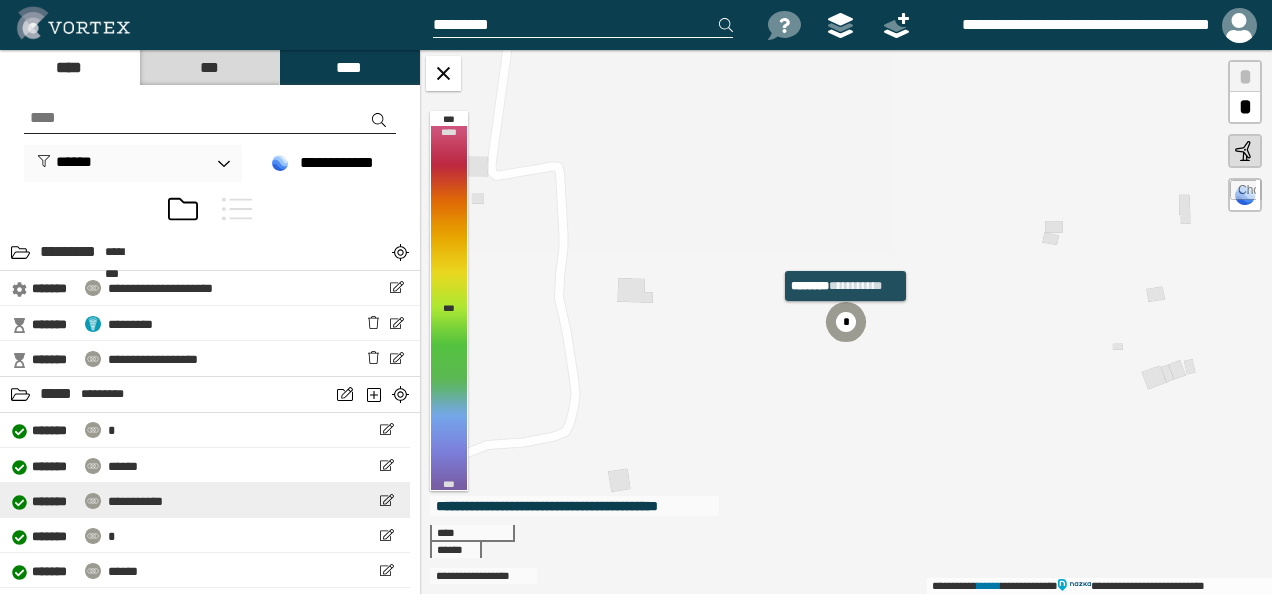 click on "**********" at bounding box center (205, 500) 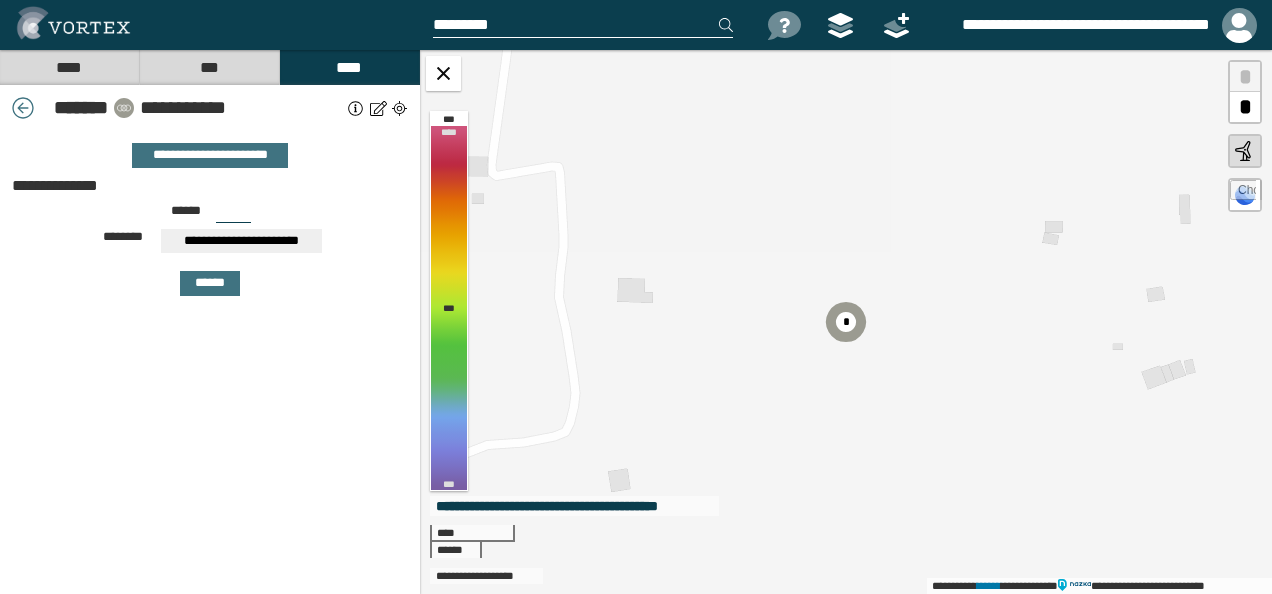 click on "****" at bounding box center (69, 67) 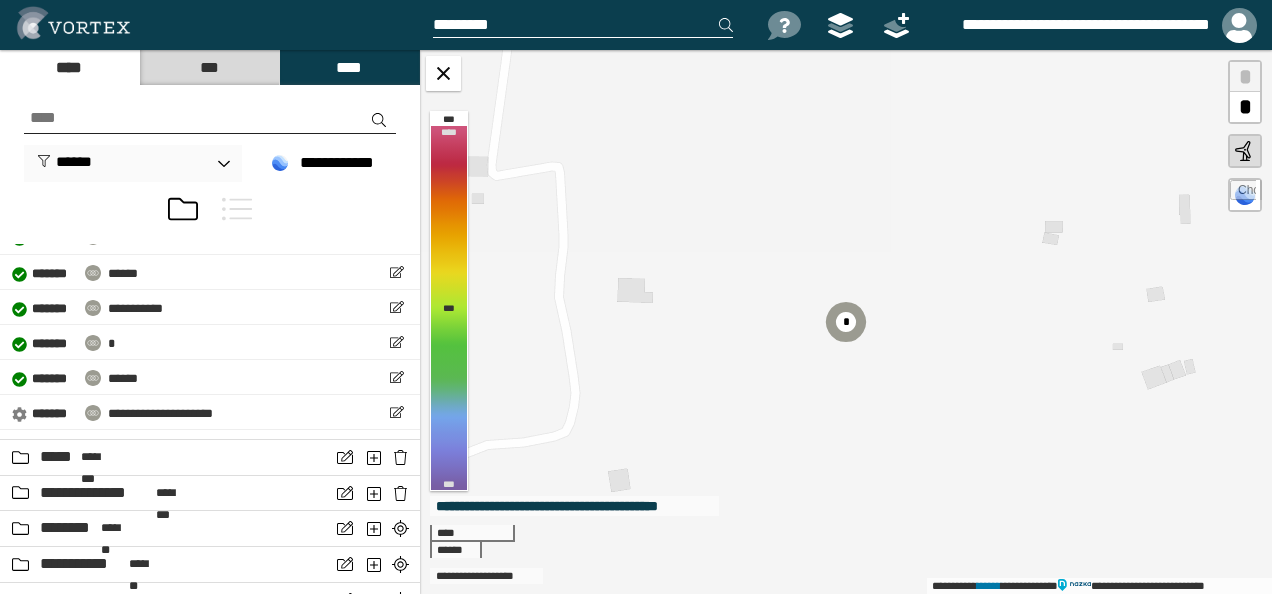scroll, scrollTop: 300, scrollLeft: 0, axis: vertical 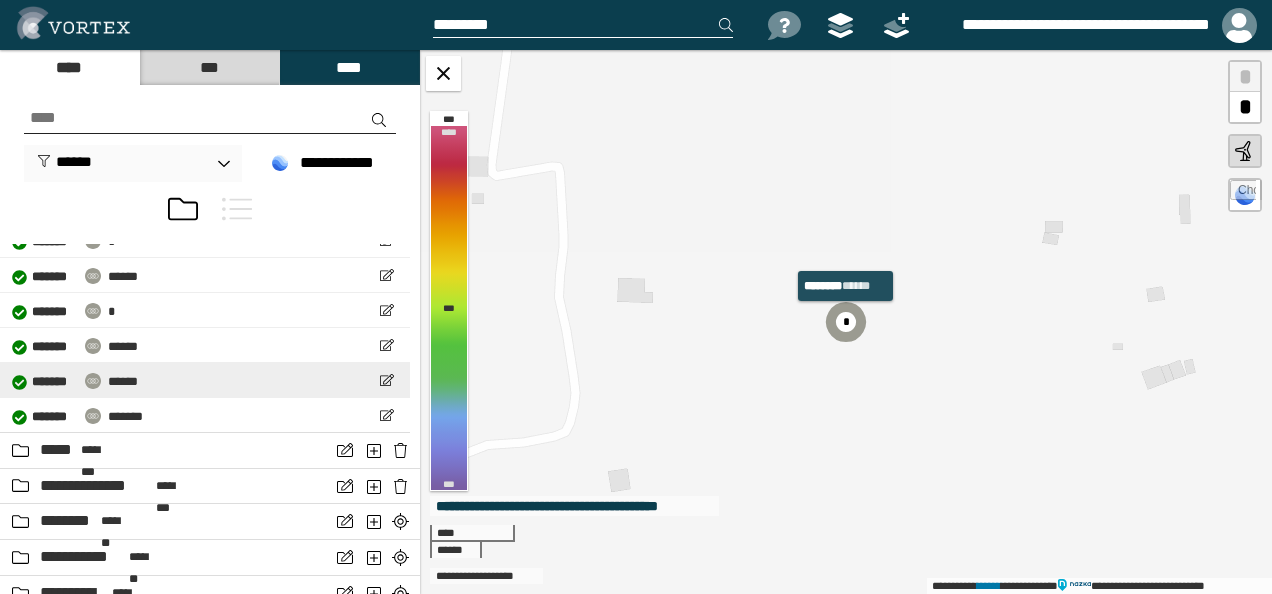 click on "**********" at bounding box center (205, 380) 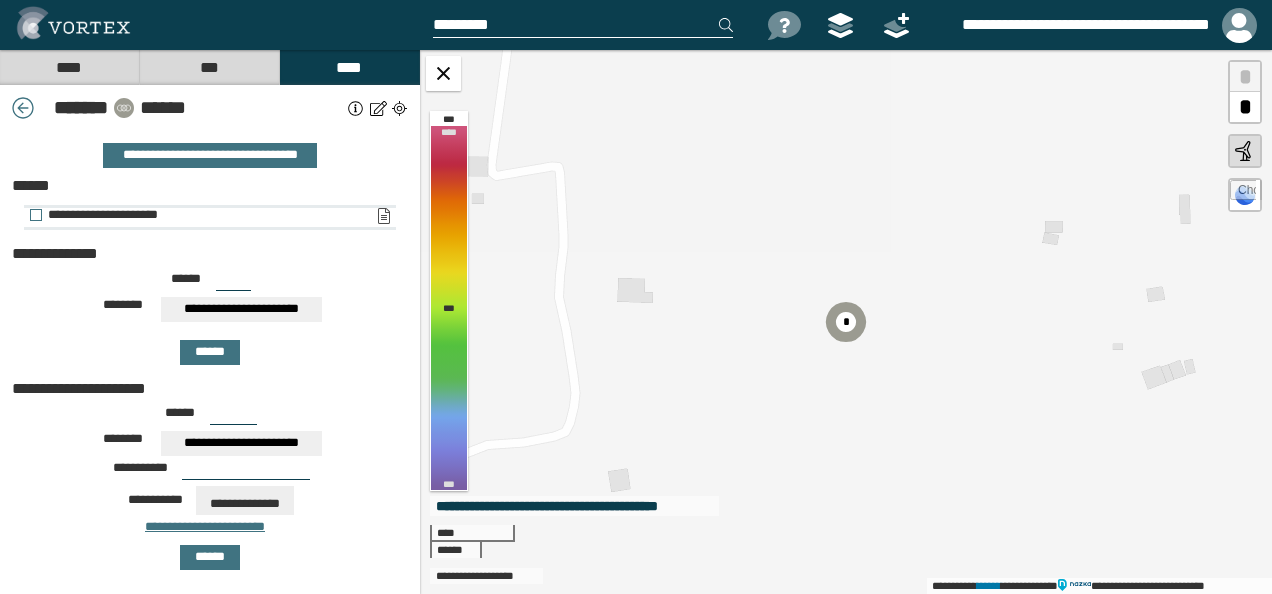 click on "**********" at bounding box center (383, 216) 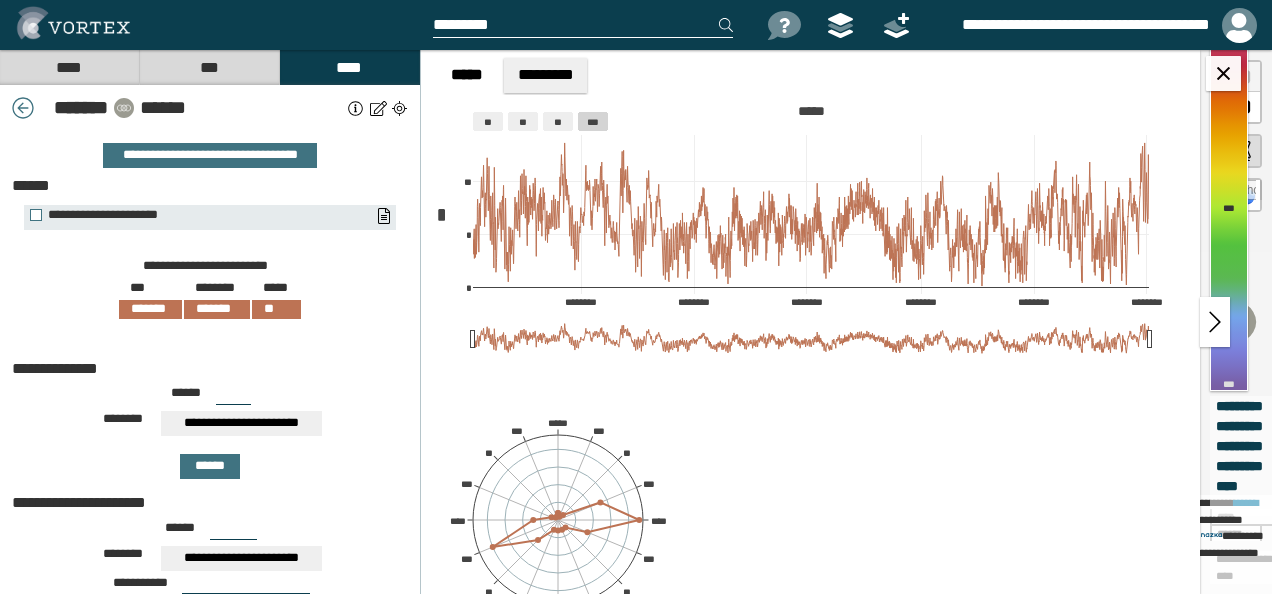 click on "****" at bounding box center (69, 67) 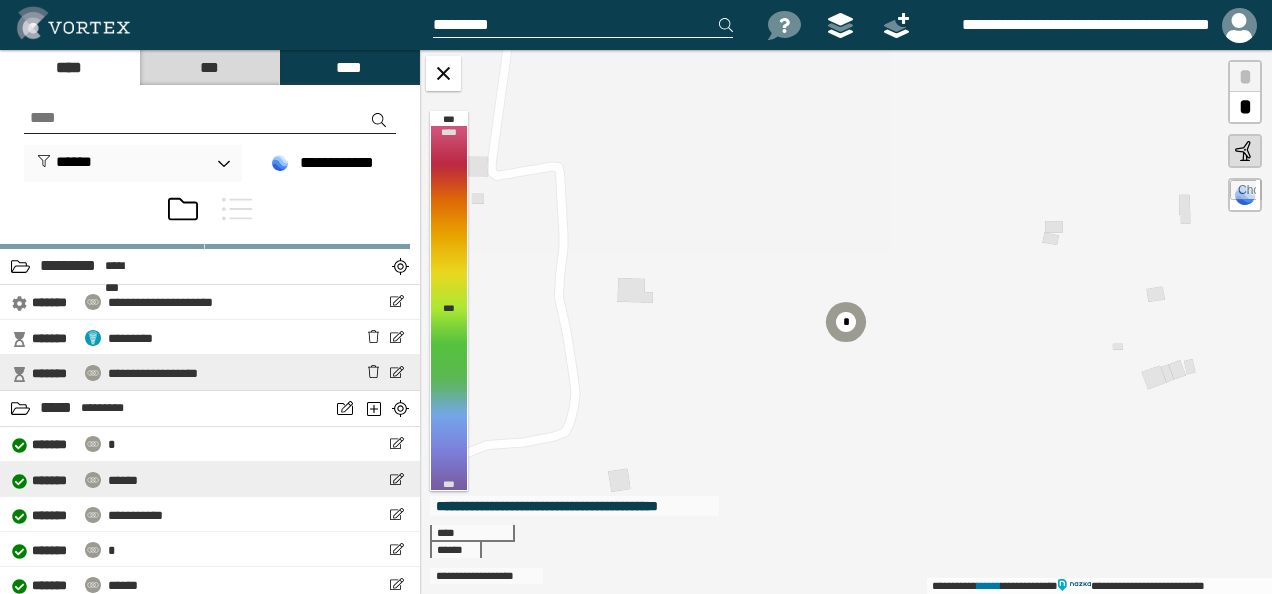 scroll, scrollTop: 200, scrollLeft: 0, axis: vertical 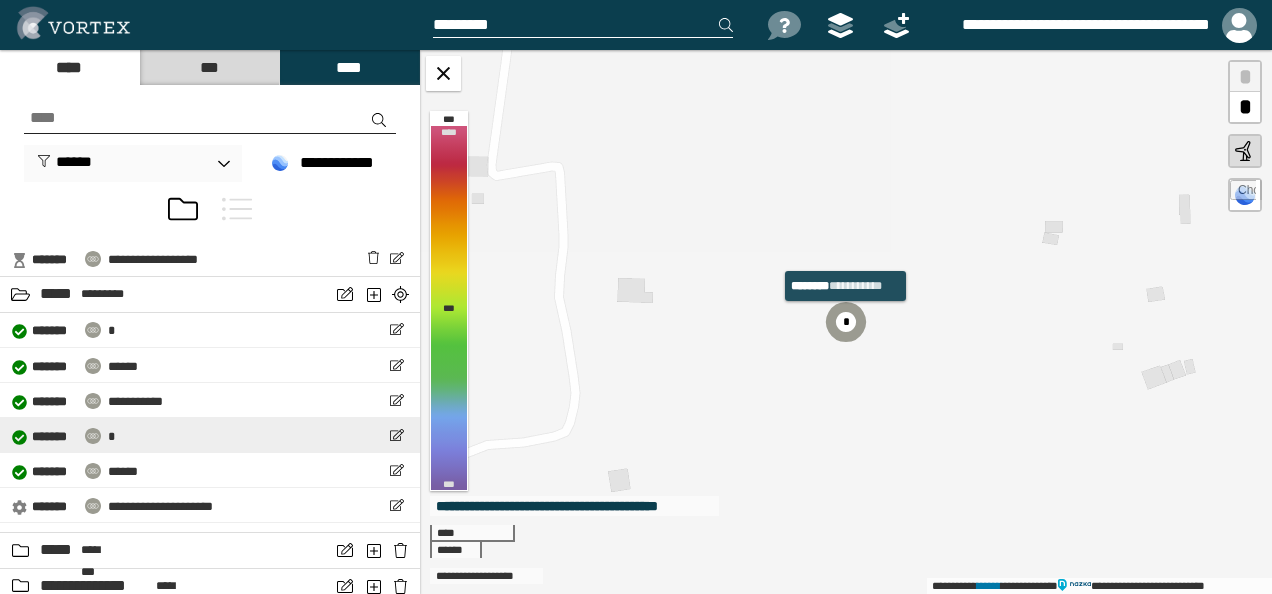 click on "**********" at bounding box center (210, 435) 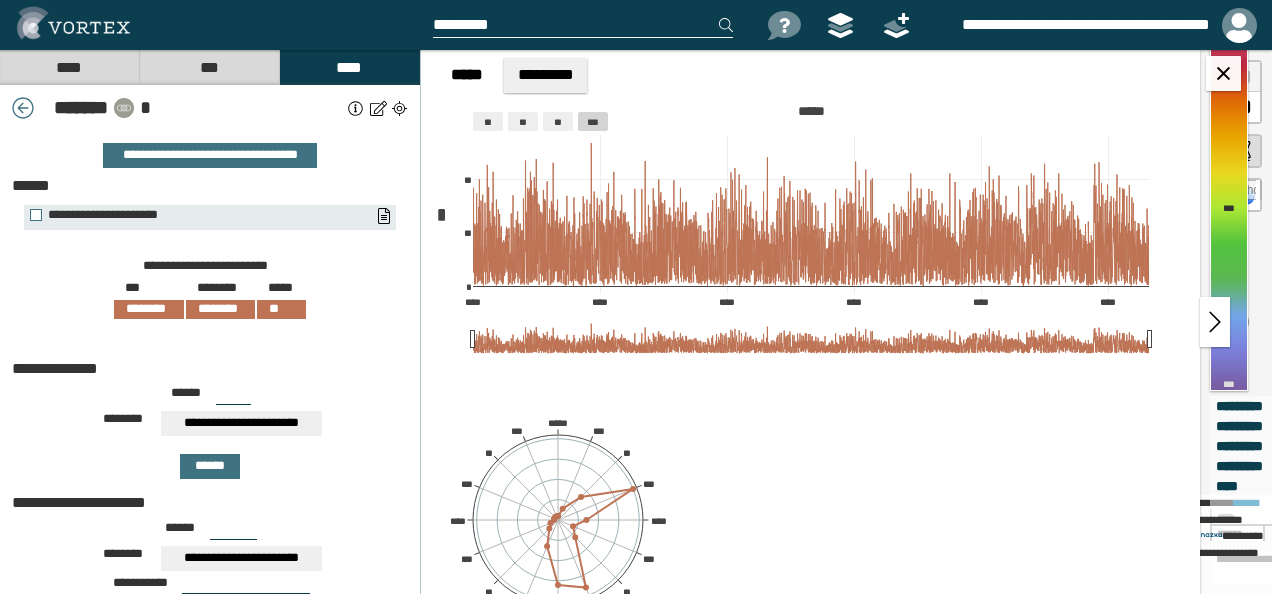 click on "**********" at bounding box center (210, 218) 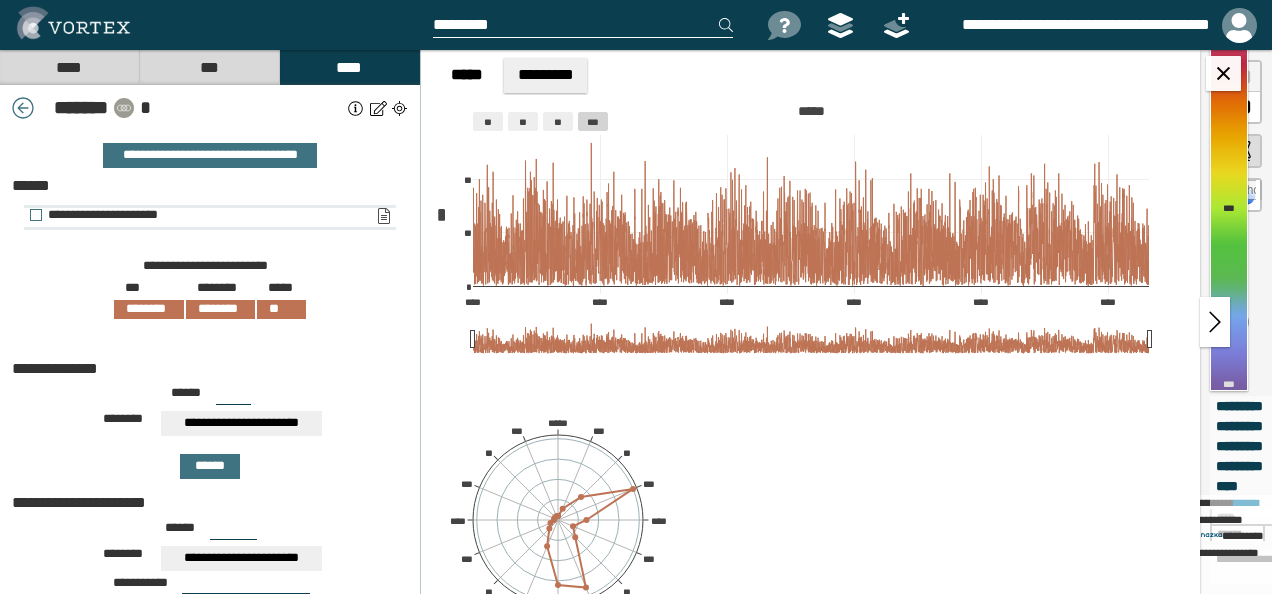 click on "**********" at bounding box center [383, 216] 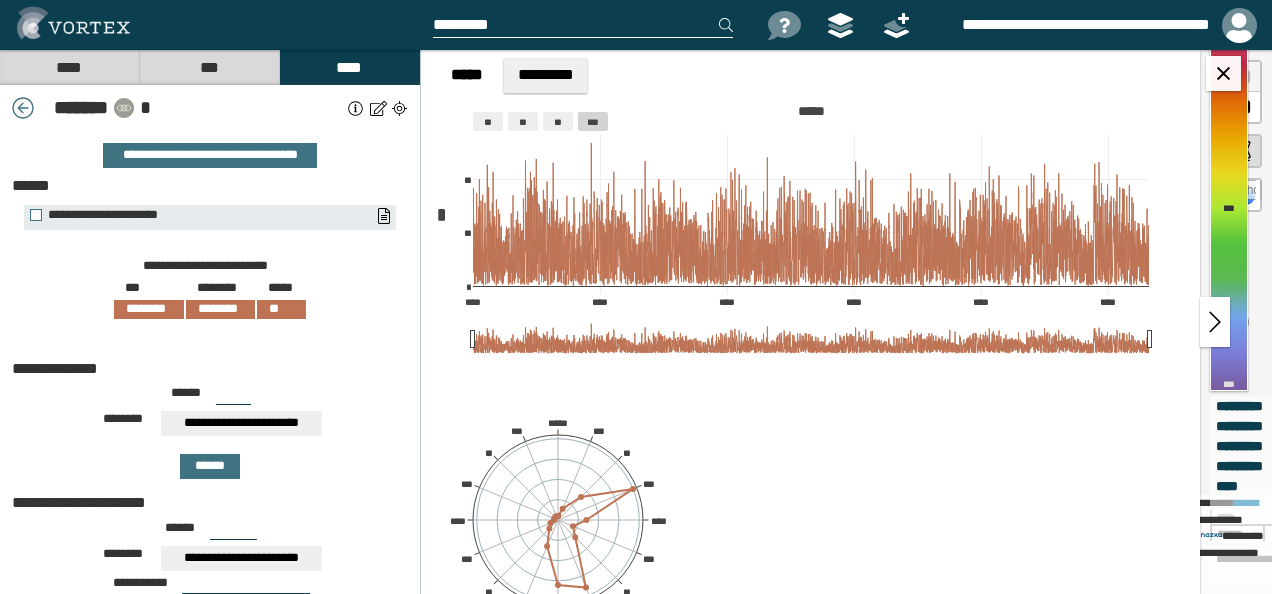 click at bounding box center [23, 108] 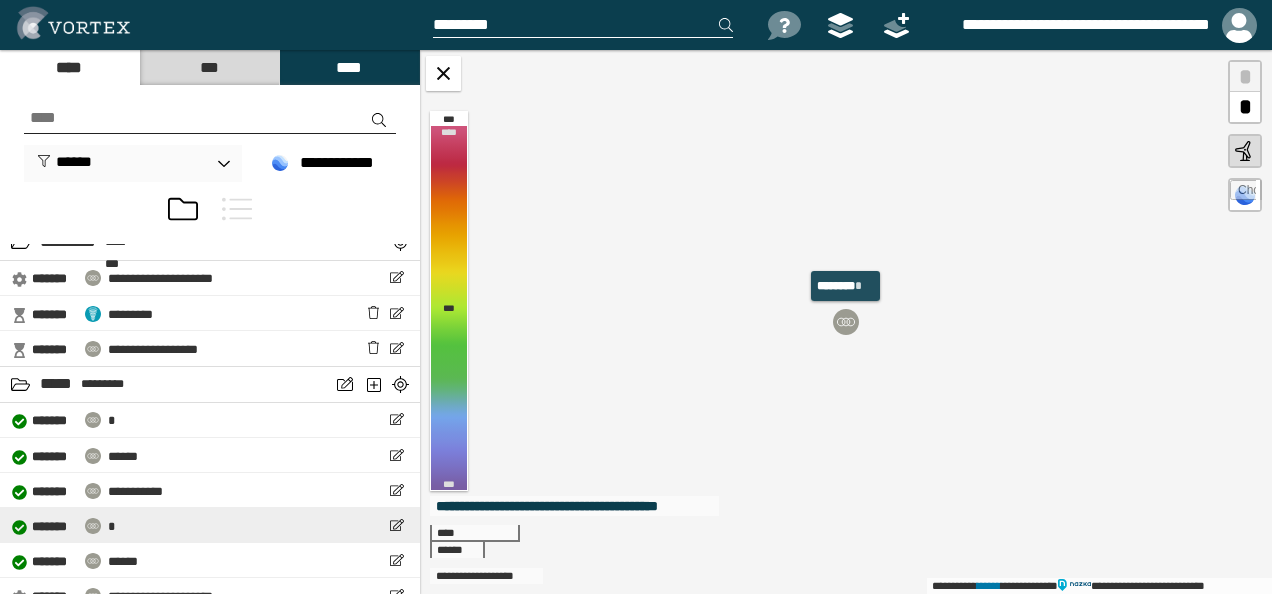 scroll, scrollTop: 200, scrollLeft: 0, axis: vertical 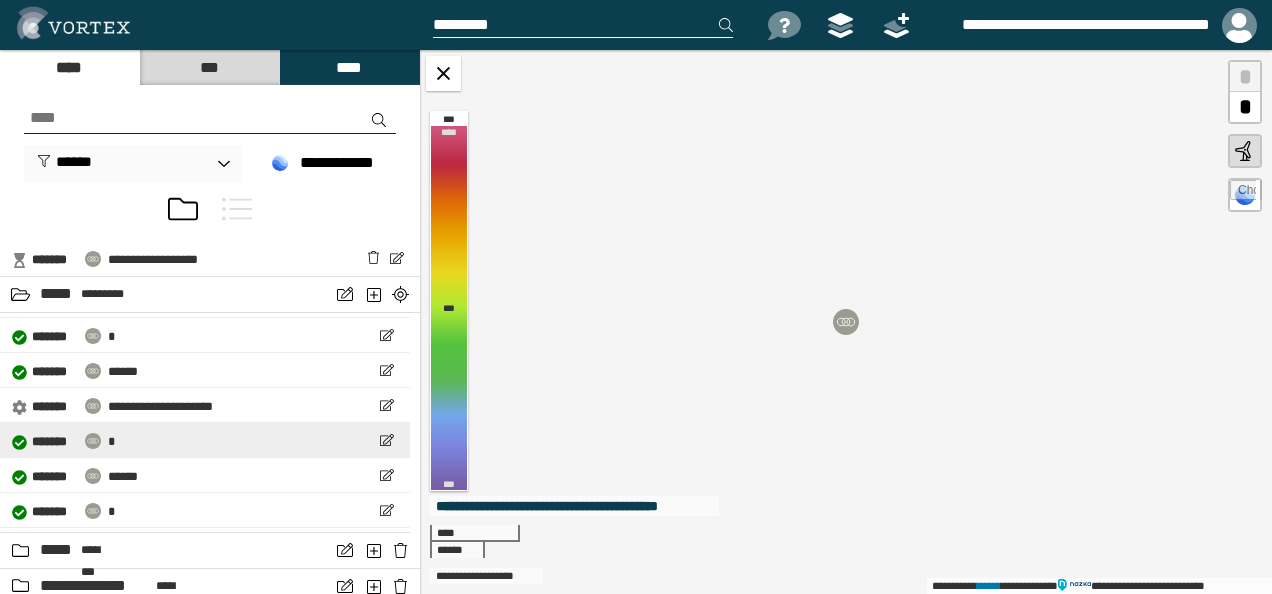 click on "**********" at bounding box center (205, 440) 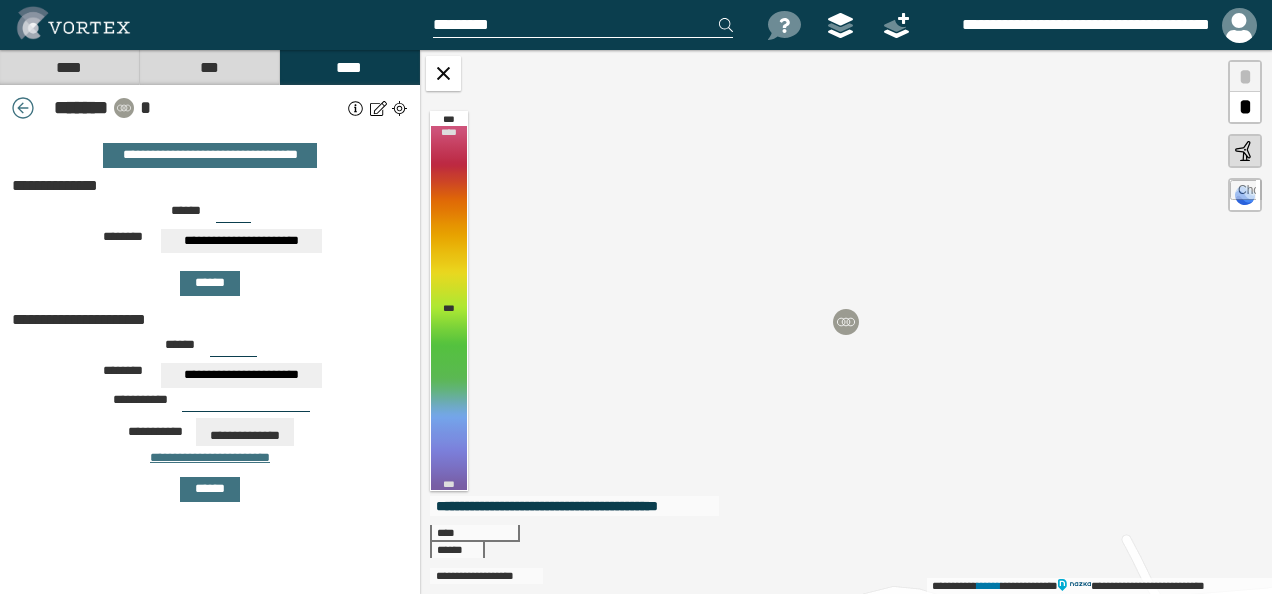 click on "**********" at bounding box center [210, 248] 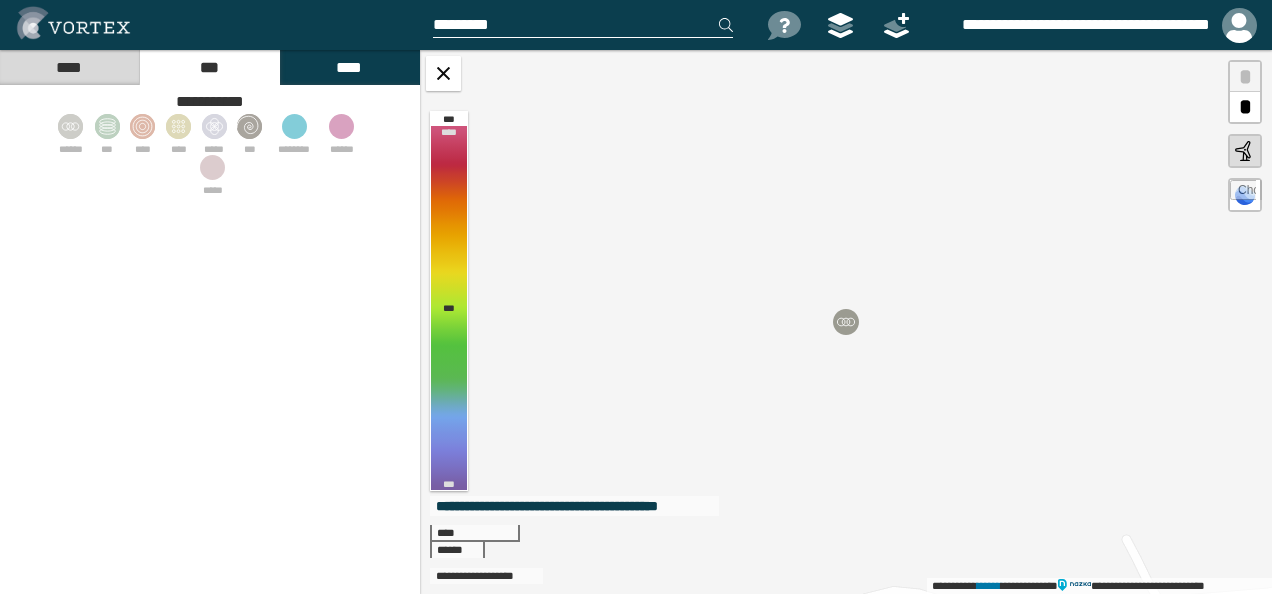 click on "****" at bounding box center [349, 67] 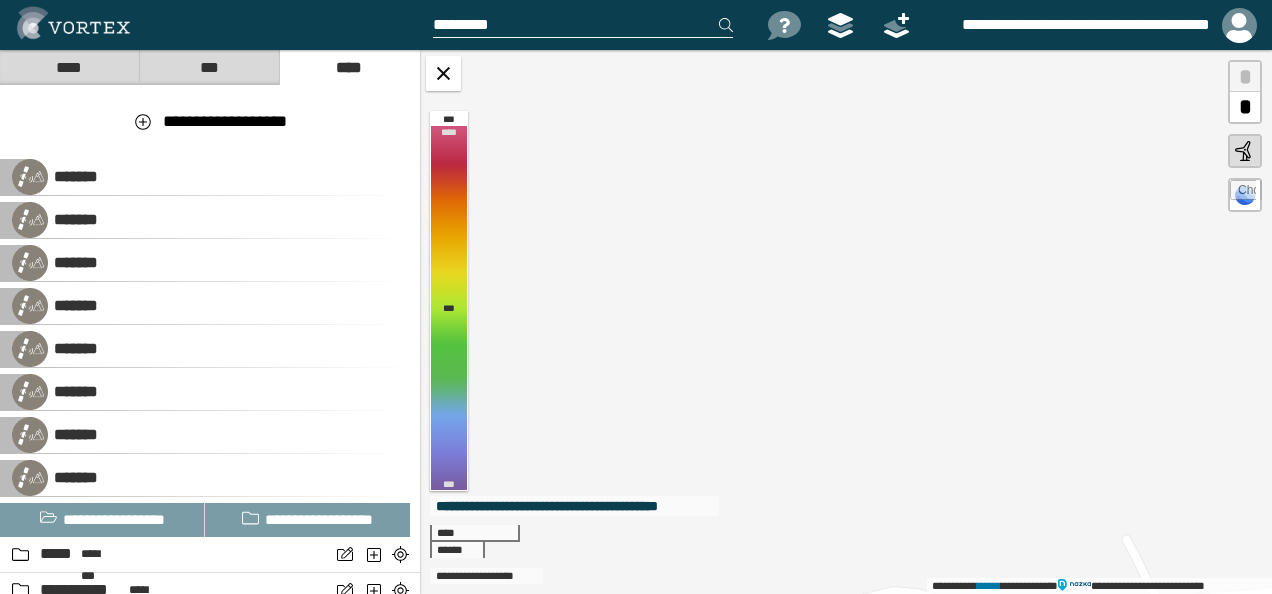 click on "****" at bounding box center [69, 67] 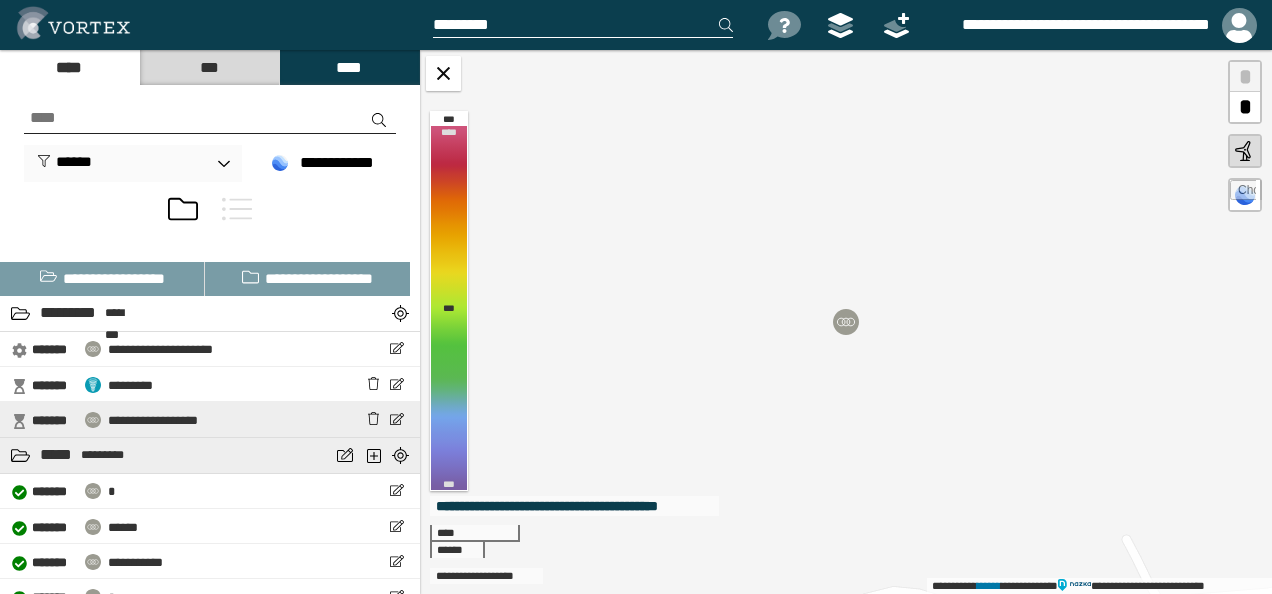 scroll, scrollTop: 100, scrollLeft: 0, axis: vertical 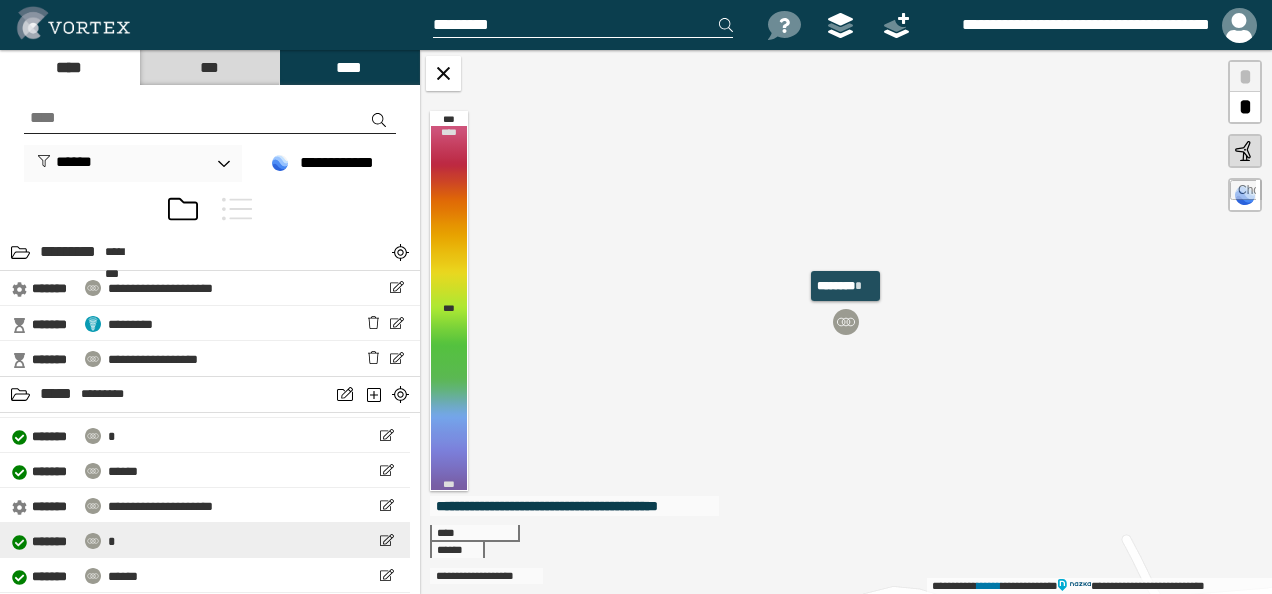 click on "**********" at bounding box center [205, 540] 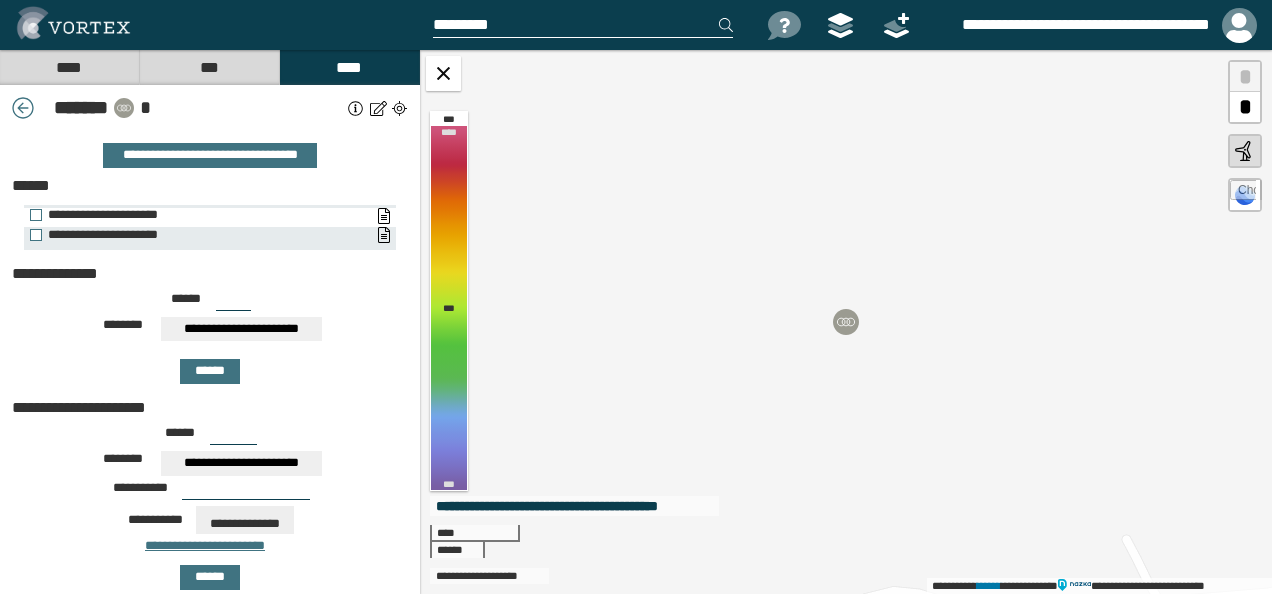 click on "**********" at bounding box center [210, 218] 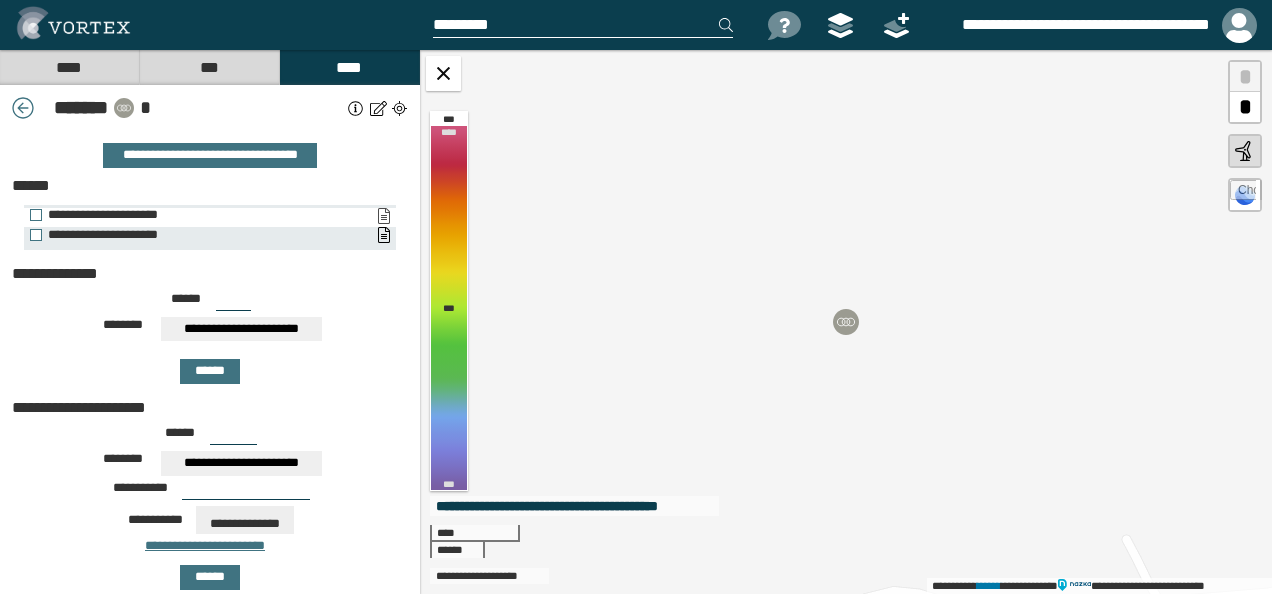 click on "**********" at bounding box center (383, 216) 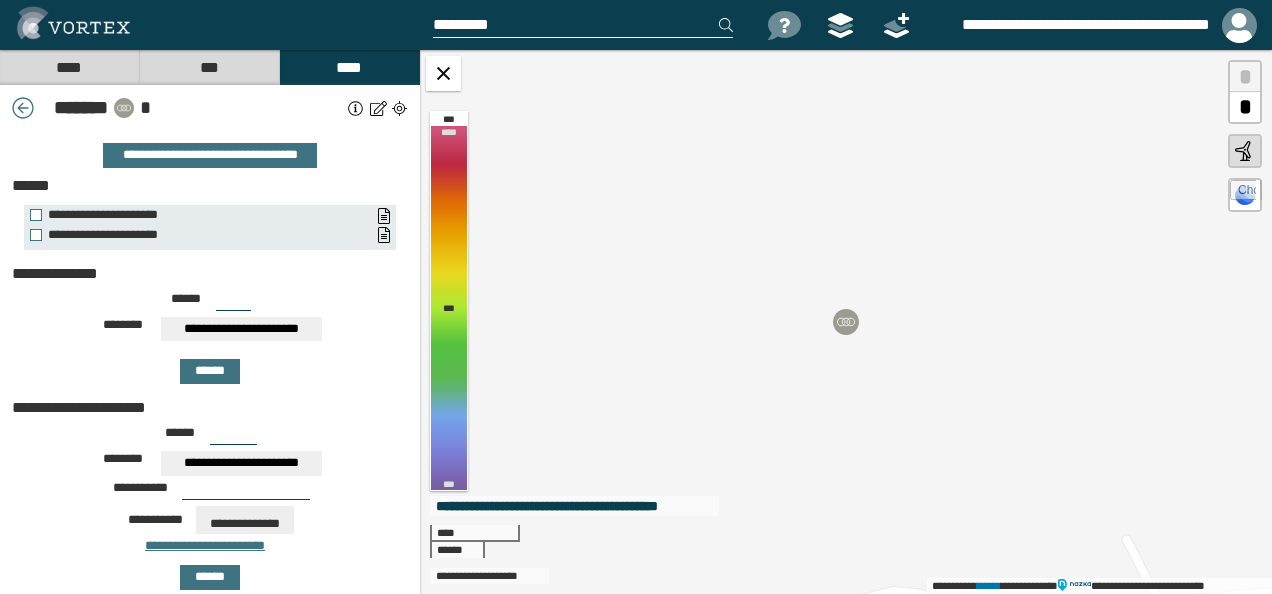 click on "* ****** *" at bounding box center (210, 108) 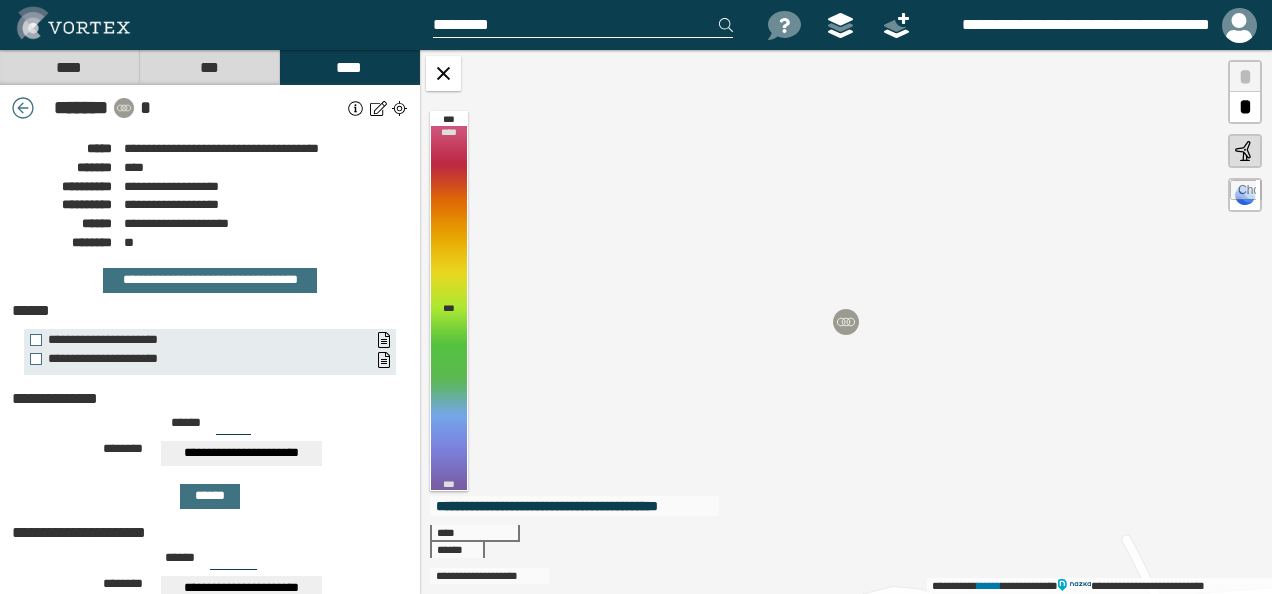 click on "* ****** *" at bounding box center [210, 108] 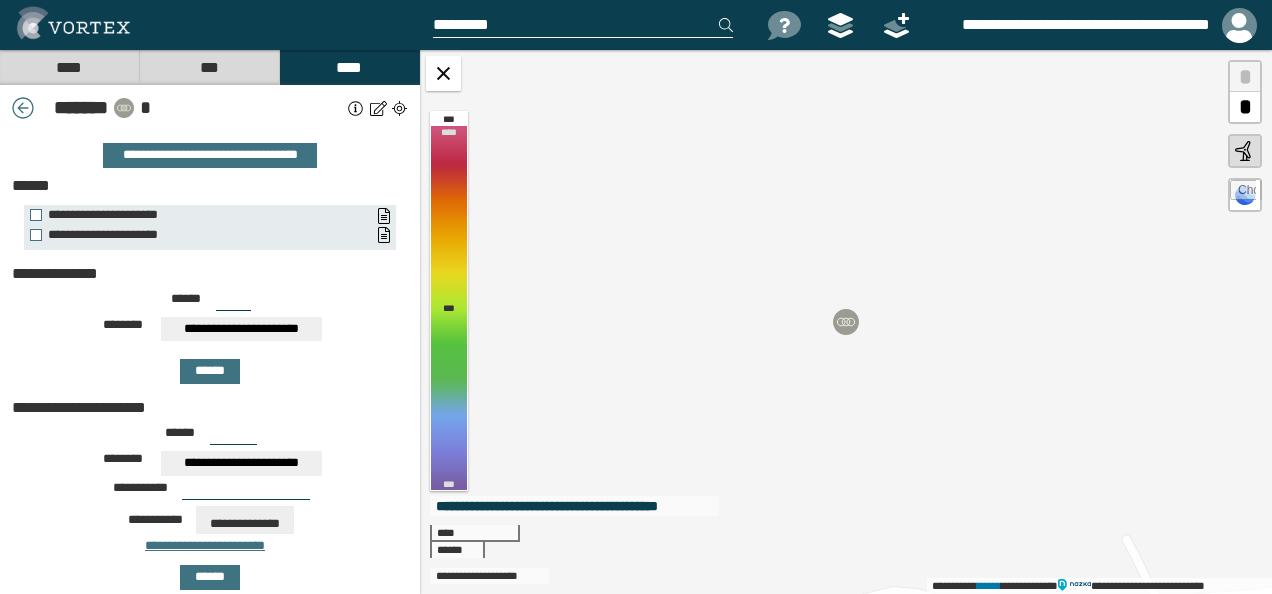click on "****" at bounding box center [69, 67] 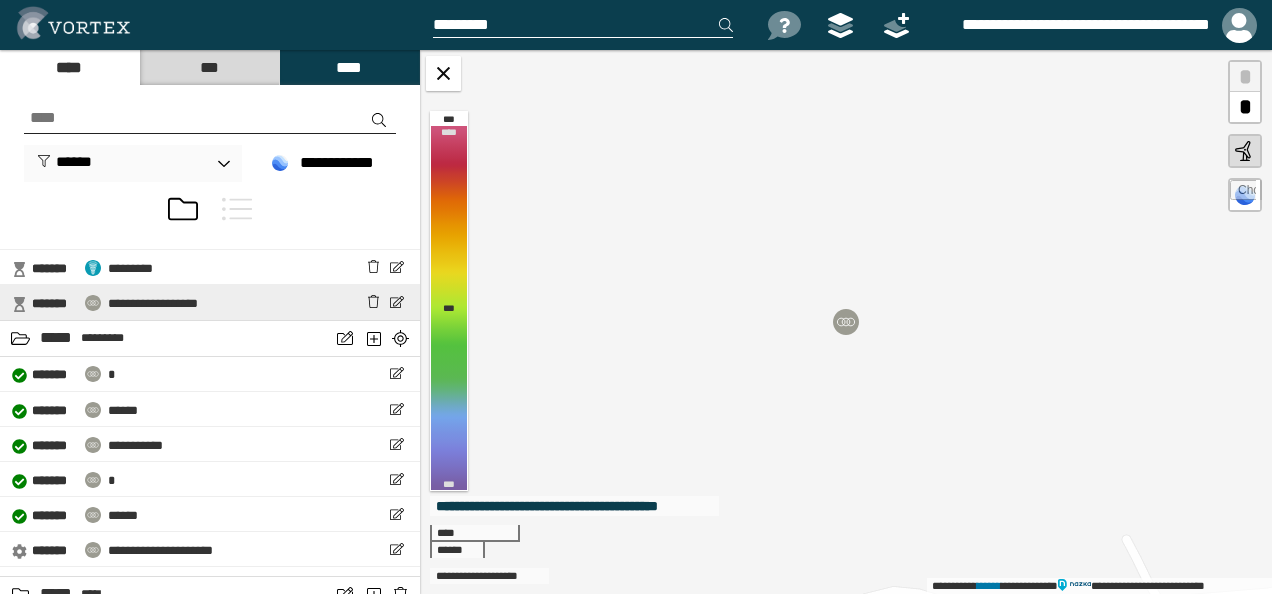 scroll, scrollTop: 200, scrollLeft: 0, axis: vertical 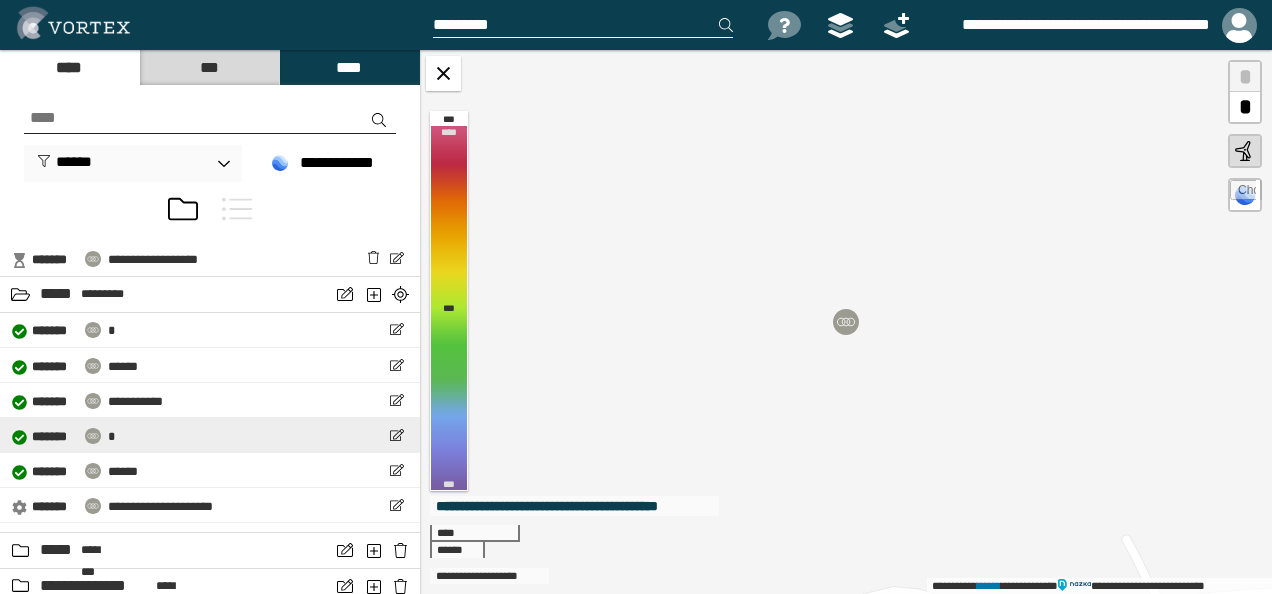 click on "**********" at bounding box center [210, 435] 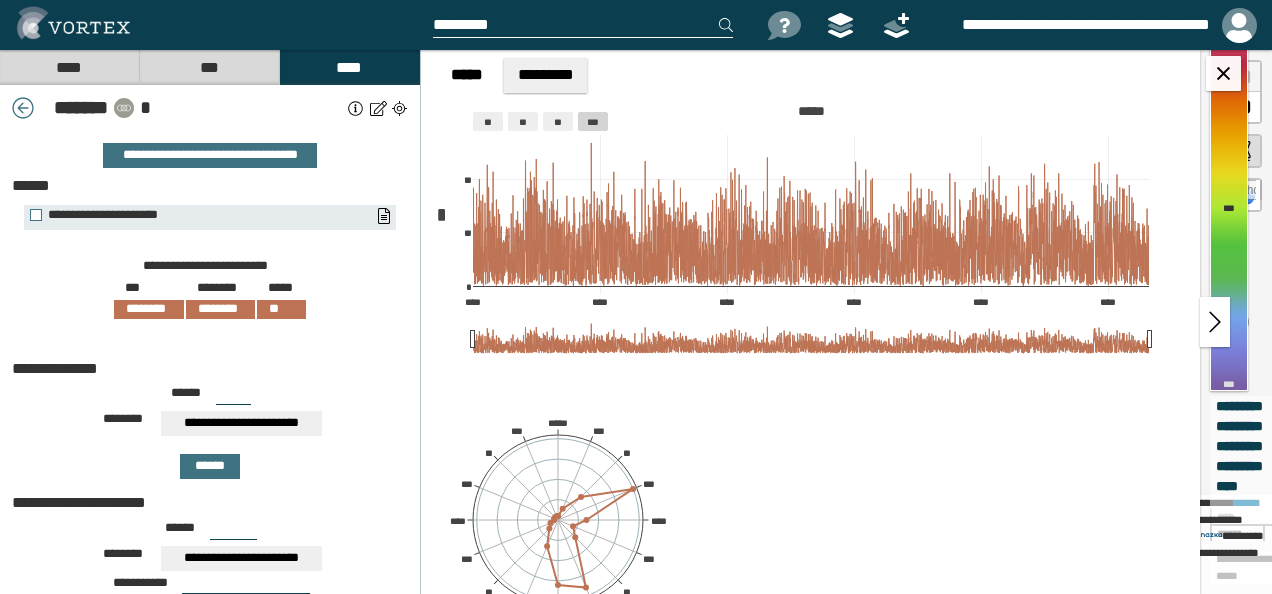 click on "****" at bounding box center (69, 67) 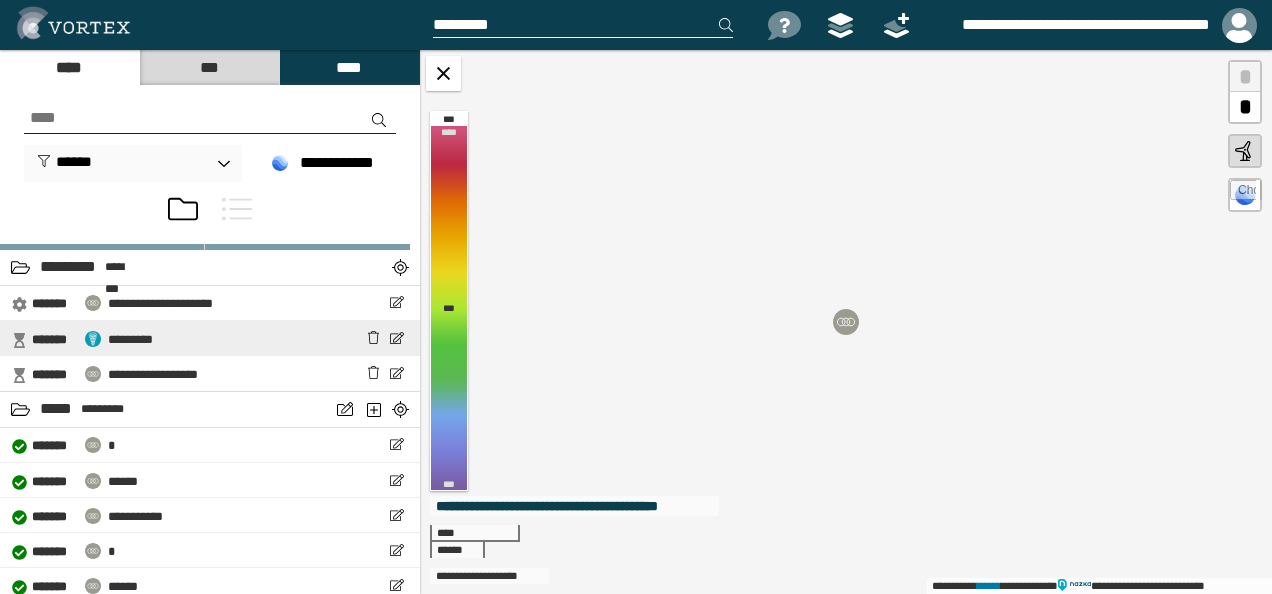 scroll, scrollTop: 200, scrollLeft: 0, axis: vertical 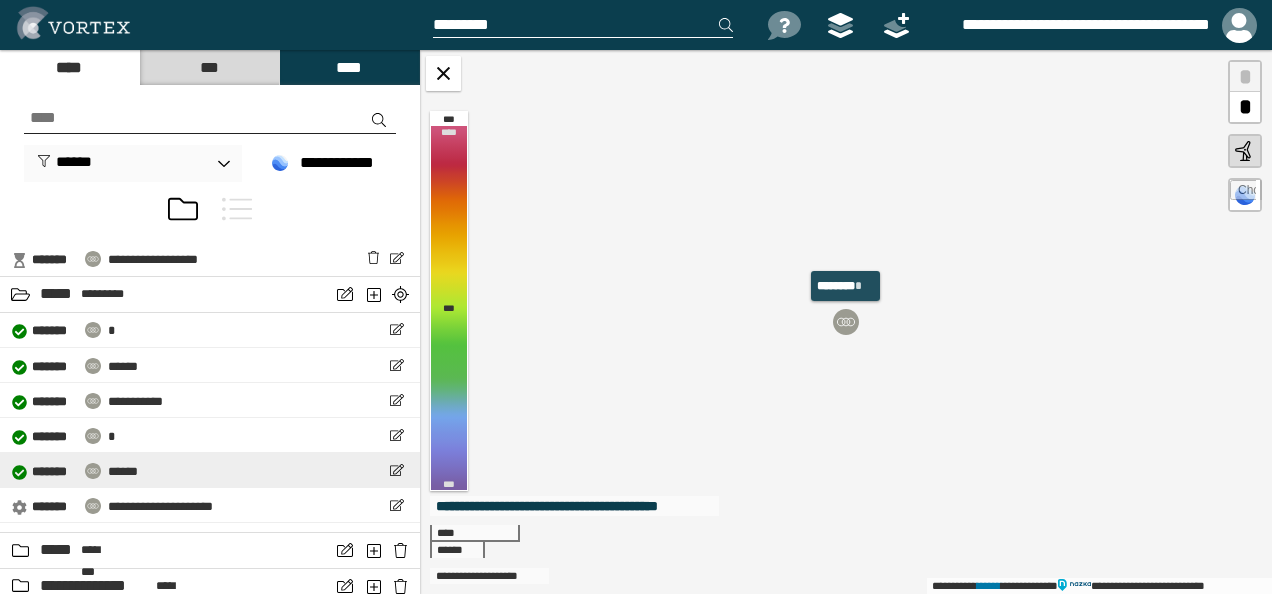 click on "******" at bounding box center [123, 471] 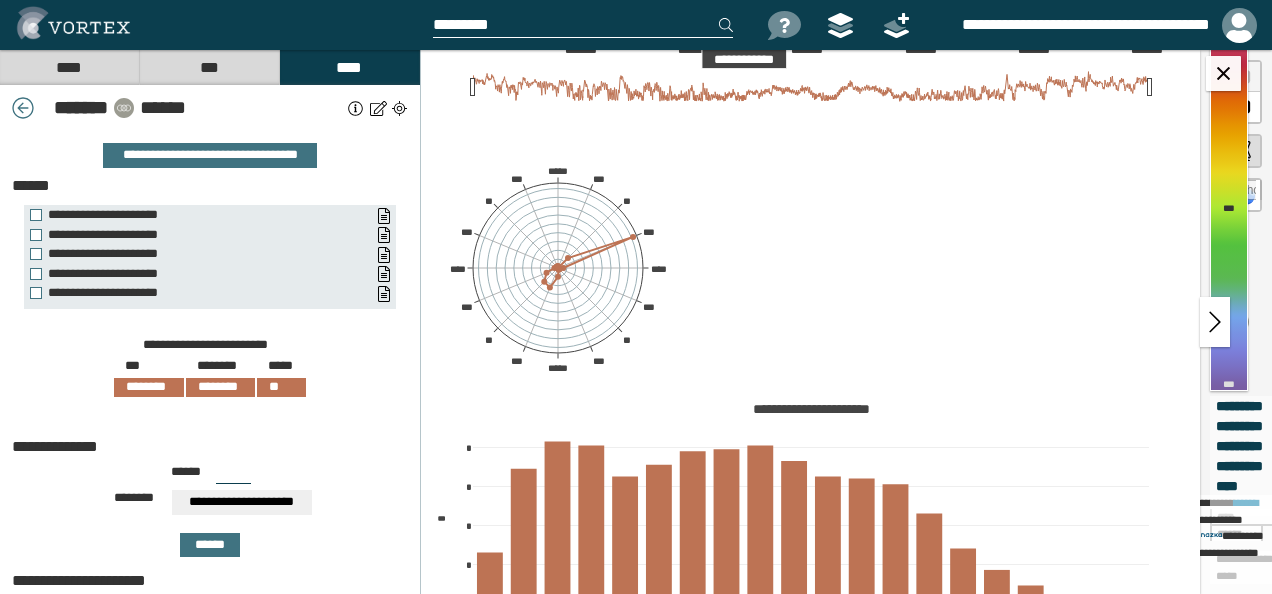 scroll, scrollTop: 306, scrollLeft: 0, axis: vertical 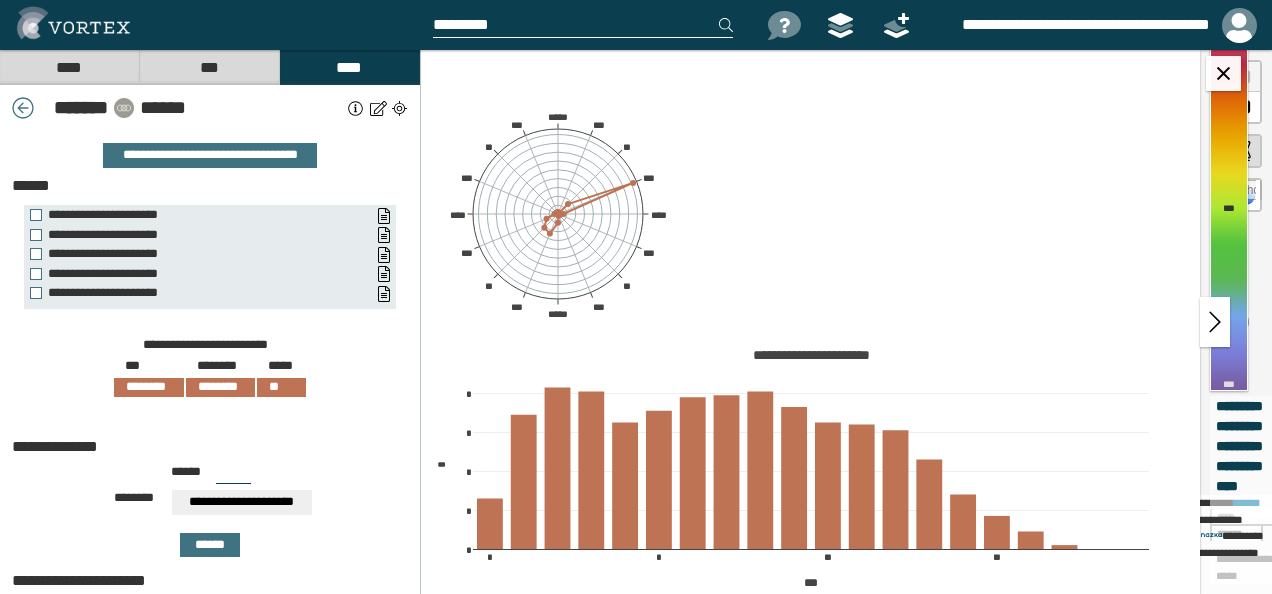 click on "**********" at bounding box center [1236, 322] 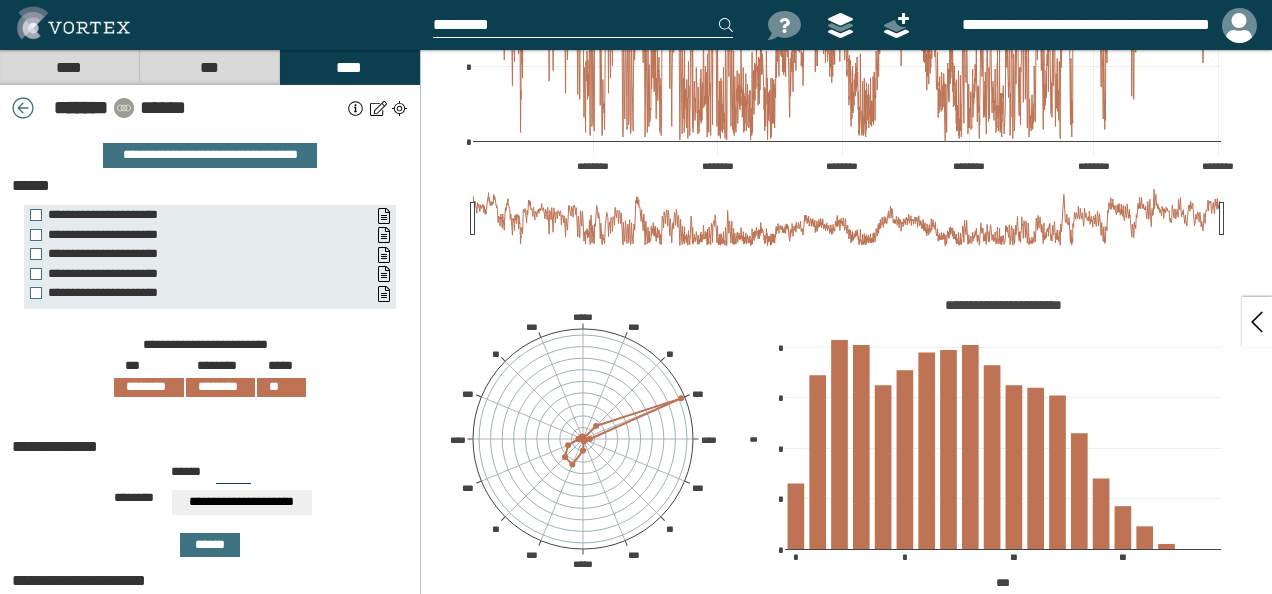 click at bounding box center (1257, 322) 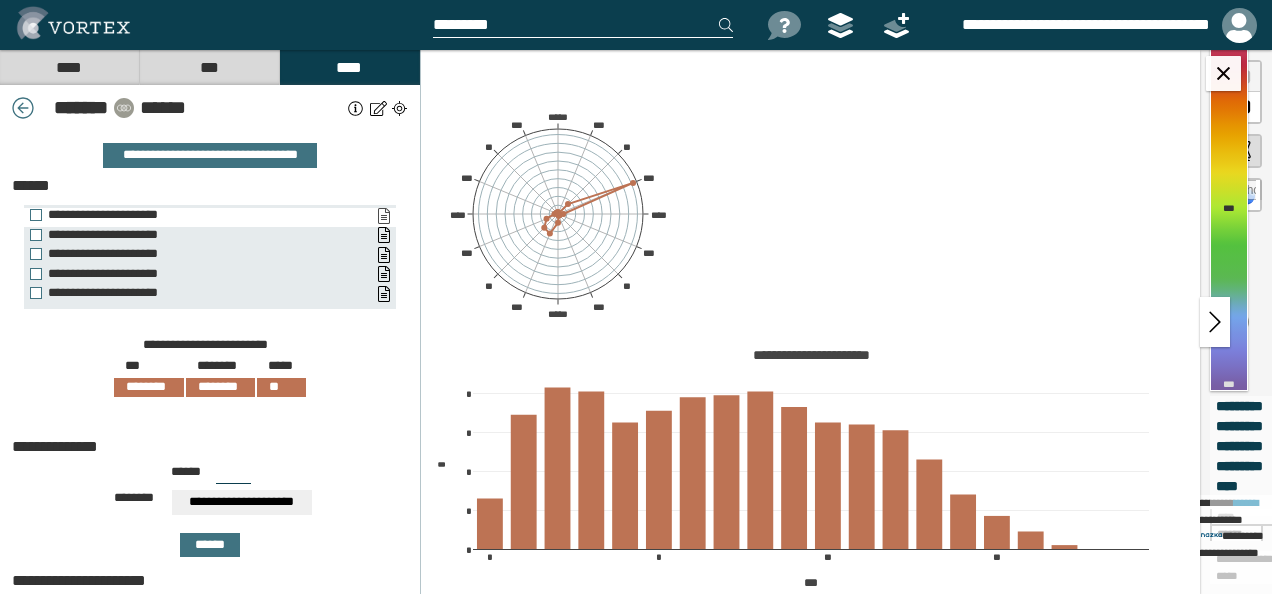 click on "**********" at bounding box center (383, 216) 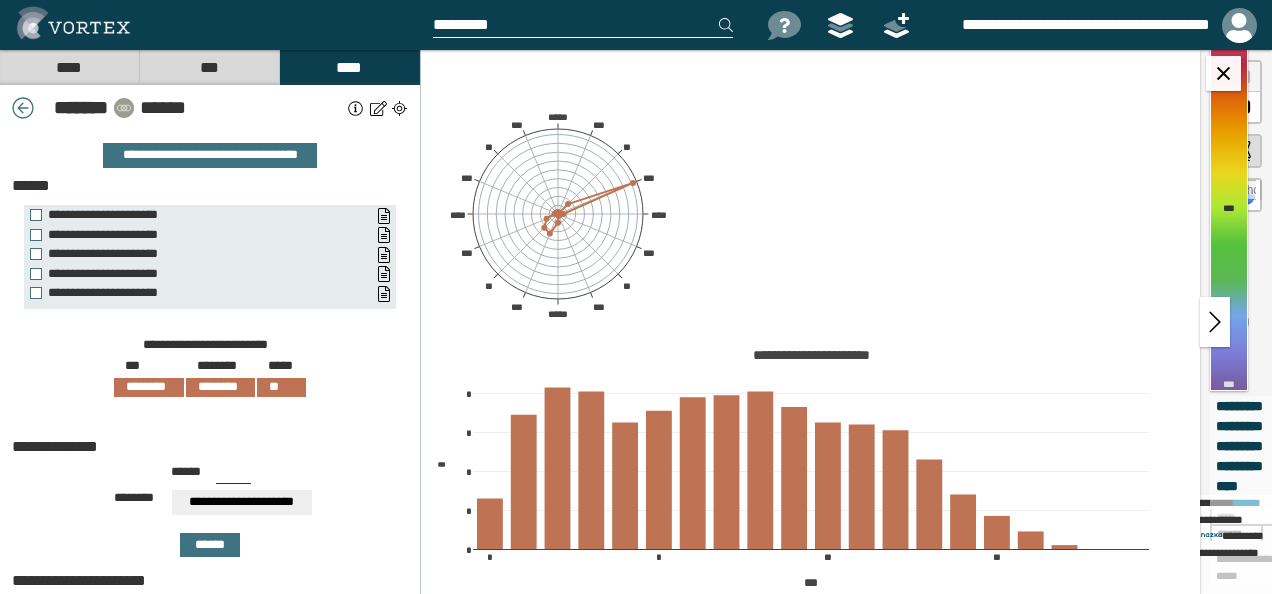 click on "* ****** ******" at bounding box center (210, 108) 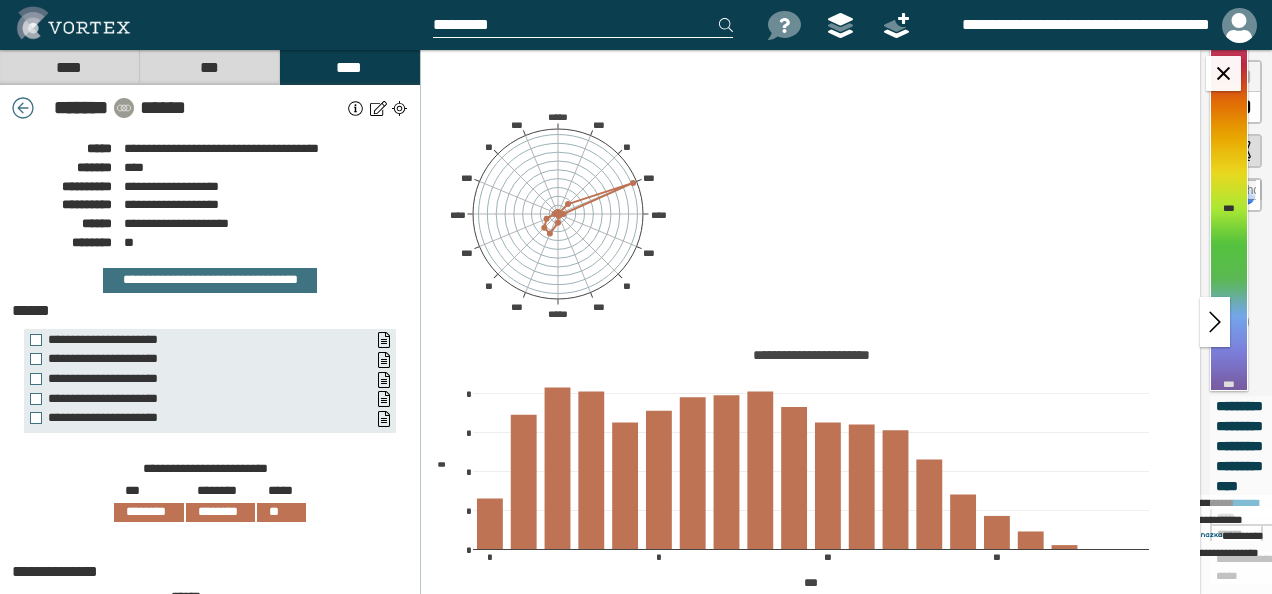 click on "****" at bounding box center (69, 67) 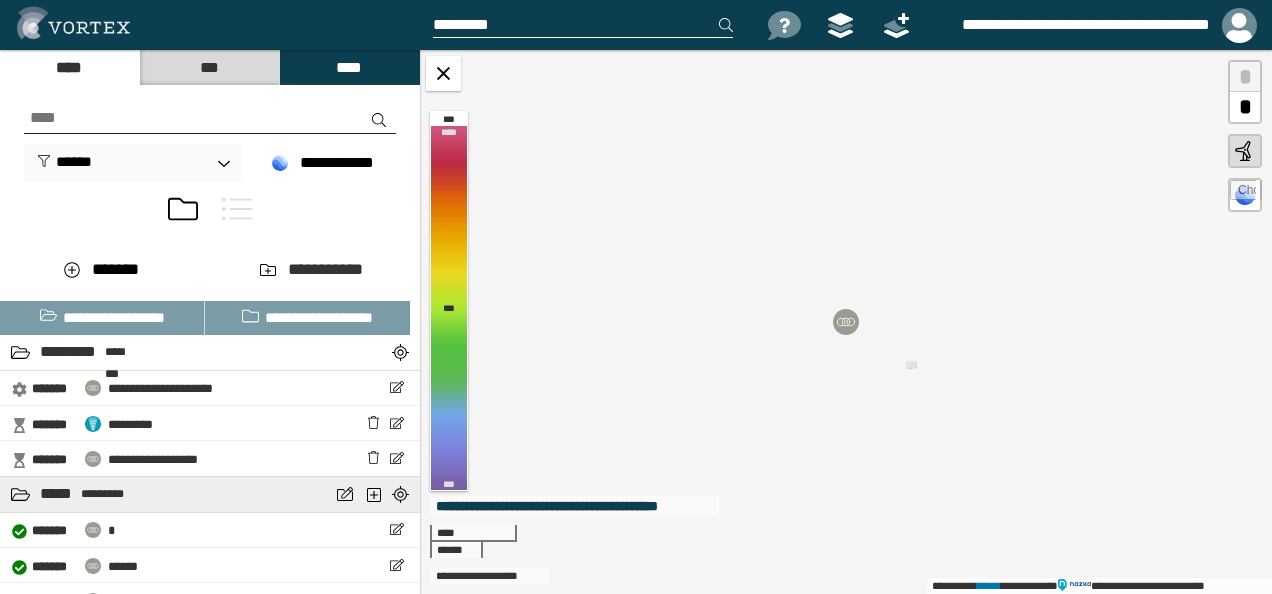scroll, scrollTop: 200, scrollLeft: 0, axis: vertical 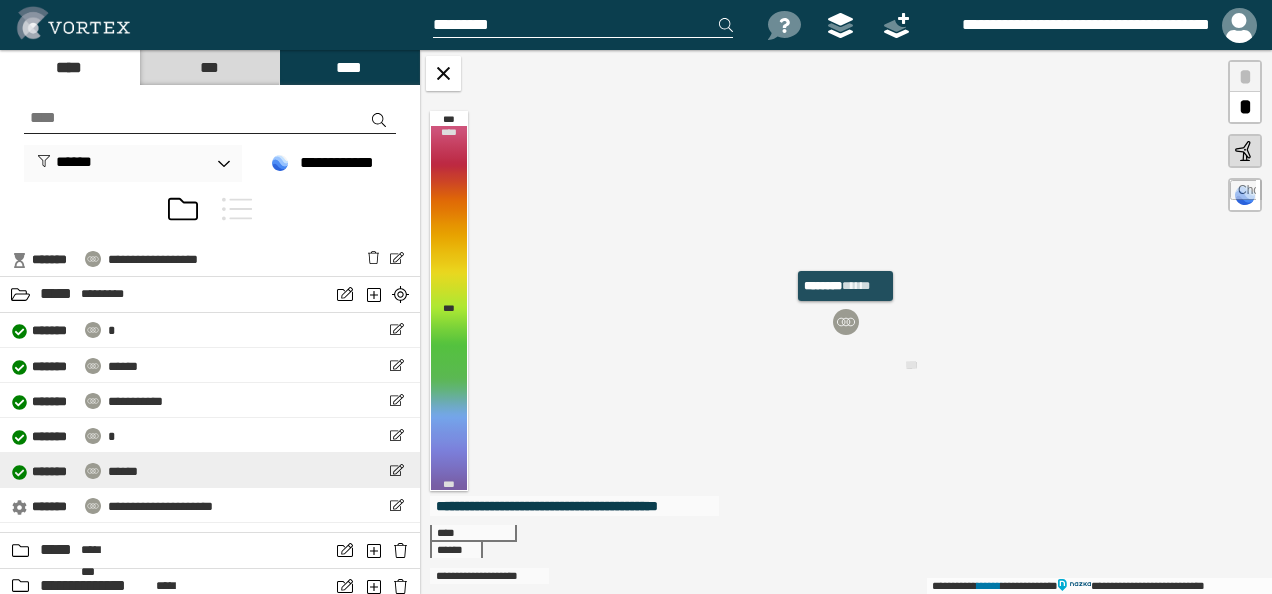 click at bounding box center (846, 322) 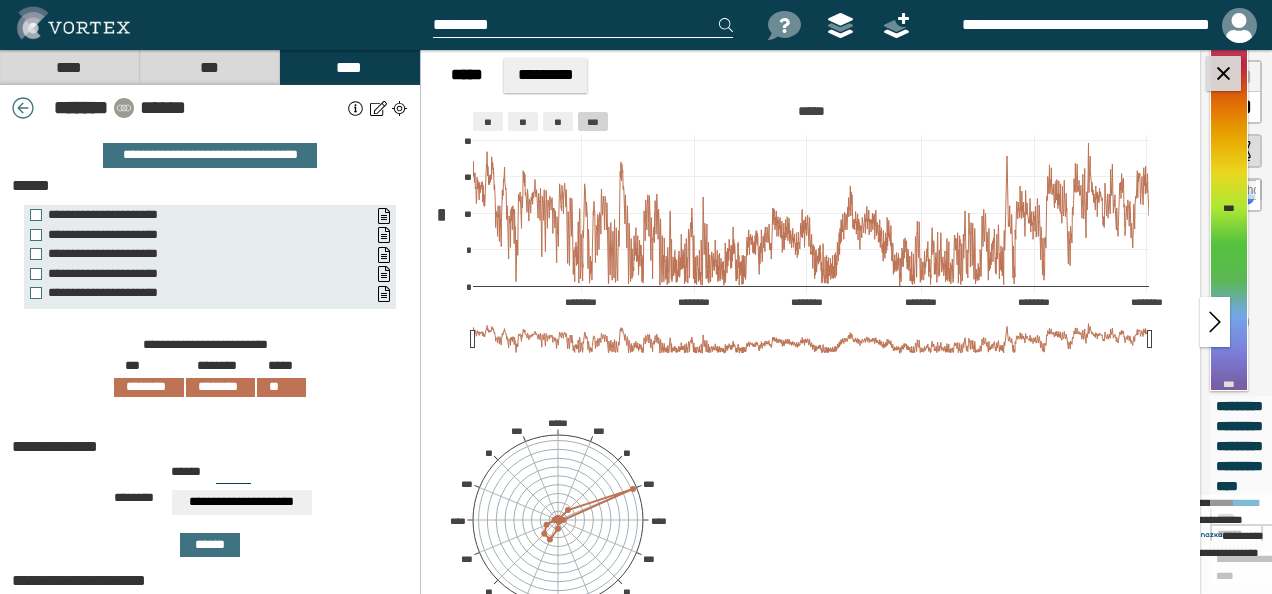 click at bounding box center (1223, 73) 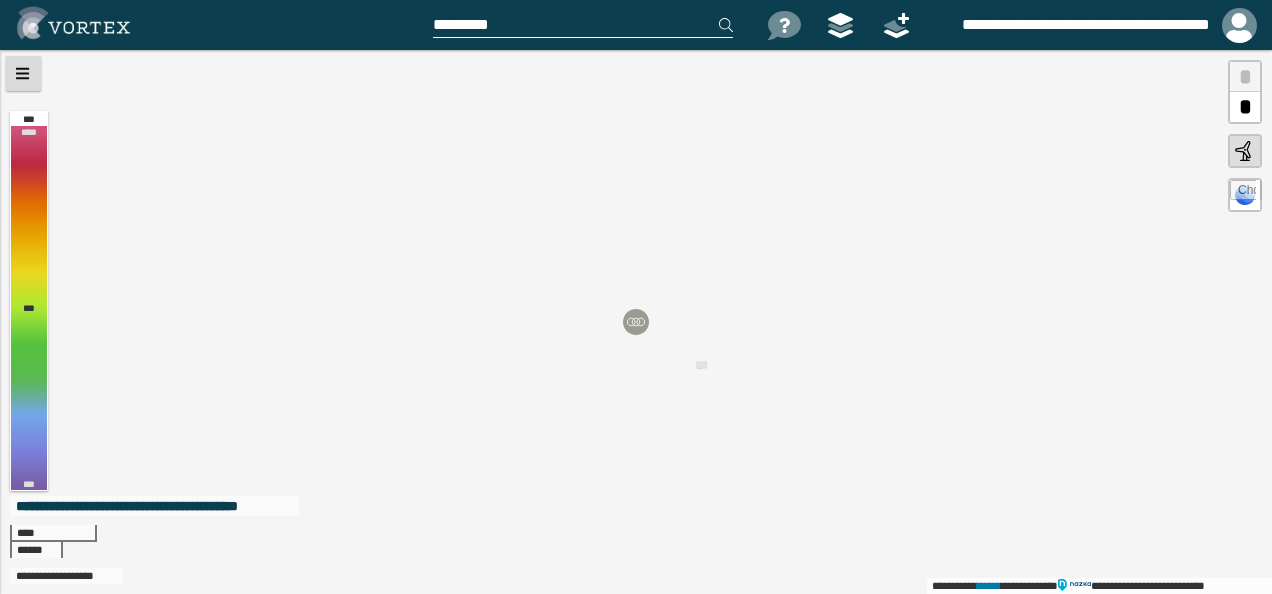 click at bounding box center [23, 73] 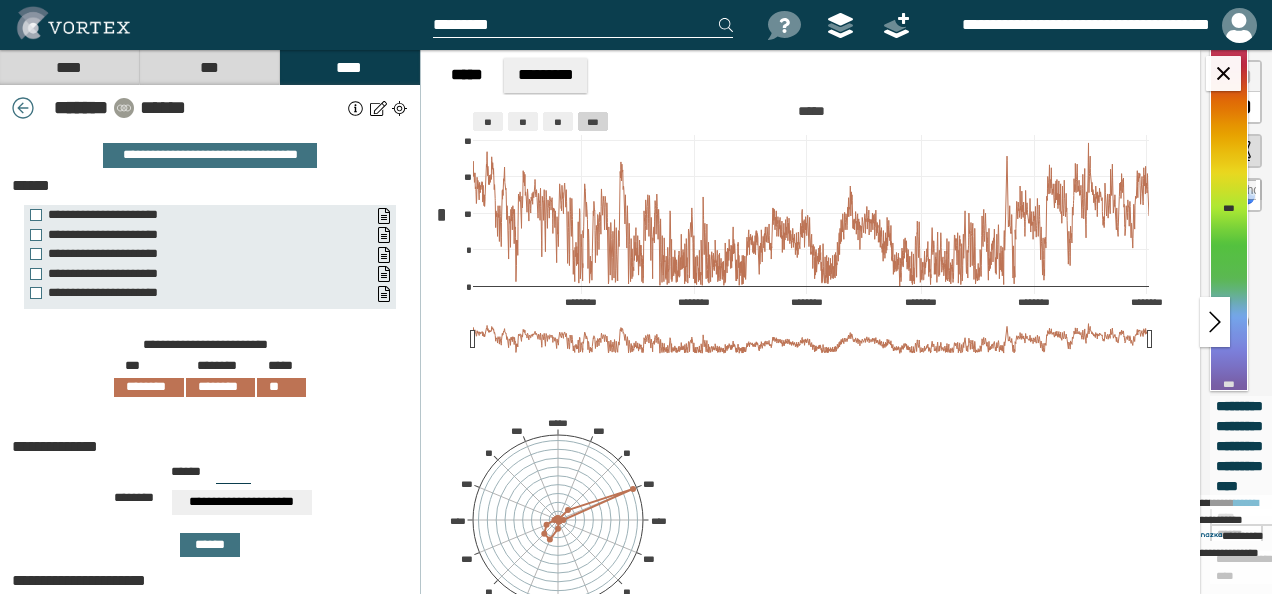 click on "****" at bounding box center [69, 67] 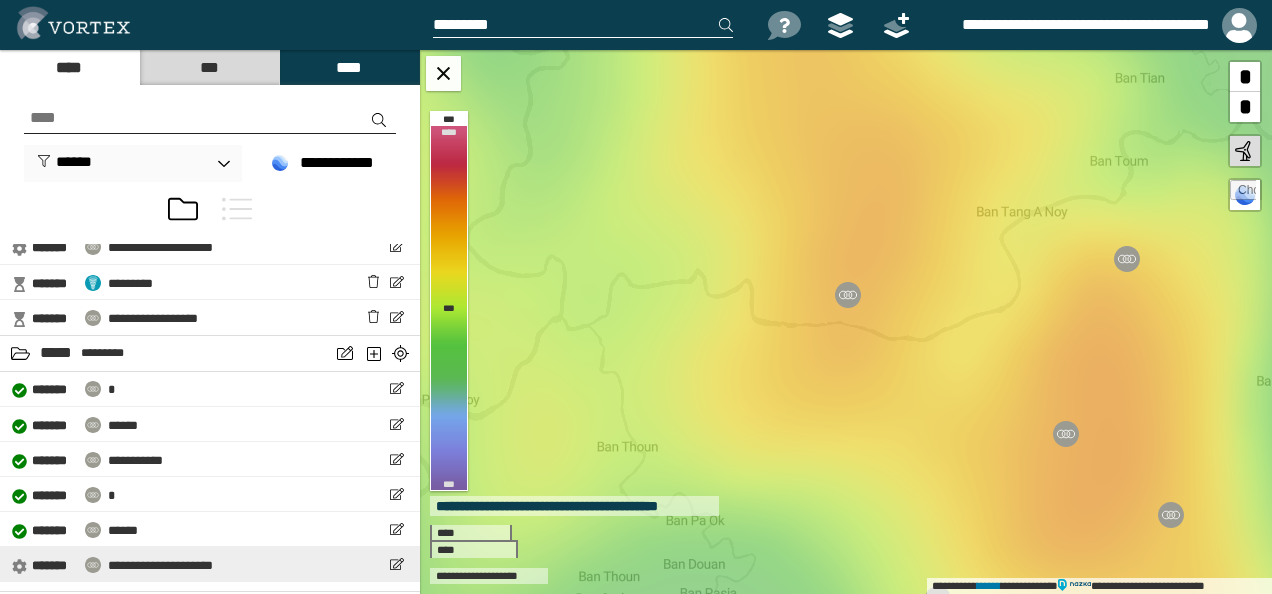 scroll, scrollTop: 200, scrollLeft: 0, axis: vertical 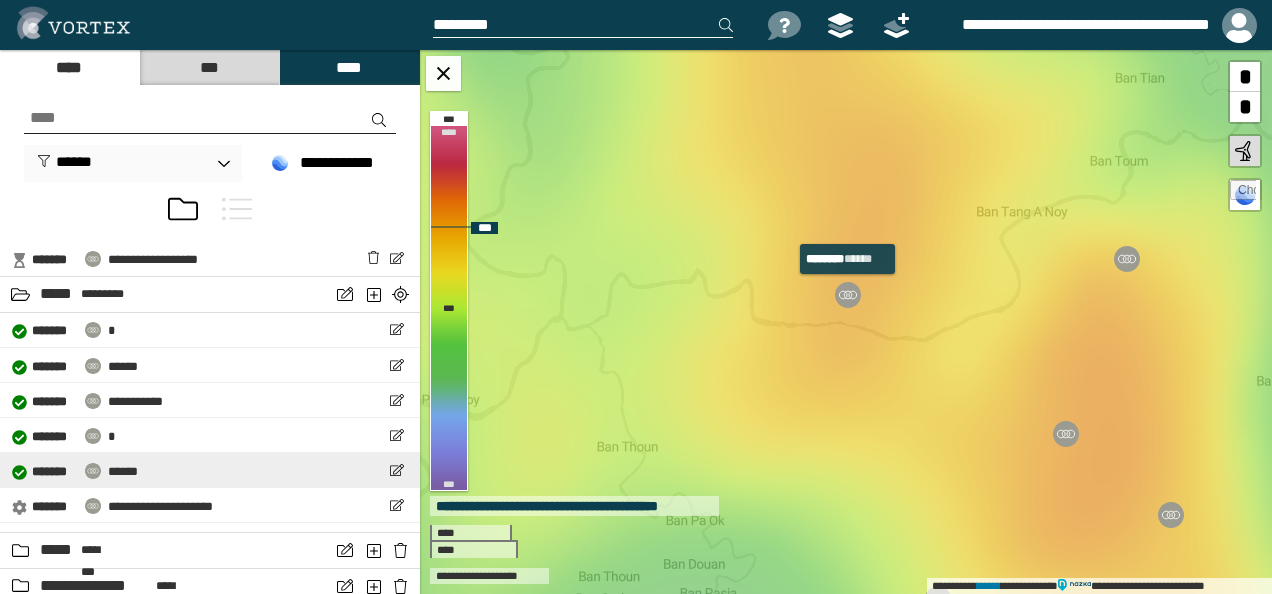 click at bounding box center (848, 295) 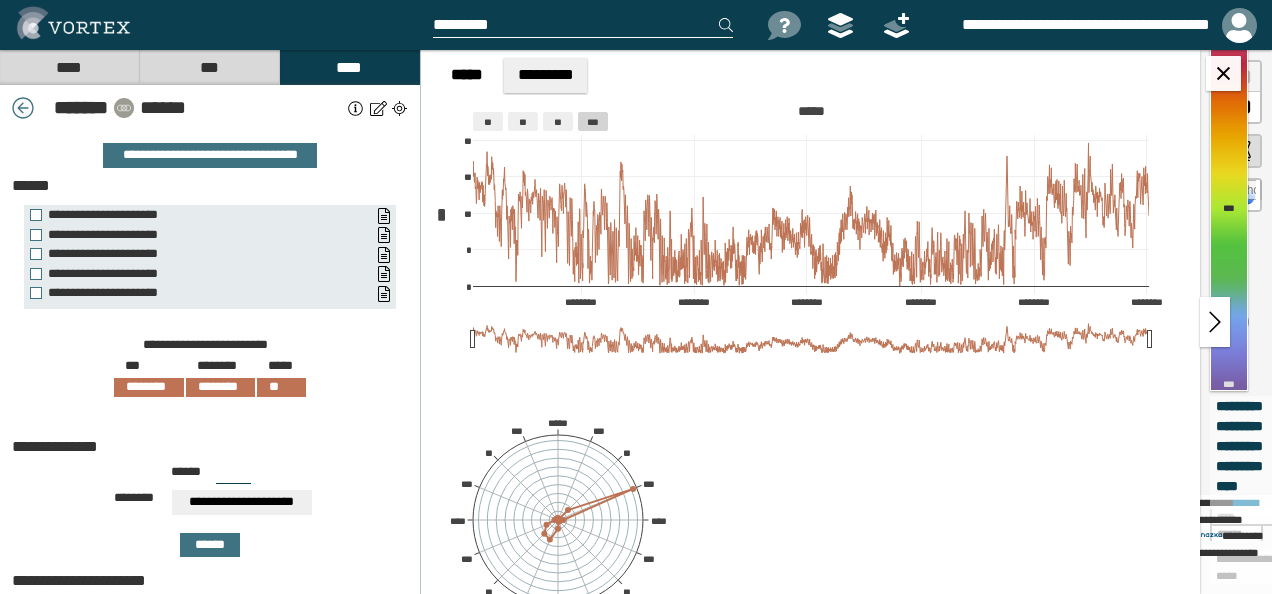 click at bounding box center (23, 108) 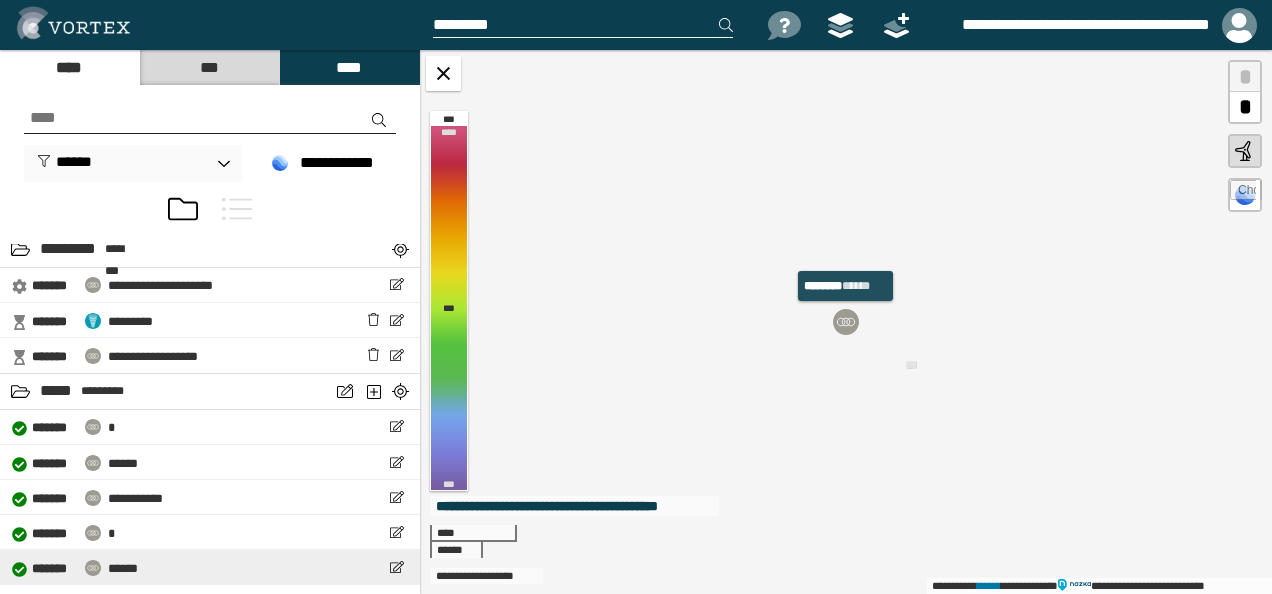 scroll, scrollTop: 200, scrollLeft: 0, axis: vertical 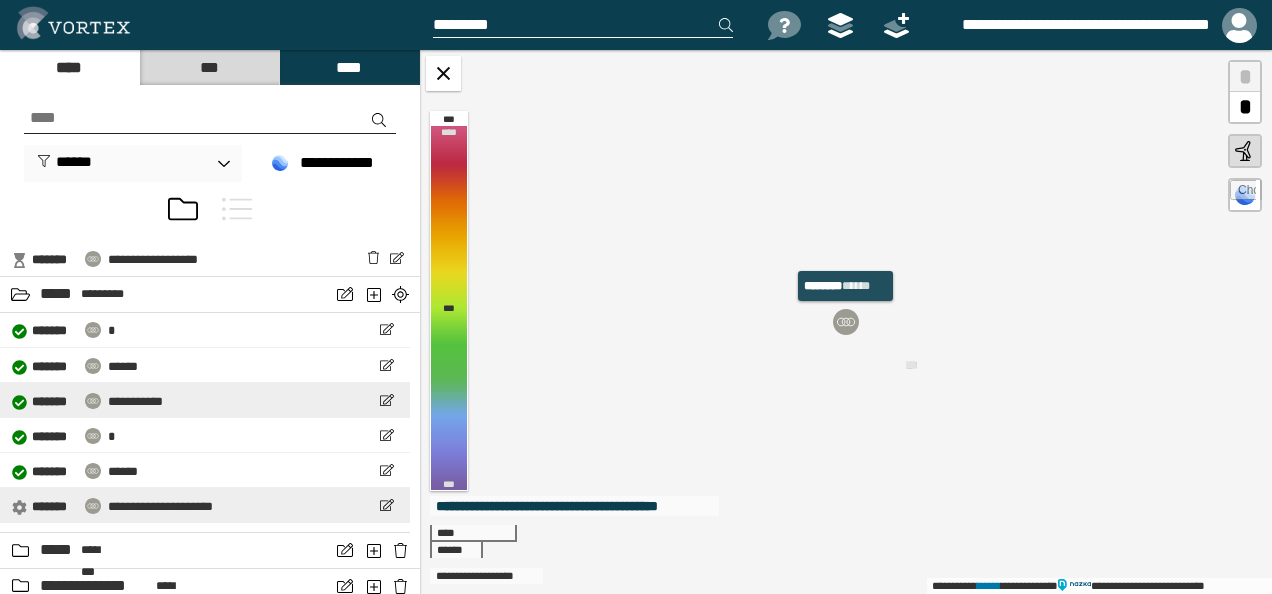 click on "**********" at bounding box center [205, 400] 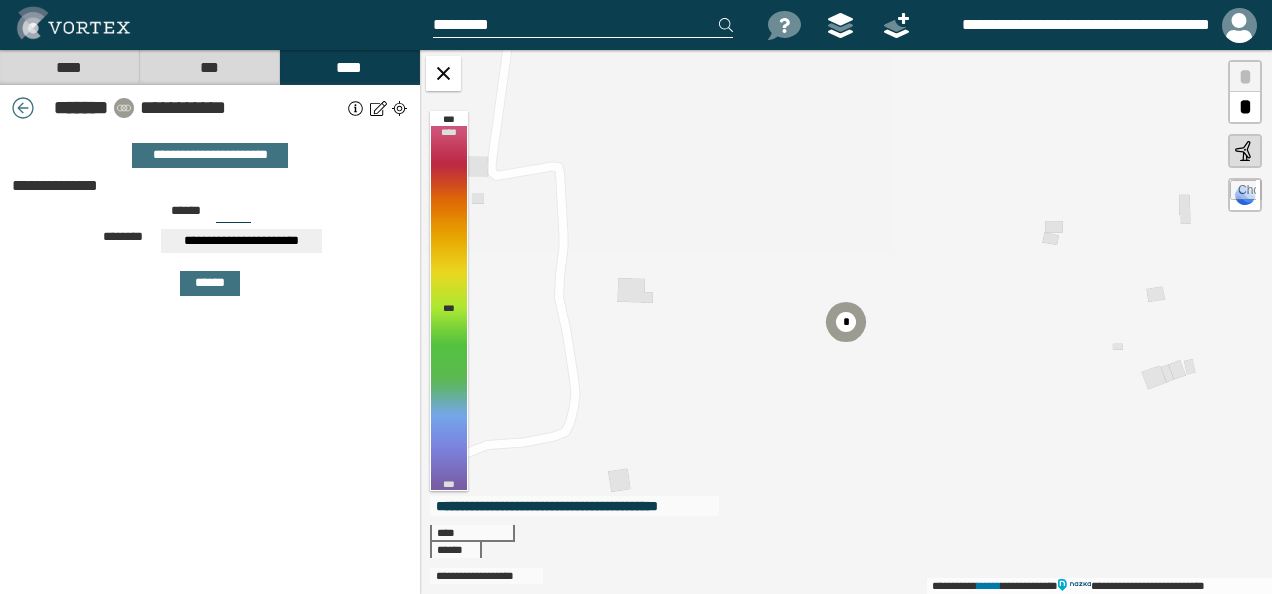 click on "****** ***" at bounding box center (210, 217) 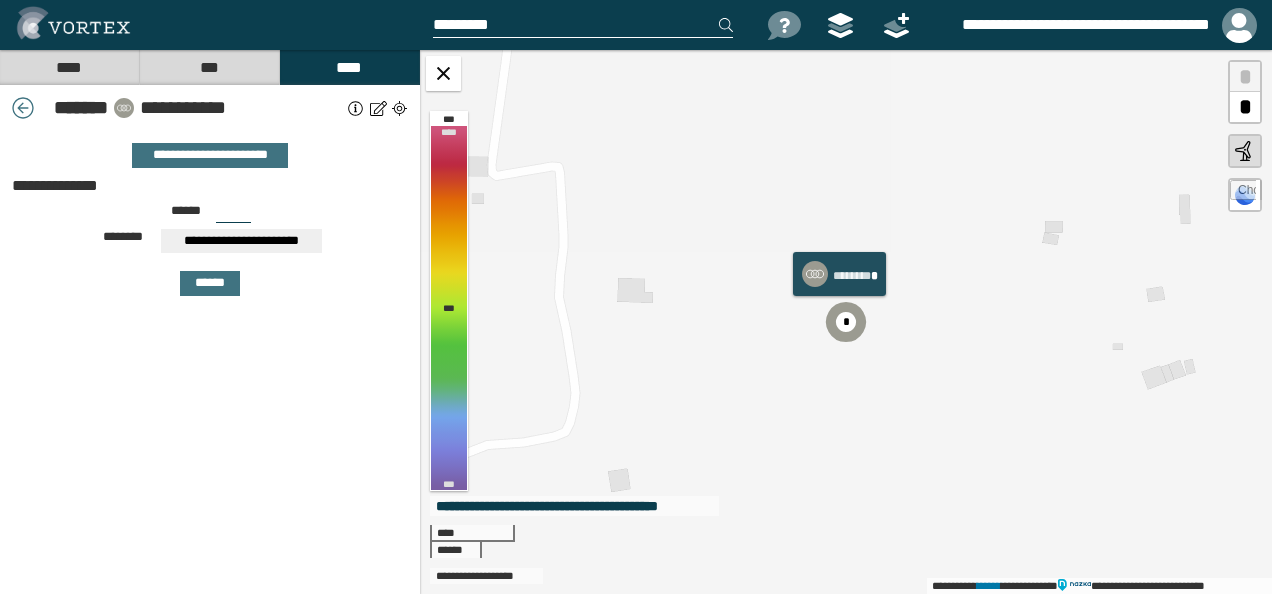 click 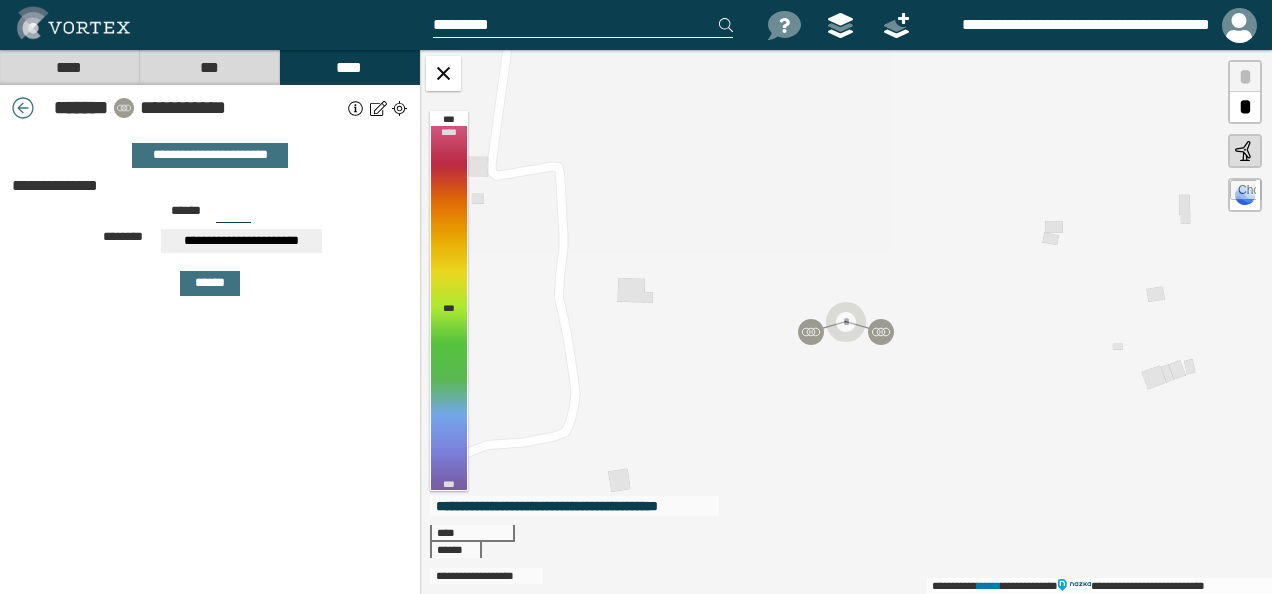 click on "**********" at bounding box center [210, 248] 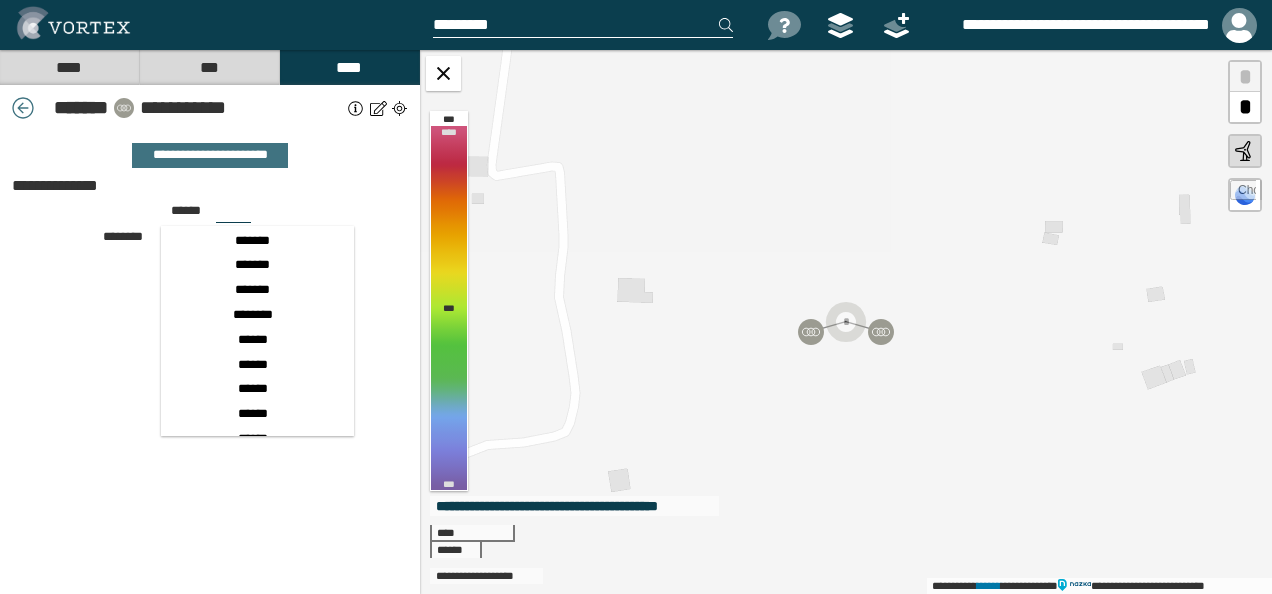 click on "**********" at bounding box center (210, 155) 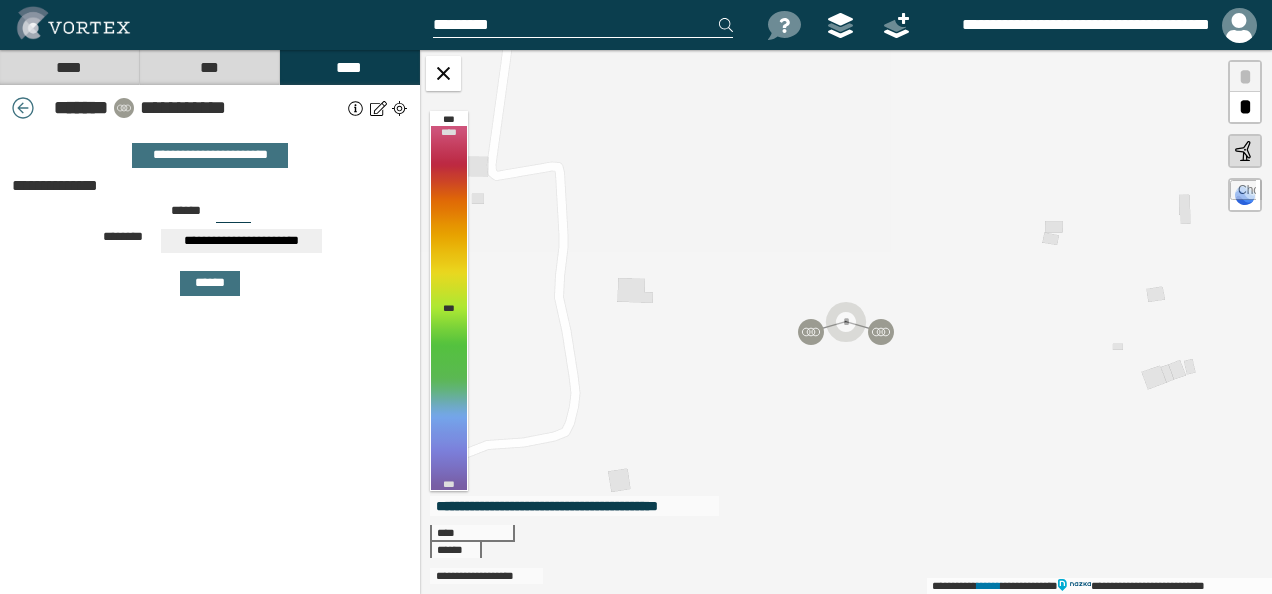 click on "***" at bounding box center (233, 215) 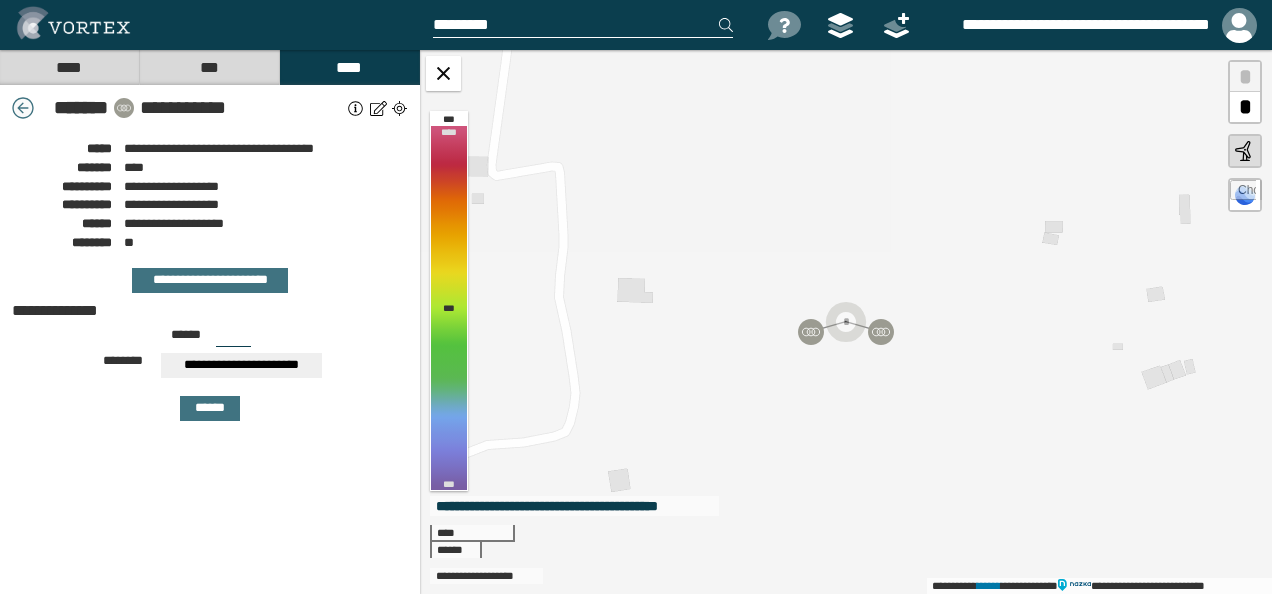 click at bounding box center [23, 108] 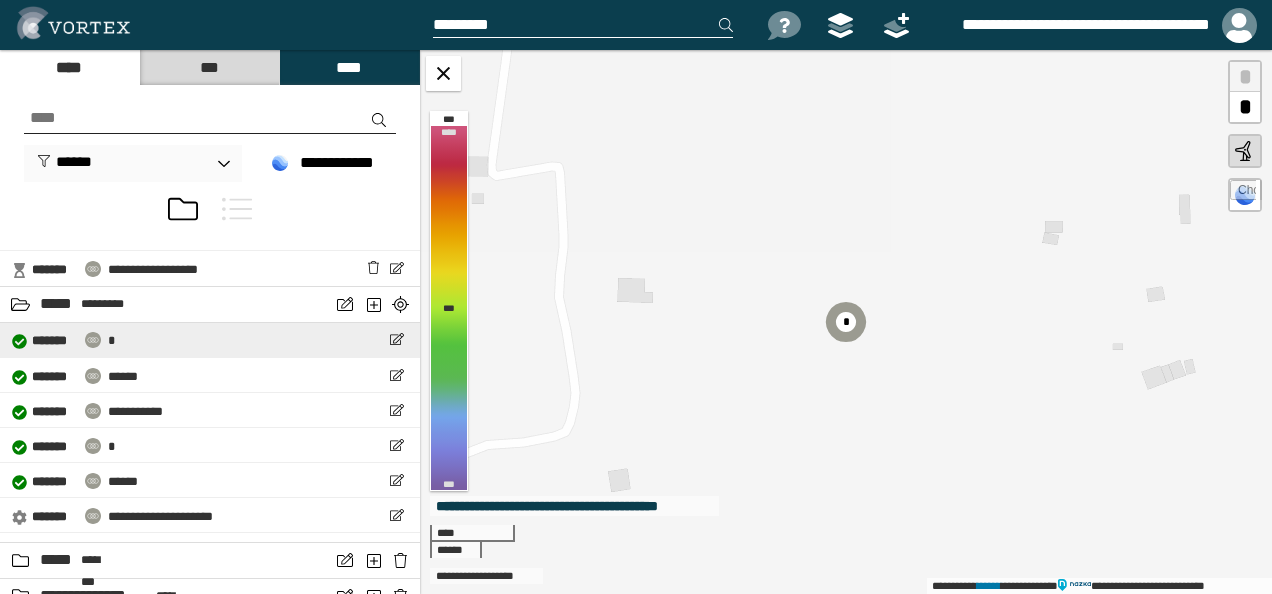 scroll, scrollTop: 300, scrollLeft: 0, axis: vertical 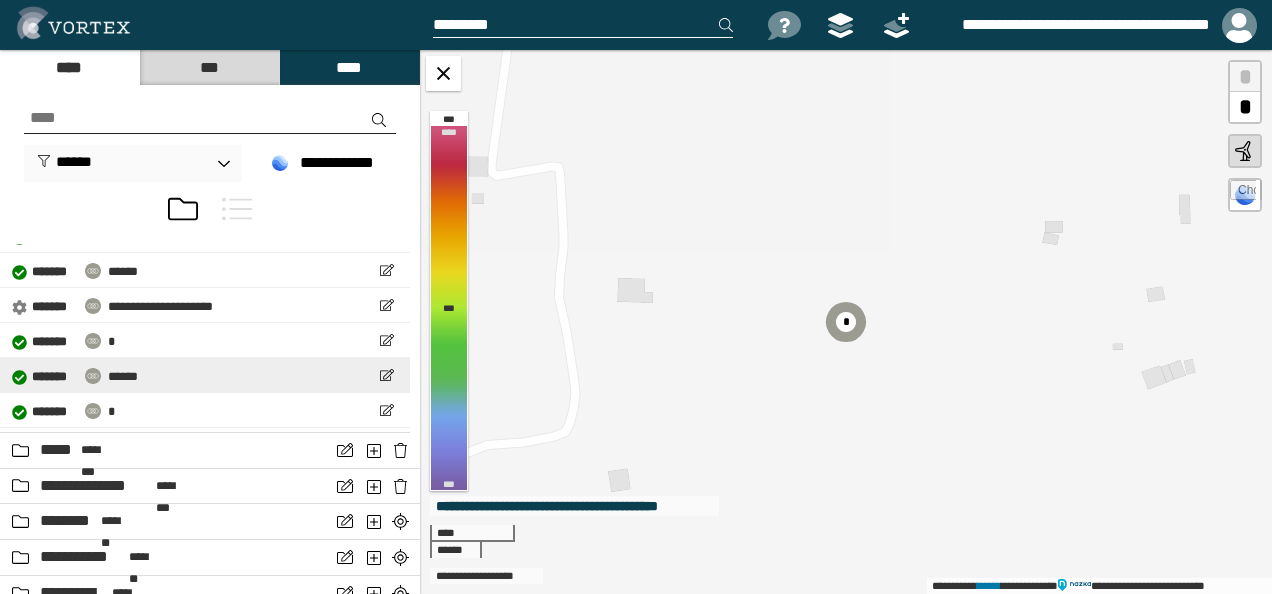 click on "**********" at bounding box center [205, 375] 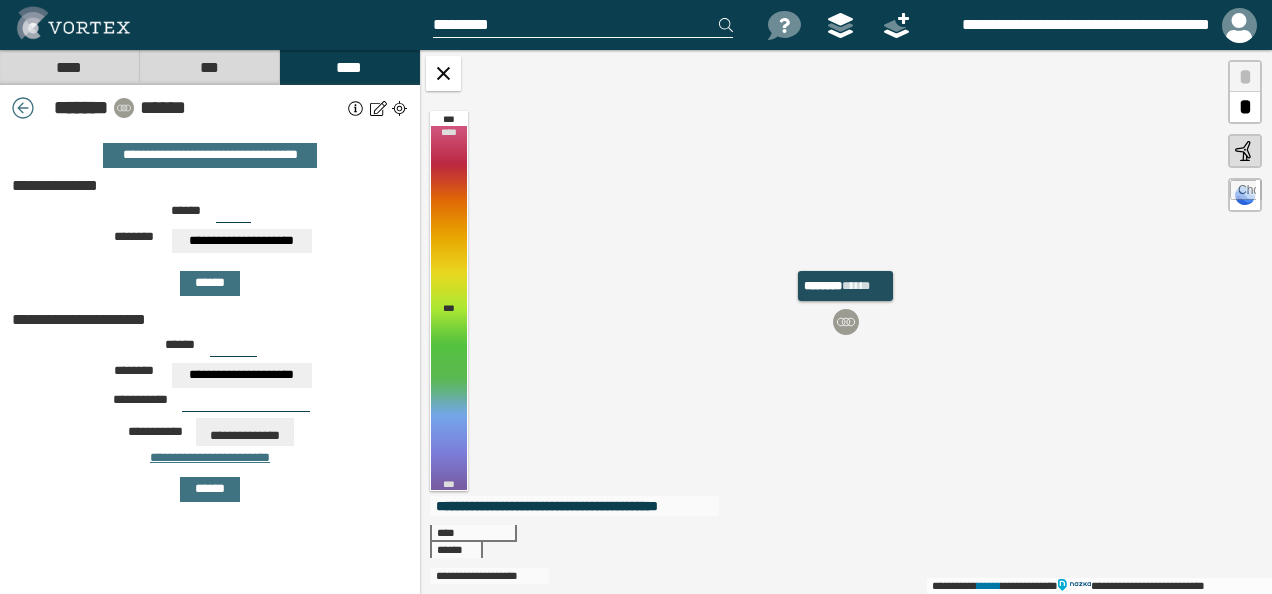 click at bounding box center (846, 322) 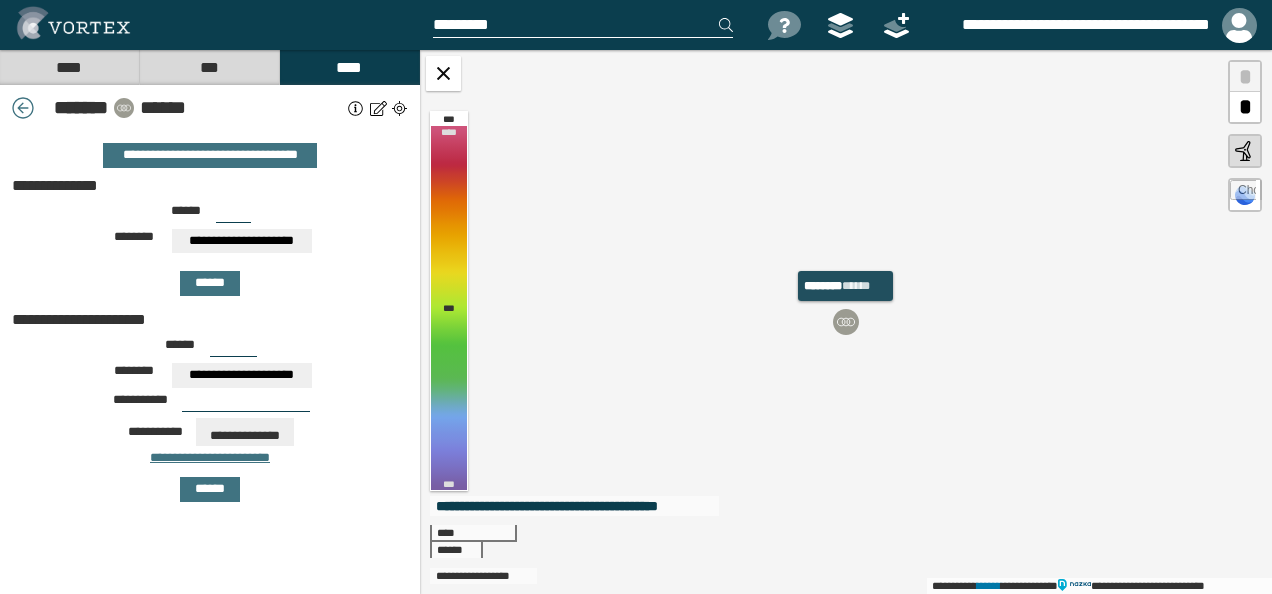 click at bounding box center [846, 322] 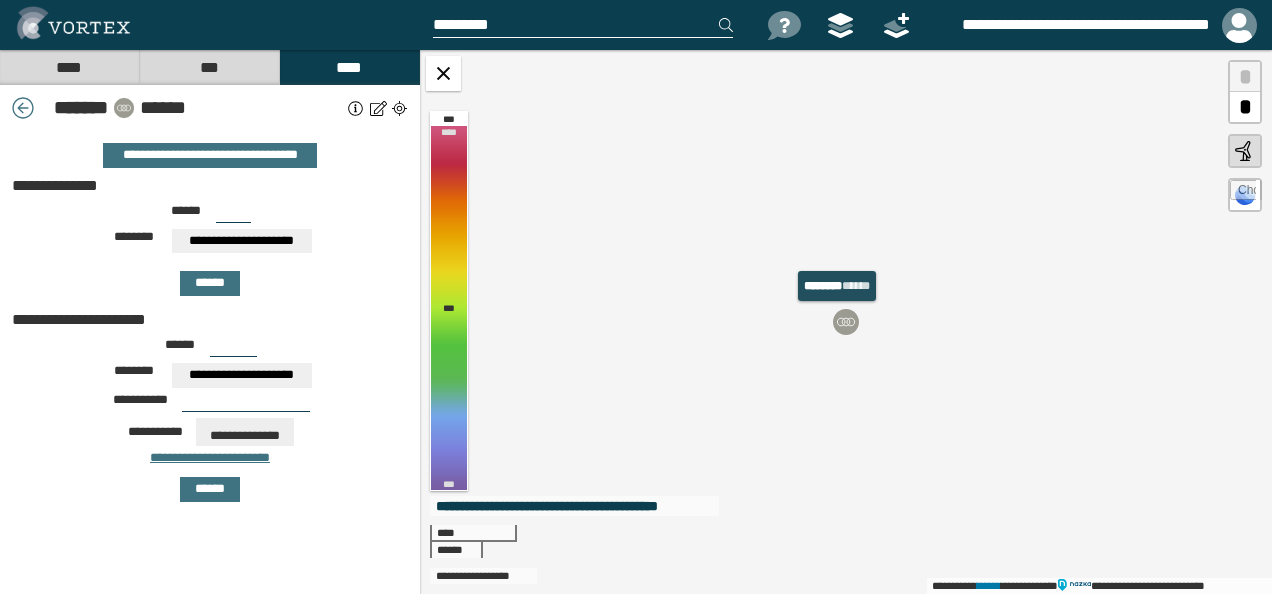 click at bounding box center [846, 322] 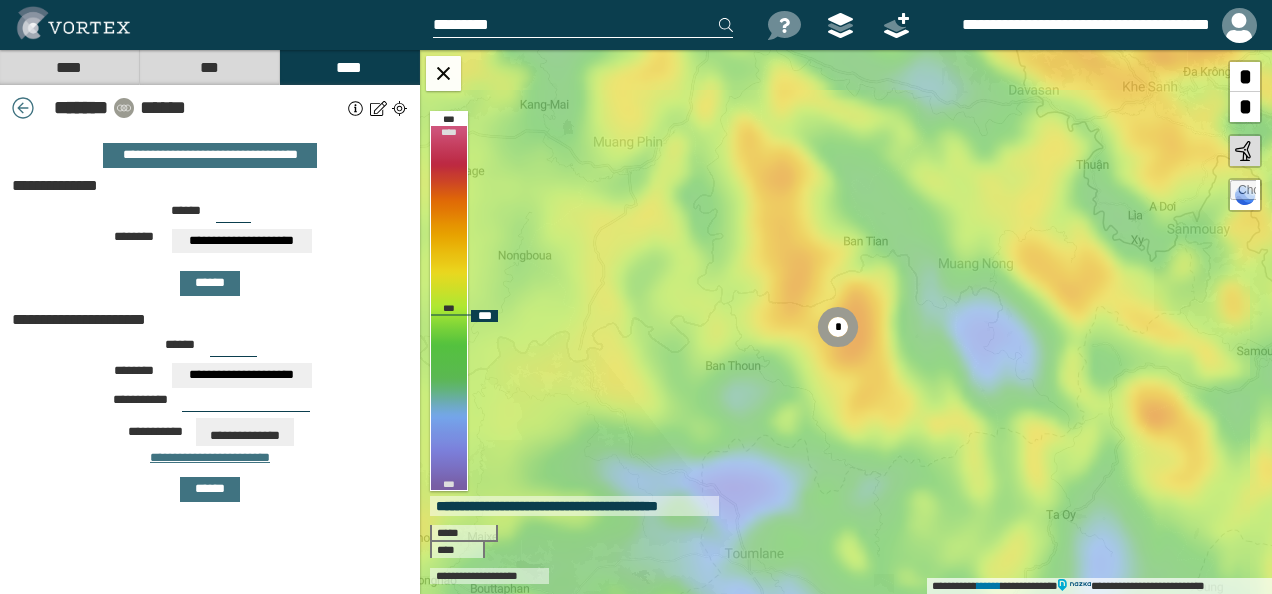drag, startPoint x: 764, startPoint y: 282, endPoint x: 796, endPoint y: 351, distance: 76.05919 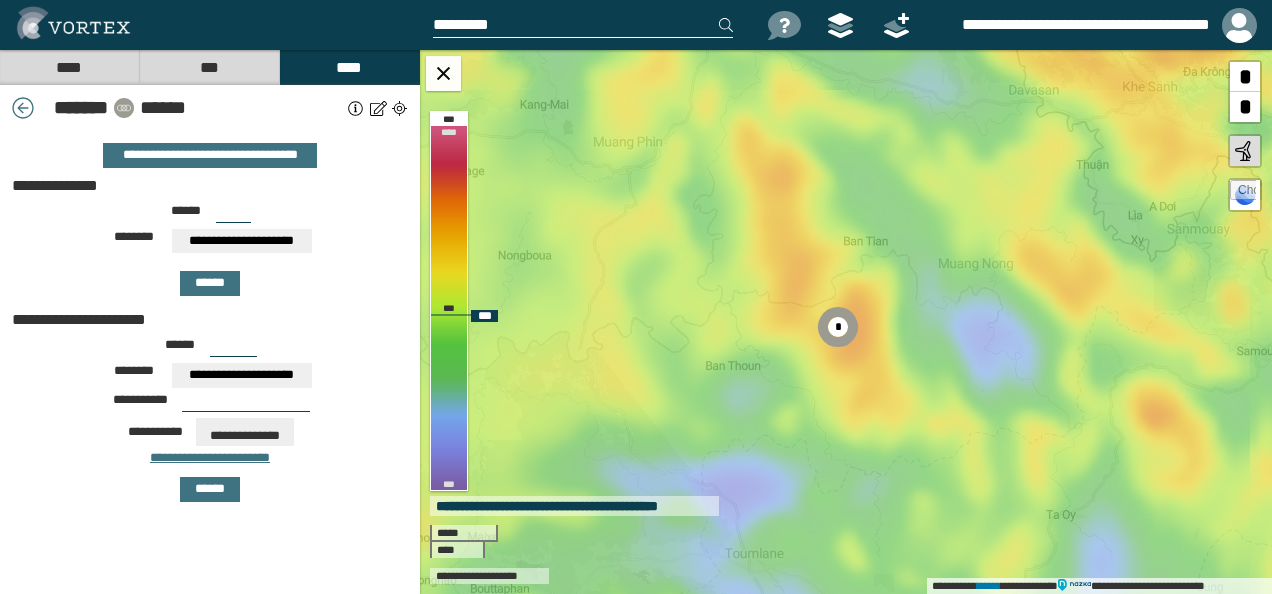 click on "**********" at bounding box center (846, 322) 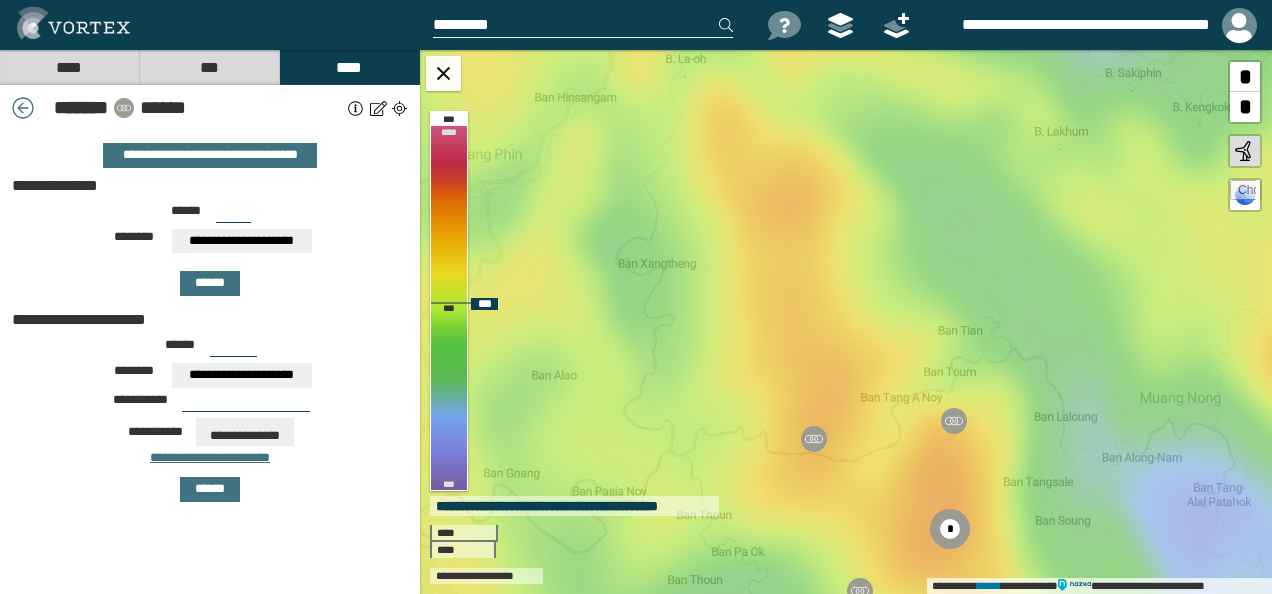 drag, startPoint x: 711, startPoint y: 251, endPoint x: 718, endPoint y: 451, distance: 200.12247 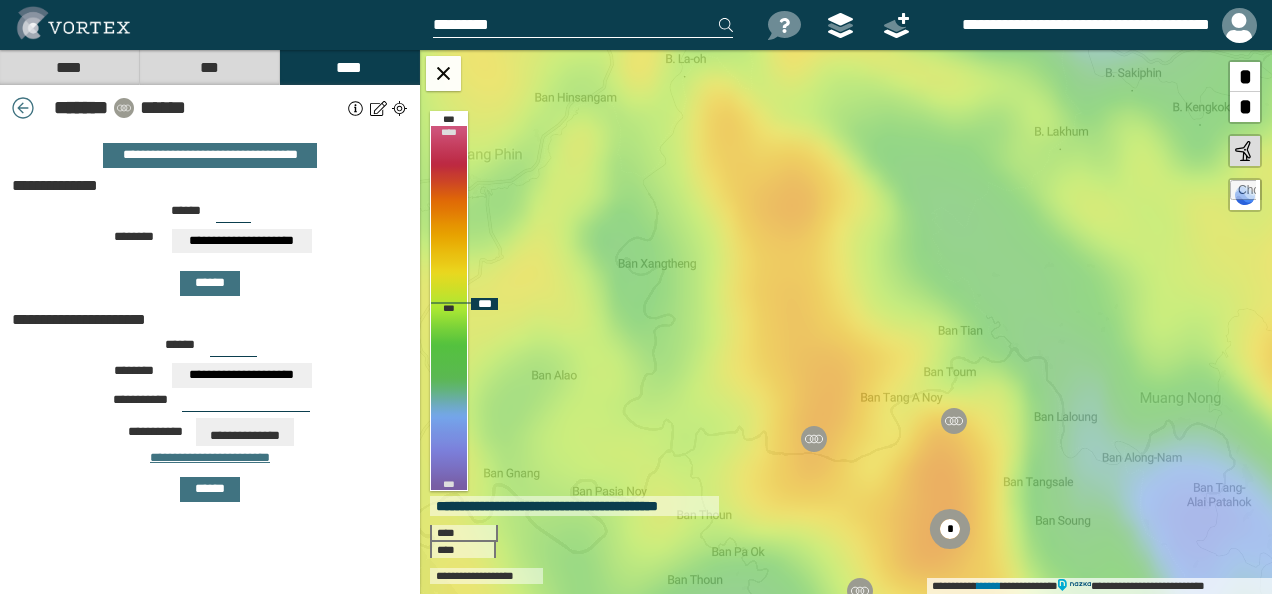 click on "**********" at bounding box center (846, 322) 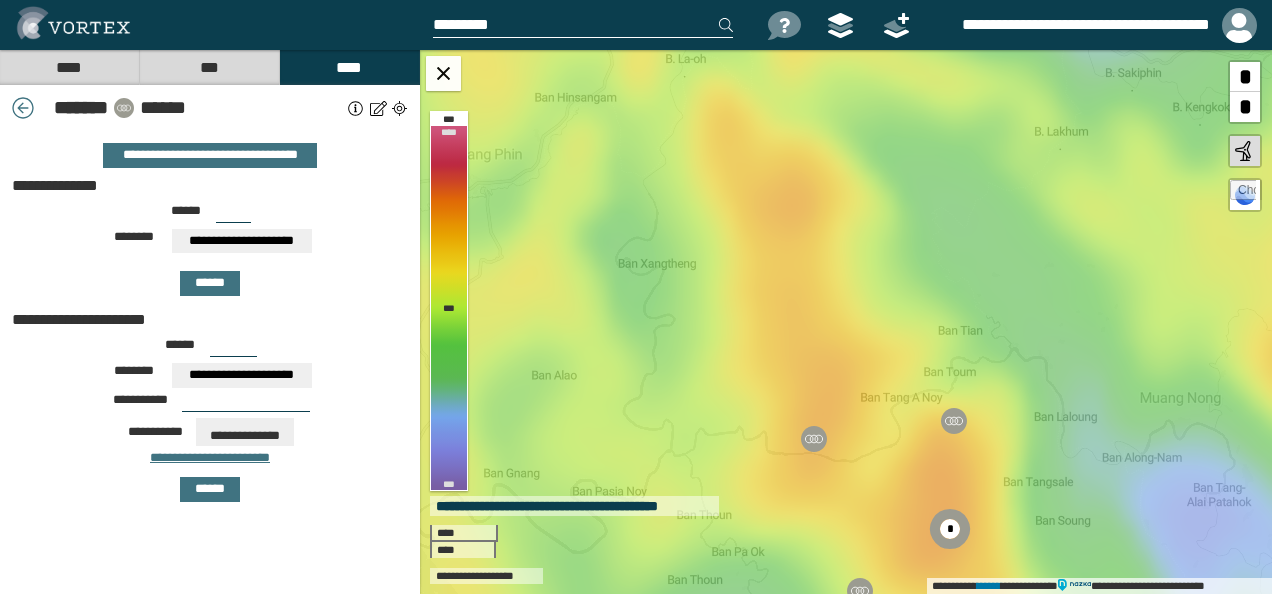 click on "******" at bounding box center (241, 108) 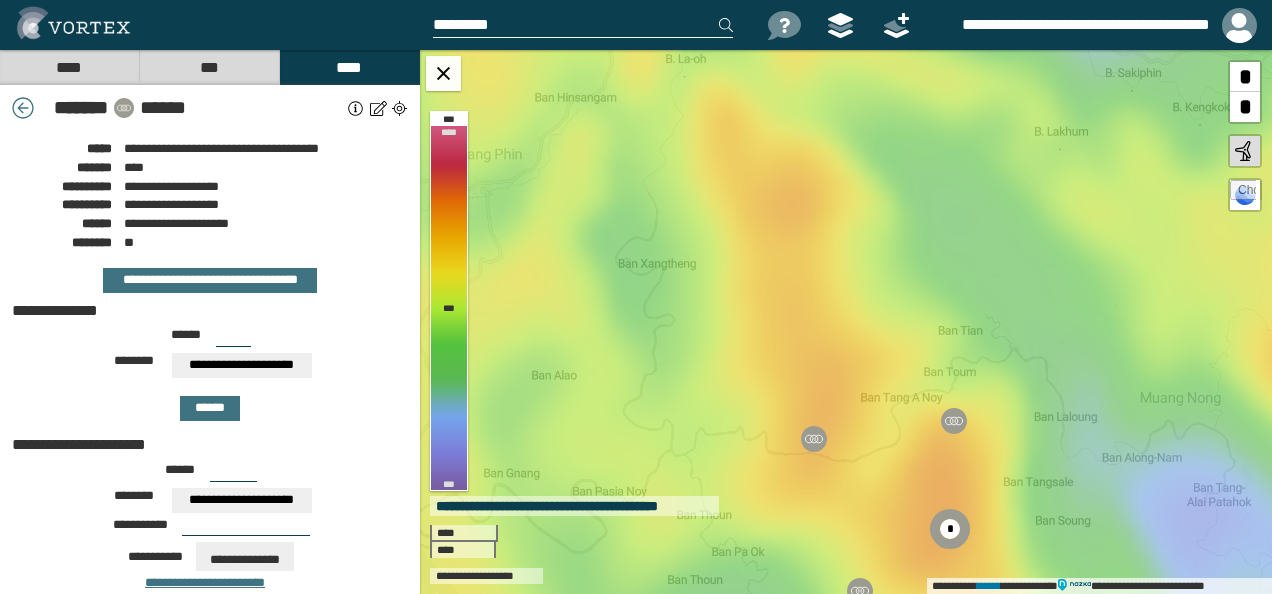 click on "**********" at bounding box center [210, 280] 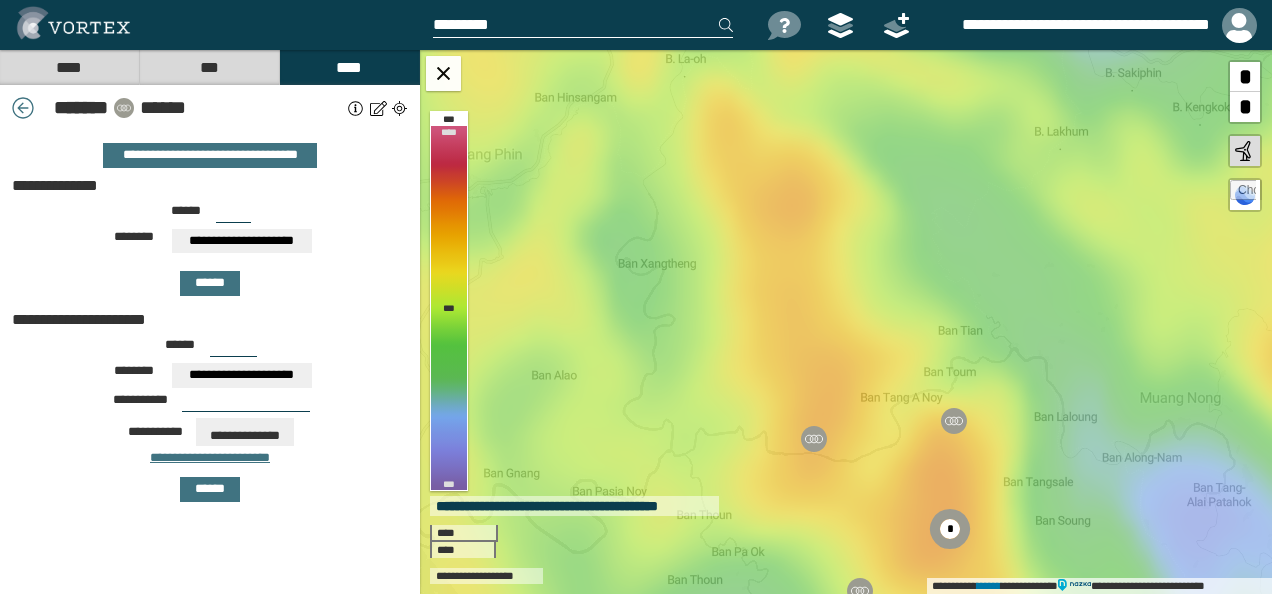 click on "******" at bounding box center (241, 108) 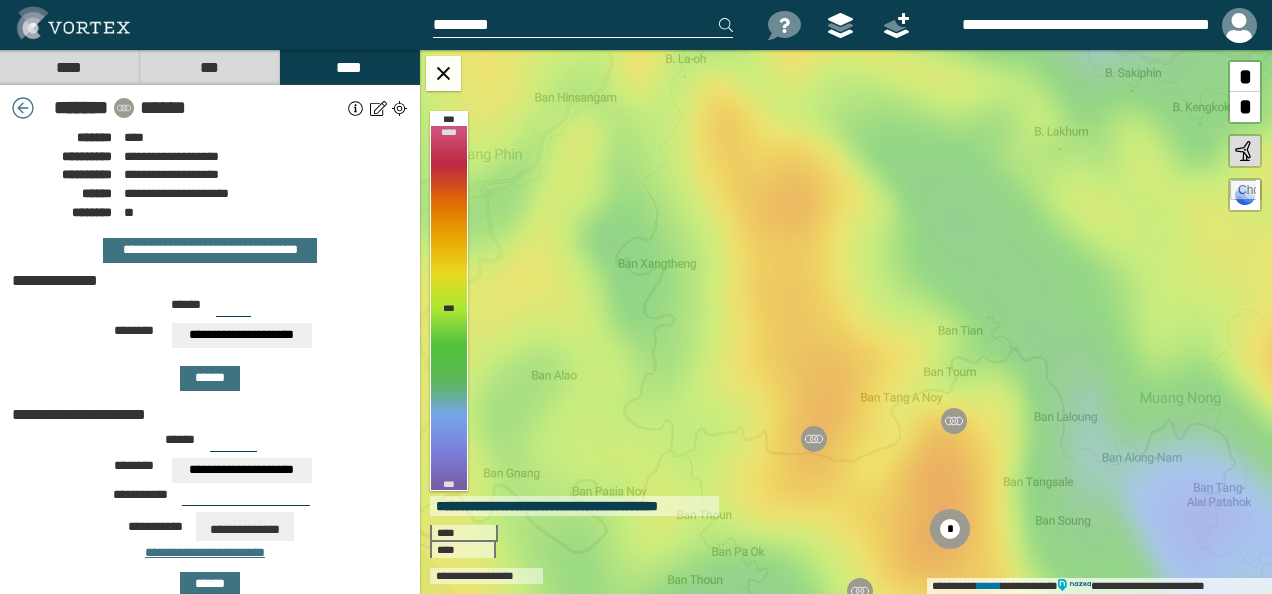 scroll, scrollTop: 0, scrollLeft: 0, axis: both 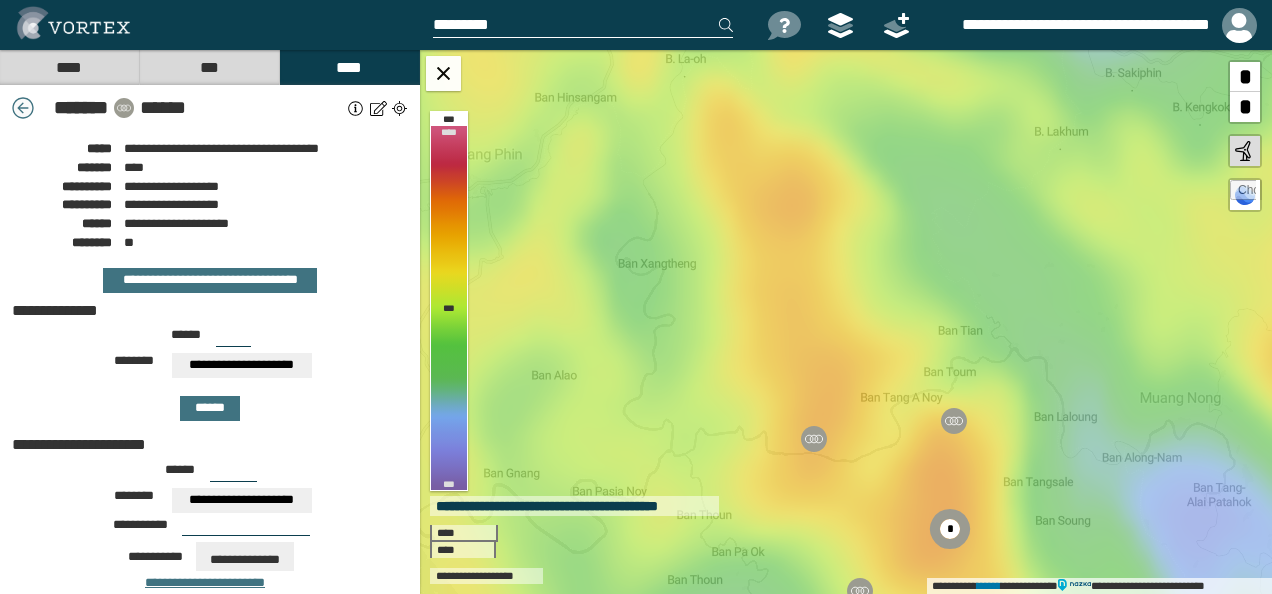 click at bounding box center [23, 108] 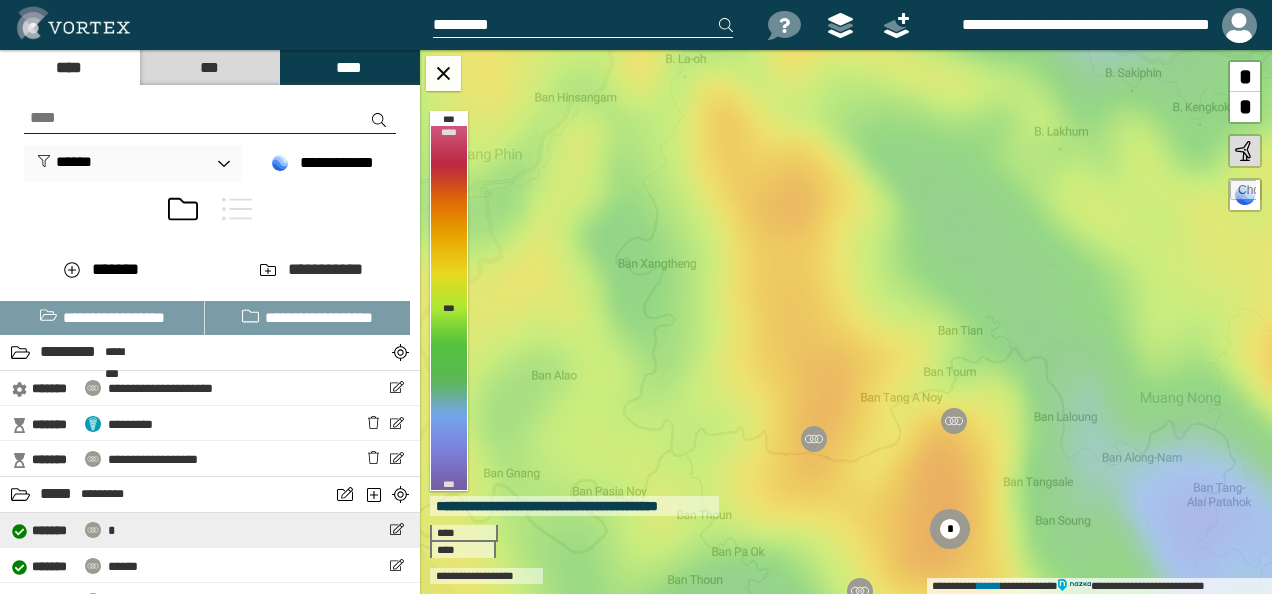 click on "**********" at bounding box center [210, 530] 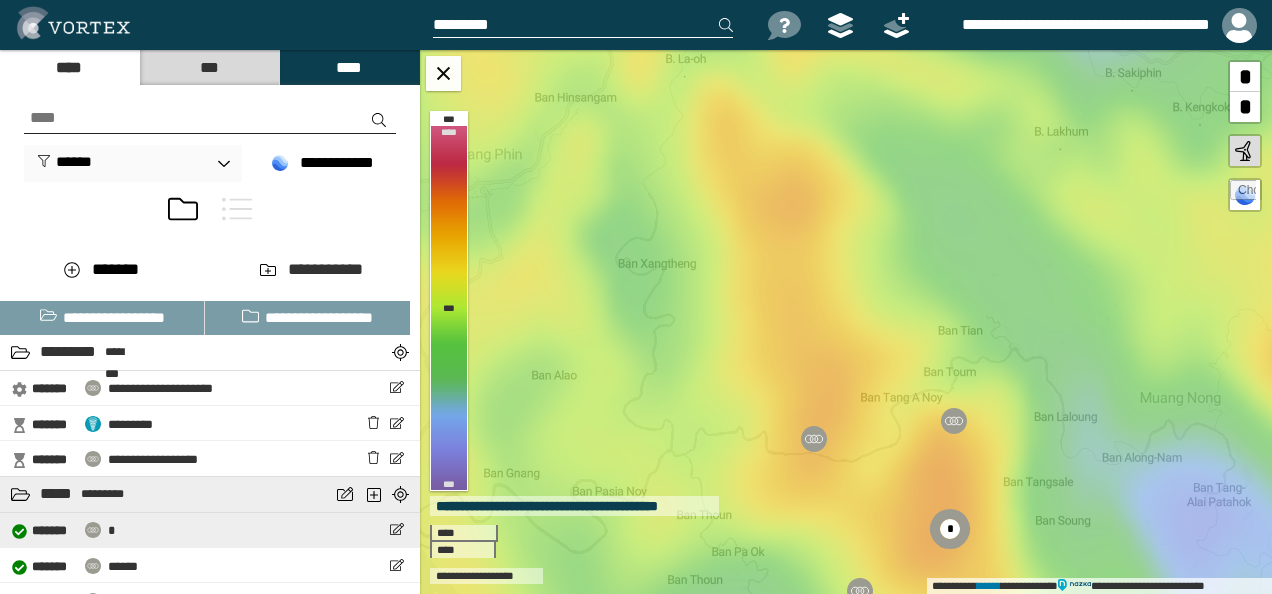 select on "**" 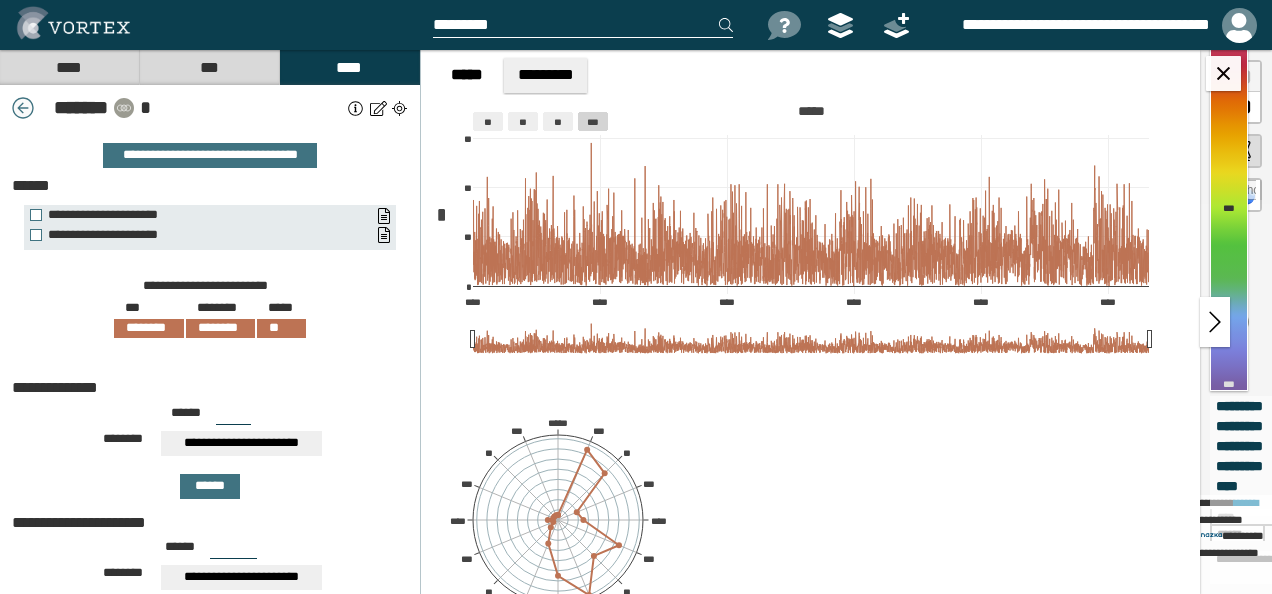 click at bounding box center [23, 108] 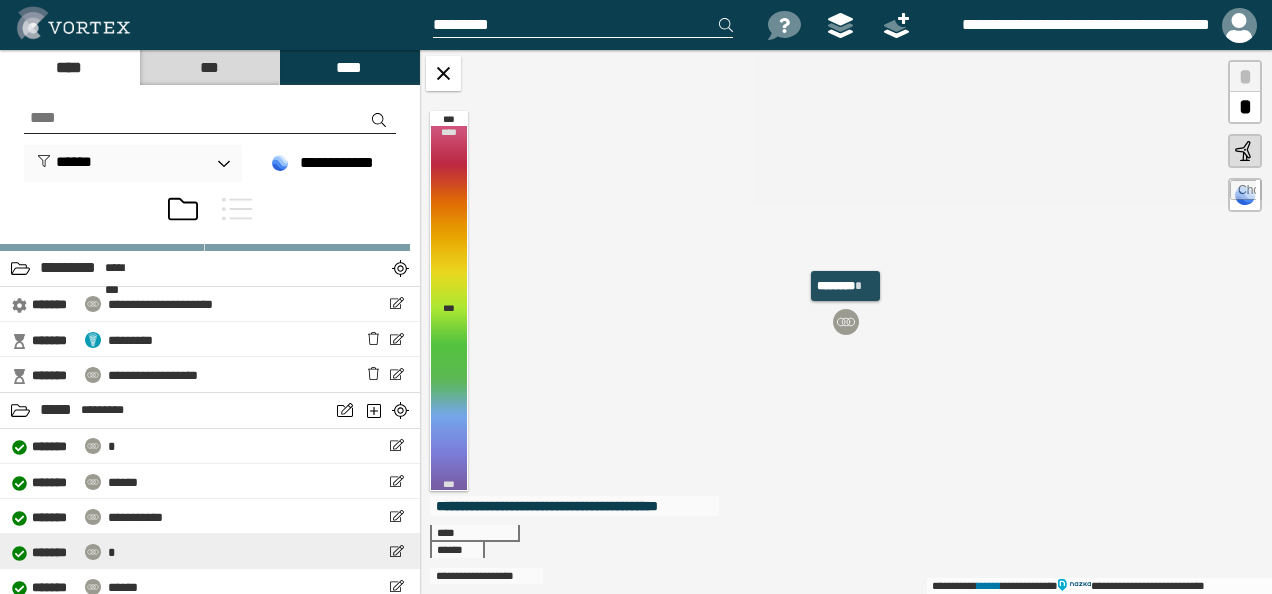scroll, scrollTop: 200, scrollLeft: 0, axis: vertical 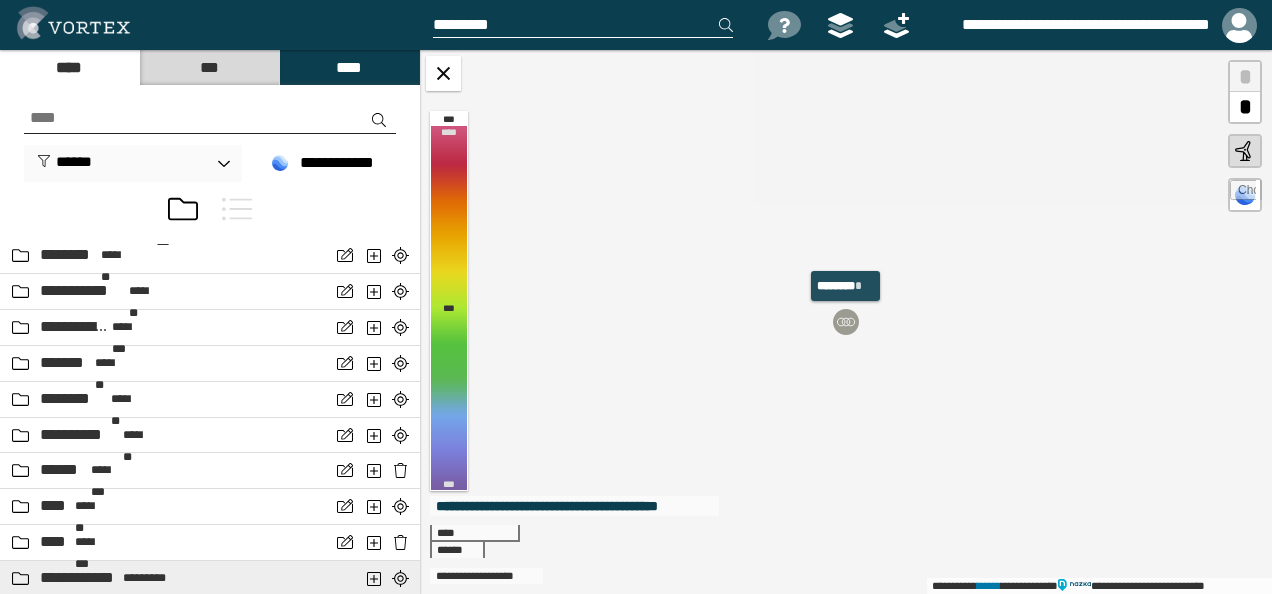 click on "*********" at bounding box center (145, 578) 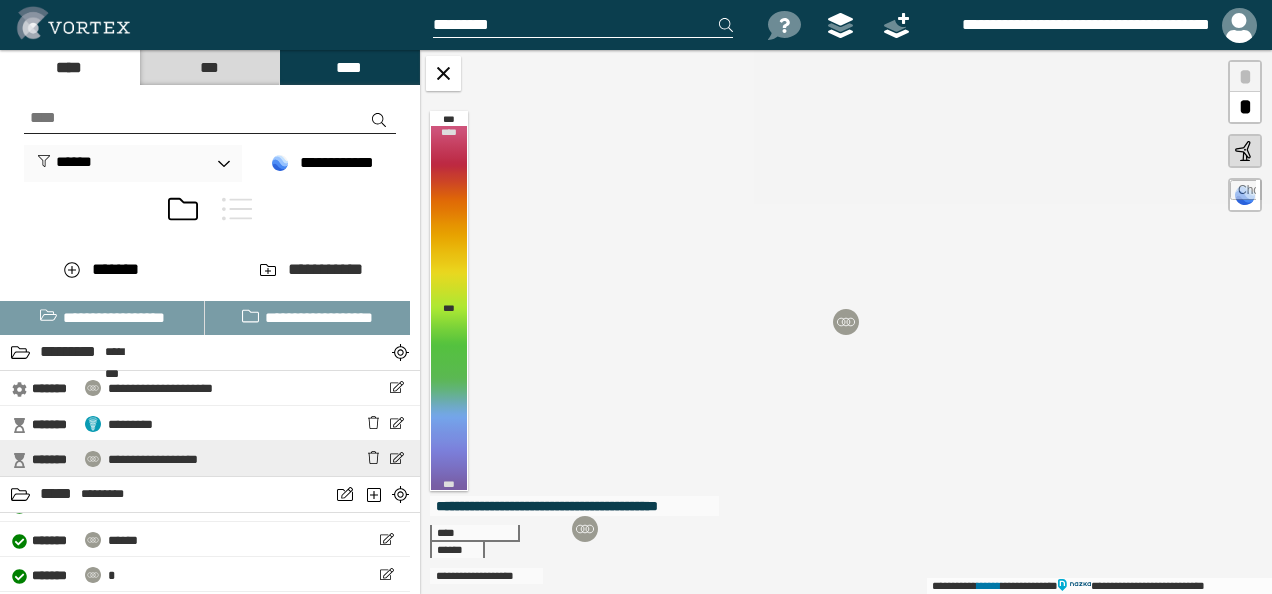 scroll, scrollTop: 200, scrollLeft: 0, axis: vertical 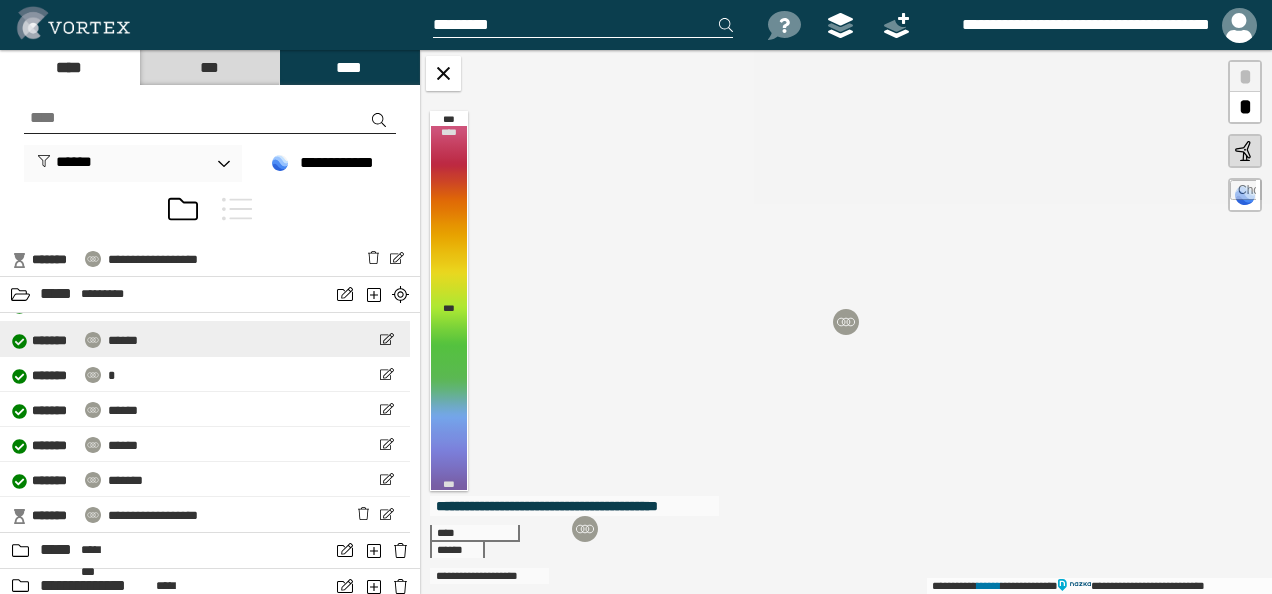 click on "**********" at bounding box center (205, 339) 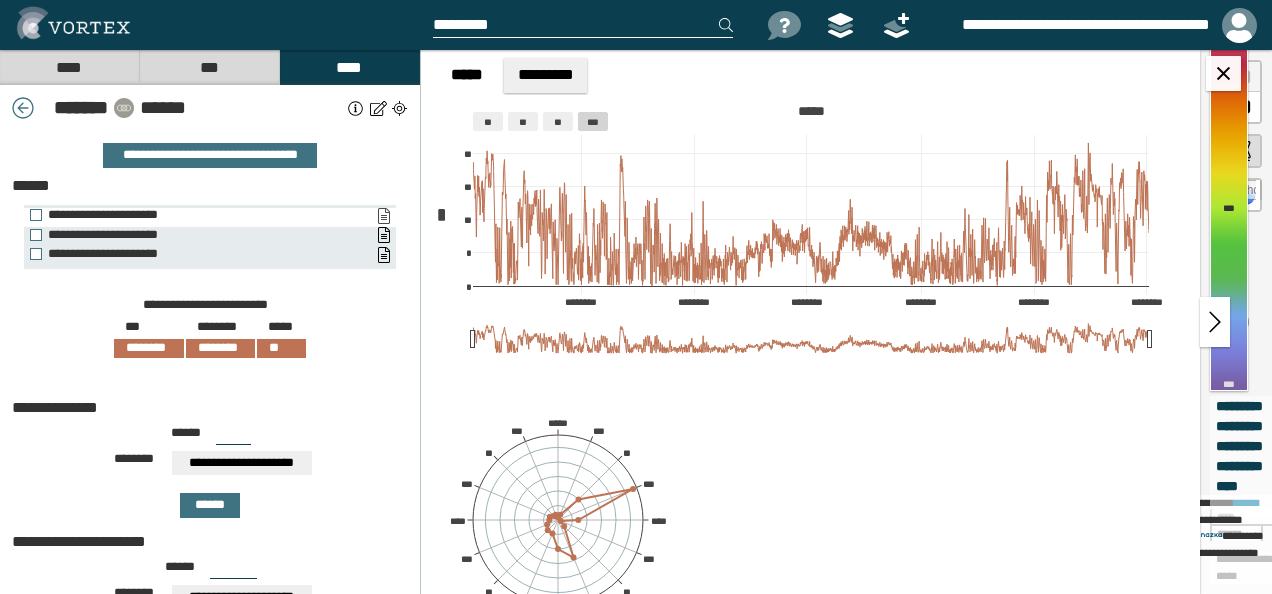 click on "**********" at bounding box center [383, 216] 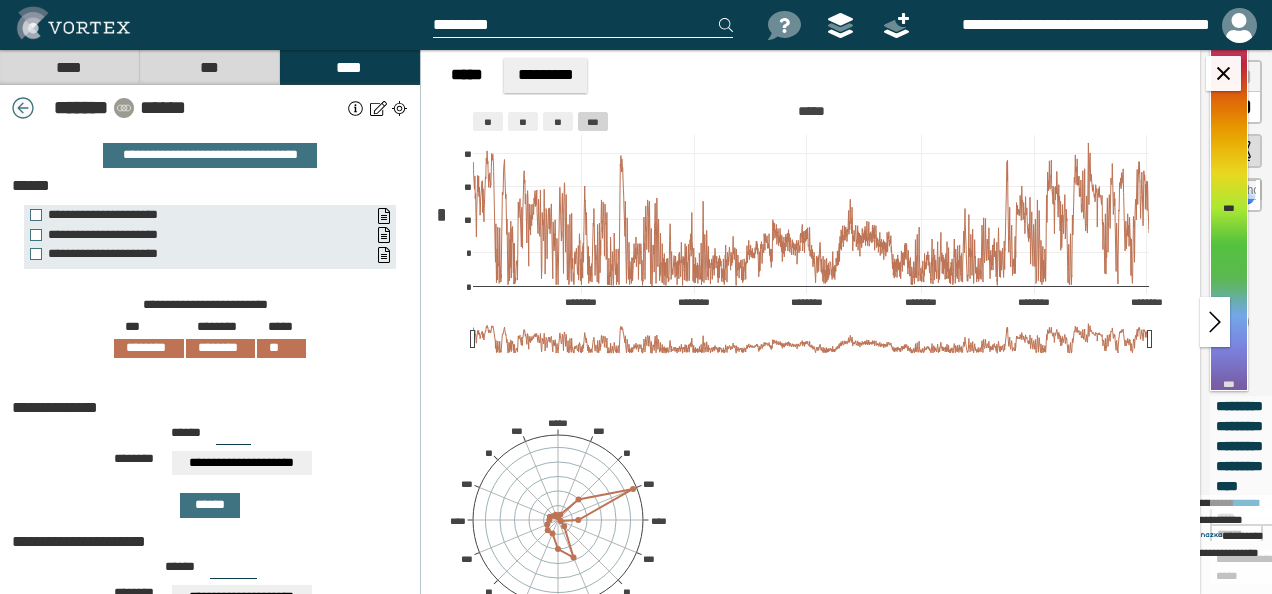 click at bounding box center (23, 108) 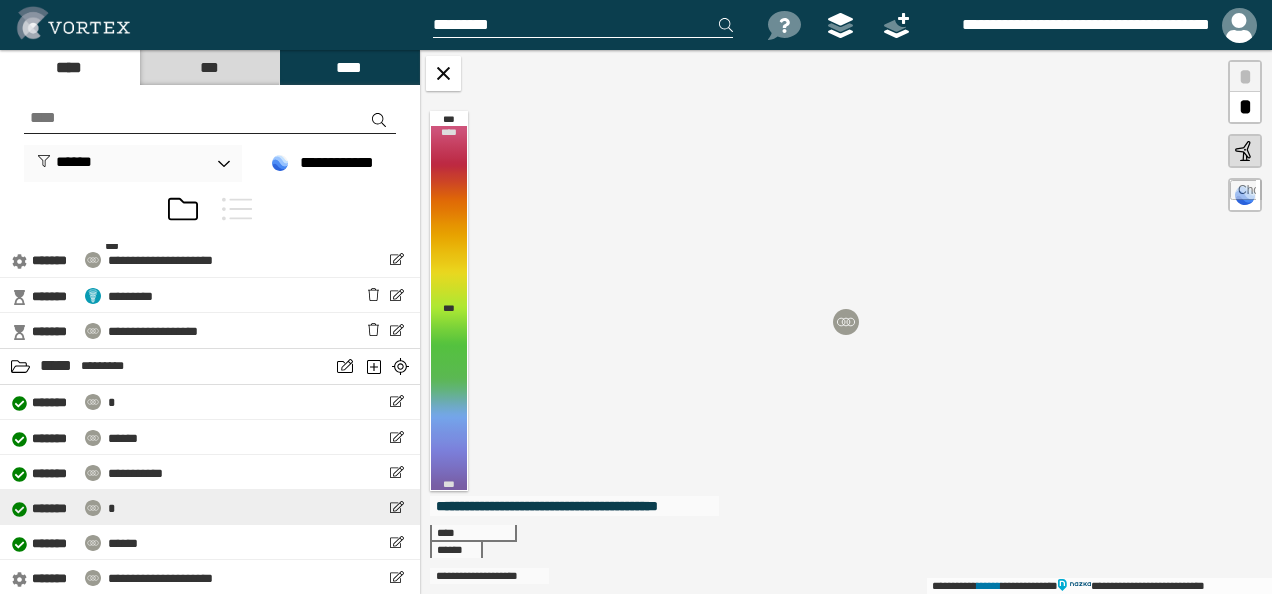 scroll, scrollTop: 100, scrollLeft: 0, axis: vertical 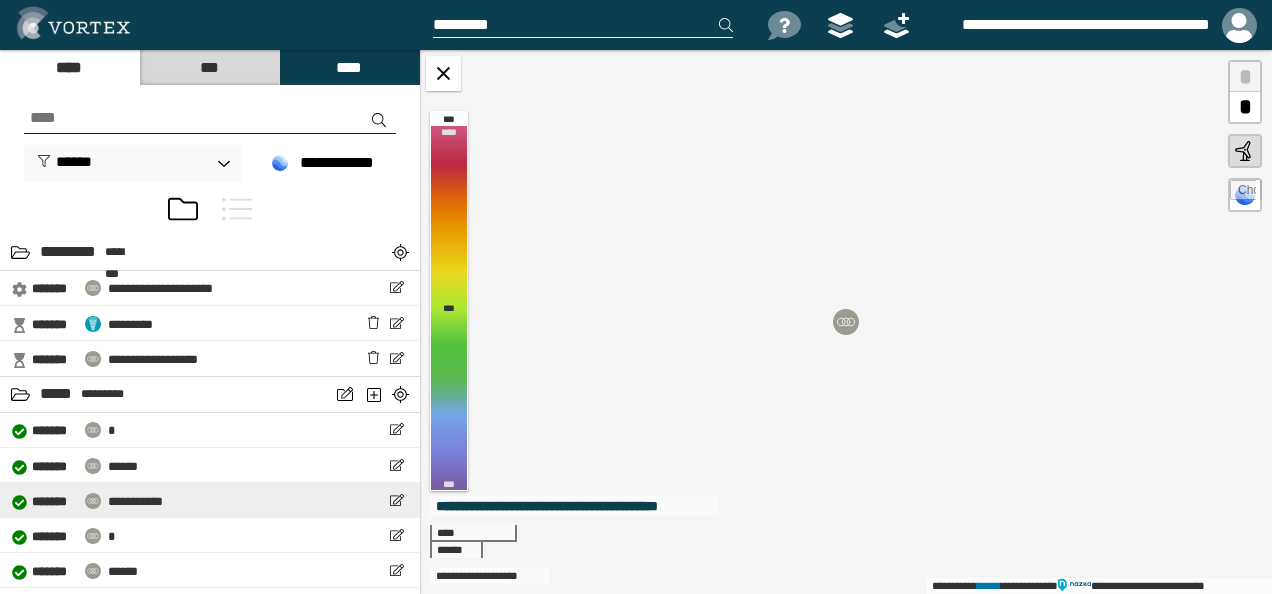 click on "* ******" at bounding box center (54, 502) 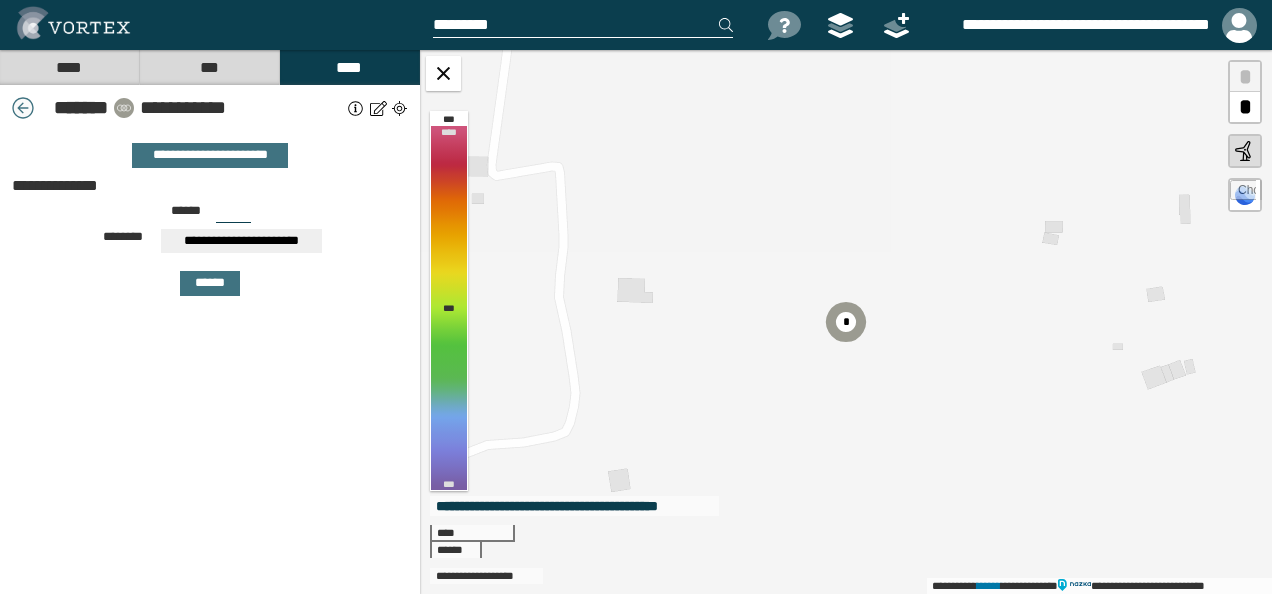 click at bounding box center [23, 108] 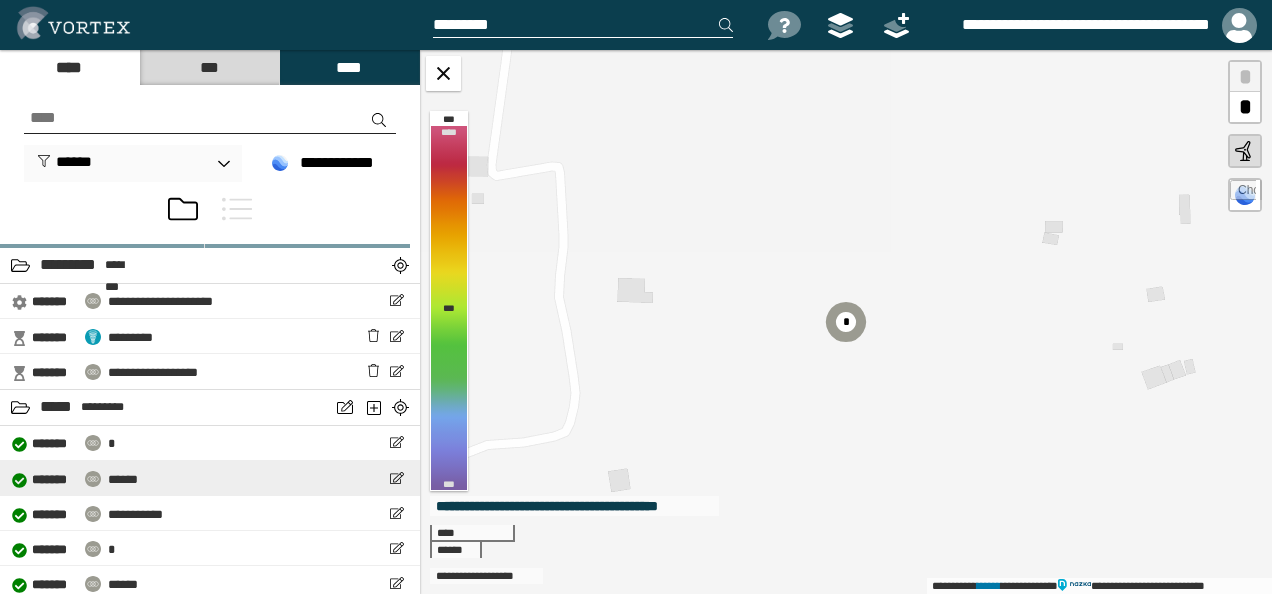 scroll, scrollTop: 200, scrollLeft: 0, axis: vertical 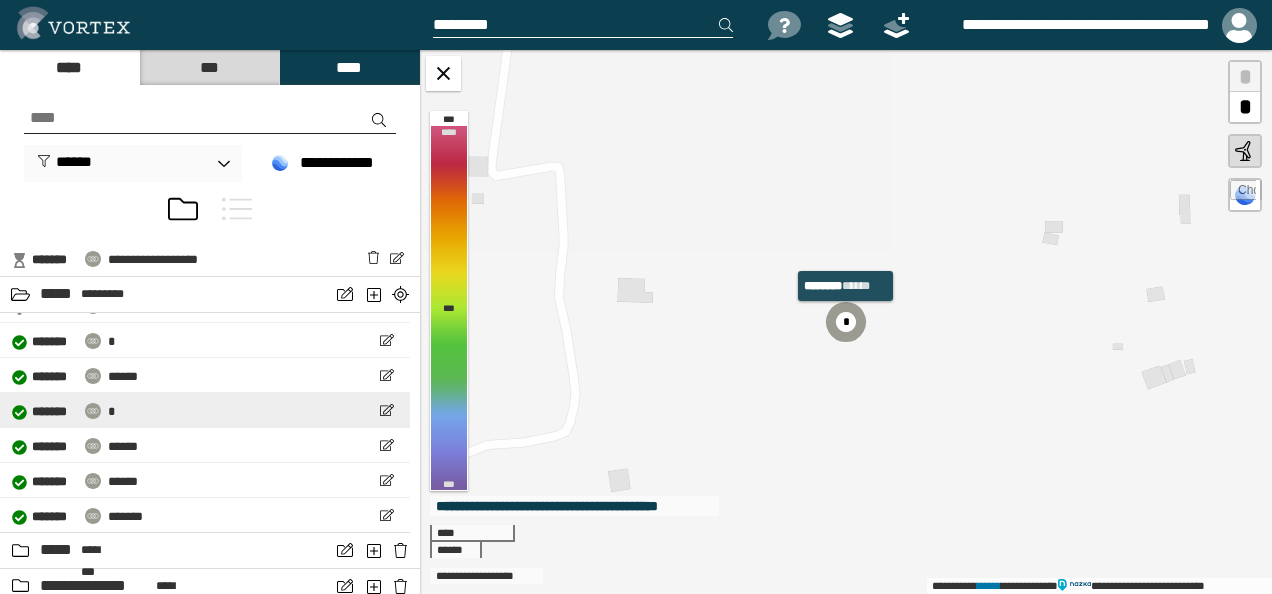 click on "**********" at bounding box center (205, 410) 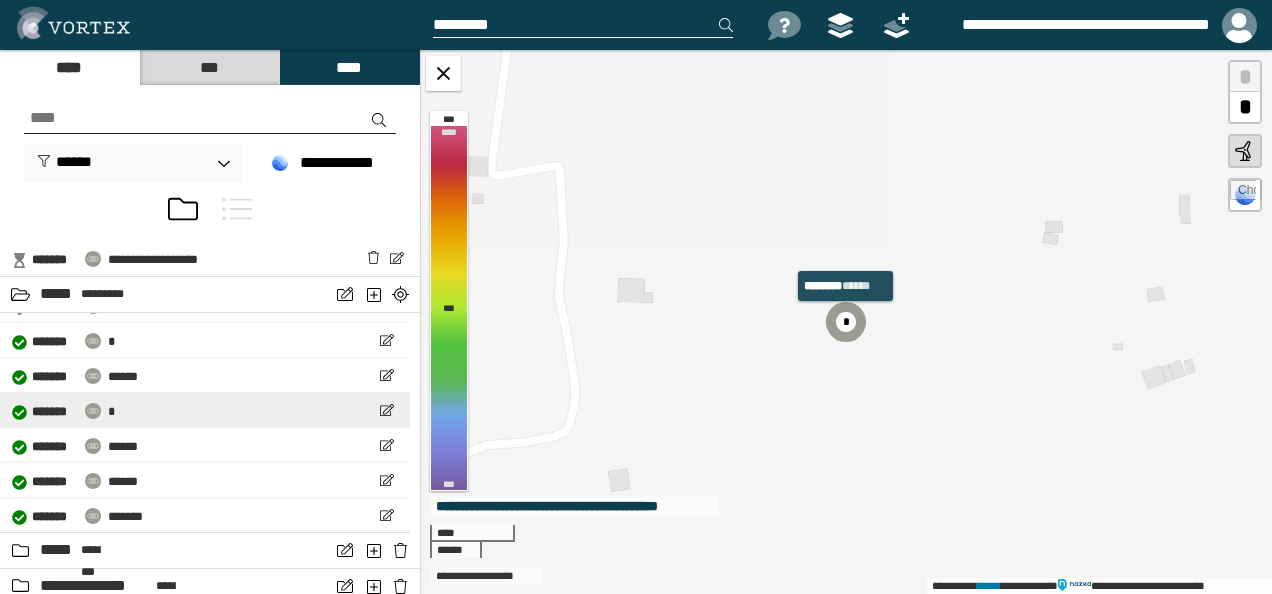 select on "**" 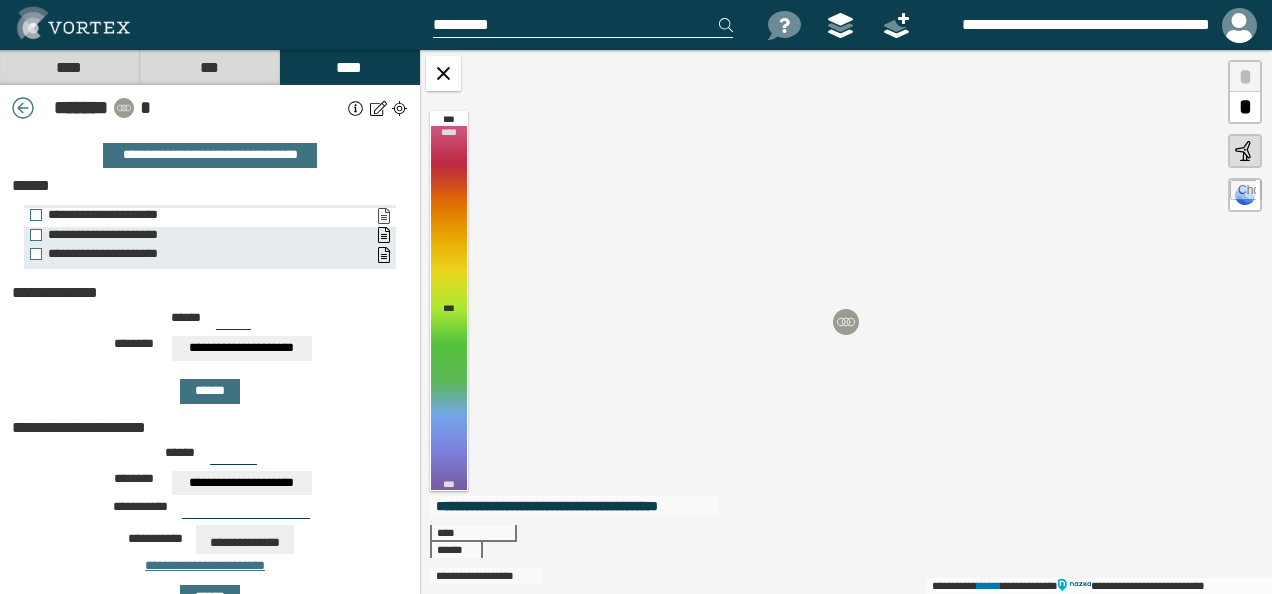 click on "**********" at bounding box center (383, 216) 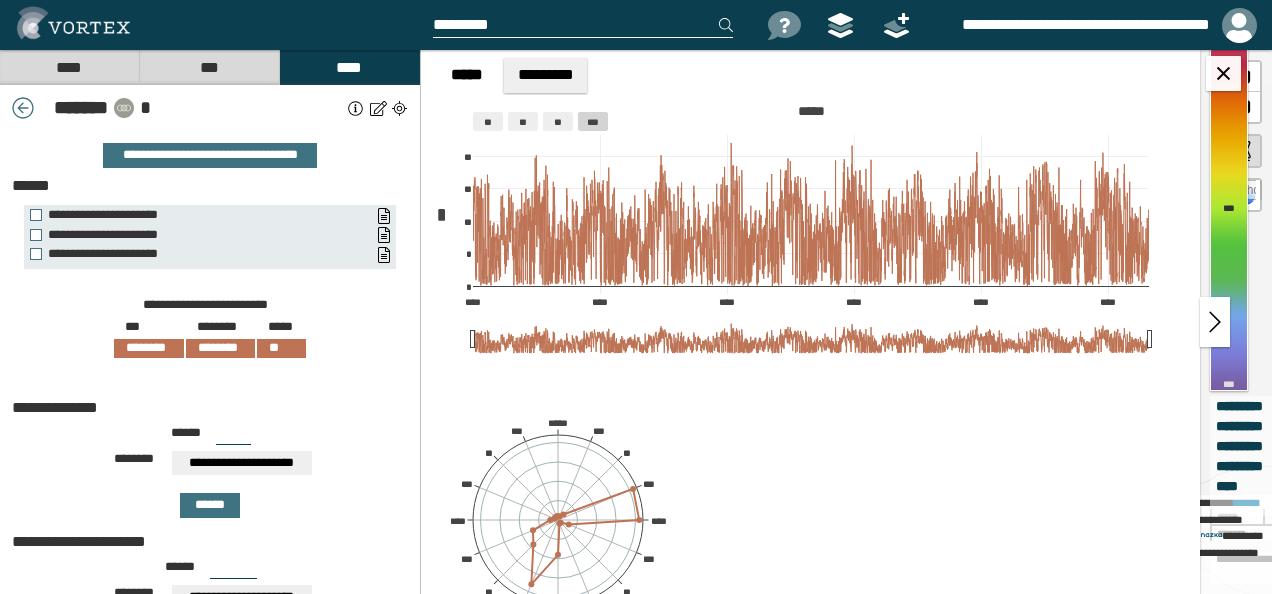 click on "* ****** *" at bounding box center [210, 108] 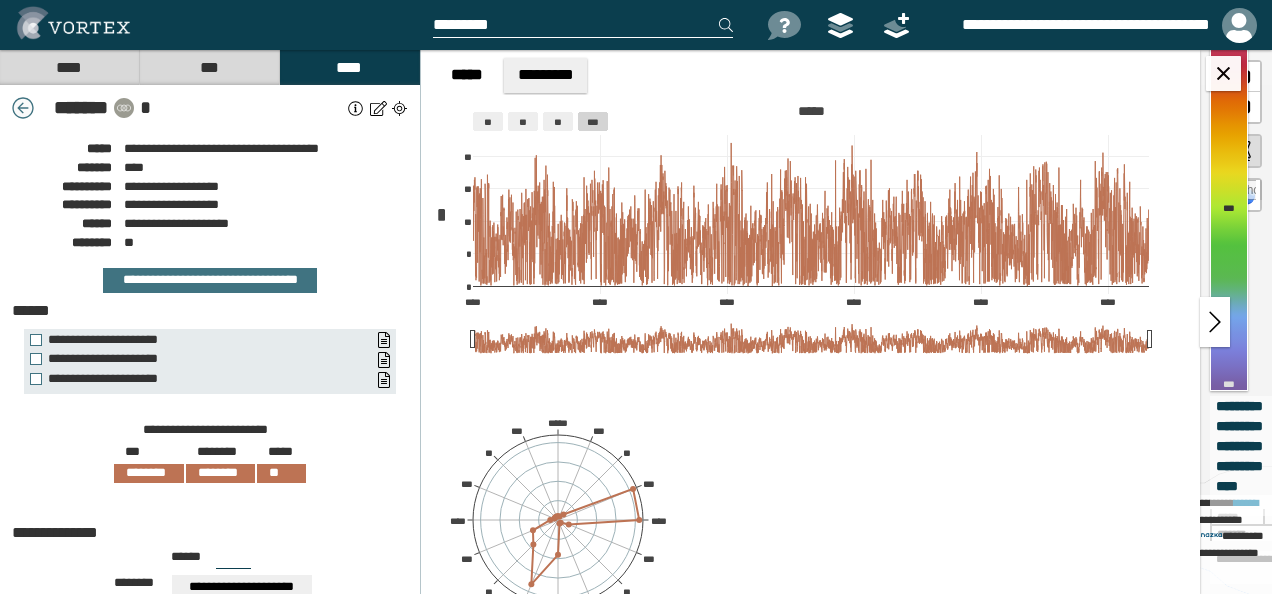 click at bounding box center (23, 108) 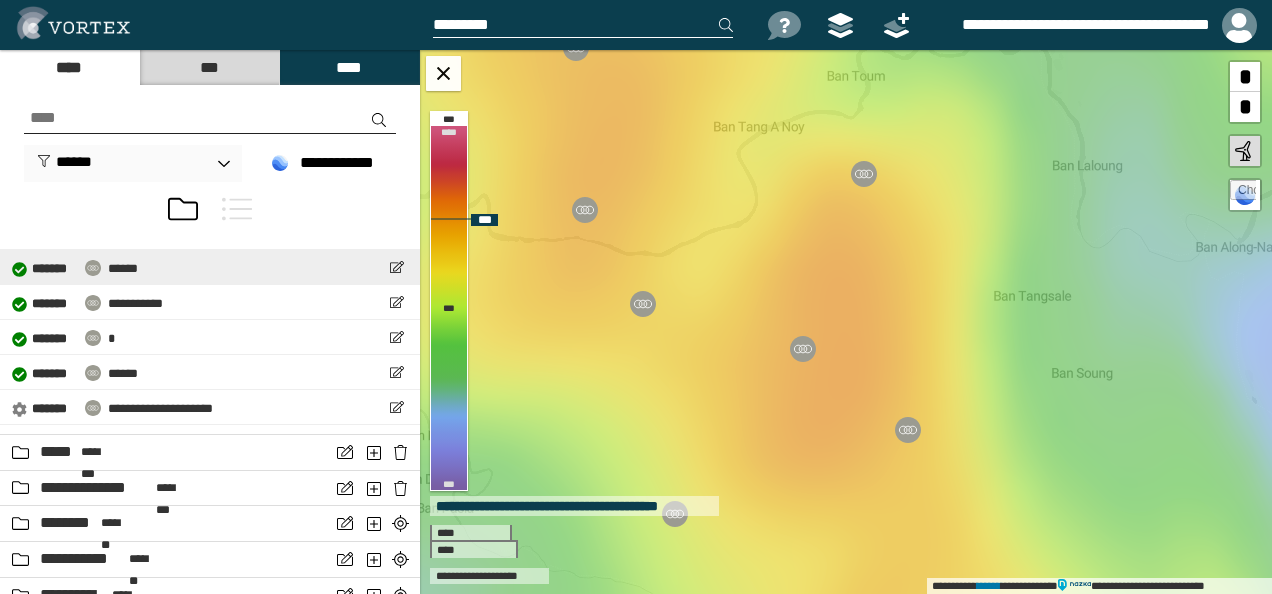 scroll, scrollTop: 200, scrollLeft: 0, axis: vertical 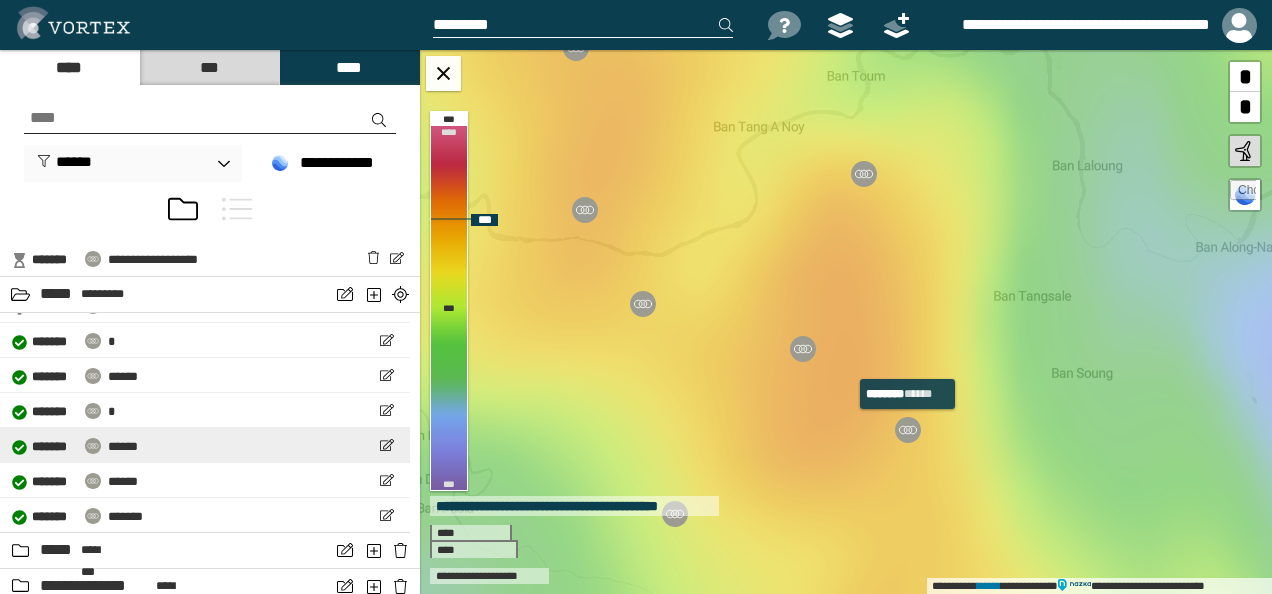 click on "**********" at bounding box center [205, 445] 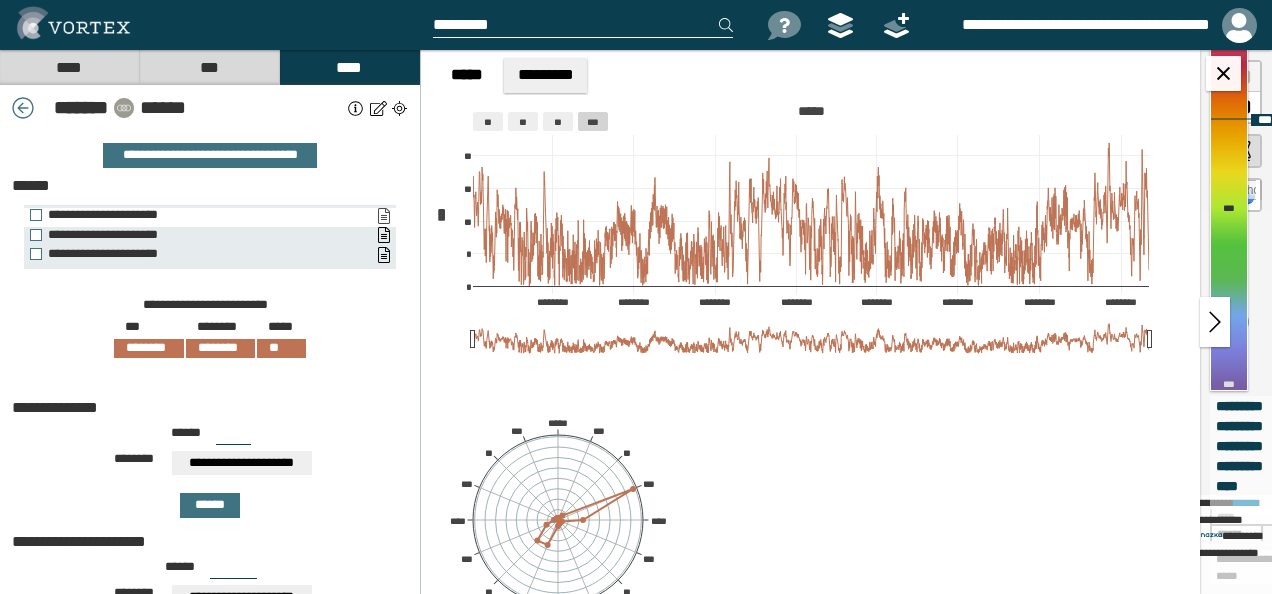 click on "**********" at bounding box center [383, 216] 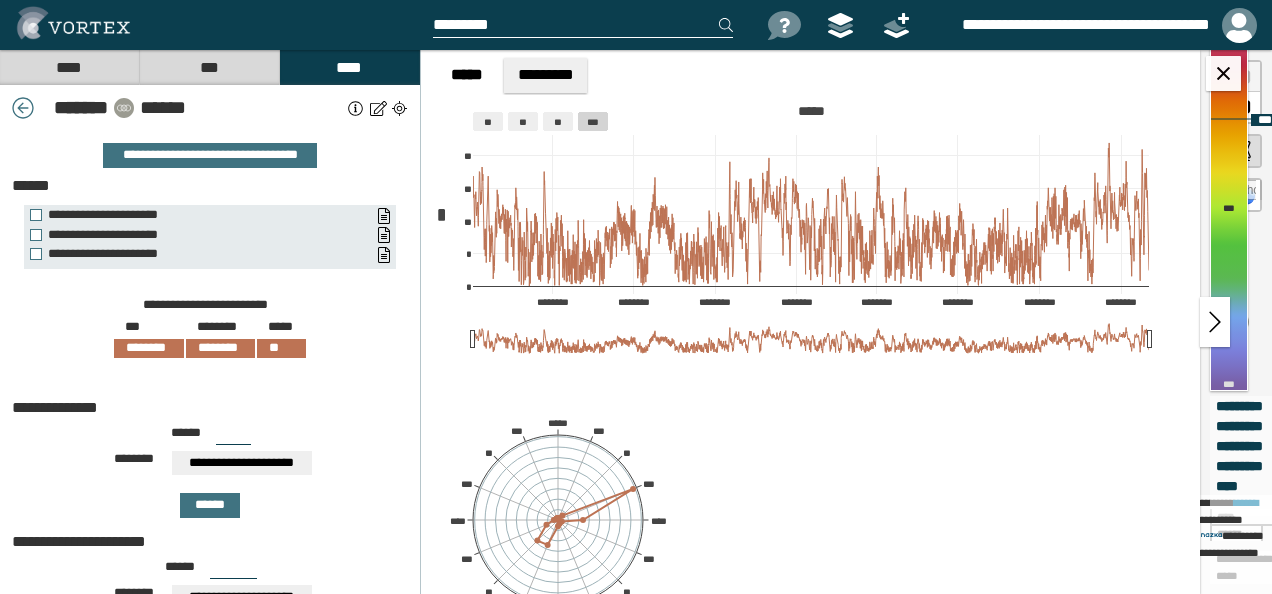 click on "* ****** ******" at bounding box center (210, 108) 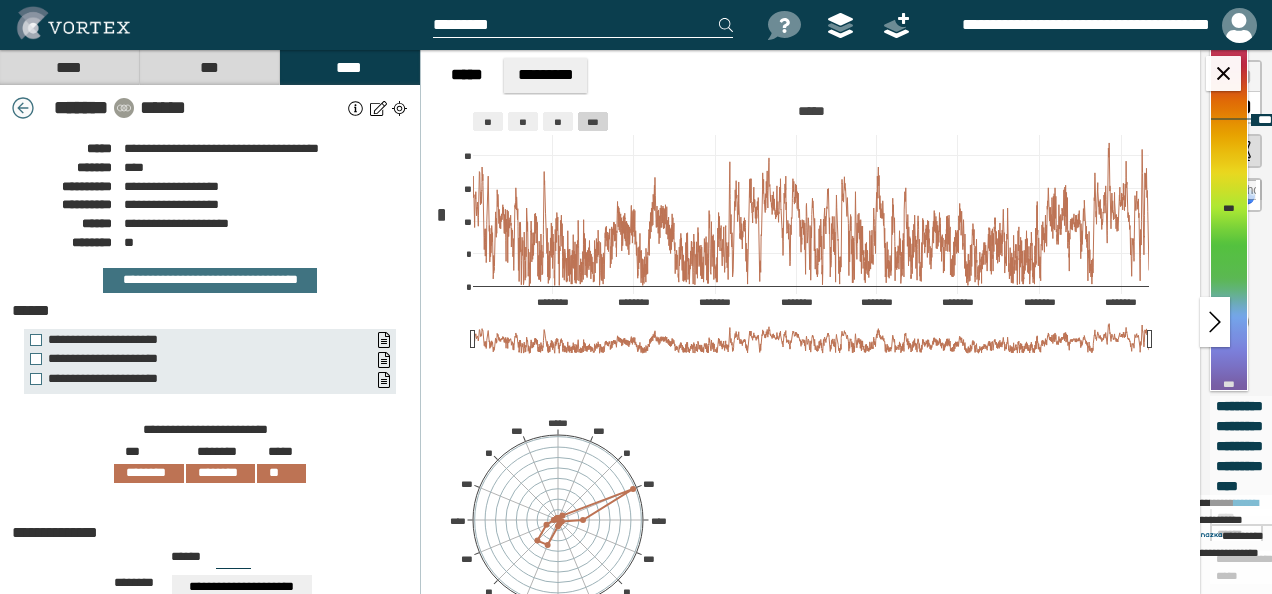 click at bounding box center (23, 108) 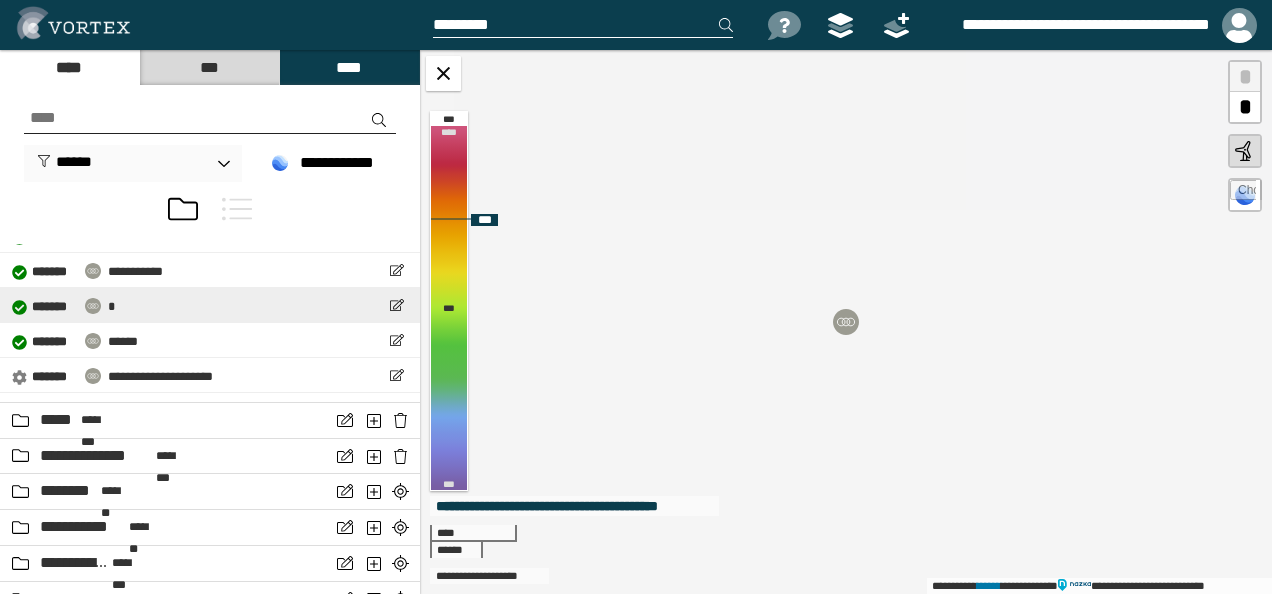 scroll, scrollTop: 300, scrollLeft: 0, axis: vertical 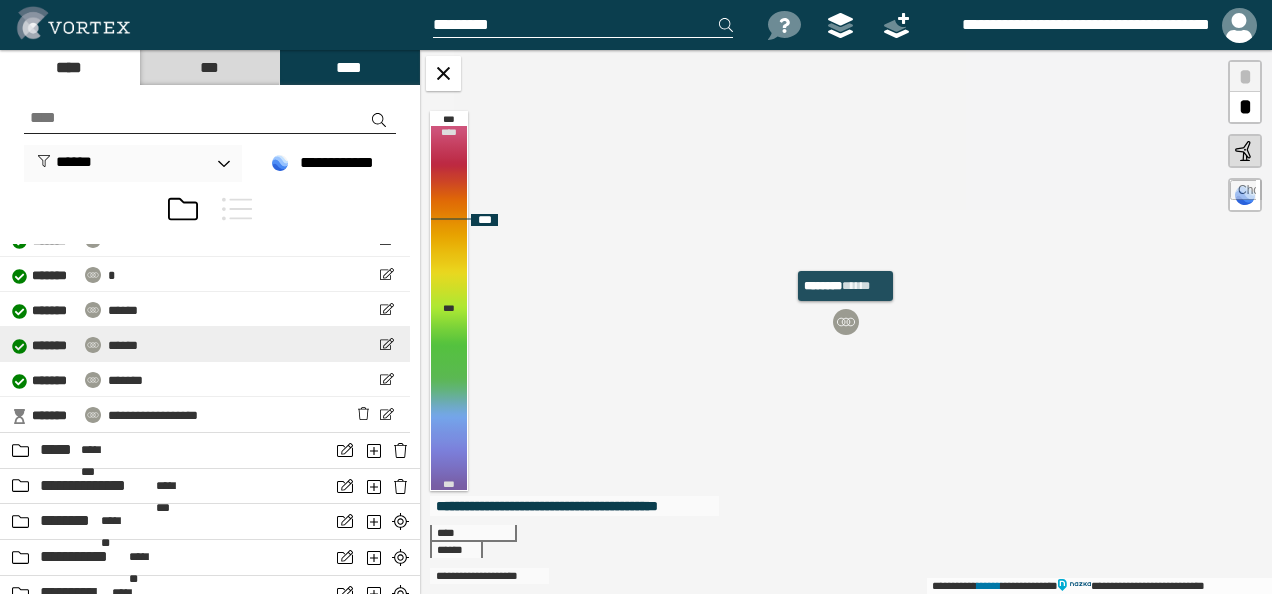 click on "******" at bounding box center (123, 345) 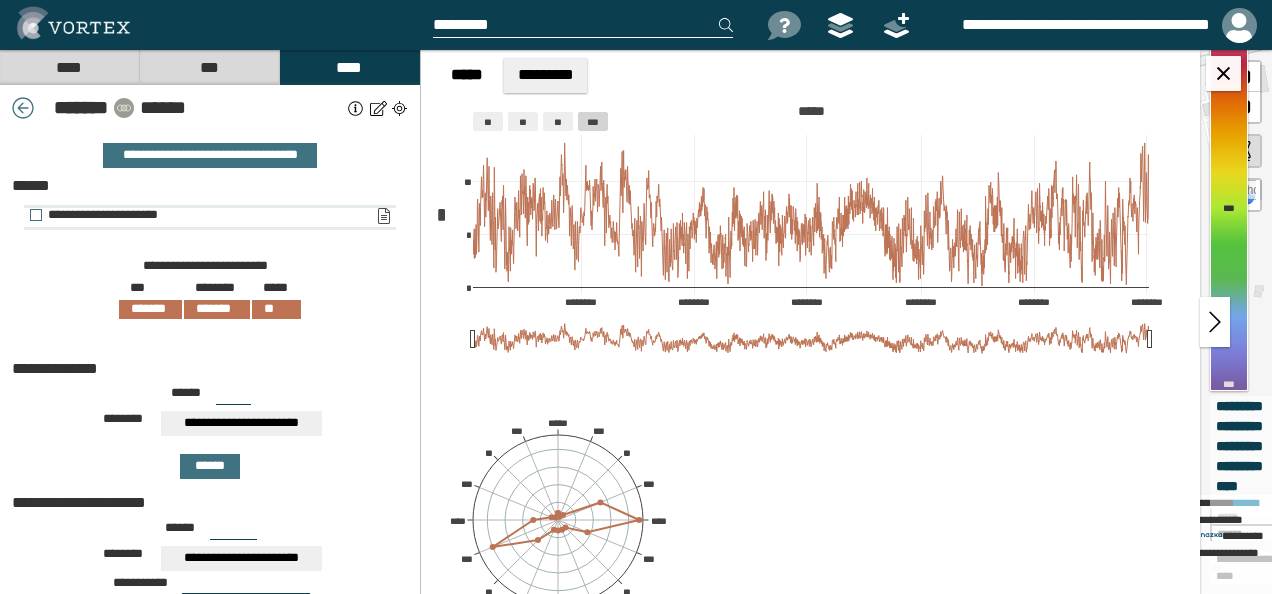 click on "**********" at bounding box center [383, 216] 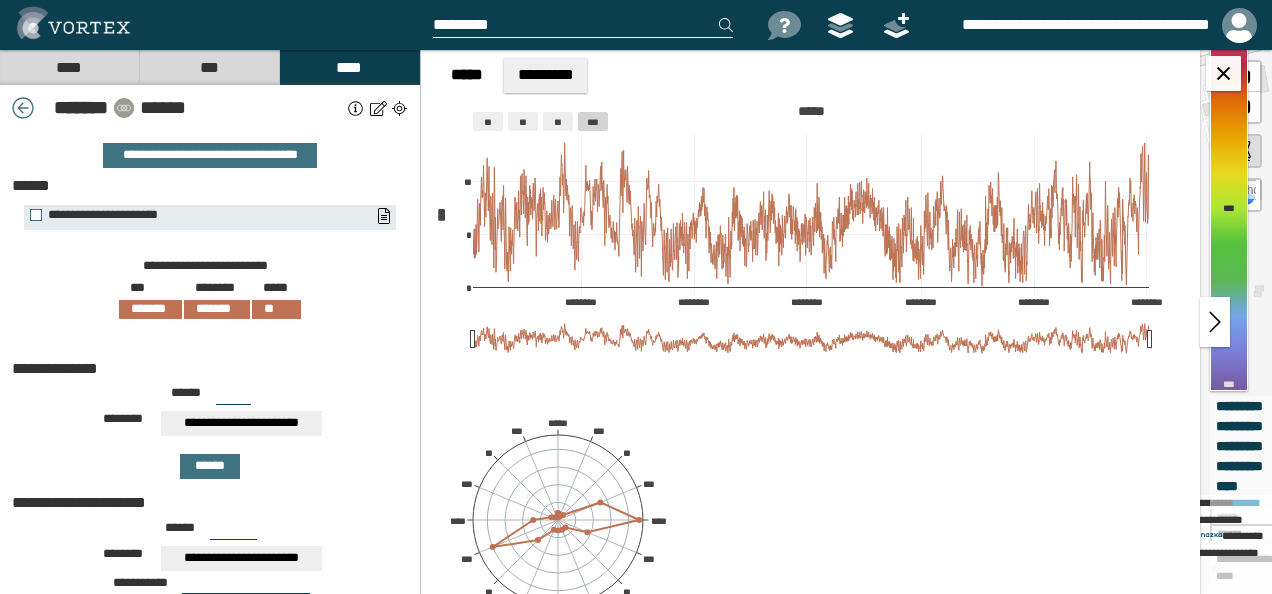 click at bounding box center [23, 108] 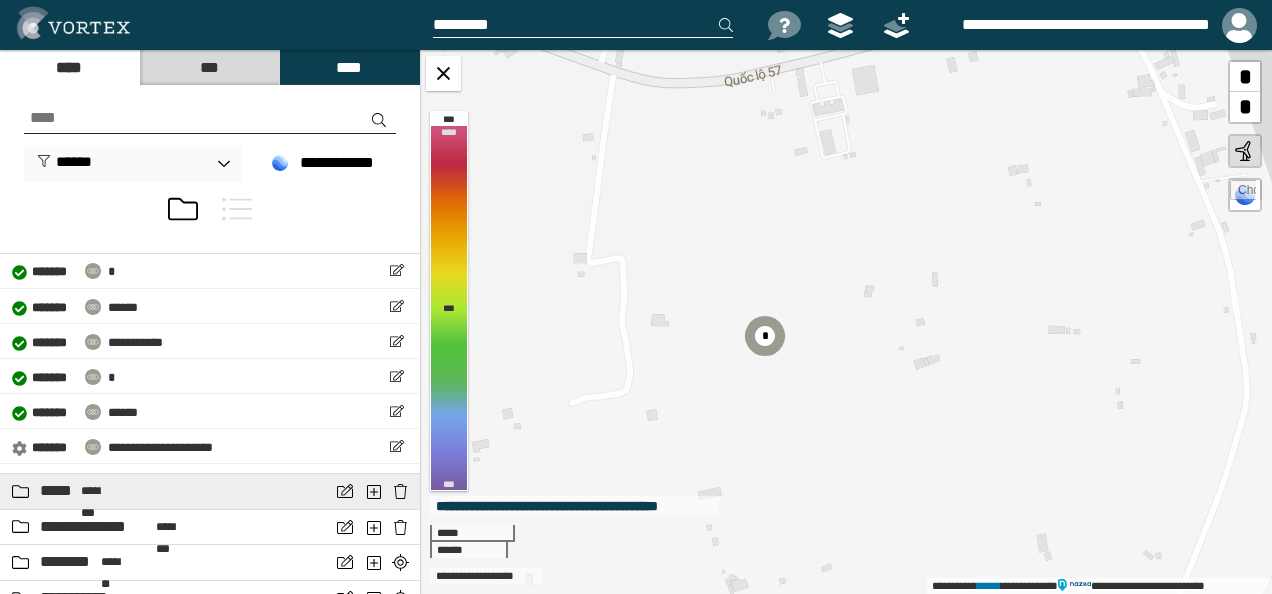scroll, scrollTop: 300, scrollLeft: 0, axis: vertical 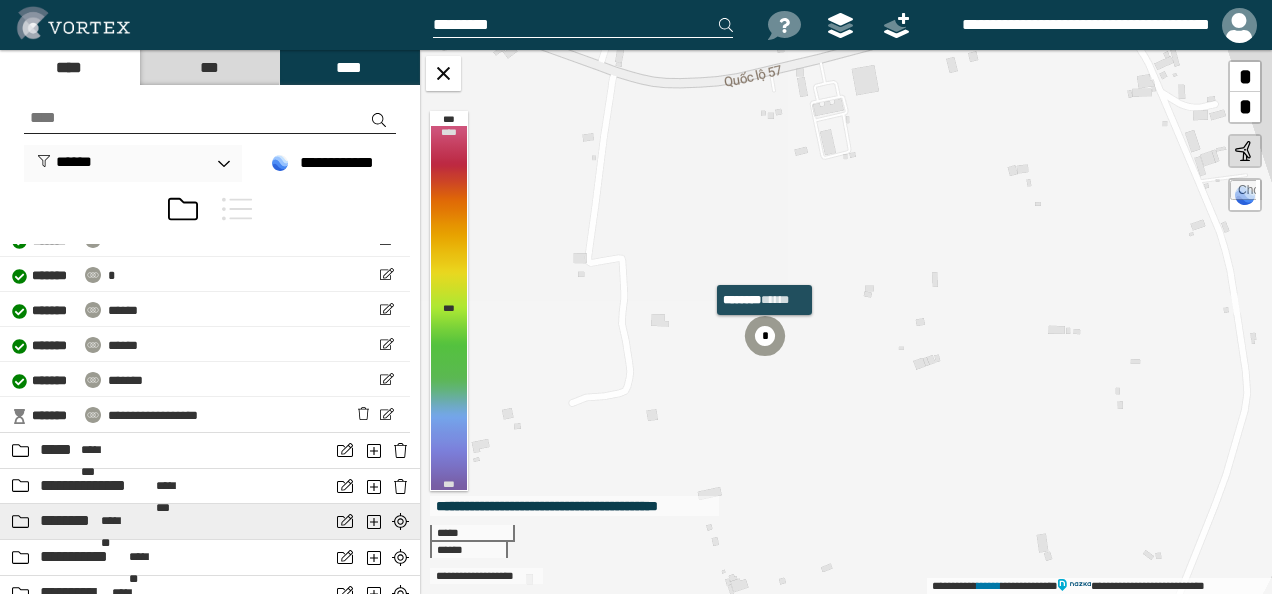 click on "******** *******" at bounding box center (165, 521) 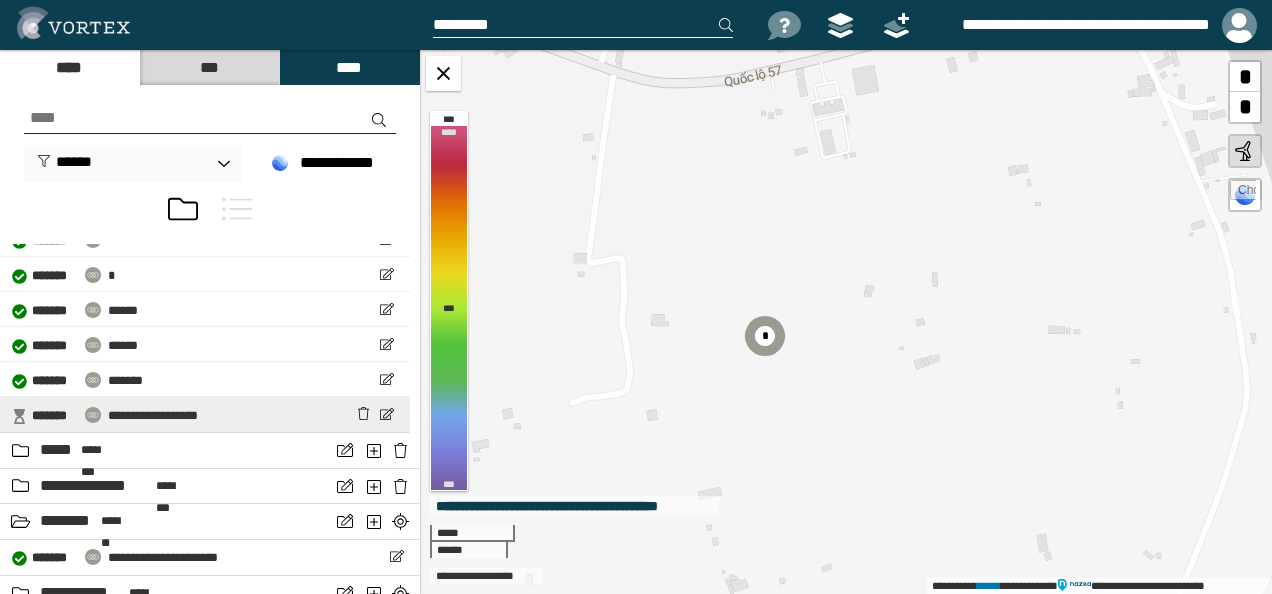 scroll, scrollTop: 400, scrollLeft: 0, axis: vertical 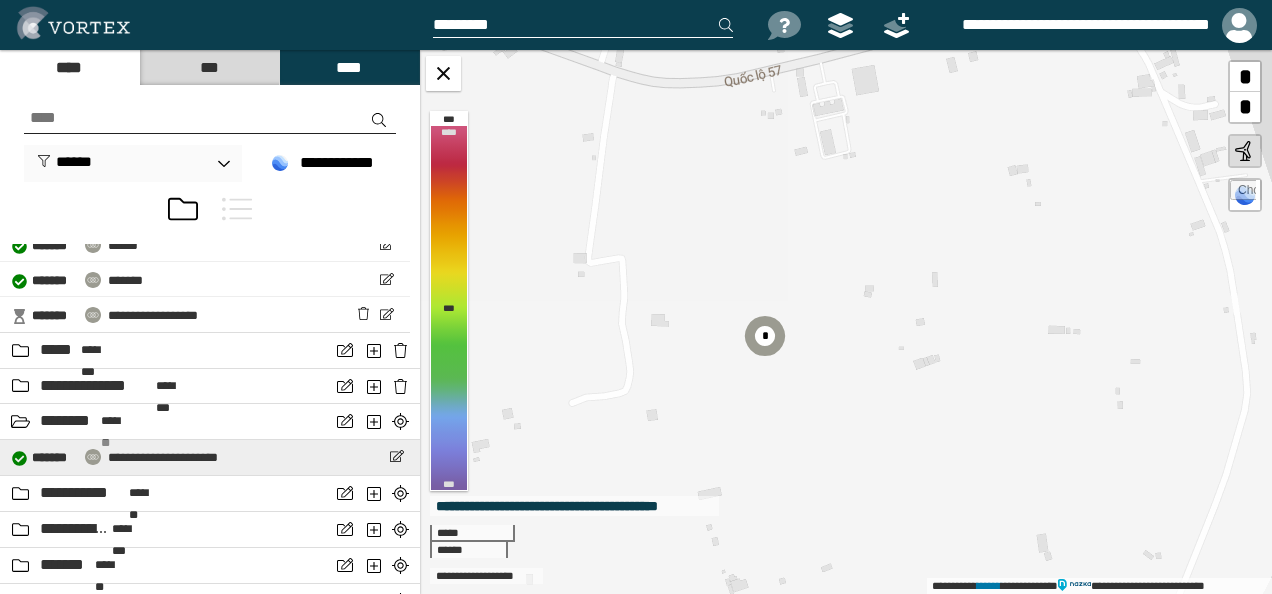 click on "**********" at bounding box center [163, 457] 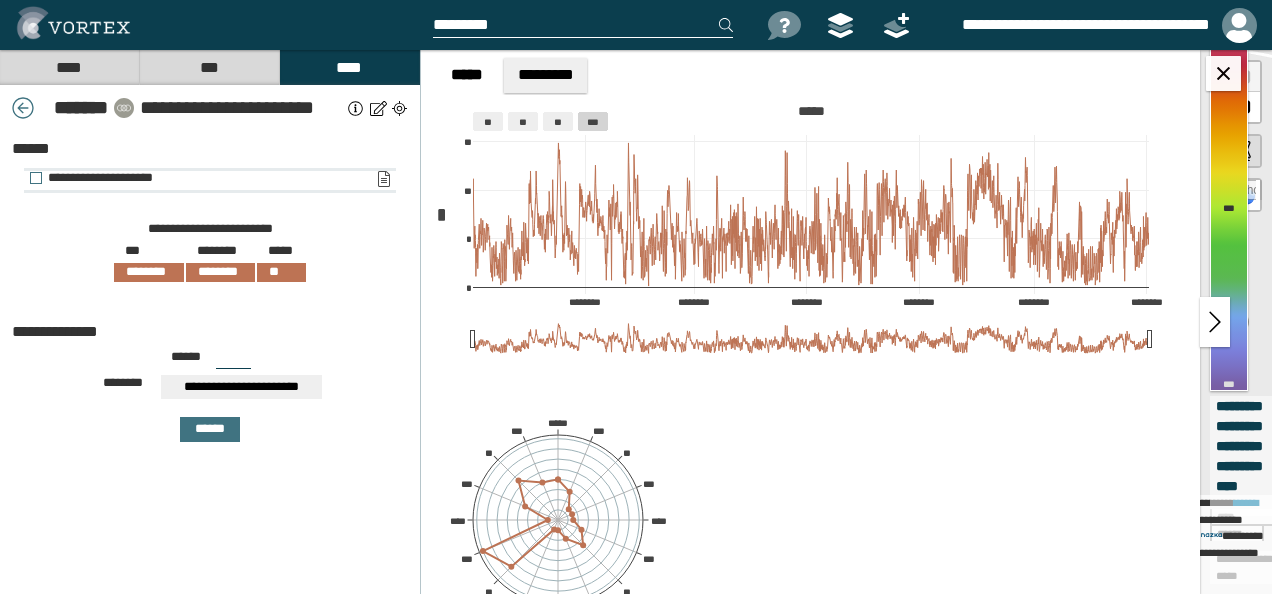 click on "**********" at bounding box center [383, 179] 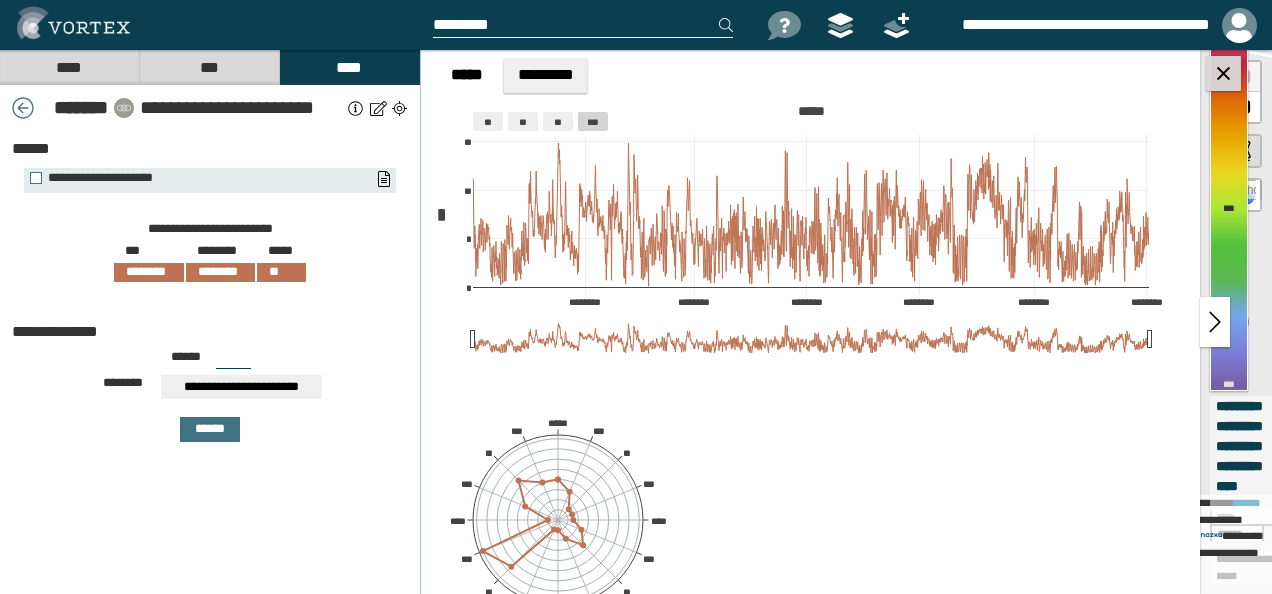 click at bounding box center (1223, 73) 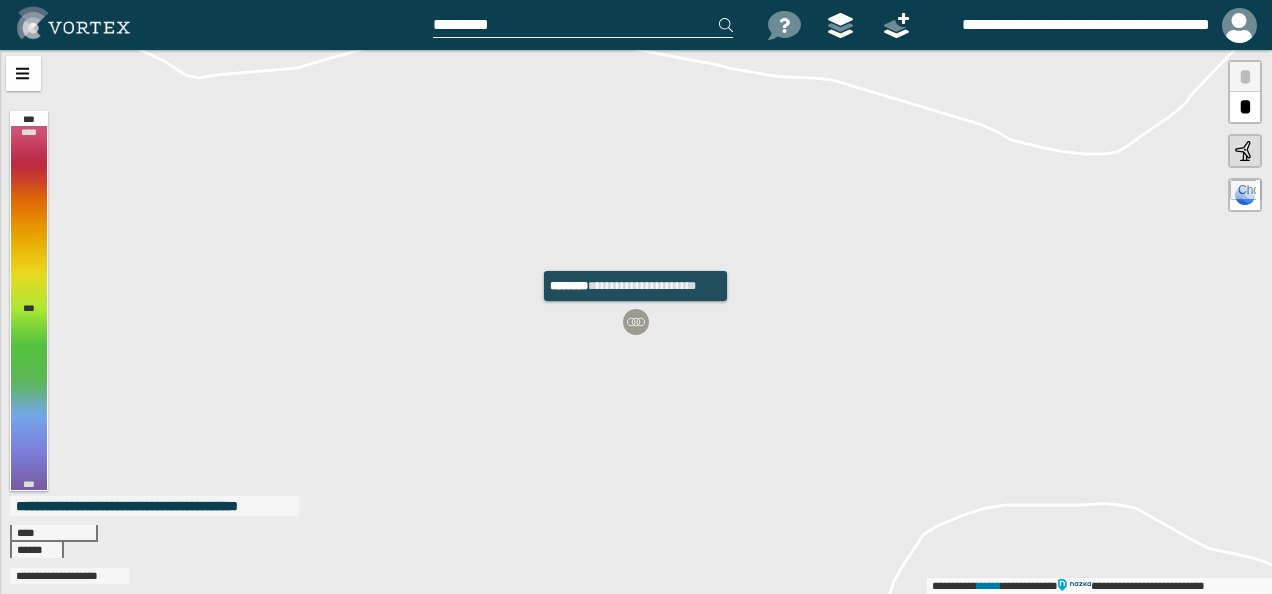 click at bounding box center (636, 322) 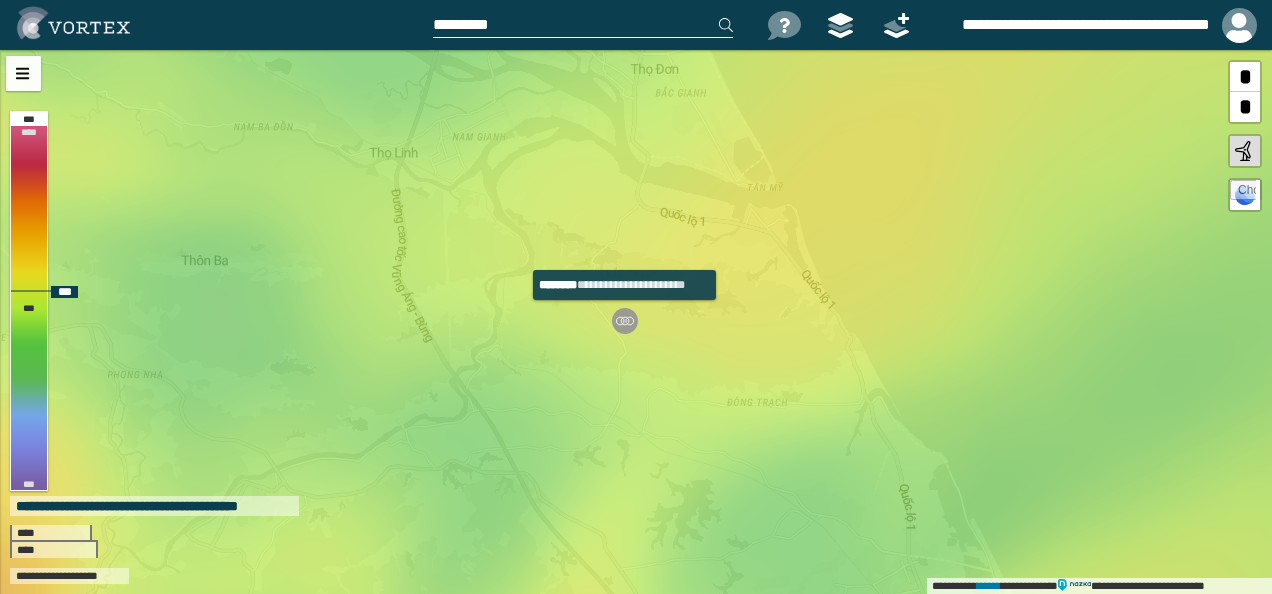 click at bounding box center (625, 321) 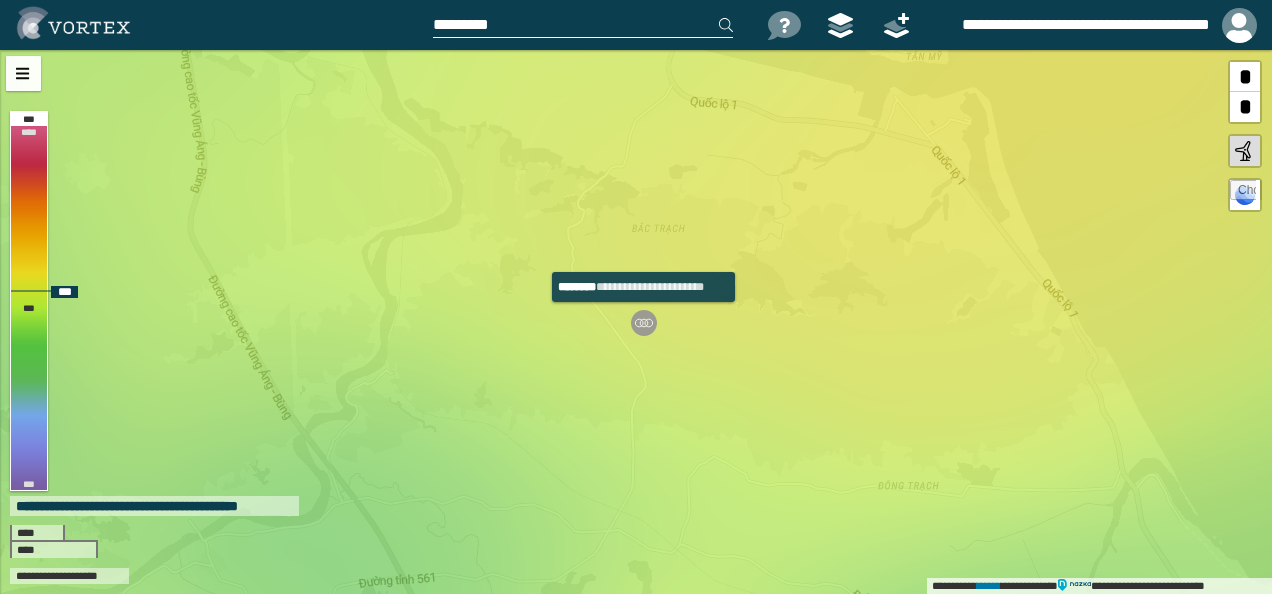 click at bounding box center [644, 323] 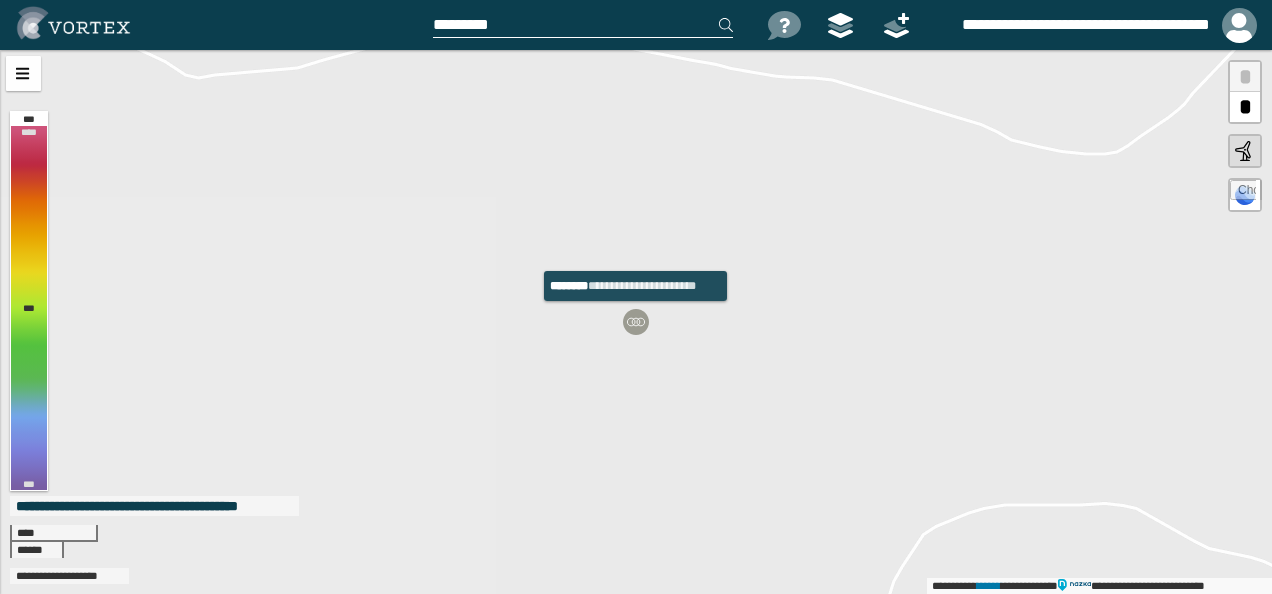 click at bounding box center [636, 322] 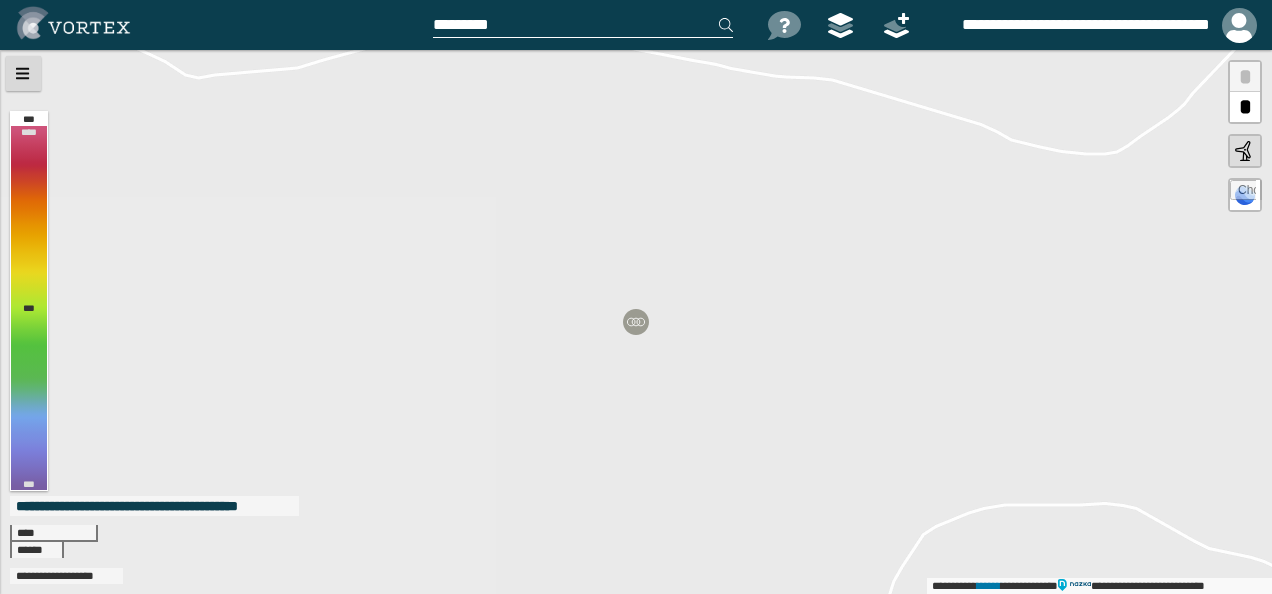 click at bounding box center [23, 73] 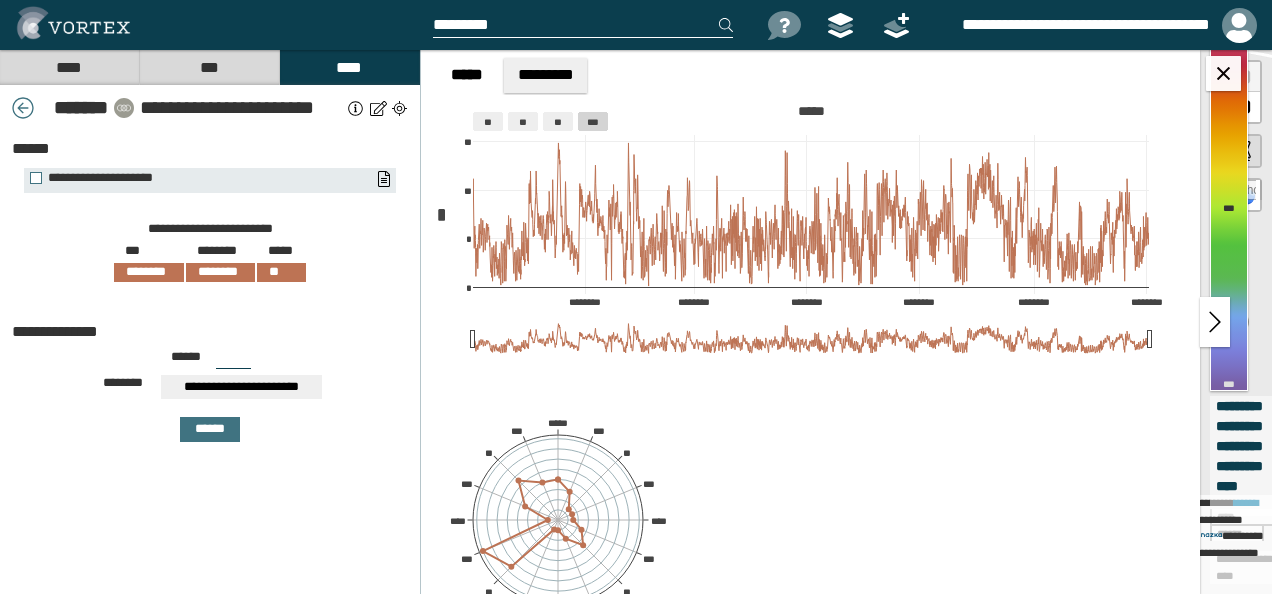click on "**********" at bounding box center [241, 108] 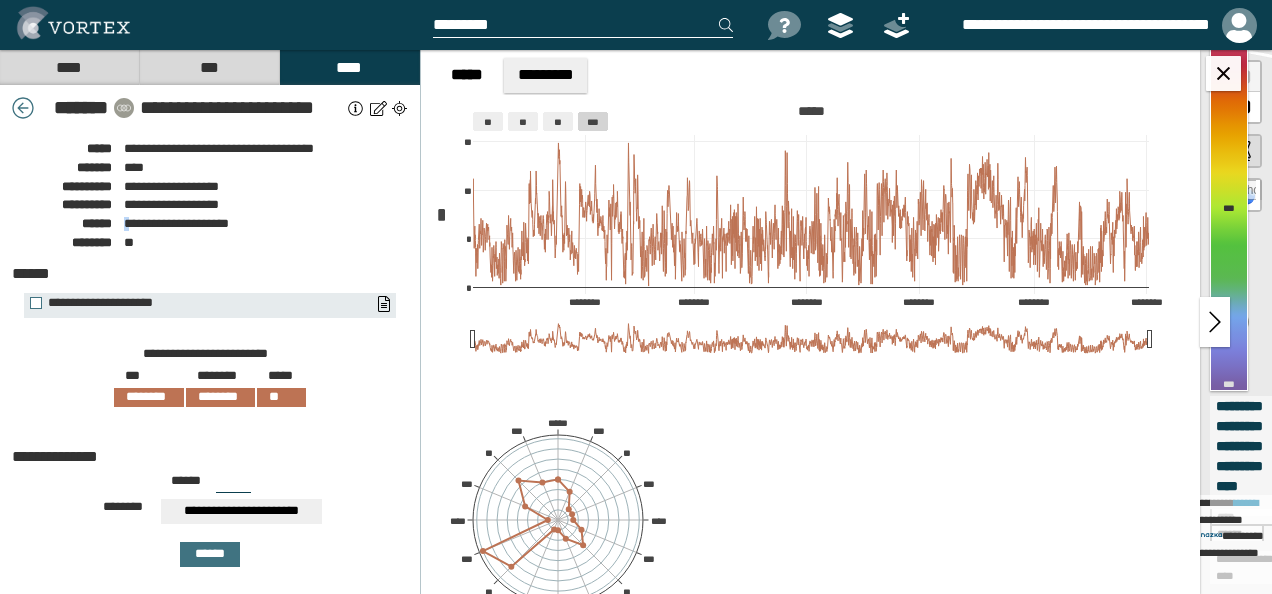 drag, startPoint x: 122, startPoint y: 223, endPoint x: 133, endPoint y: 223, distance: 11 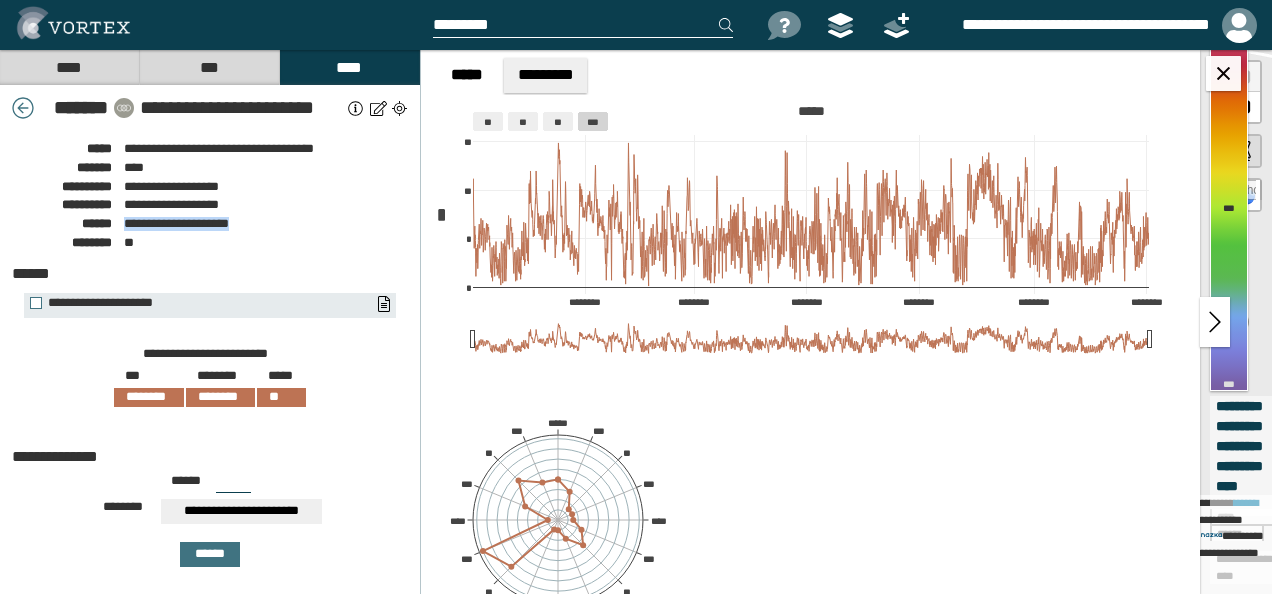 drag, startPoint x: 124, startPoint y: 224, endPoint x: 262, endPoint y: 226, distance: 138.0145 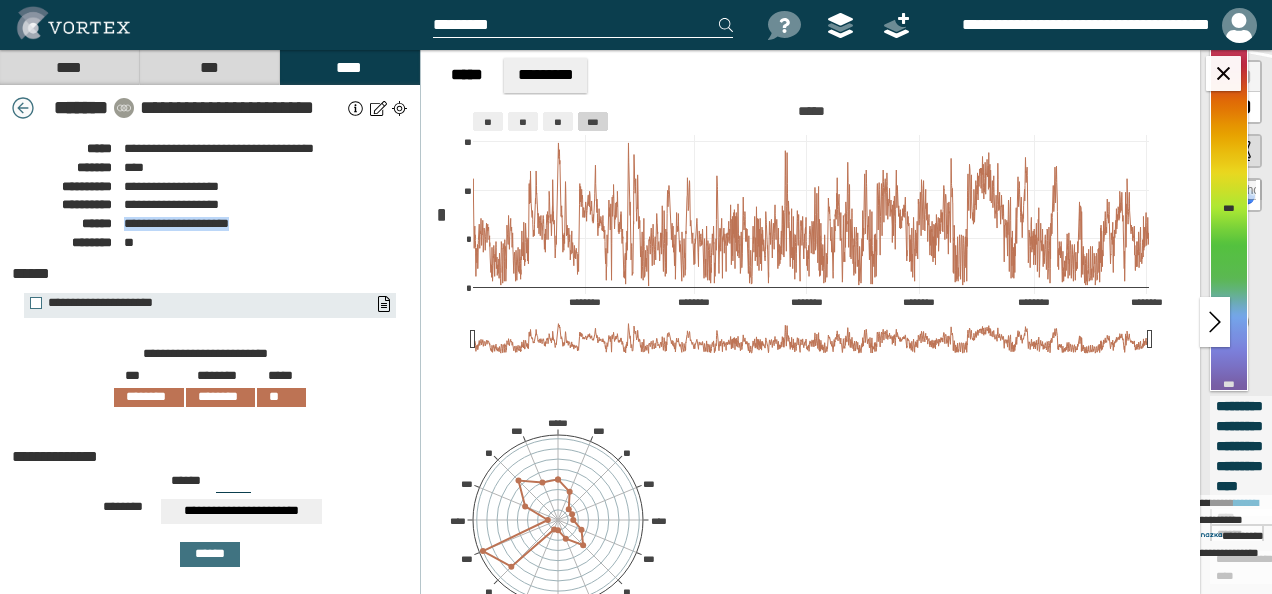 click at bounding box center (23, 108) 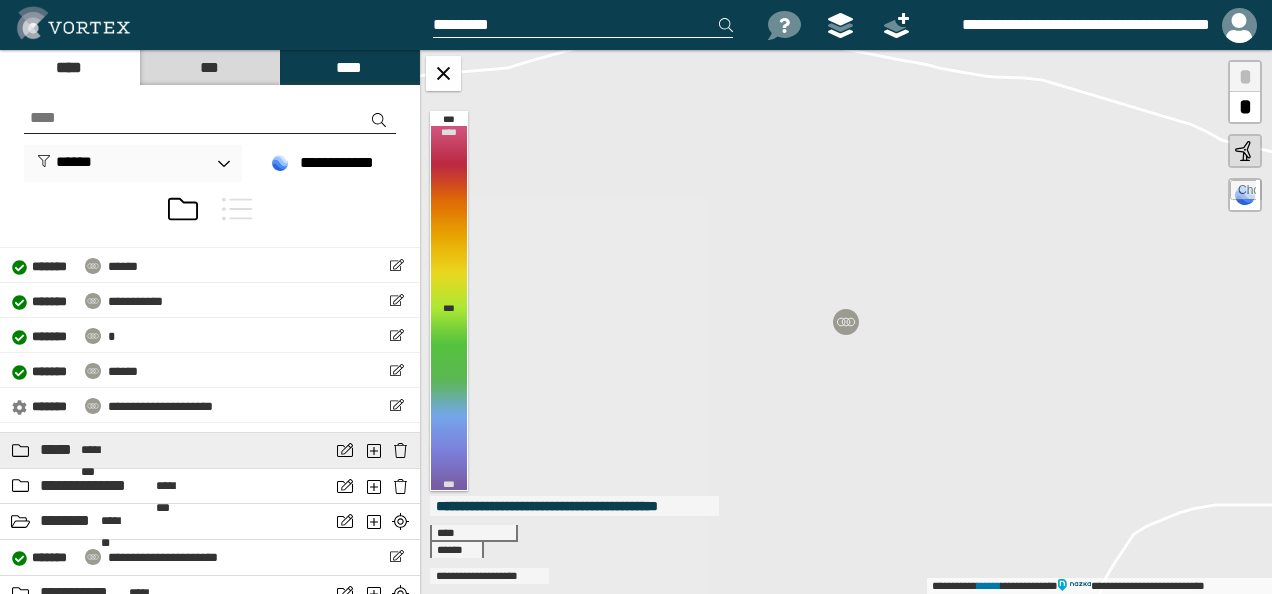 scroll, scrollTop: 400, scrollLeft: 0, axis: vertical 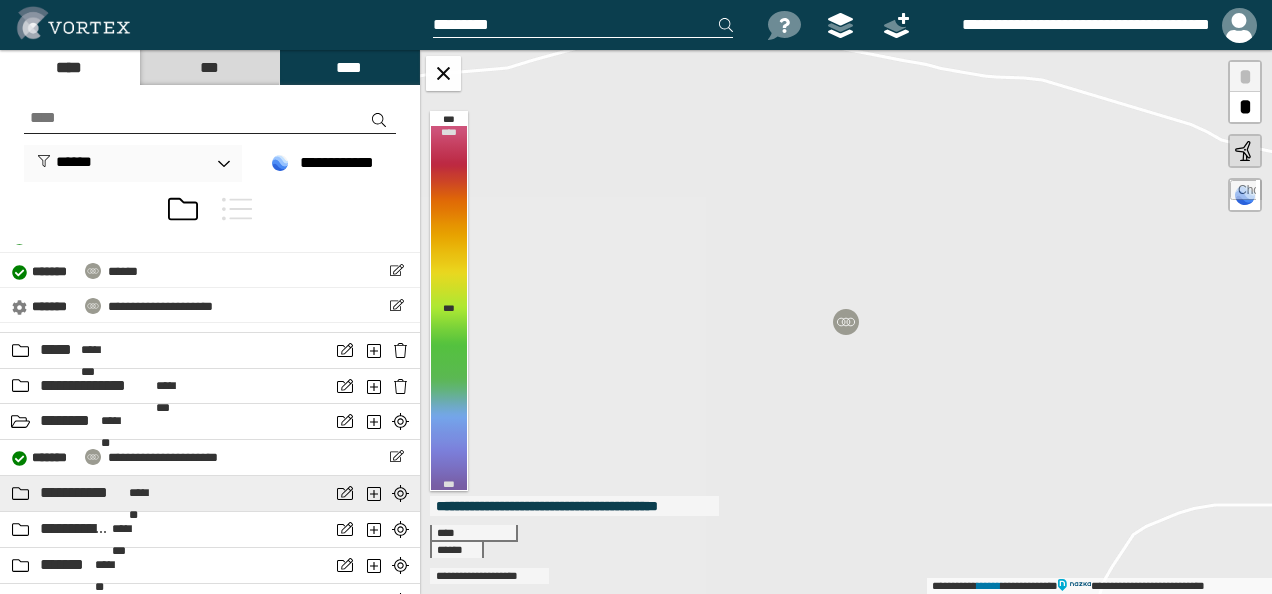 click on "**********" at bounding box center (165, 493) 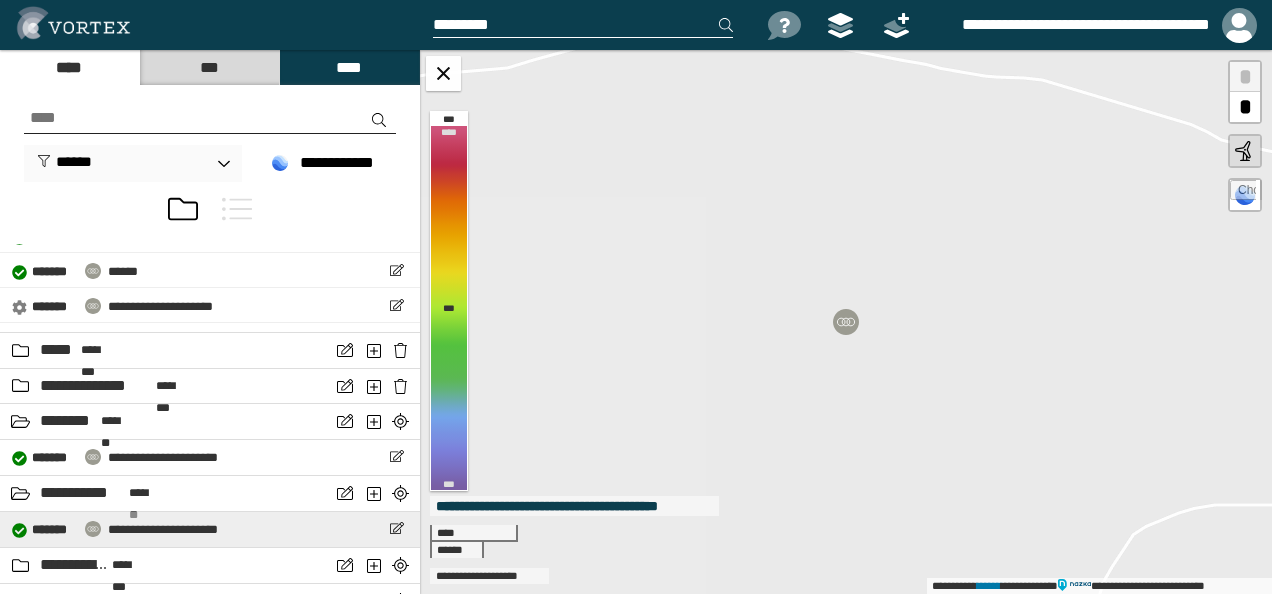 click on "**********" at bounding box center (163, 529) 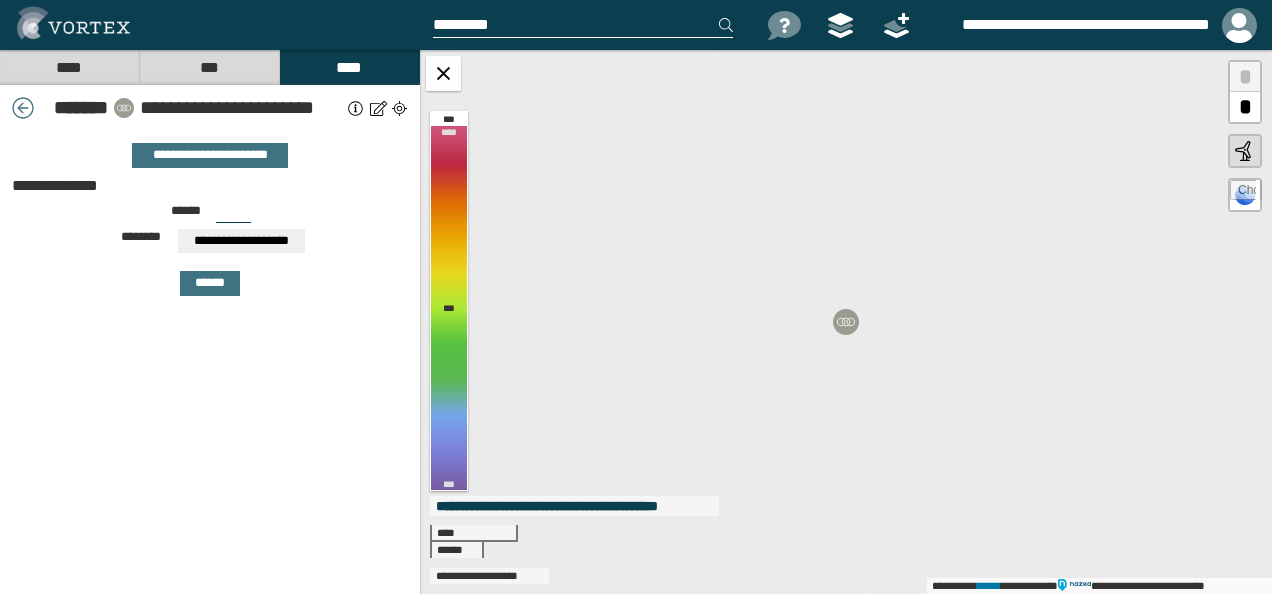 click on "**********" at bounding box center [210, 186] 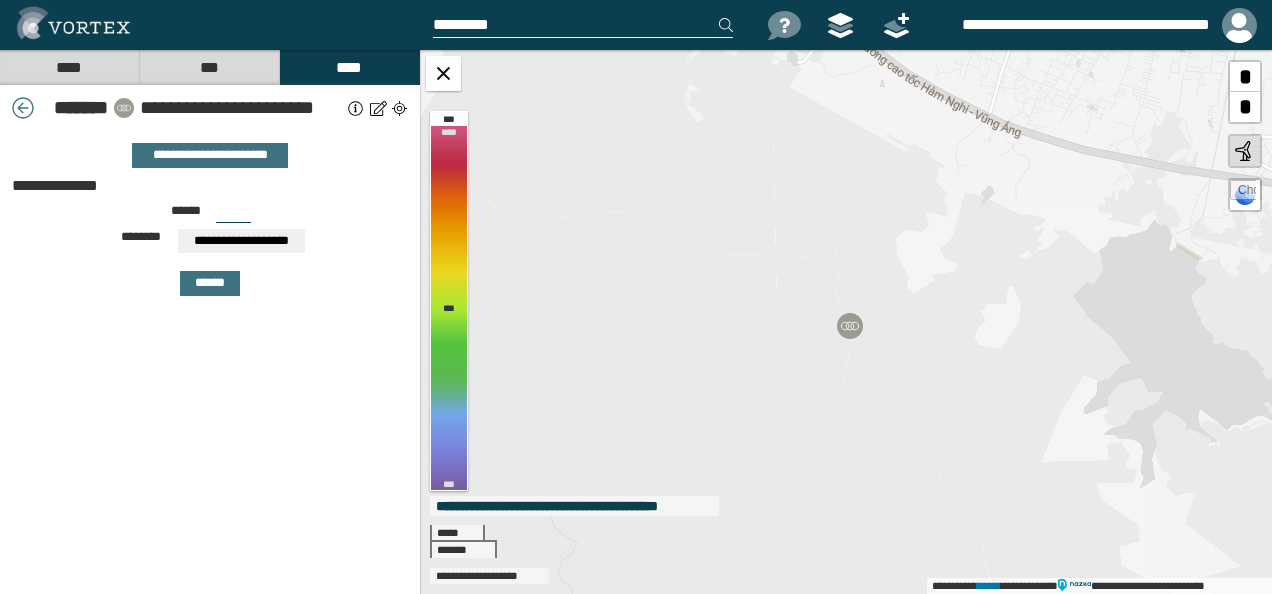 click on "**********" at bounding box center (241, 108) 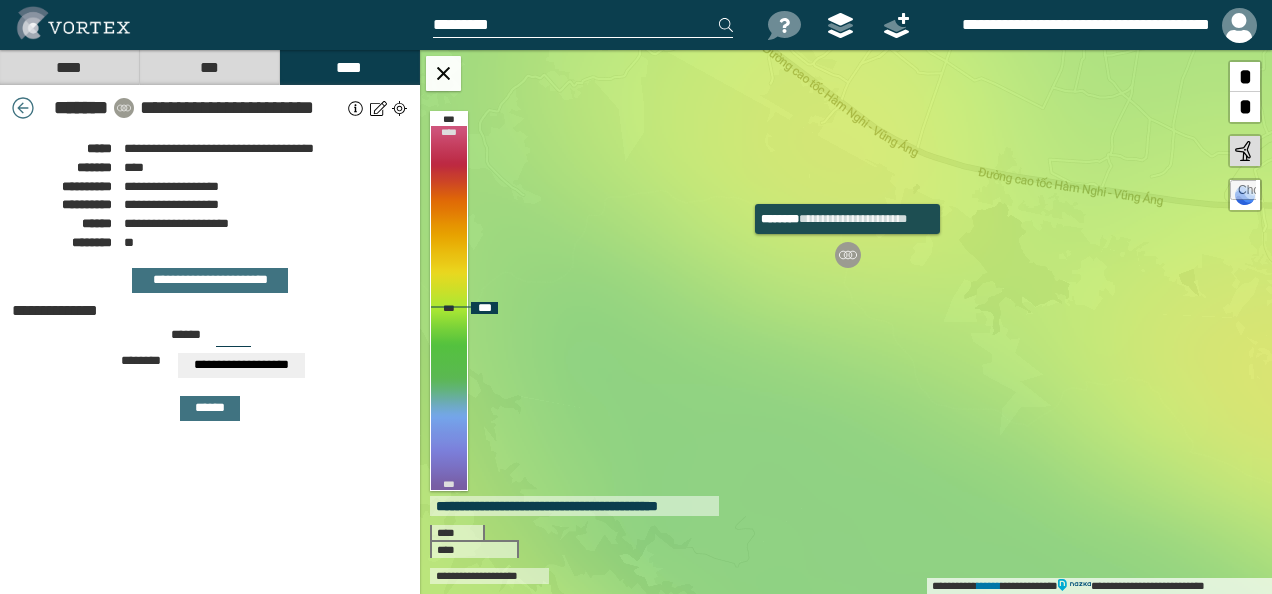 click at bounding box center [848, 255] 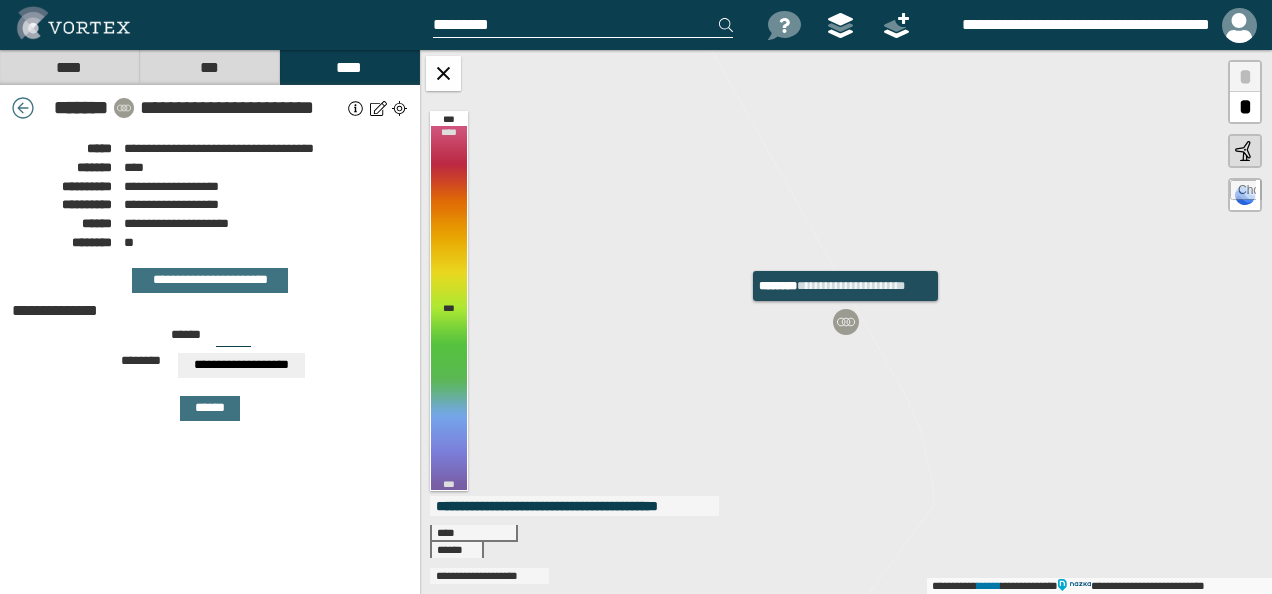 click at bounding box center (846, 322) 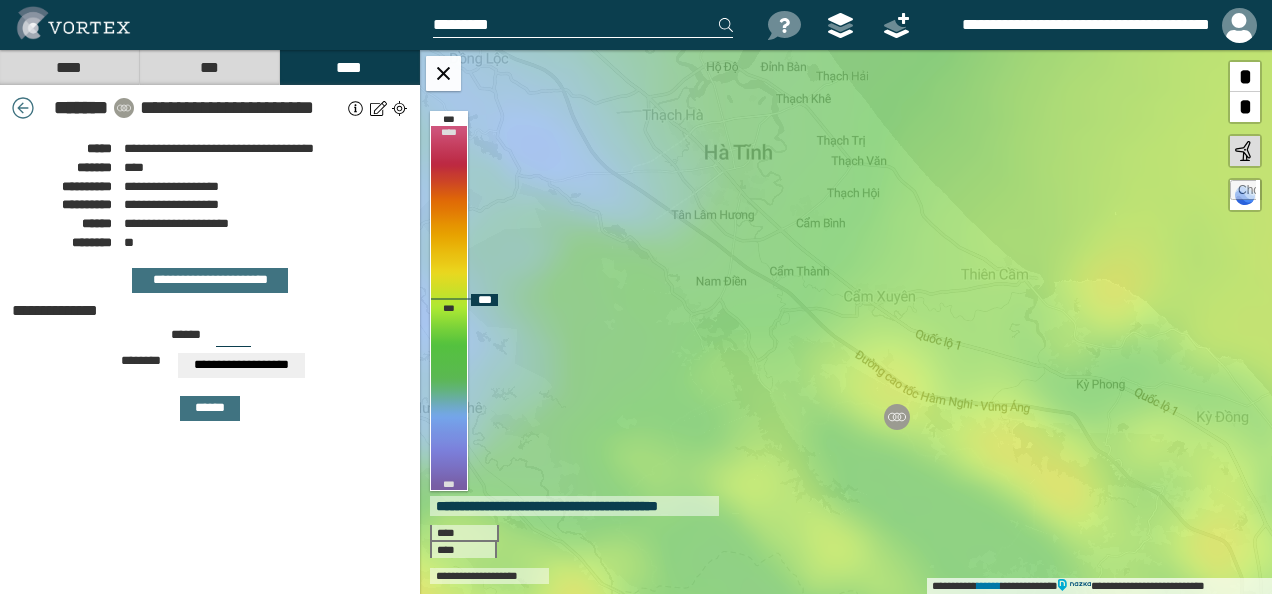 drag, startPoint x: 1072, startPoint y: 413, endPoint x: 969, endPoint y: 432, distance: 104.73777 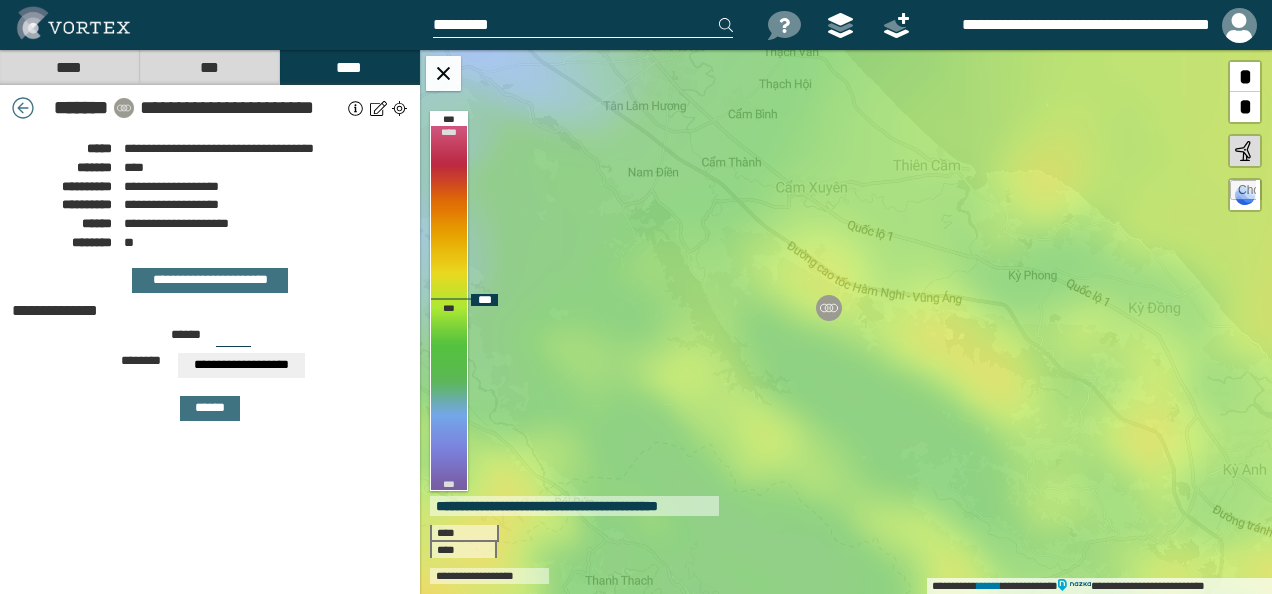 drag, startPoint x: 998, startPoint y: 422, endPoint x: 930, endPoint y: 313, distance: 128.47179 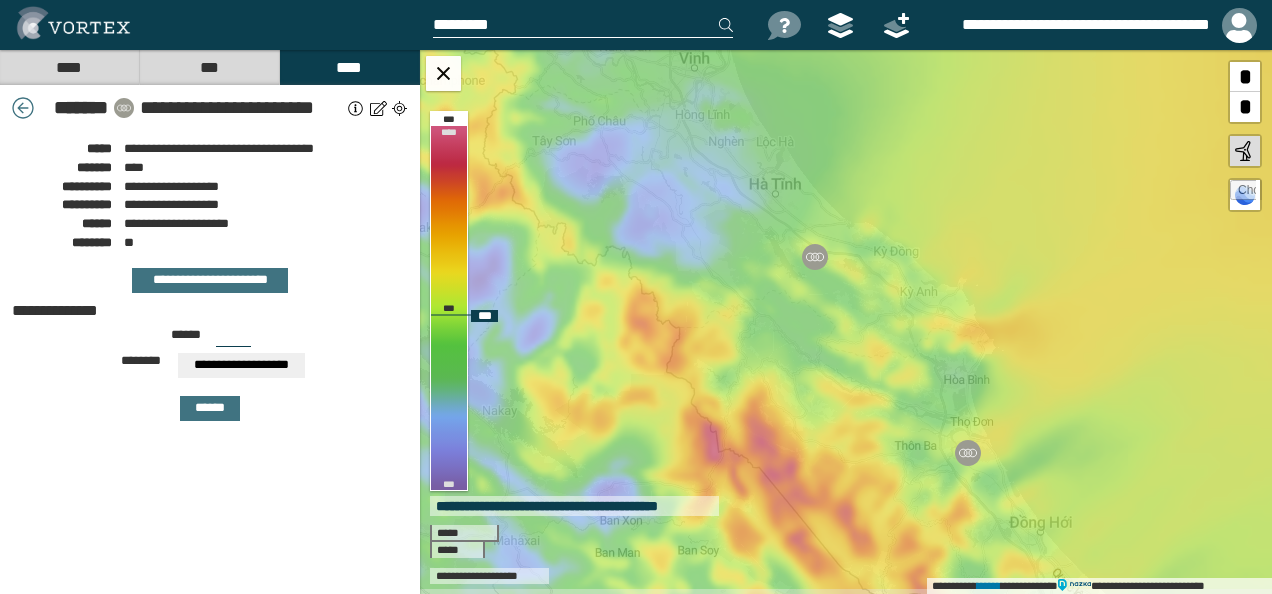 drag, startPoint x: 923, startPoint y: 405, endPoint x: 844, endPoint y: 313, distance: 121.264175 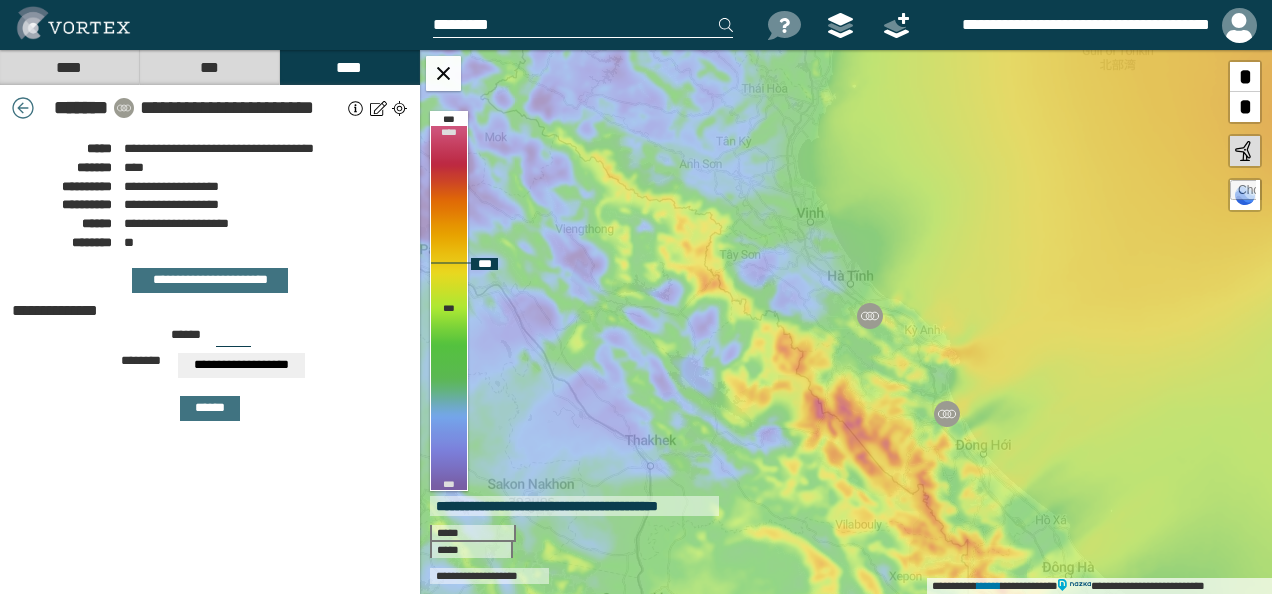 drag, startPoint x: 950, startPoint y: 432, endPoint x: 896, endPoint y: 398, distance: 63.812225 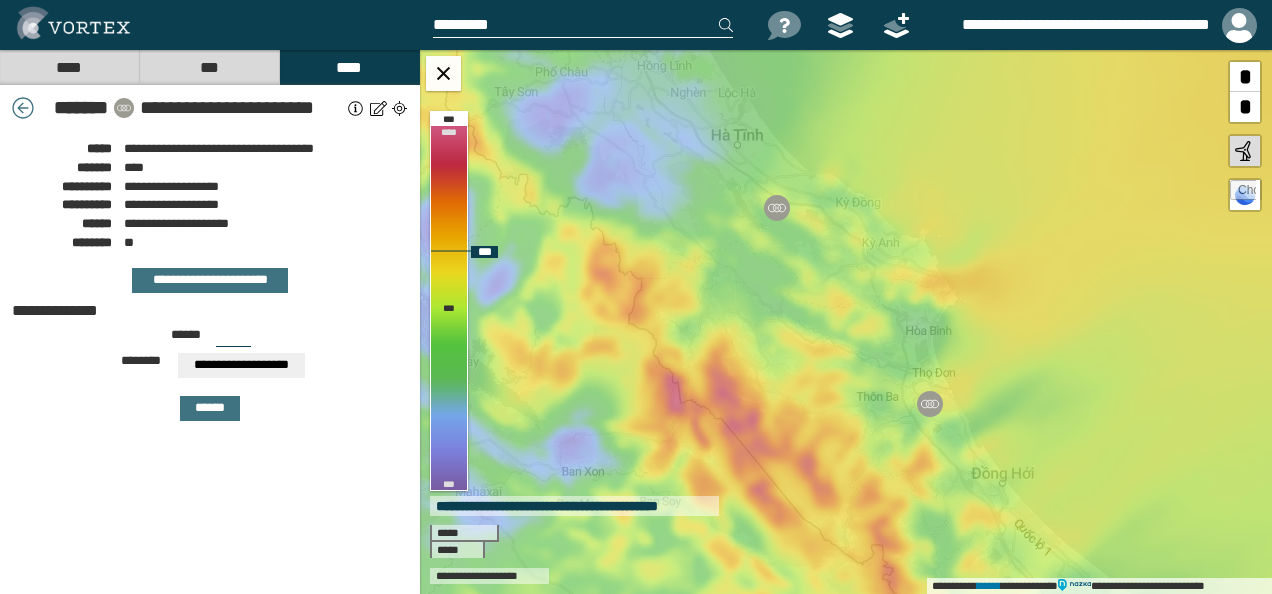 drag, startPoint x: 866, startPoint y: 423, endPoint x: 815, endPoint y: 403, distance: 54.781384 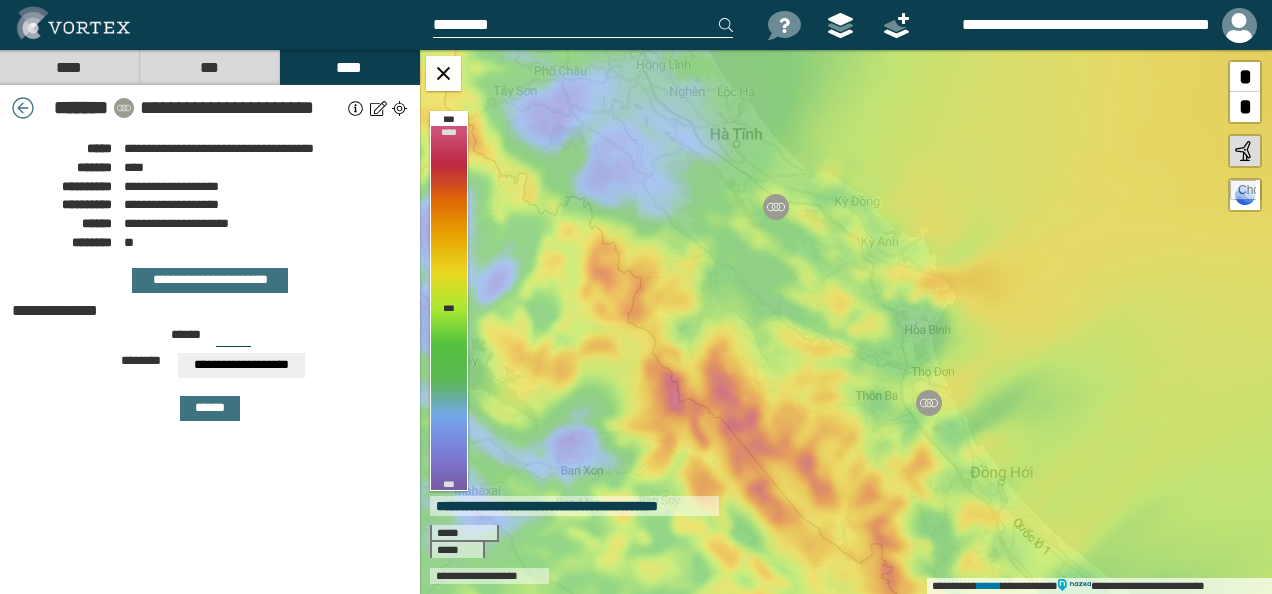 click on "******* * * *" at bounding box center (210, 240) 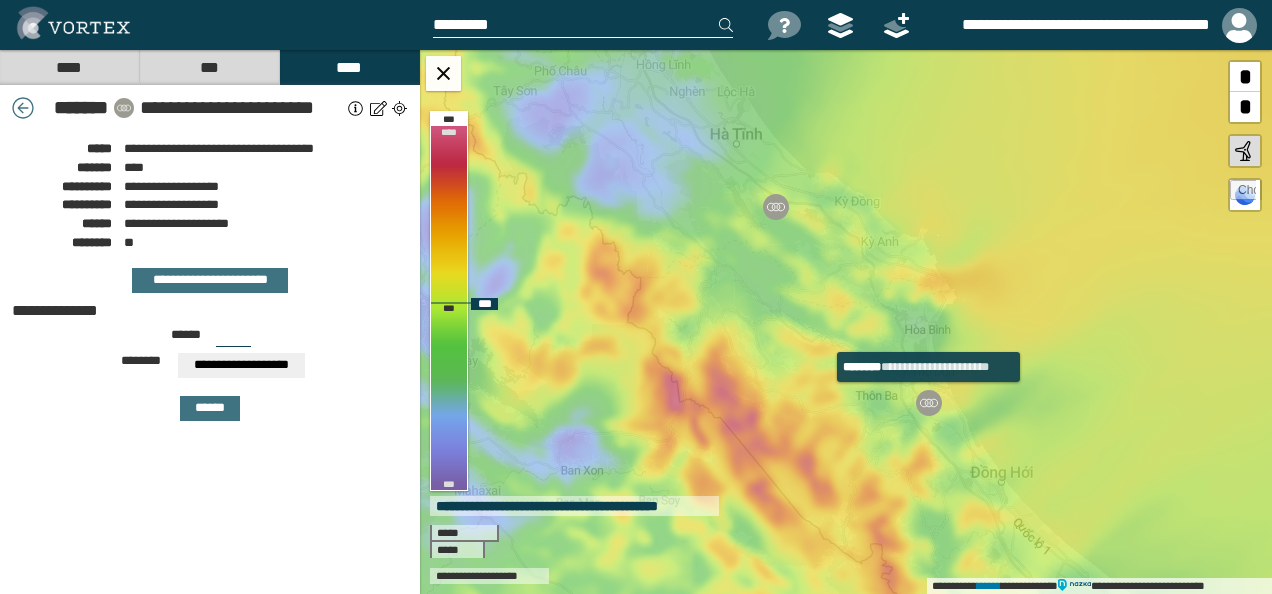 click at bounding box center [929, 403] 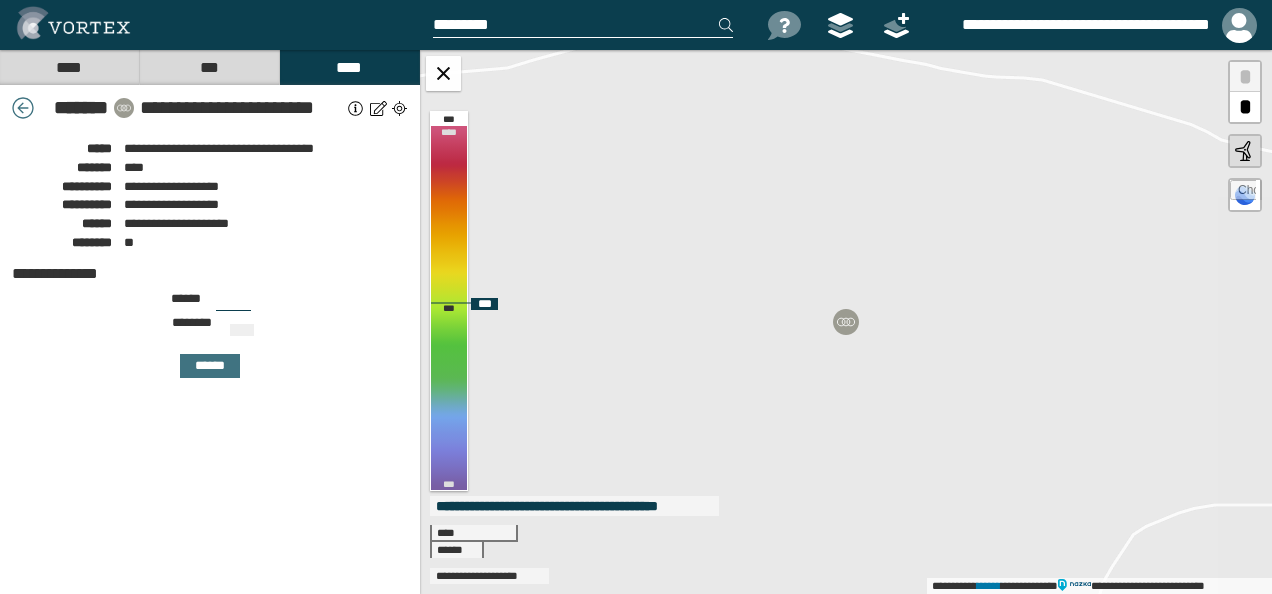 type on "***" 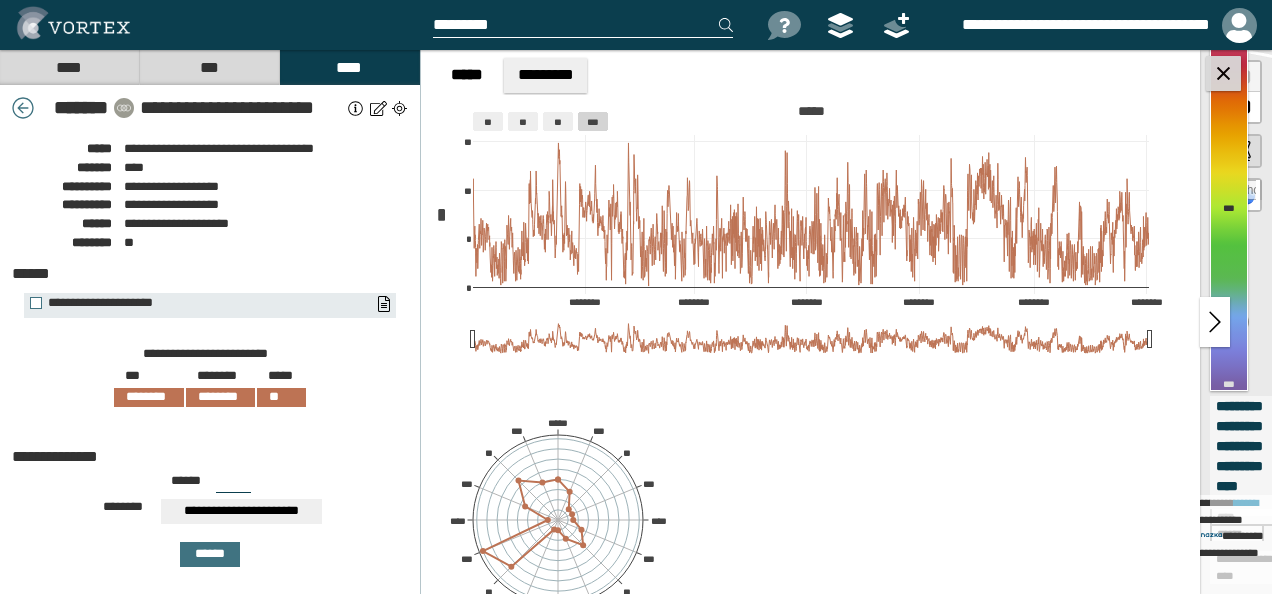 click at bounding box center [1223, 73] 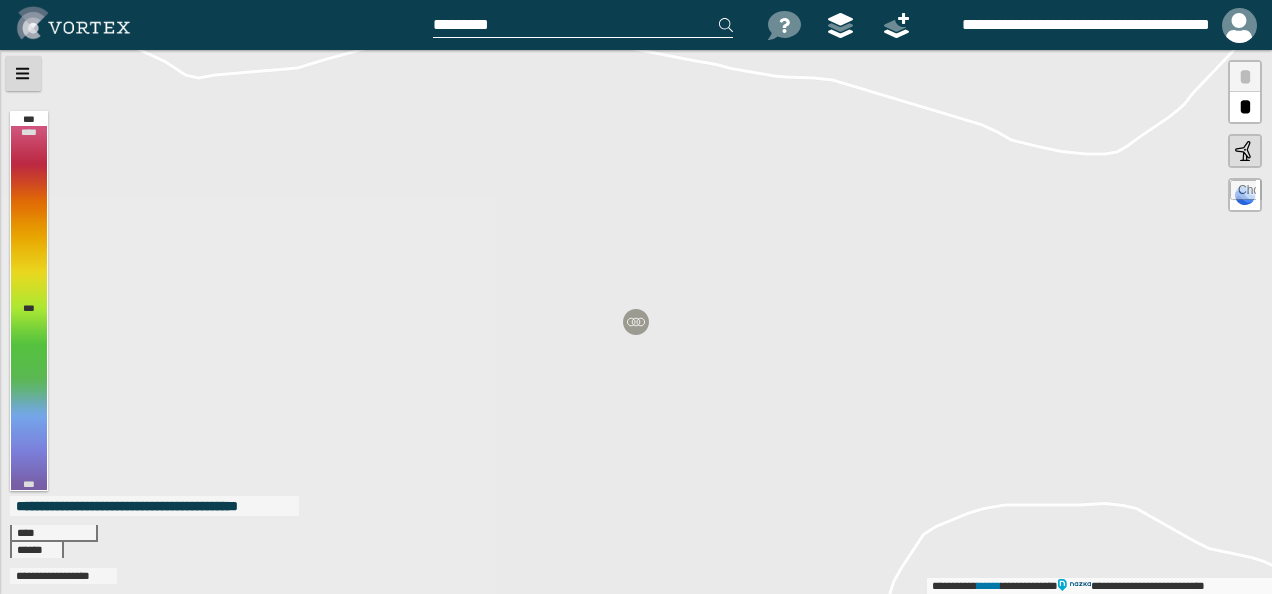 click at bounding box center (23, 73) 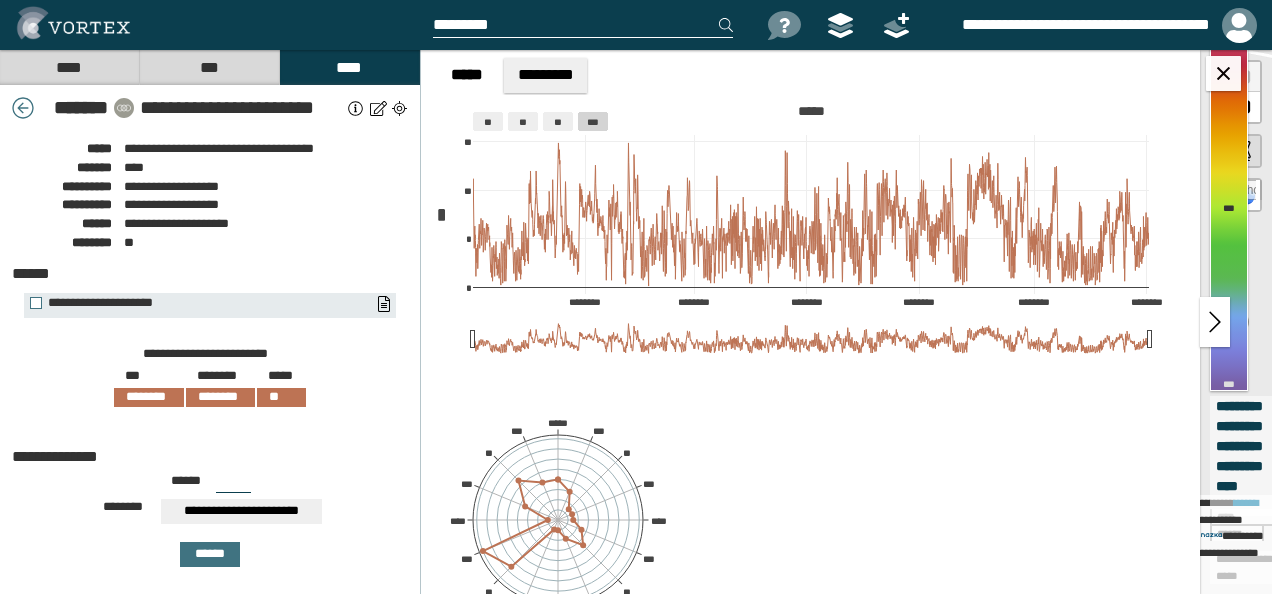 click on "****" at bounding box center [69, 67] 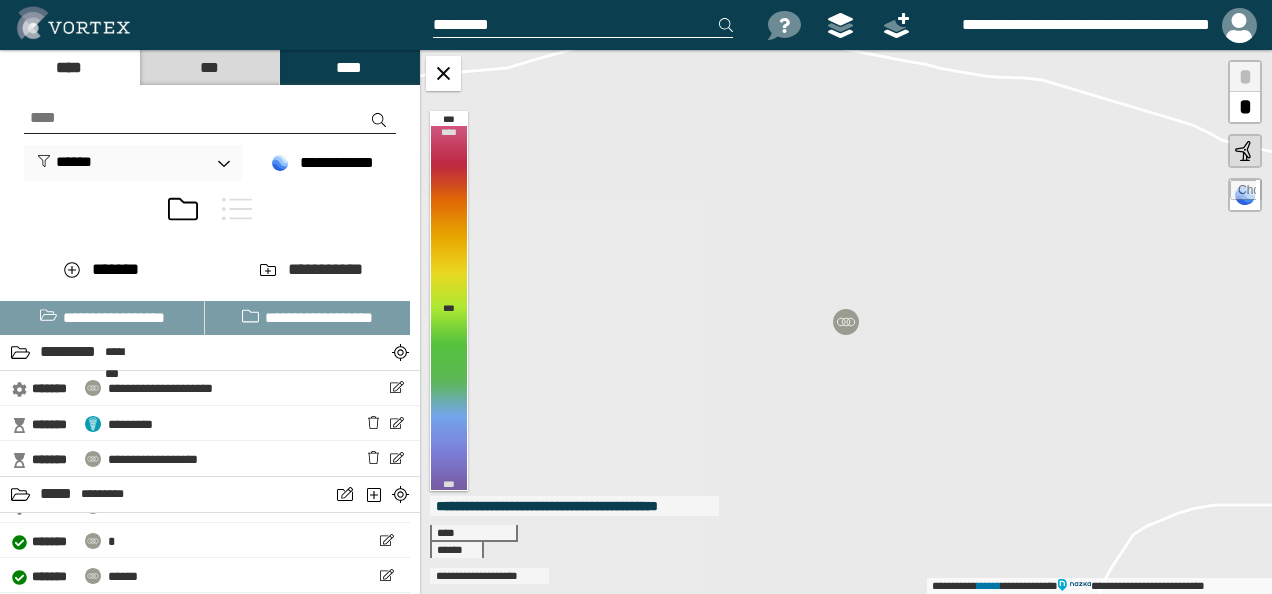 scroll, scrollTop: 236, scrollLeft: 0, axis: vertical 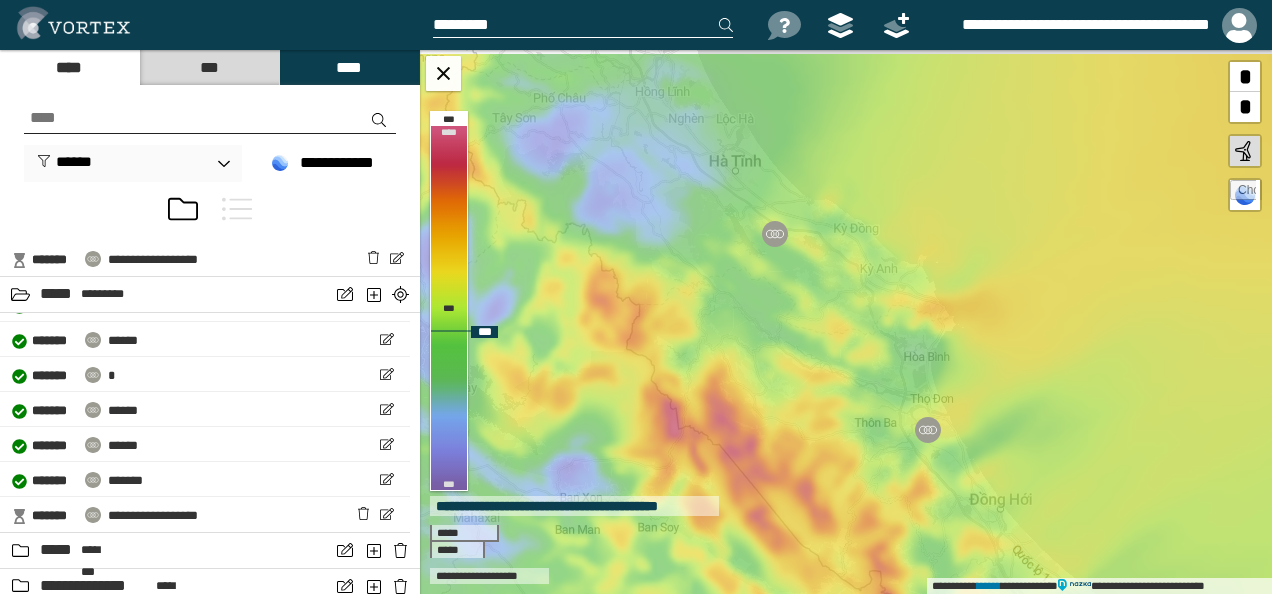 drag, startPoint x: 636, startPoint y: 296, endPoint x: 846, endPoint y: 368, distance: 222 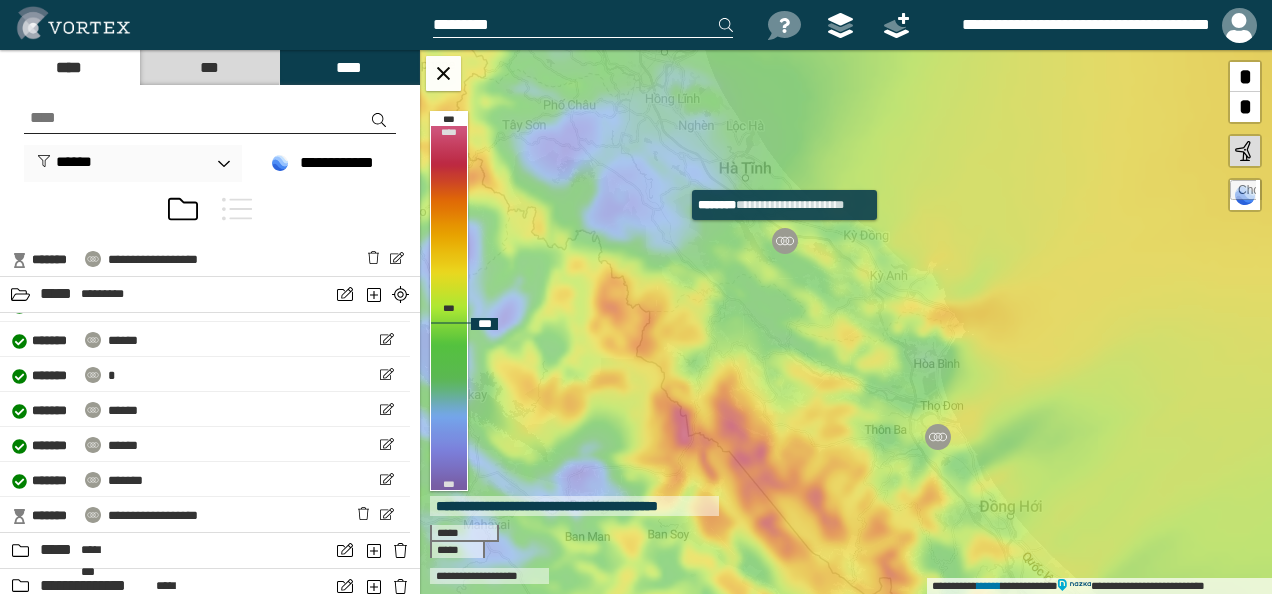 click at bounding box center [785, 241] 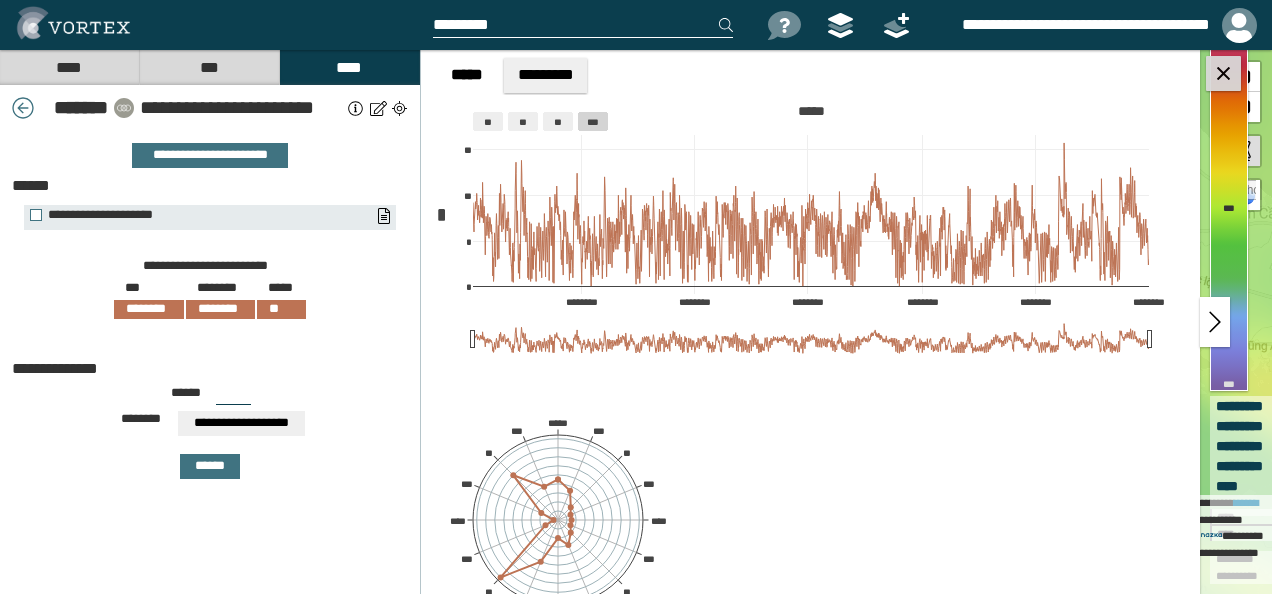 click at bounding box center (1223, 73) 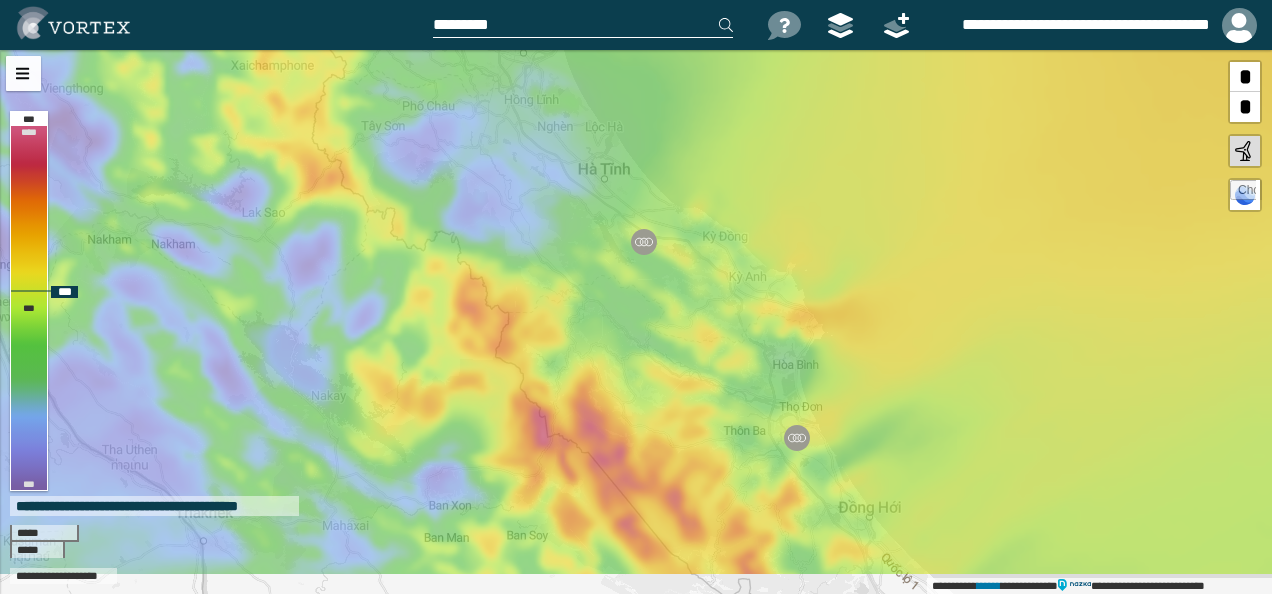 drag, startPoint x: 779, startPoint y: 472, endPoint x: 754, endPoint y: 292, distance: 181.72781 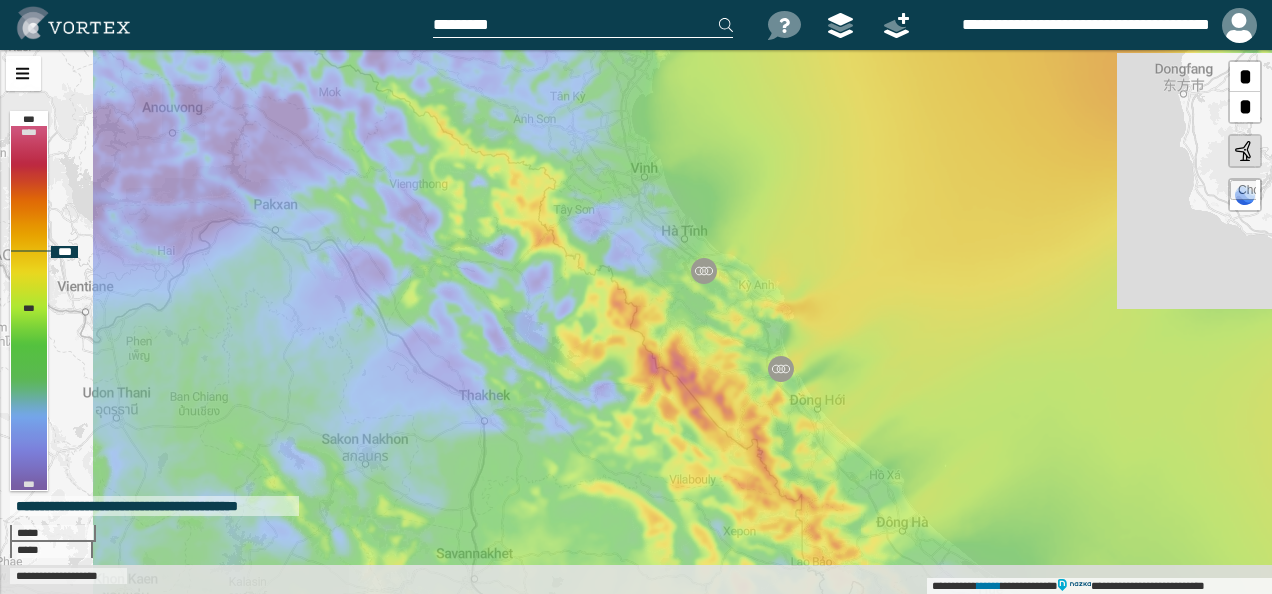 drag, startPoint x: 722, startPoint y: 346, endPoint x: 722, endPoint y: 332, distance: 14 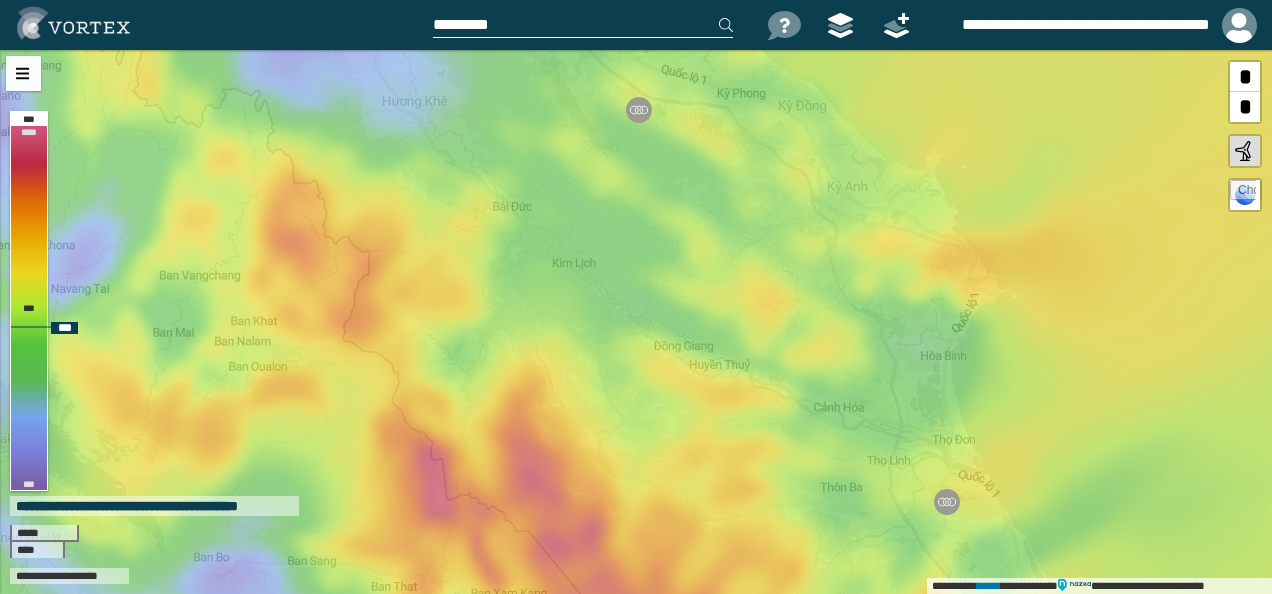 drag, startPoint x: 616, startPoint y: 276, endPoint x: 619, endPoint y: 338, distance: 62.072536 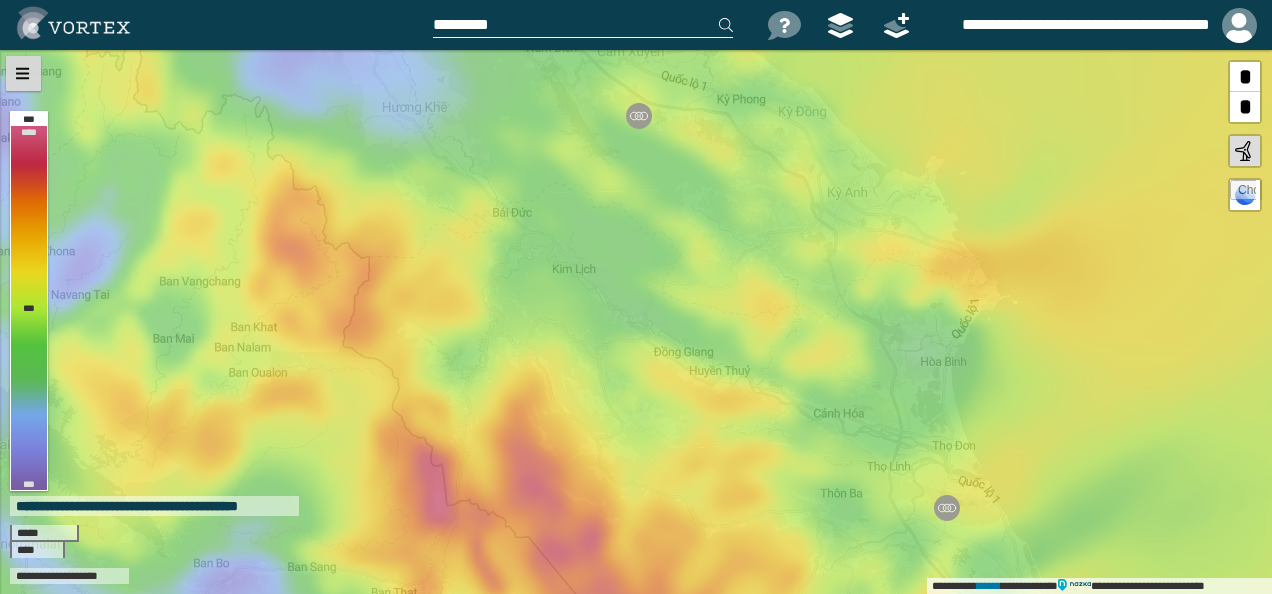 click at bounding box center [23, 73] 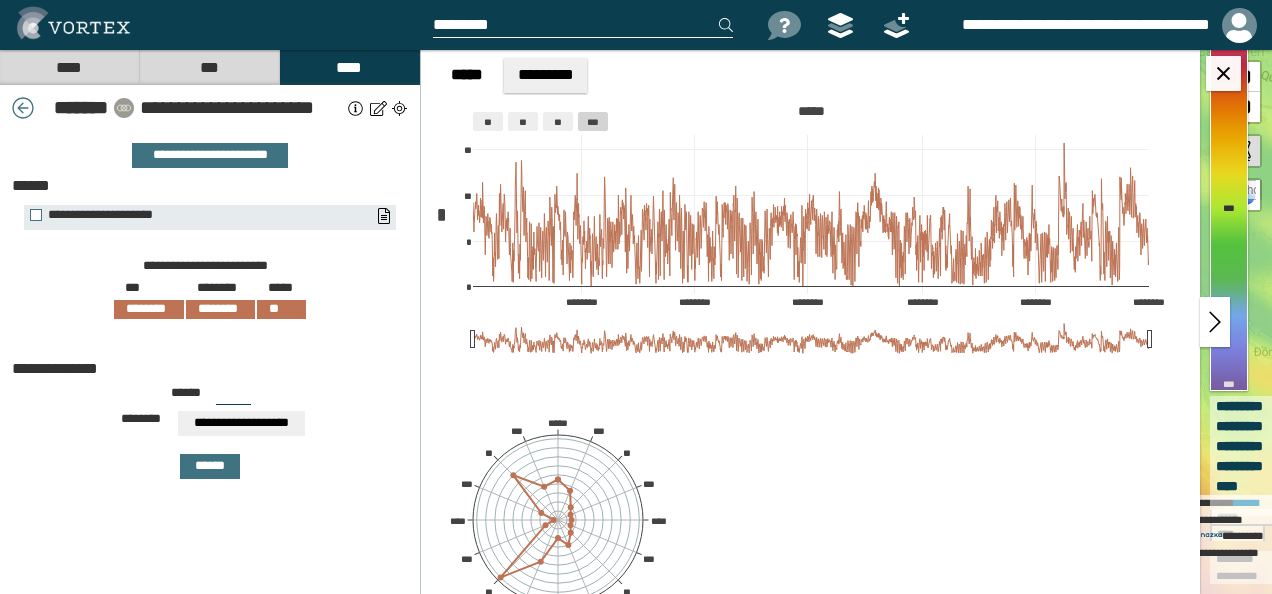 click on "****" at bounding box center [69, 67] 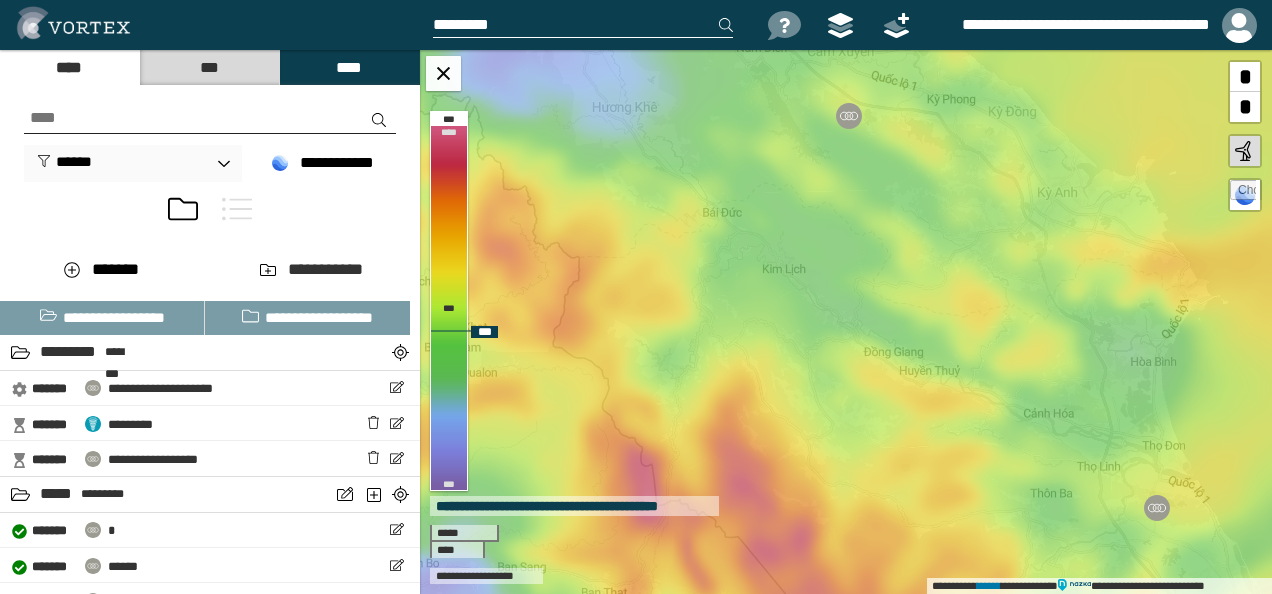 click at bounding box center (849, 116) 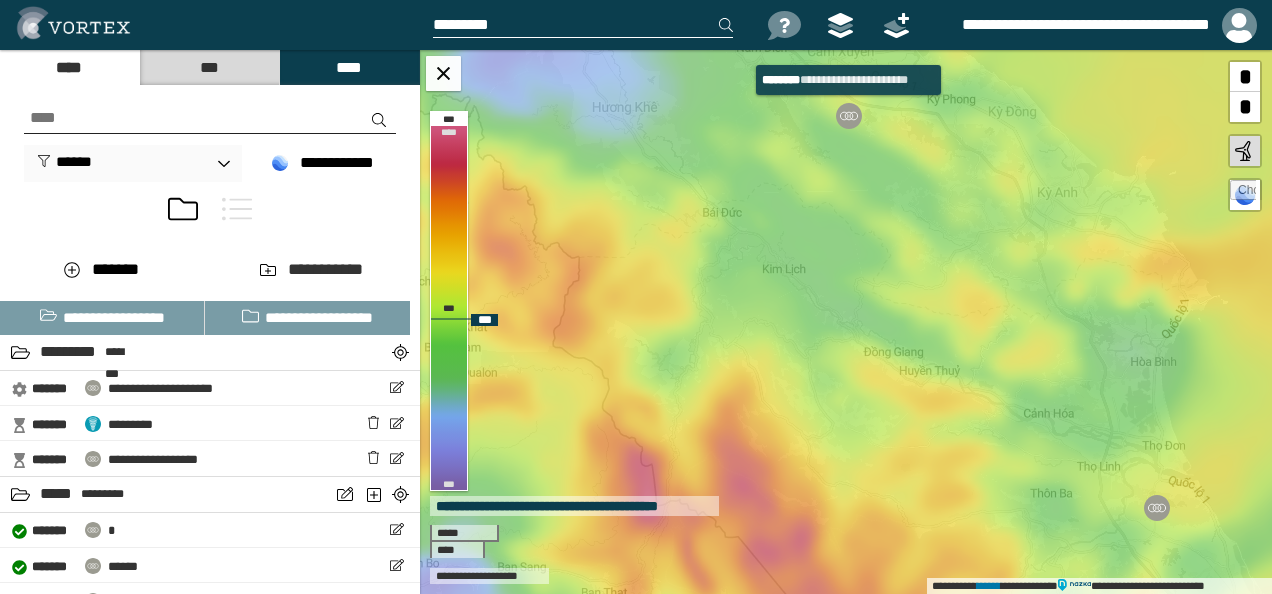 select on "*****" 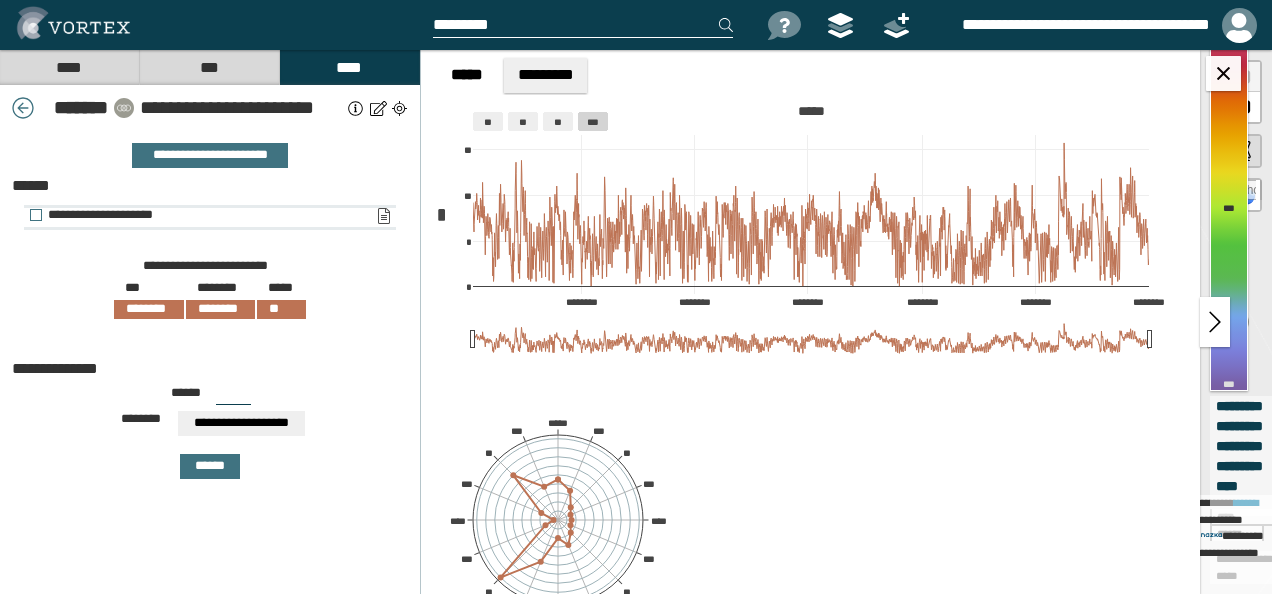 click on "**********" at bounding box center (383, 216) 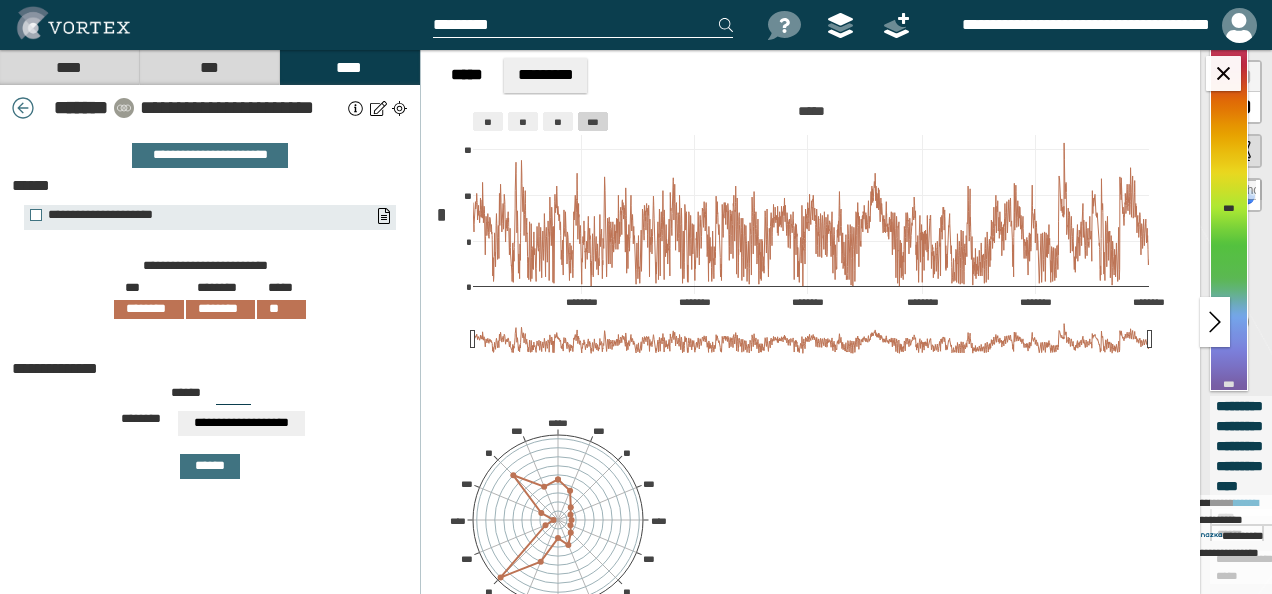 click on "**********" at bounding box center [241, 108] 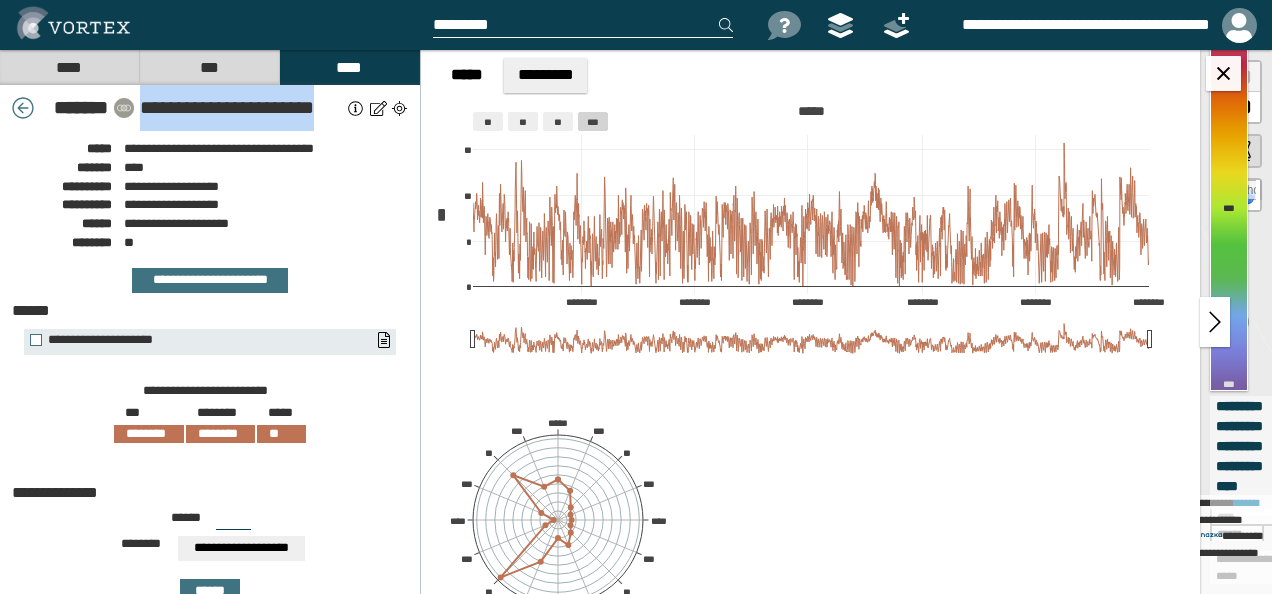 drag, startPoint x: 143, startPoint y: 110, endPoint x: 316, endPoint y: 114, distance: 173.04623 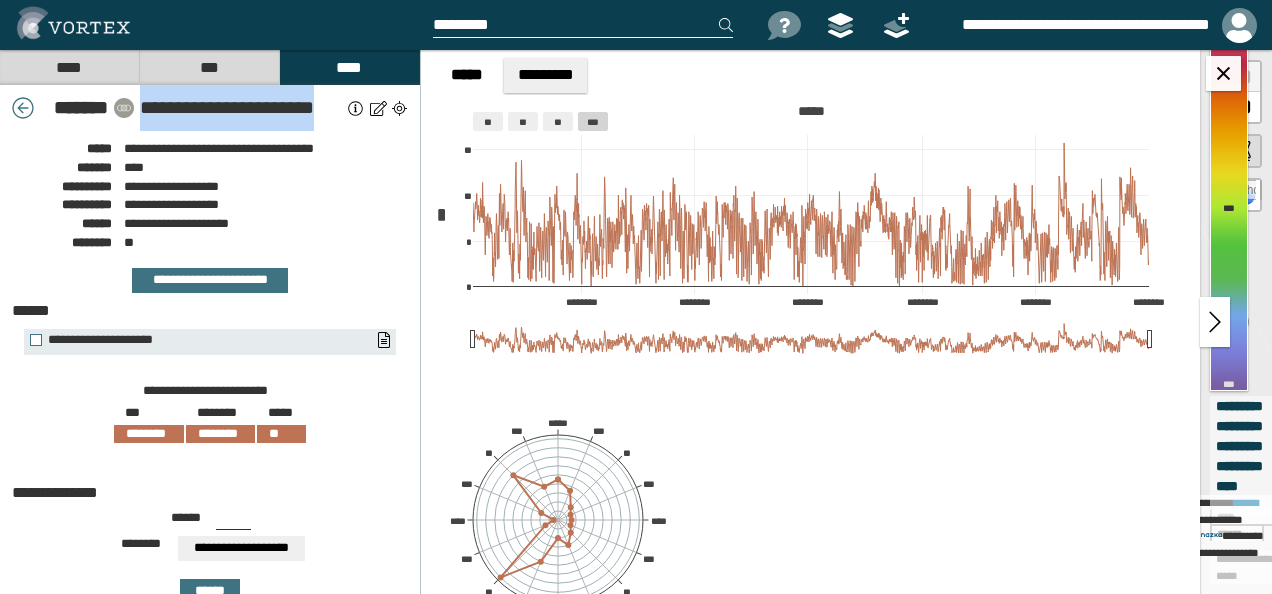 click on "**********" at bounding box center [241, 108] 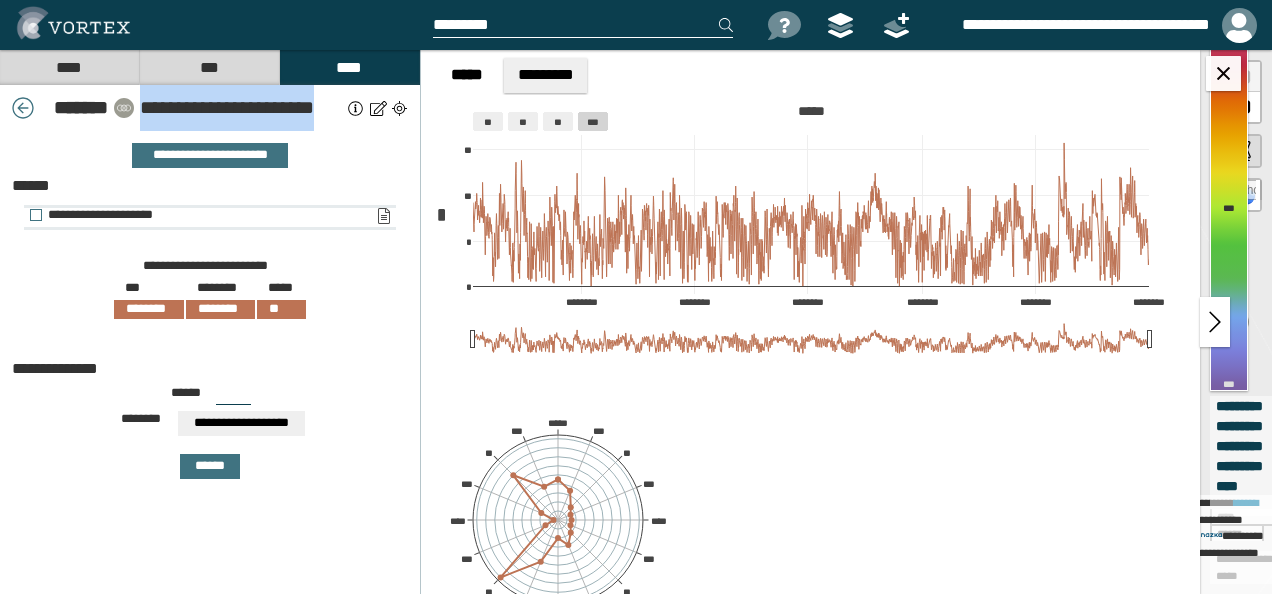 click on "**********" at bounding box center [383, 216] 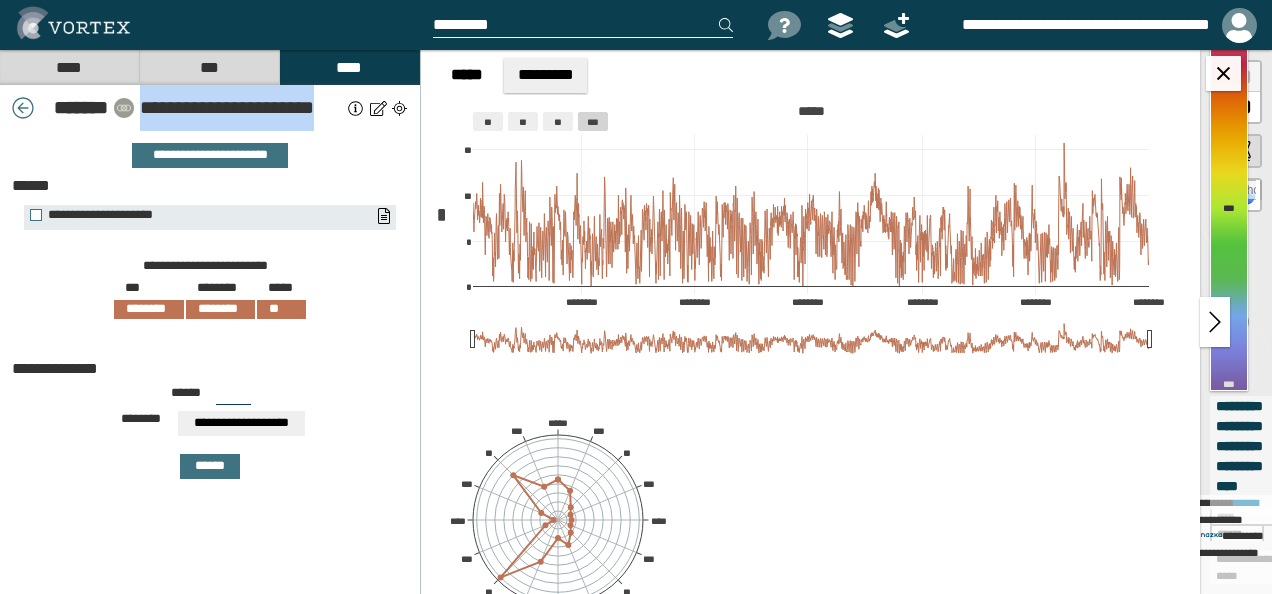 click on "**********" at bounding box center [210, 362] 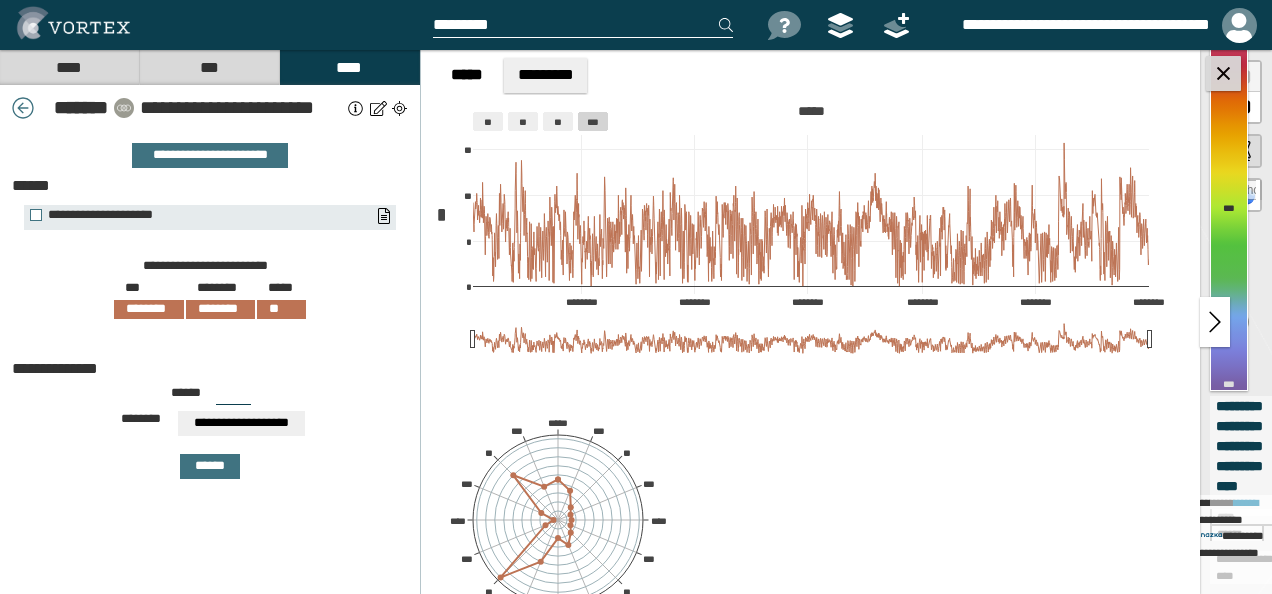 click at bounding box center (1223, 73) 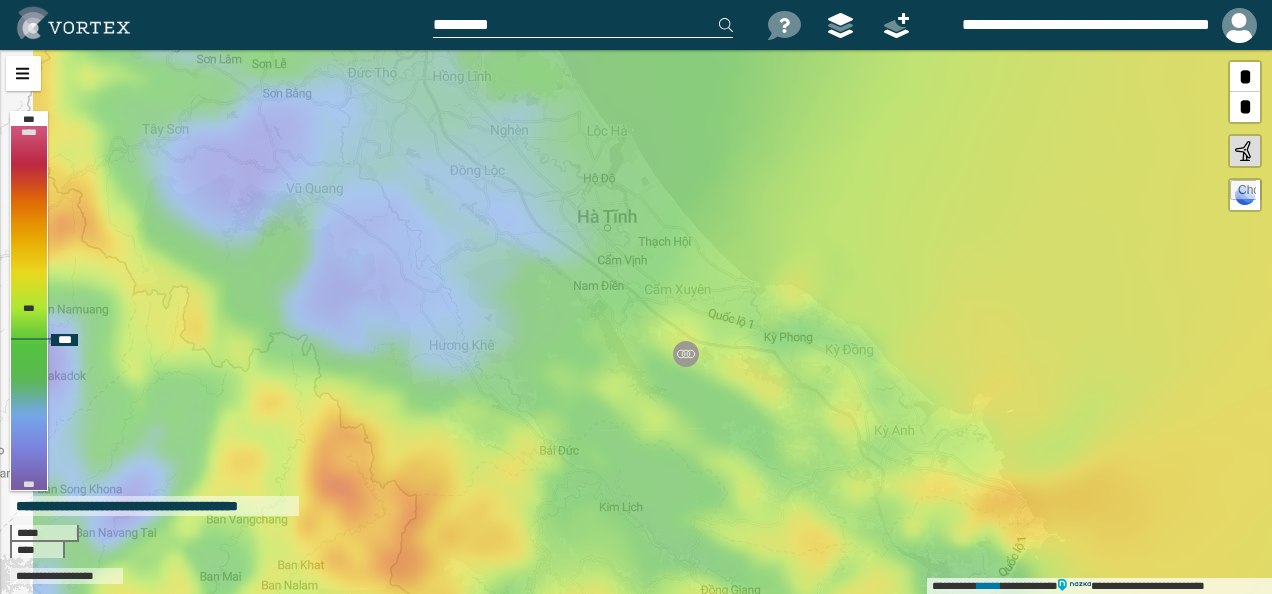 drag, startPoint x: 963, startPoint y: 311, endPoint x: 715, endPoint y: 322, distance: 248.24384 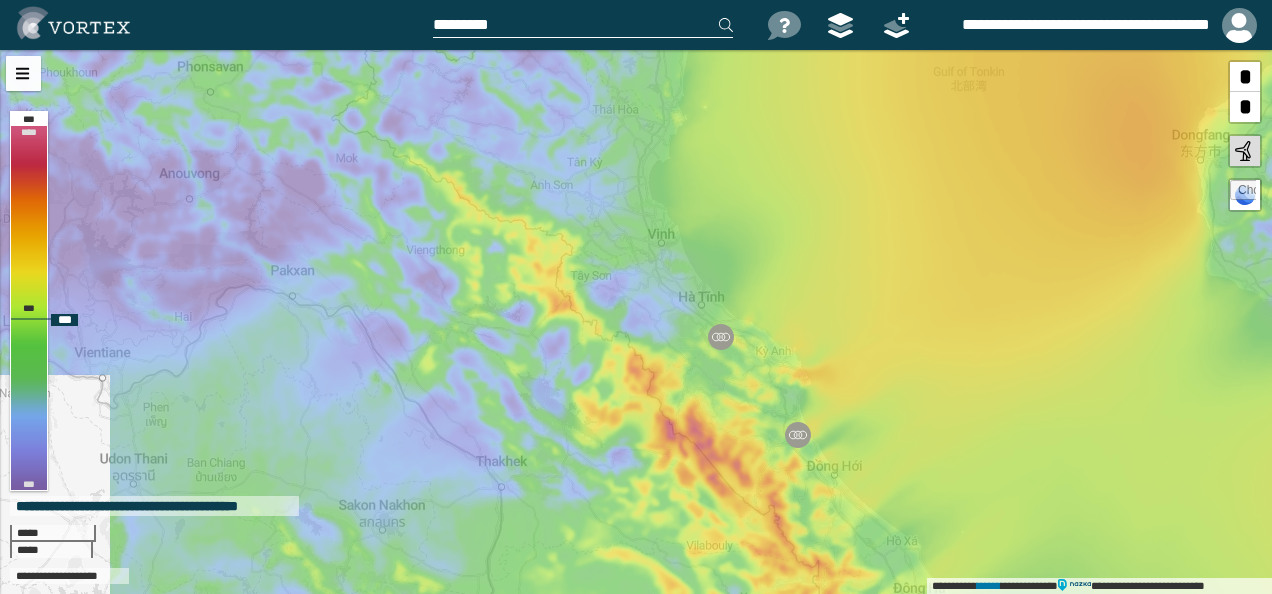 drag, startPoint x: 810, startPoint y: 446, endPoint x: 763, endPoint y: 390, distance: 73.109505 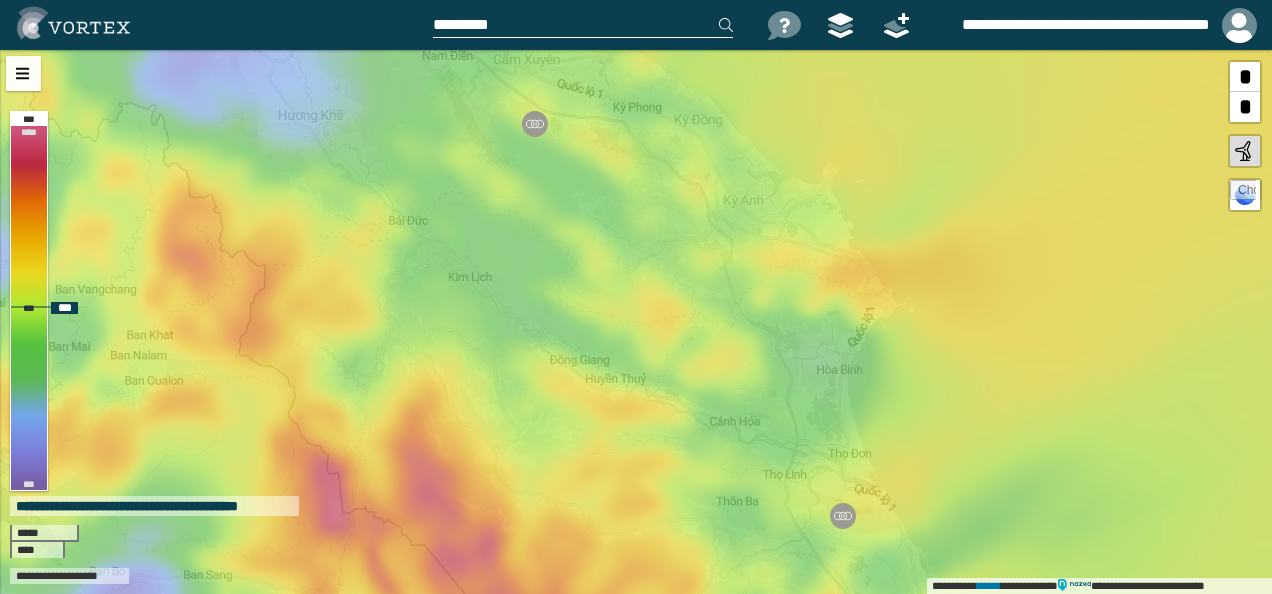 drag, startPoint x: 710, startPoint y: 411, endPoint x: 735, endPoint y: 486, distance: 79.05694 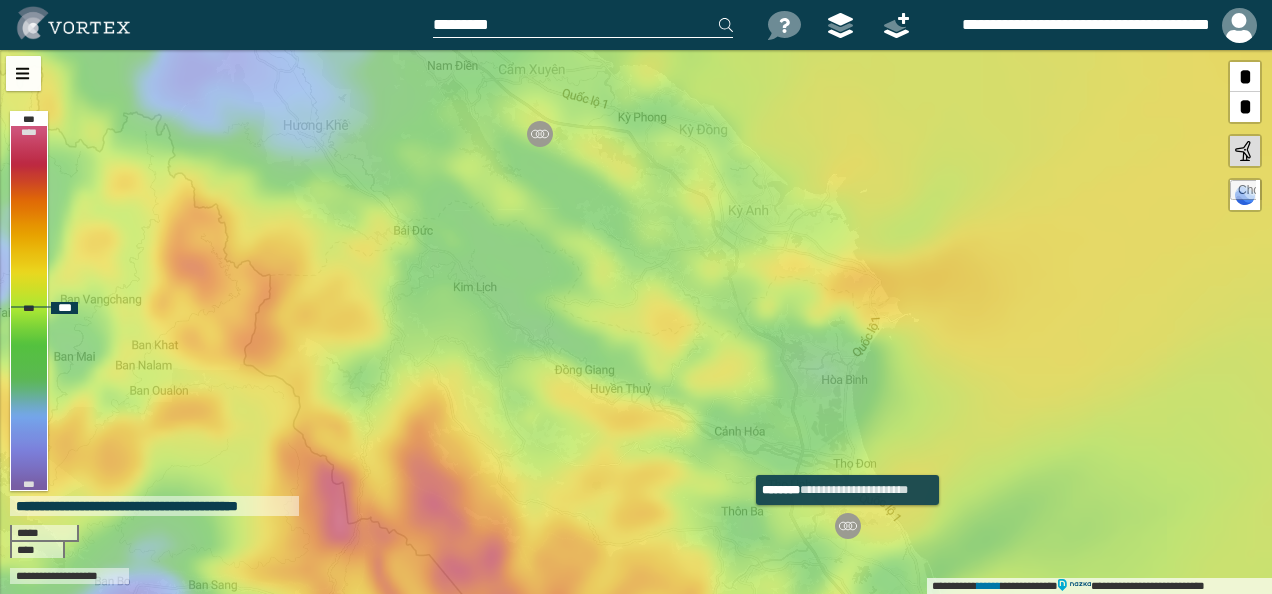 click at bounding box center (848, 526) 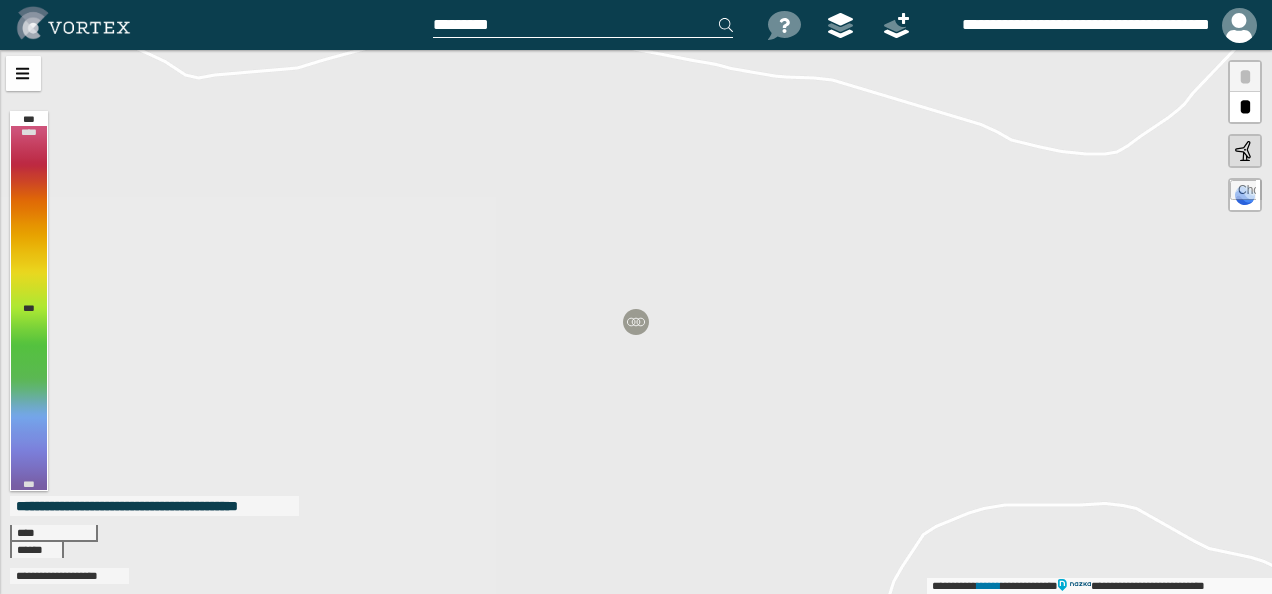 click on "**********" at bounding box center (636, 322) 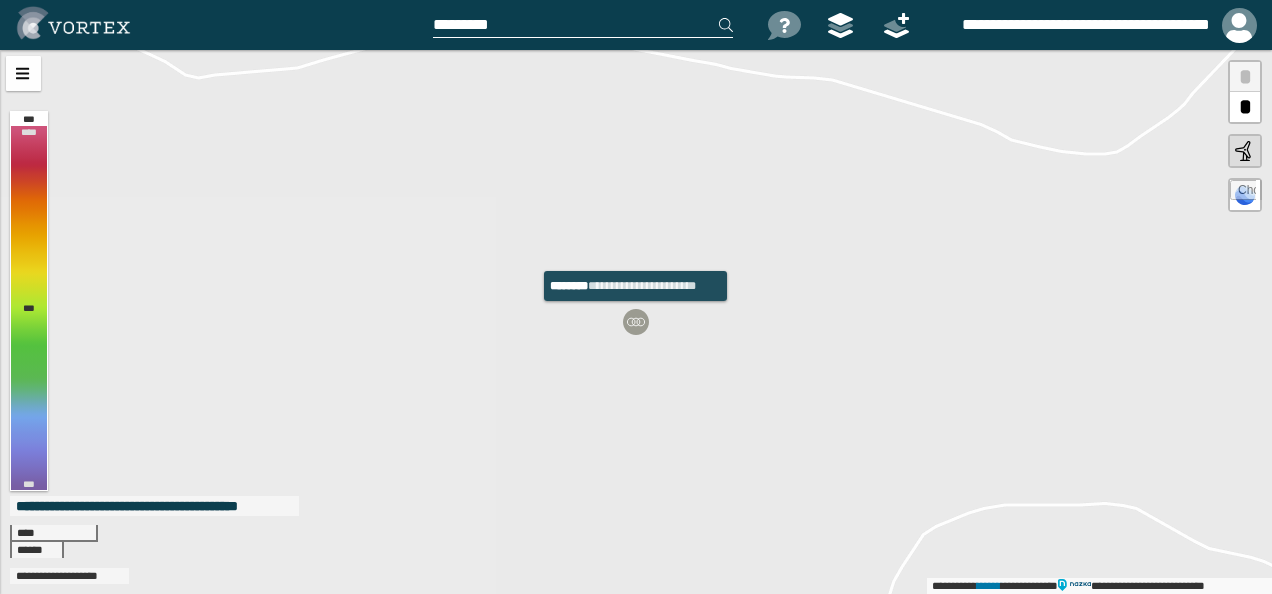 click at bounding box center (636, 322) 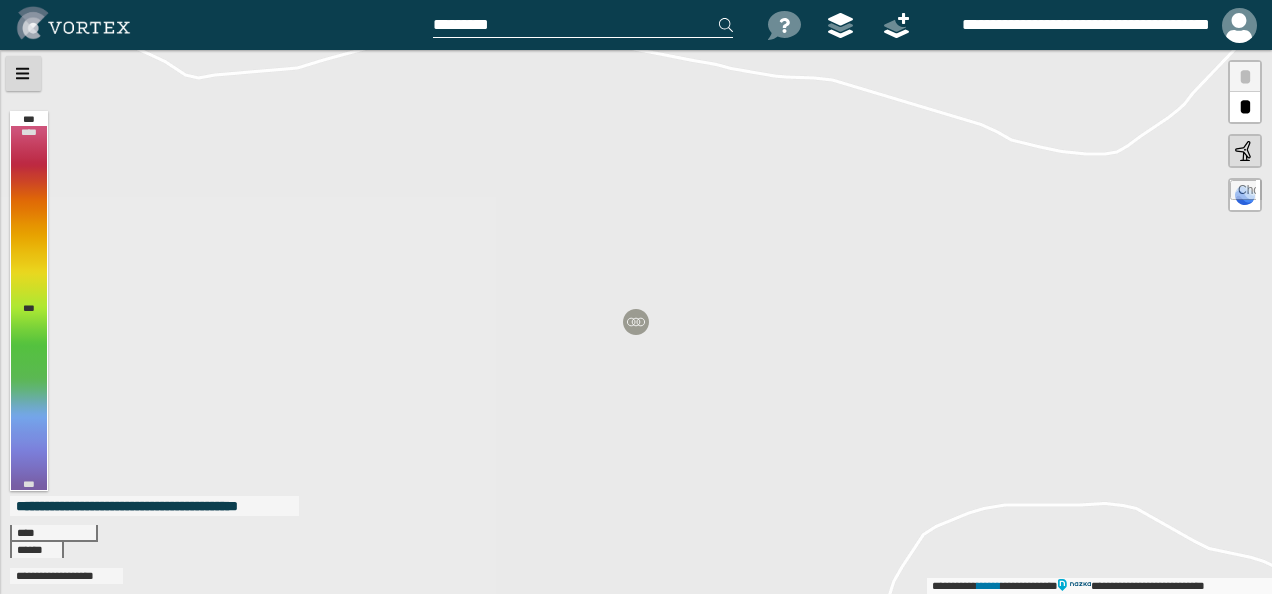 click at bounding box center (23, 73) 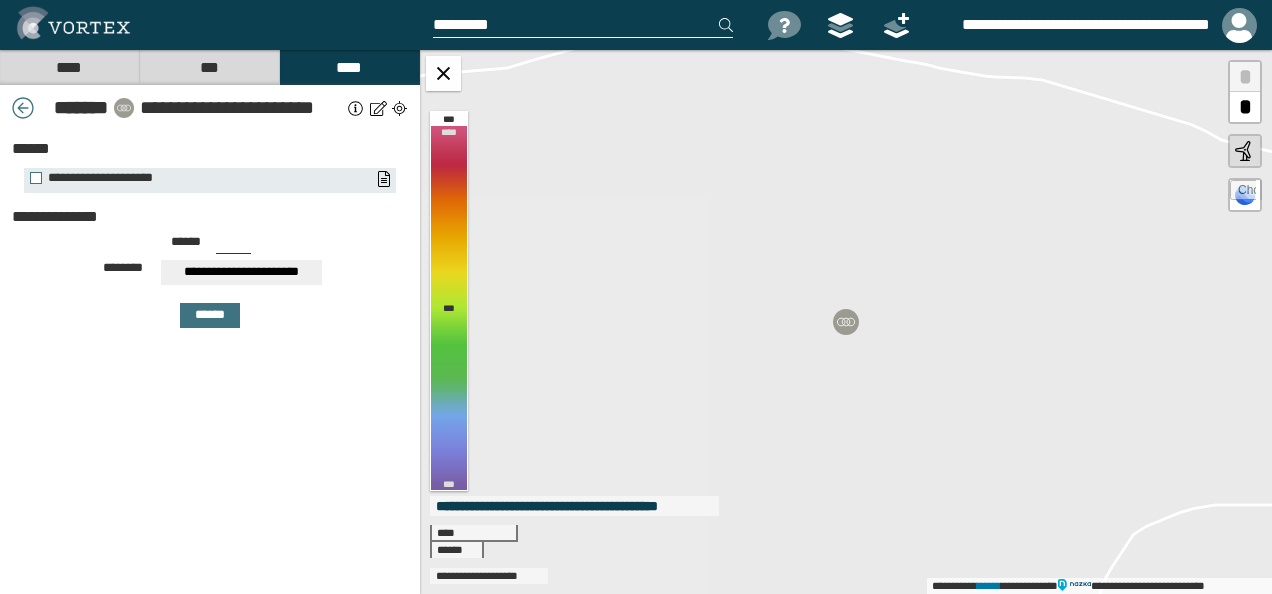click on "**********" at bounding box center (241, 108) 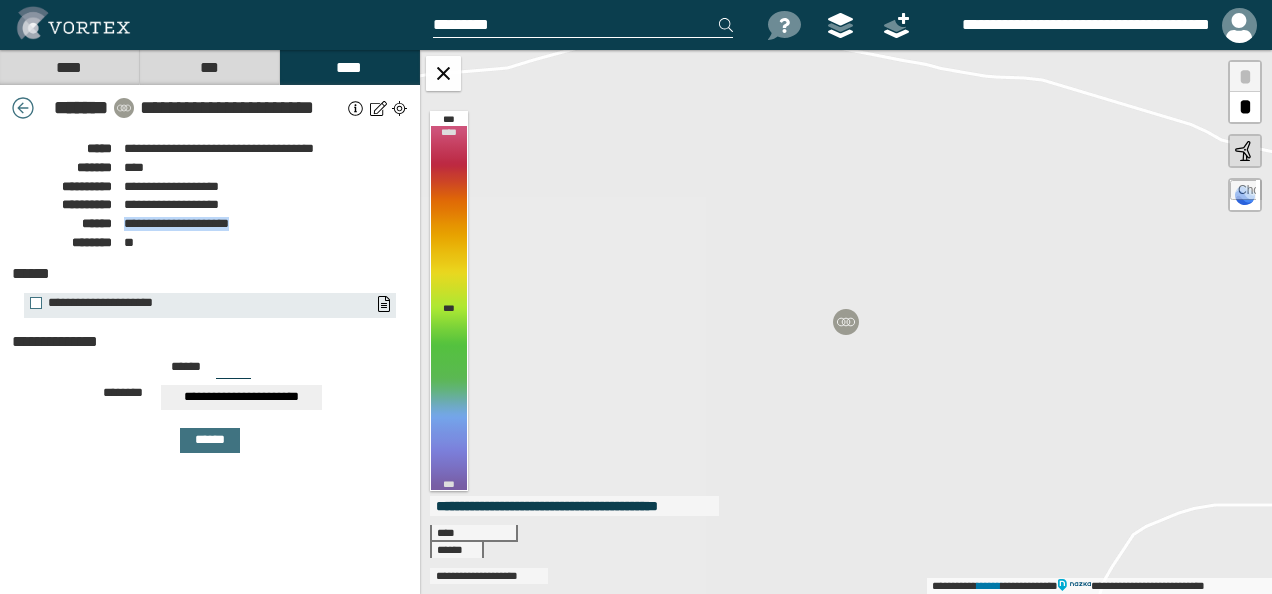 drag, startPoint x: 124, startPoint y: 220, endPoint x: 262, endPoint y: 224, distance: 138.05795 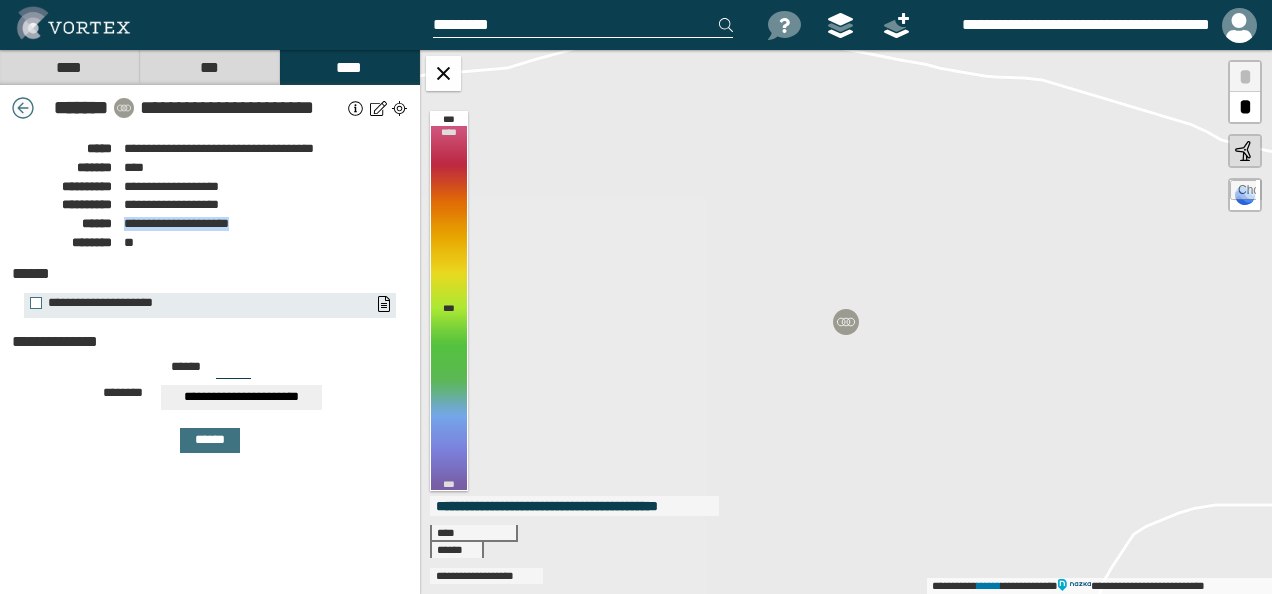 click at bounding box center (23, 108) 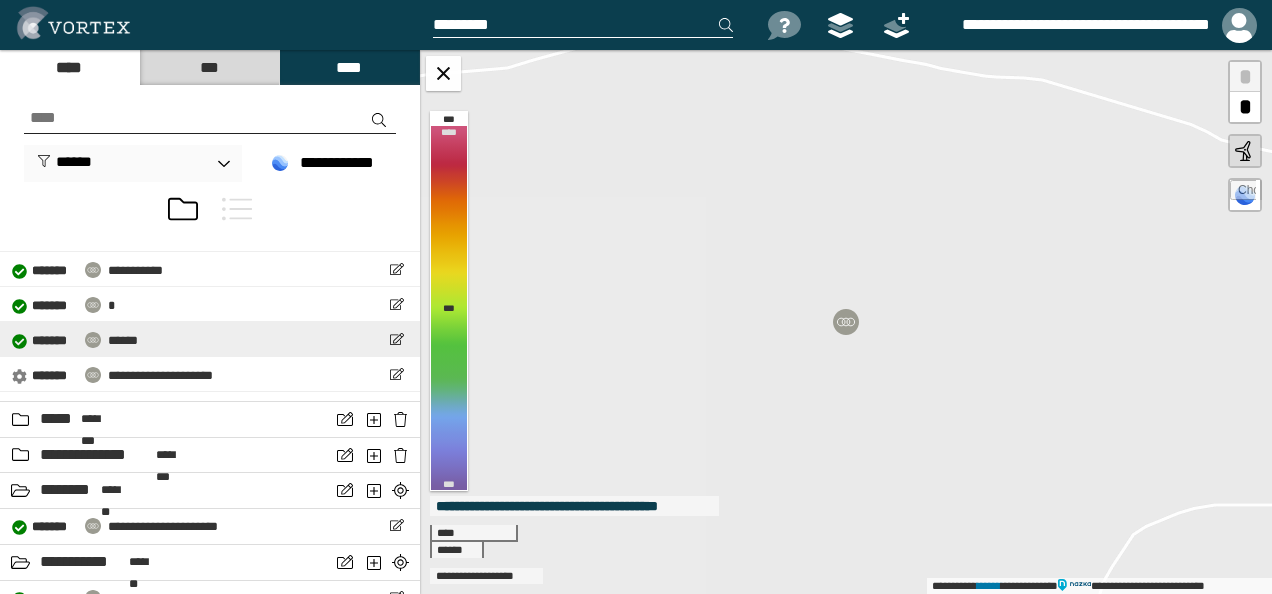 scroll, scrollTop: 300, scrollLeft: 0, axis: vertical 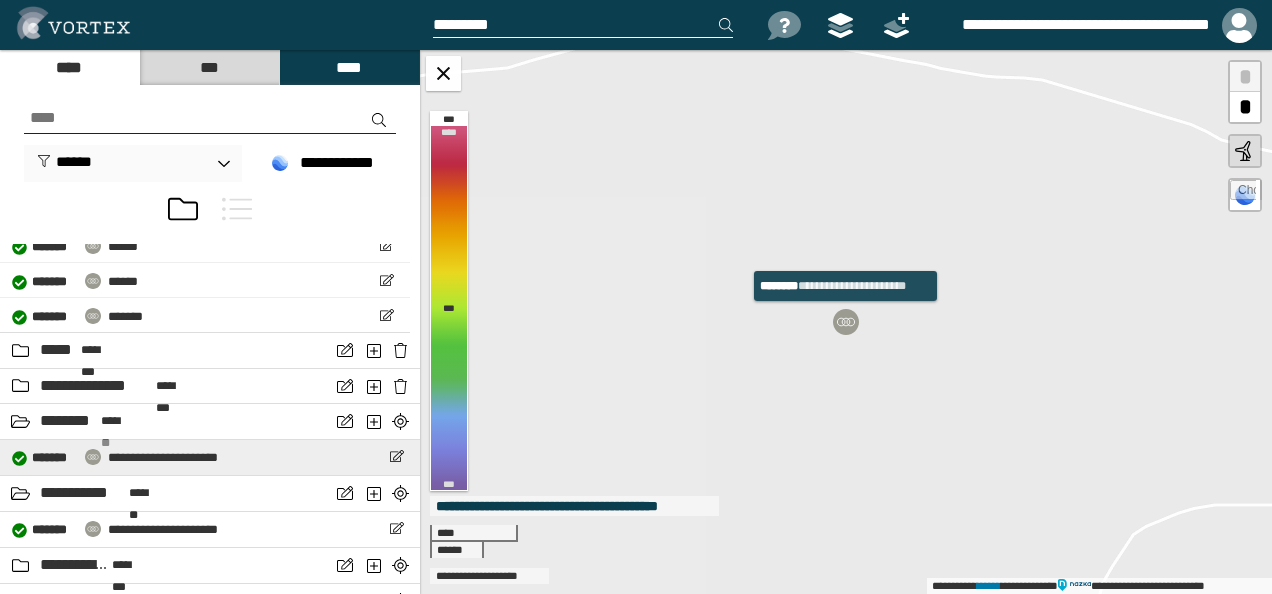 click on "**********" at bounding box center [163, 457] 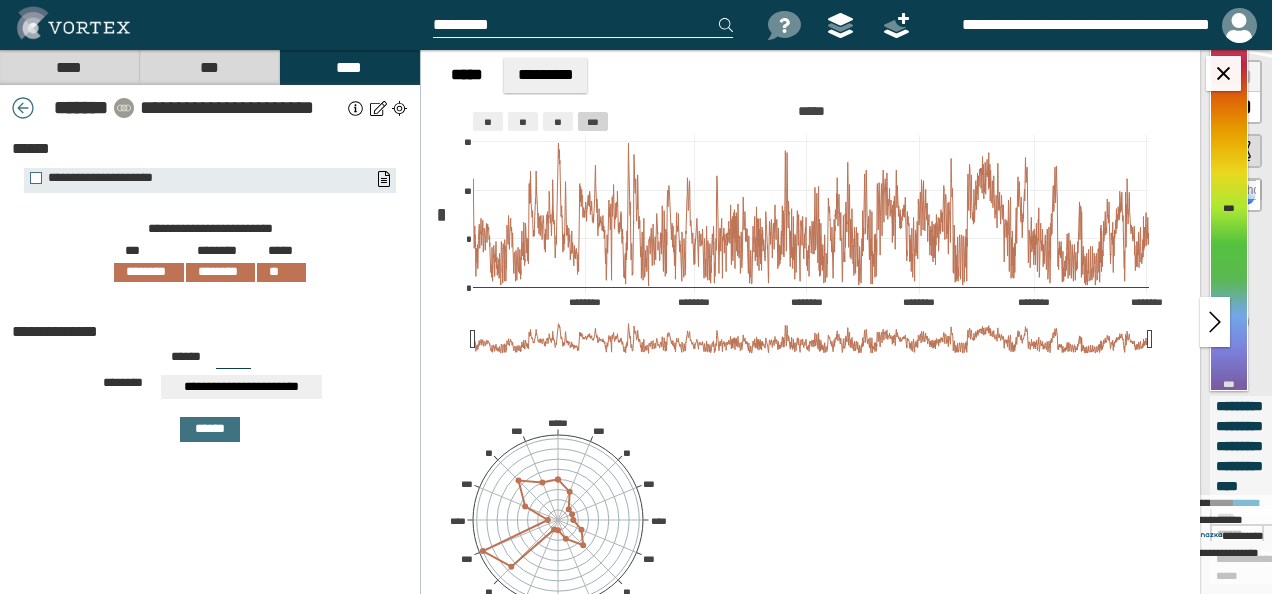 click on "**********" at bounding box center [241, 108] 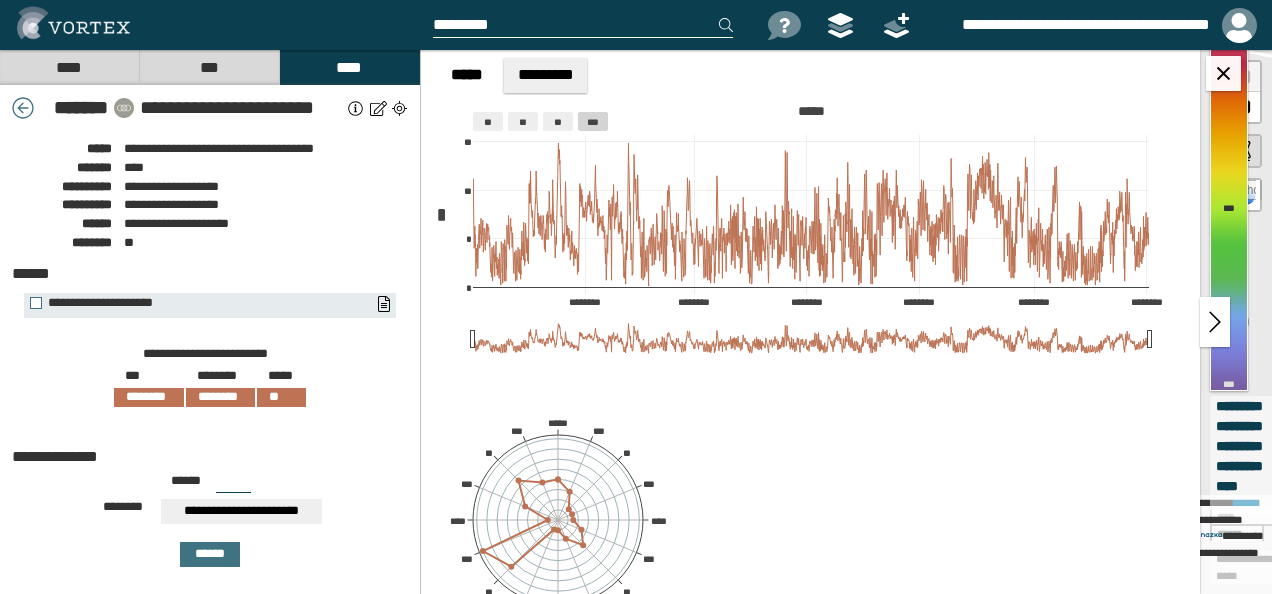 click on "**********" at bounding box center [210, 108] 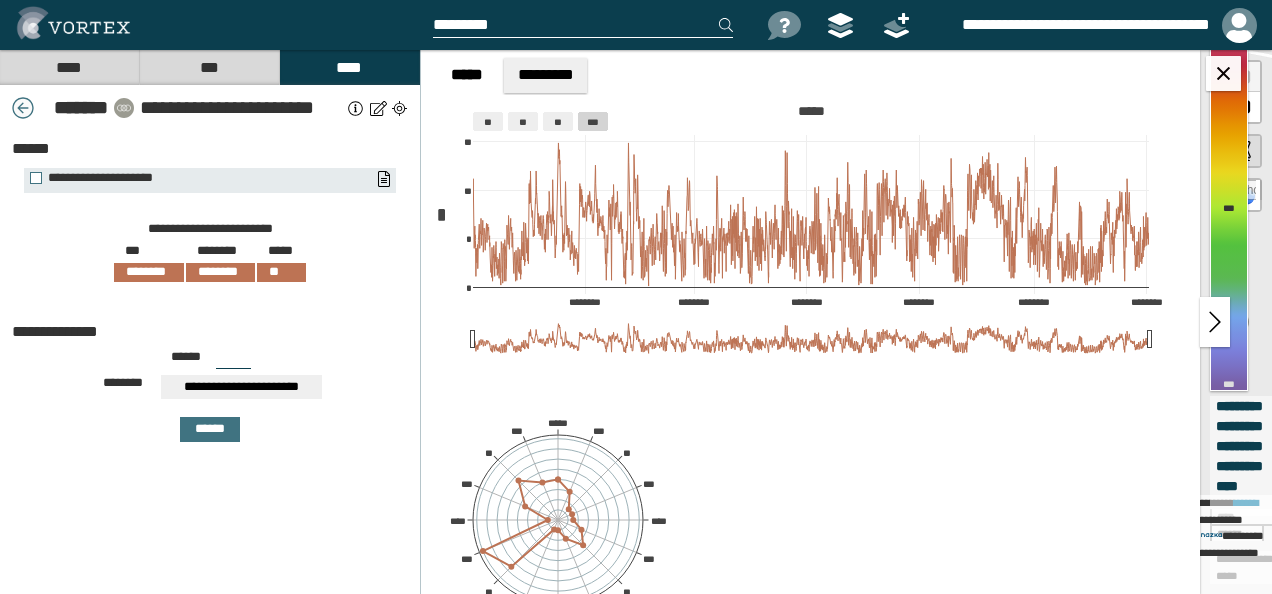 click at bounding box center [23, 108] 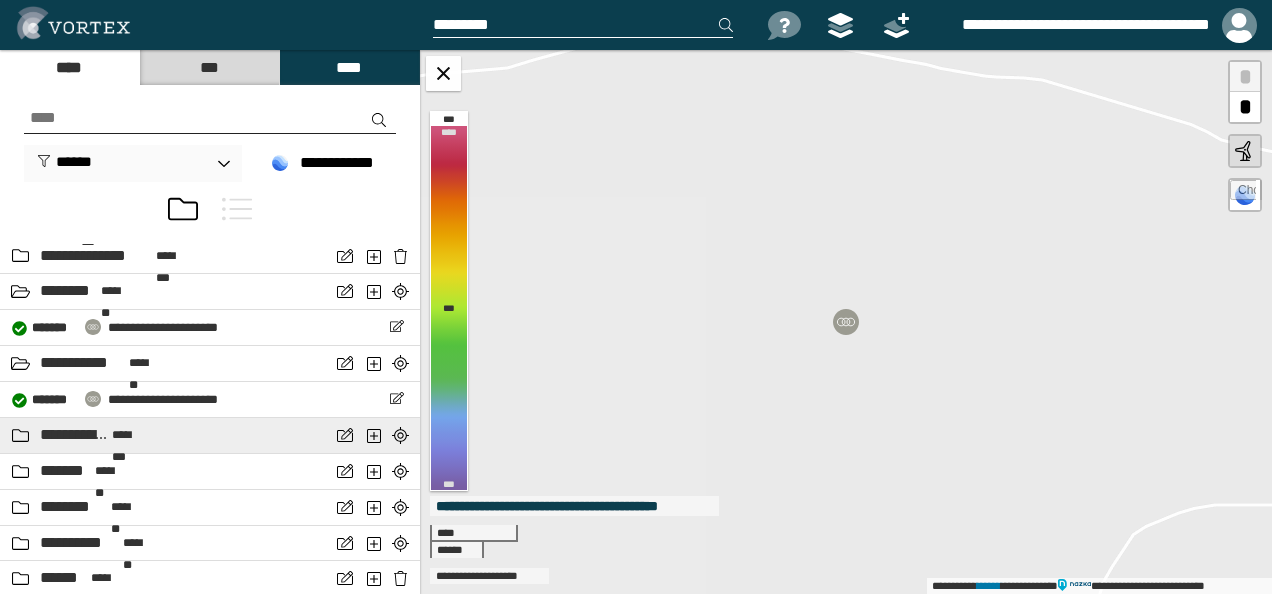 scroll, scrollTop: 500, scrollLeft: 0, axis: vertical 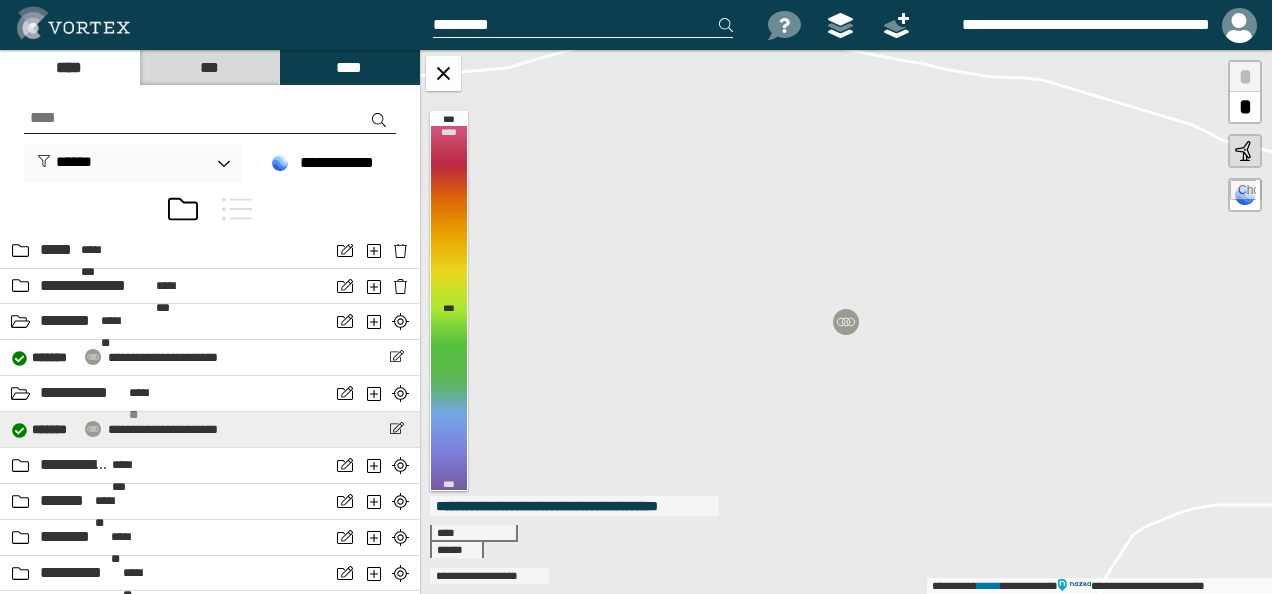 click on "**********" at bounding box center (115, 429) 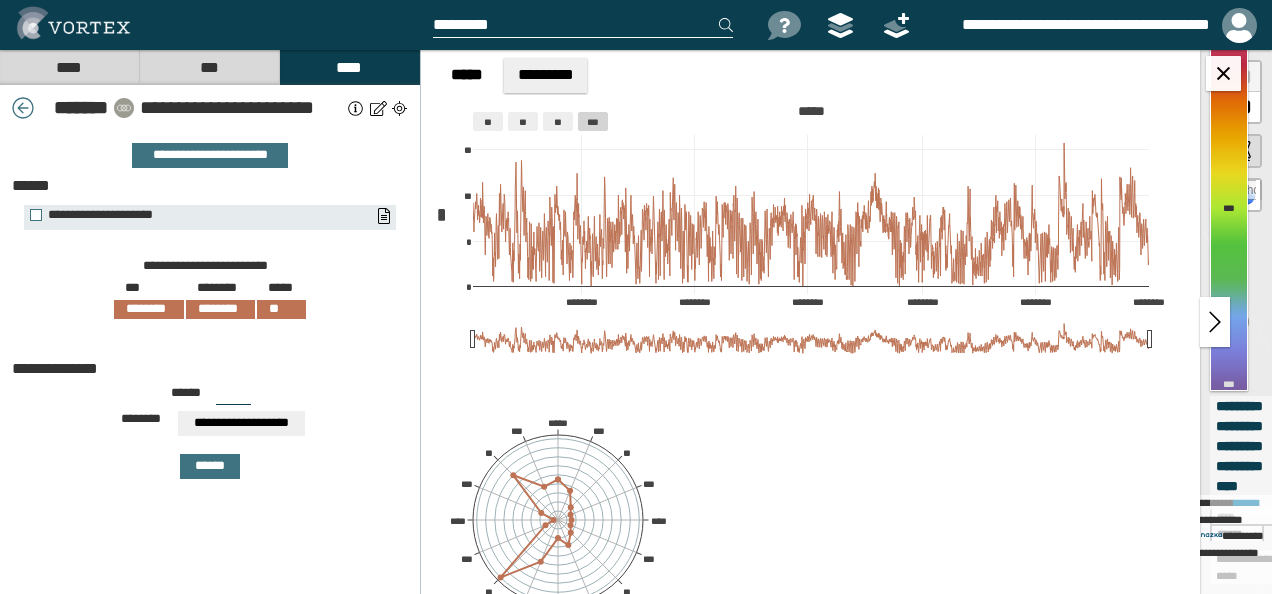 click on "**********" at bounding box center (241, 108) 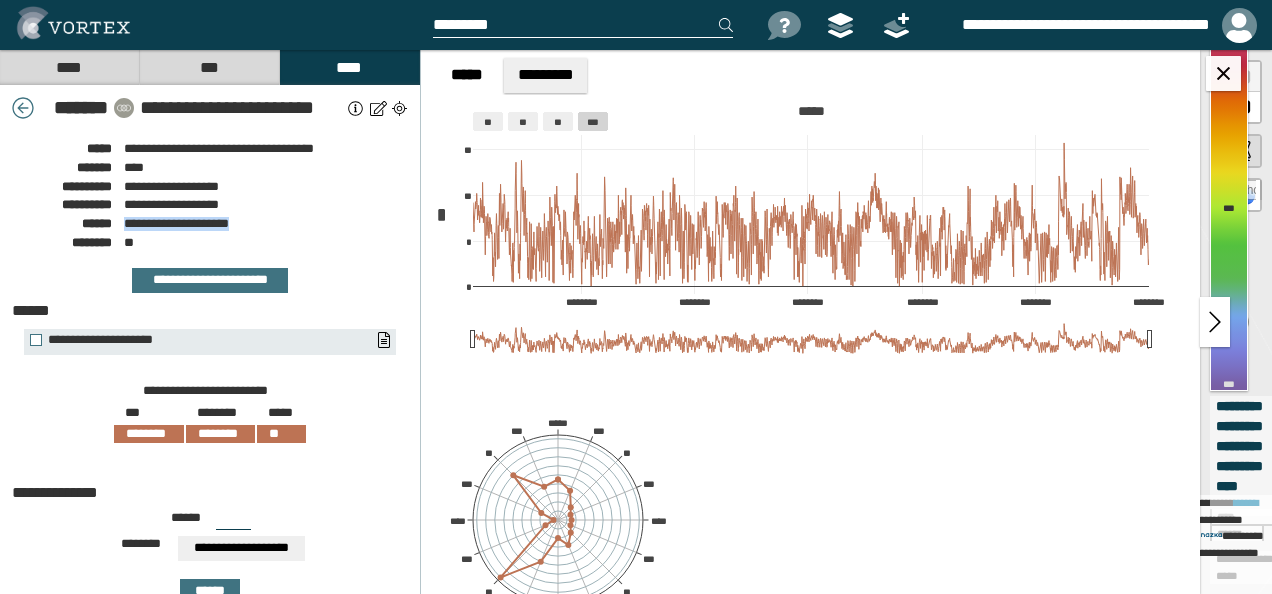 drag, startPoint x: 124, startPoint y: 224, endPoint x: 278, endPoint y: 224, distance: 154 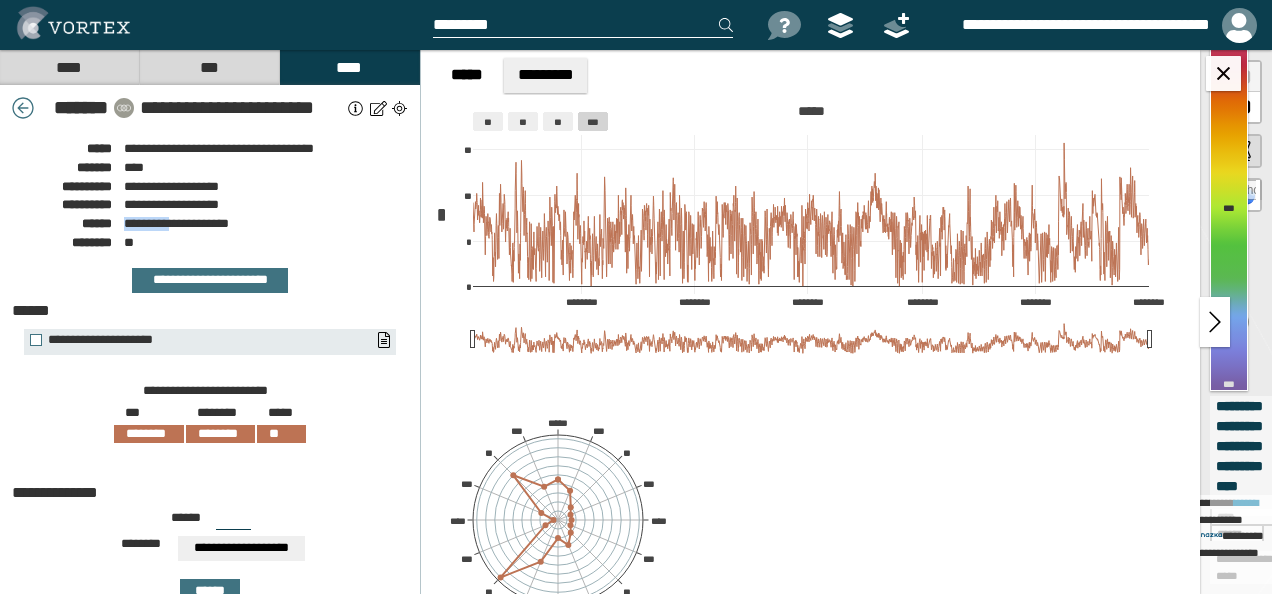 drag, startPoint x: 126, startPoint y: 228, endPoint x: 180, endPoint y: 226, distance: 54.037025 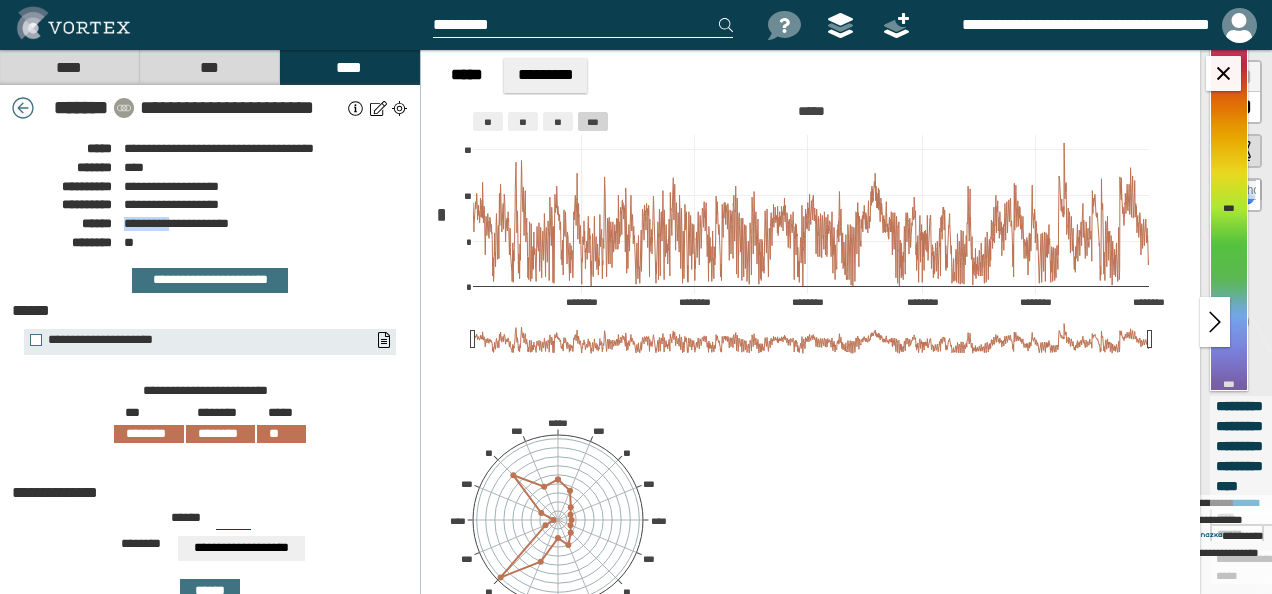 click at bounding box center (23, 108) 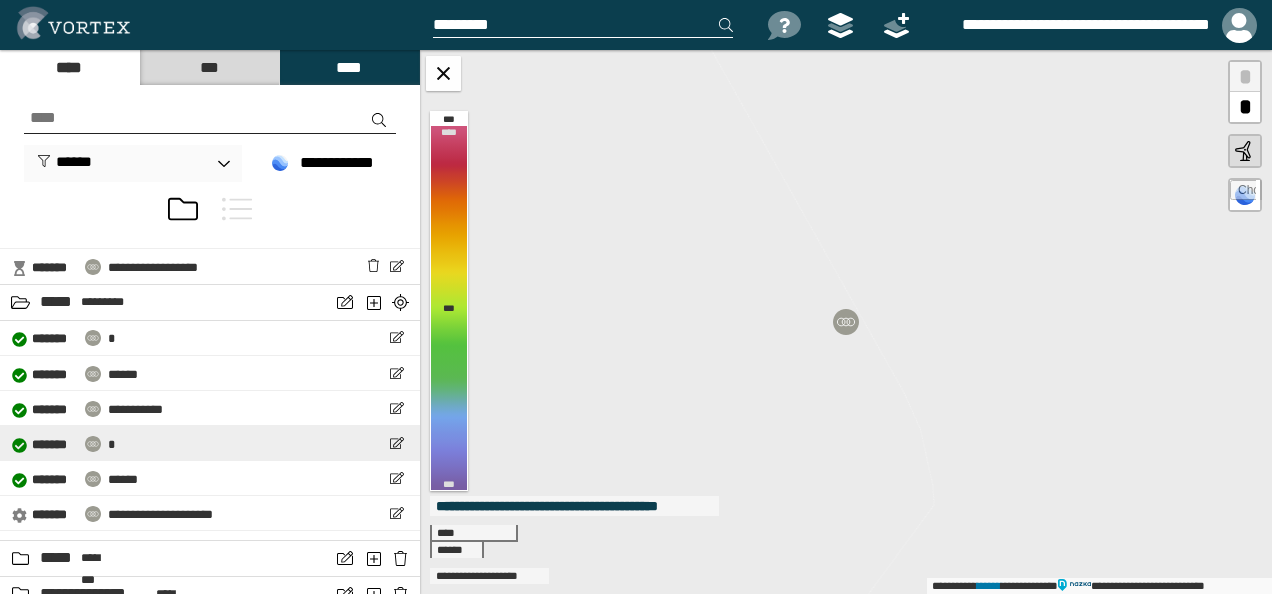 scroll, scrollTop: 200, scrollLeft: 0, axis: vertical 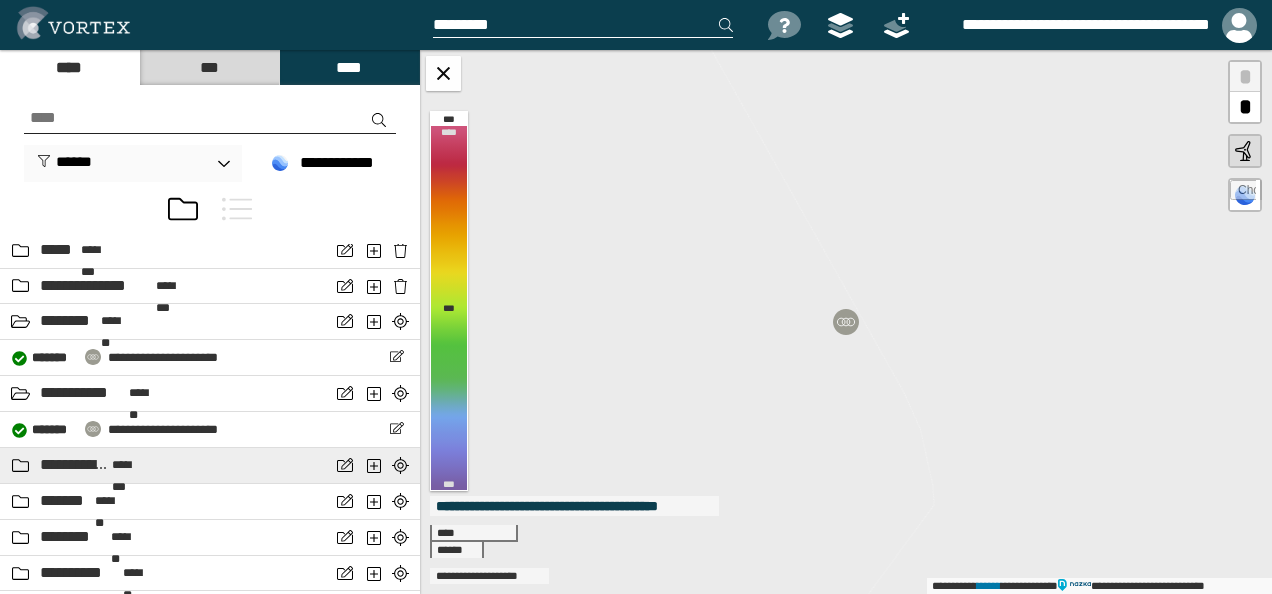 click on "**********" at bounding box center (210, 466) 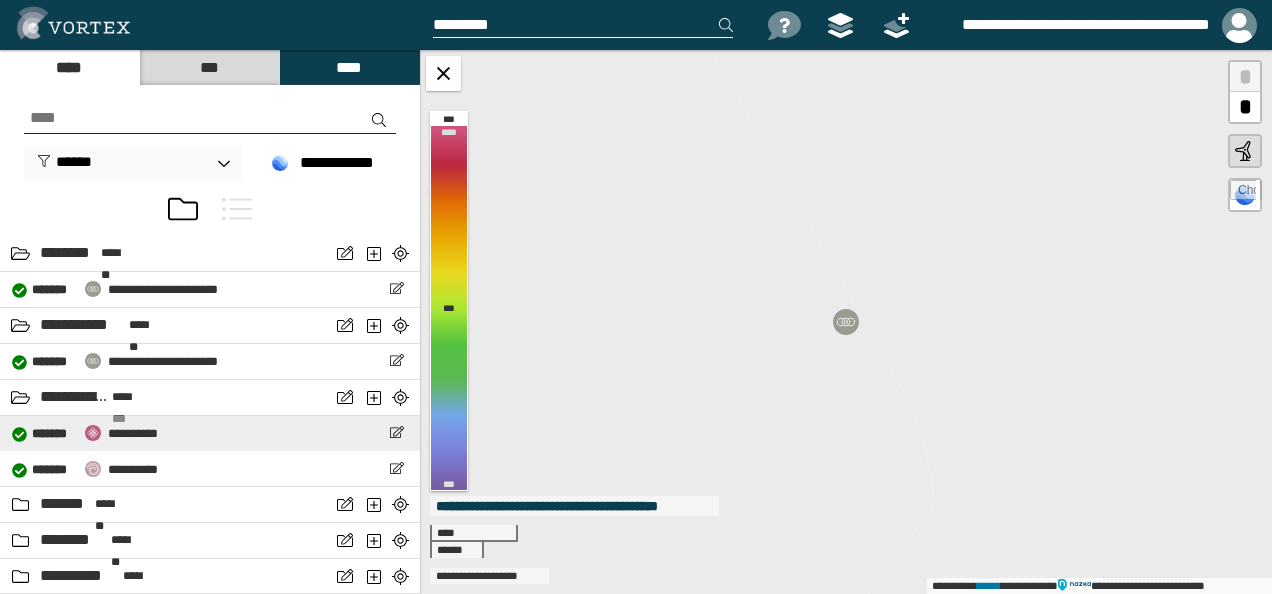 scroll, scrollTop: 600, scrollLeft: 0, axis: vertical 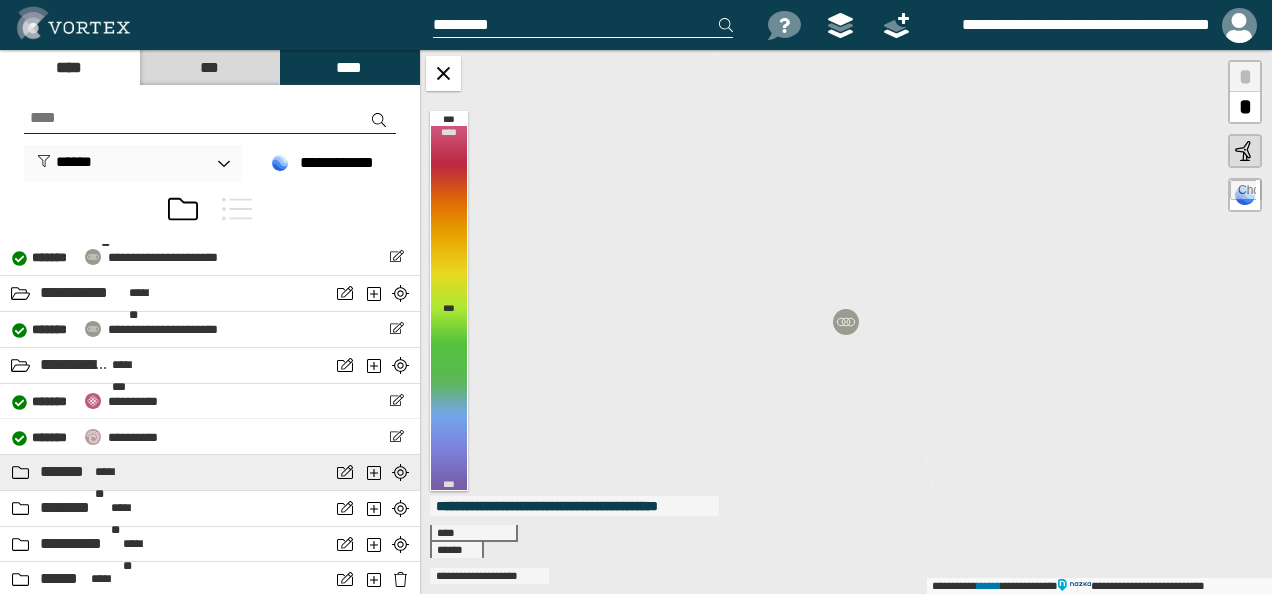 click on "******* *******" at bounding box center (165, 472) 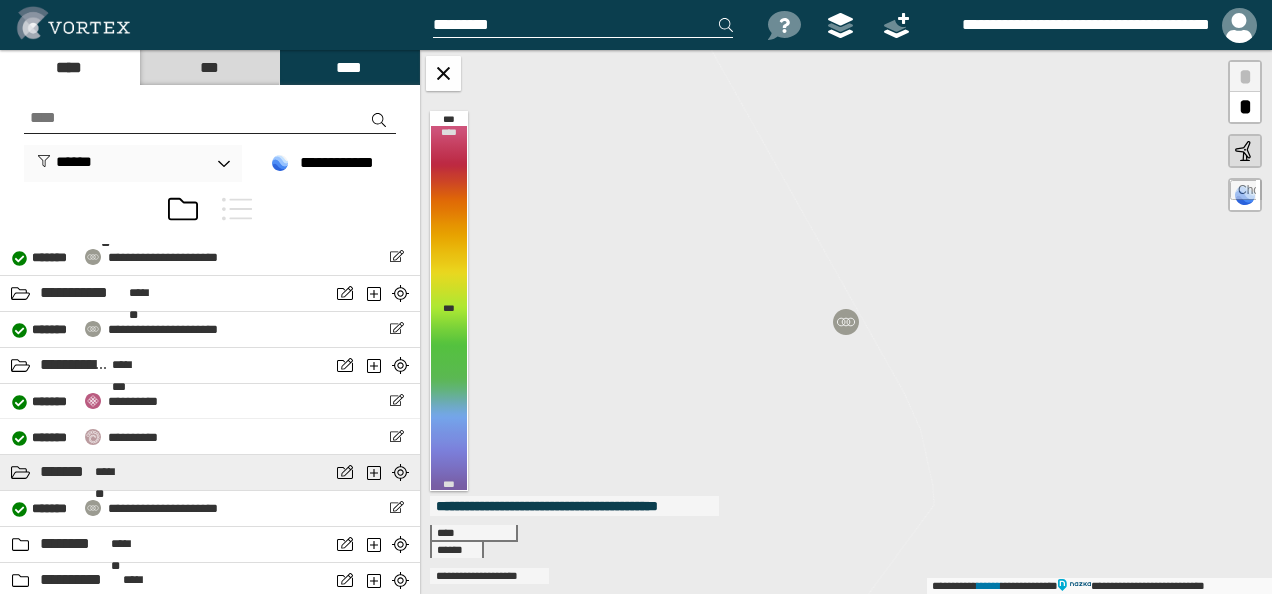 scroll, scrollTop: 700, scrollLeft: 0, axis: vertical 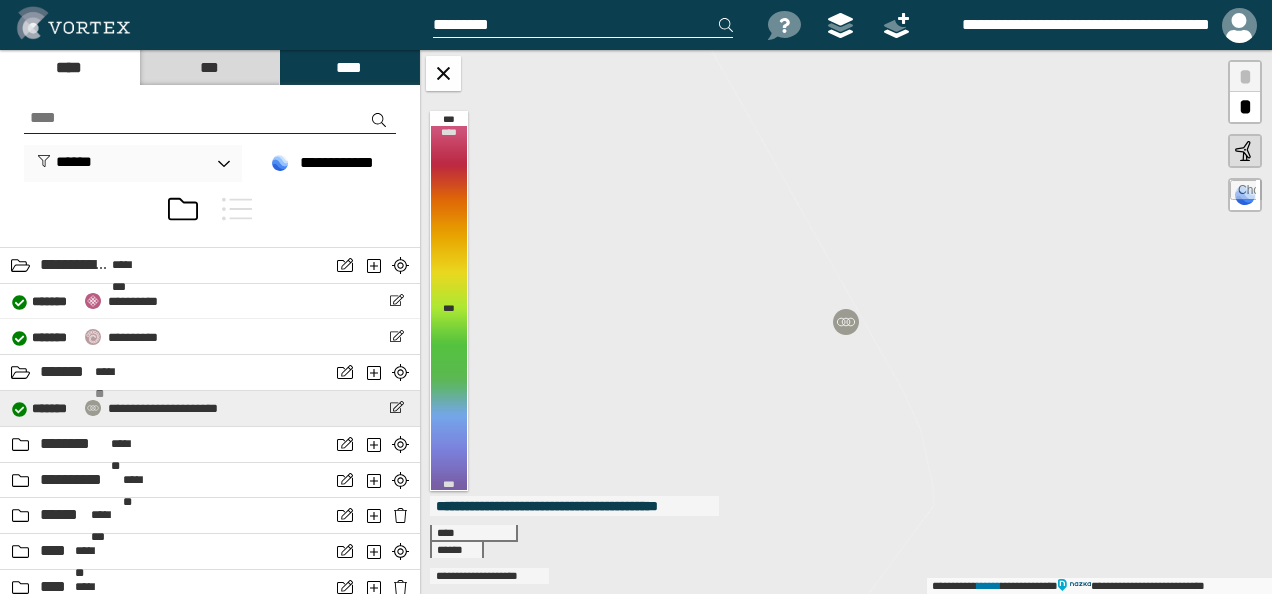 click on "**********" at bounding box center (210, 408) 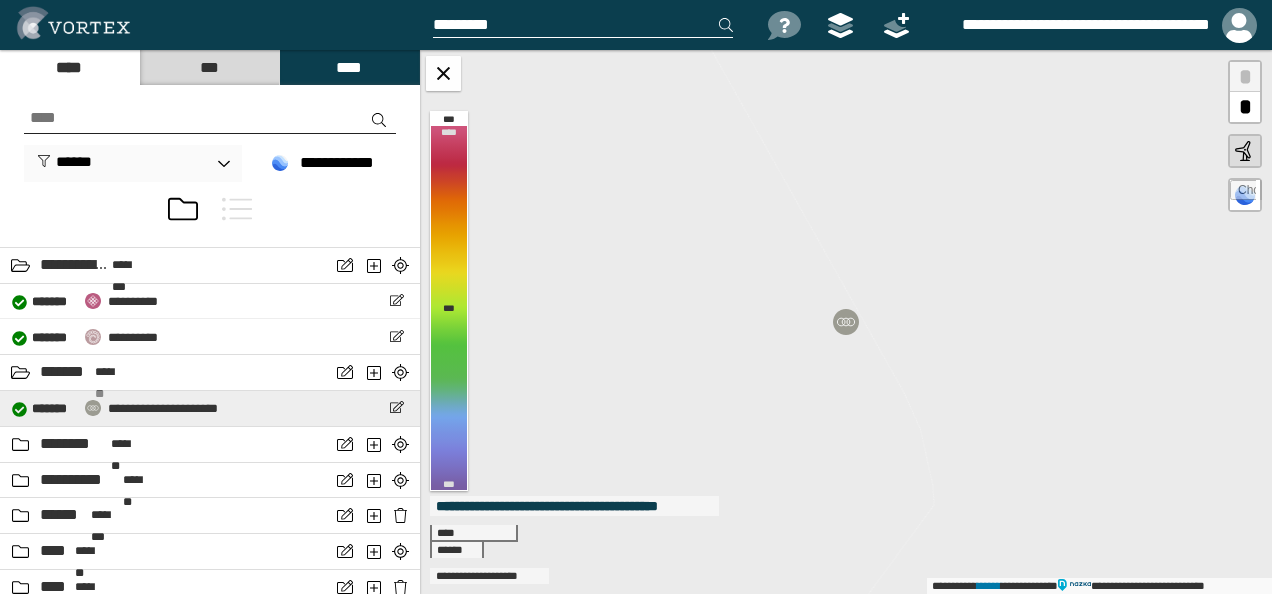 select on "*****" 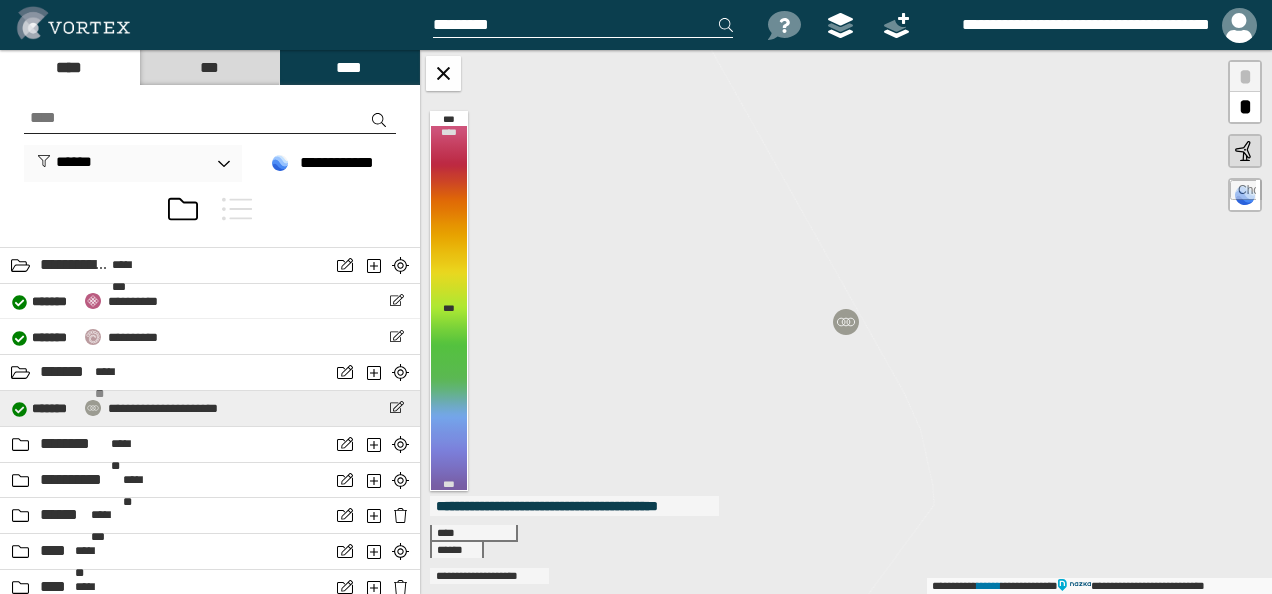 select on "**" 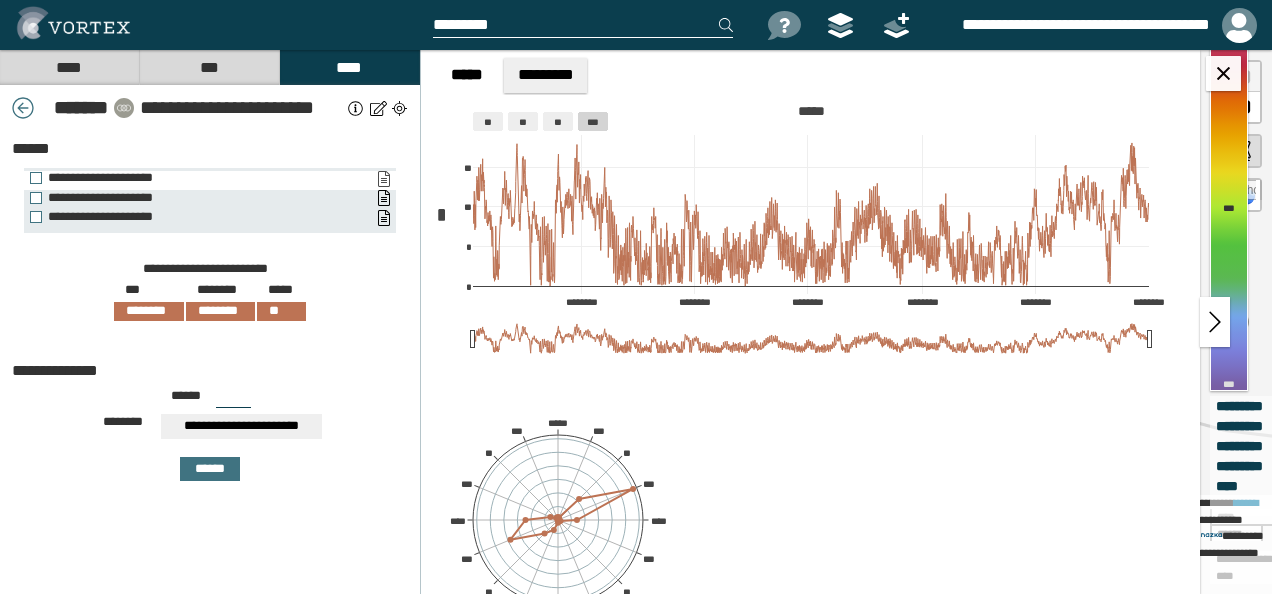 click on "**********" at bounding box center [383, 179] 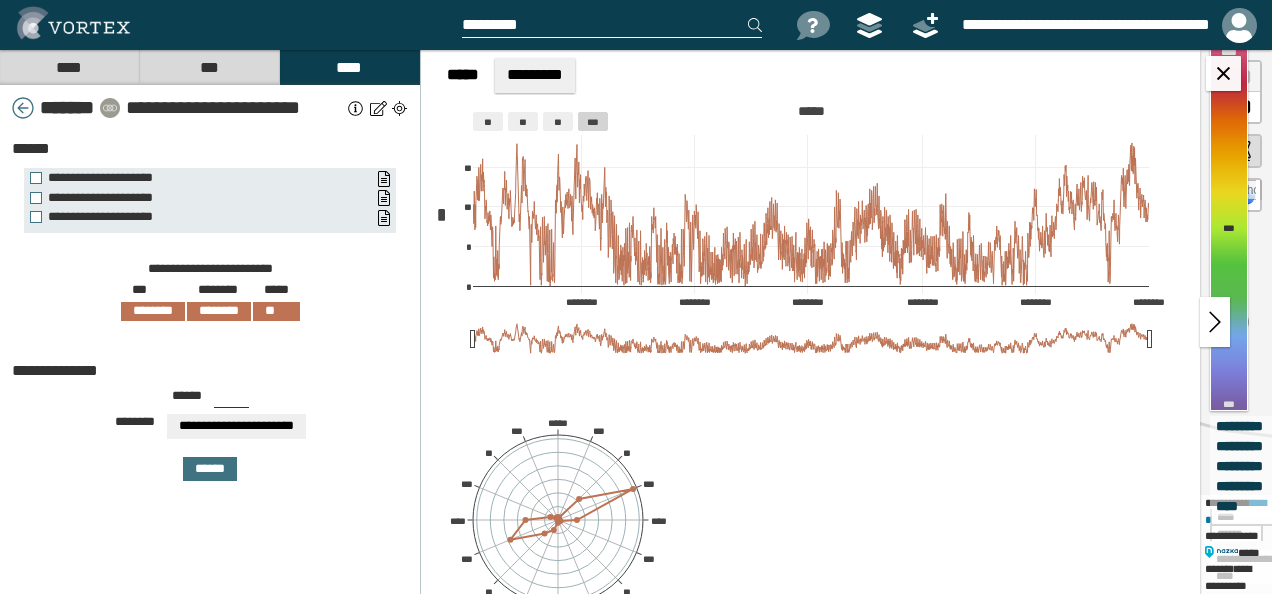 select on "*****" 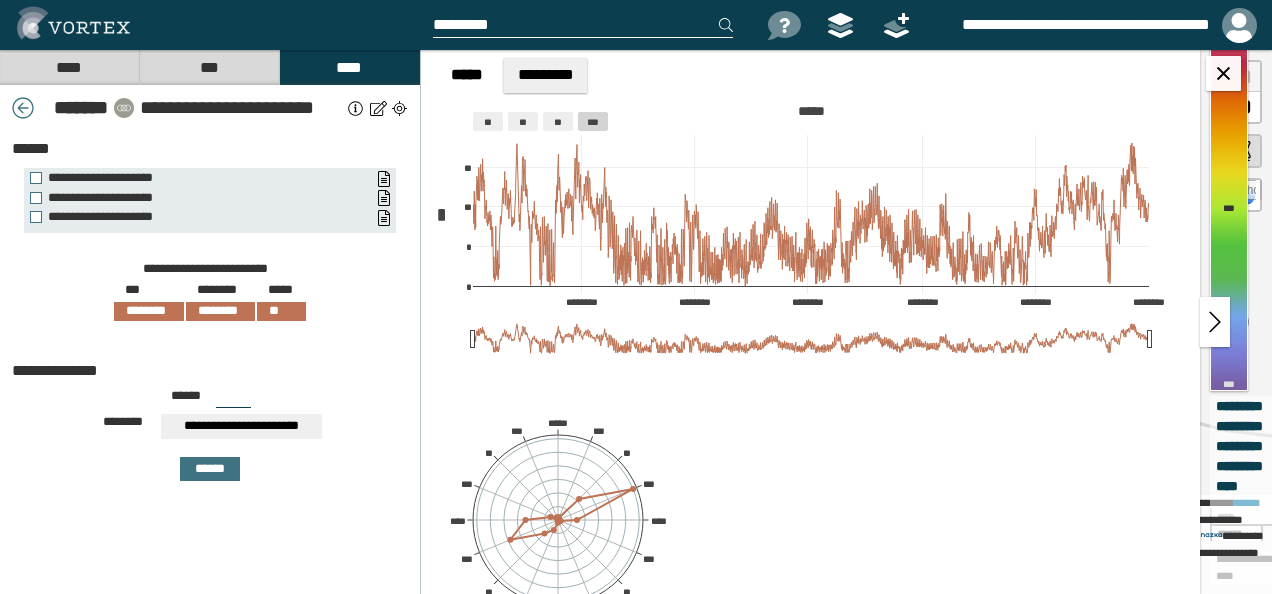 scroll, scrollTop: 0, scrollLeft: 0, axis: both 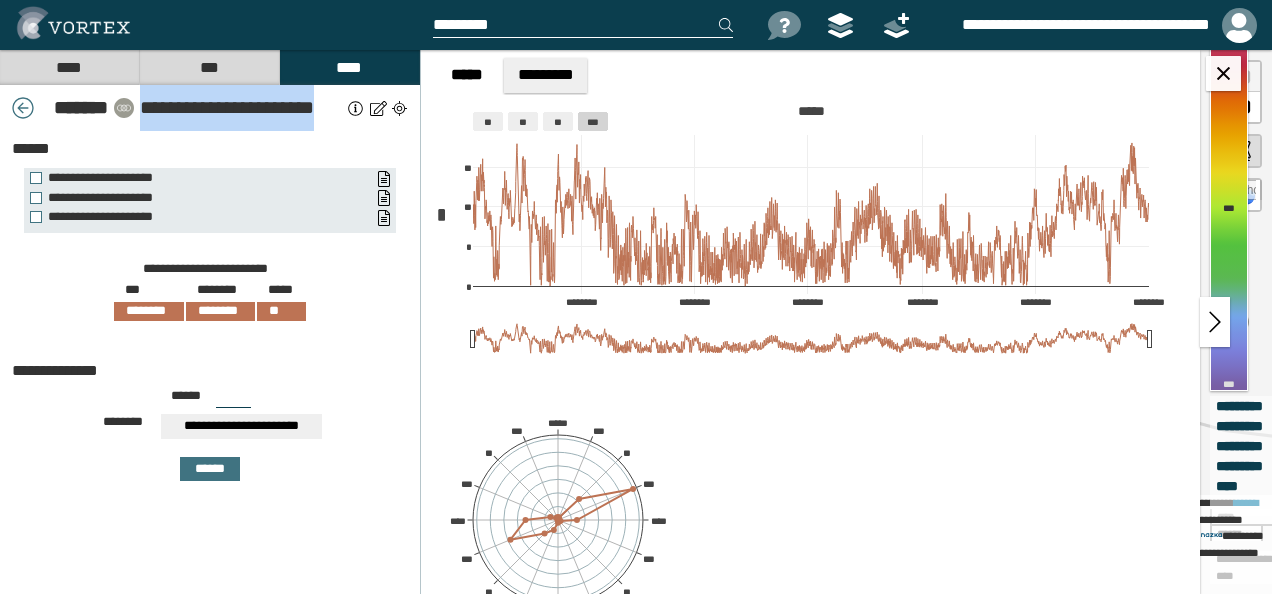 drag, startPoint x: 142, startPoint y: 112, endPoint x: 316, endPoint y: 110, distance: 174.01149 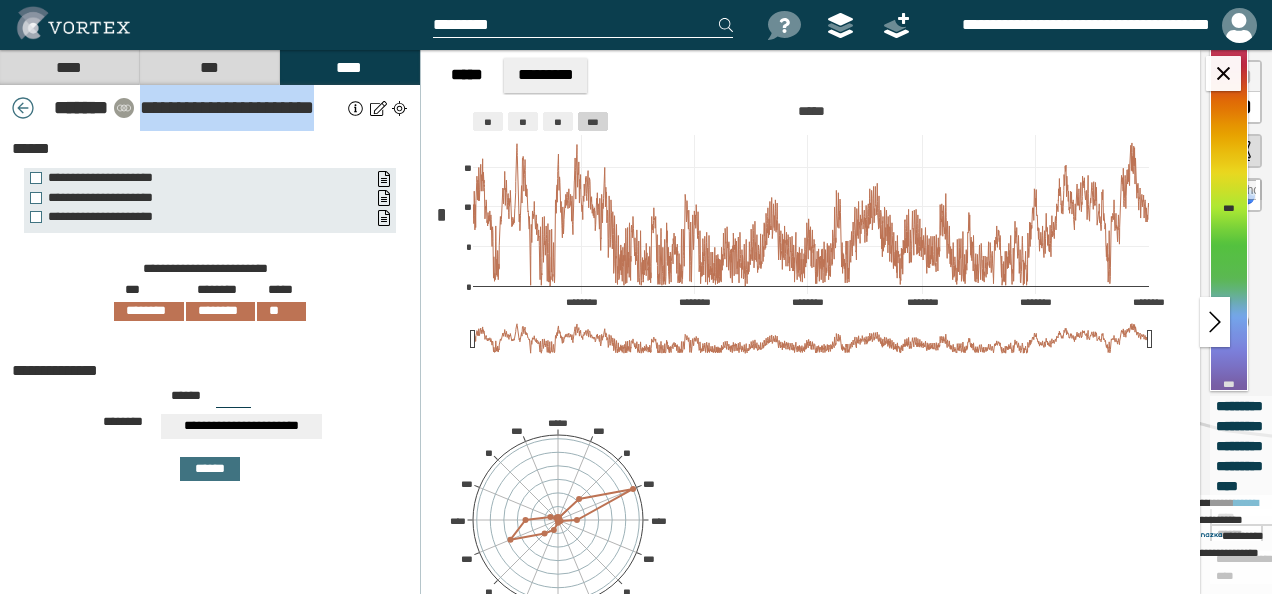 click on "**********" at bounding box center (241, 108) 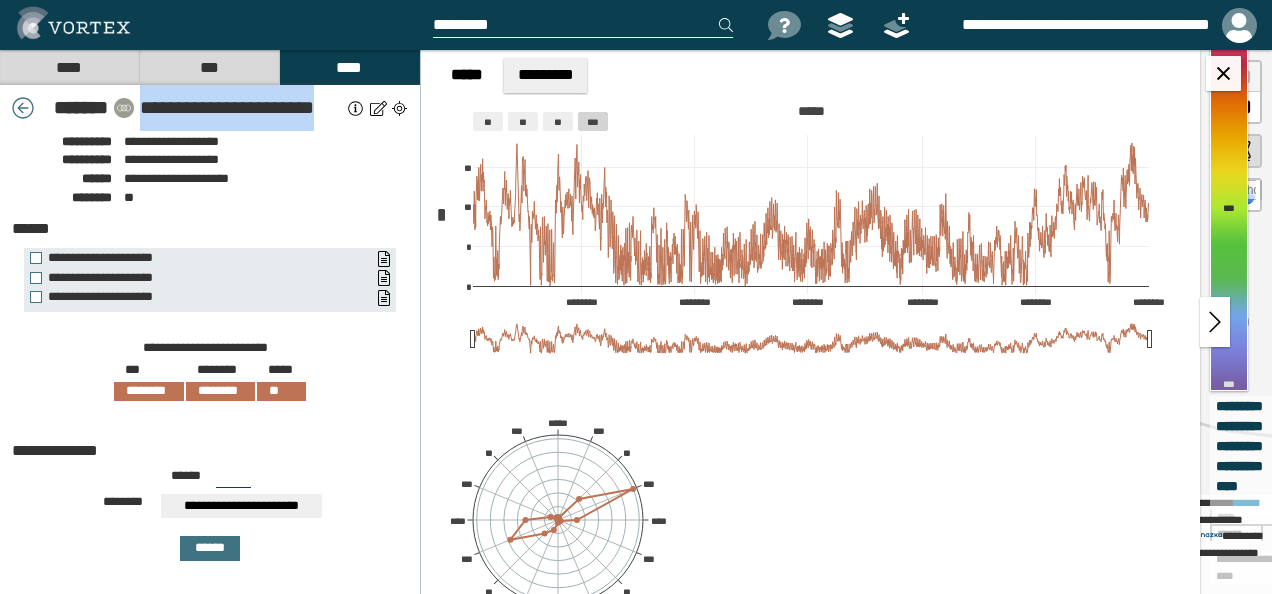 scroll, scrollTop: 0, scrollLeft: 0, axis: both 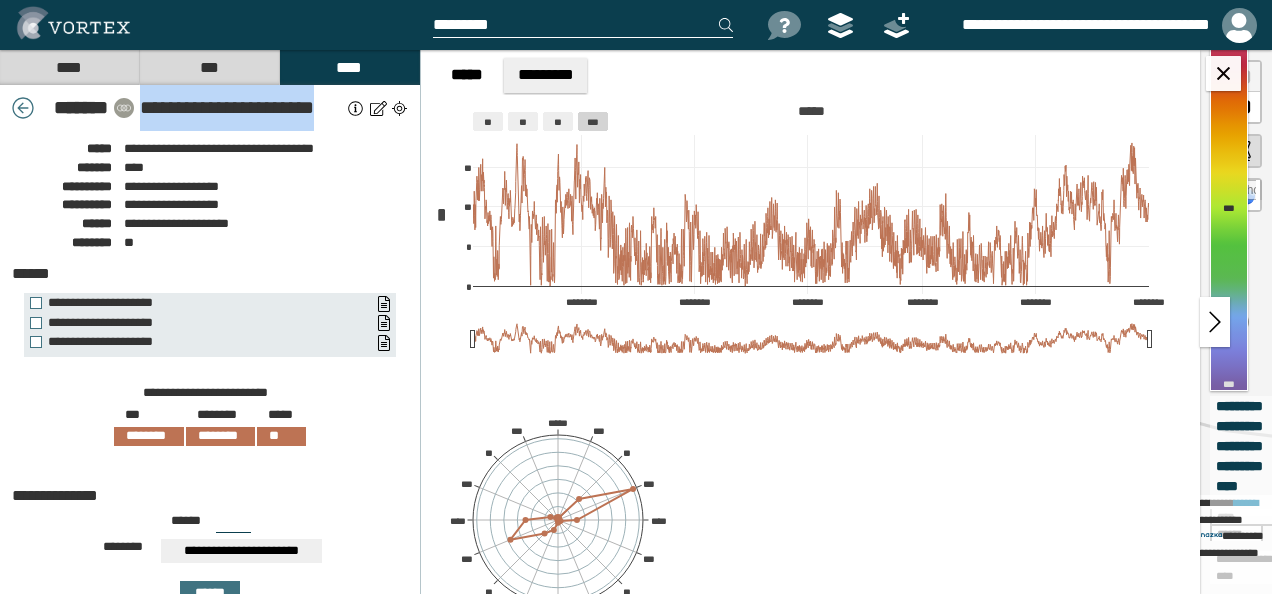 drag, startPoint x: 30, startPoint y: 99, endPoint x: 63, endPoint y: 151, distance: 61.587337 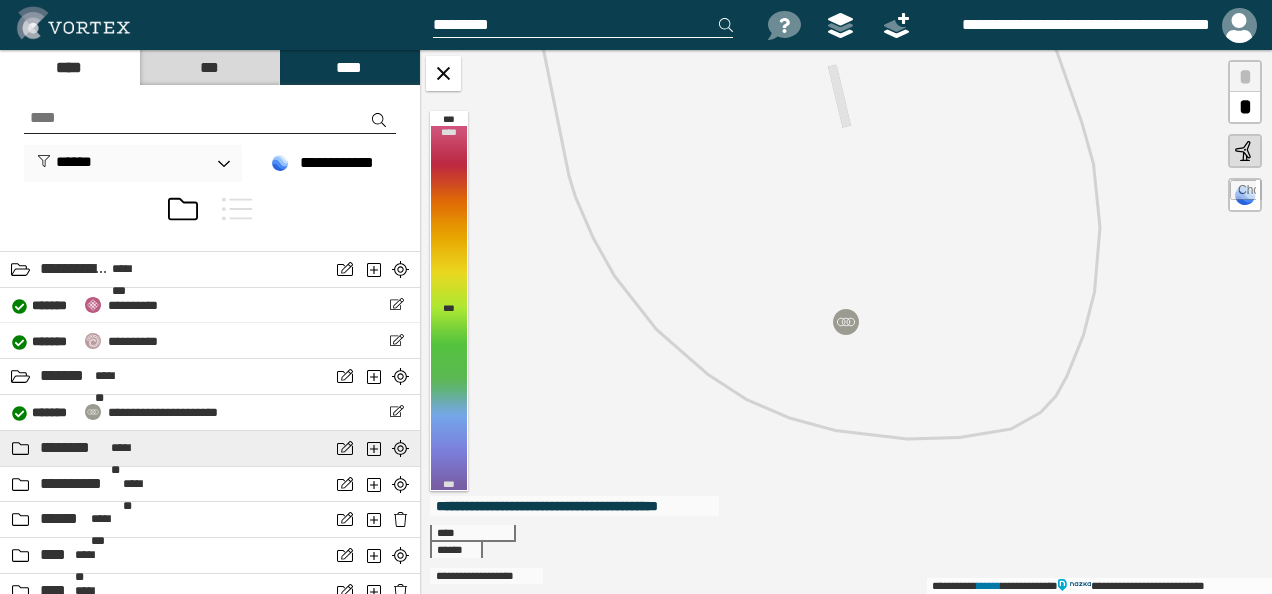 scroll, scrollTop: 665, scrollLeft: 0, axis: vertical 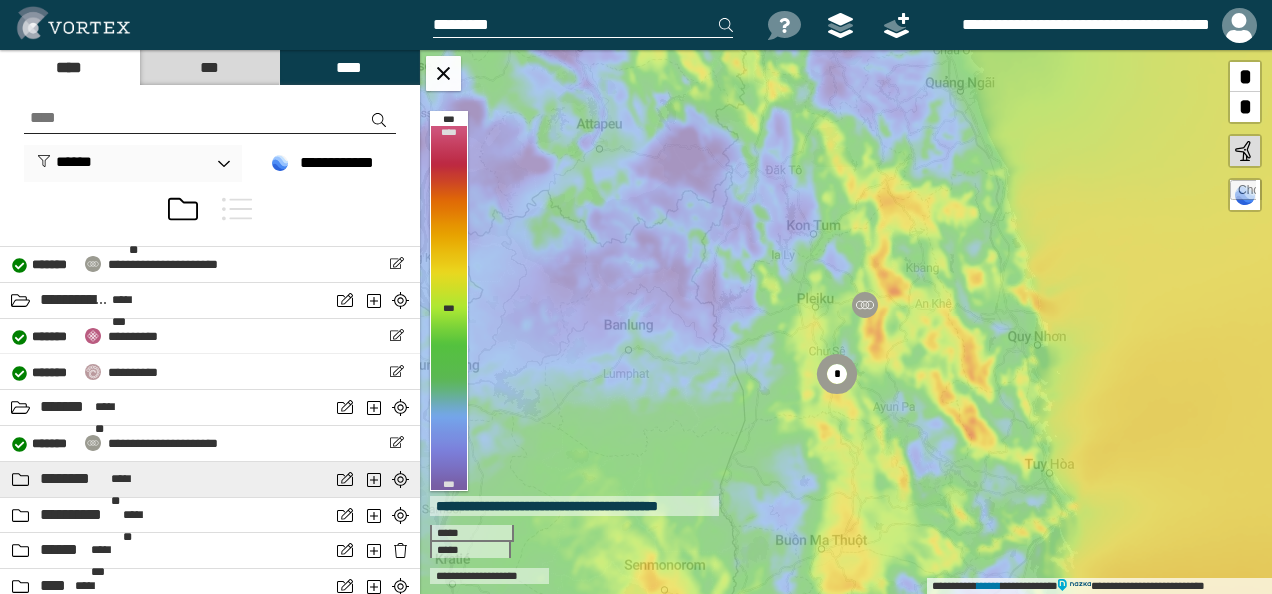 click on "******** *******" at bounding box center (165, 479) 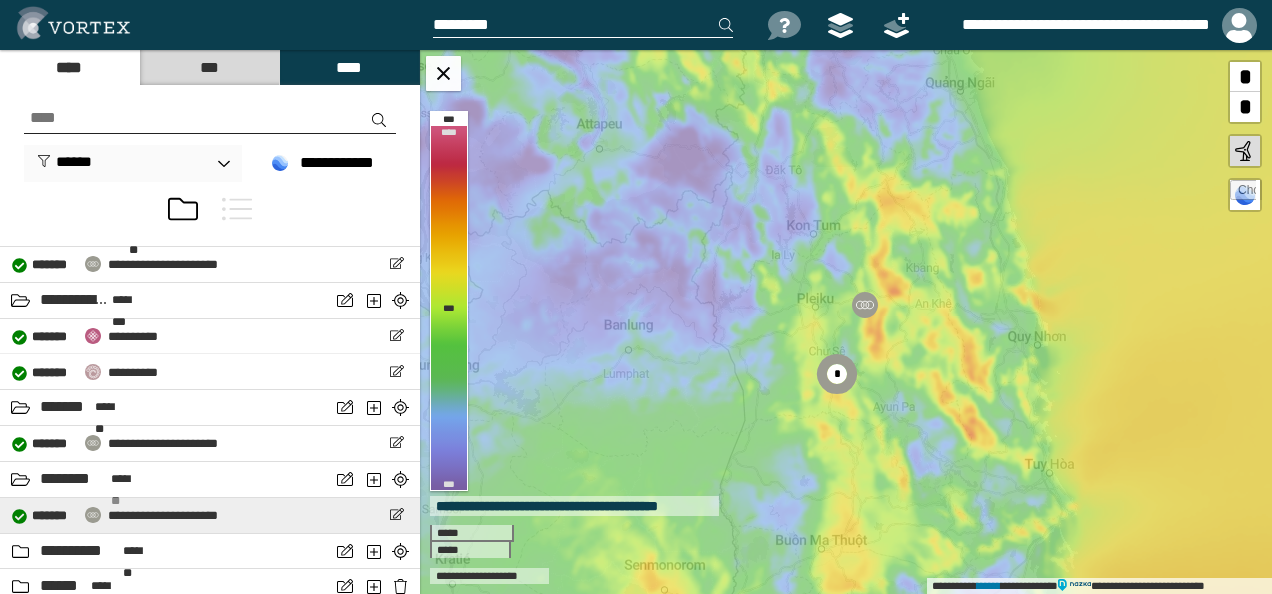 click on "**********" at bounding box center [163, 515] 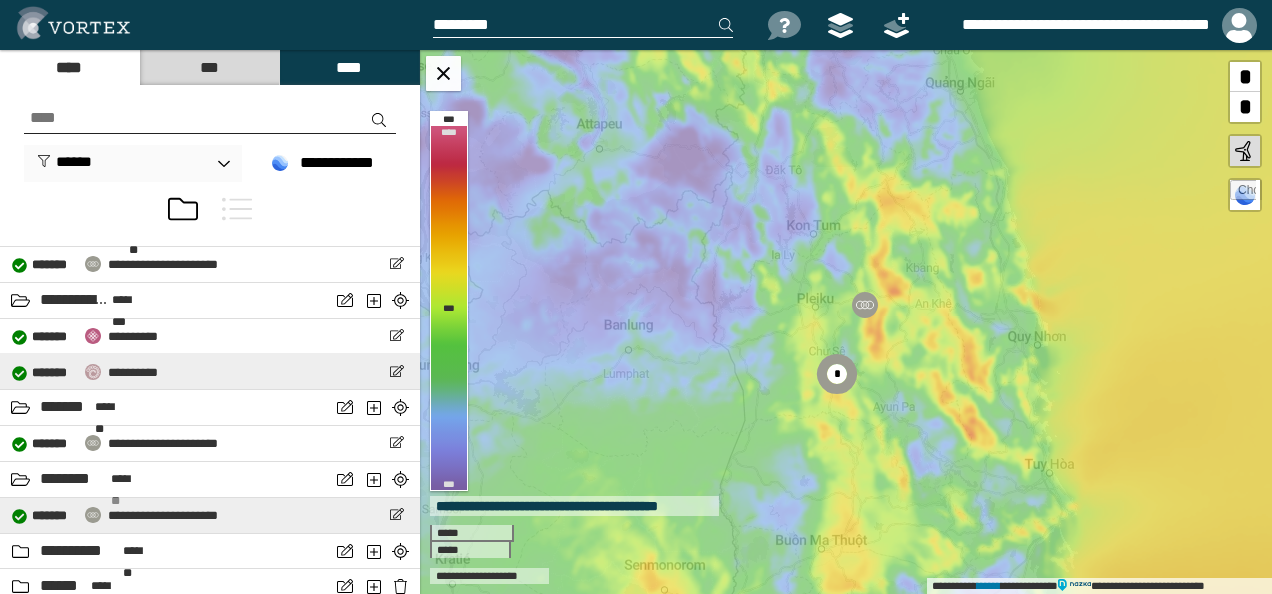 select on "*****" 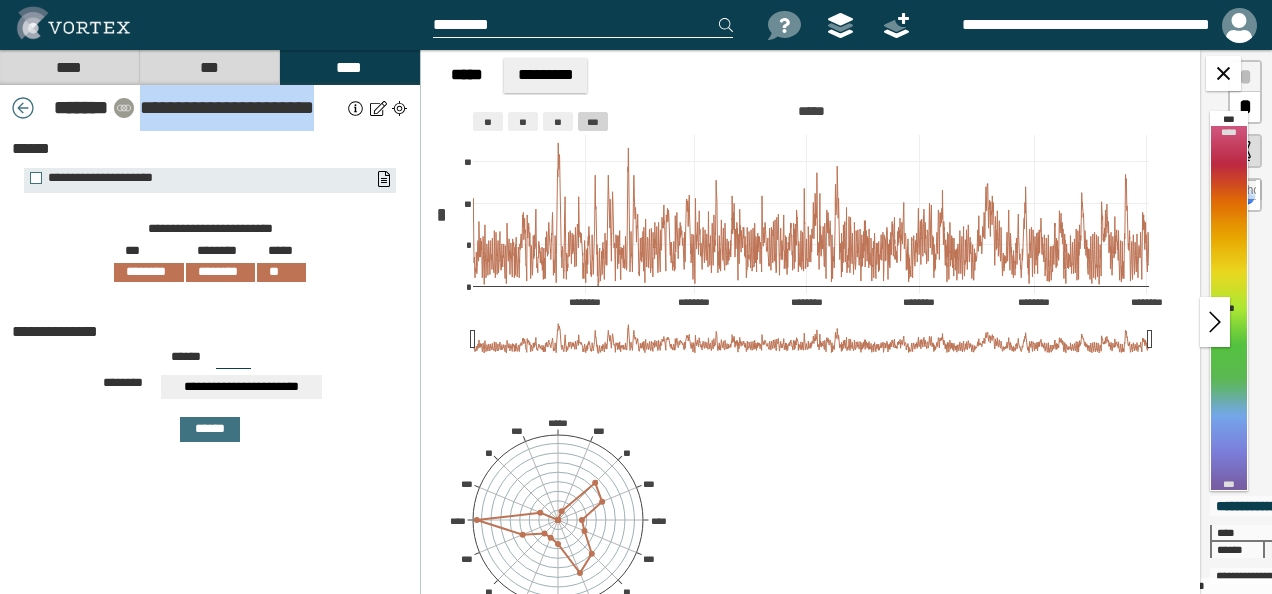 drag, startPoint x: 138, startPoint y: 108, endPoint x: 329, endPoint y: 110, distance: 191.01047 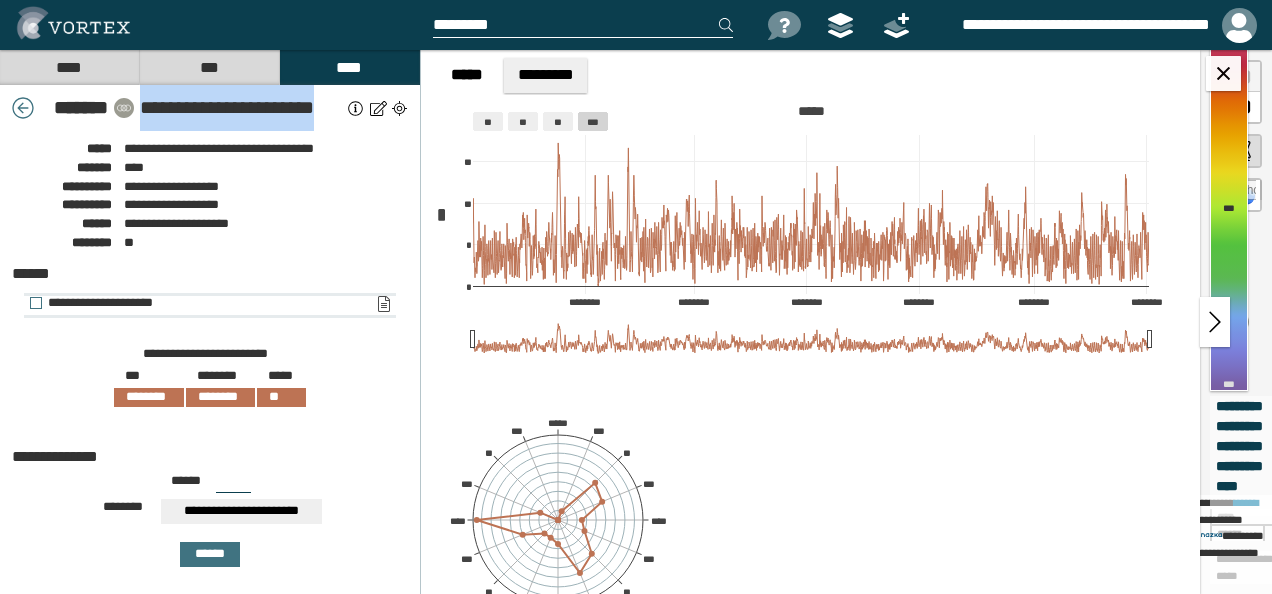 click on "**********" at bounding box center [383, 304] 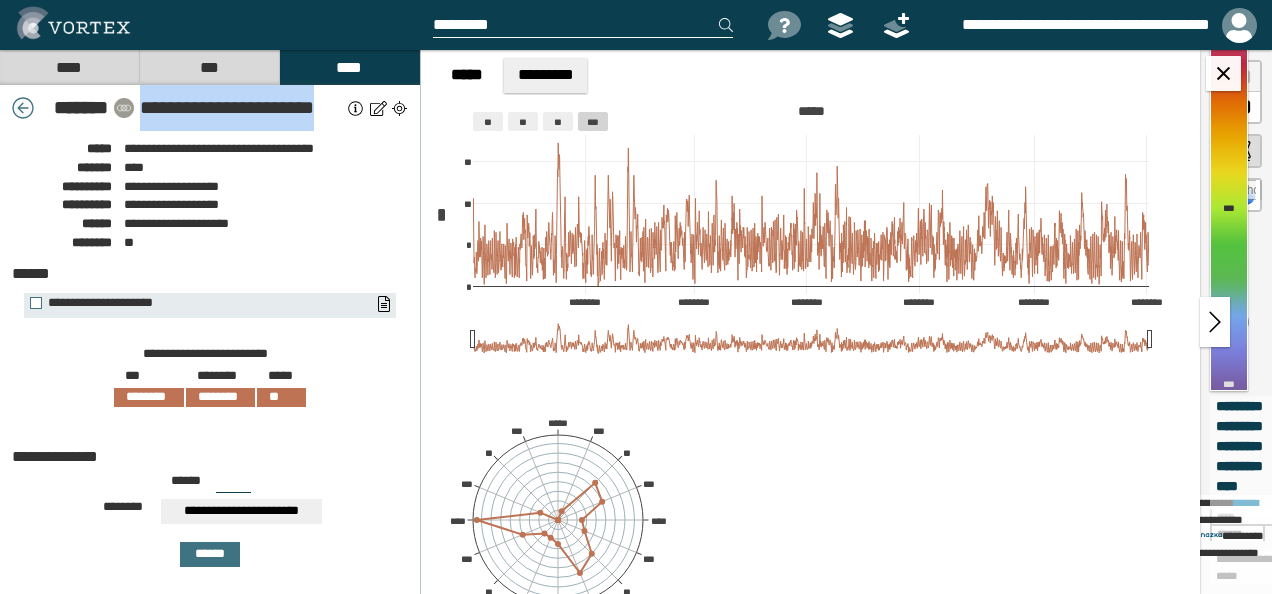 click at bounding box center [23, 108] 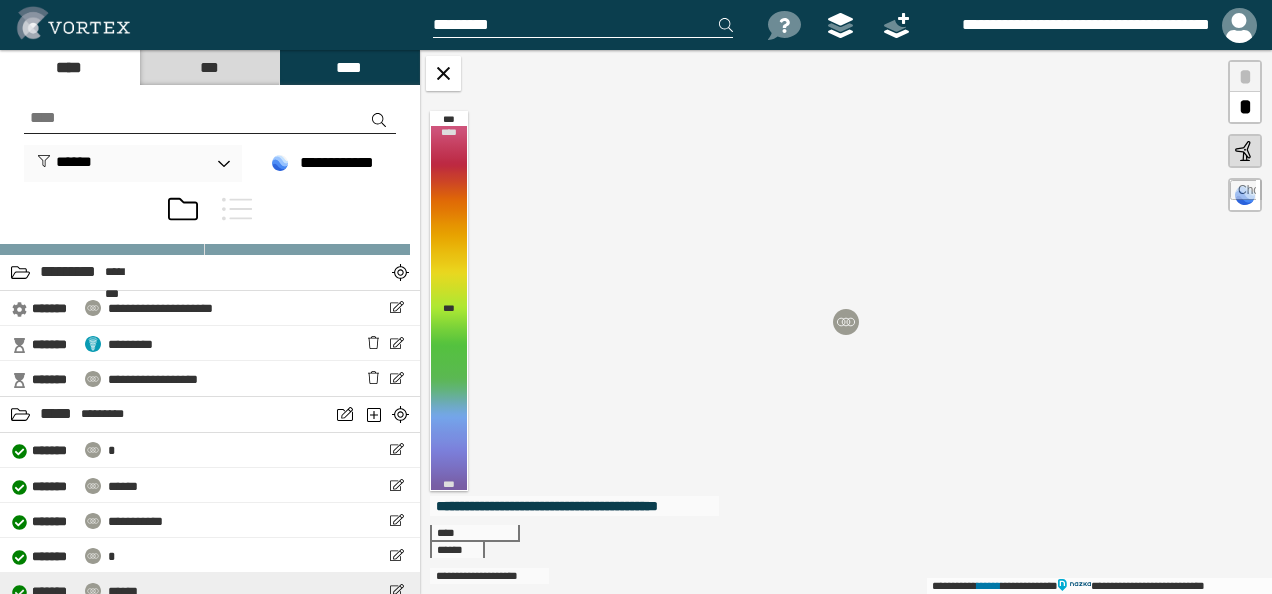 scroll, scrollTop: 200, scrollLeft: 0, axis: vertical 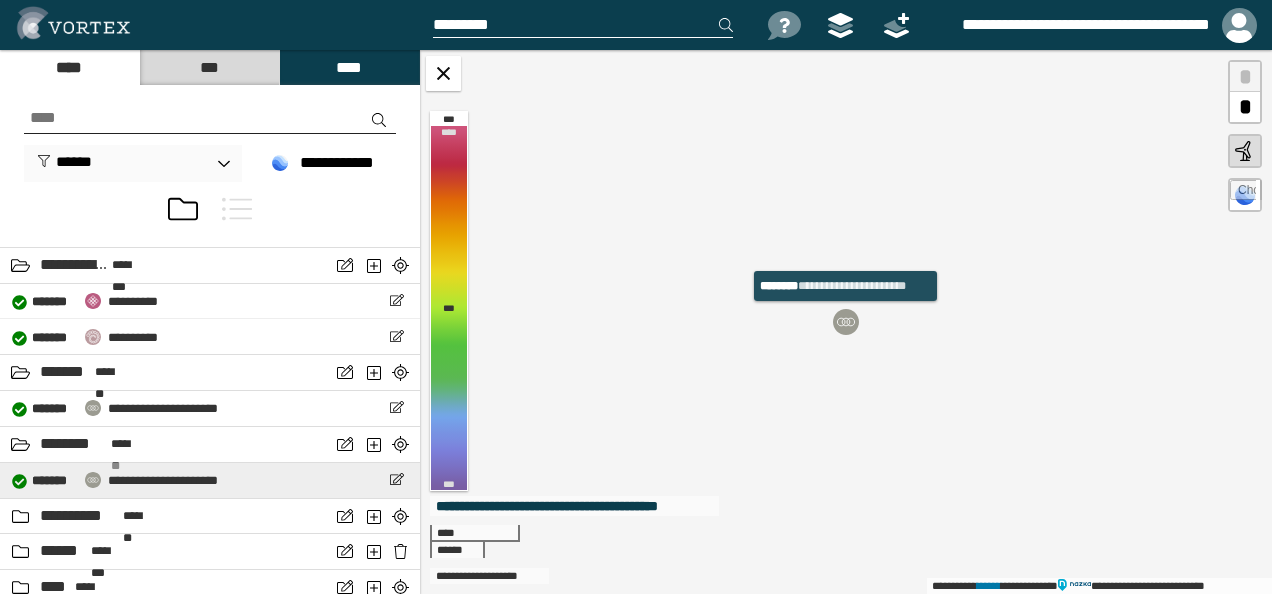 click on "**********" at bounding box center [115, 480] 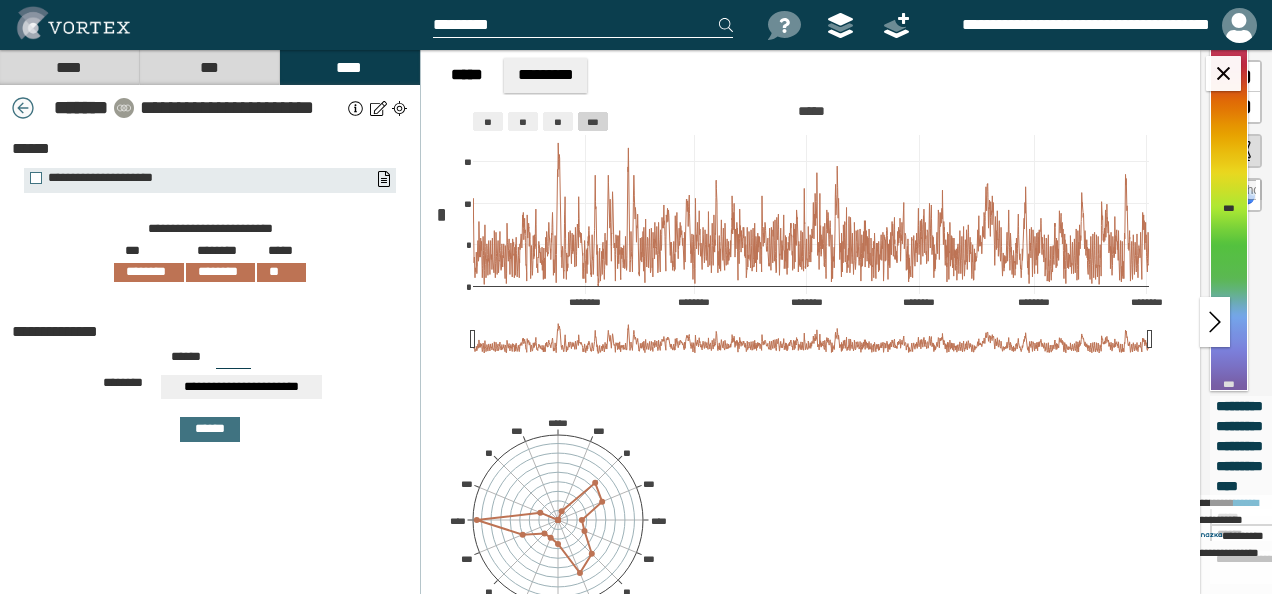click at bounding box center (23, 108) 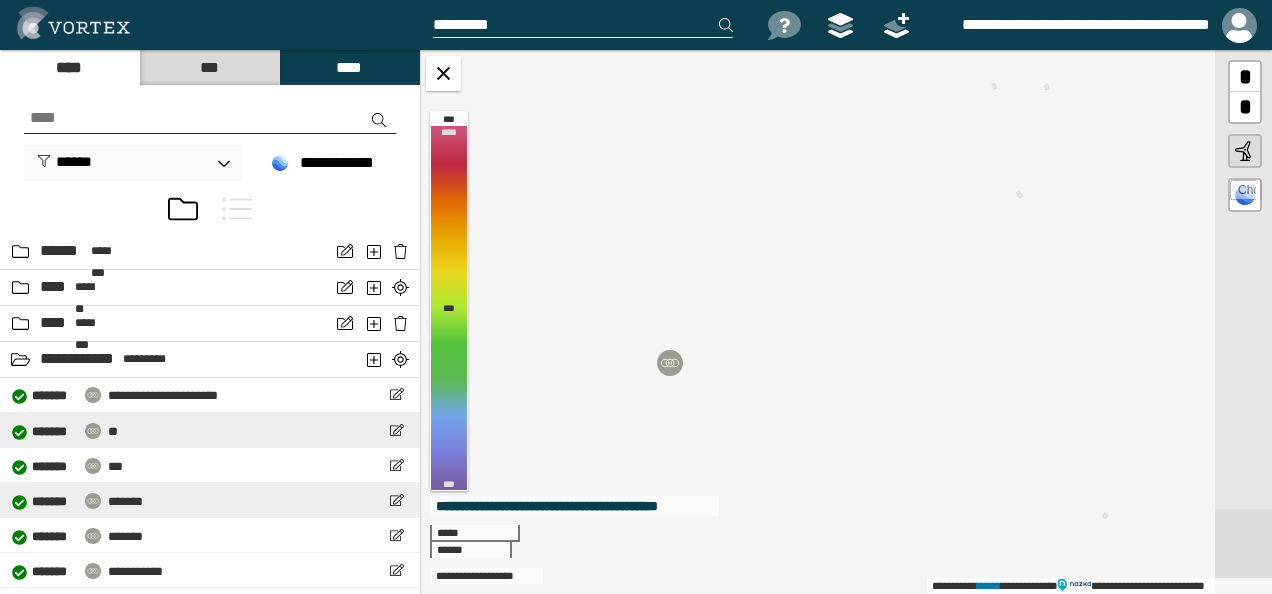 scroll, scrollTop: 1001, scrollLeft: 0, axis: vertical 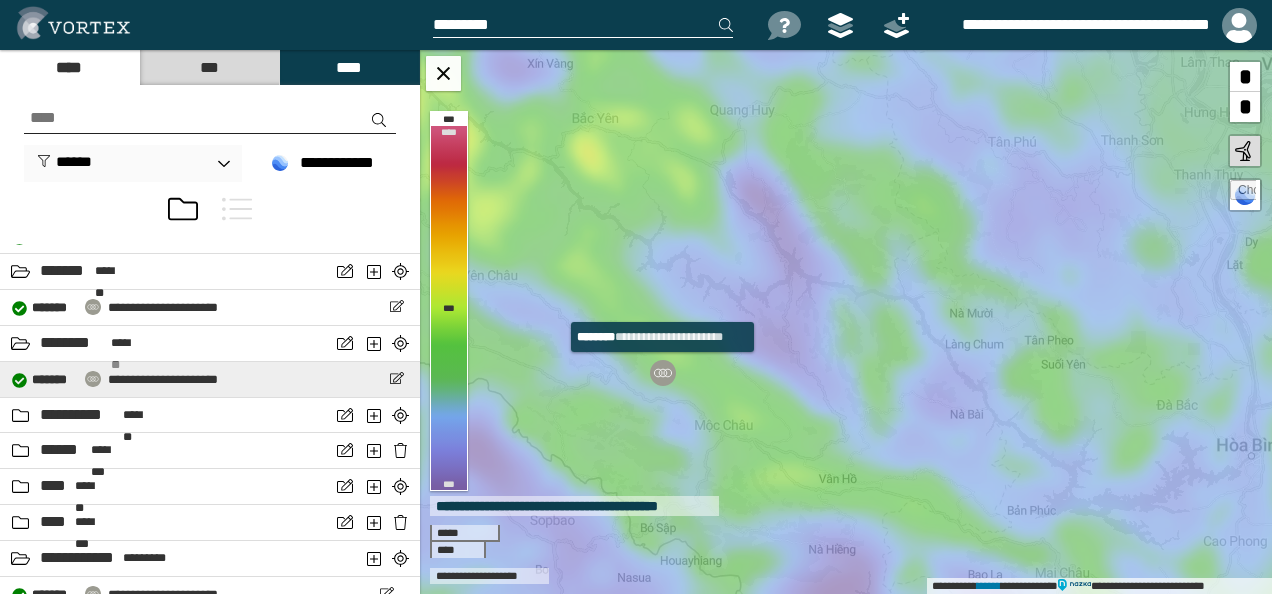 click on "**********" at bounding box center (163, 379) 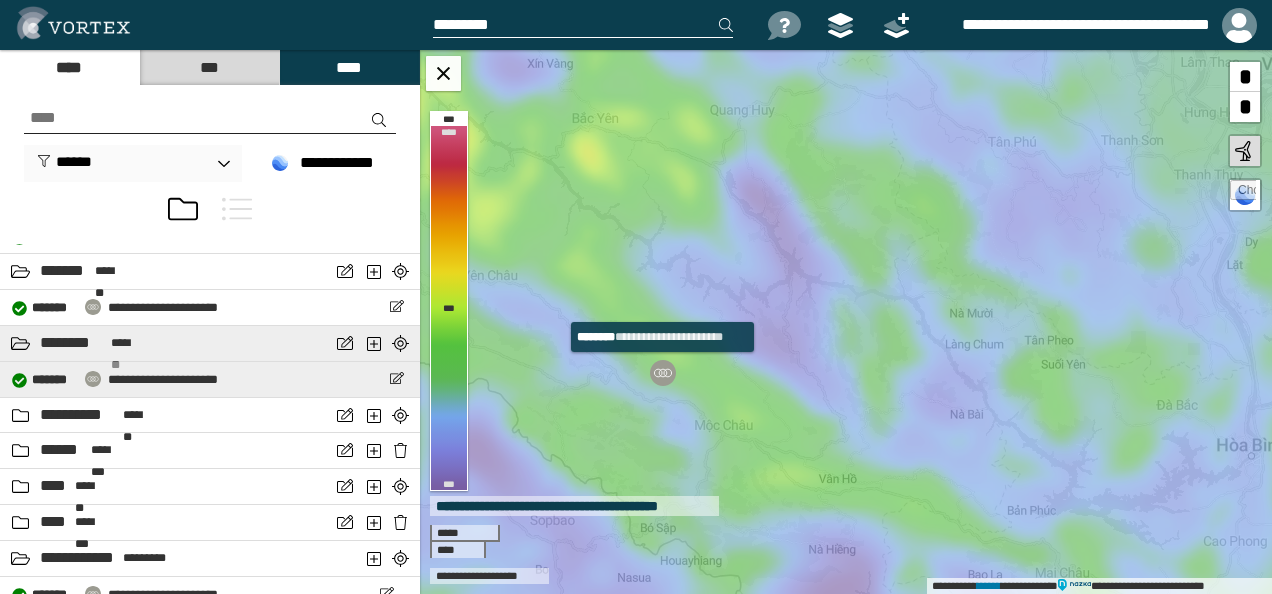 select on "*****" 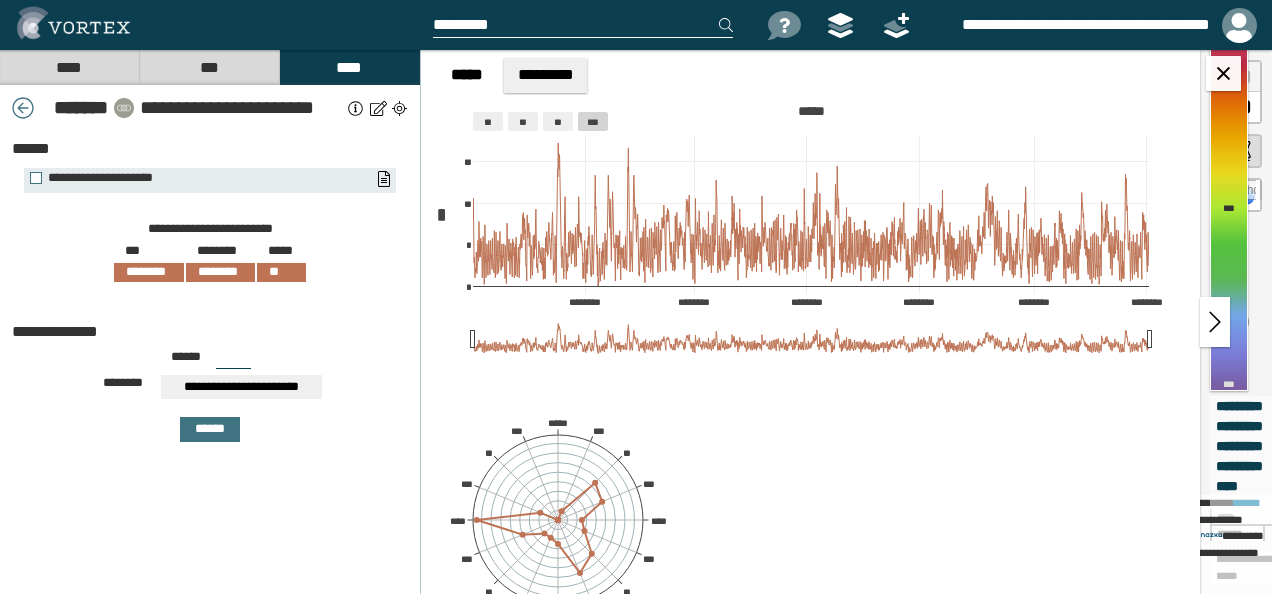 click on "**********" at bounding box center (241, 108) 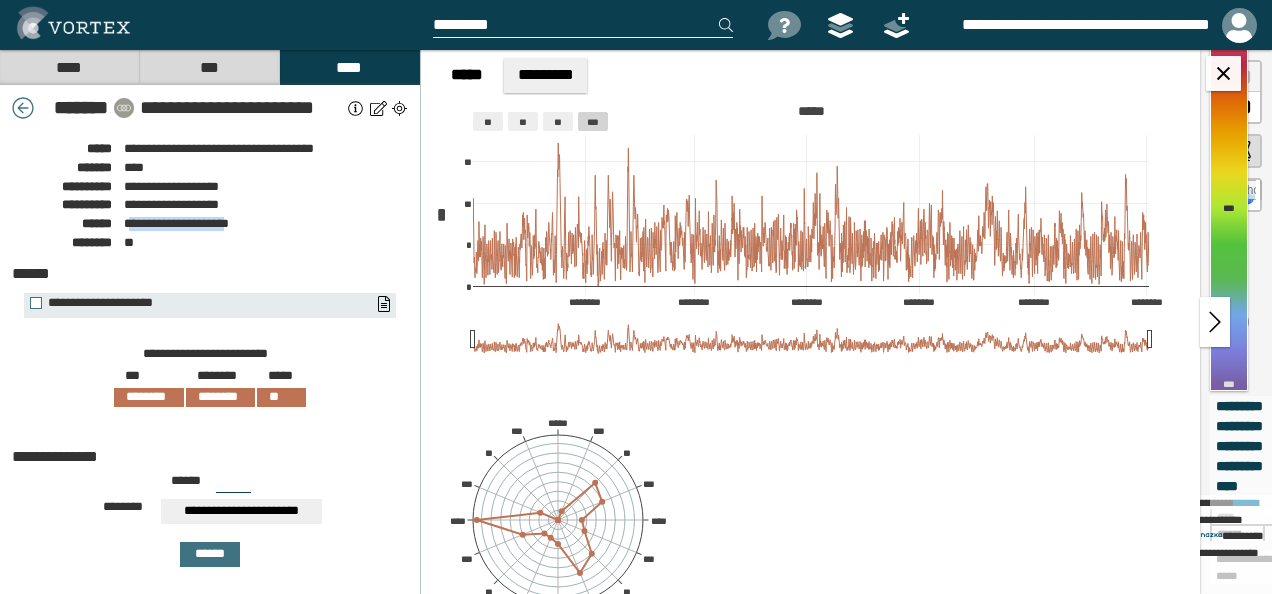 drag, startPoint x: 127, startPoint y: 226, endPoint x: 238, endPoint y: 226, distance: 111 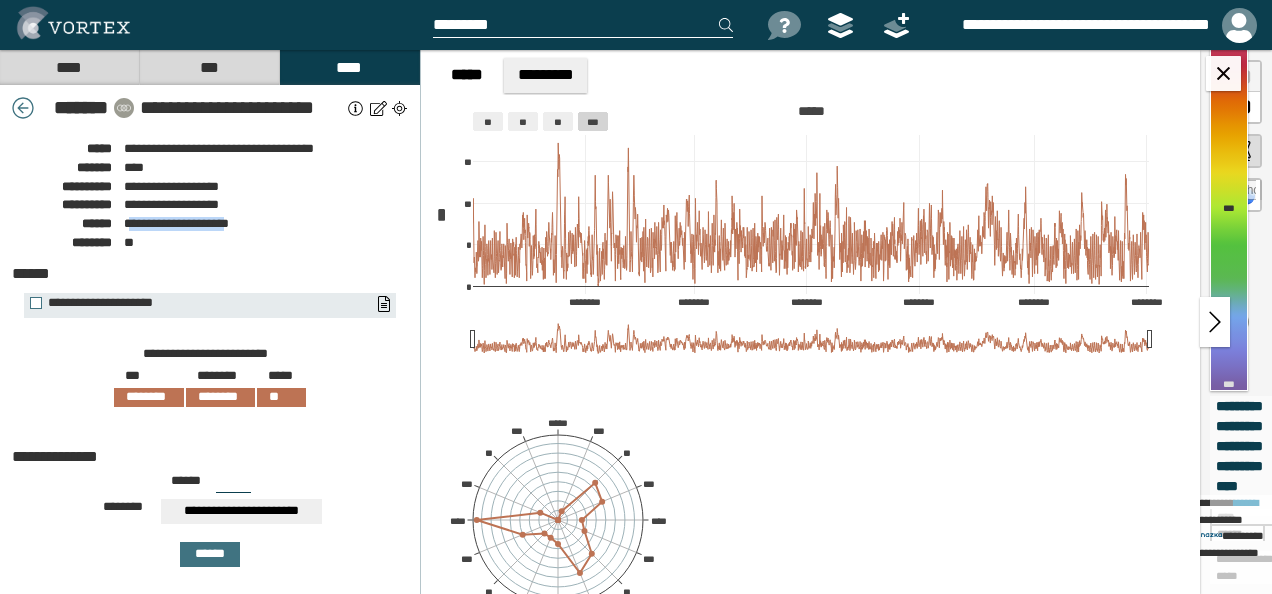 click on "**********" at bounding box center (176, 223) 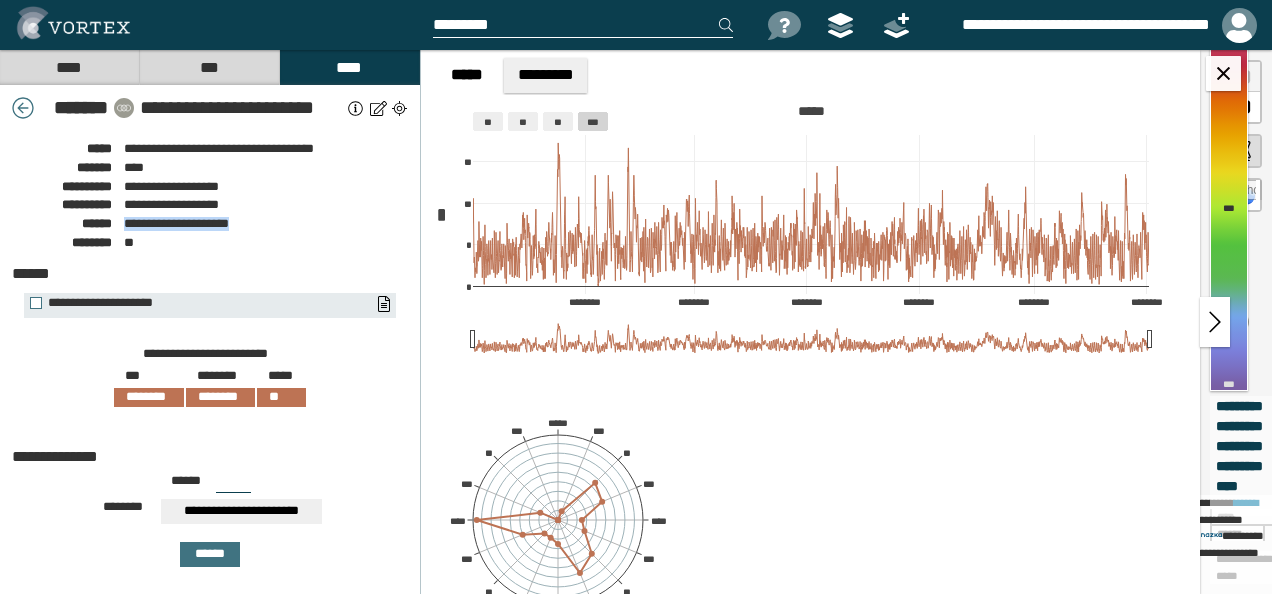 drag, startPoint x: 126, startPoint y: 227, endPoint x: 266, endPoint y: 226, distance: 140.00357 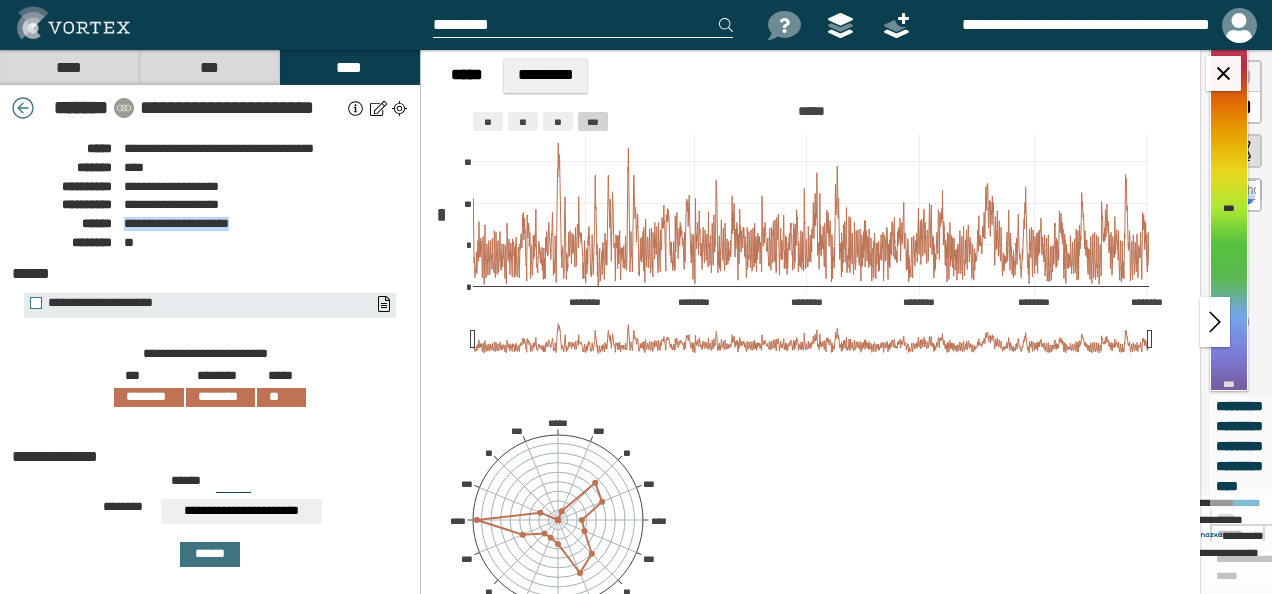 click at bounding box center (23, 108) 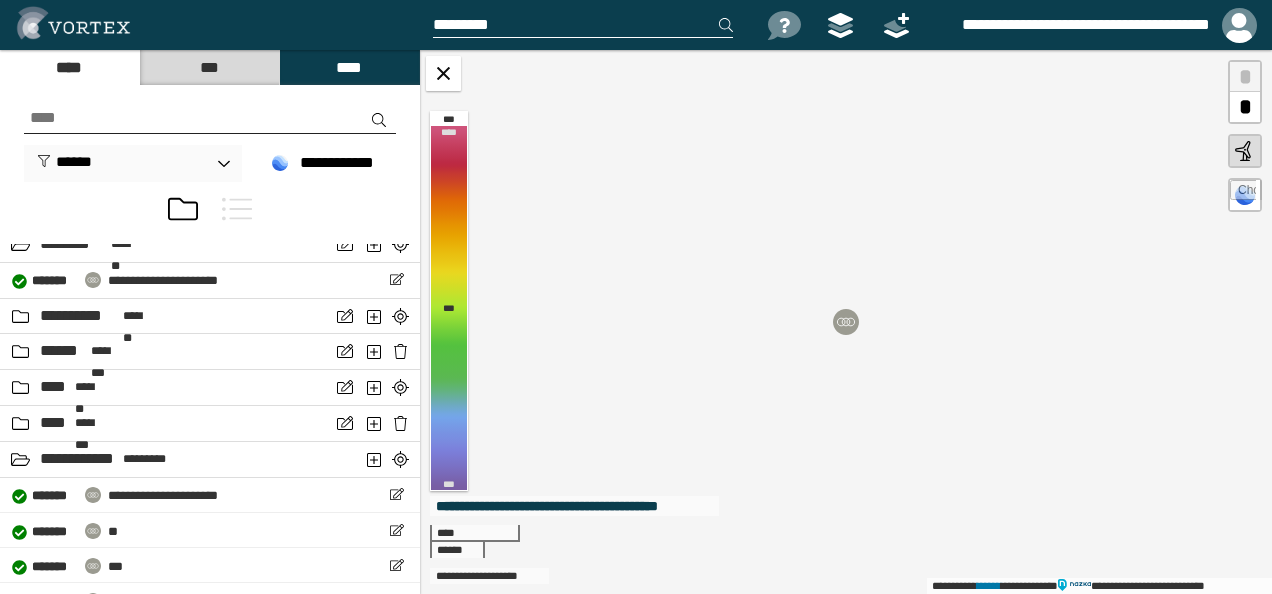 scroll, scrollTop: 800, scrollLeft: 0, axis: vertical 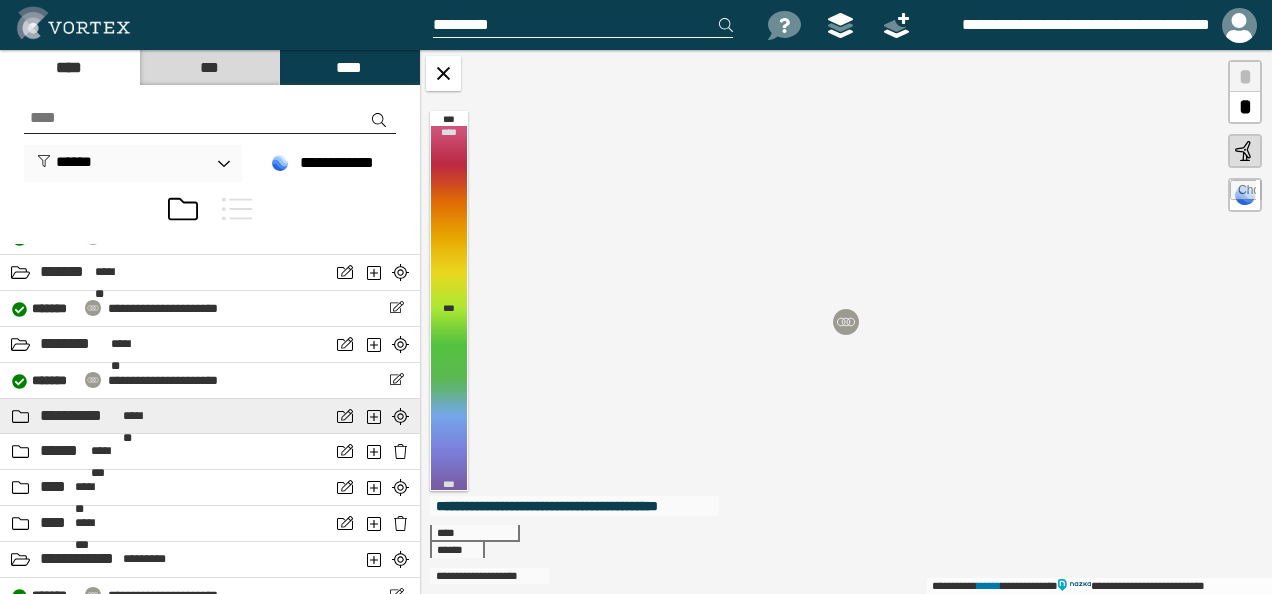 click on "*******" at bounding box center [139, 416] 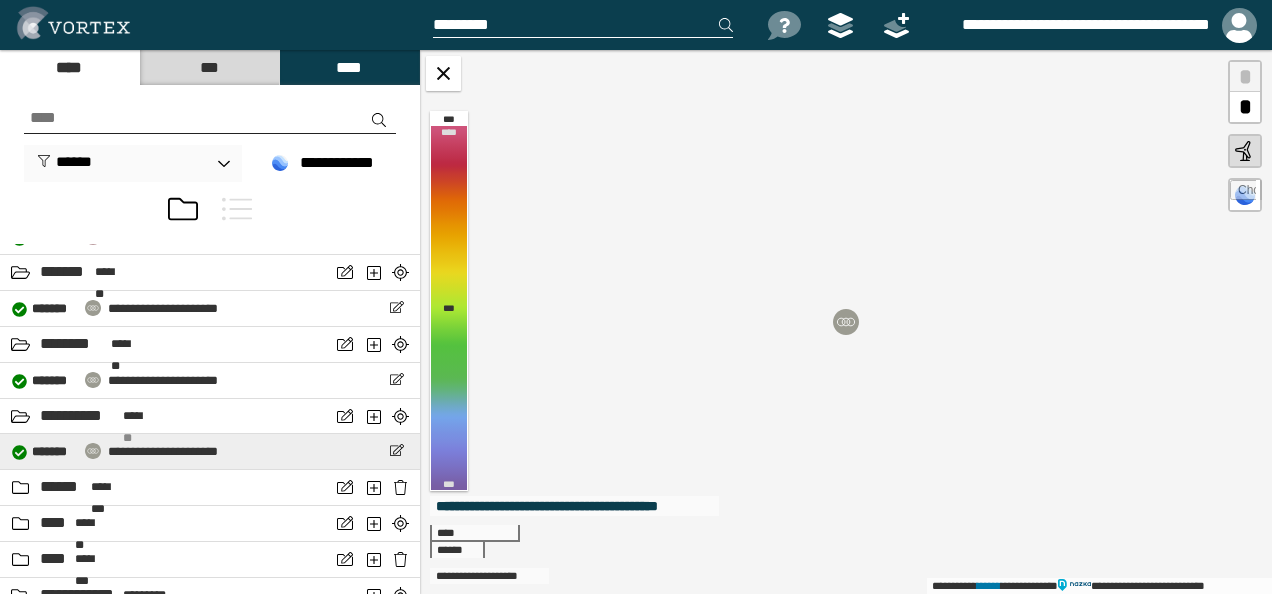 click on "**********" at bounding box center (163, 451) 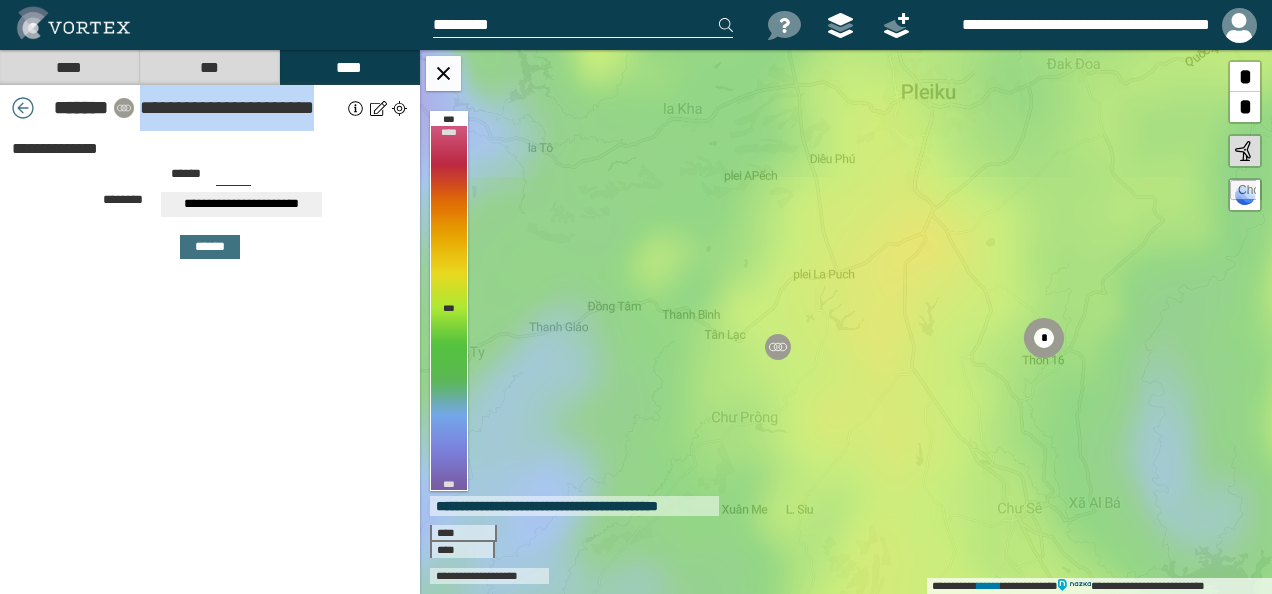 drag, startPoint x: 140, startPoint y: 101, endPoint x: 340, endPoint y: 108, distance: 200.12247 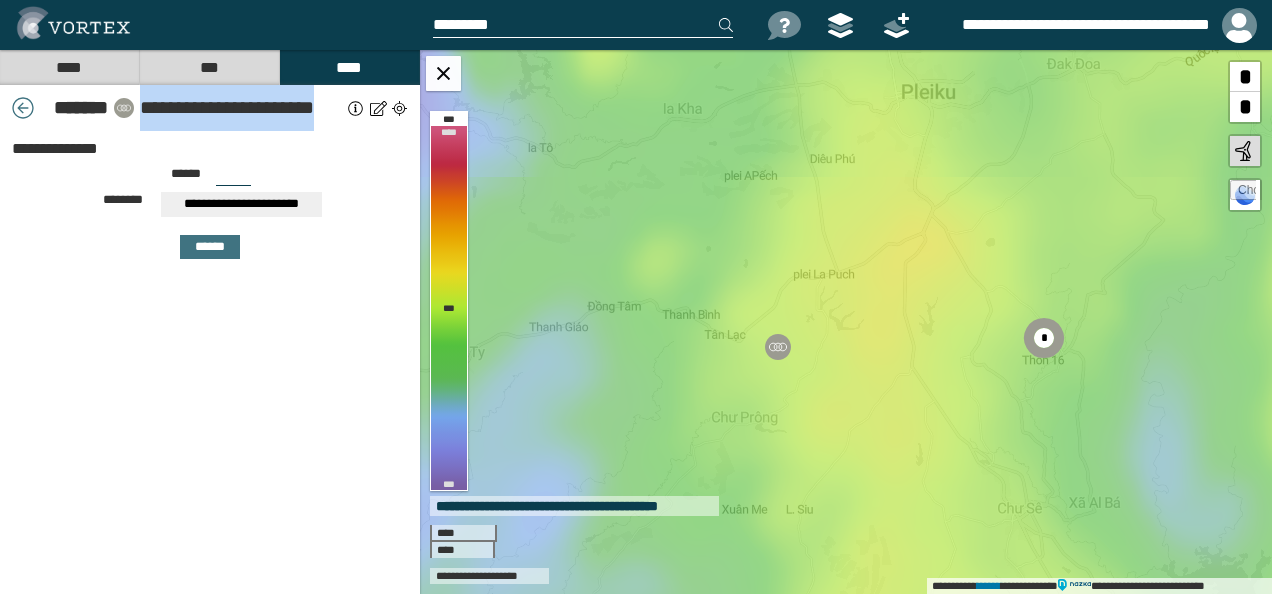 click on "**********" at bounding box center [241, 108] 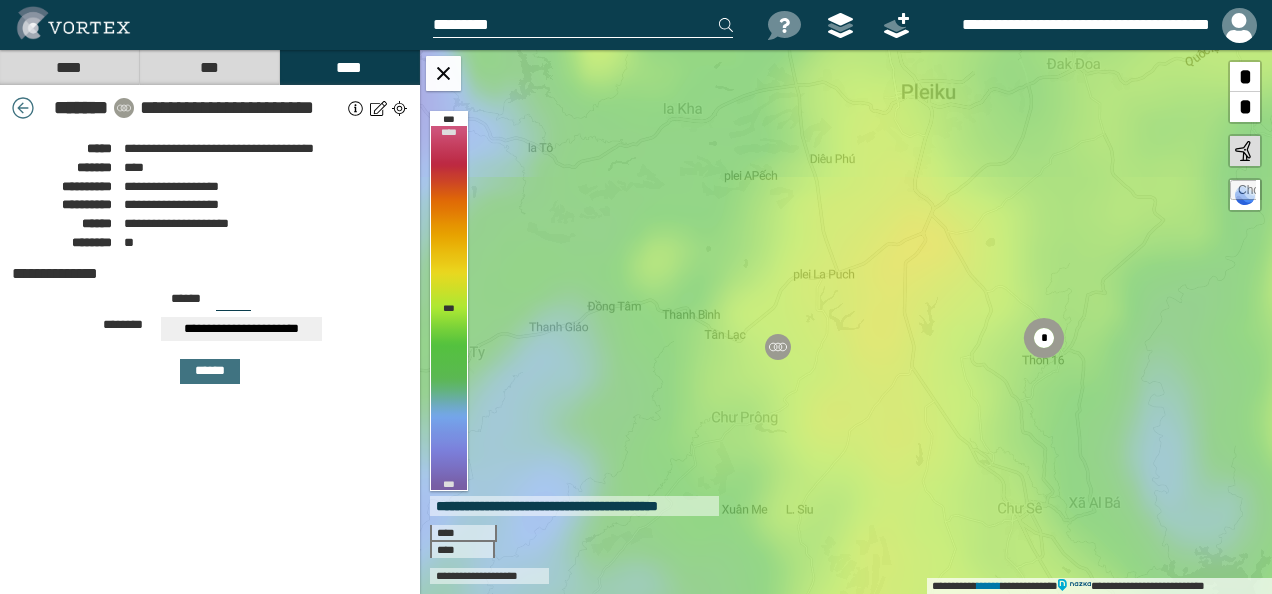 click on "**********" at bounding box center (176, 223) 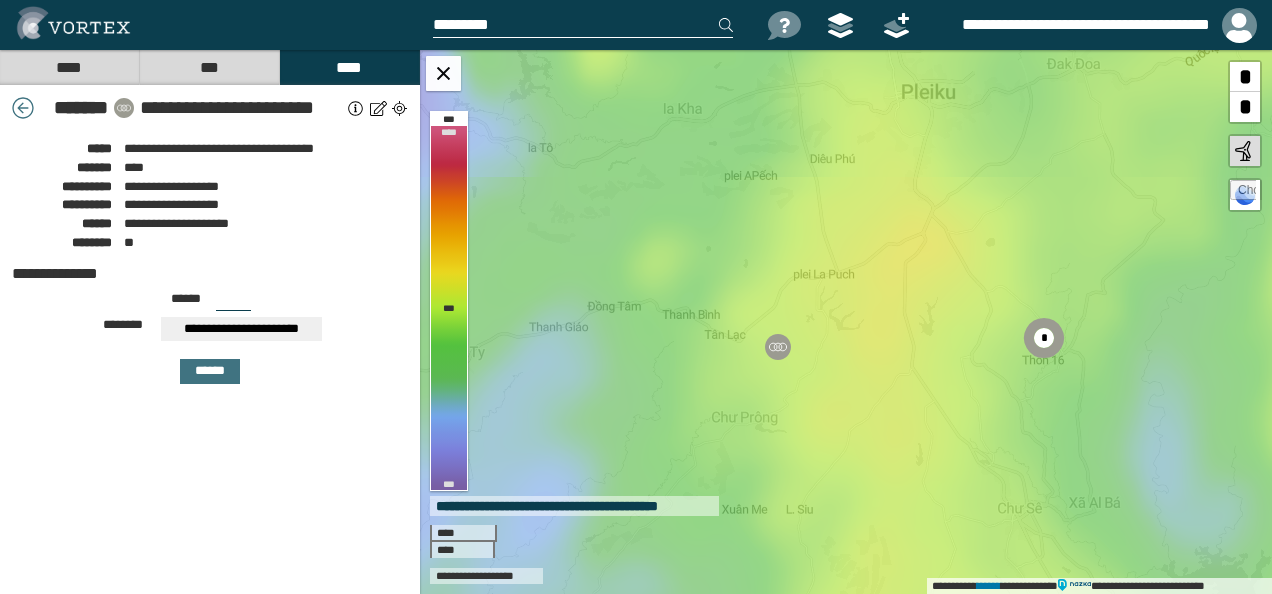 click on "**********" at bounding box center (210, 332) 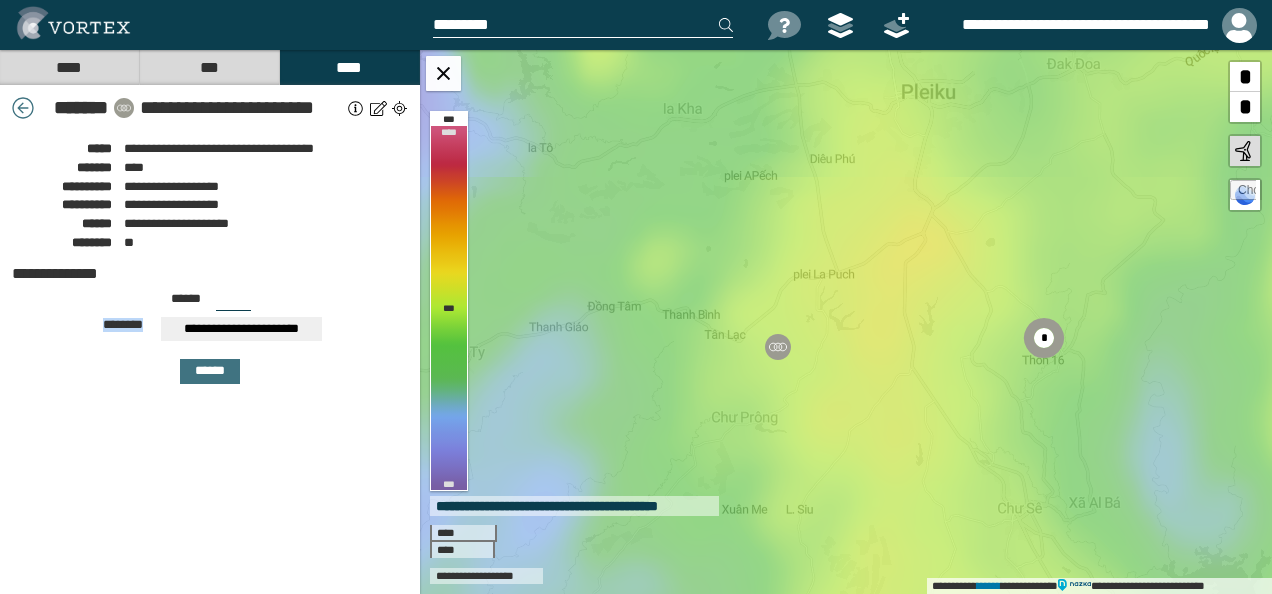 click on "**********" at bounding box center (210, 332) 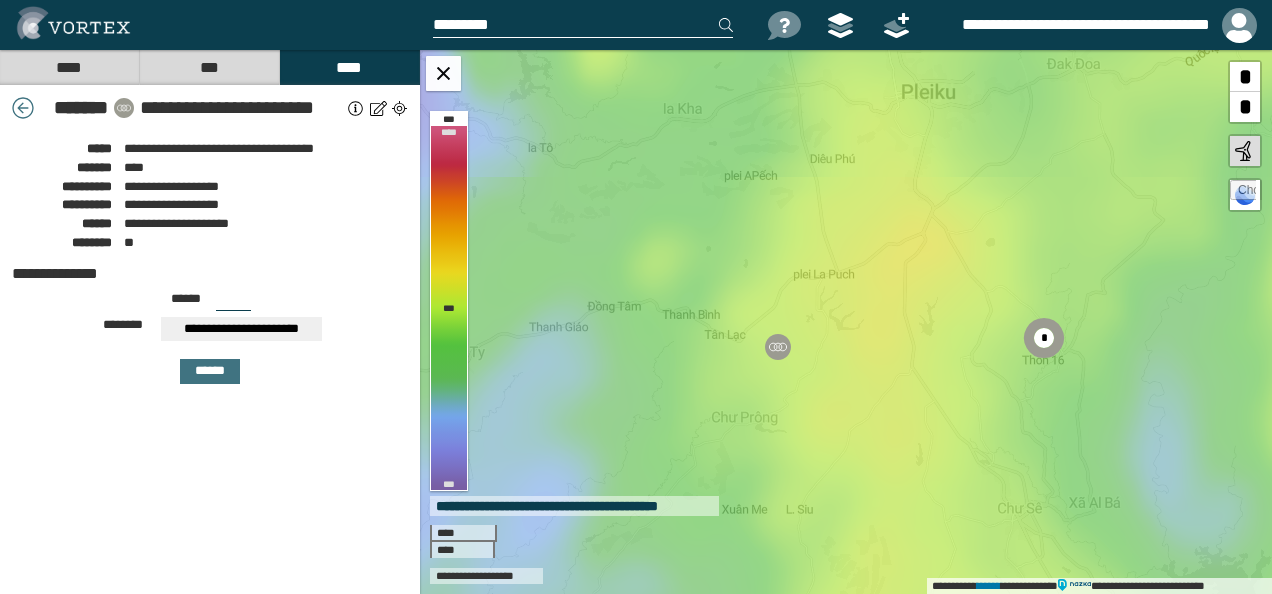 drag, startPoint x: 55, startPoint y: 322, endPoint x: 44, endPoint y: 349, distance: 29.15476 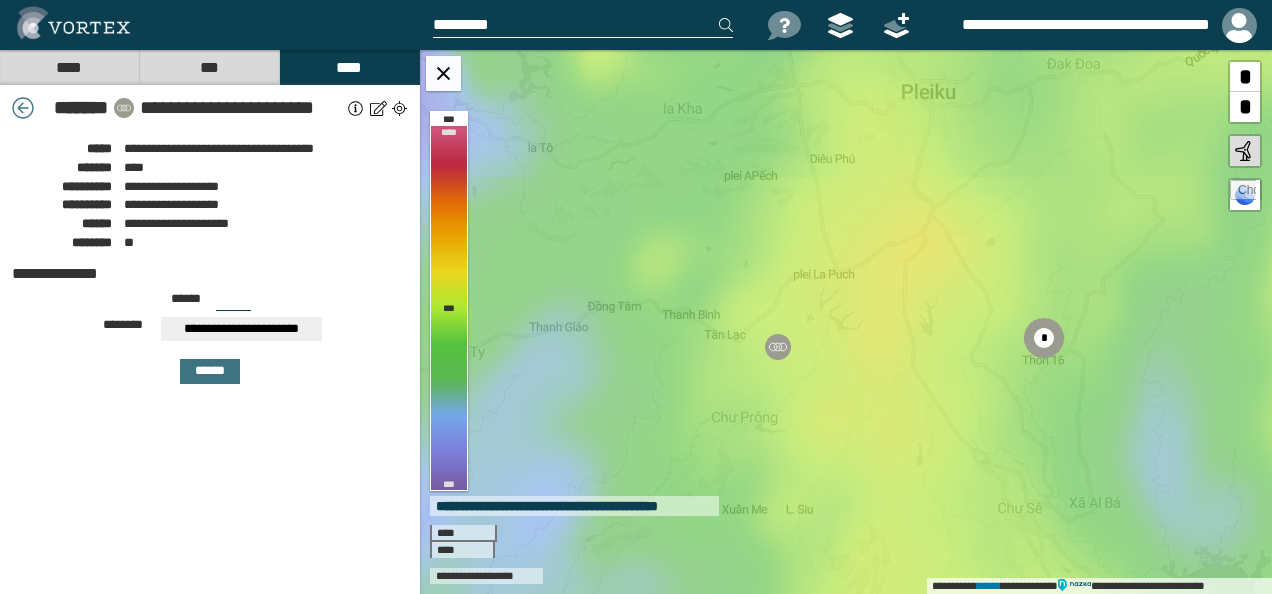 click at bounding box center [23, 108] 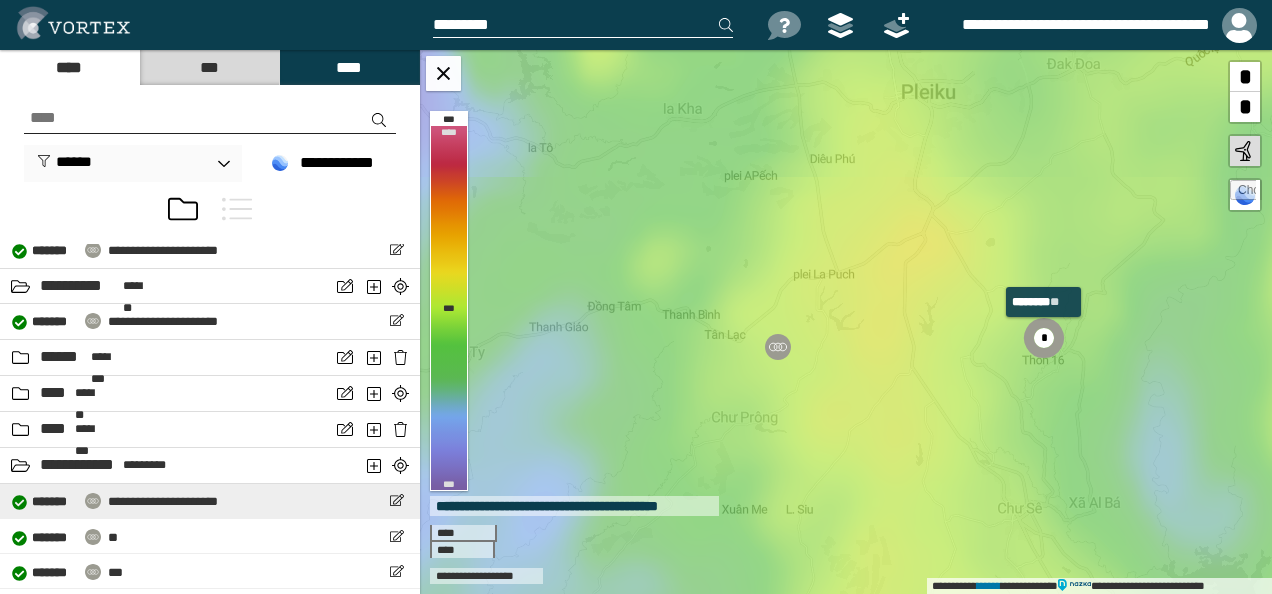 scroll, scrollTop: 900, scrollLeft: 0, axis: vertical 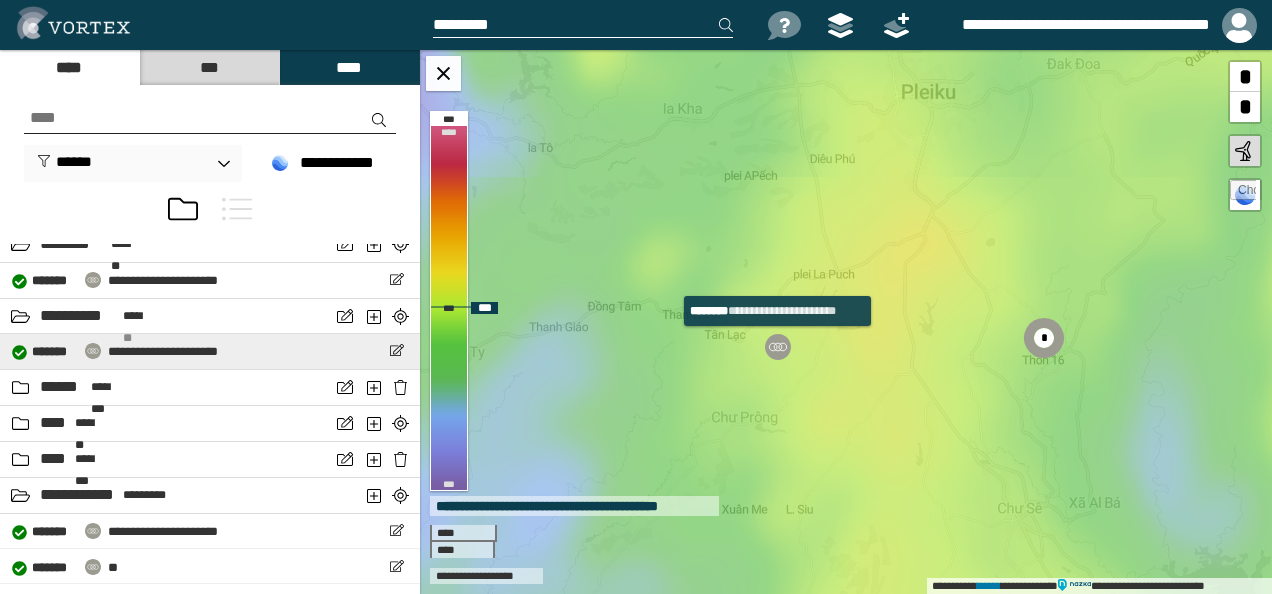 click at bounding box center (778, 347) 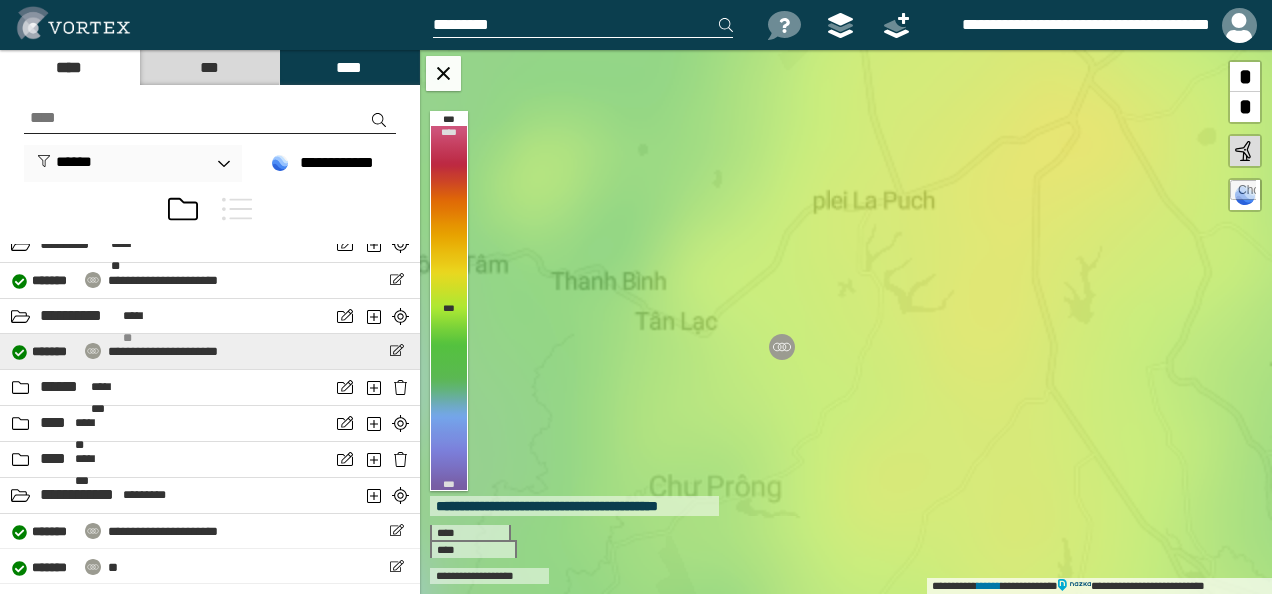 click on "**********" at bounding box center (846, 322) 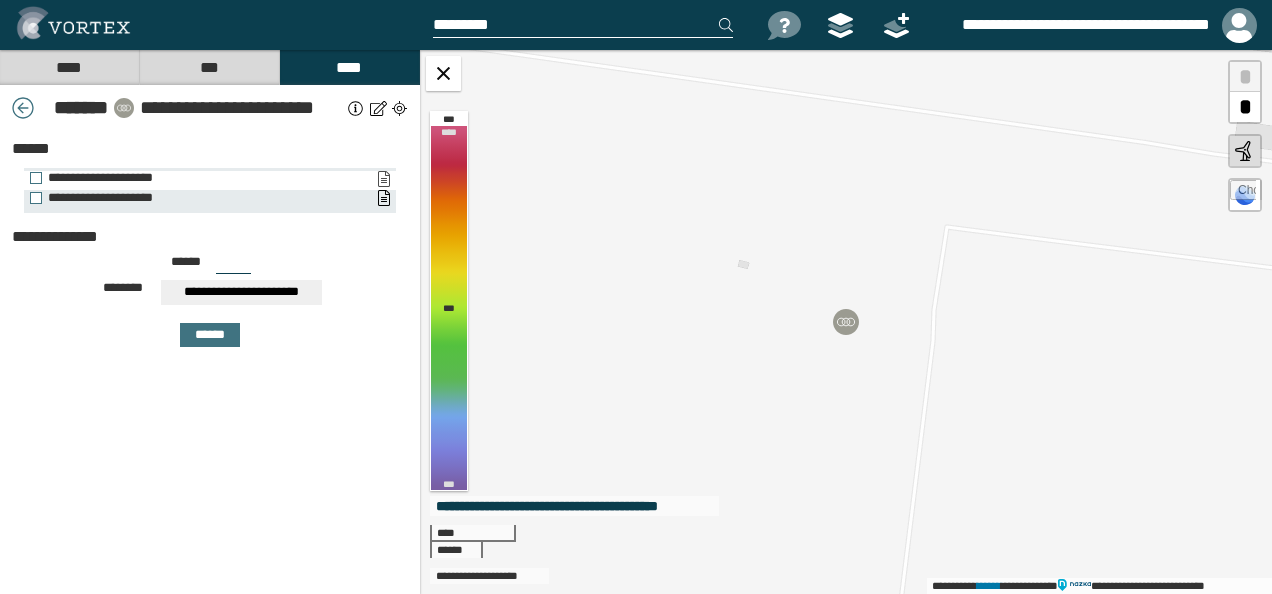 click on "**********" at bounding box center [383, 179] 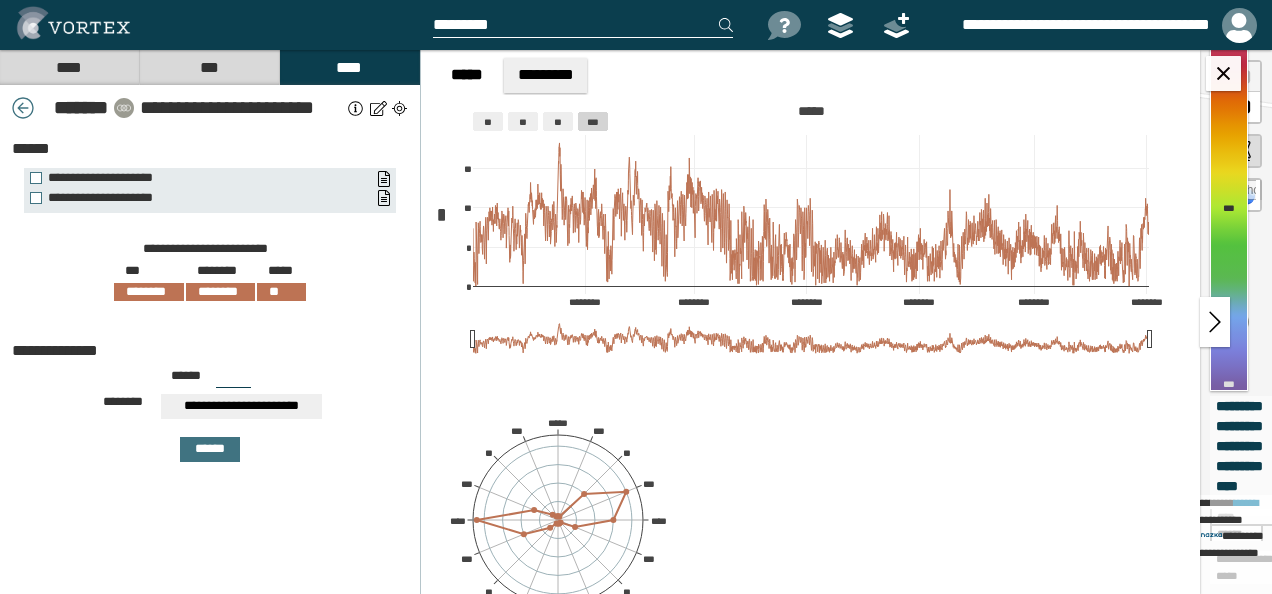 drag, startPoint x: 27, startPoint y: 110, endPoint x: 30, endPoint y: 156, distance: 46.09772 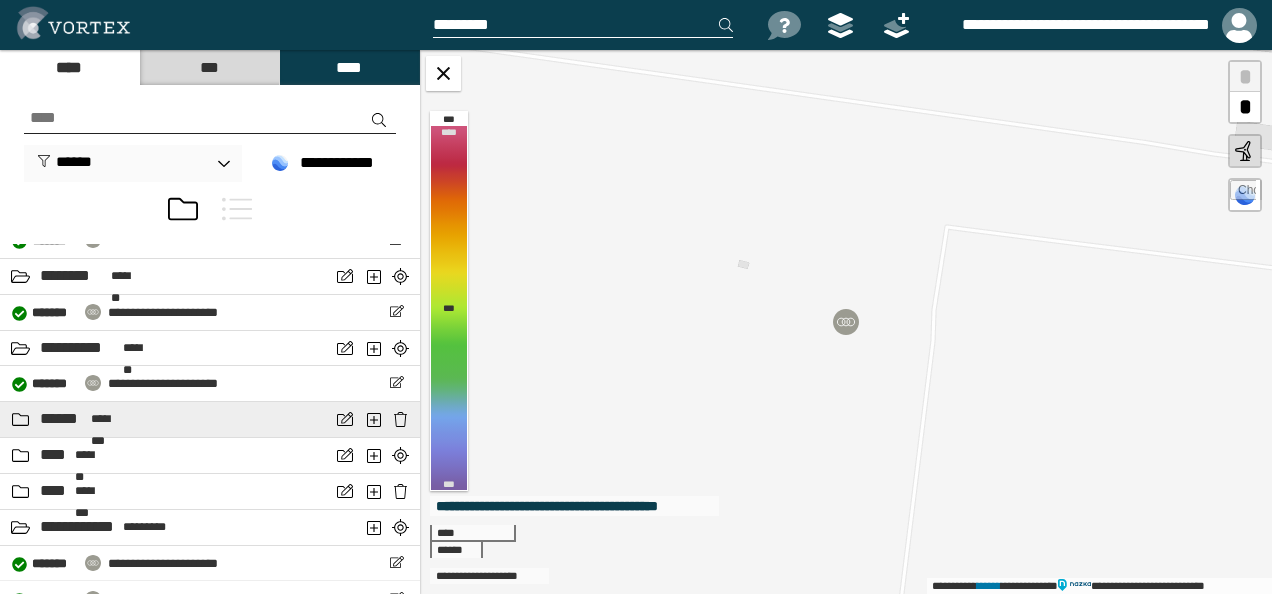 scroll, scrollTop: 837, scrollLeft: 0, axis: vertical 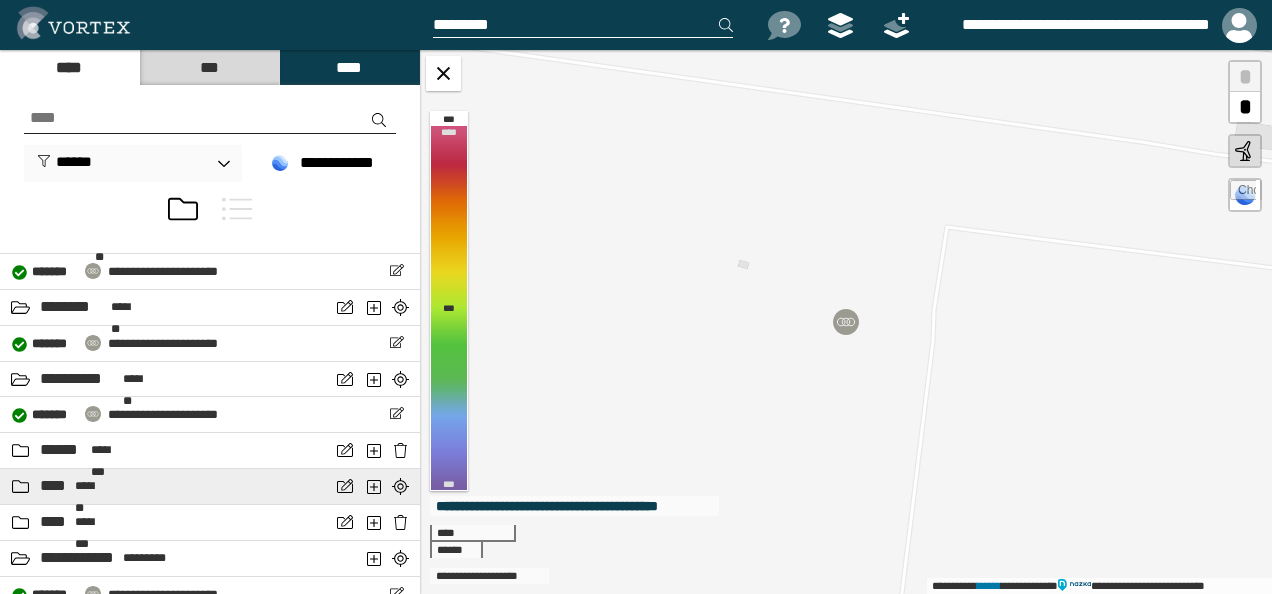click on "**** *******" at bounding box center [165, 486] 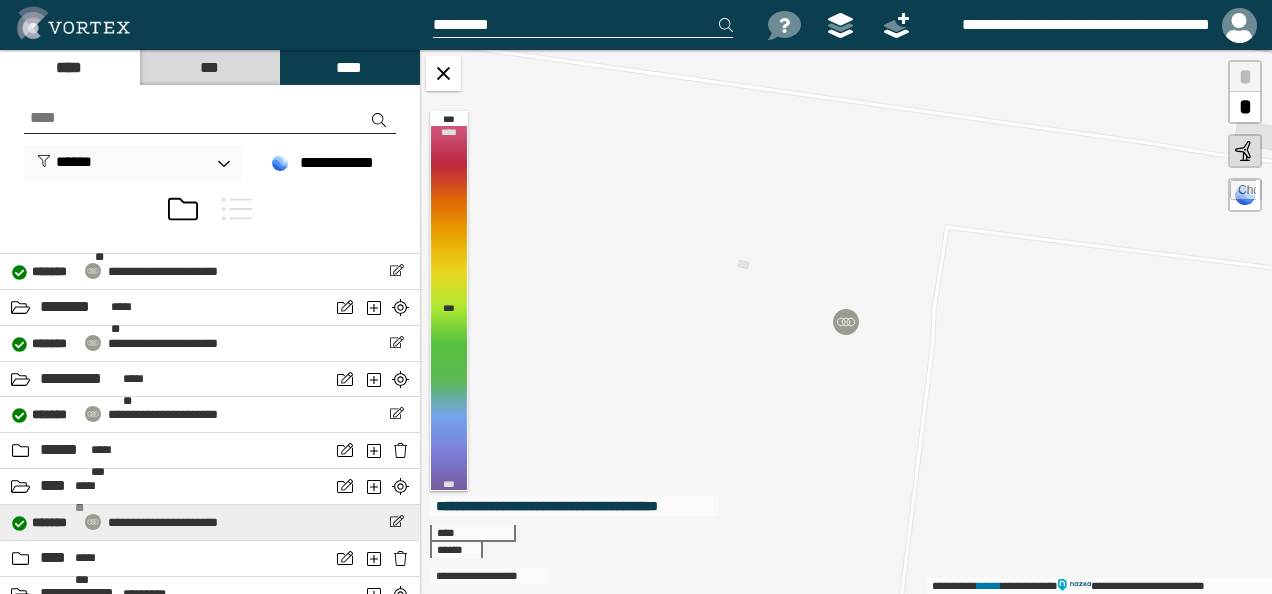 click on "**********" at bounding box center (163, 522) 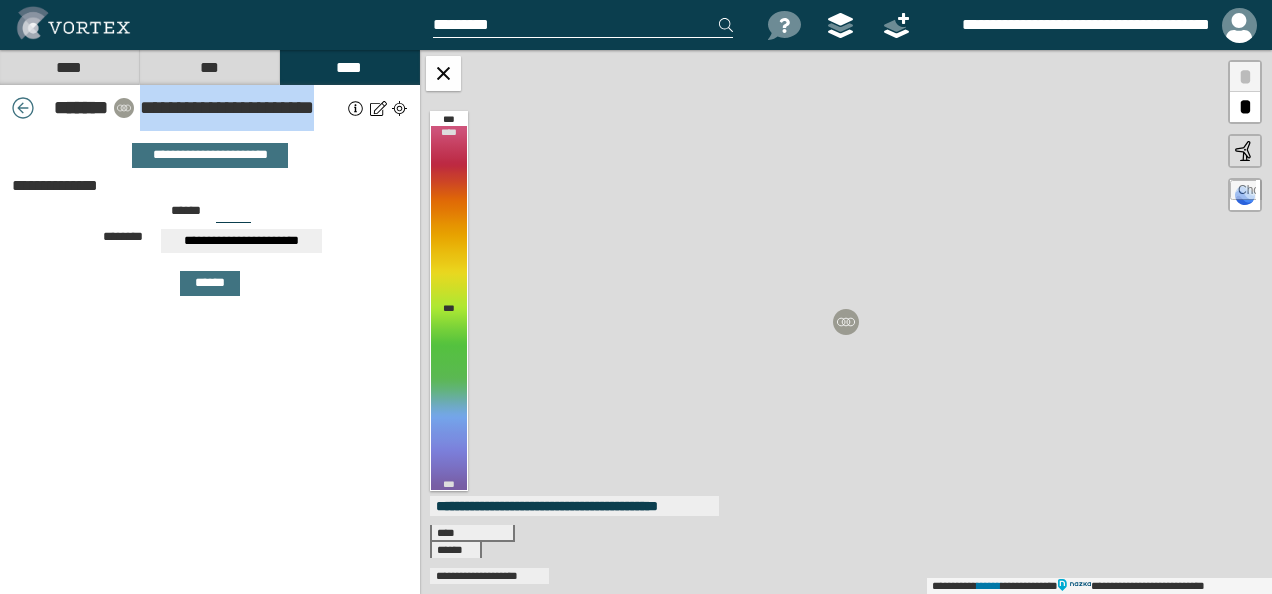 drag, startPoint x: 142, startPoint y: 114, endPoint x: 324, endPoint y: 119, distance: 182.06866 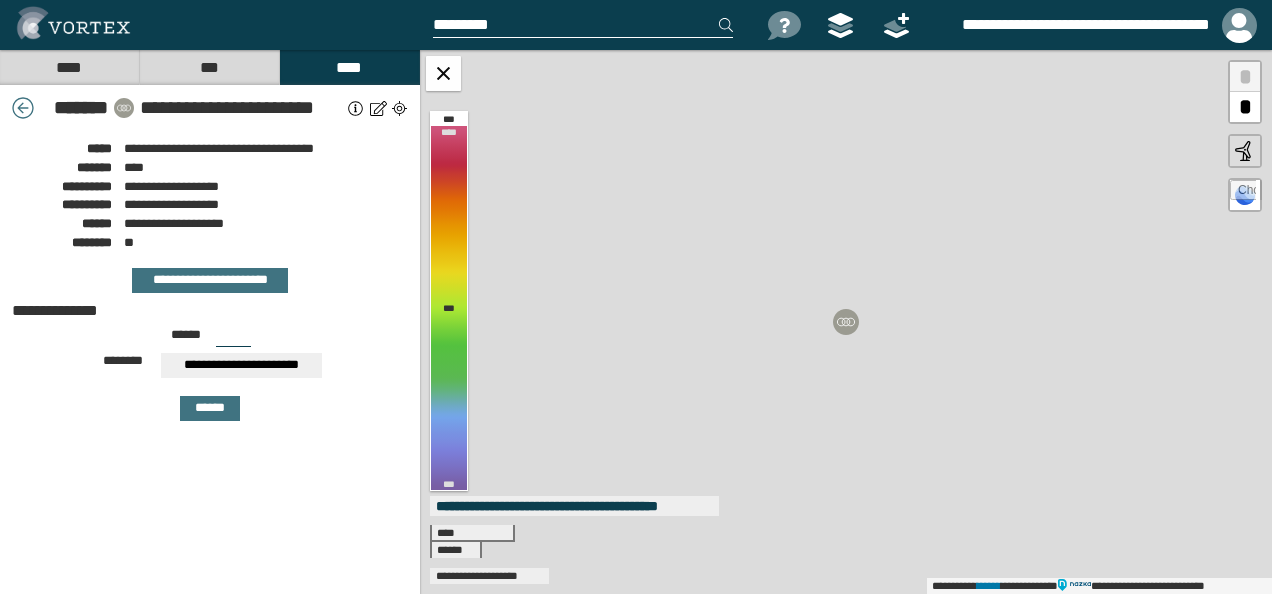 click on "**********" at bounding box center (210, 199) 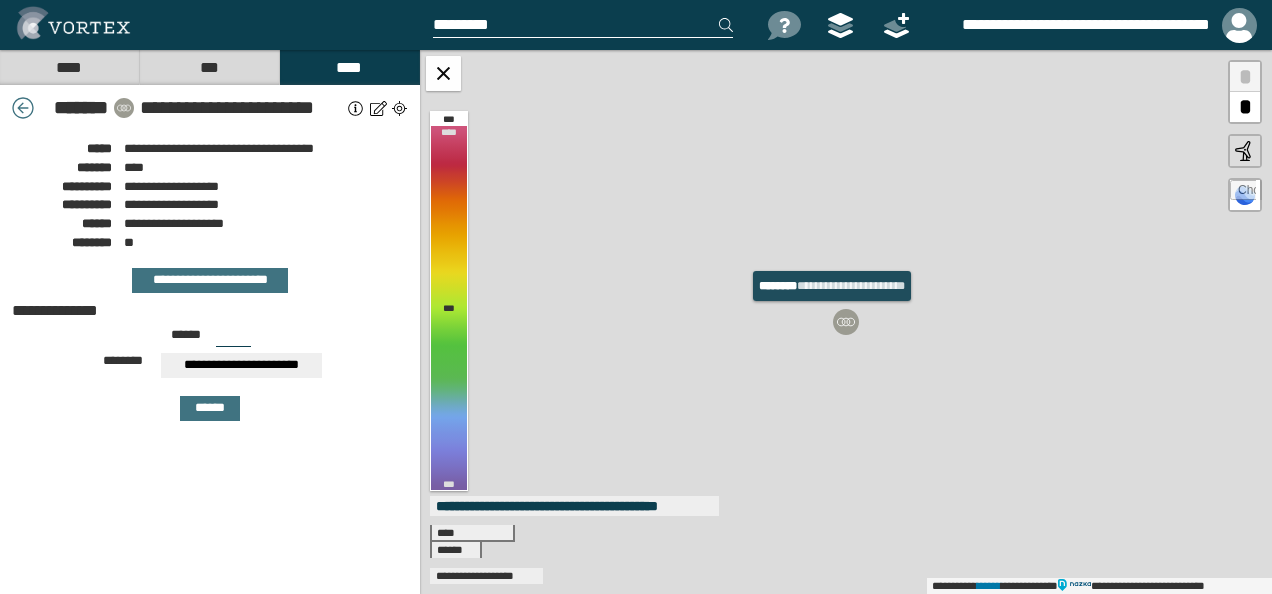 click at bounding box center [846, 322] 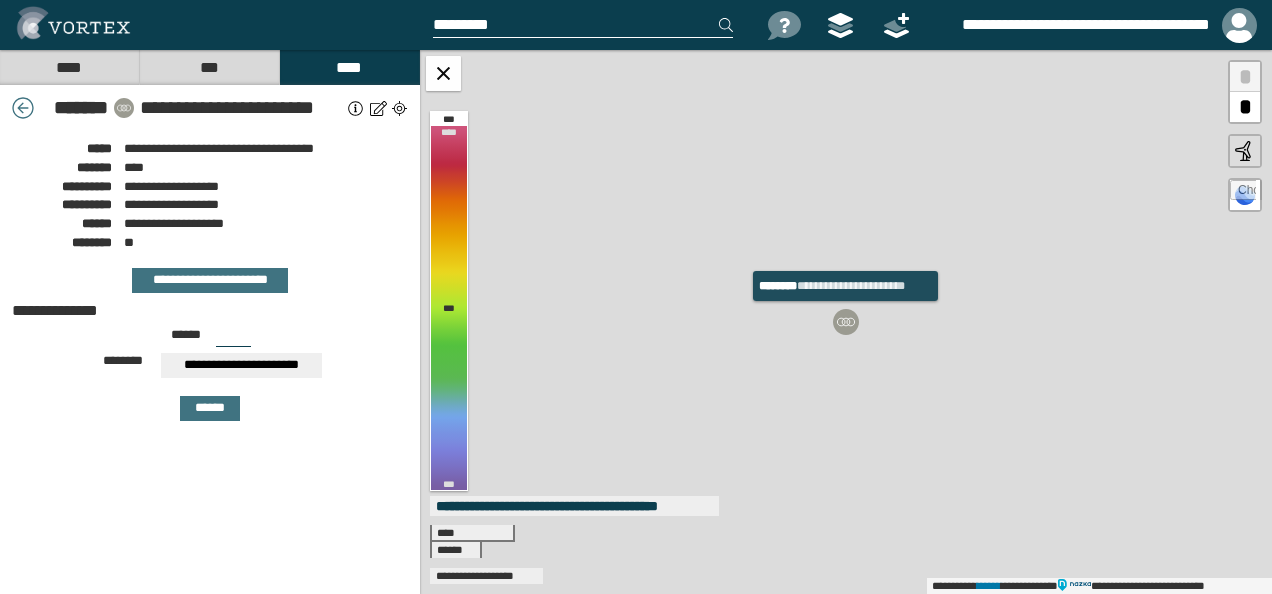click at bounding box center [846, 322] 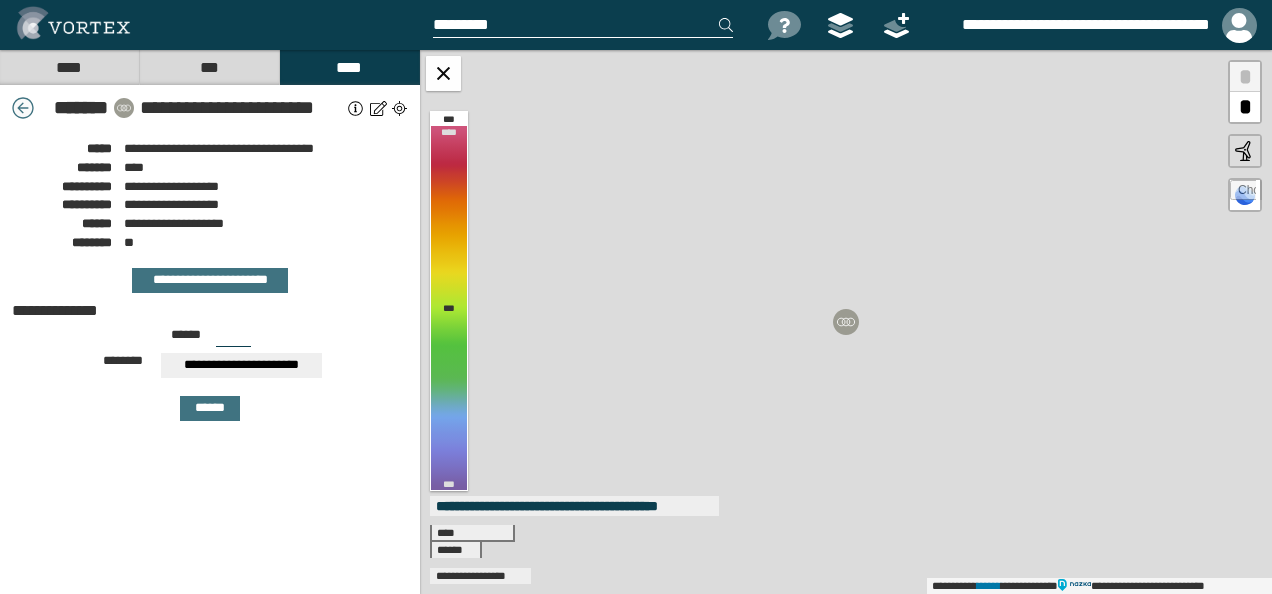 click at bounding box center (23, 108) 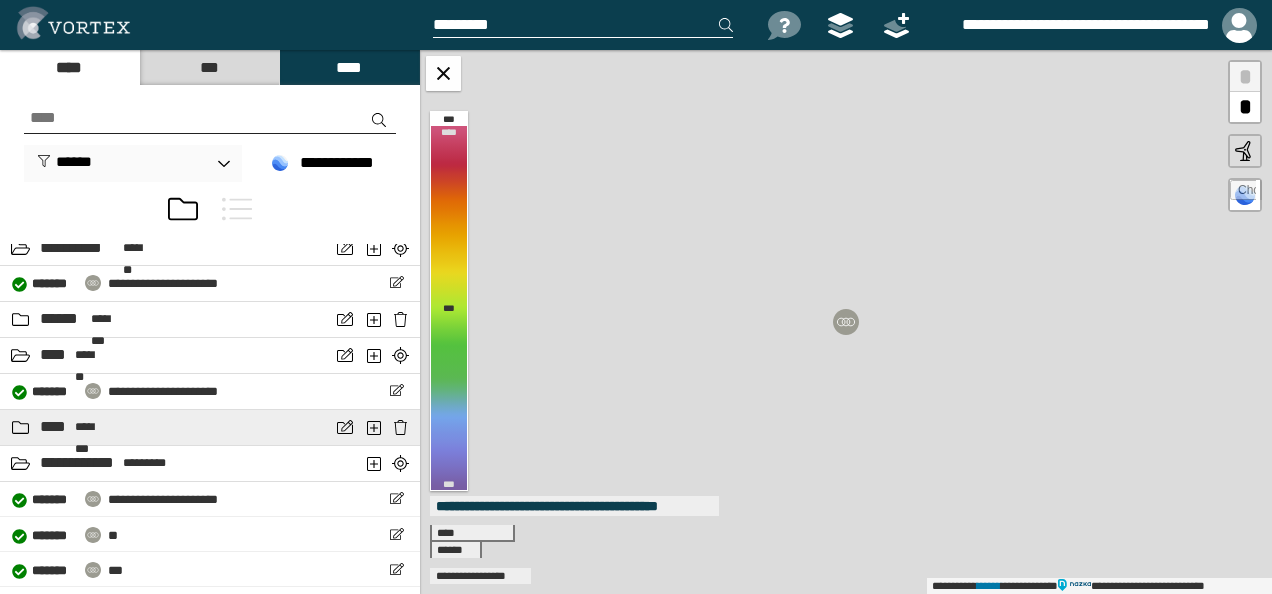 scroll, scrollTop: 1000, scrollLeft: 0, axis: vertical 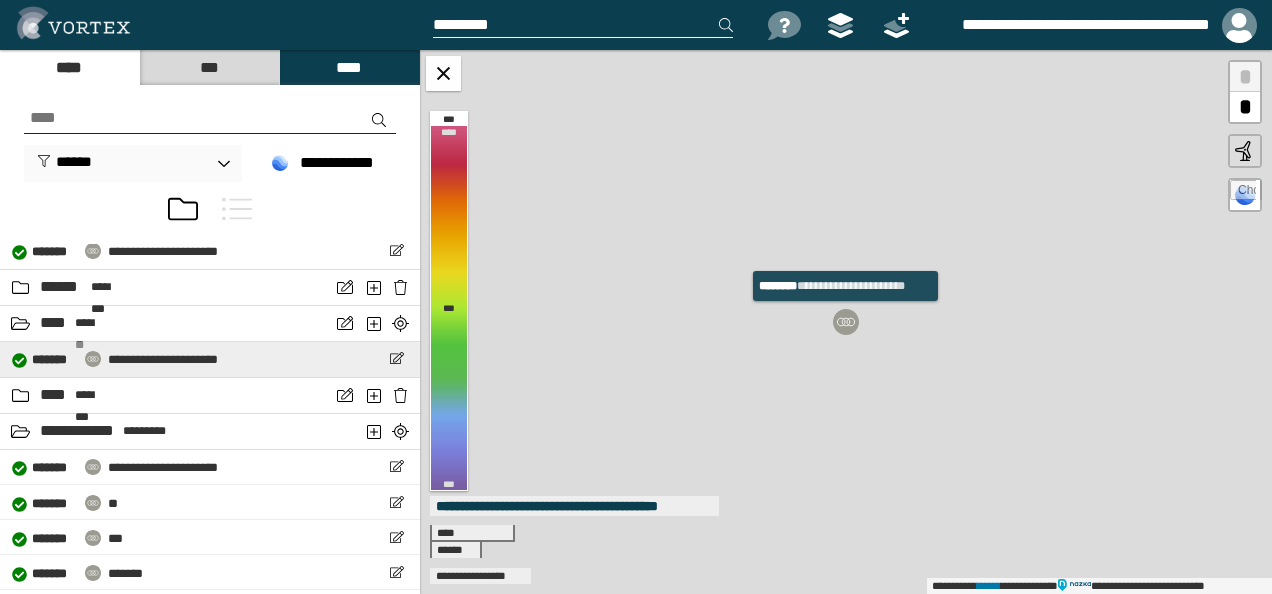 click on "**********" at bounding box center (115, 359) 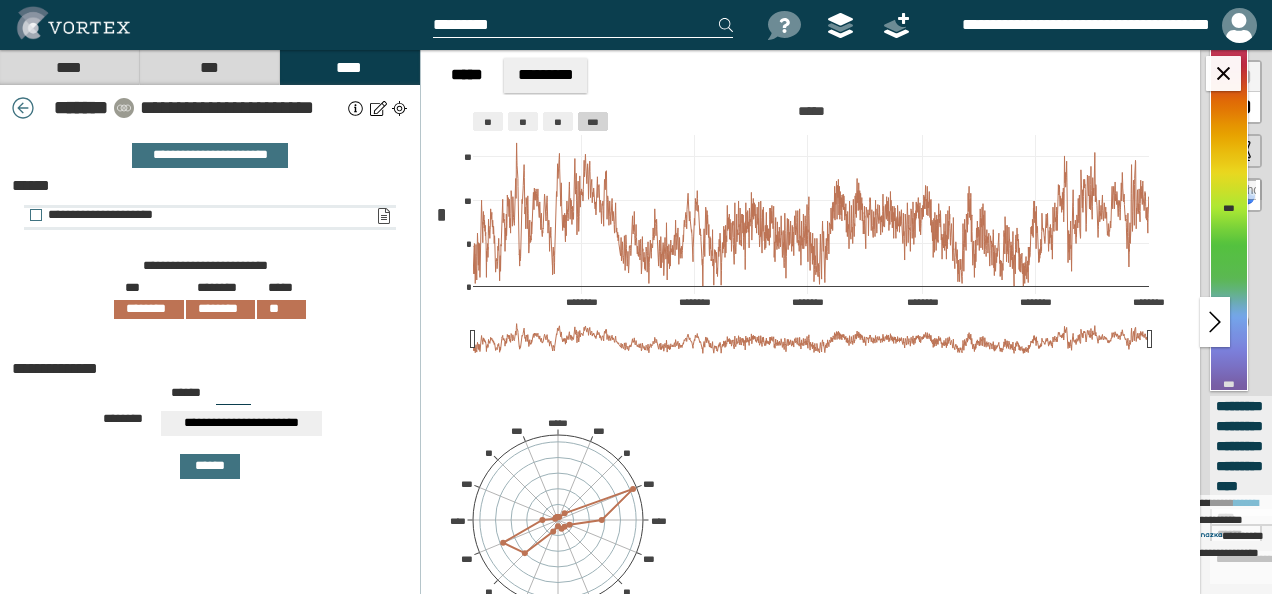 click on "**********" at bounding box center [383, 216] 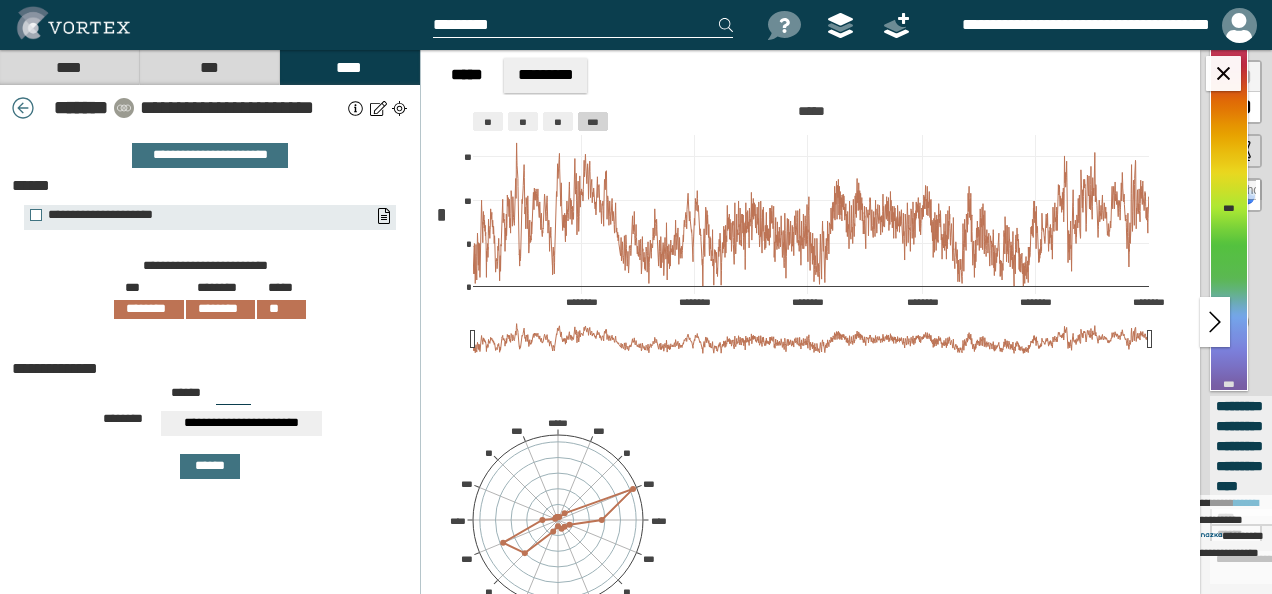 click at bounding box center (23, 108) 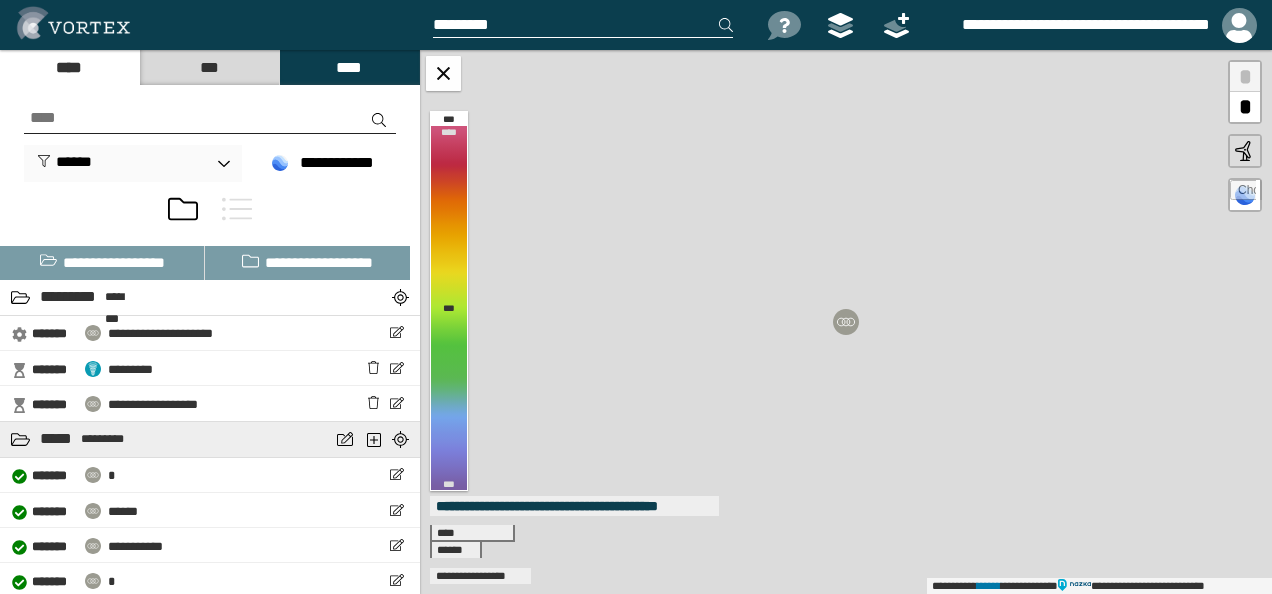 scroll, scrollTop: 100, scrollLeft: 0, axis: vertical 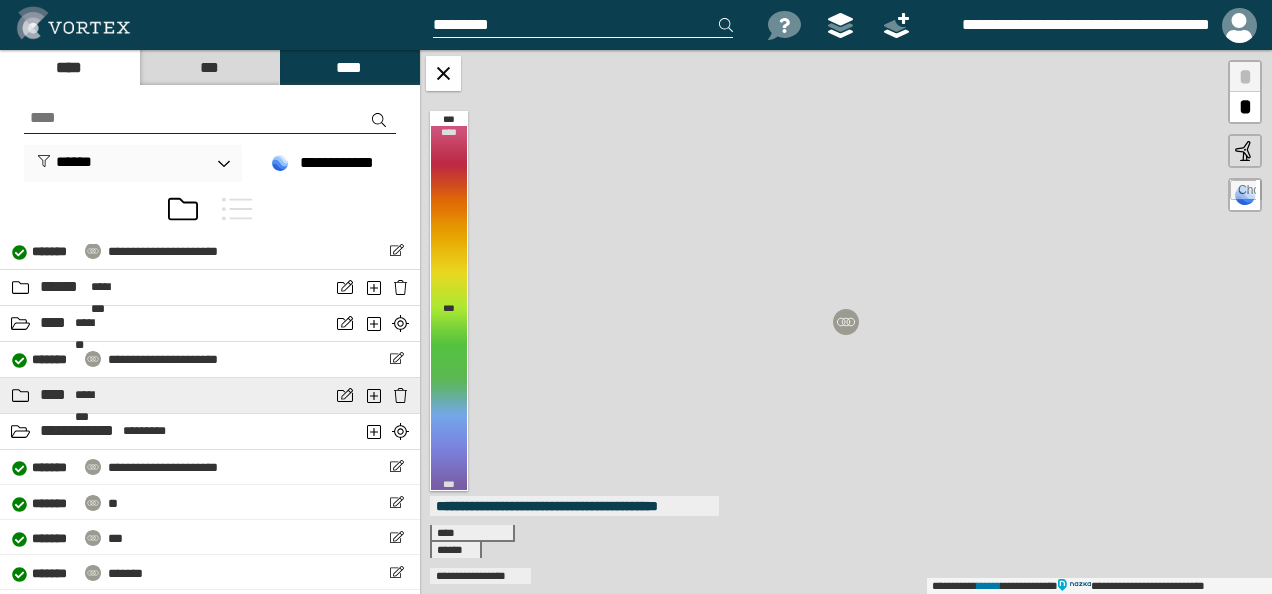 click on "**** ********" at bounding box center (165, 395) 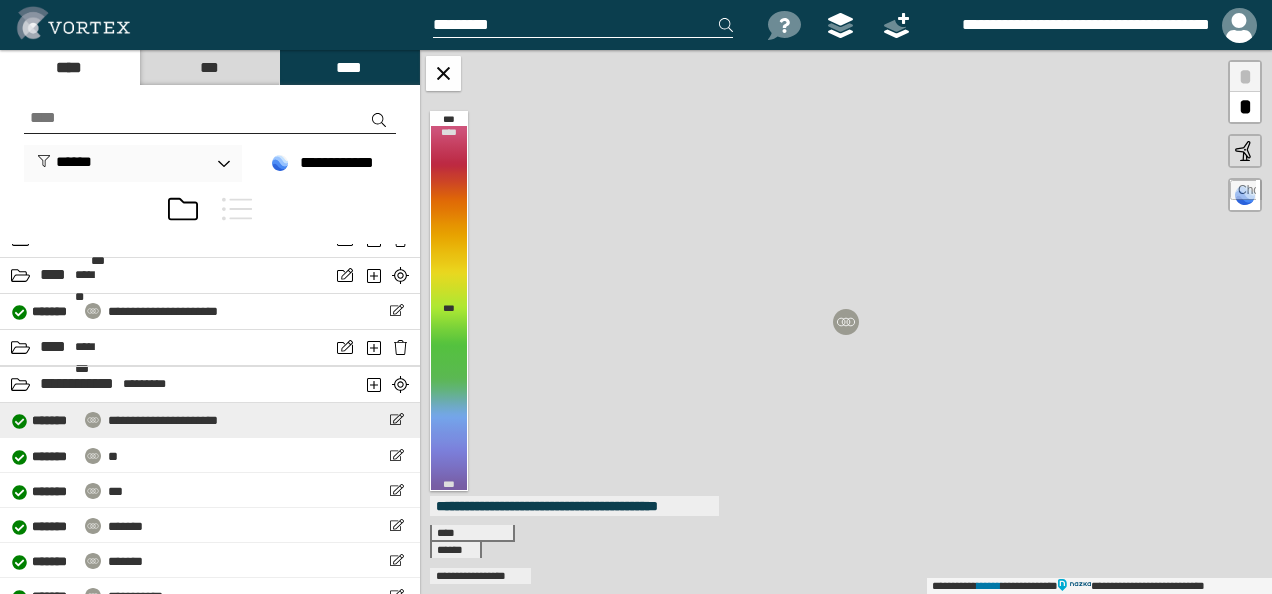 scroll, scrollTop: 1074, scrollLeft: 0, axis: vertical 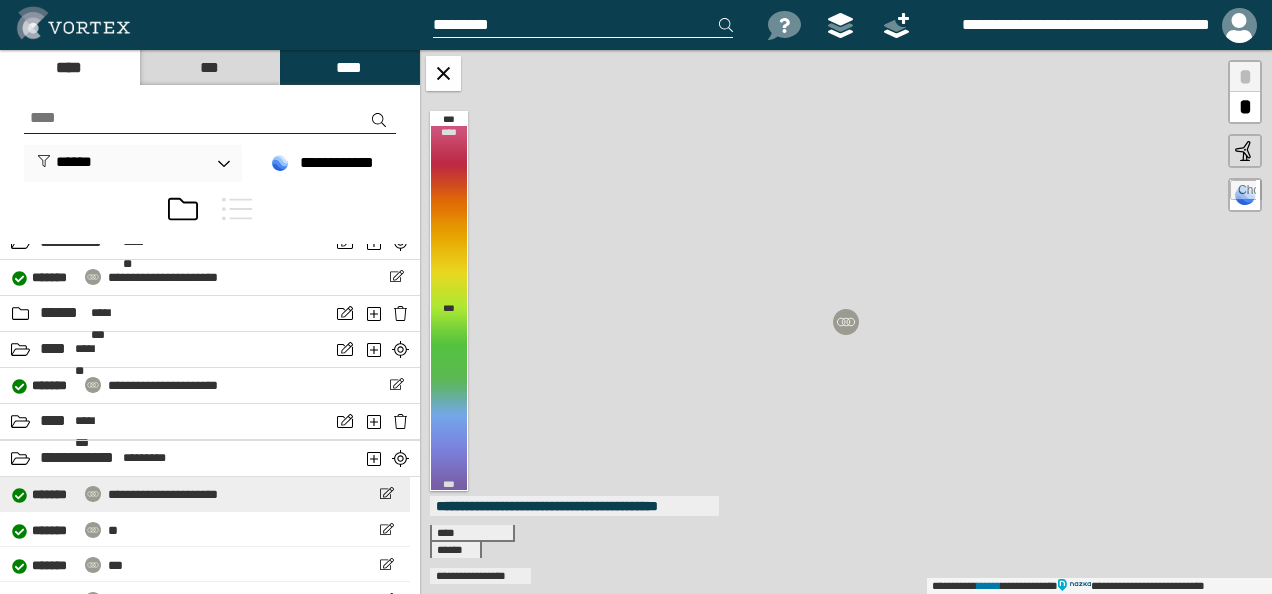 click on "**********" at bounding box center [163, 494] 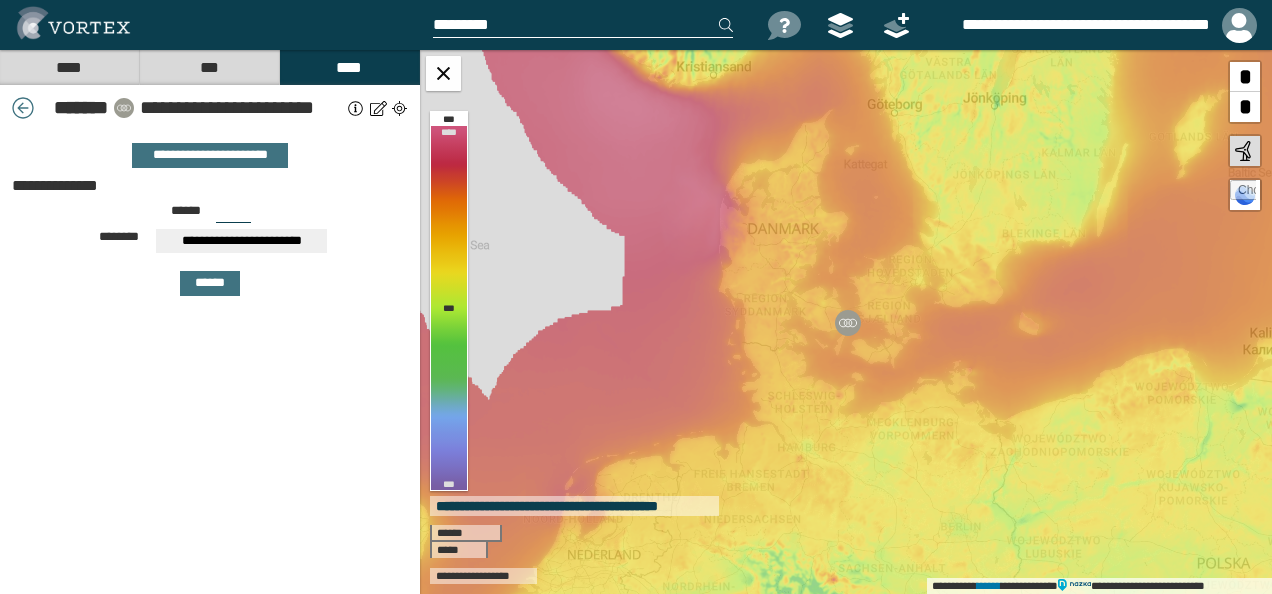 click on "**********" at bounding box center [241, 108] 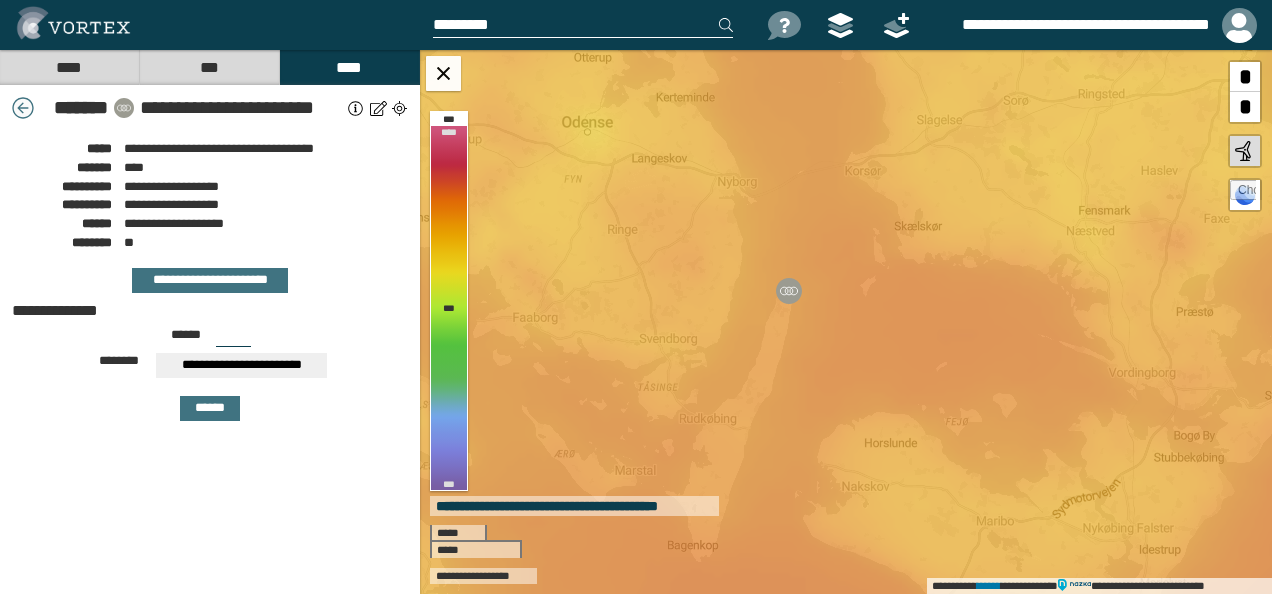 click at bounding box center (23, 108) 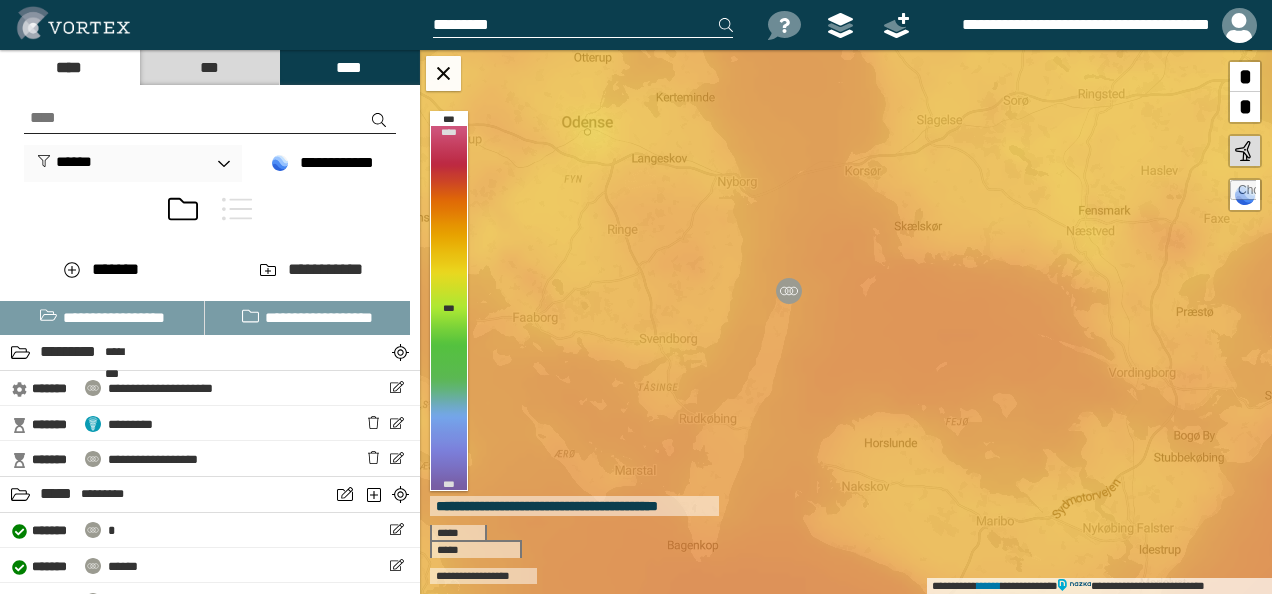 scroll, scrollTop: 200, scrollLeft: 0, axis: vertical 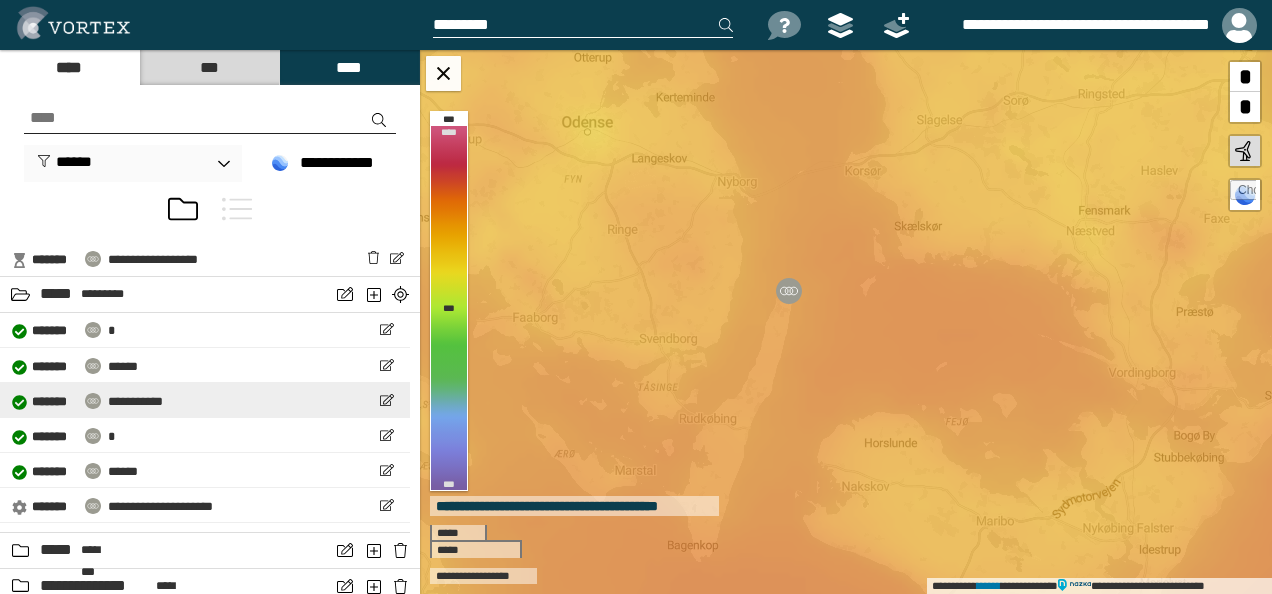 click on "**********" at bounding box center [205, 400] 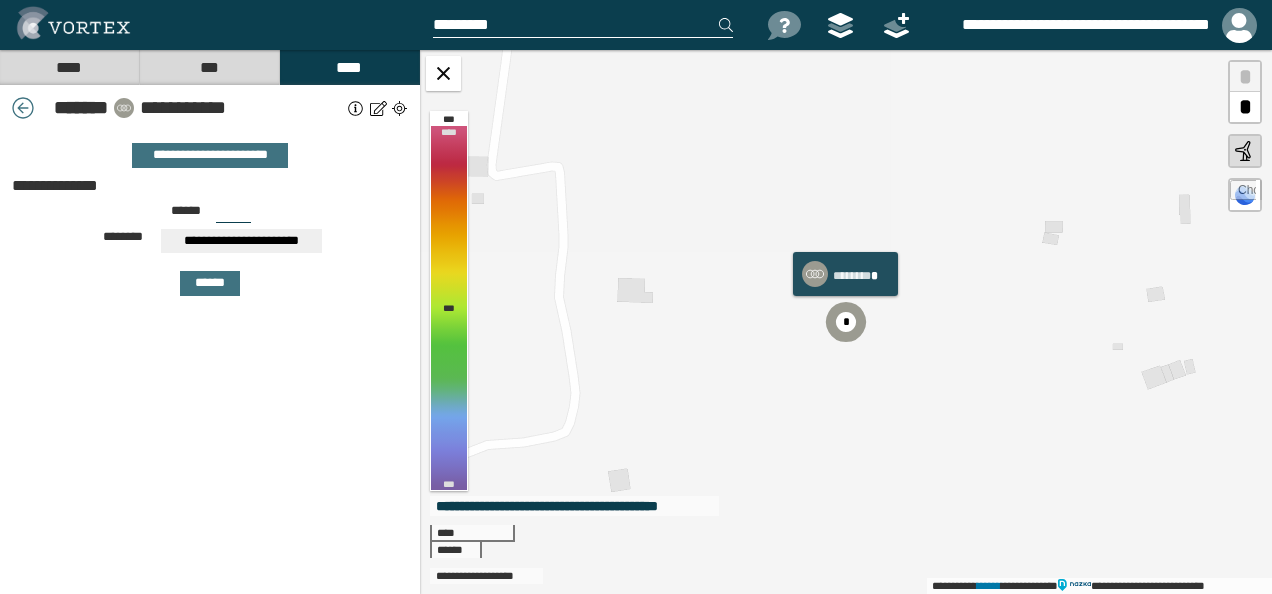 click 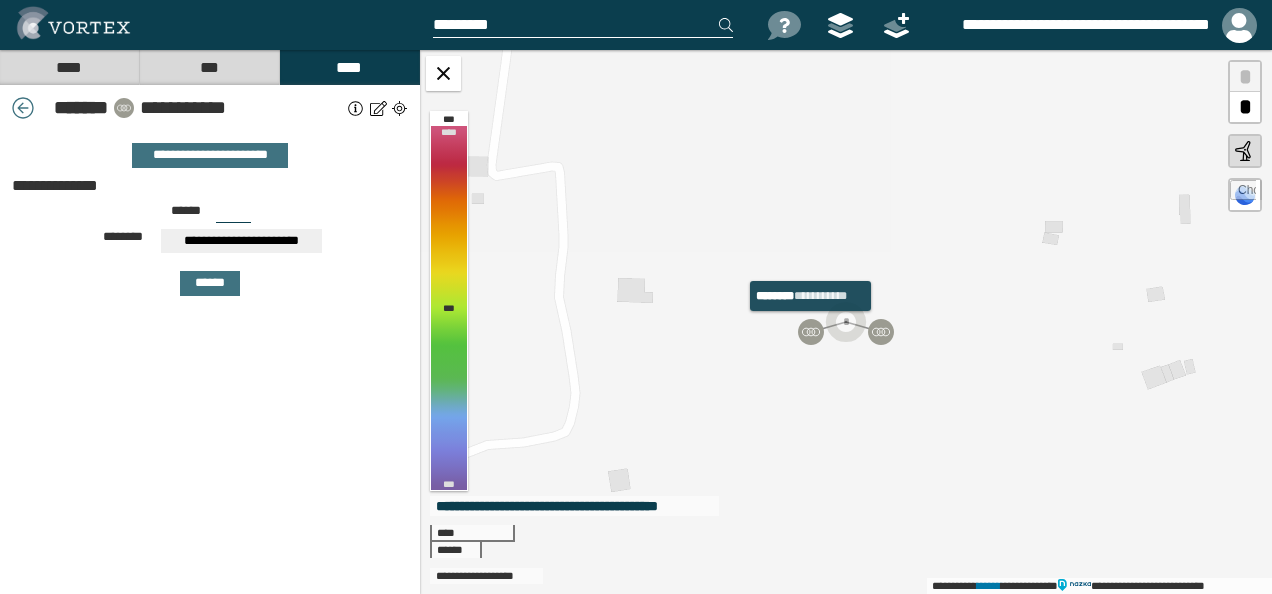 click at bounding box center [811, 332] 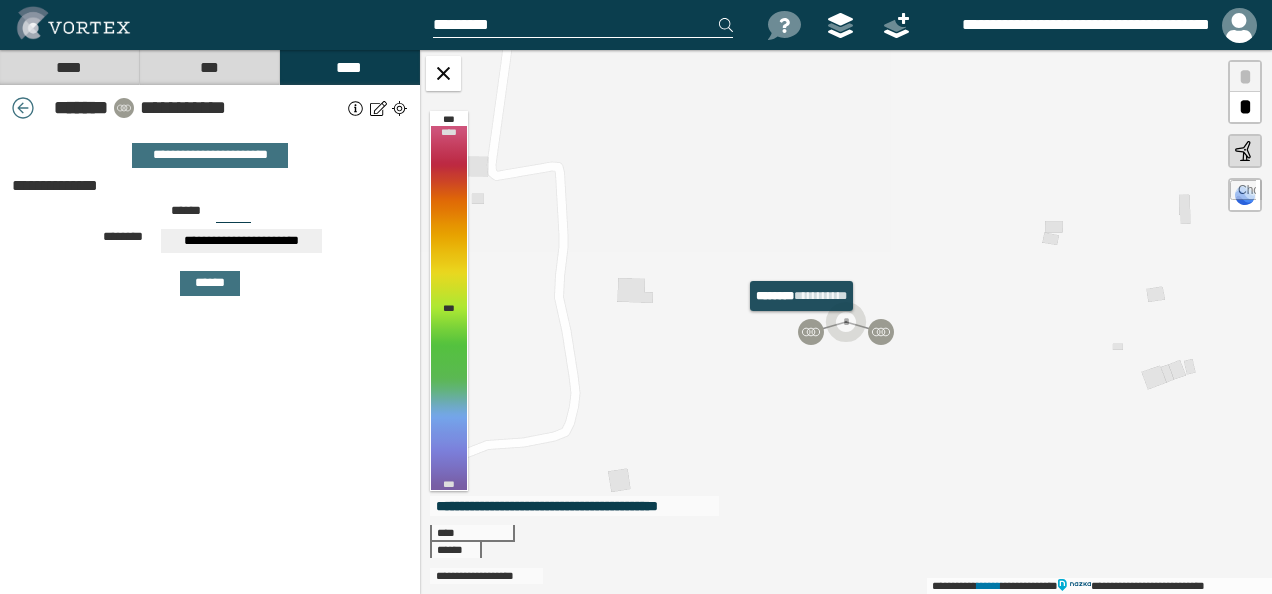 click at bounding box center [811, 332] 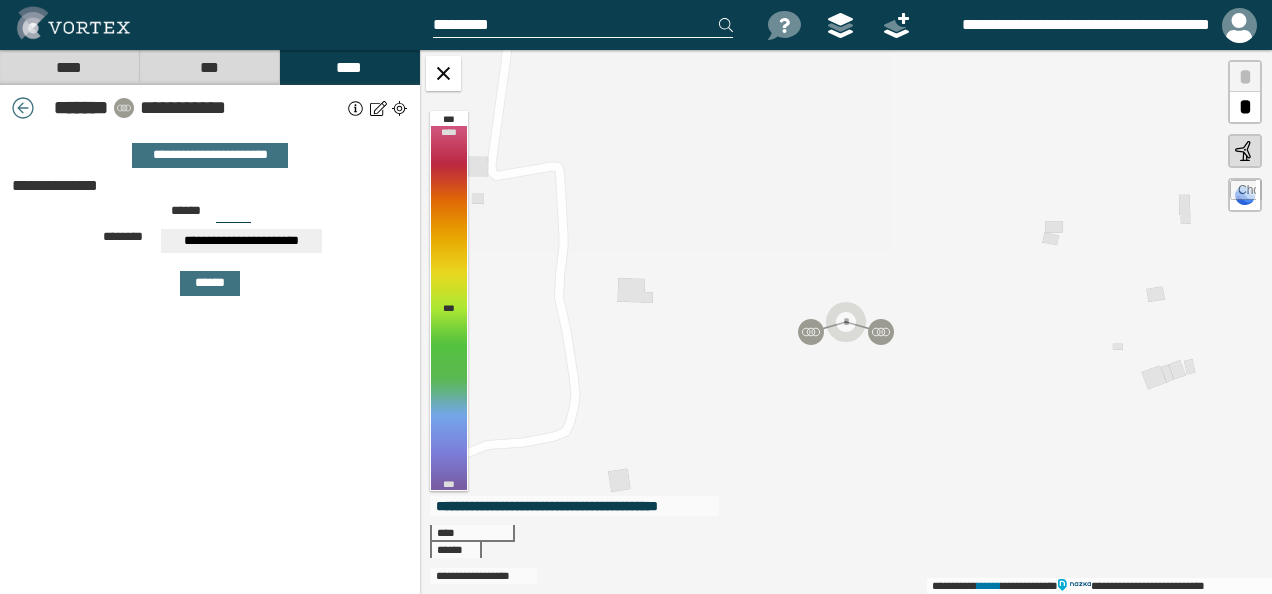 click on "**********" at bounding box center [241, 108] 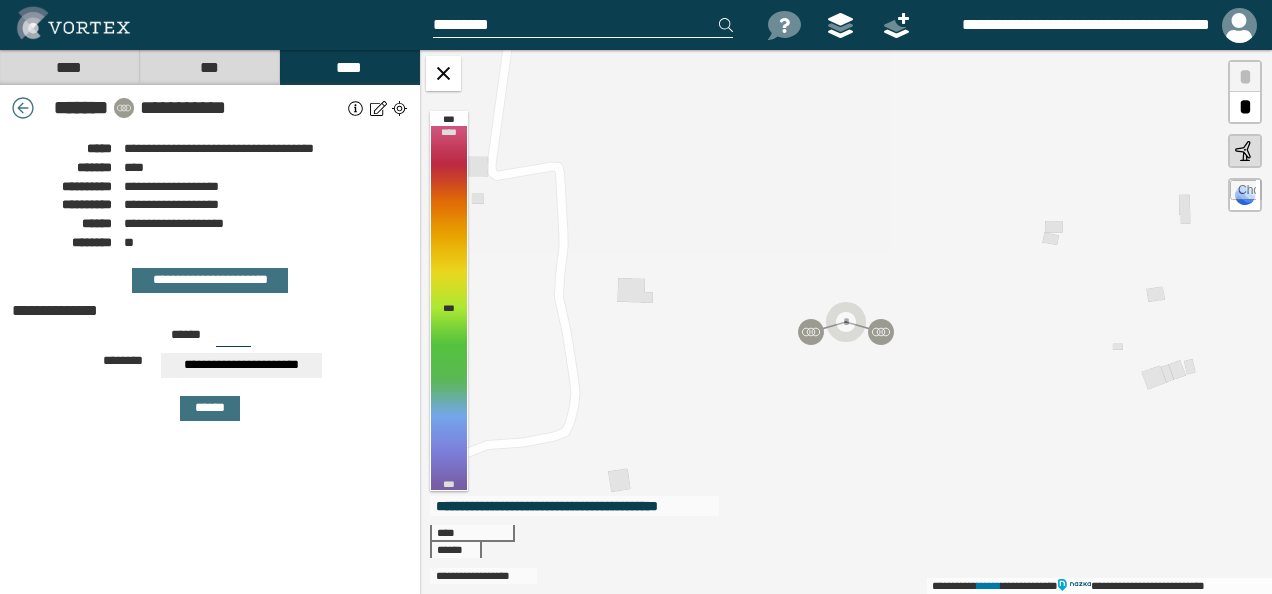 click on "**********" at bounding box center (241, 108) 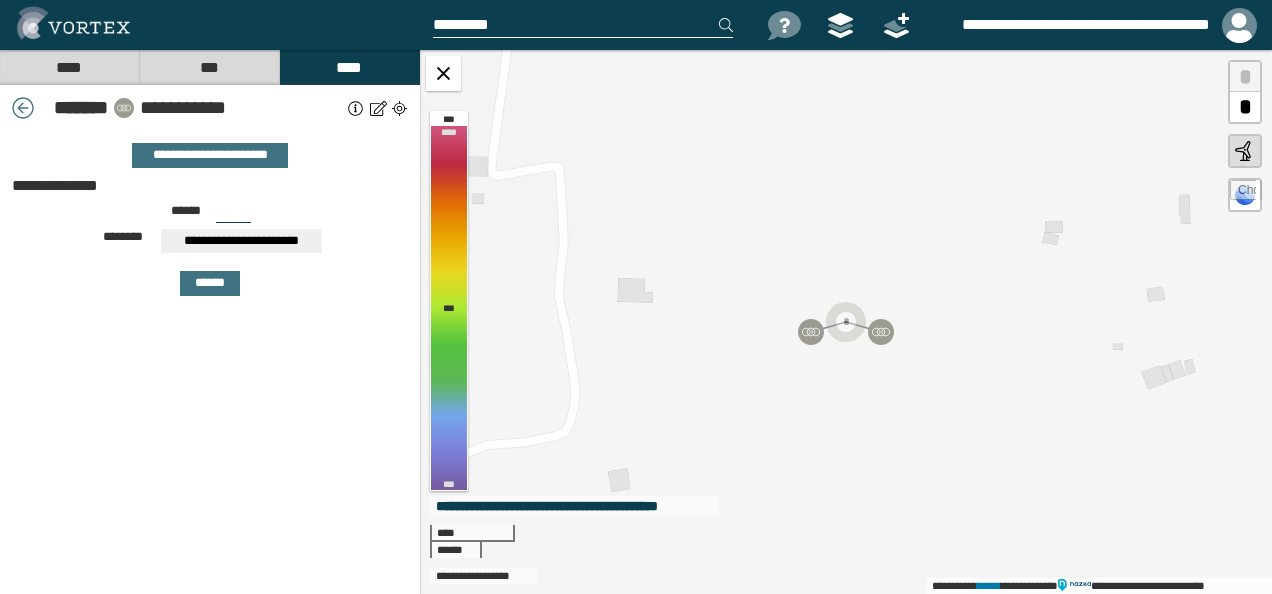 click on "**********" at bounding box center [241, 108] 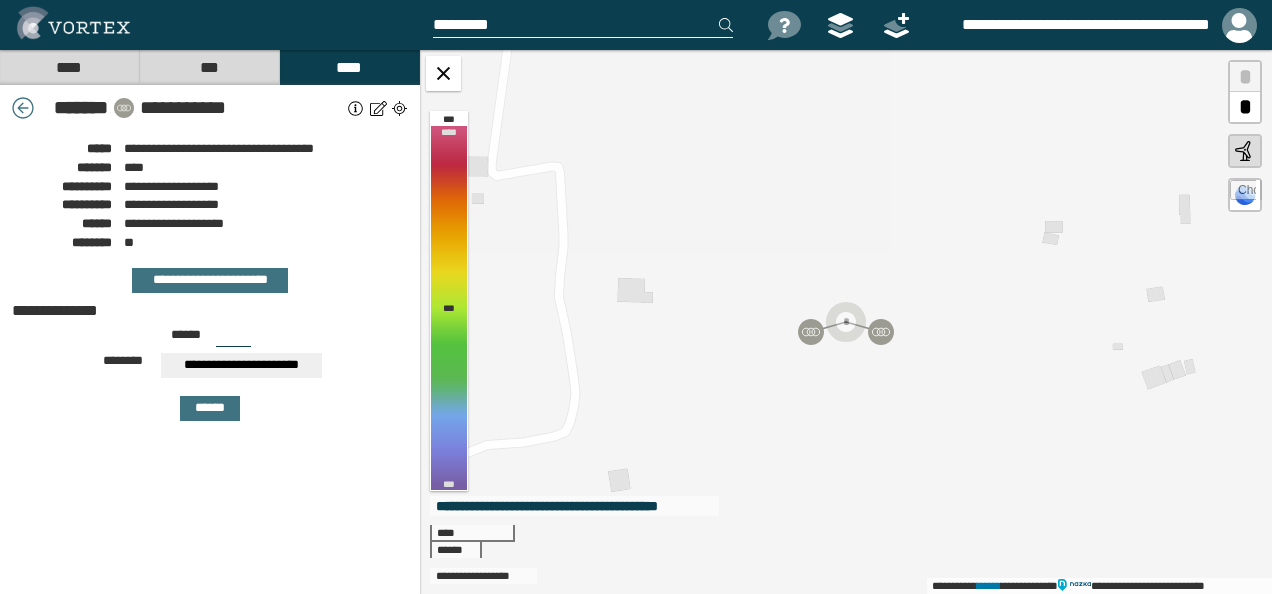 click on "**********" at bounding box center (210, 280) 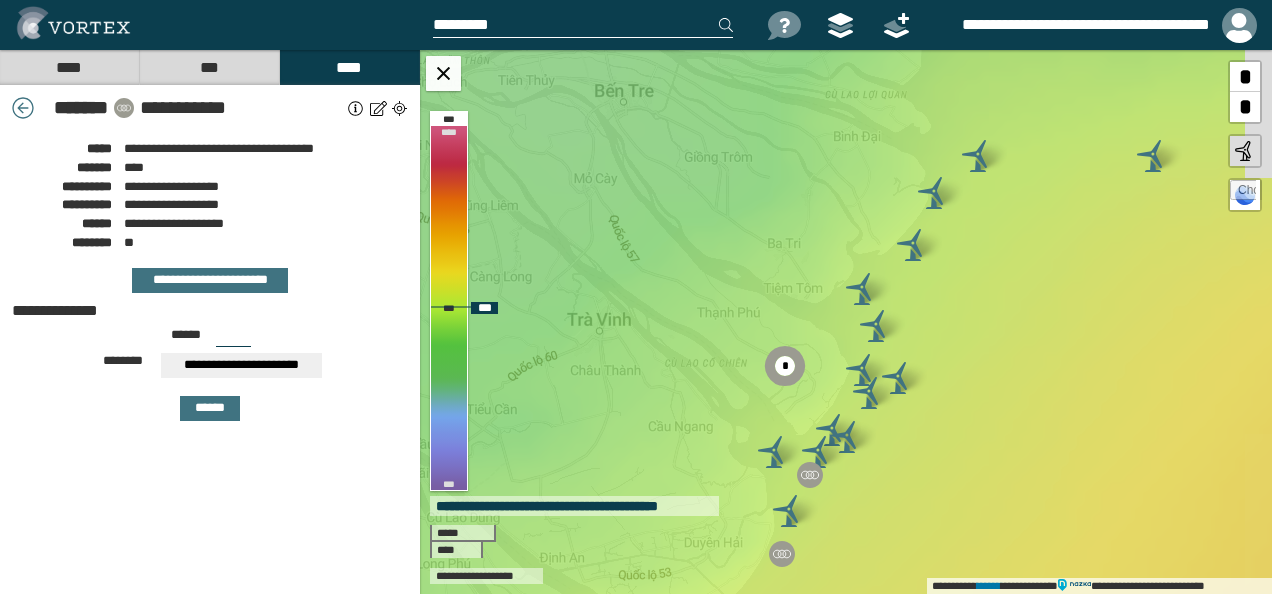 drag, startPoint x: 868, startPoint y: 504, endPoint x: 807, endPoint y: 459, distance: 75.802376 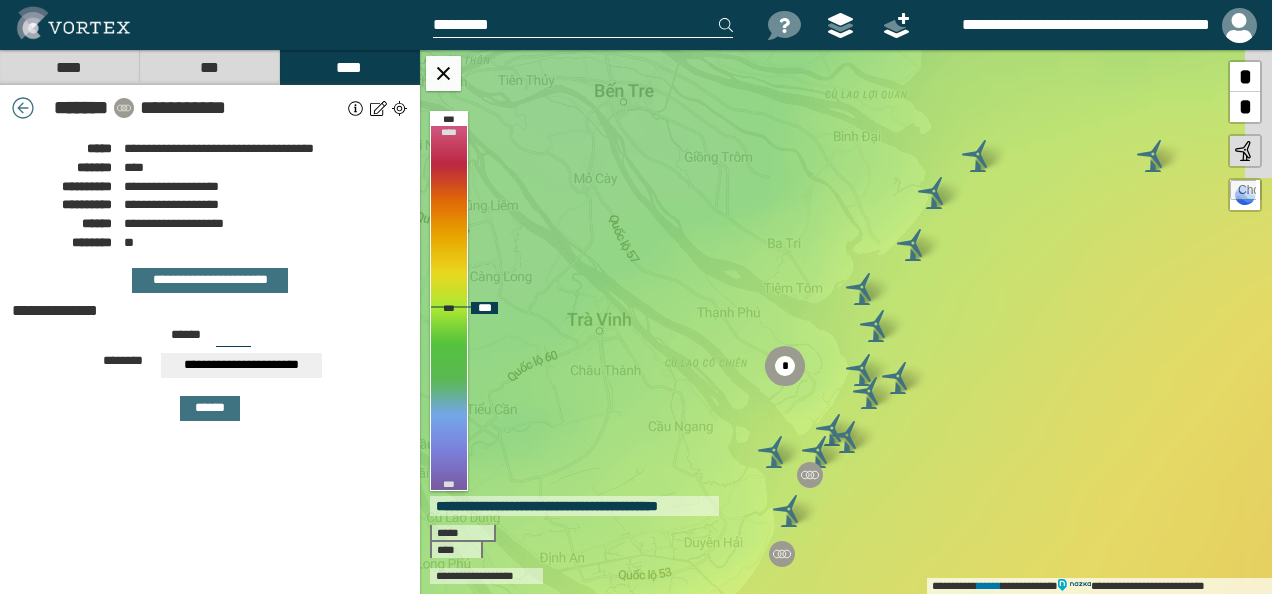 click on "**********" at bounding box center [846, 322] 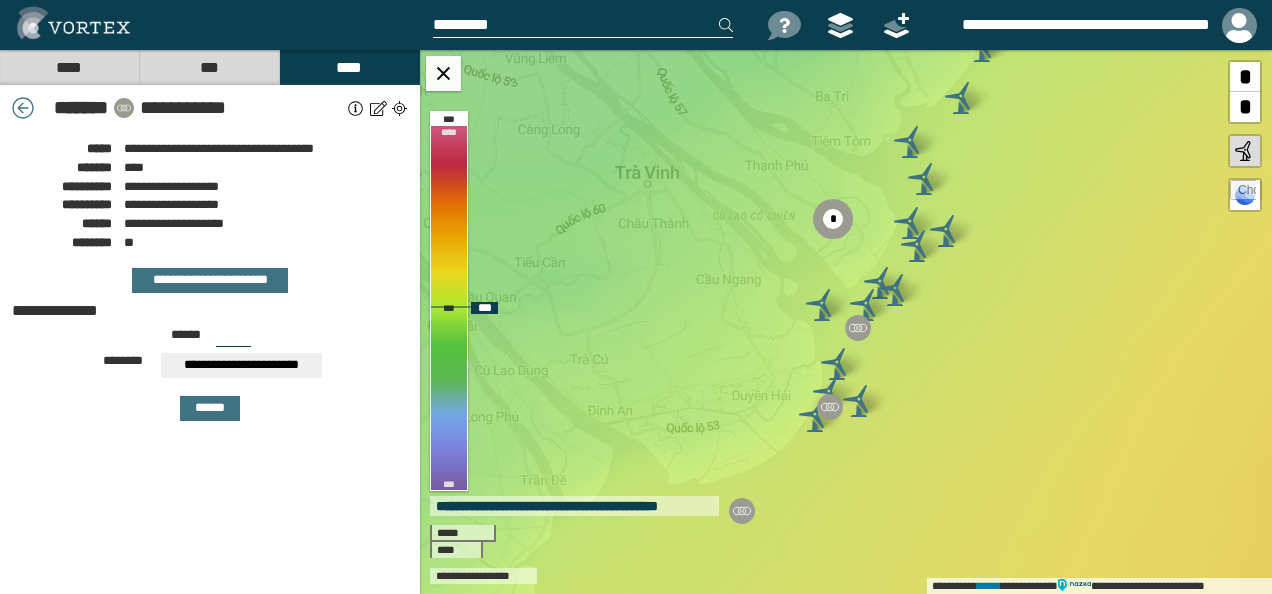 drag, startPoint x: 795, startPoint y: 432, endPoint x: 858, endPoint y: 280, distance: 164.53874 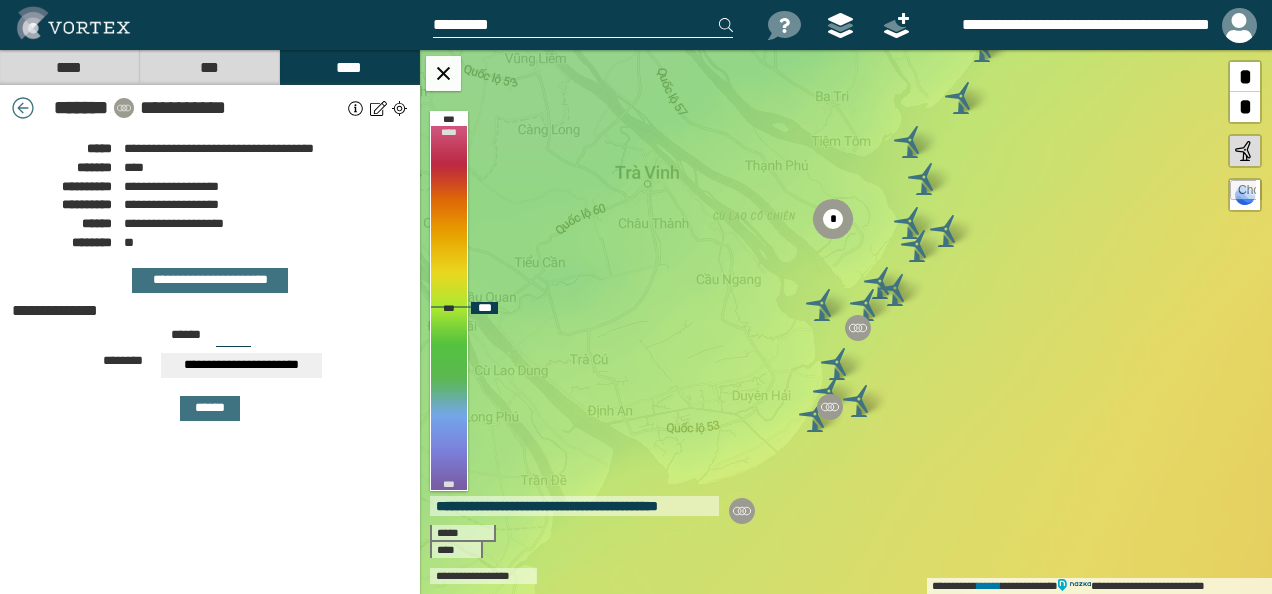 click on "**********" at bounding box center [846, 322] 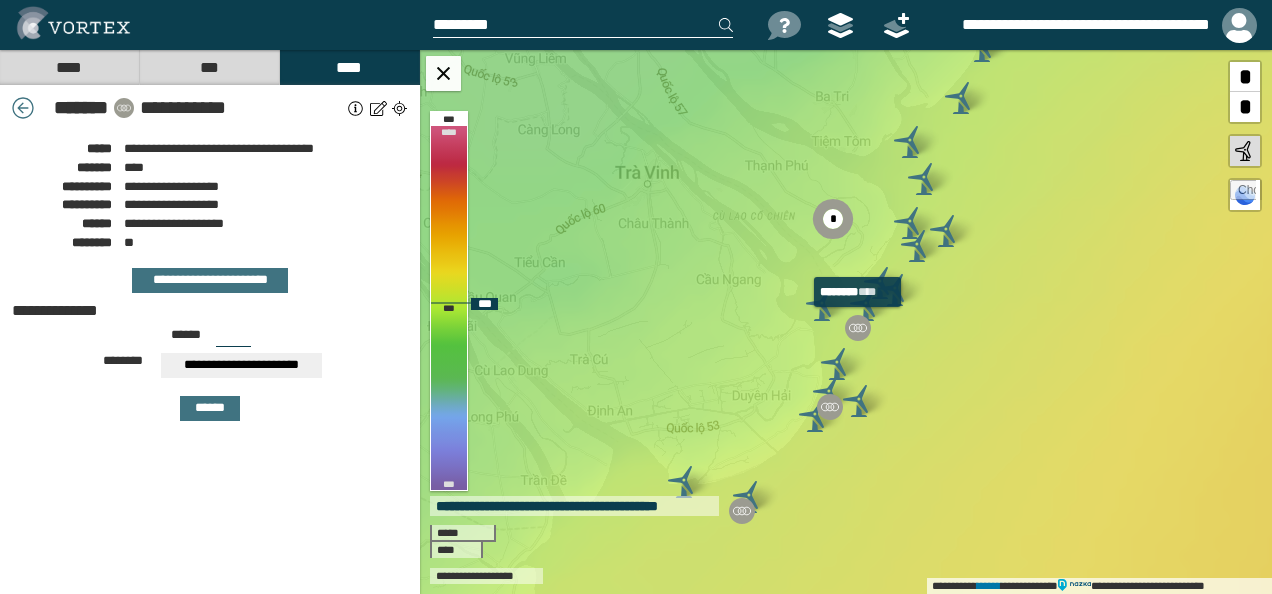 click at bounding box center [858, 328] 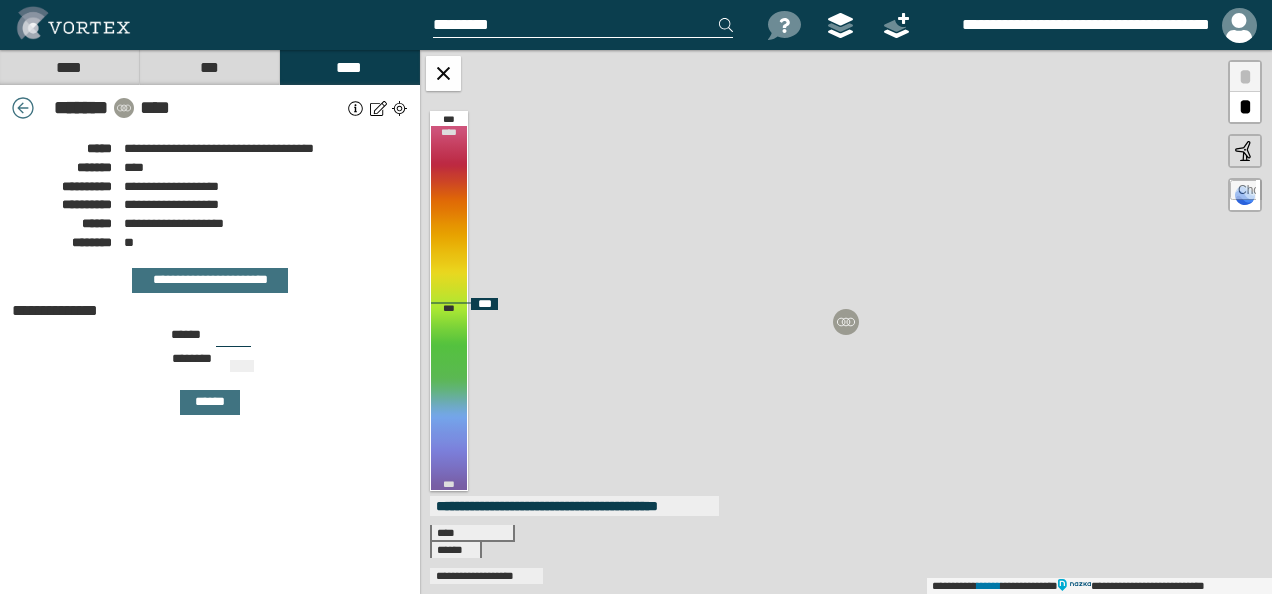 type on "***" 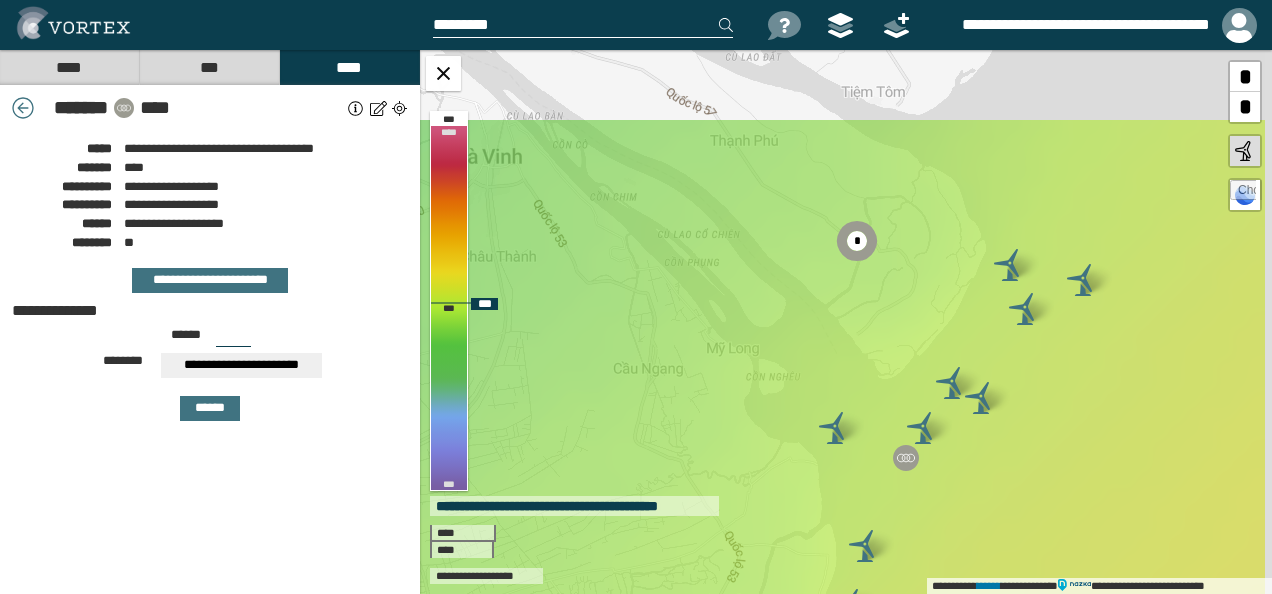 drag, startPoint x: 1060, startPoint y: 226, endPoint x: 897, endPoint y: 466, distance: 290.11893 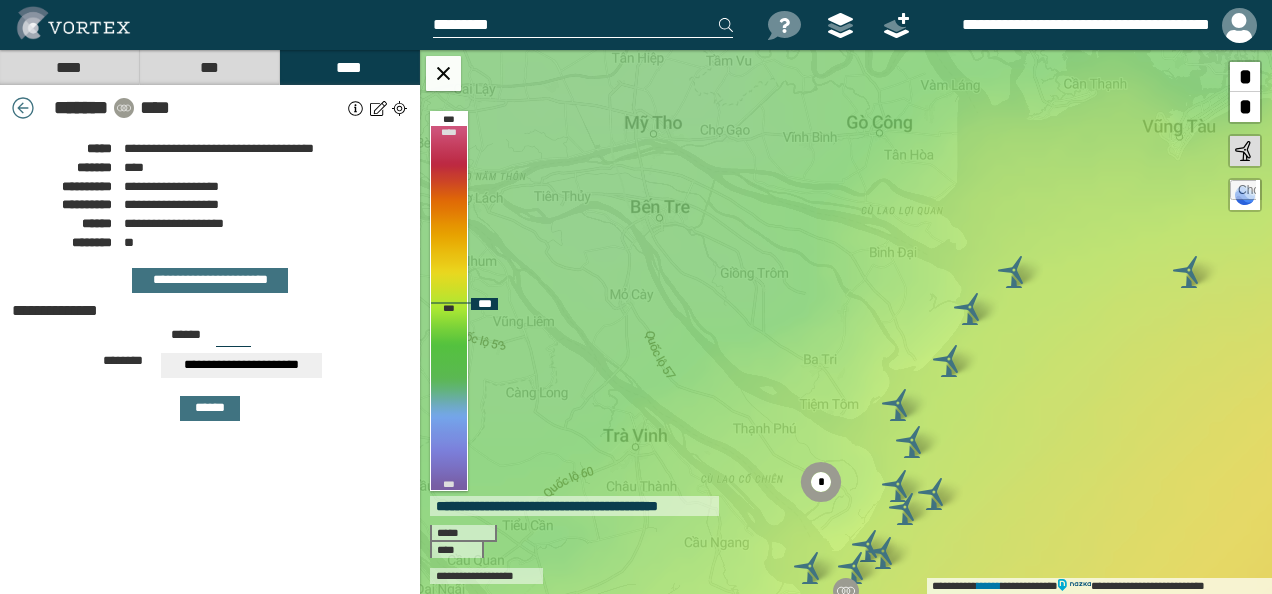 drag, startPoint x: 975, startPoint y: 322, endPoint x: 952, endPoint y: 434, distance: 114.33722 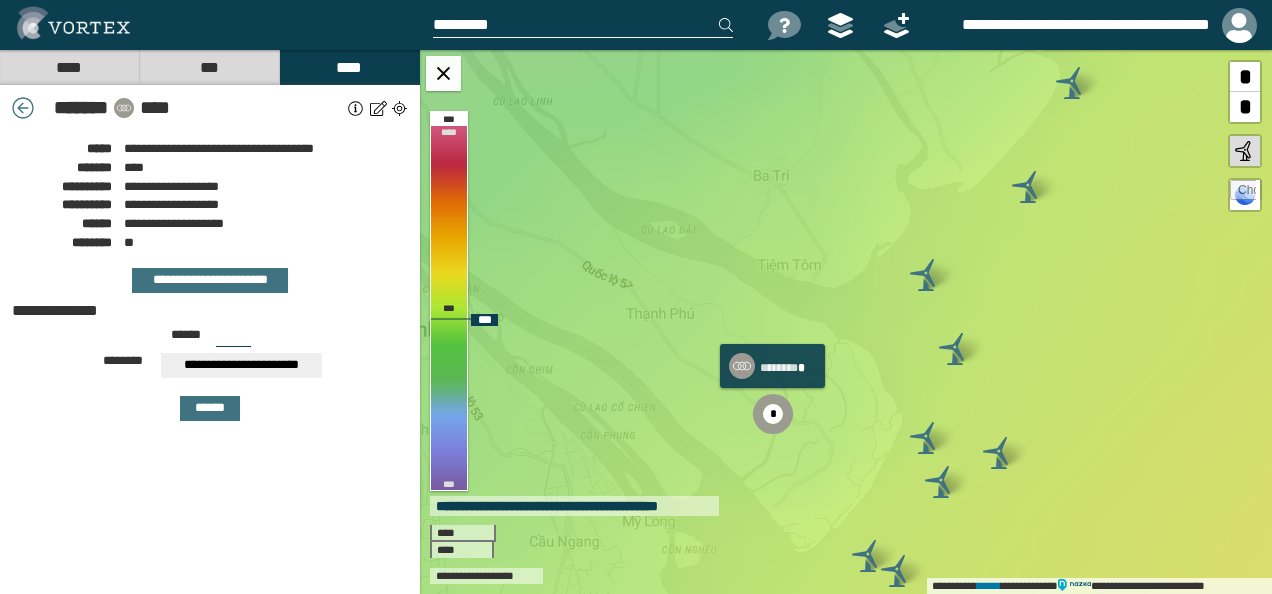 click 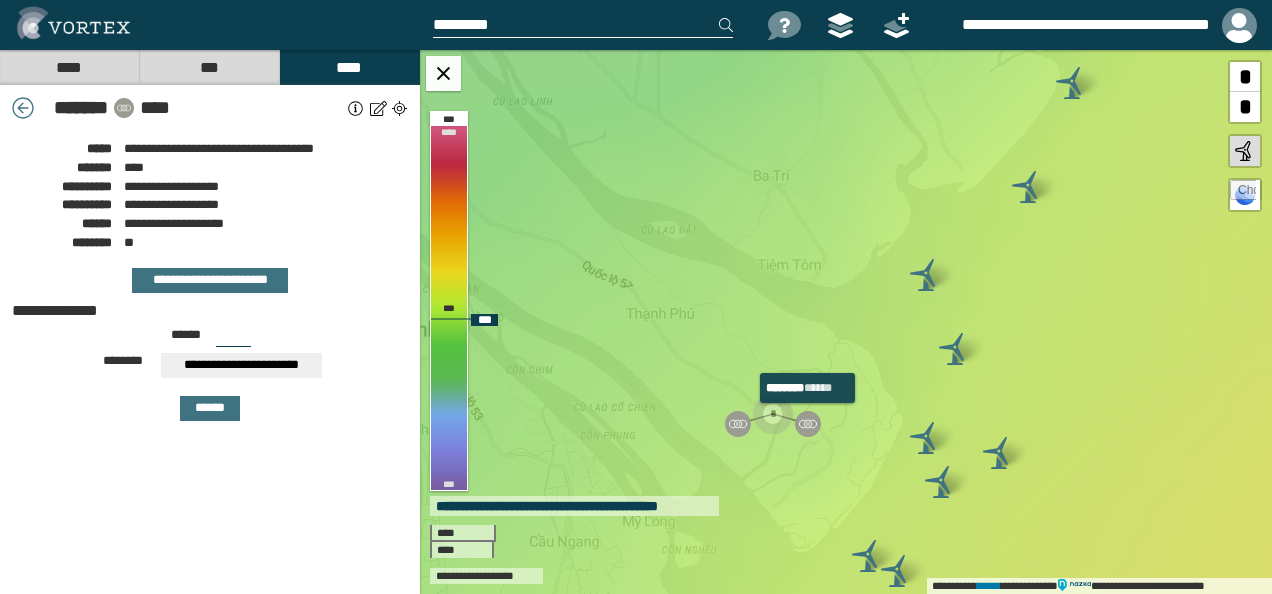 click at bounding box center (808, 424) 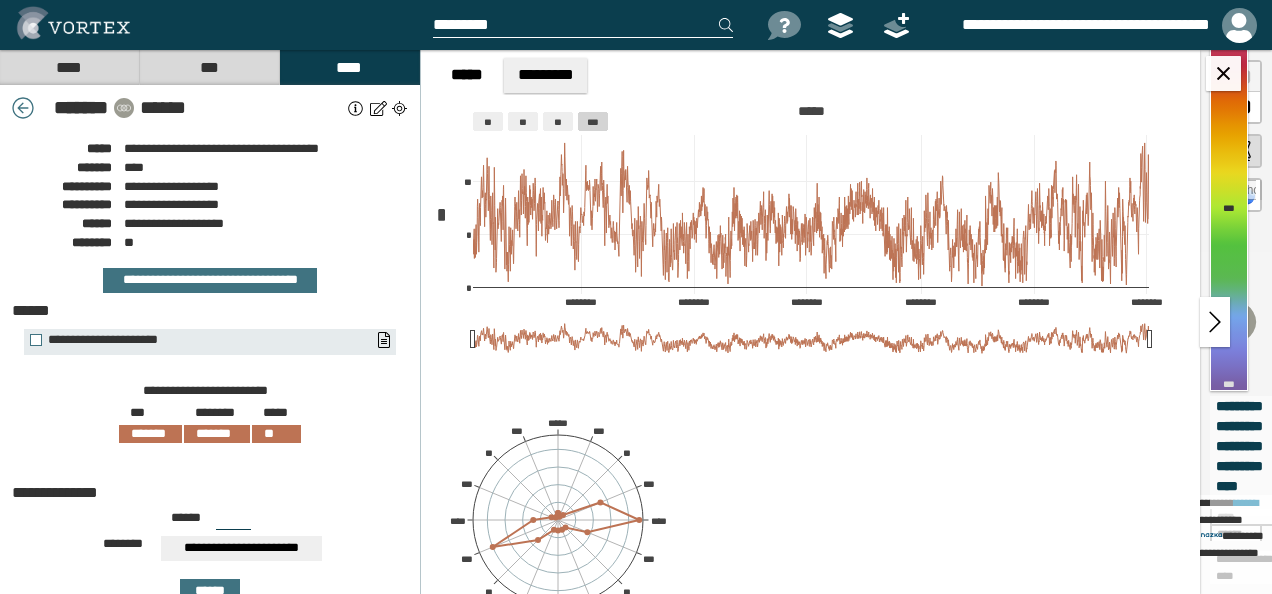 drag, startPoint x: 31, startPoint y: 108, endPoint x: 40, endPoint y: 113, distance: 10.29563 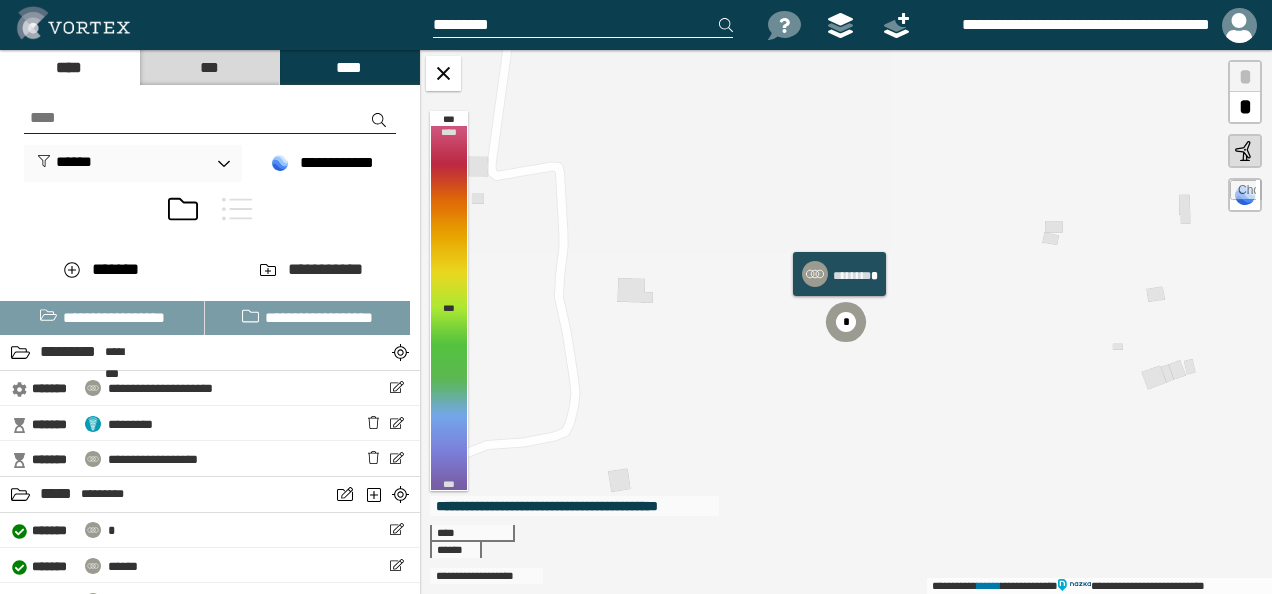 click 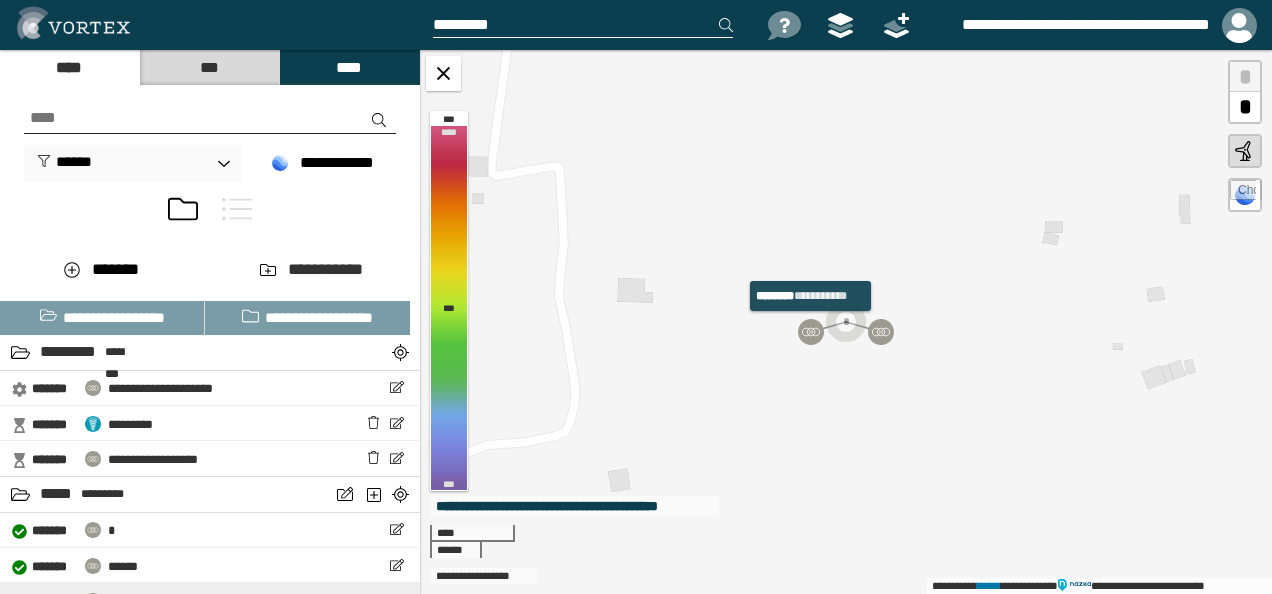 click at bounding box center (811, 332) 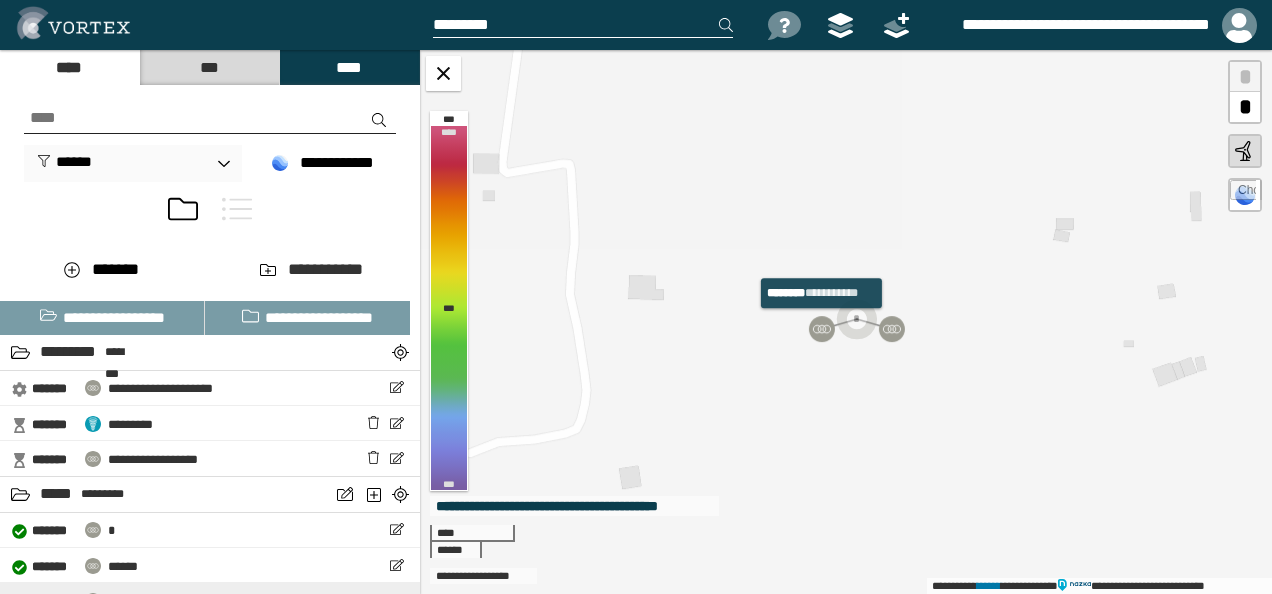 select on "**" 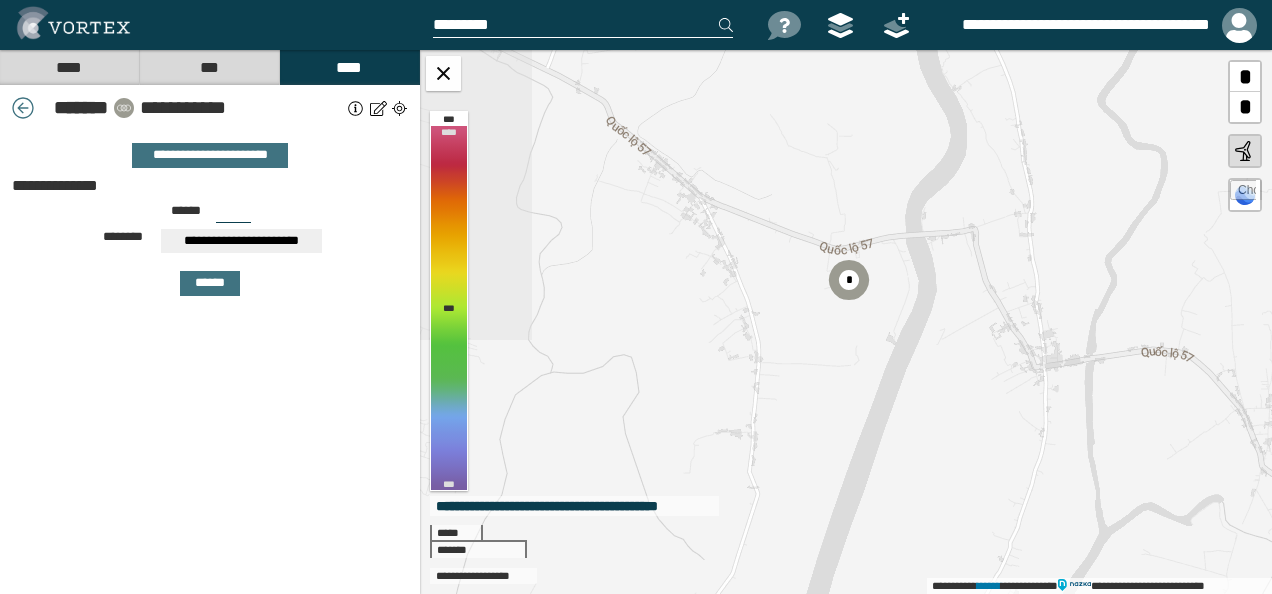 drag, startPoint x: 942, startPoint y: 483, endPoint x: 879, endPoint y: 220, distance: 270.44037 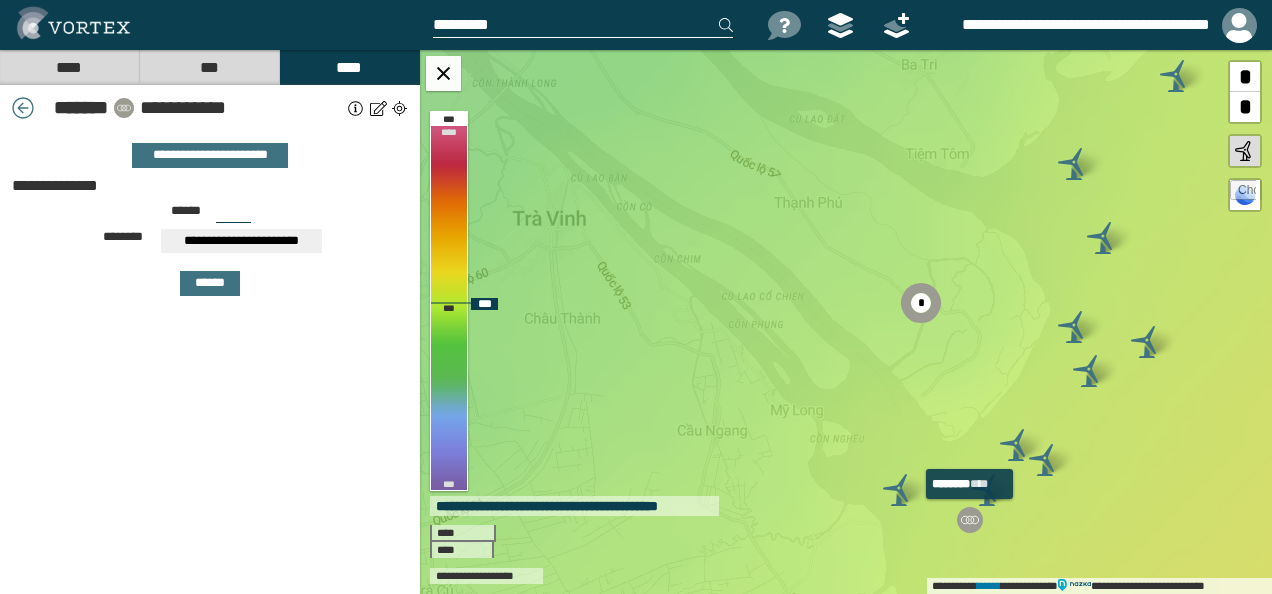 click at bounding box center [970, 520] 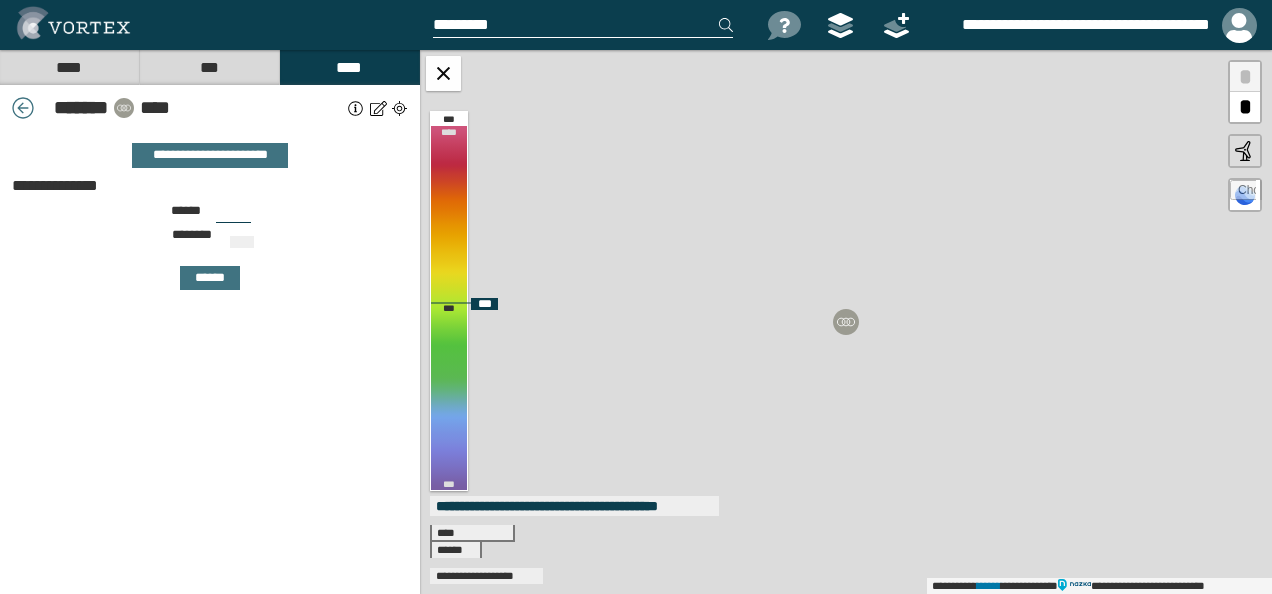 type on "***" 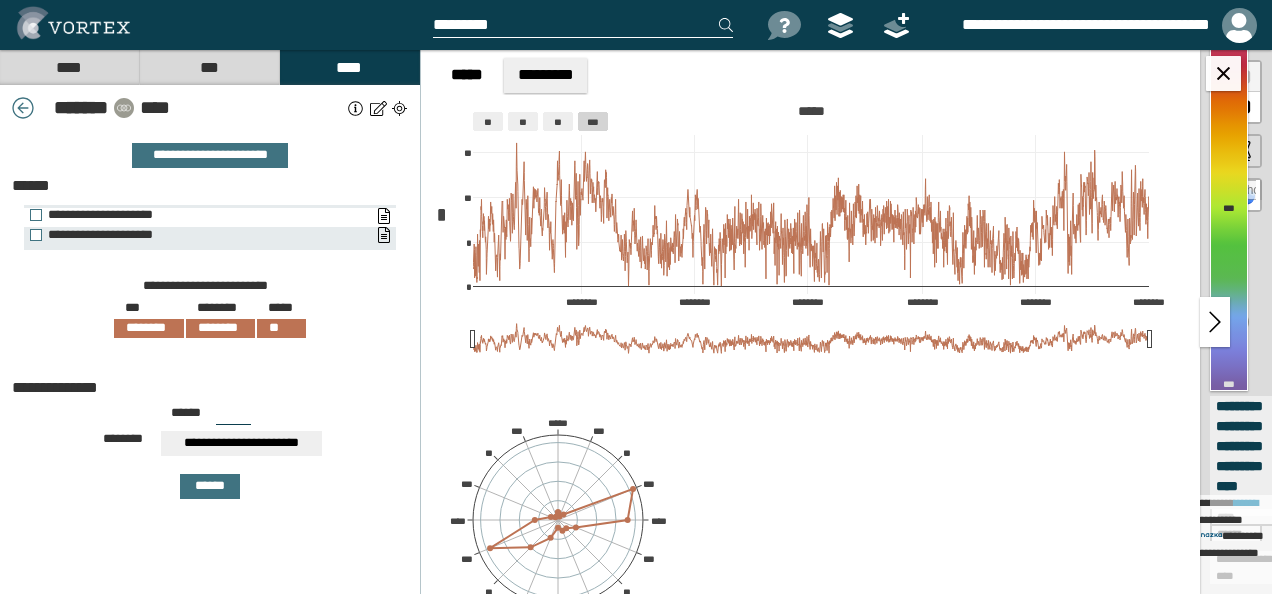 click on "**********" at bounding box center [200, 218] 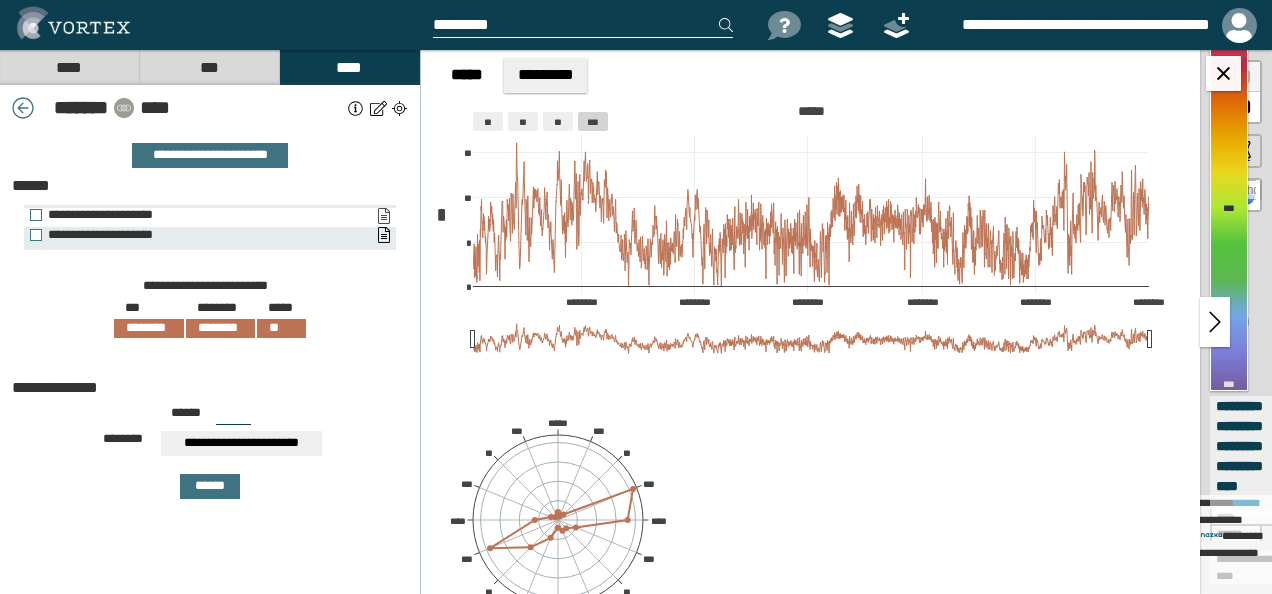 click on "**********" at bounding box center [383, 216] 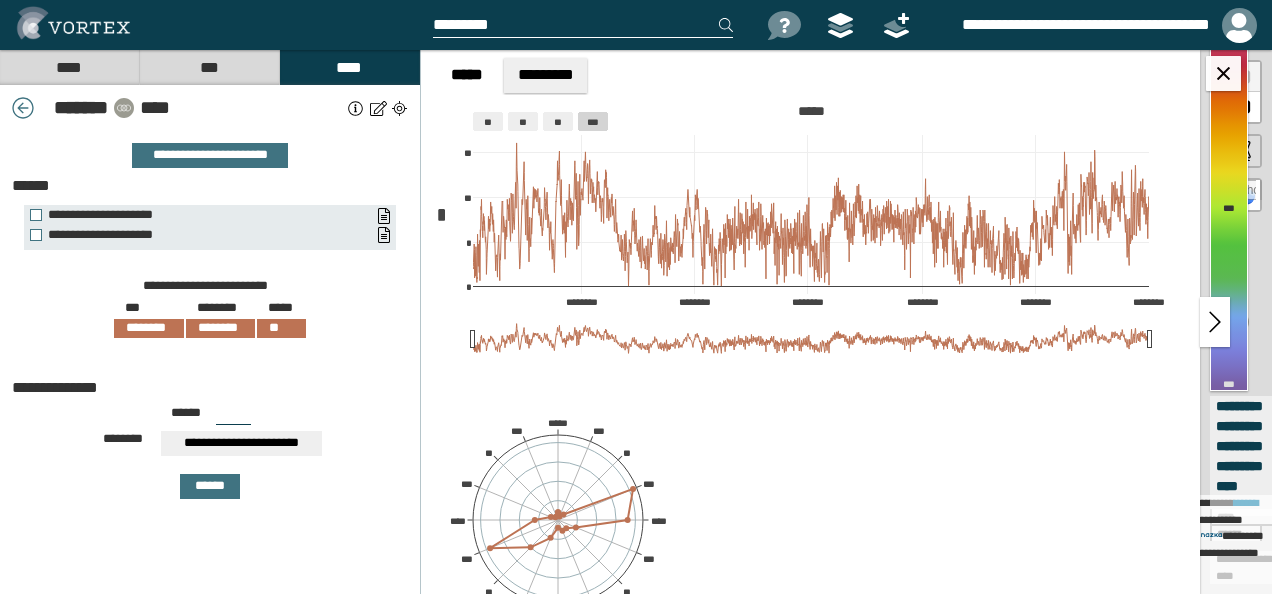 click on "****" at bounding box center (241, 108) 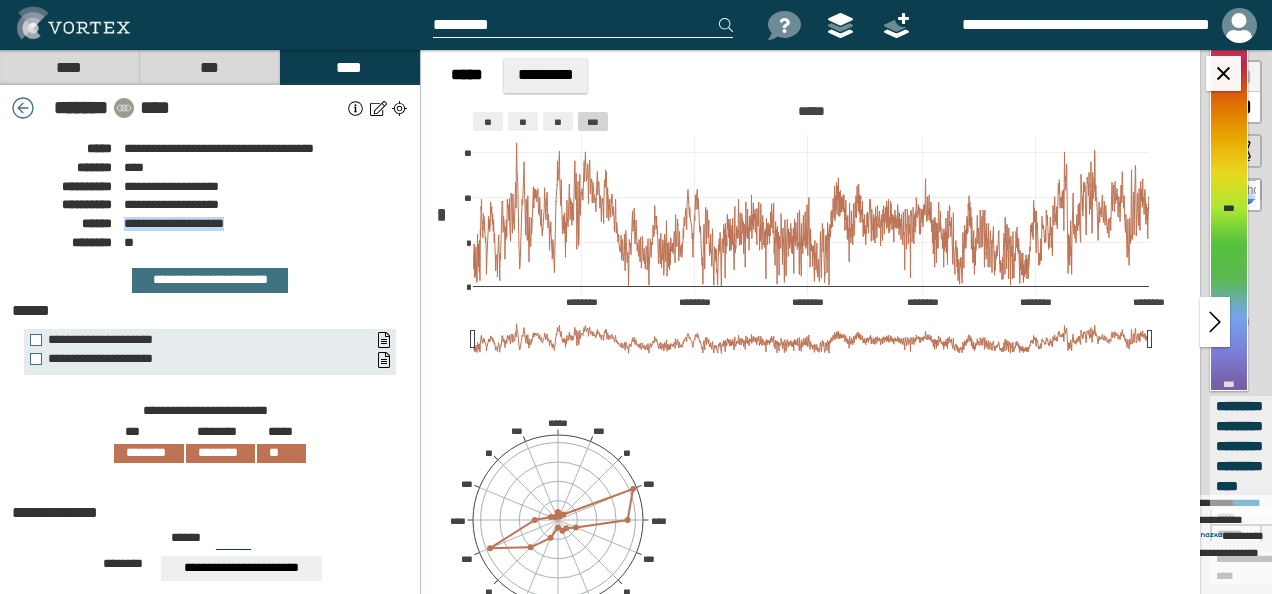 drag, startPoint x: 125, startPoint y: 218, endPoint x: 239, endPoint y: 218, distance: 114 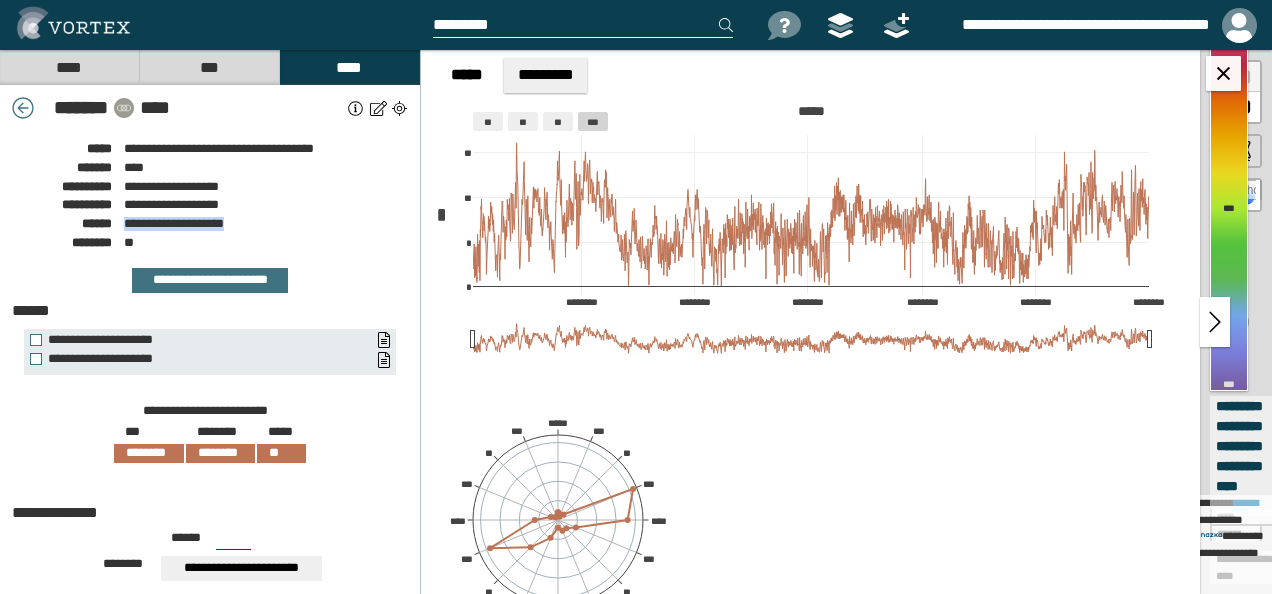 click on "**********" at bounding box center [174, 223] 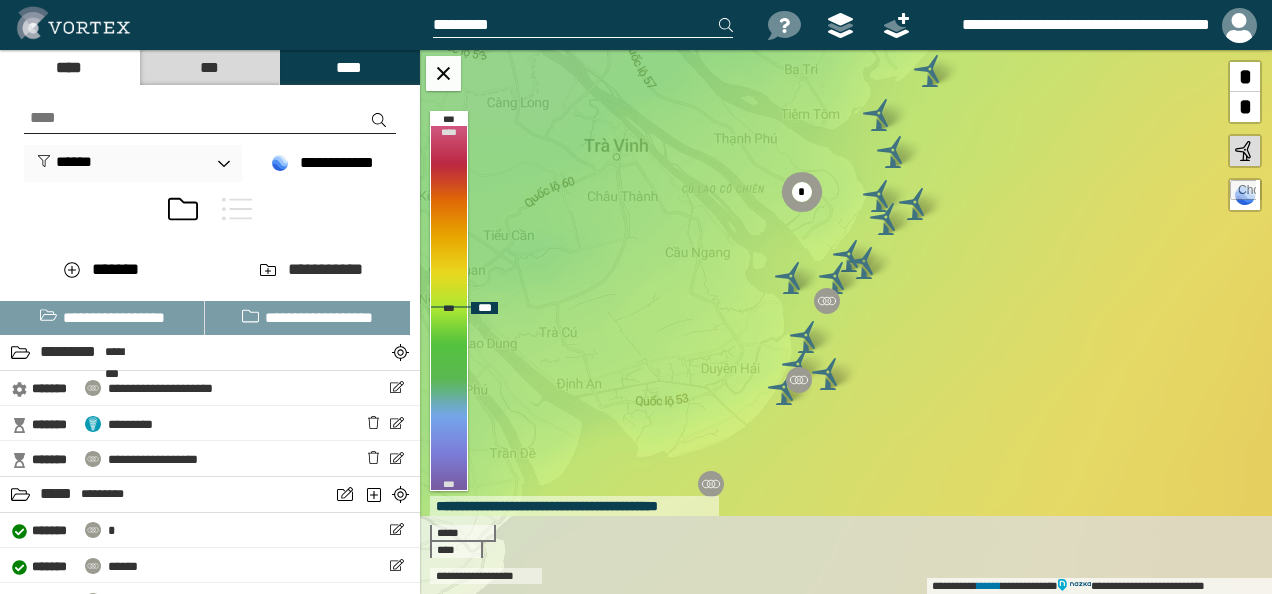 drag, startPoint x: 742, startPoint y: 503, endPoint x: 789, endPoint y: 305, distance: 203.50185 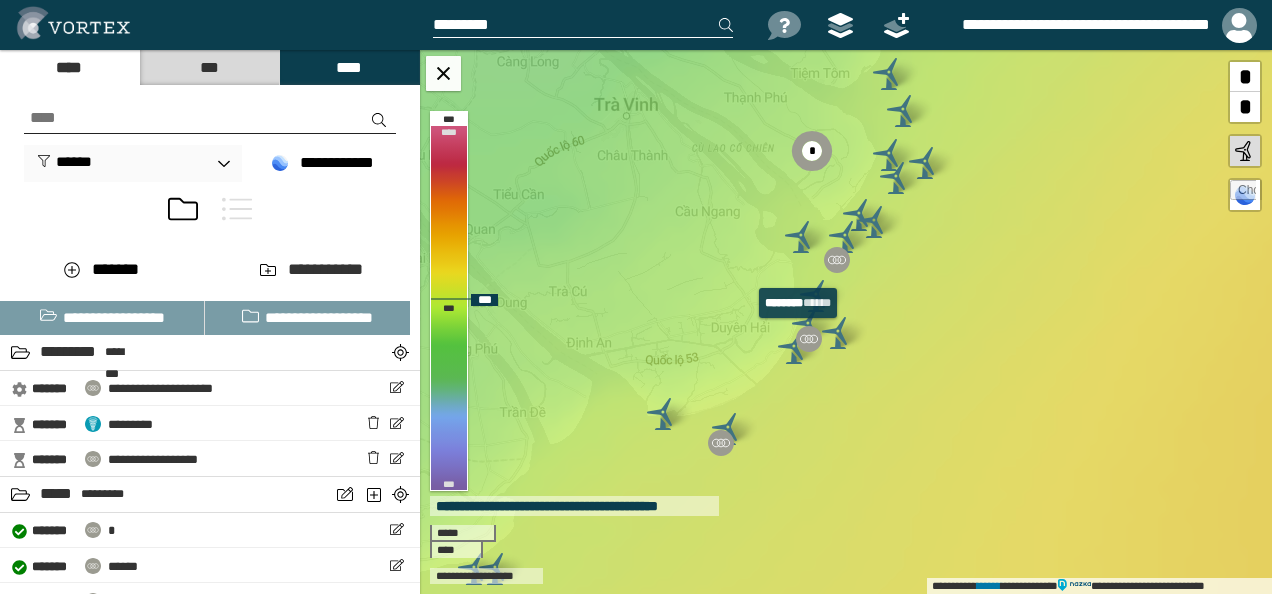 click at bounding box center [809, 339] 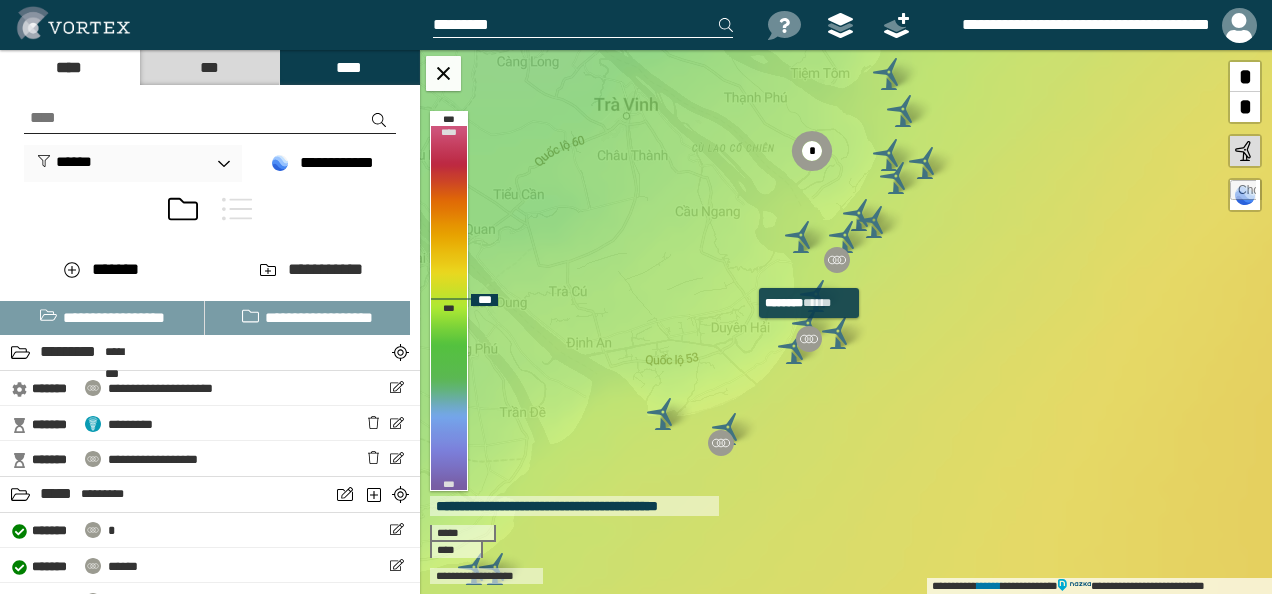 select on "*" 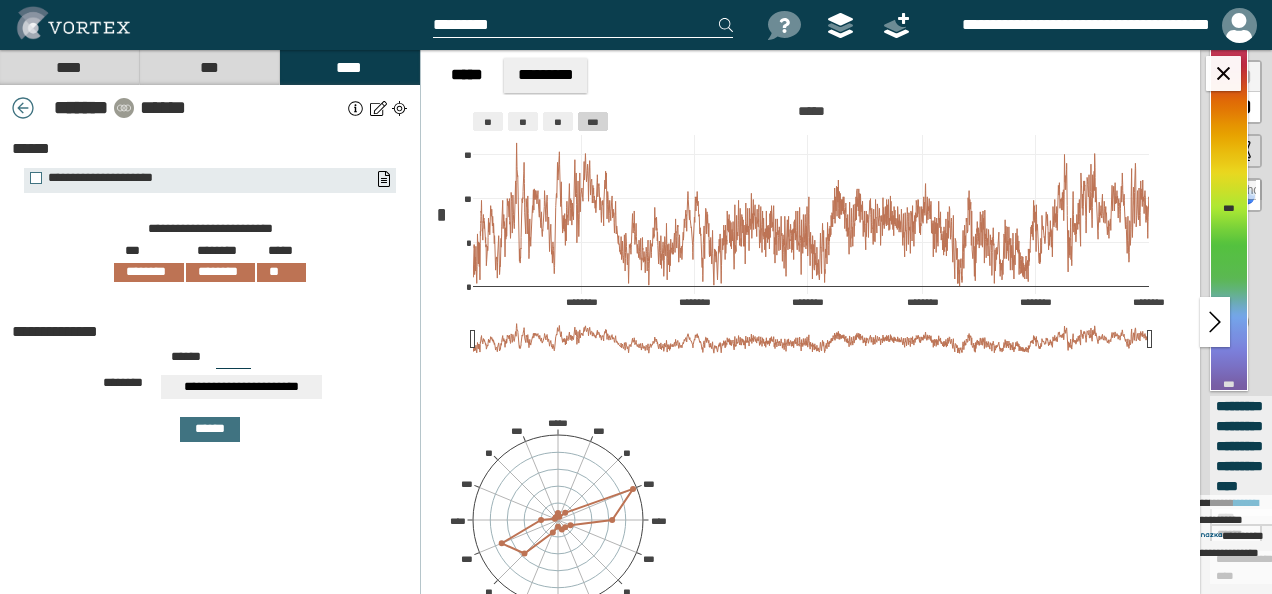 click on "******" at bounding box center (241, 108) 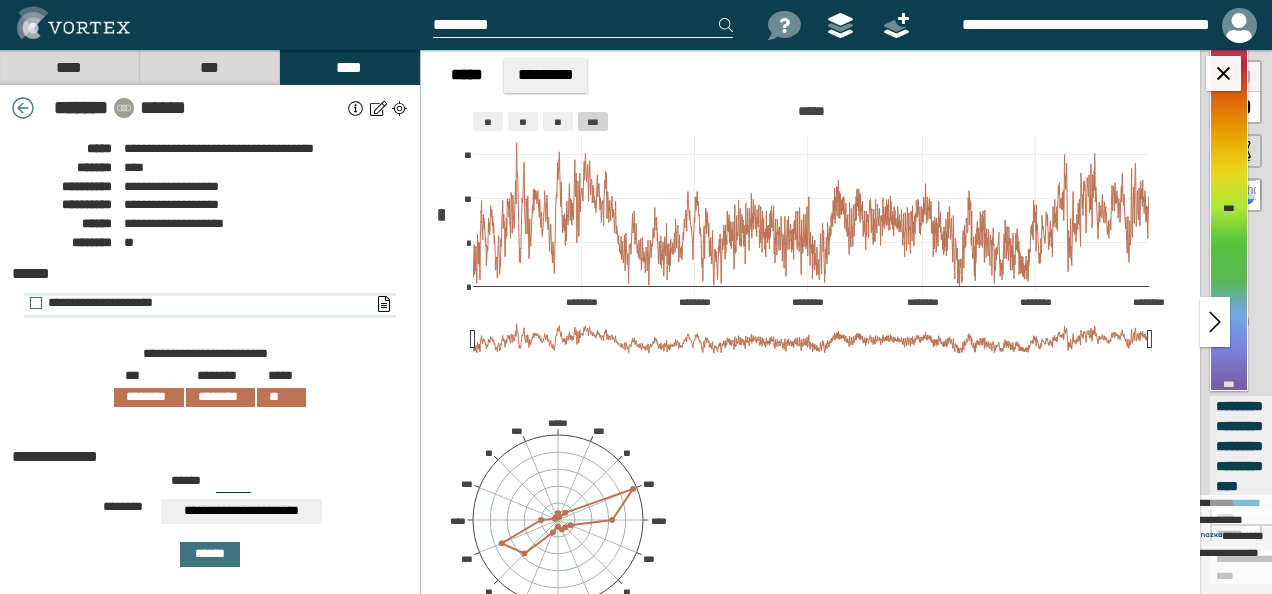 click on "**********" at bounding box center (210, 306) 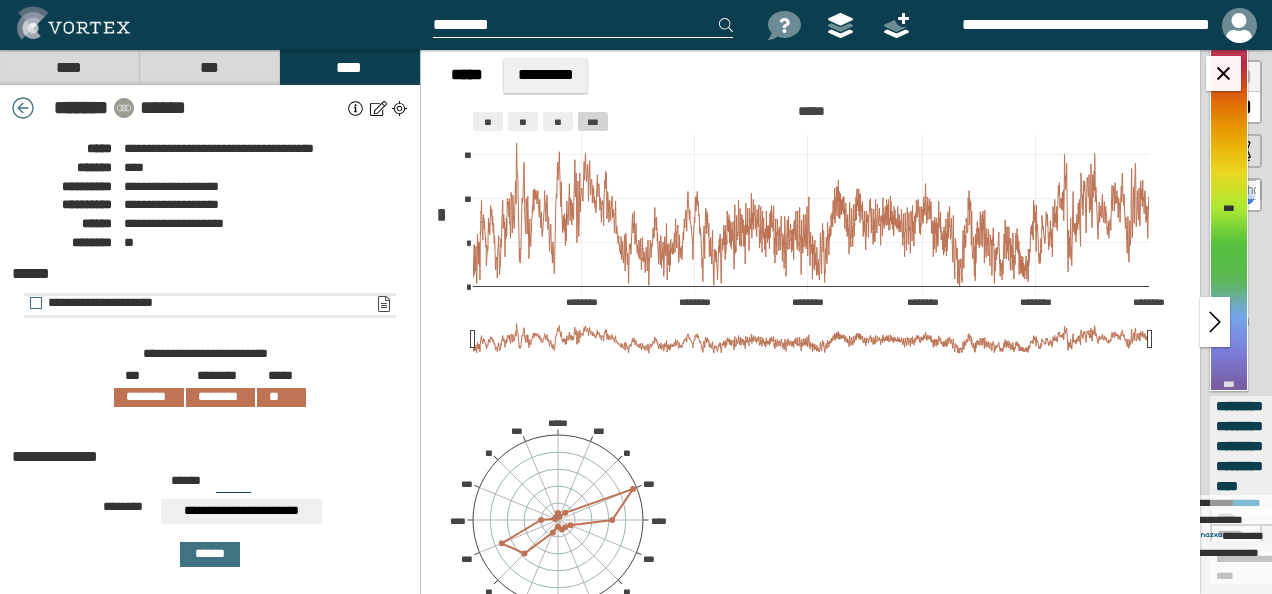 click on "**********" at bounding box center (383, 304) 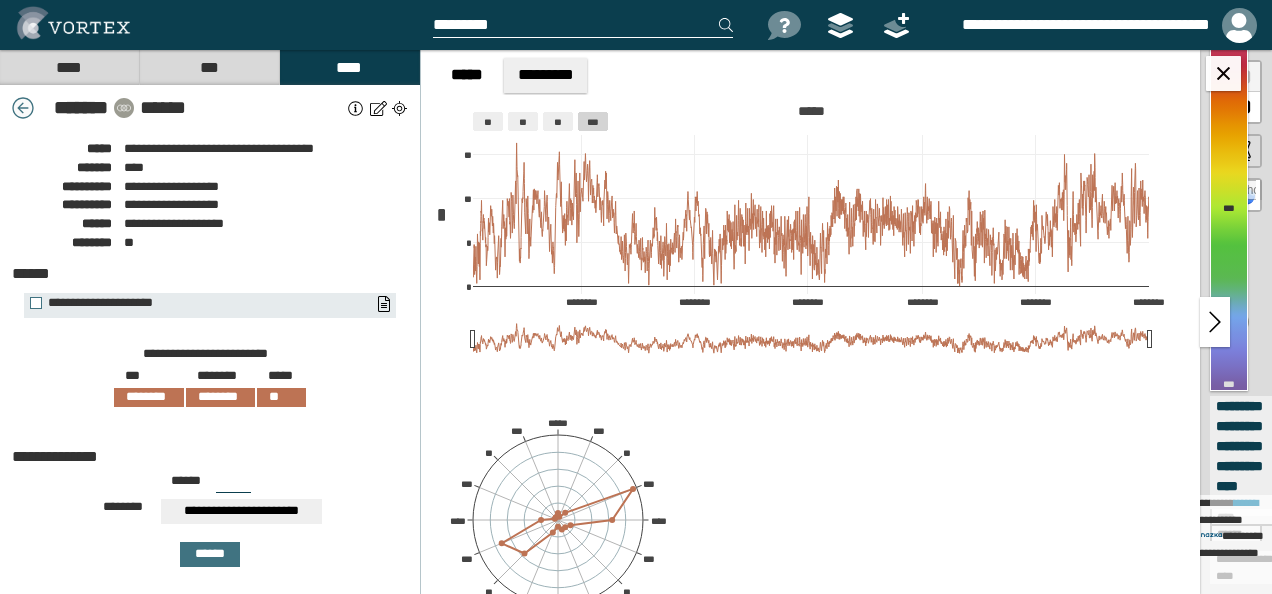 click at bounding box center (23, 108) 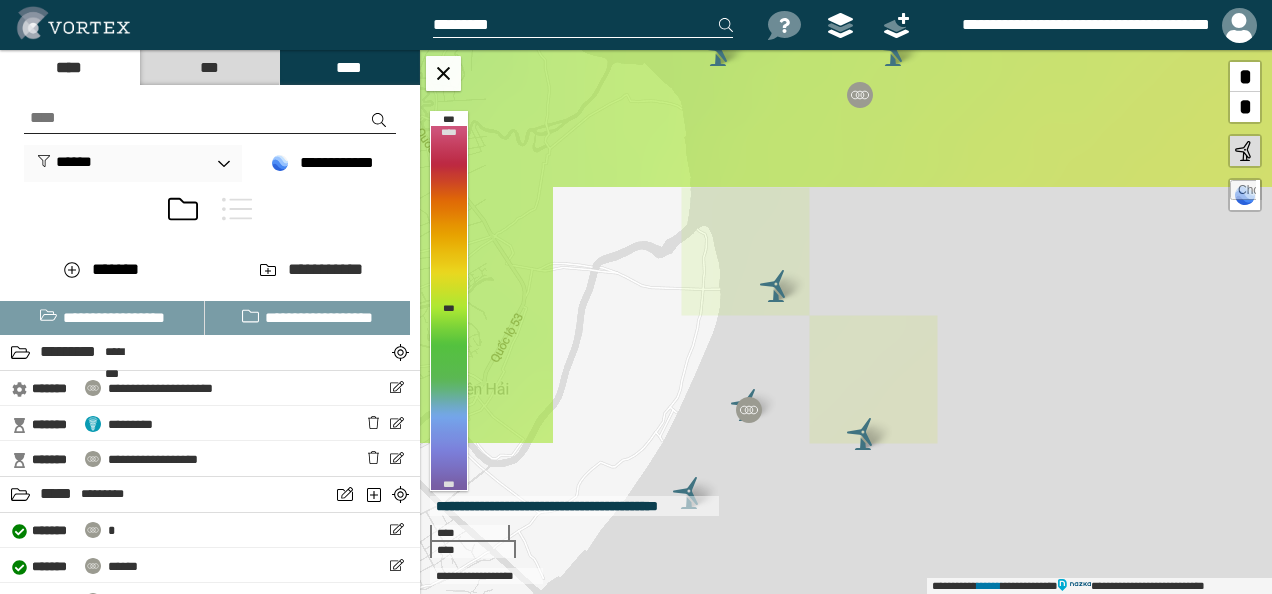 drag, startPoint x: 778, startPoint y: 463, endPoint x: 880, endPoint y: 322, distance: 174.02586 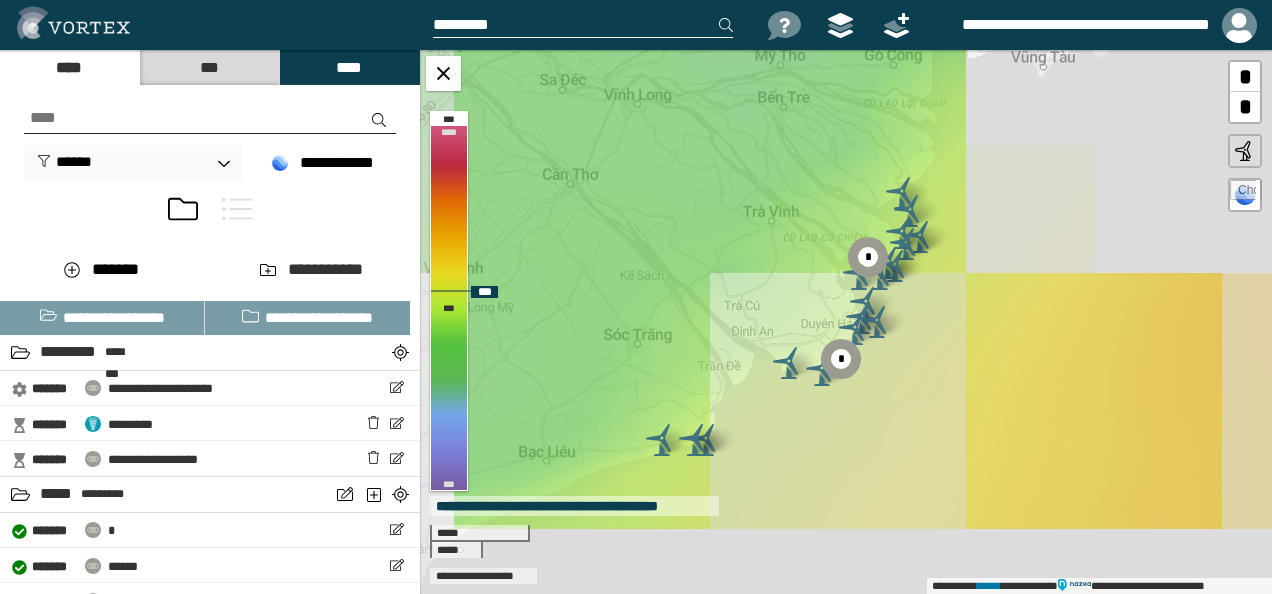 drag, startPoint x: 832, startPoint y: 416, endPoint x: 843, endPoint y: 353, distance: 63.953106 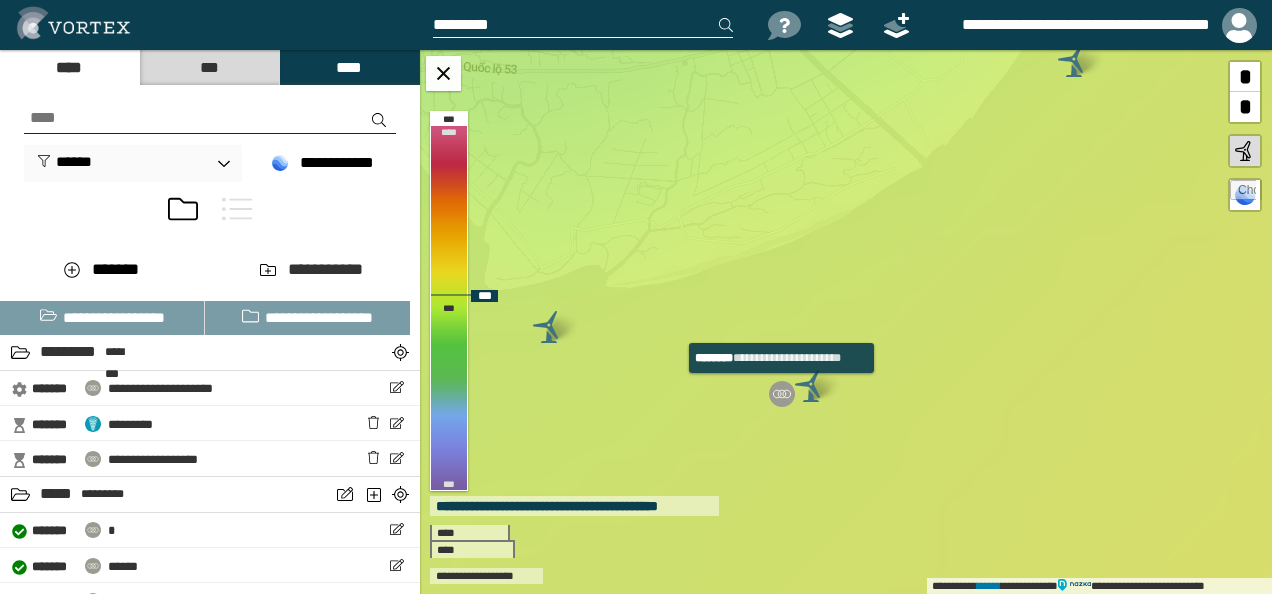 click at bounding box center (782, 394) 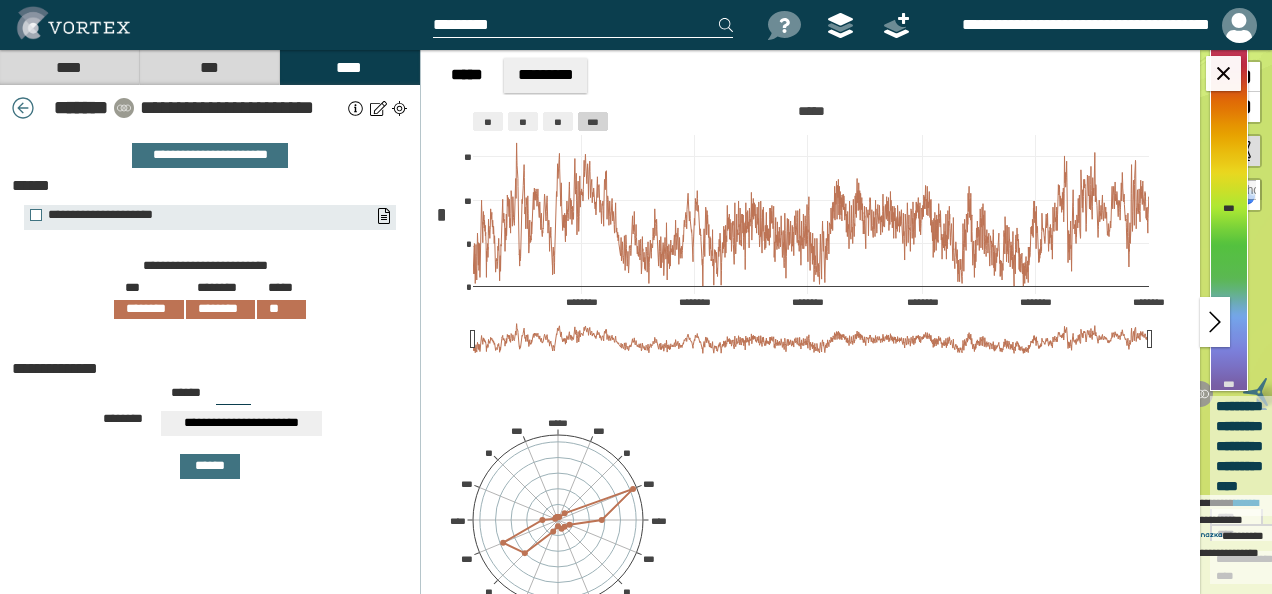 click on "**********" at bounding box center [210, 108] 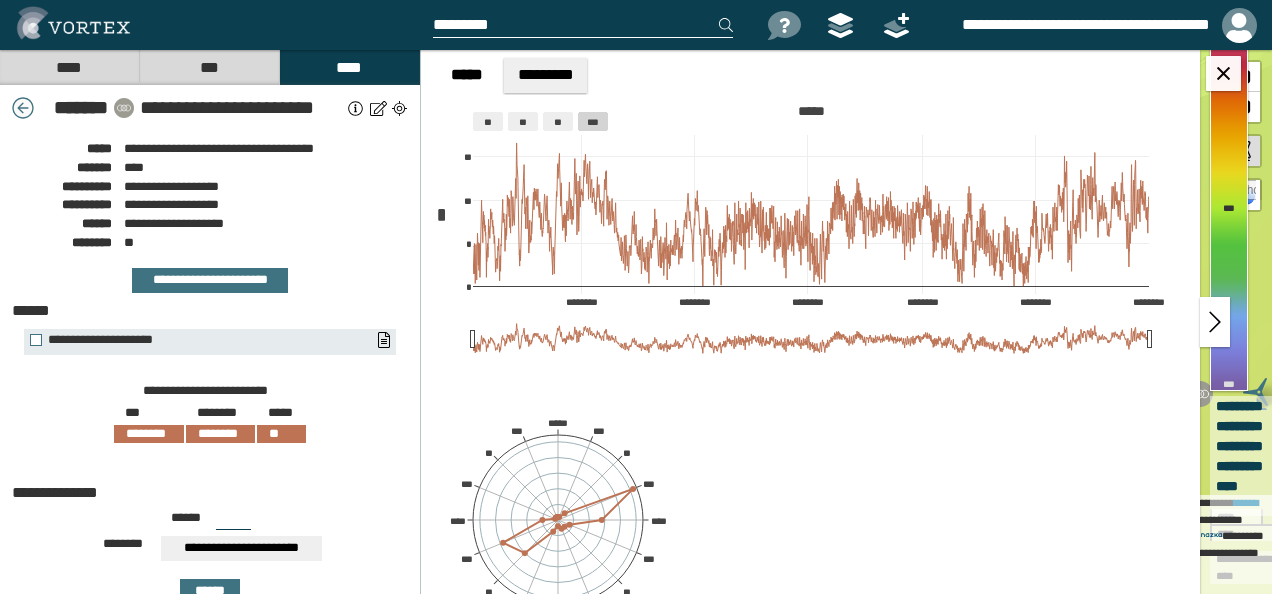 click on "**********" at bounding box center [210, 108] 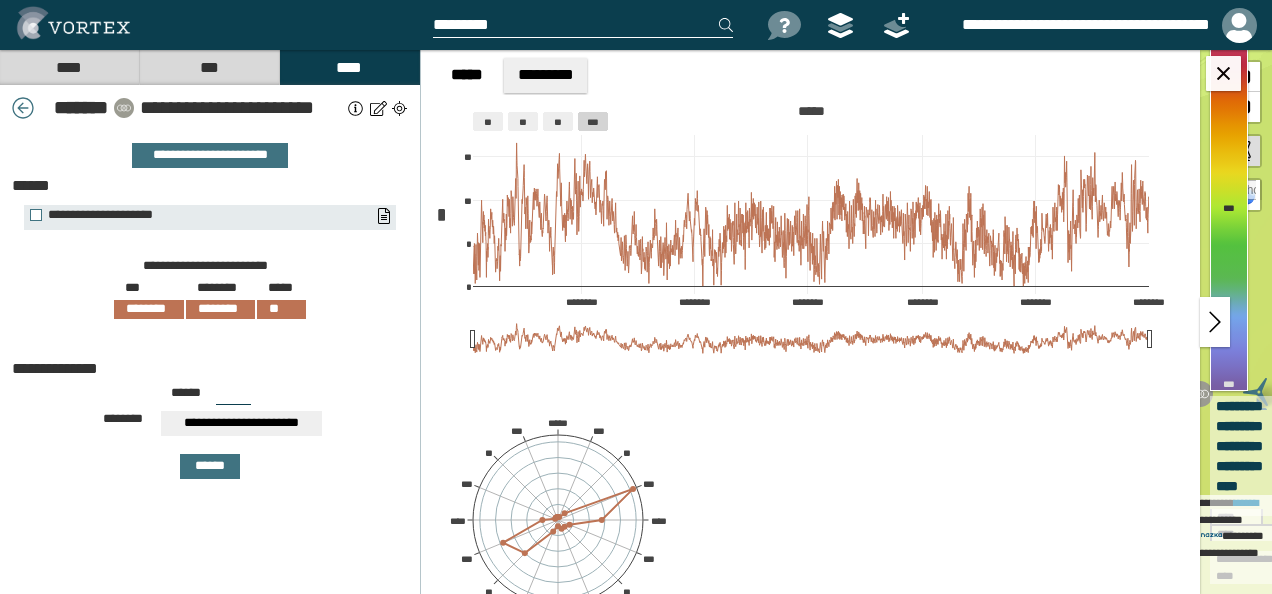 click on "**********" at bounding box center [210, 108] 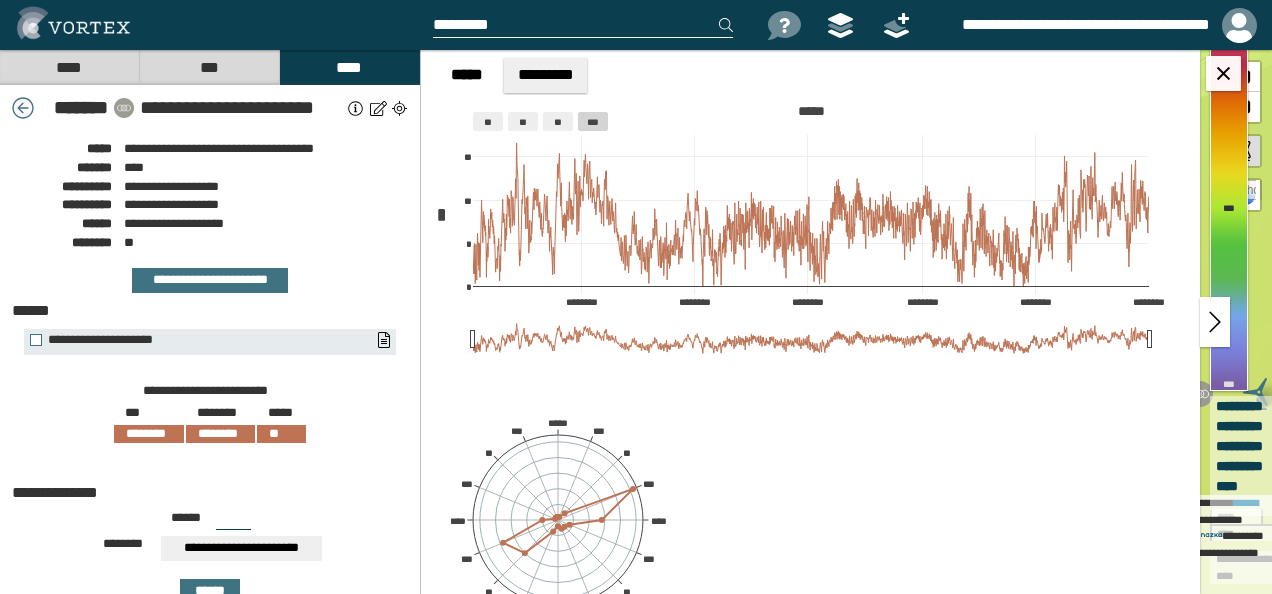 click at bounding box center [23, 108] 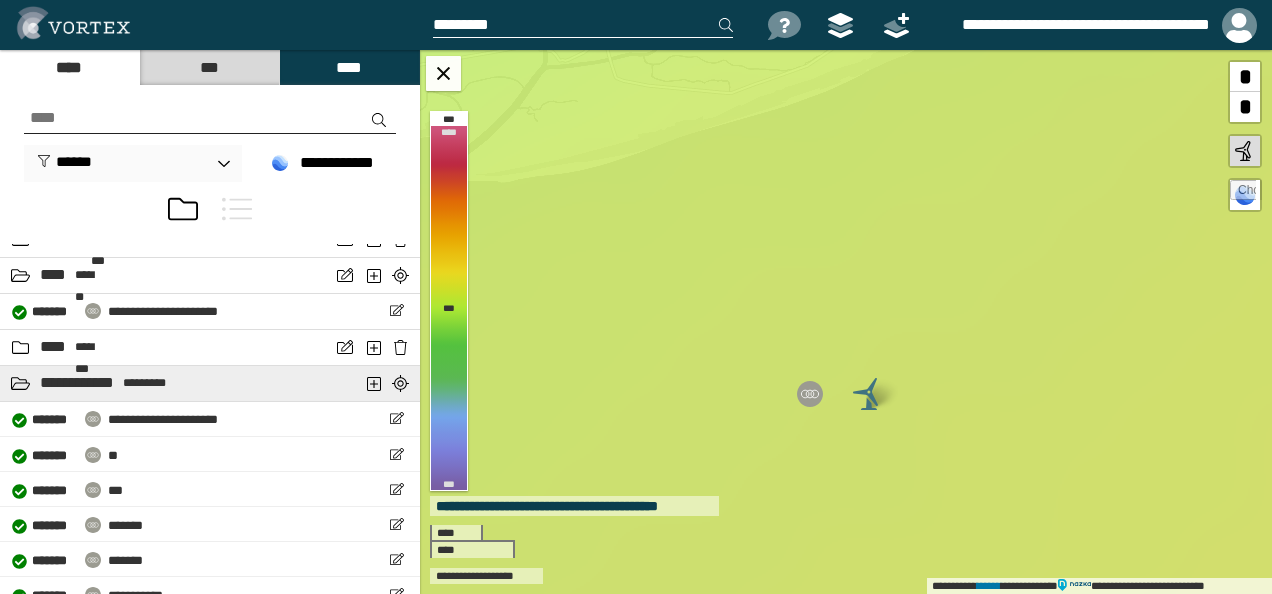 scroll, scrollTop: 1073, scrollLeft: 0, axis: vertical 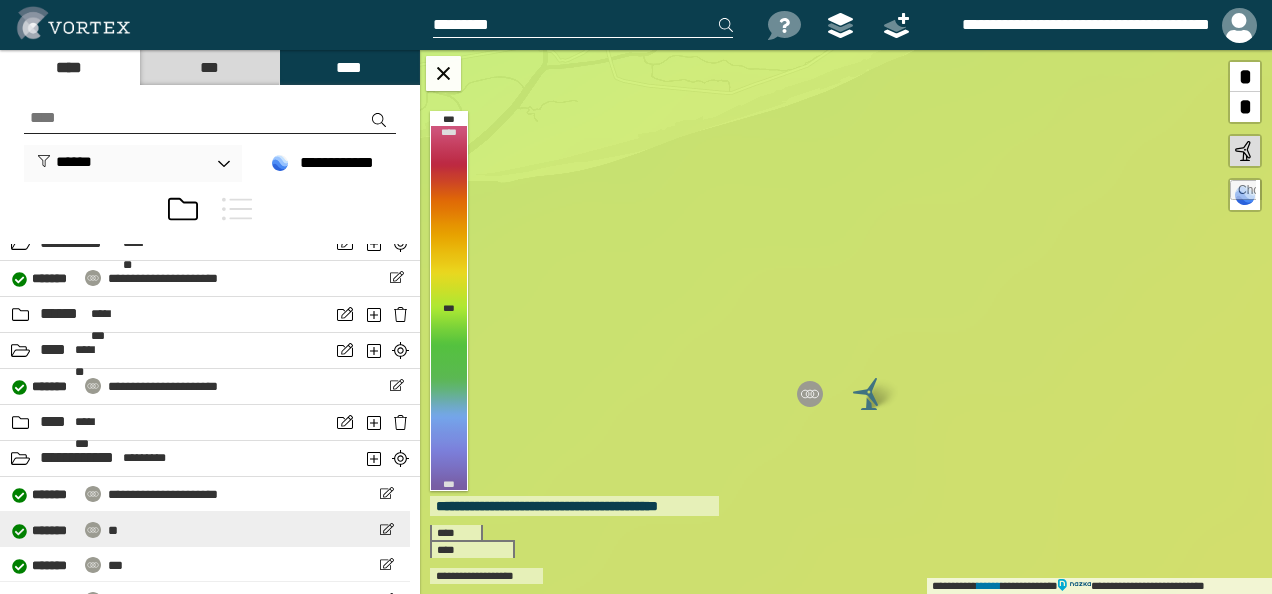 click on "**" at bounding box center [113, 530] 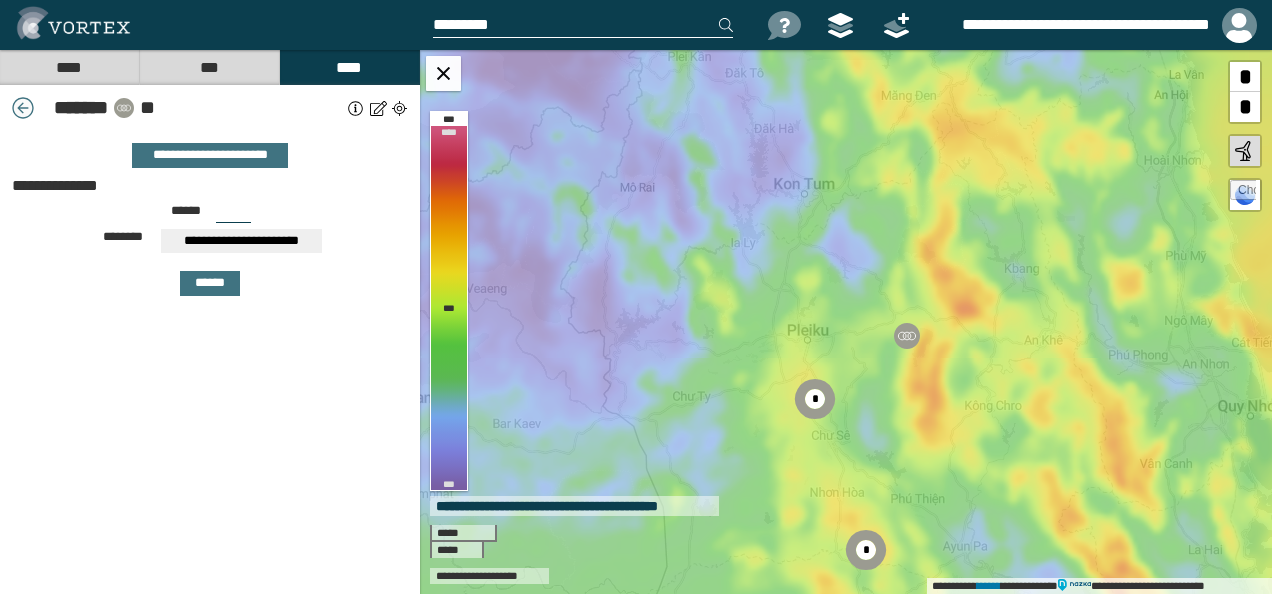 click at bounding box center [23, 108] 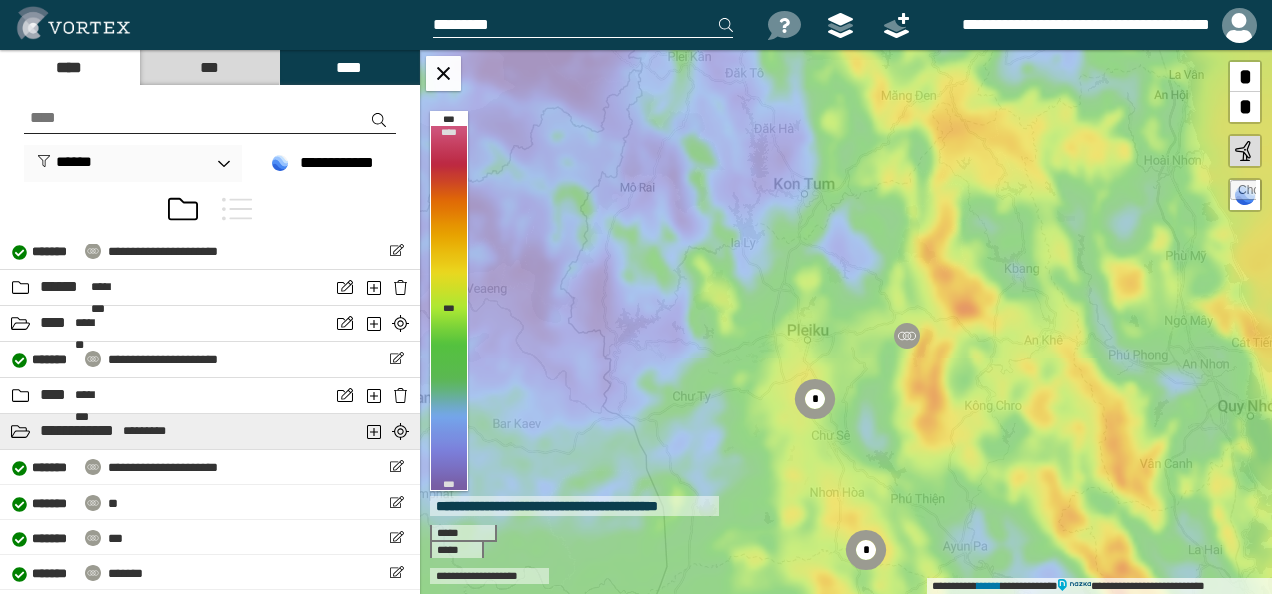 scroll, scrollTop: 1073, scrollLeft: 0, axis: vertical 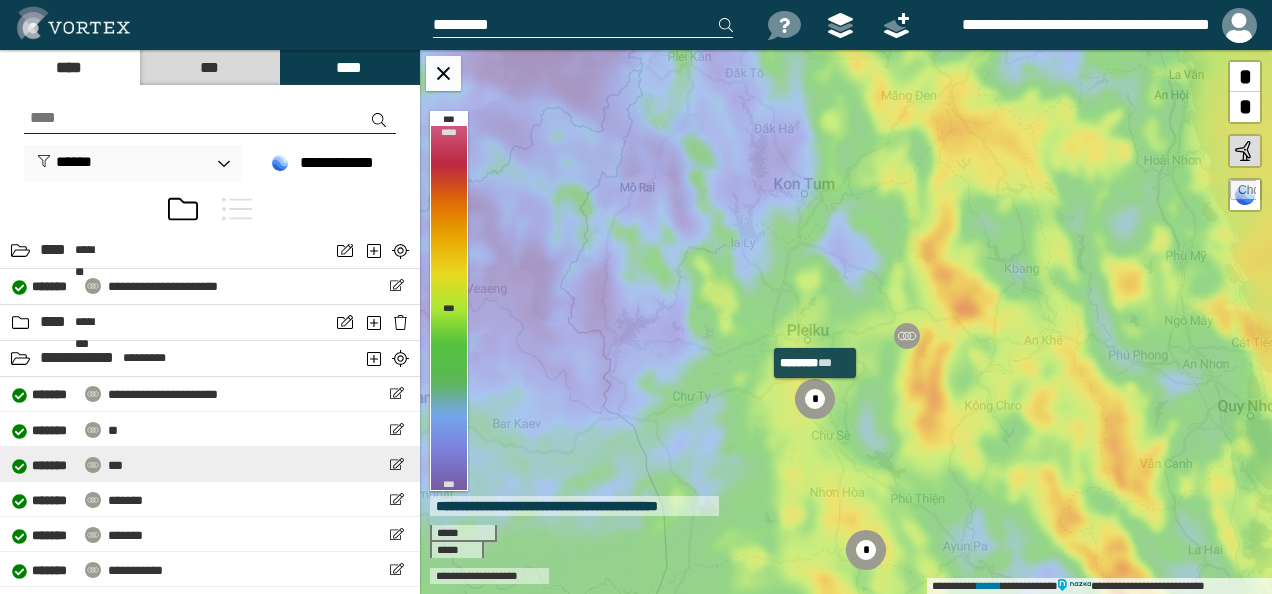 click on "***" at bounding box center [115, 465] 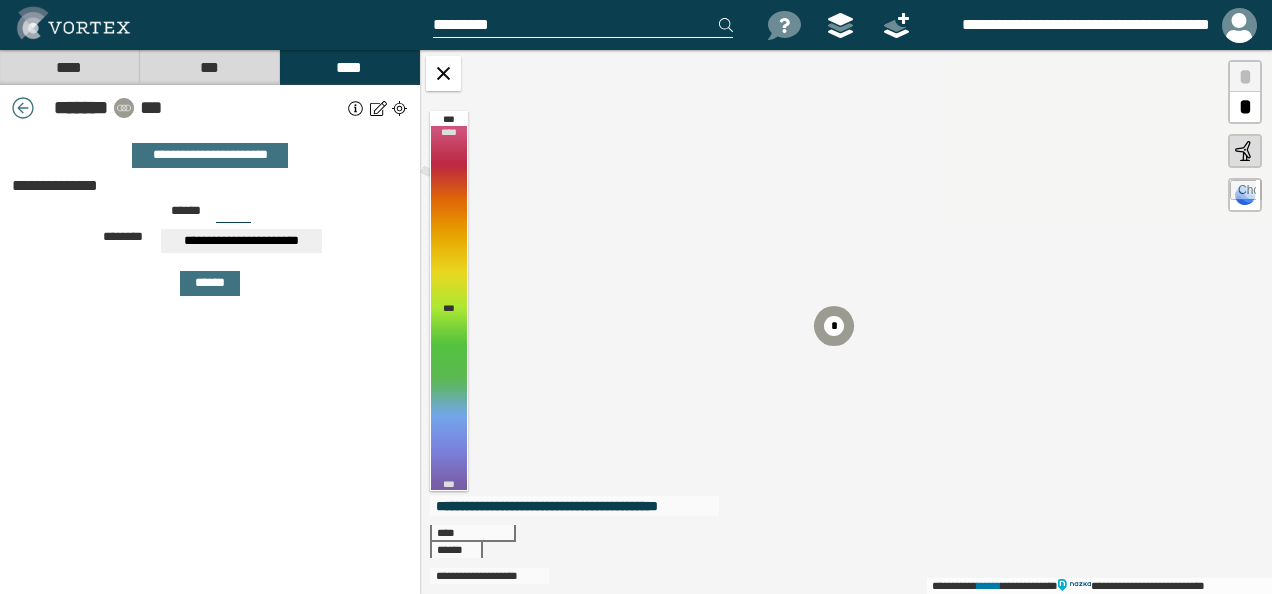 click on "***" at bounding box center (241, 108) 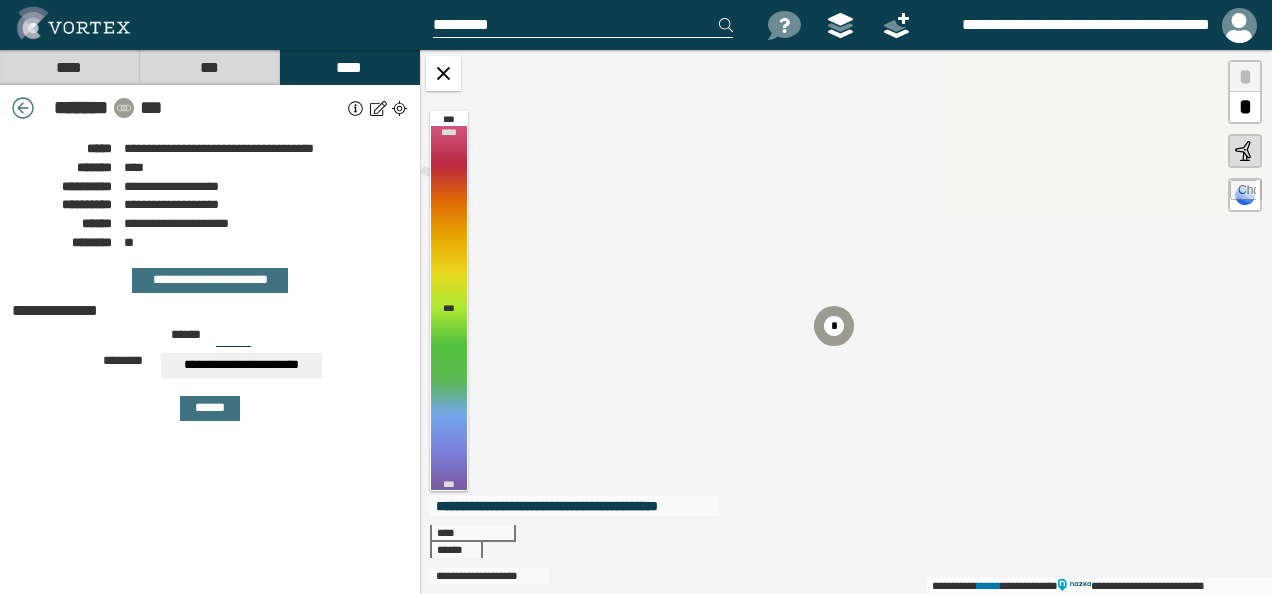 click at bounding box center (23, 108) 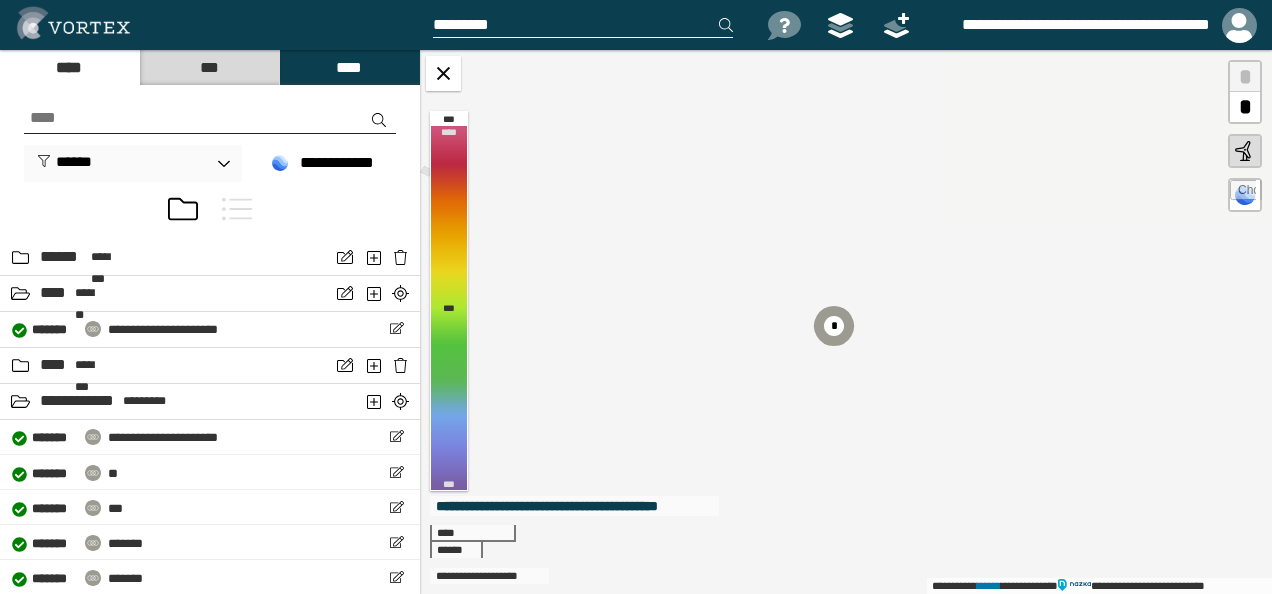 scroll, scrollTop: 1073, scrollLeft: 0, axis: vertical 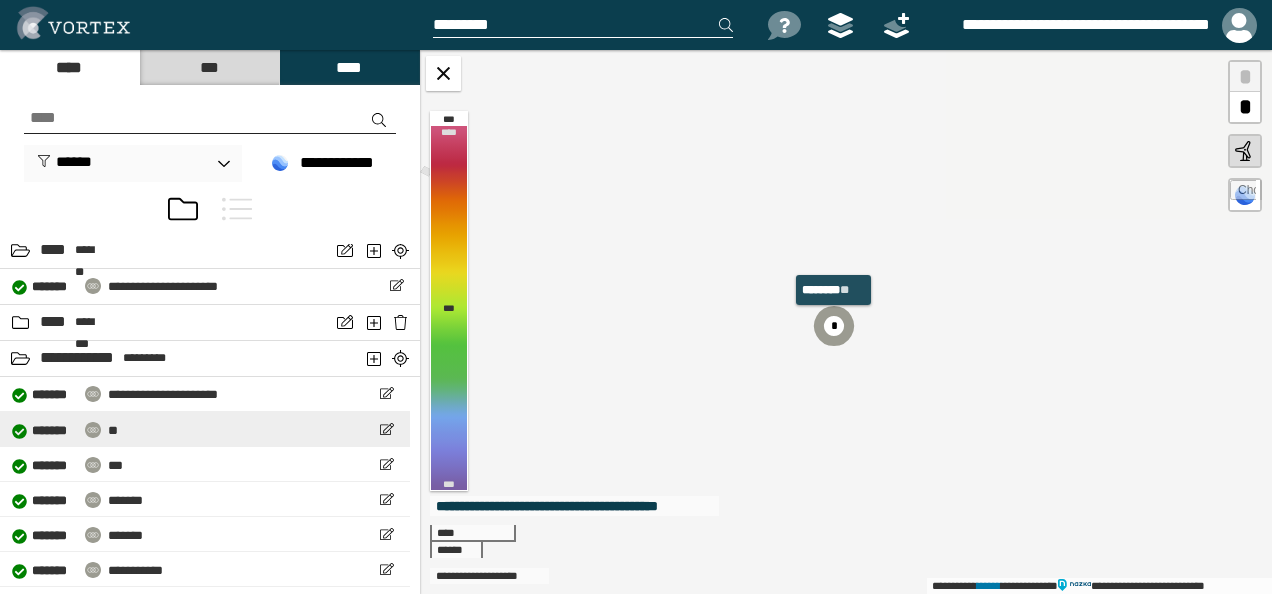 click on "**" at bounding box center (113, 430) 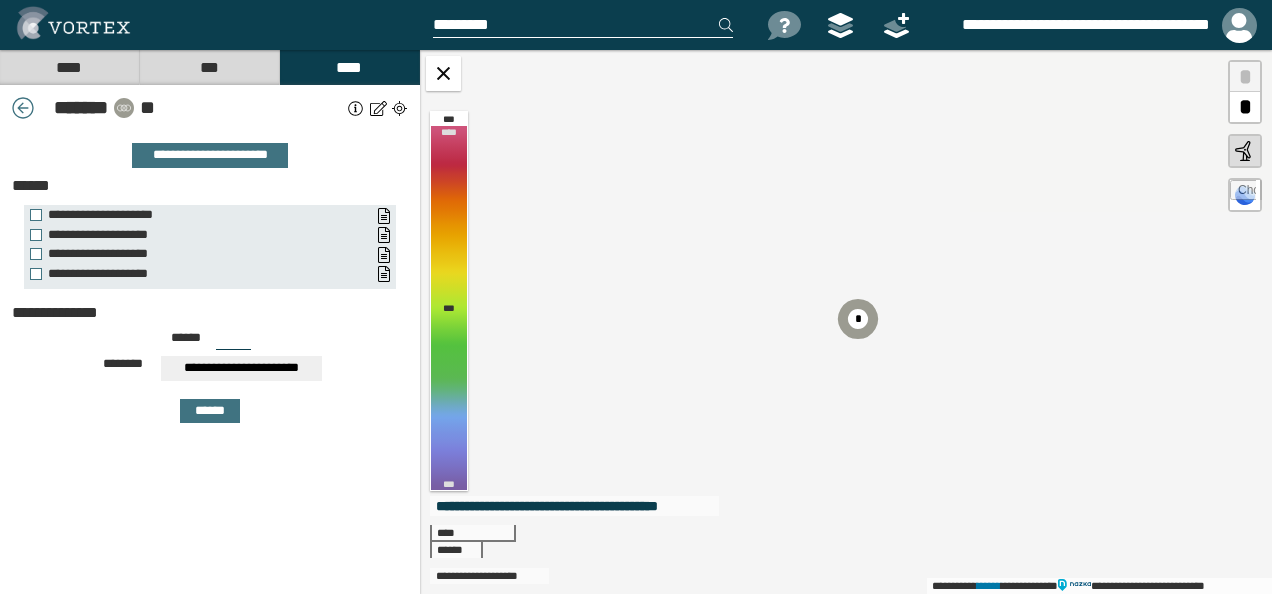 click on "**" at bounding box center [241, 108] 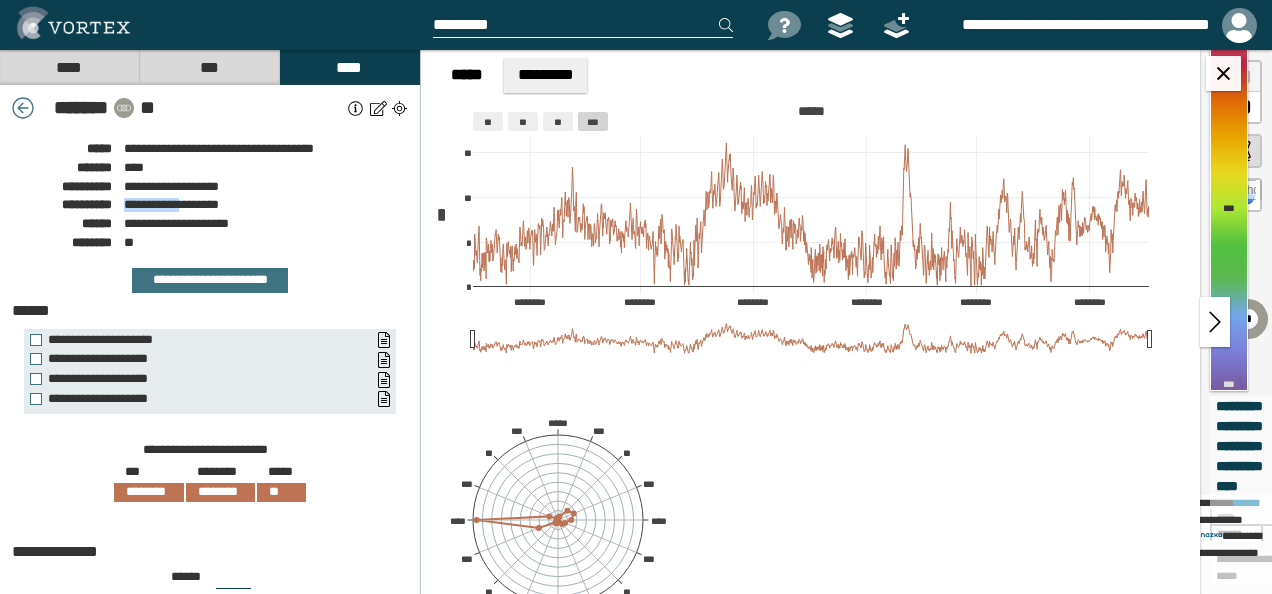 drag, startPoint x: 126, startPoint y: 204, endPoint x: 186, endPoint y: 203, distance: 60.00833 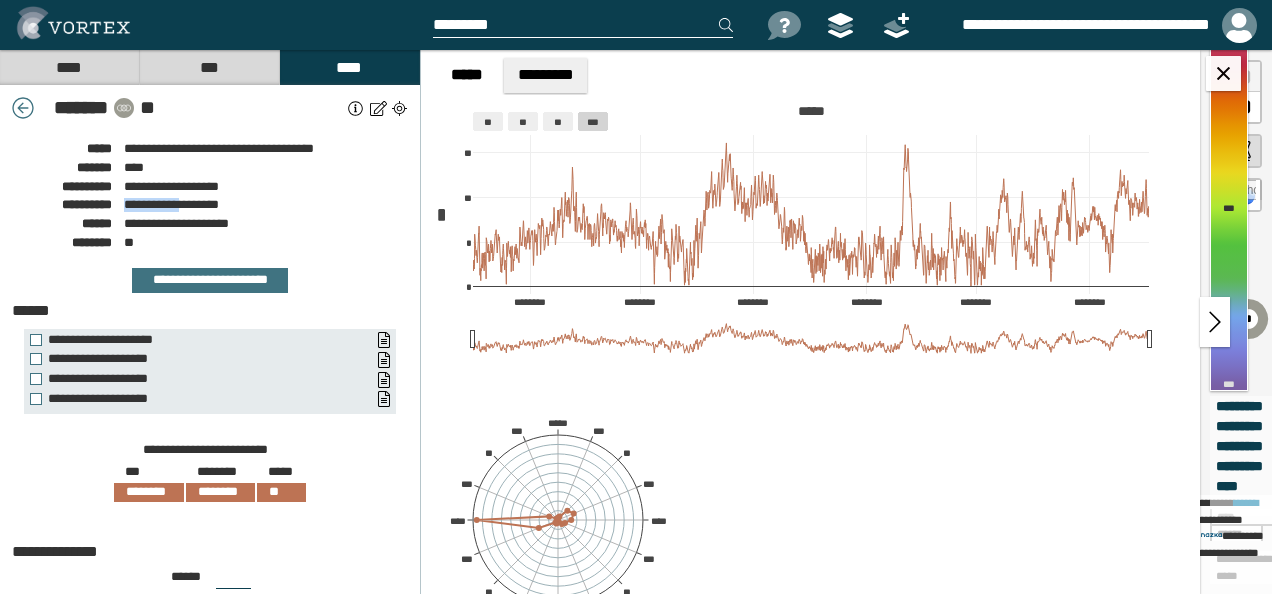 click on "**********" at bounding box center [171, 204] 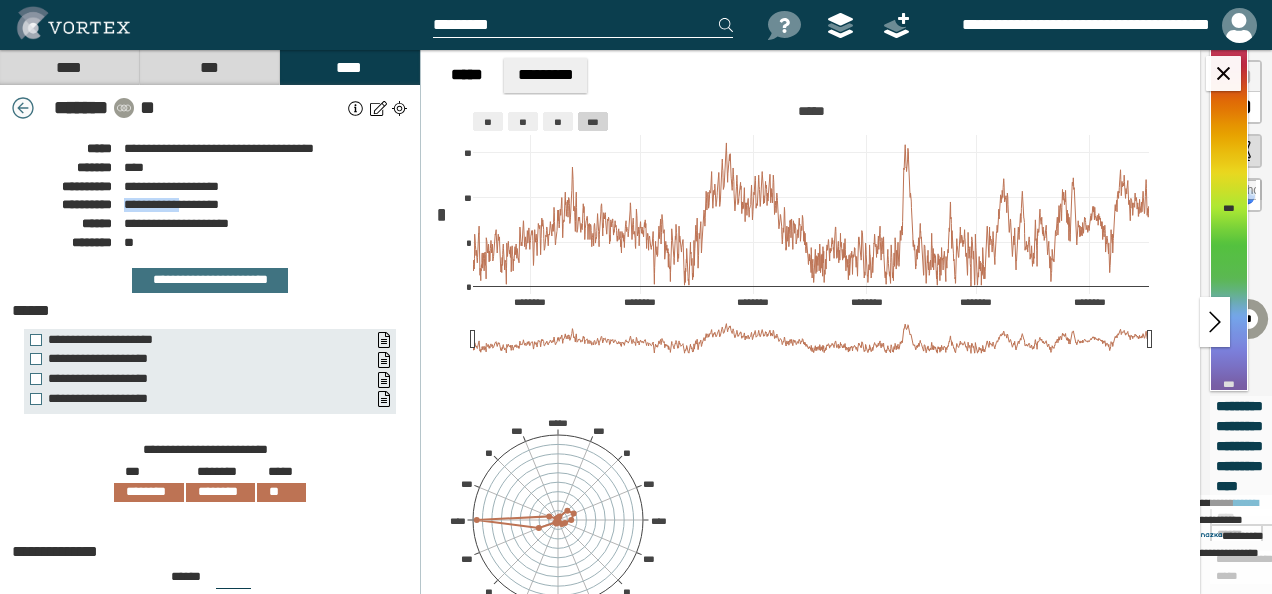 click at bounding box center [23, 108] 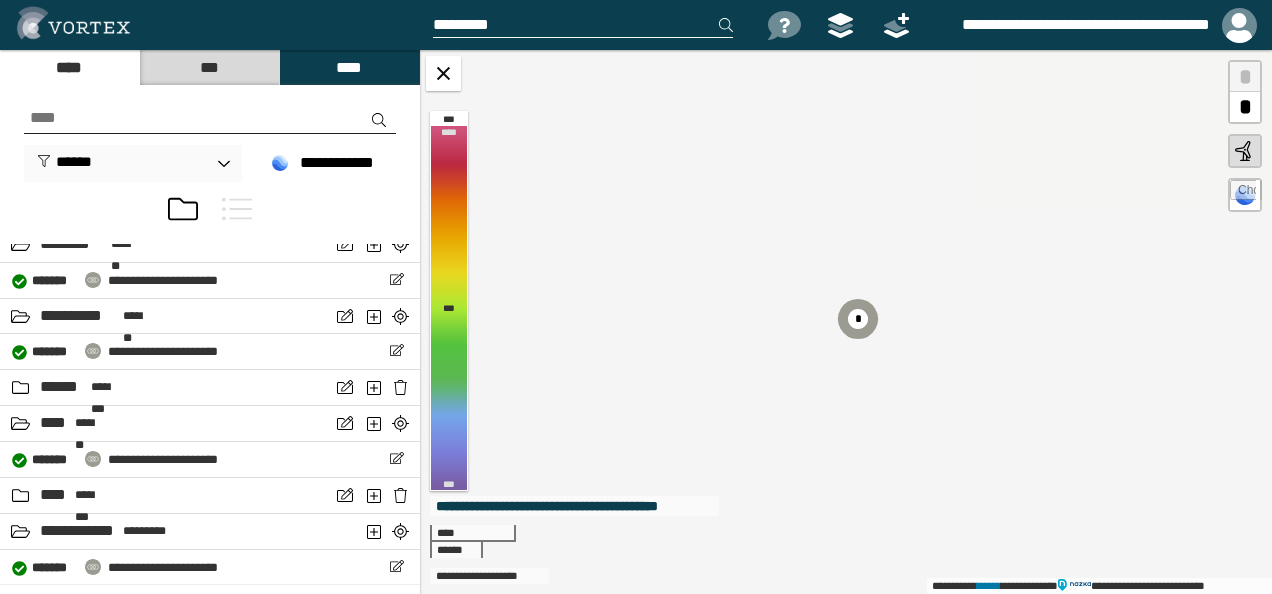 scroll, scrollTop: 1073, scrollLeft: 0, axis: vertical 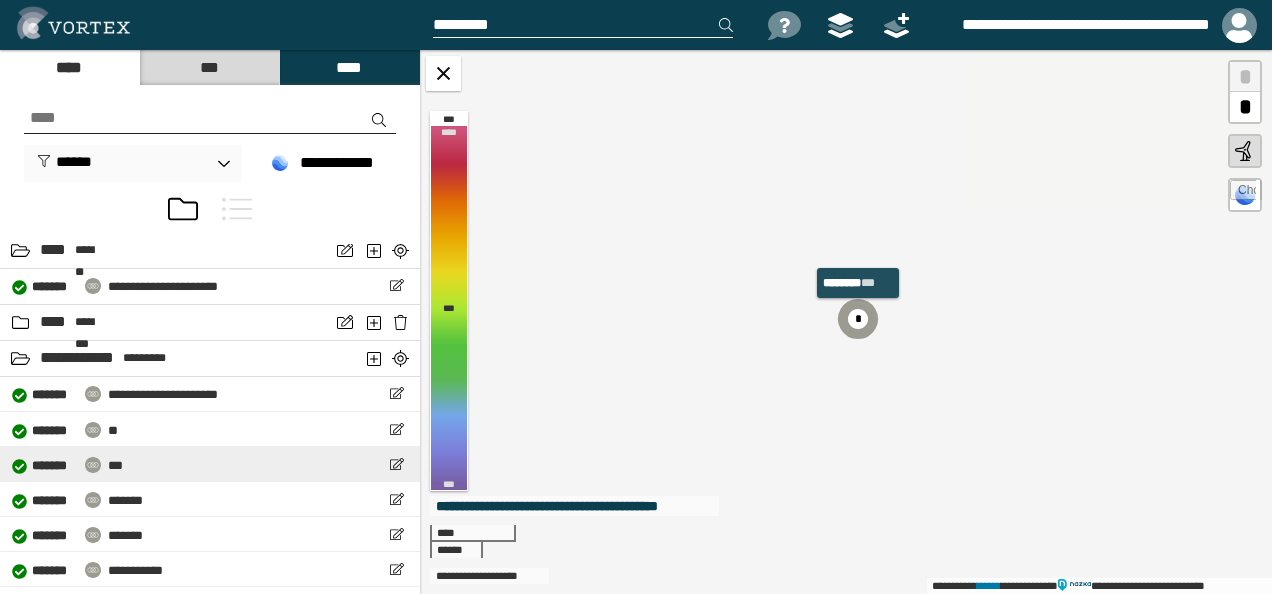 click on "***" at bounding box center (115, 465) 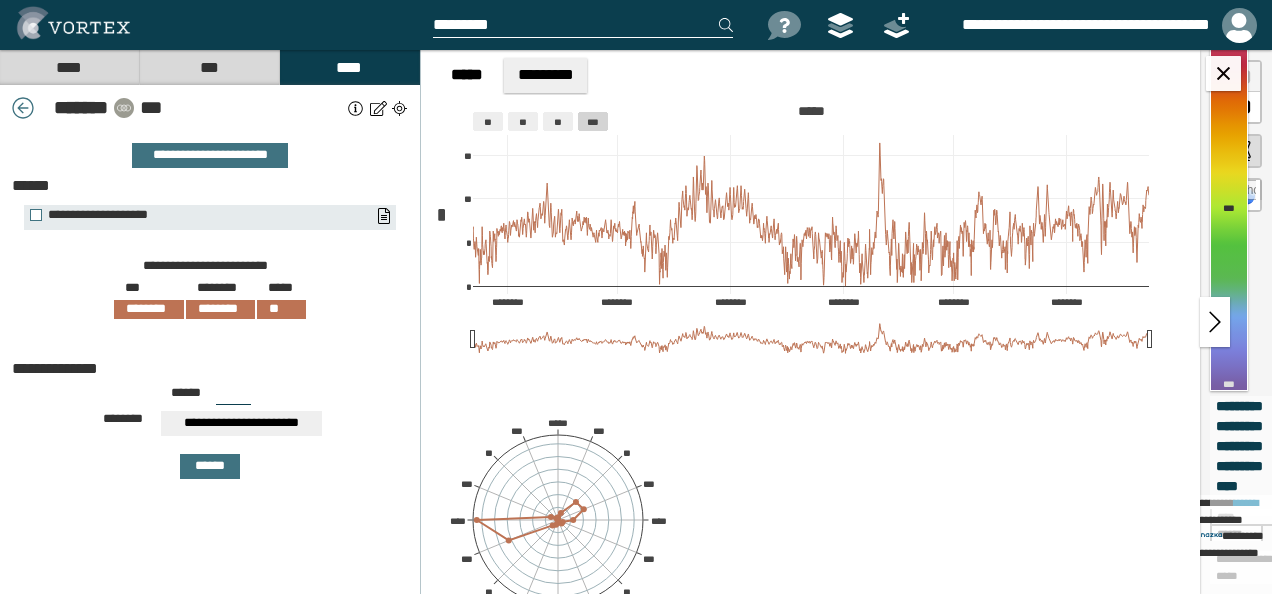 click on "***" at bounding box center [241, 108] 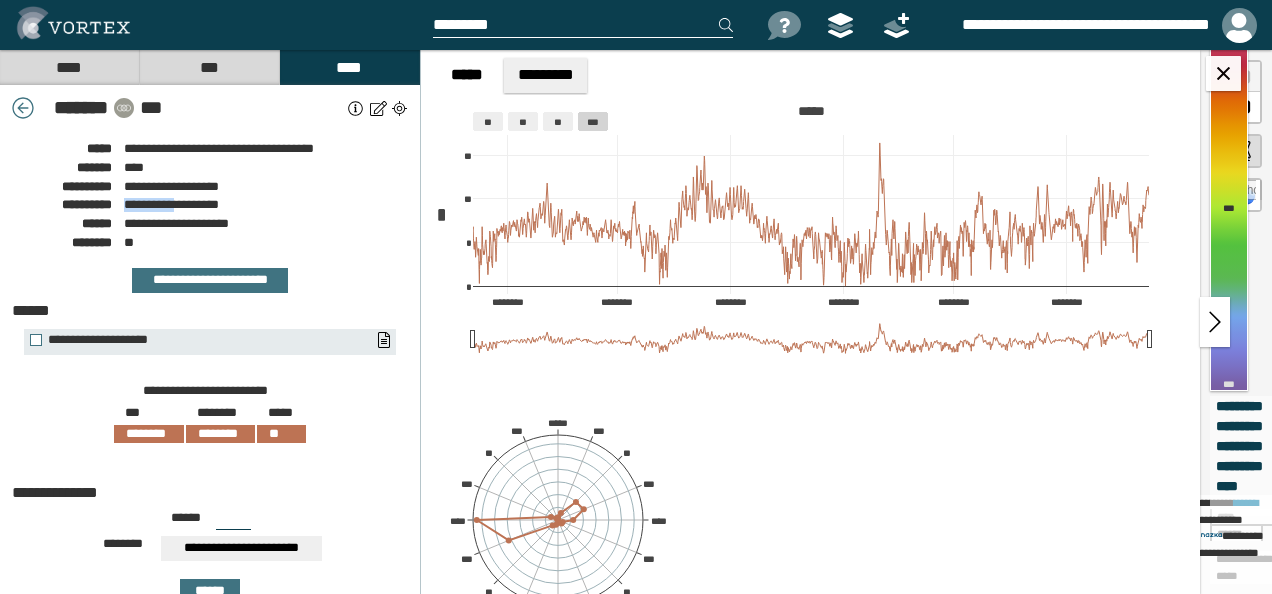 drag, startPoint x: 125, startPoint y: 209, endPoint x: 180, endPoint y: 207, distance: 55.03635 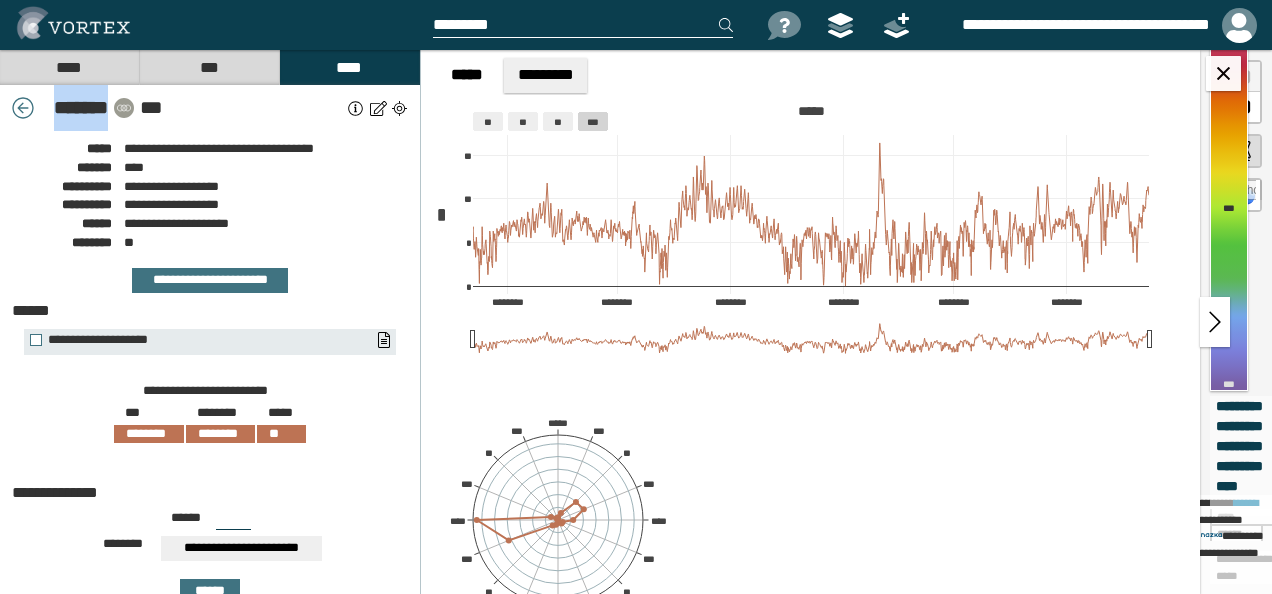 drag, startPoint x: 43, startPoint y: 108, endPoint x: 105, endPoint y: 112, distance: 62.1289 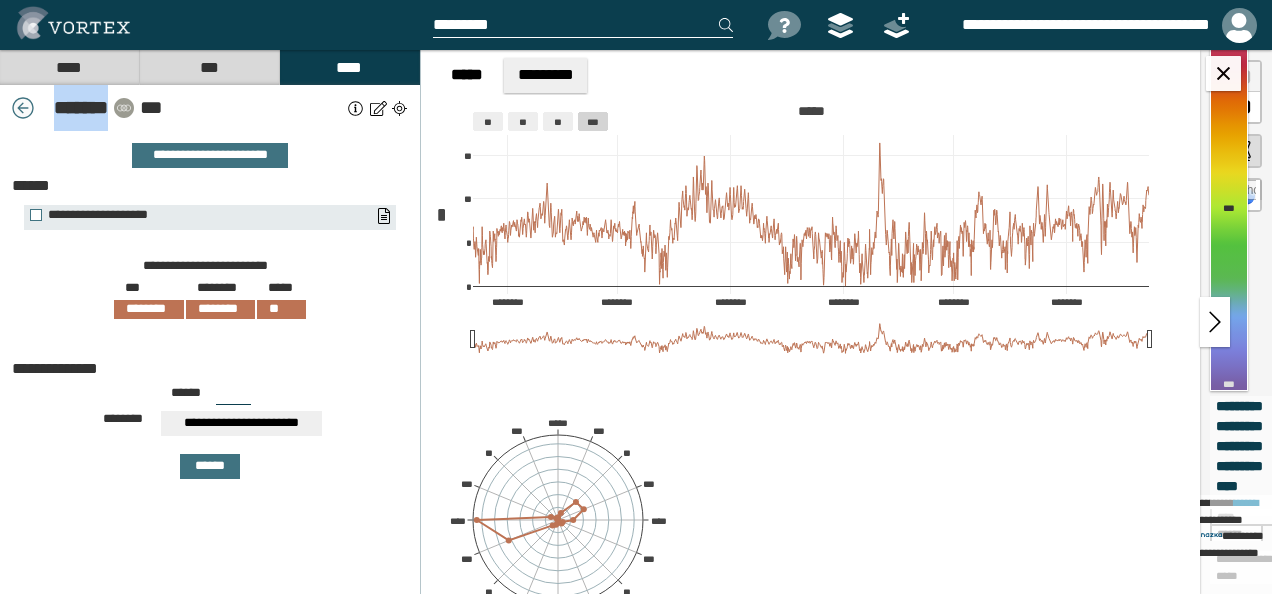 click at bounding box center (23, 108) 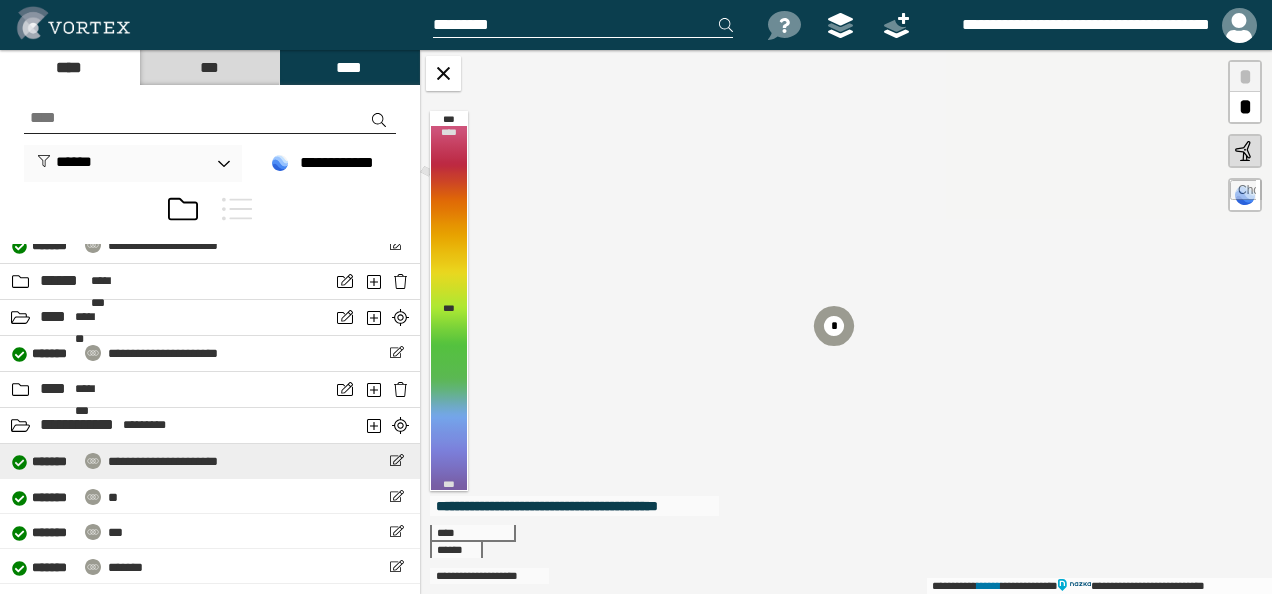 scroll, scrollTop: 1073, scrollLeft: 0, axis: vertical 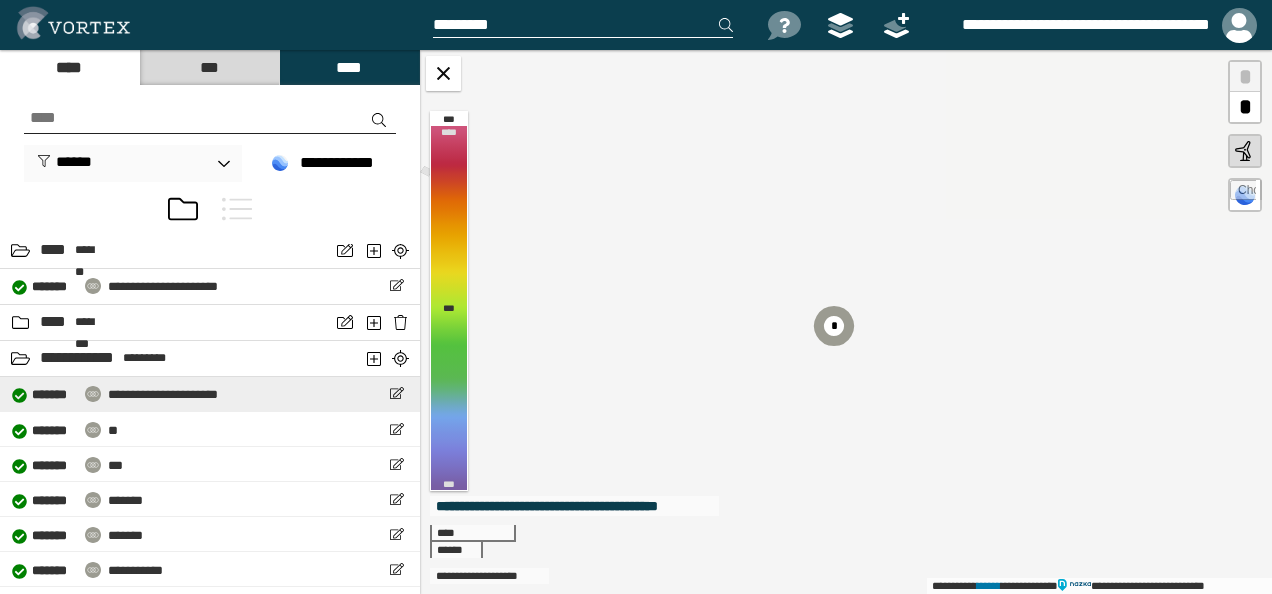 click on "**********" at bounding box center (163, 394) 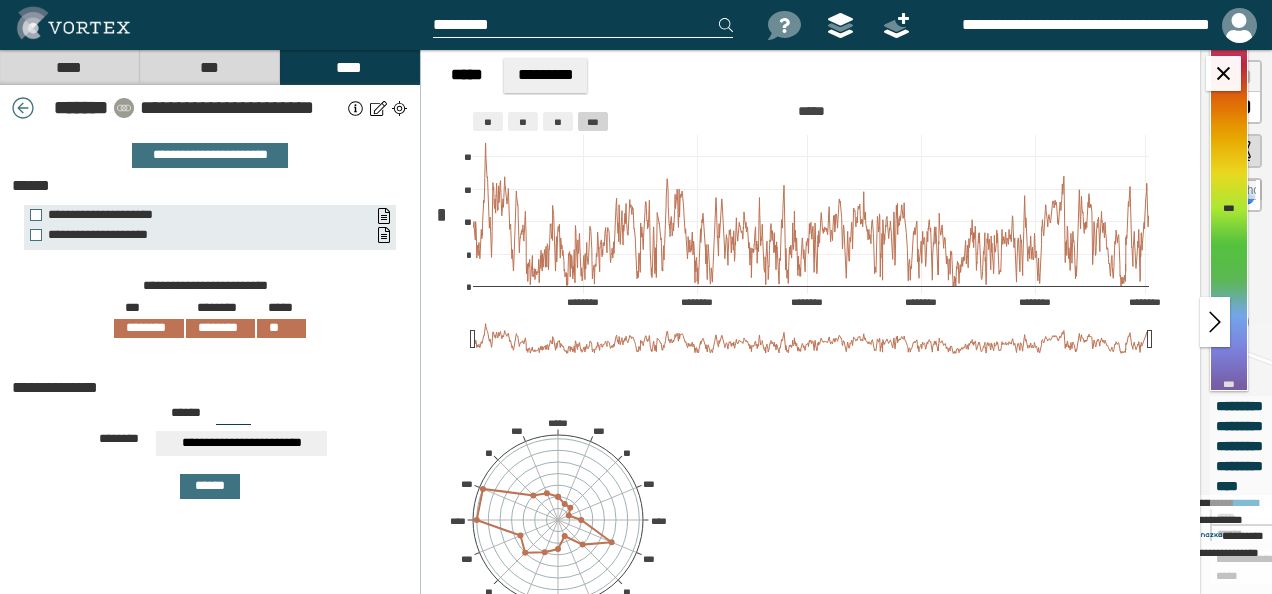 click on "**********" at bounding box center [241, 108] 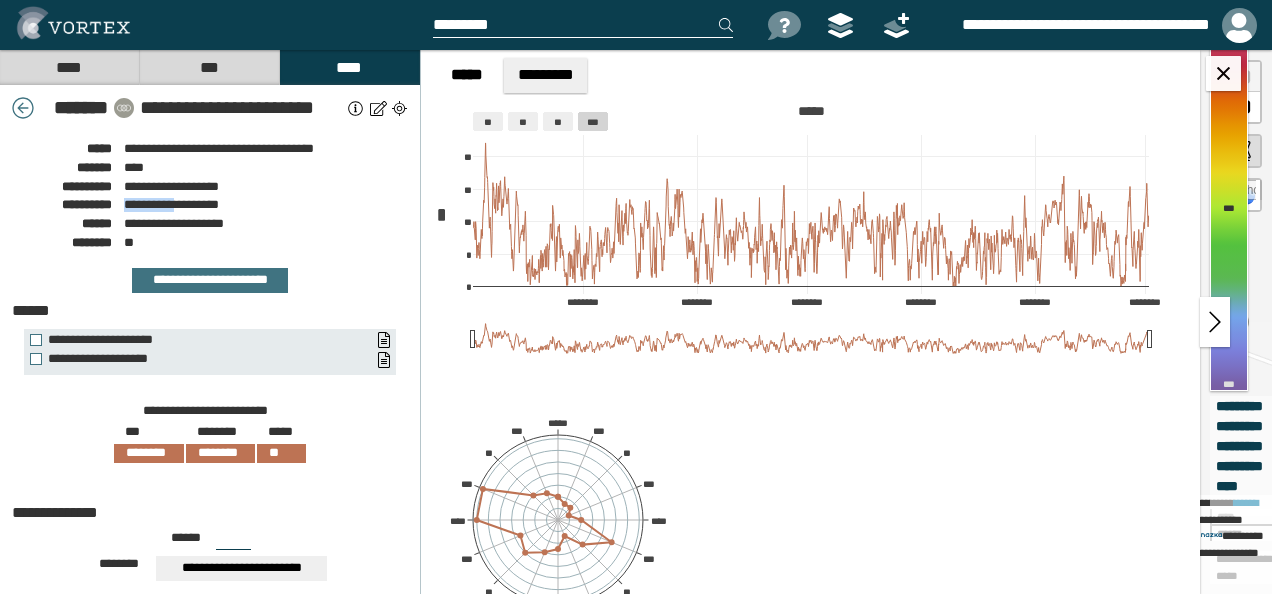 drag, startPoint x: 124, startPoint y: 204, endPoint x: 182, endPoint y: 208, distance: 58.137768 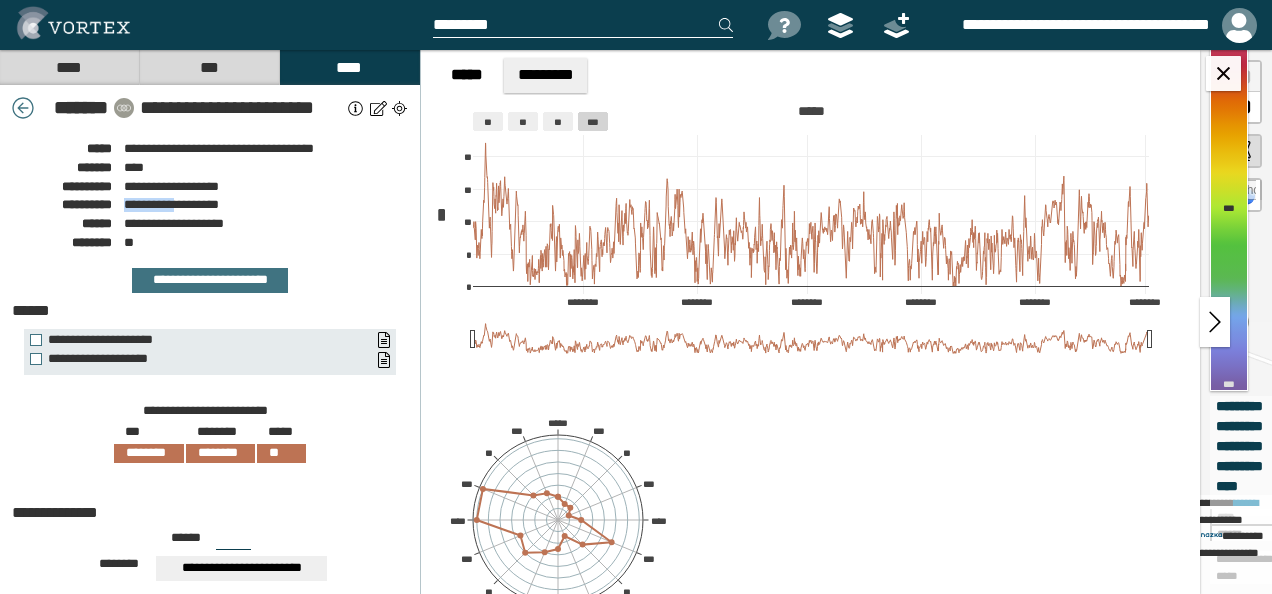 click on "**********" at bounding box center [171, 204] 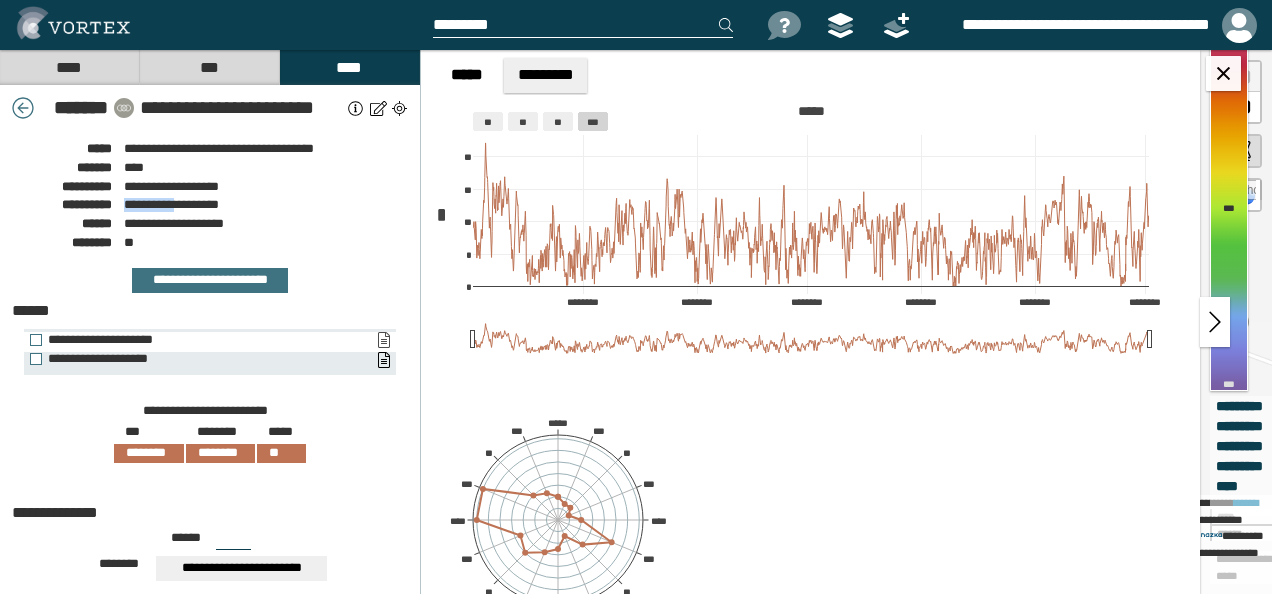 click on "**********" at bounding box center [383, 340] 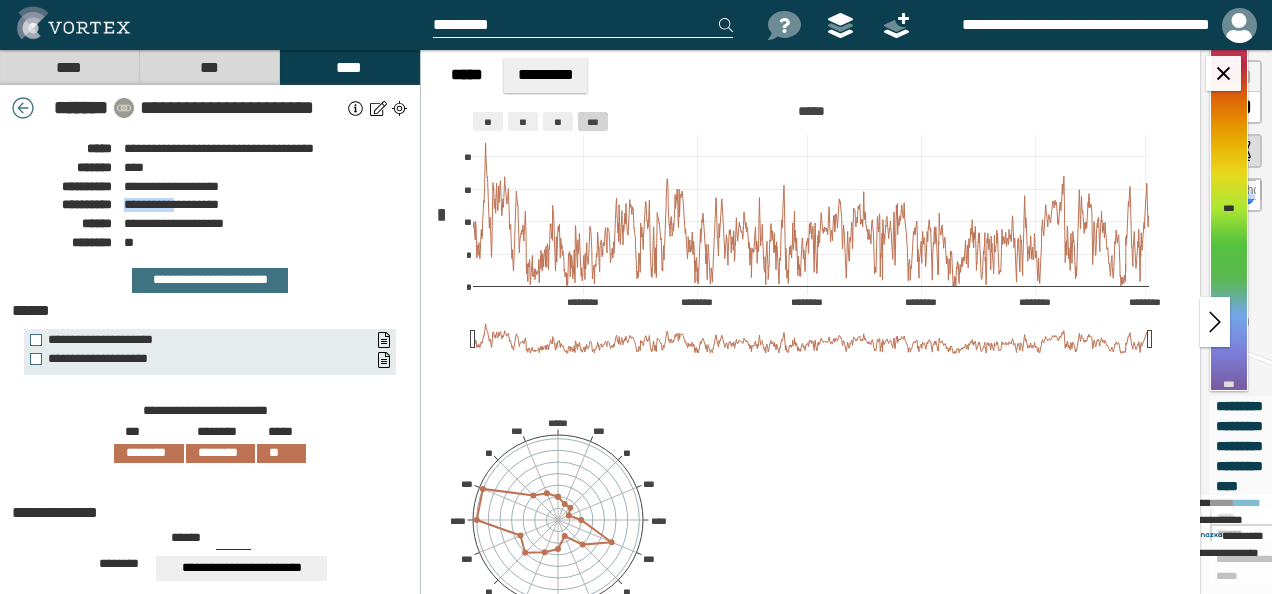 click on "**********" at bounding box center [636, 297] 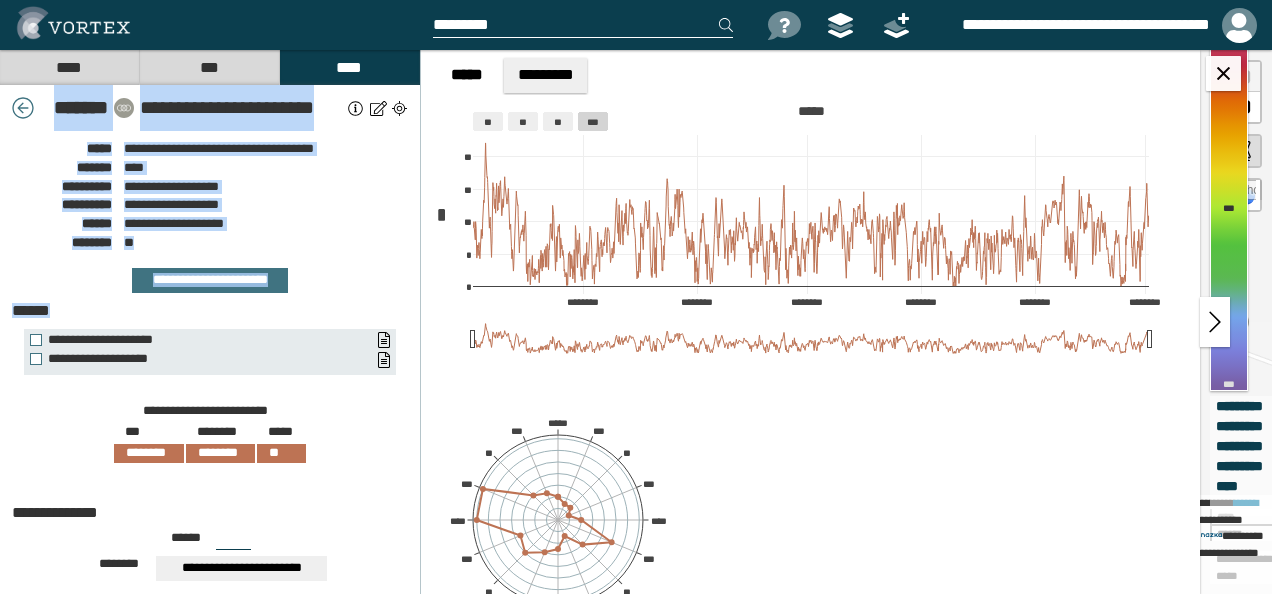 click on "**********" at bounding box center [636, 297] 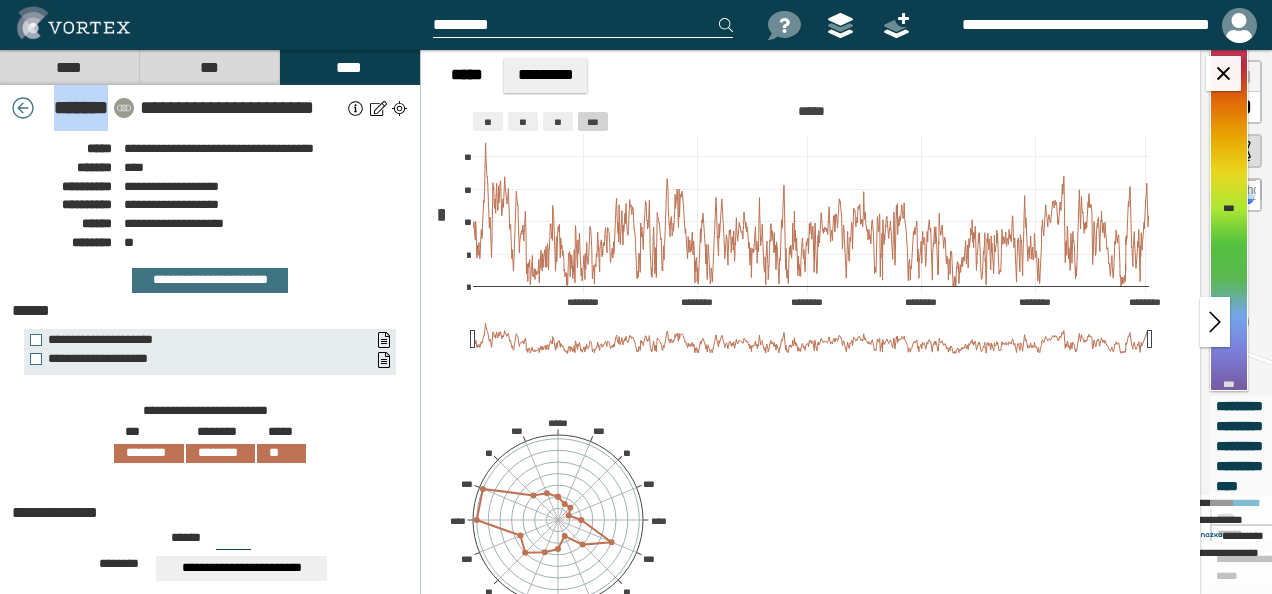 drag, startPoint x: 44, startPoint y: 110, endPoint x: 105, endPoint y: 112, distance: 61.03278 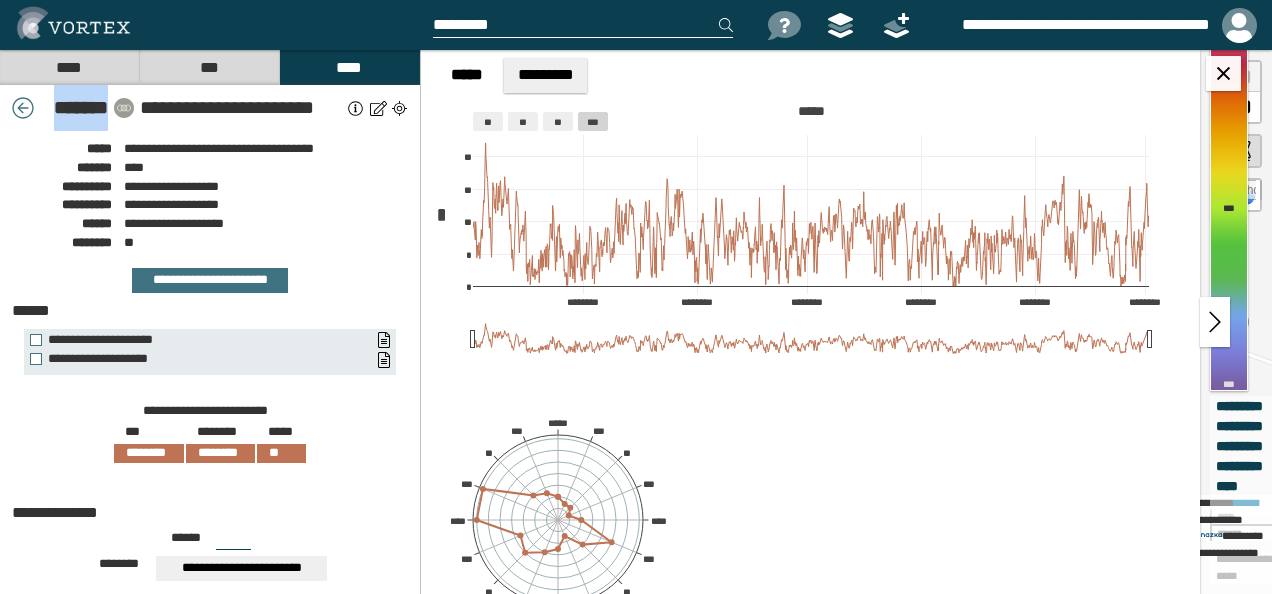 click on "* ******" at bounding box center [77, 108] 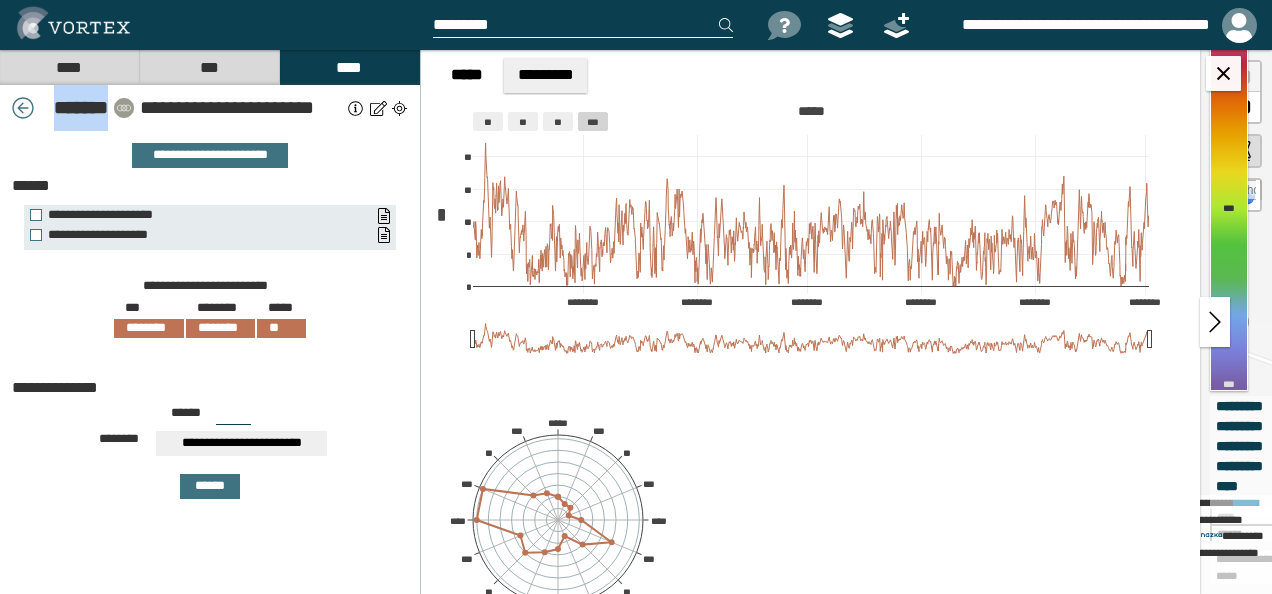 click at bounding box center [23, 108] 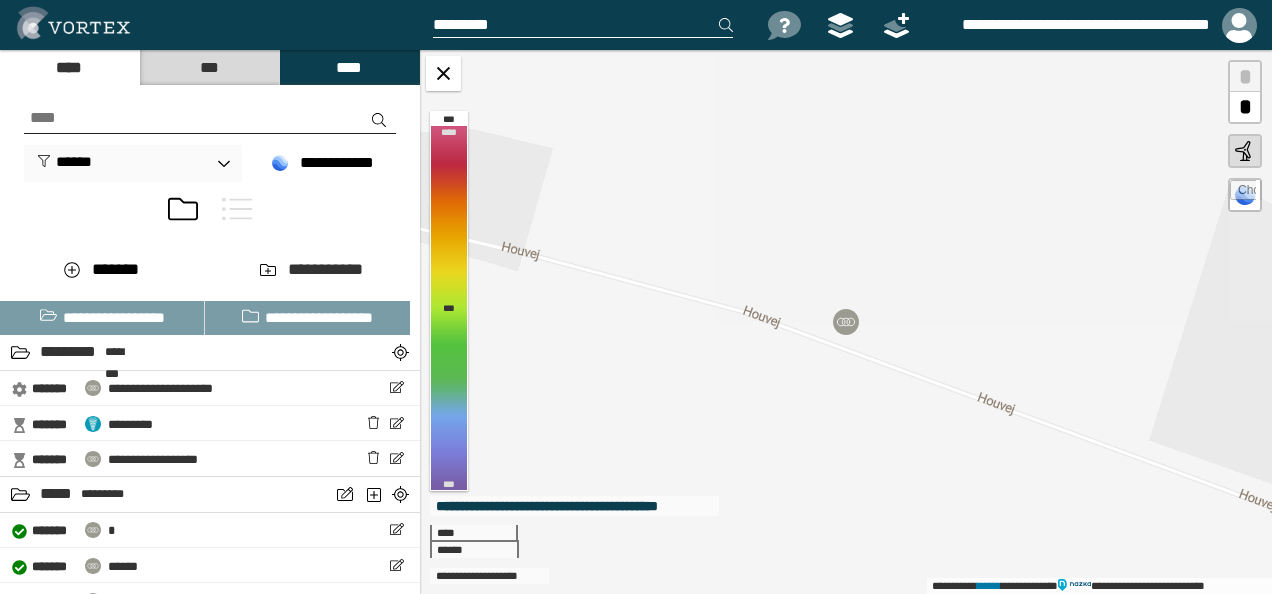 click on "***" at bounding box center [209, 67] 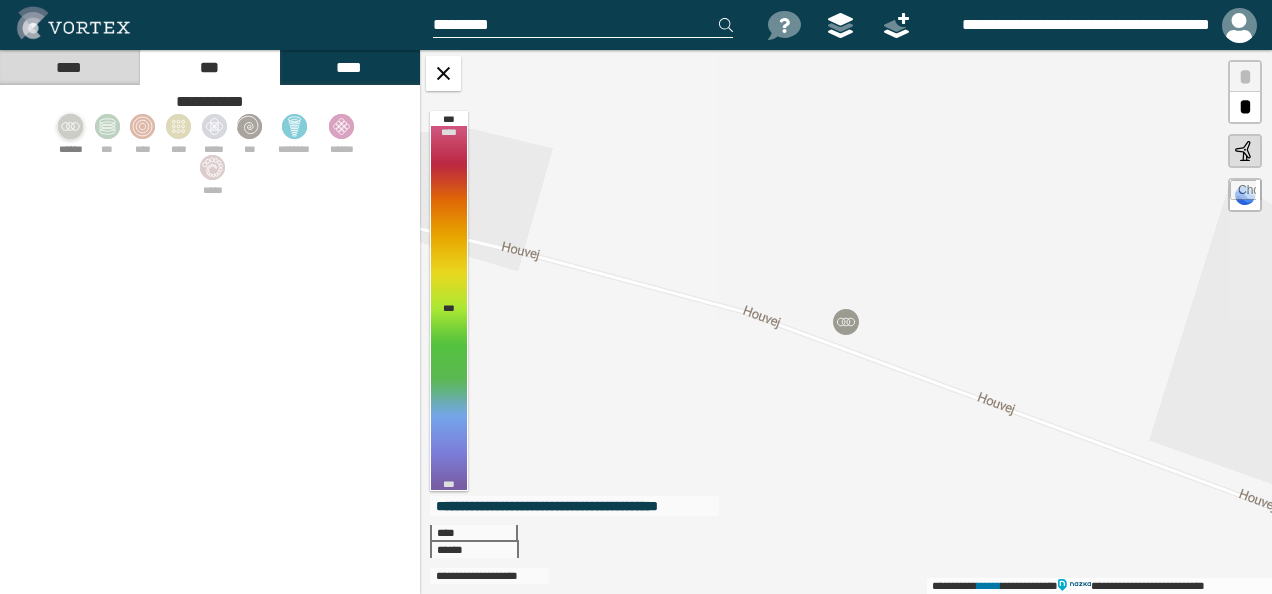 click 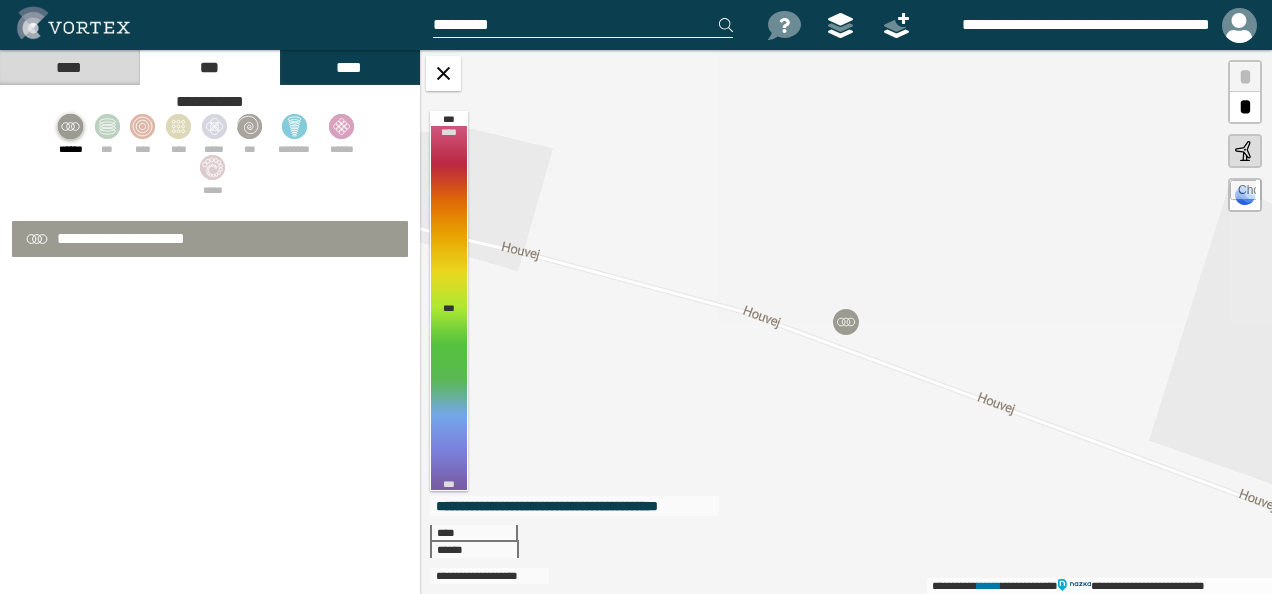 select on "*" 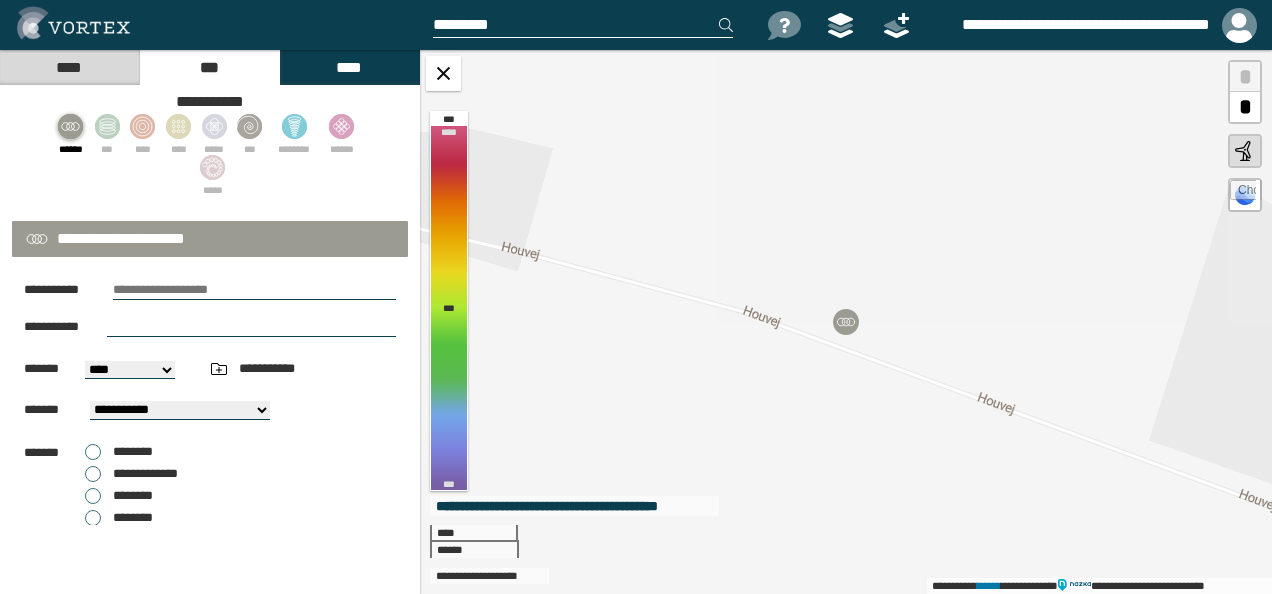 click on "********" at bounding box center (133, 451) 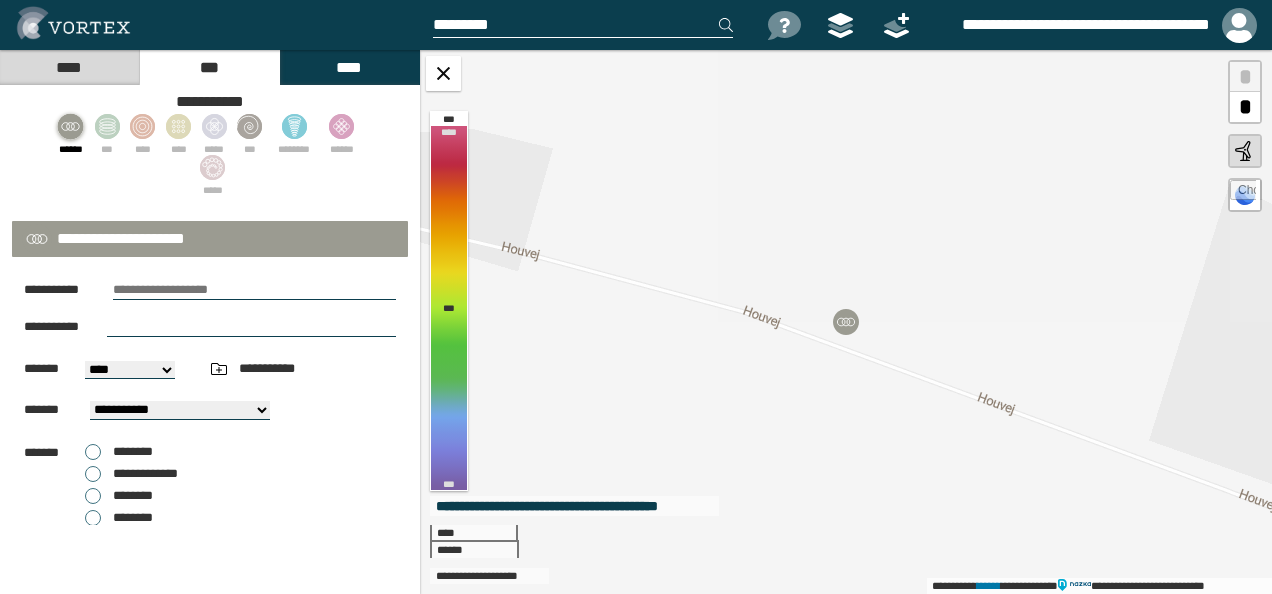 scroll, scrollTop: 218, scrollLeft: 0, axis: vertical 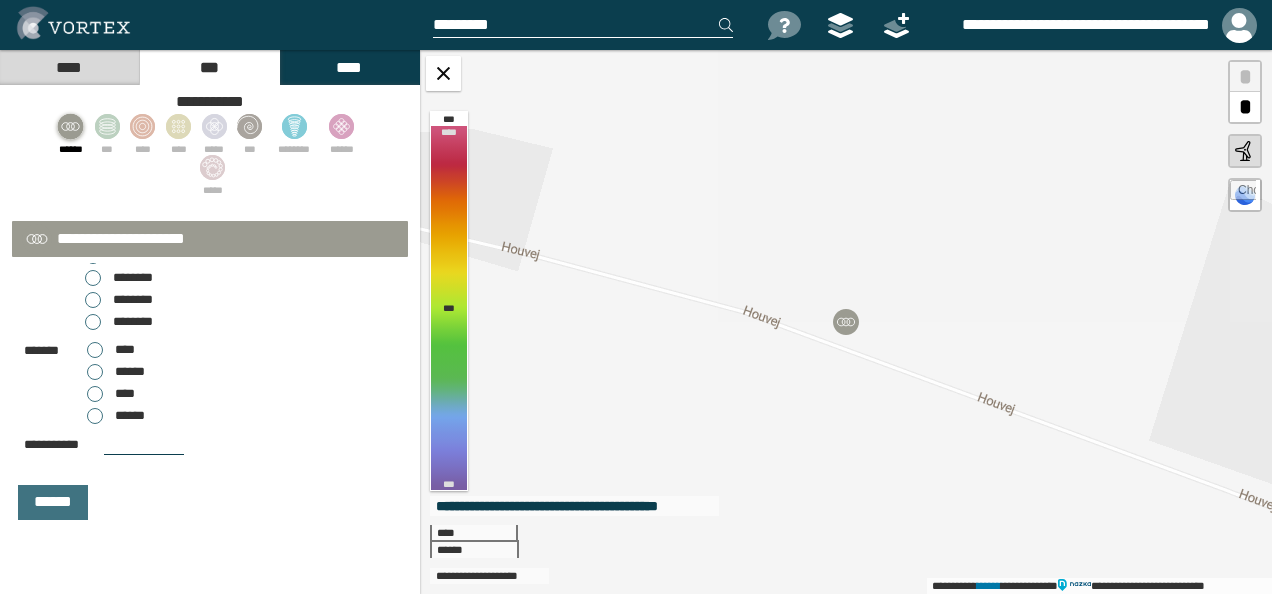 click on "****" at bounding box center [69, 67] 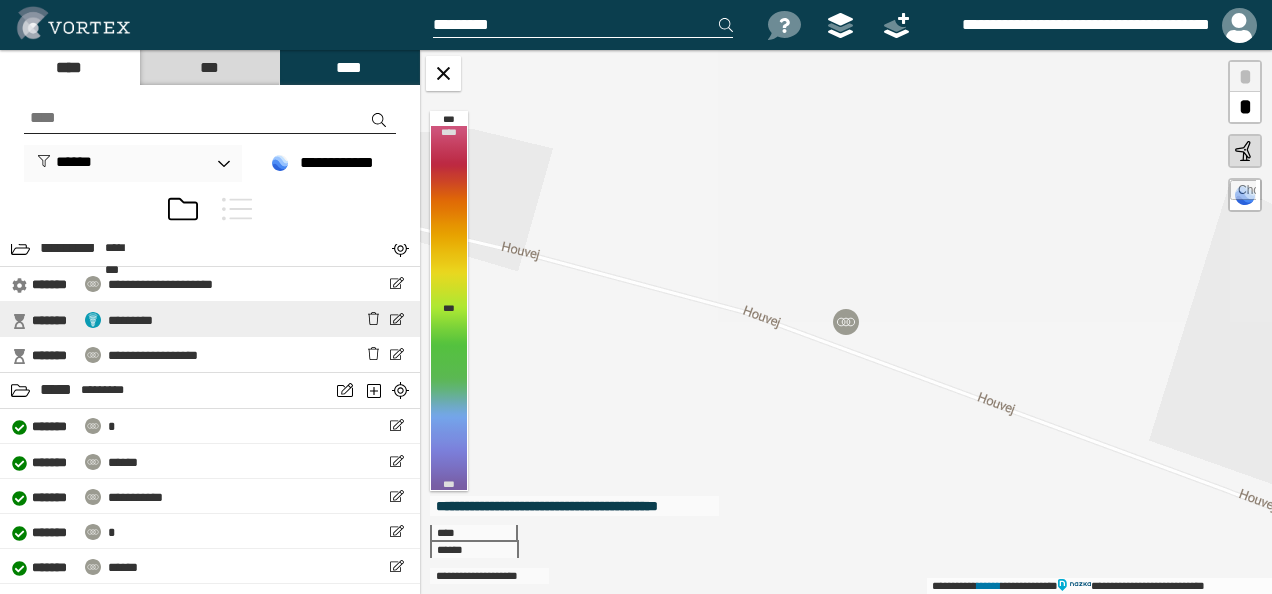 scroll, scrollTop: 200, scrollLeft: 0, axis: vertical 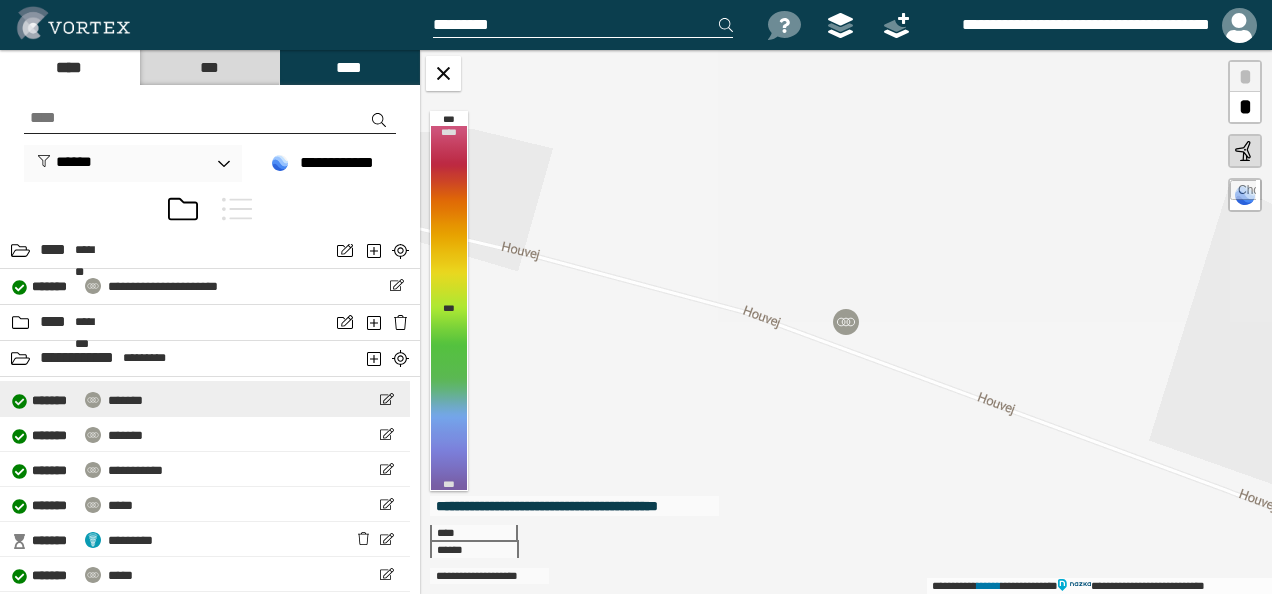 click on "*******" at bounding box center [125, 400] 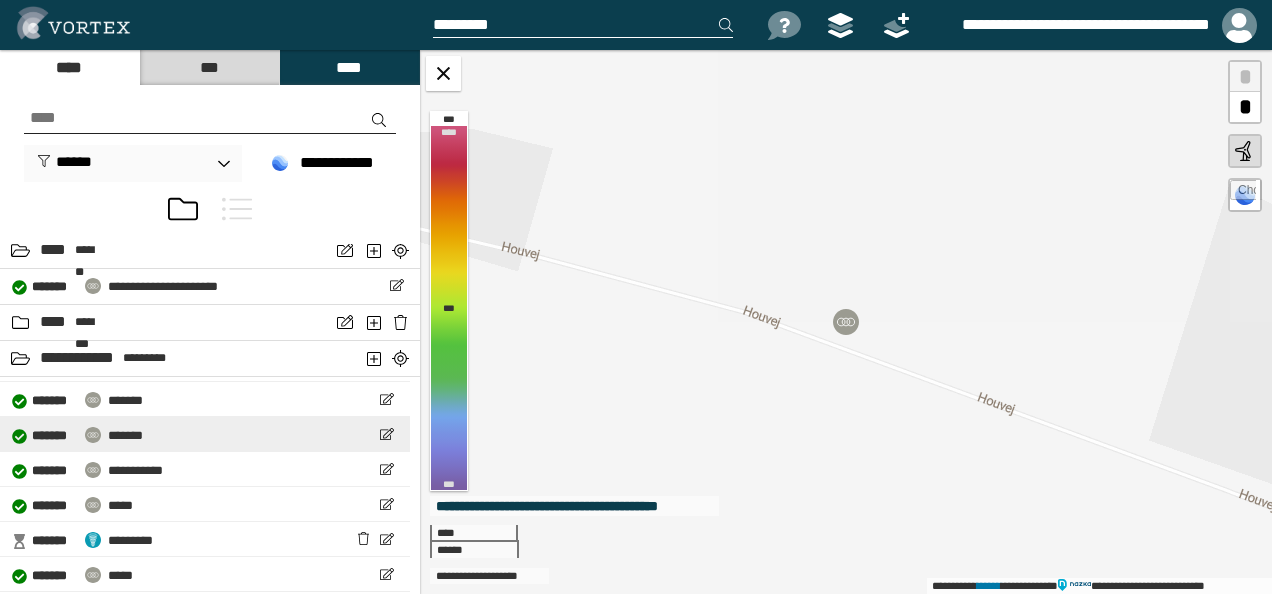 select on "*" 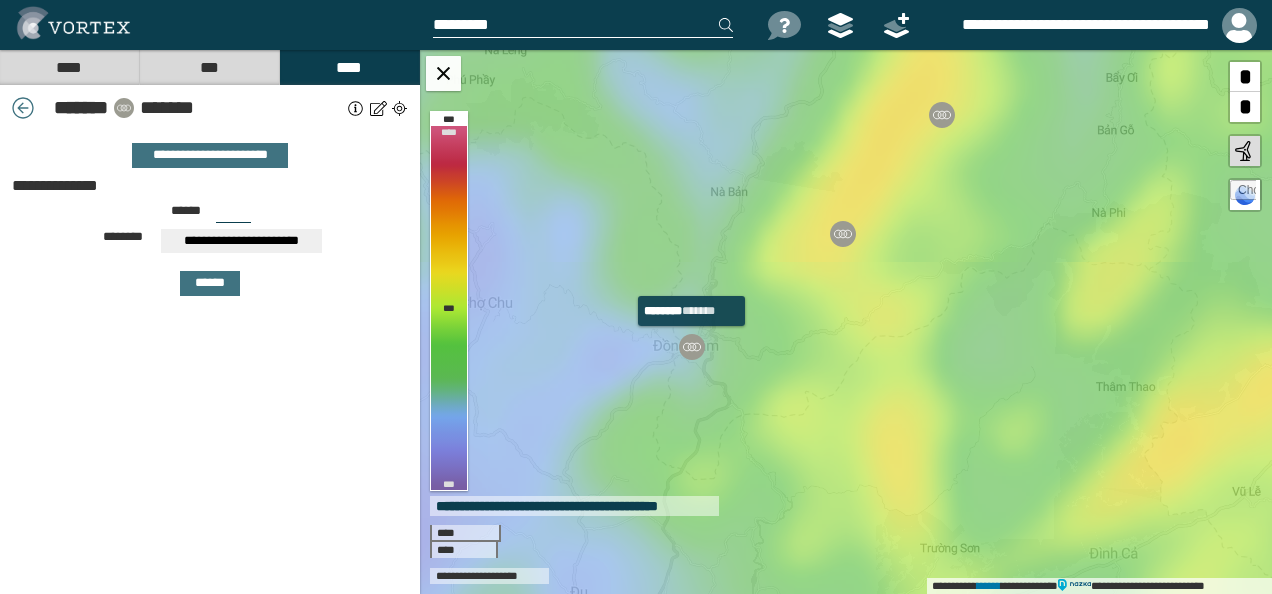 click at bounding box center (692, 347) 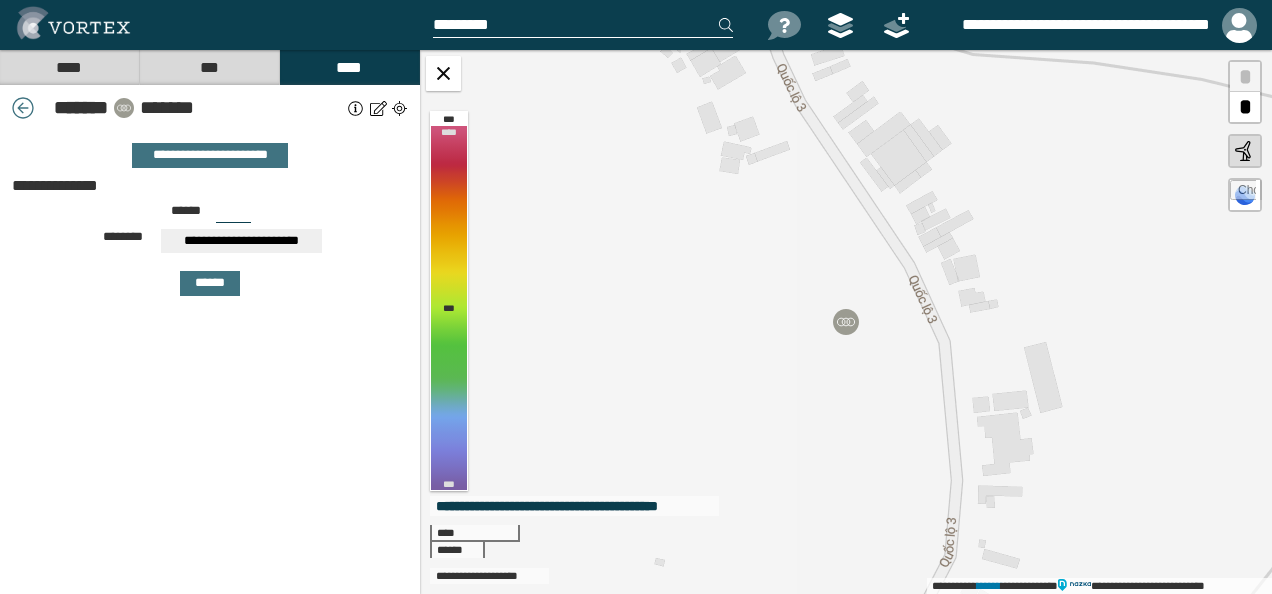 click on "*******" at bounding box center [241, 108] 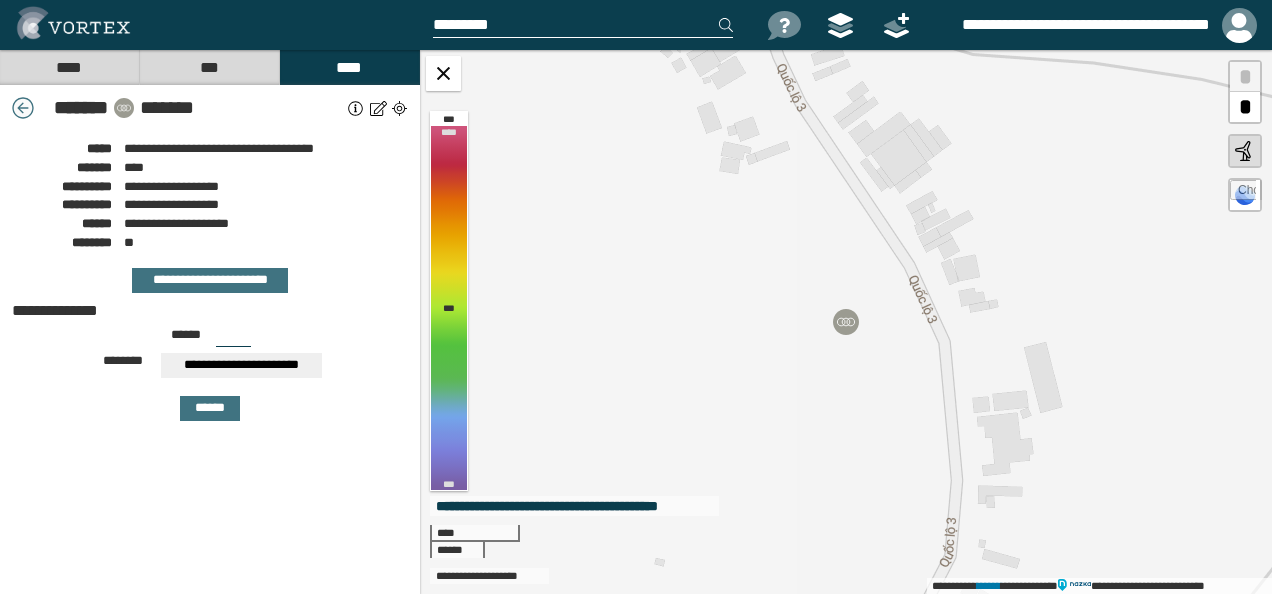 click at bounding box center [23, 108] 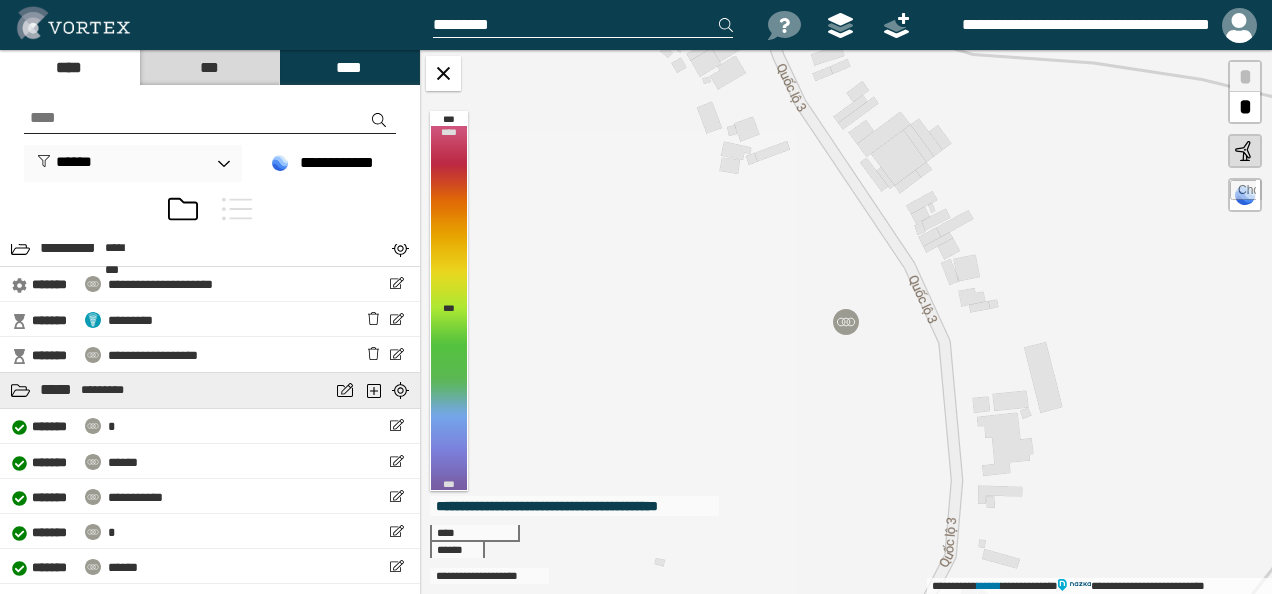 scroll, scrollTop: 200, scrollLeft: 0, axis: vertical 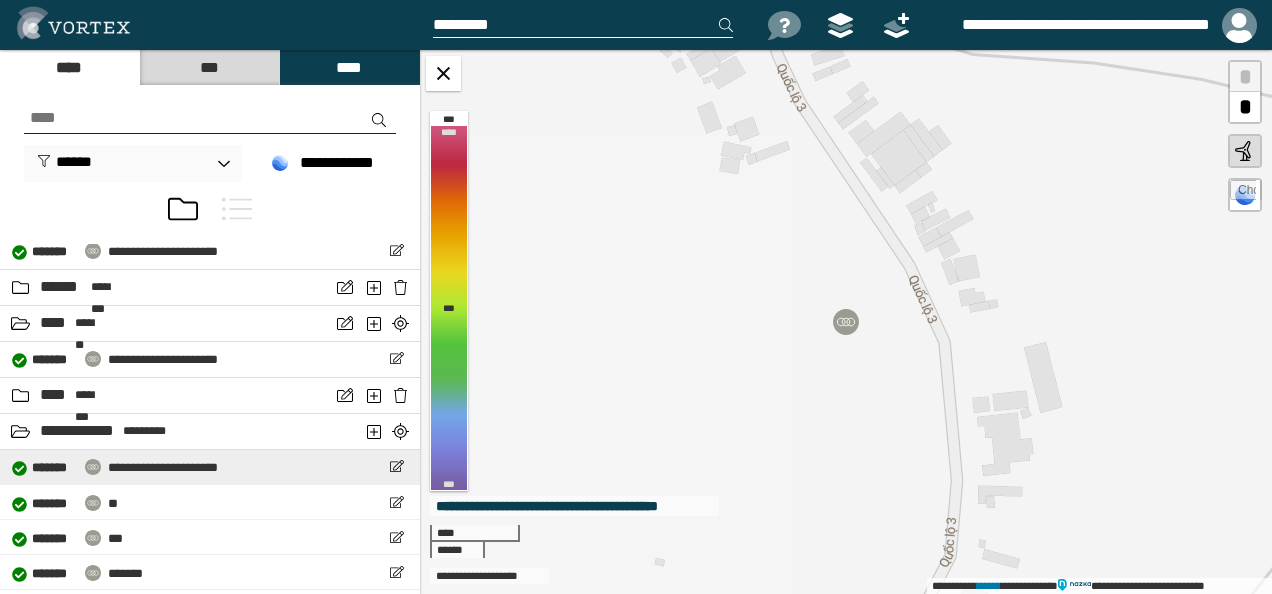 click on "**********" at bounding box center (163, 467) 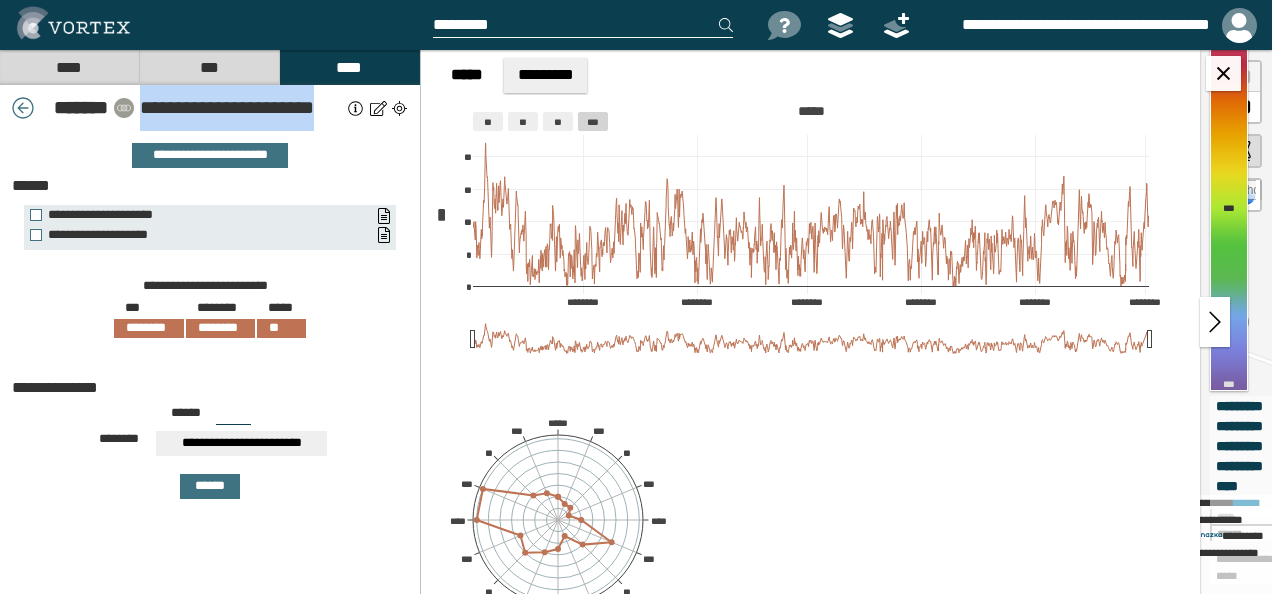 drag, startPoint x: 140, startPoint y: 119, endPoint x: 308, endPoint y: 119, distance: 168 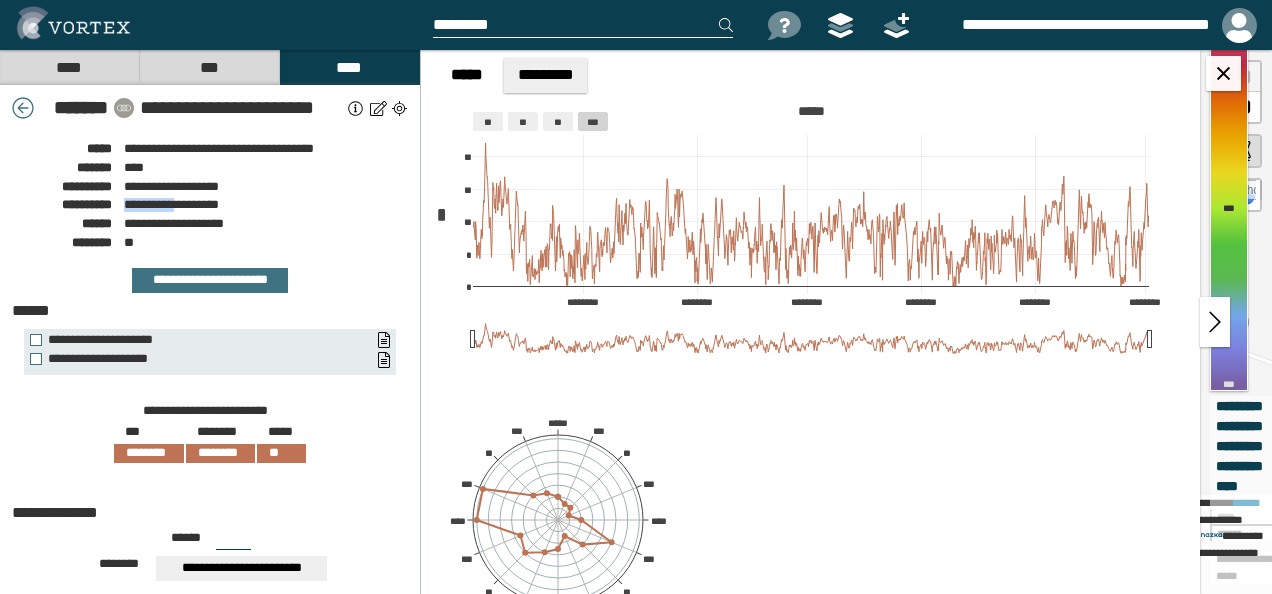 drag, startPoint x: 123, startPoint y: 206, endPoint x: 184, endPoint y: 205, distance: 61.008198 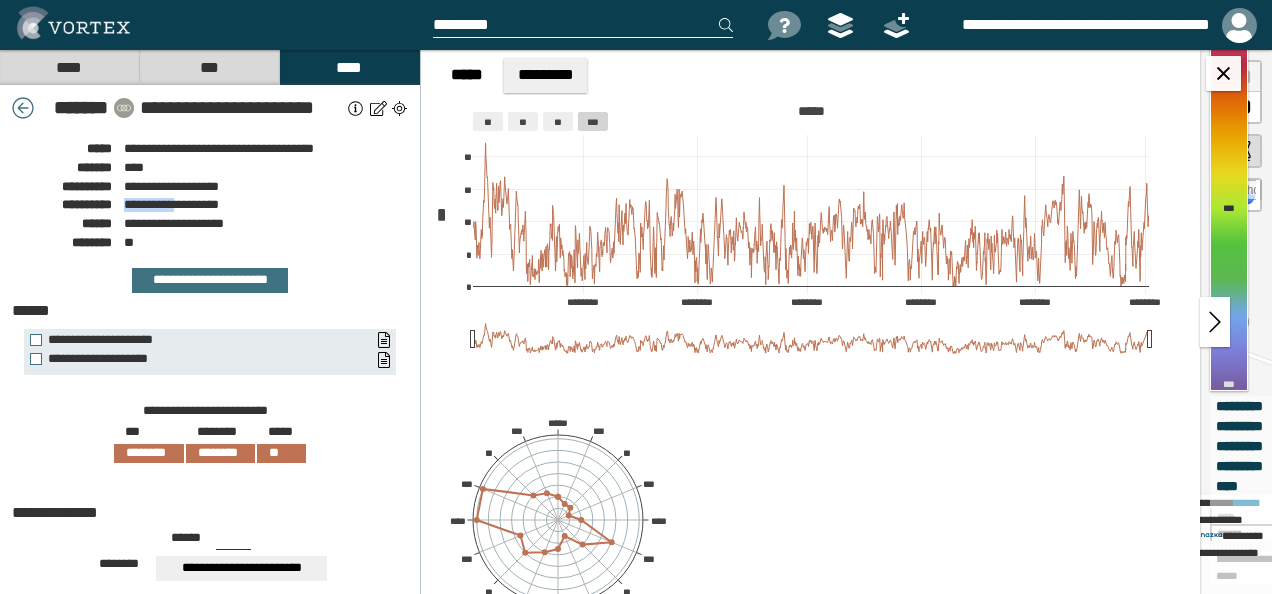 click on "**********" at bounding box center [210, 202] 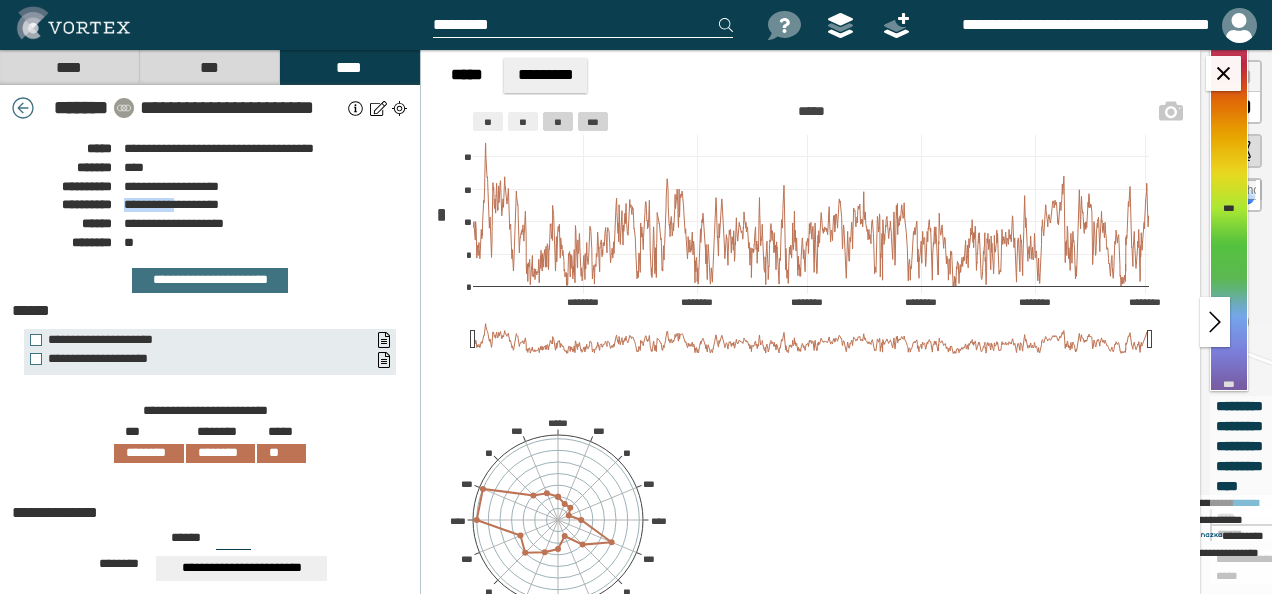 click on "**" 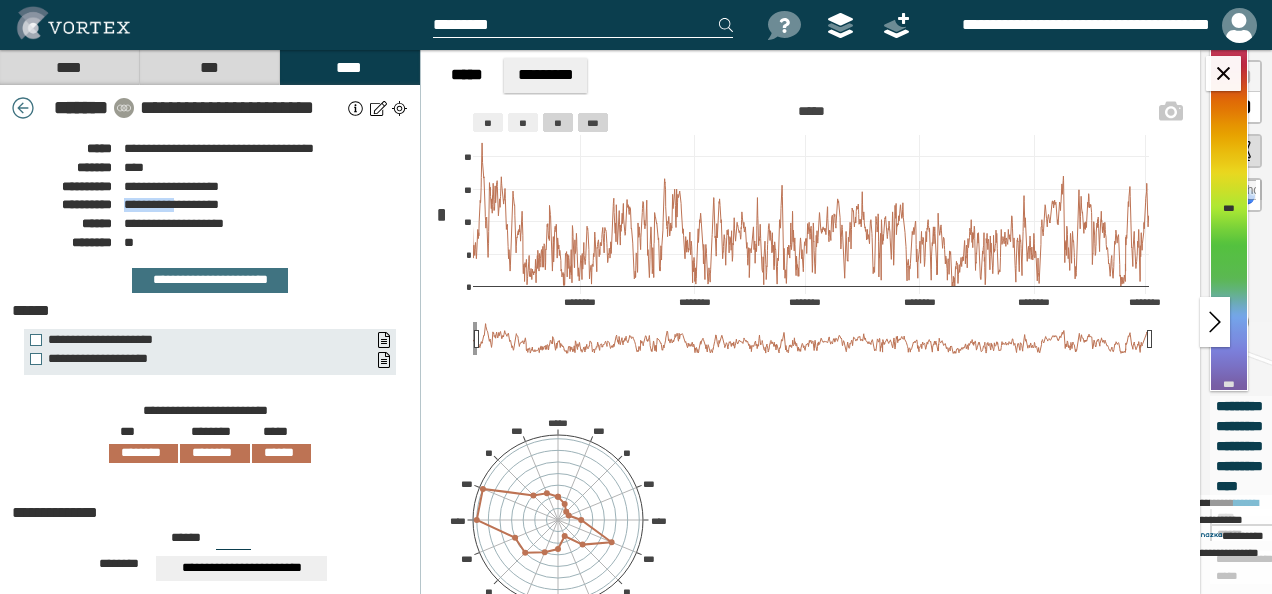 click 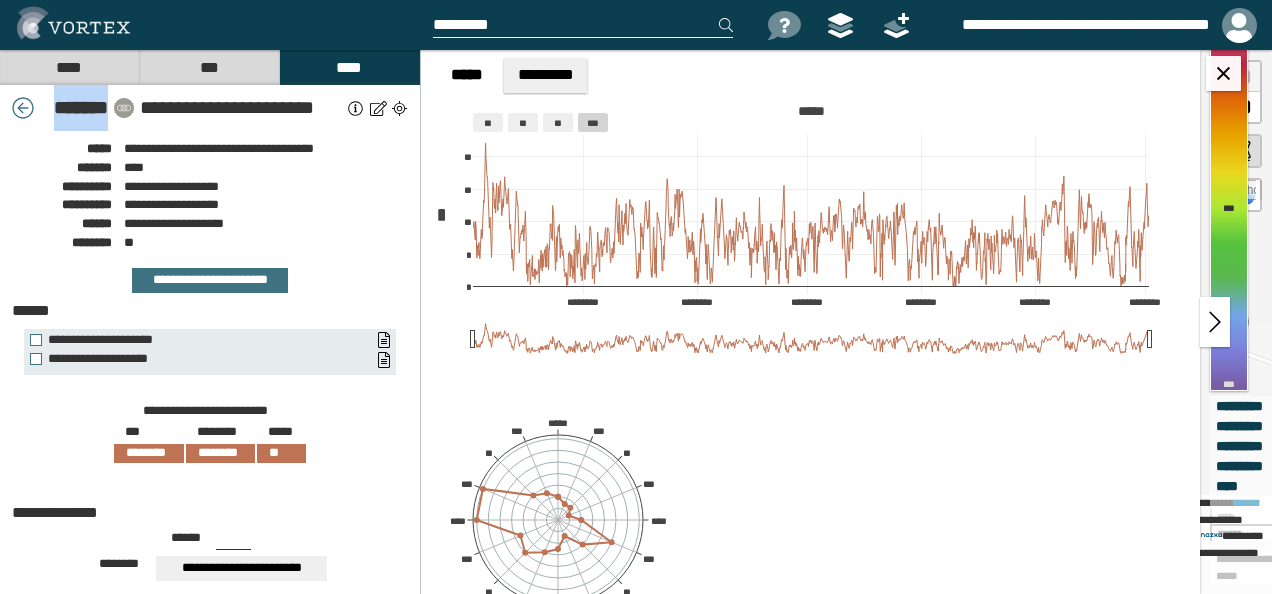drag, startPoint x: 42, startPoint y: 106, endPoint x: 106, endPoint y: 118, distance: 65.11528 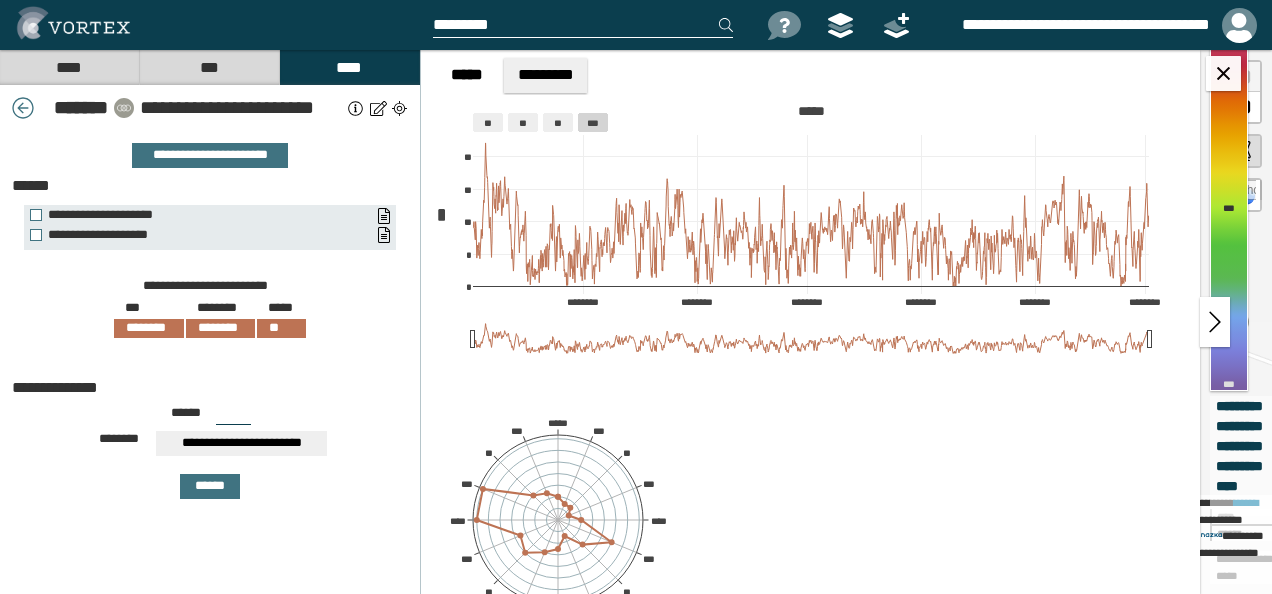 click on "**********" at bounding box center [210, 108] 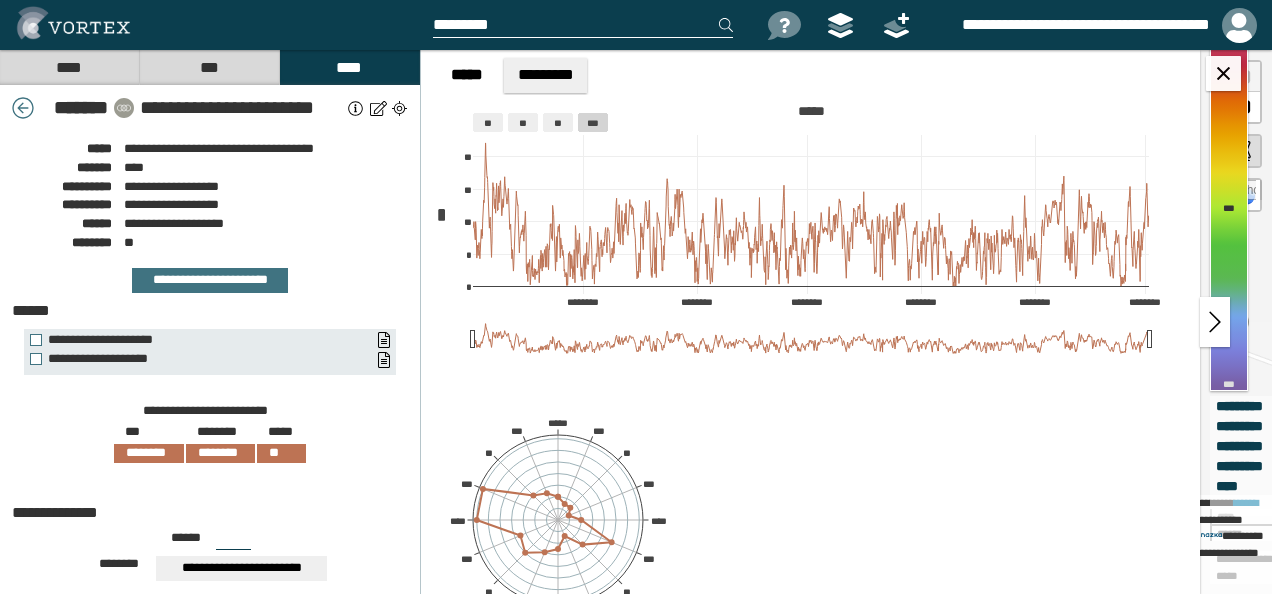 click on "**********" at bounding box center (210, 108) 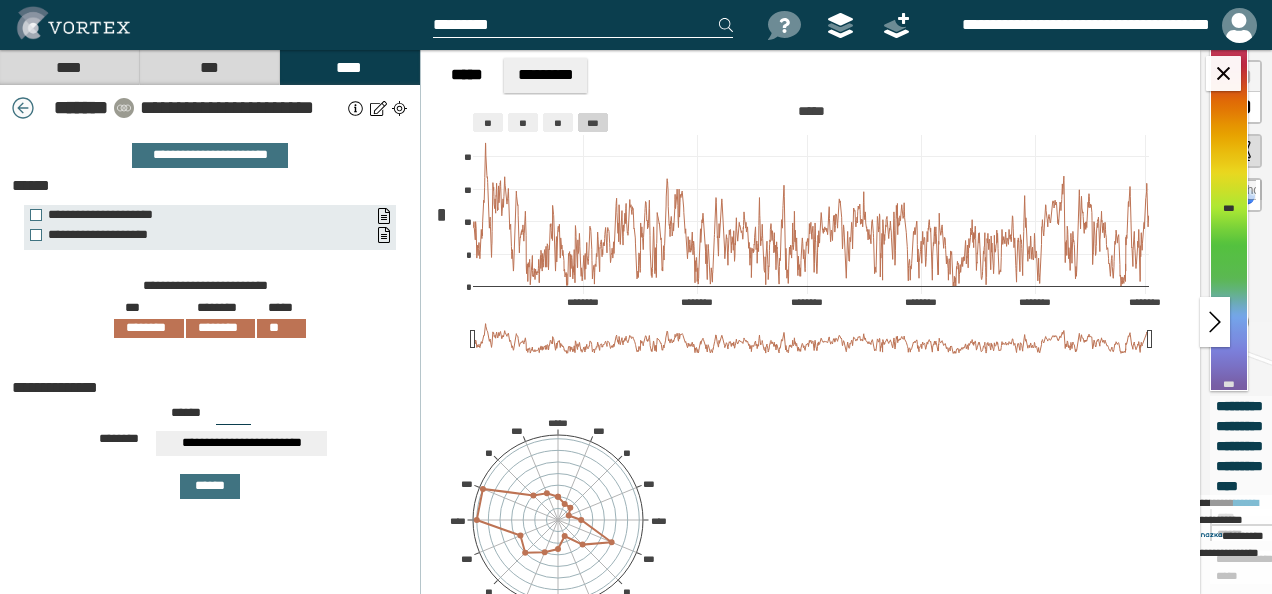 click at bounding box center [23, 108] 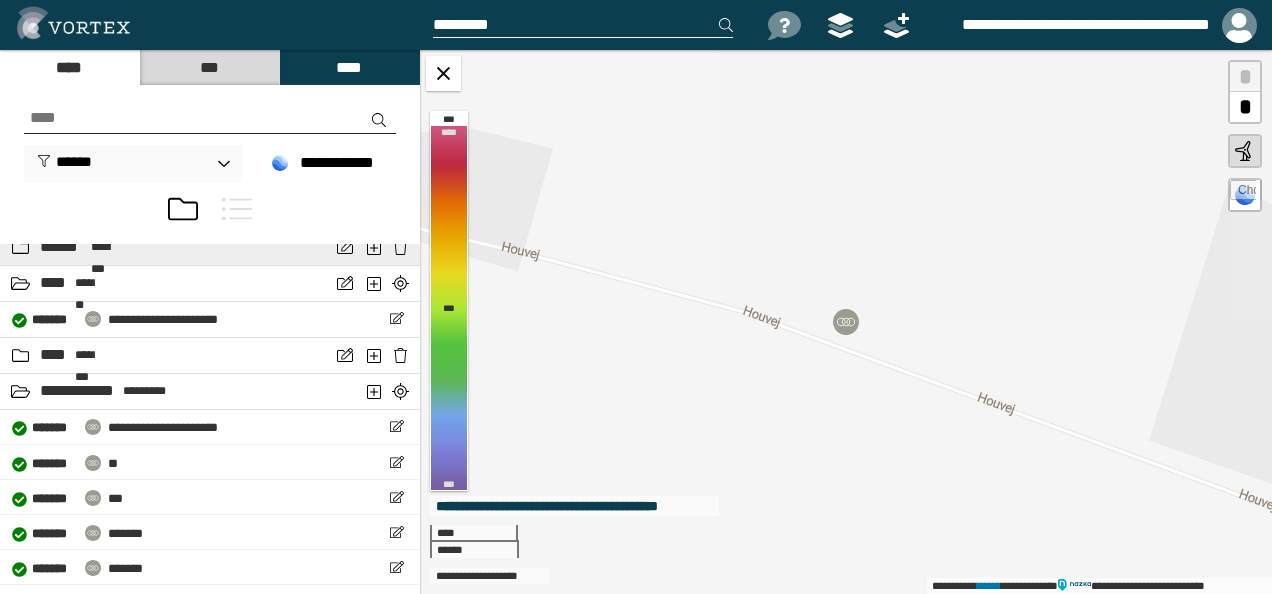 scroll, scrollTop: 1073, scrollLeft: 0, axis: vertical 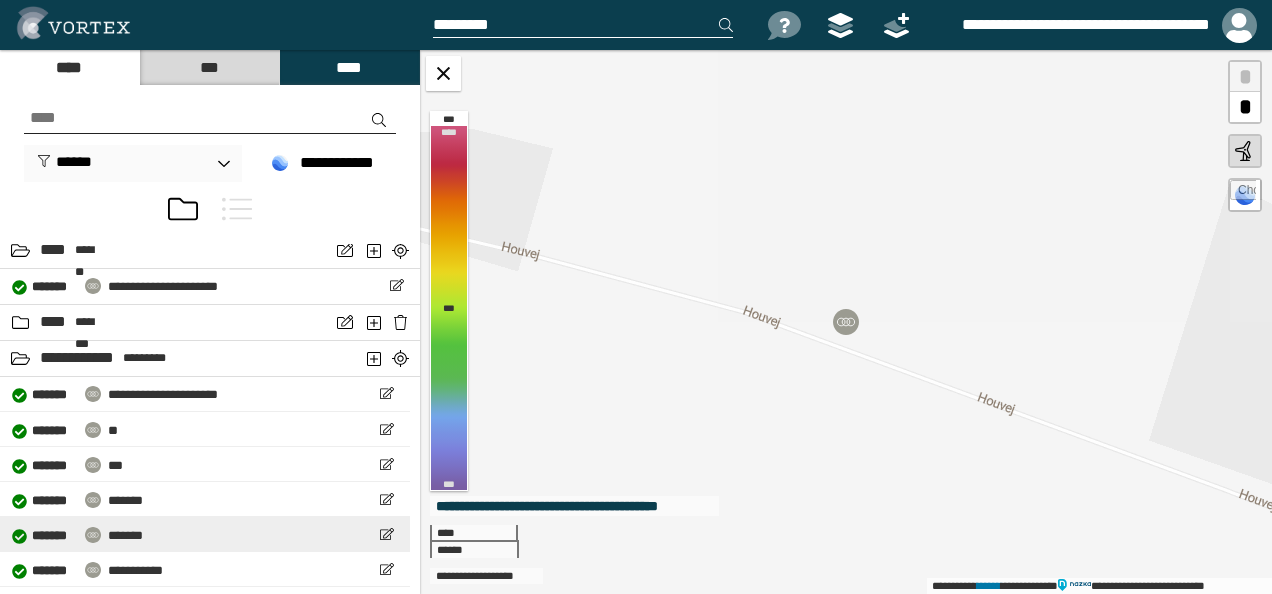 click on "*******" at bounding box center (125, 535) 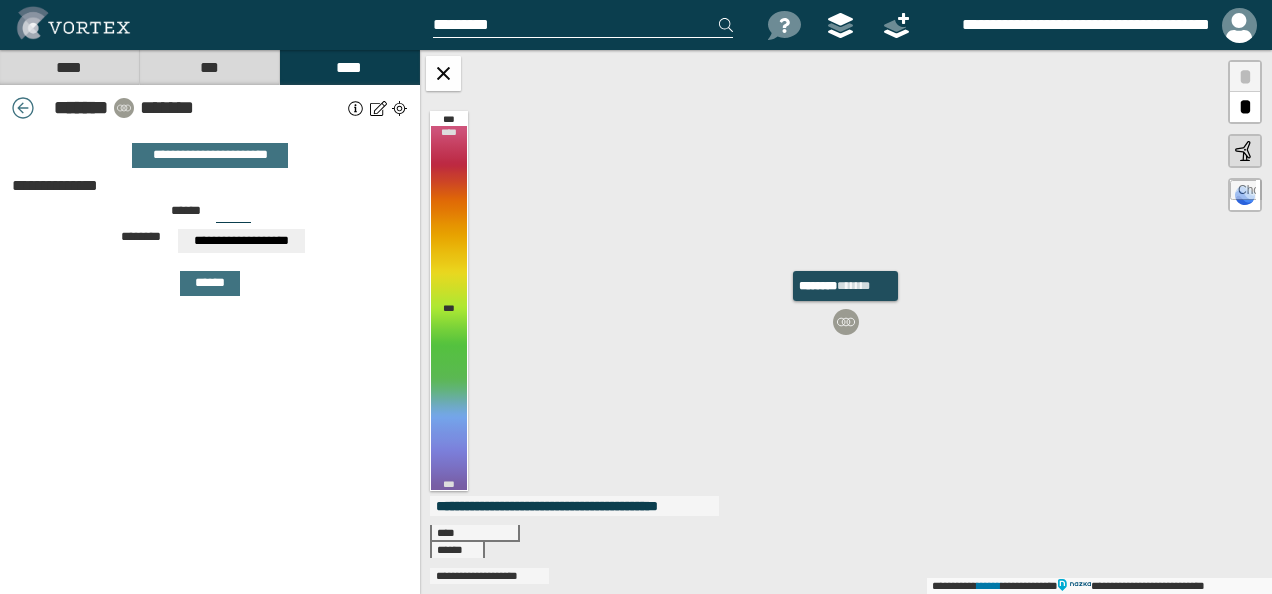 click at bounding box center (846, 322) 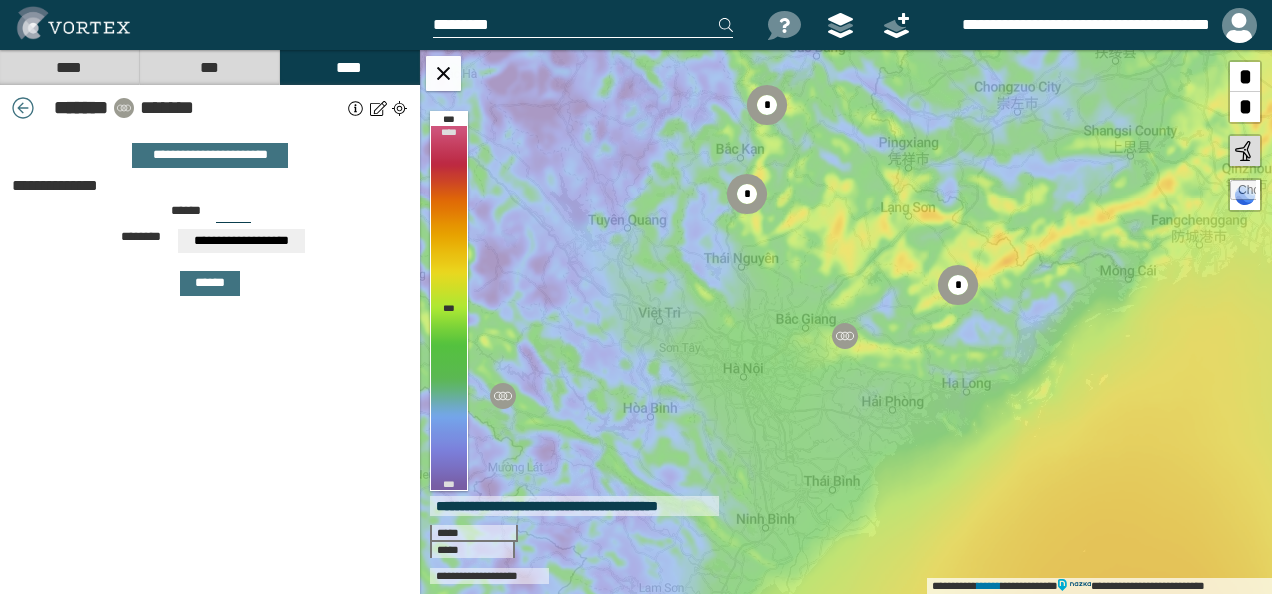 click on "*******" at bounding box center [241, 108] 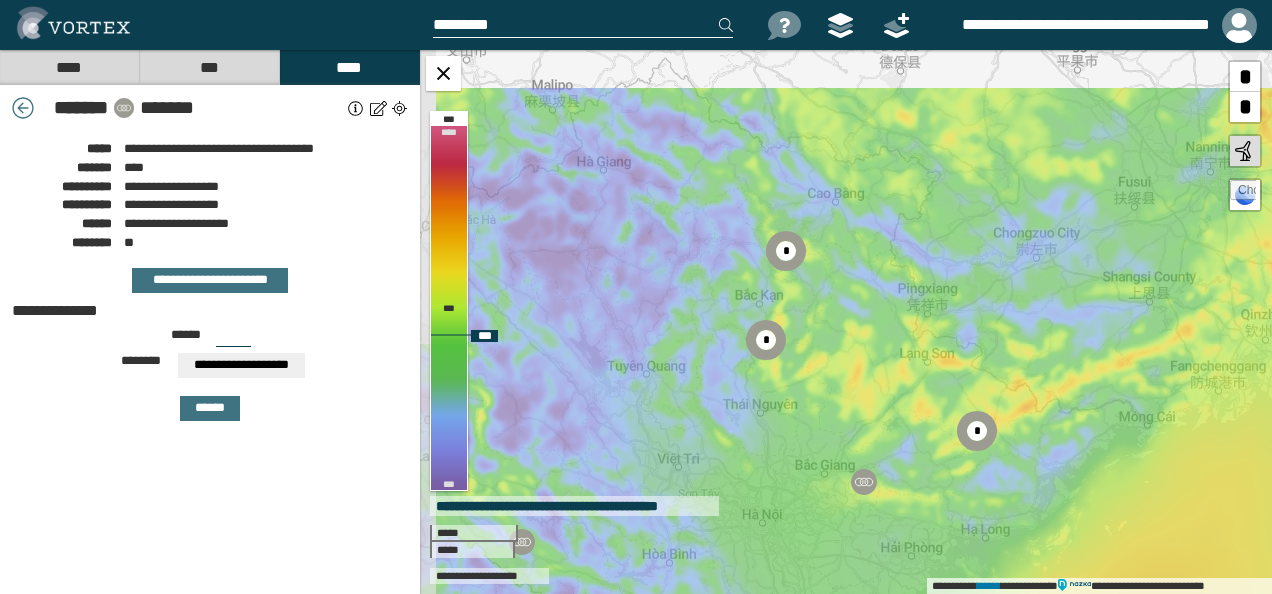 drag, startPoint x: 793, startPoint y: 187, endPoint x: 811, endPoint y: 322, distance: 136.19472 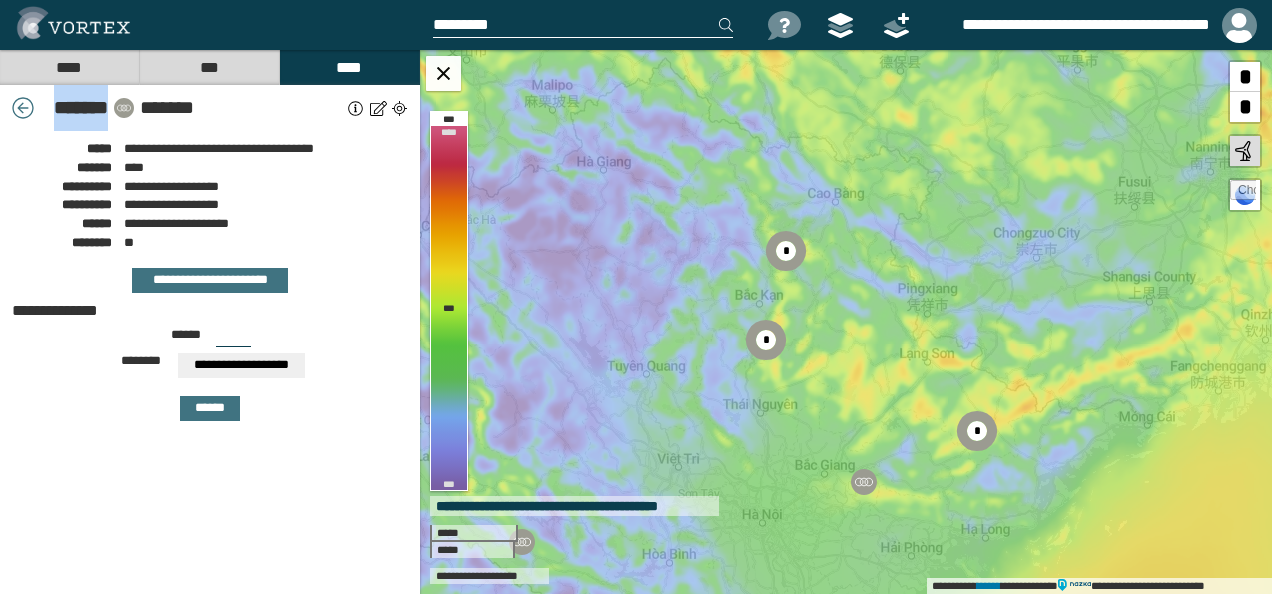 drag, startPoint x: 40, startPoint y: 108, endPoint x: 106, endPoint y: 107, distance: 66.007576 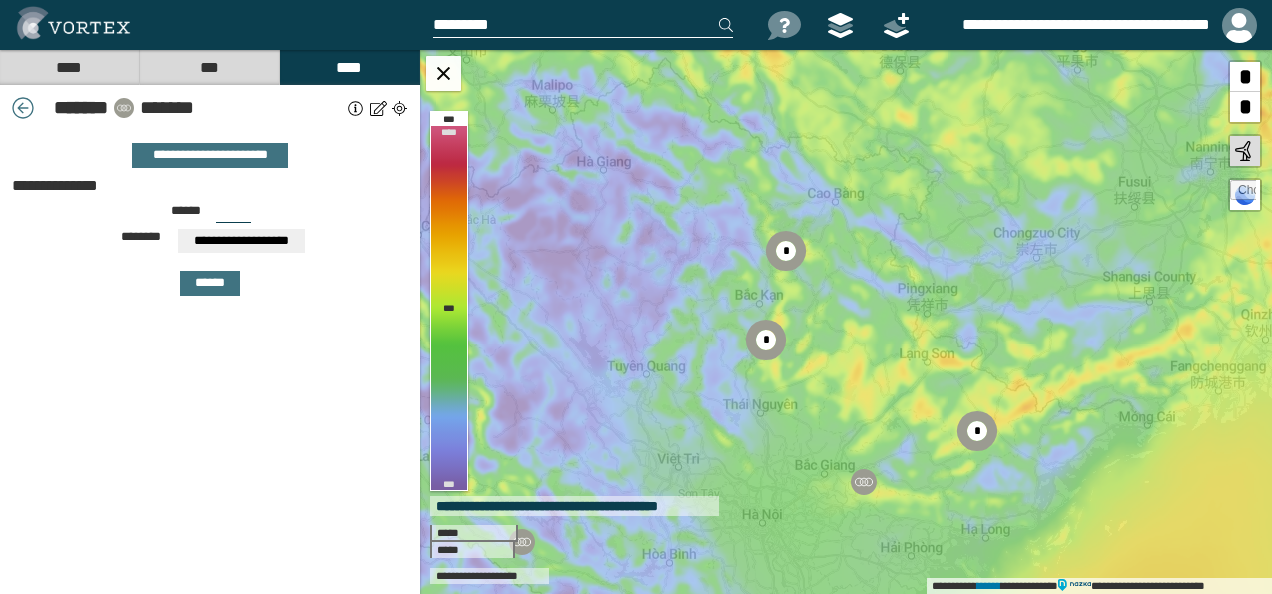 click on "*******" at bounding box center (241, 108) 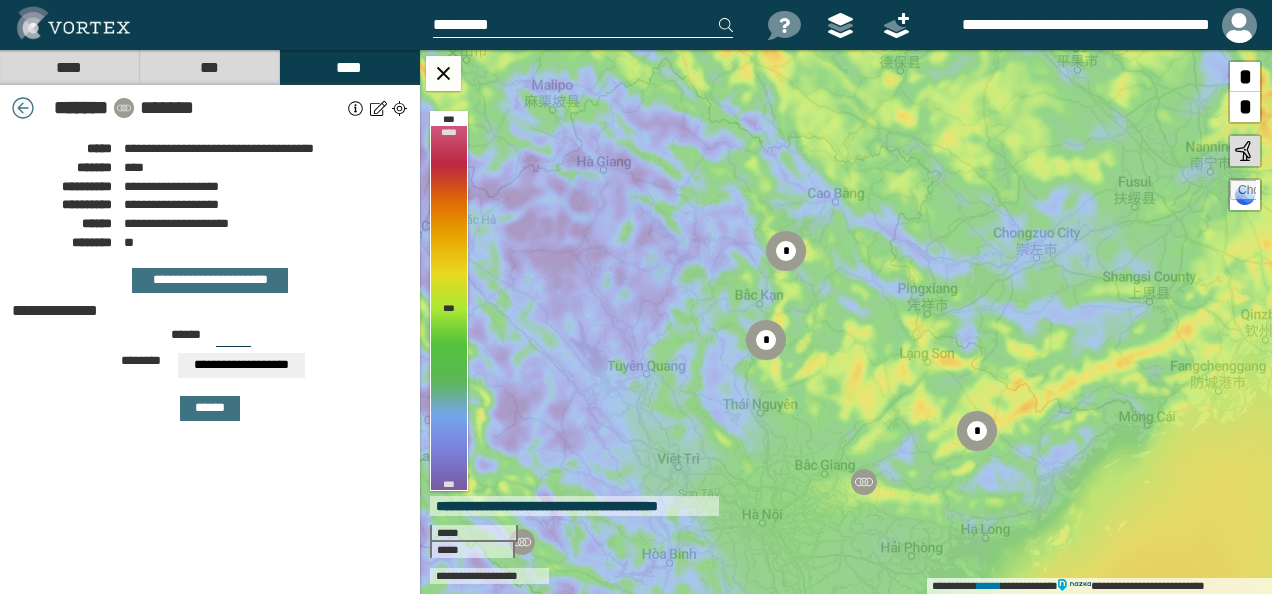 click at bounding box center (23, 108) 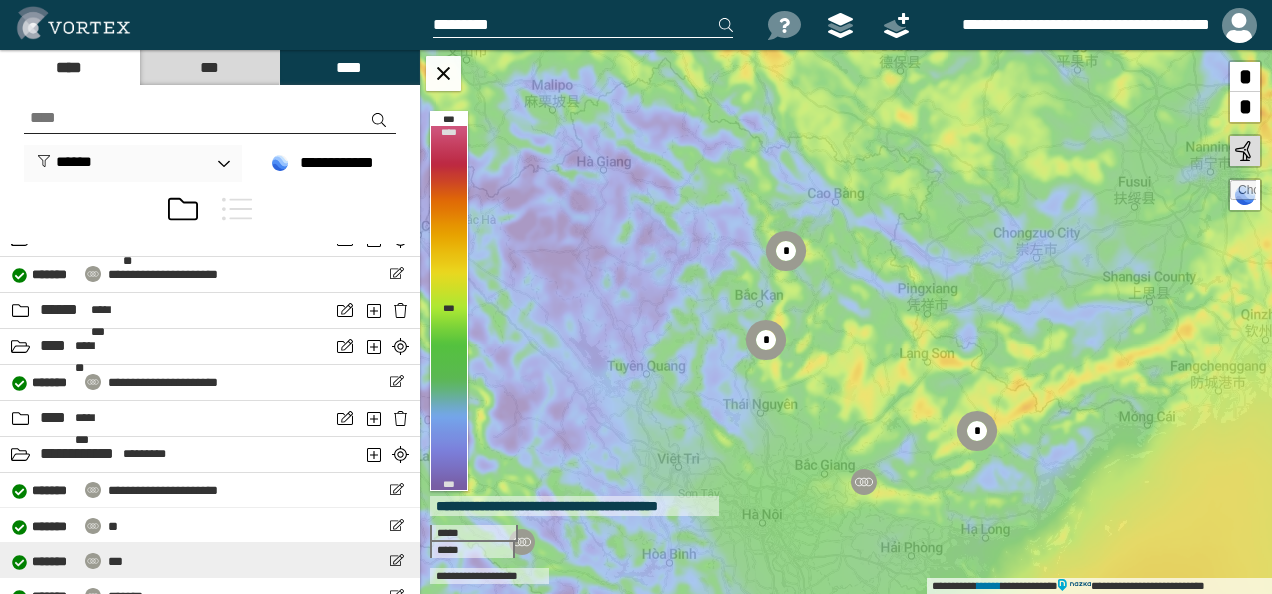 scroll, scrollTop: 1073, scrollLeft: 0, axis: vertical 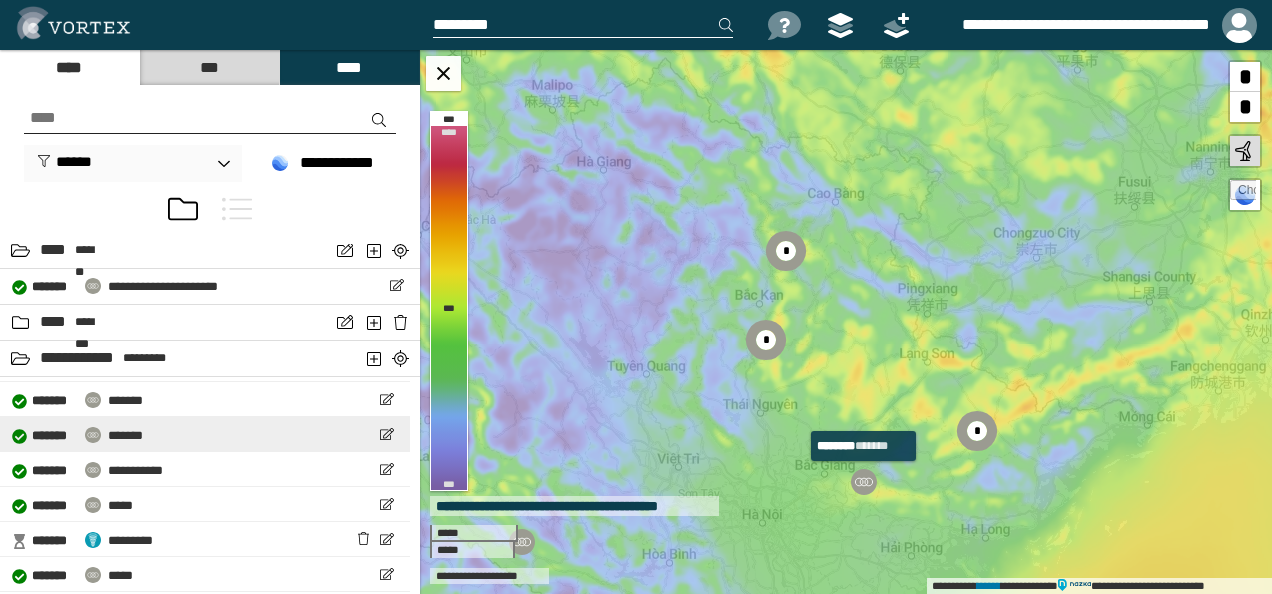 click on "**********" at bounding box center (205, 434) 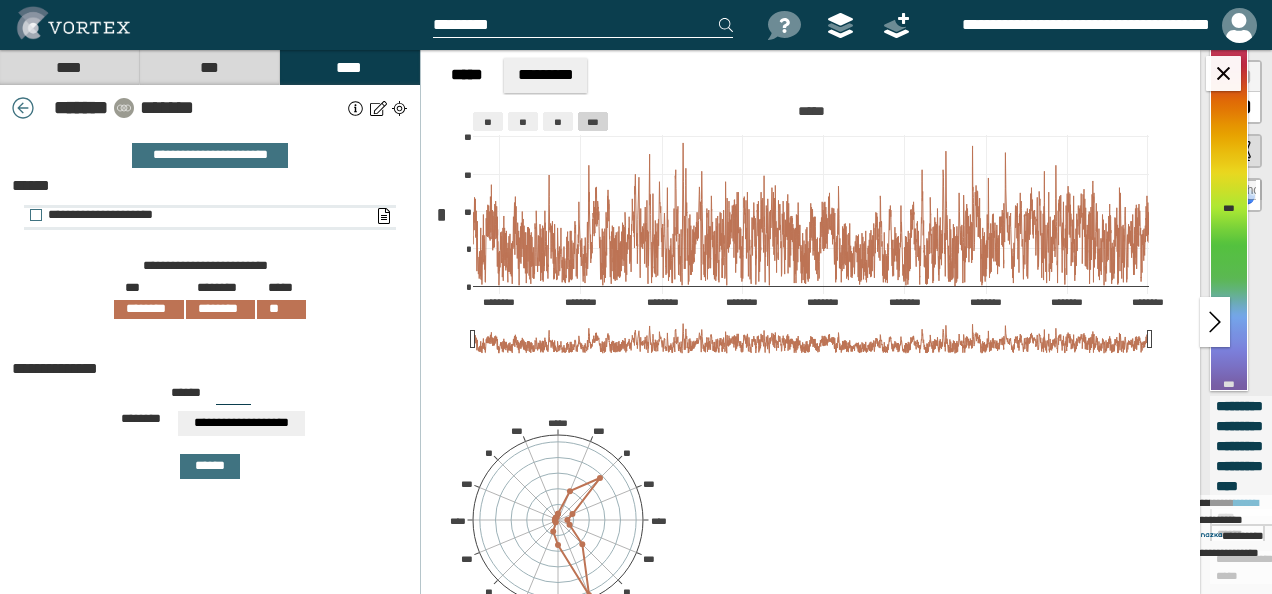 click on "**********" at bounding box center [210, 218] 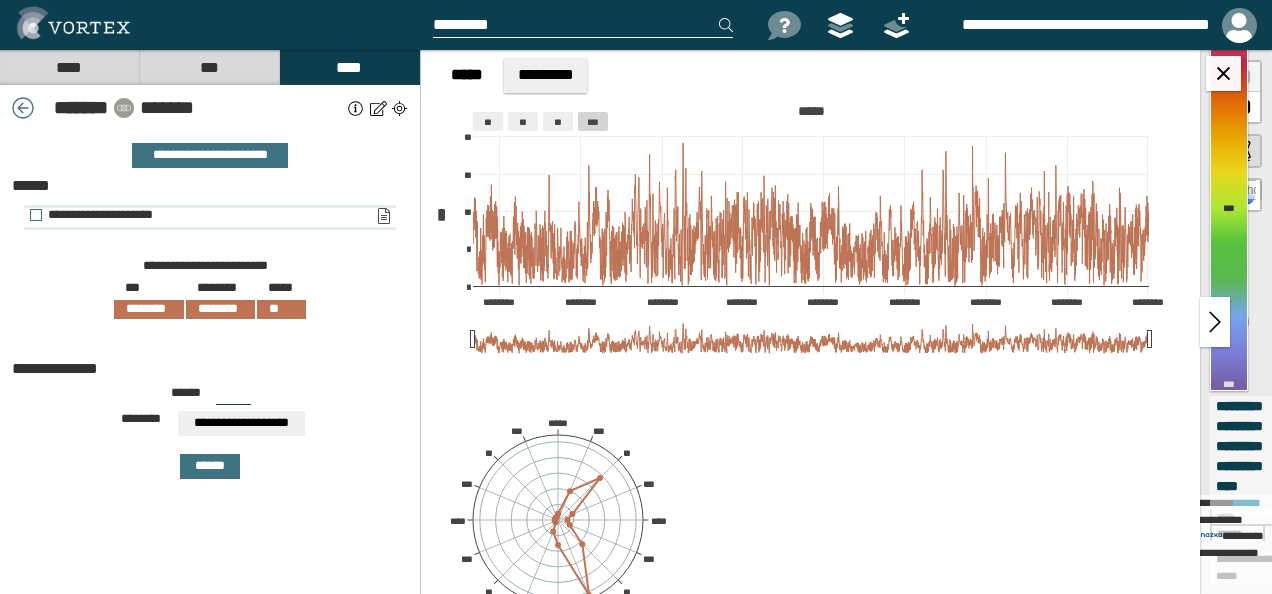 click on "**********" at bounding box center (383, 216) 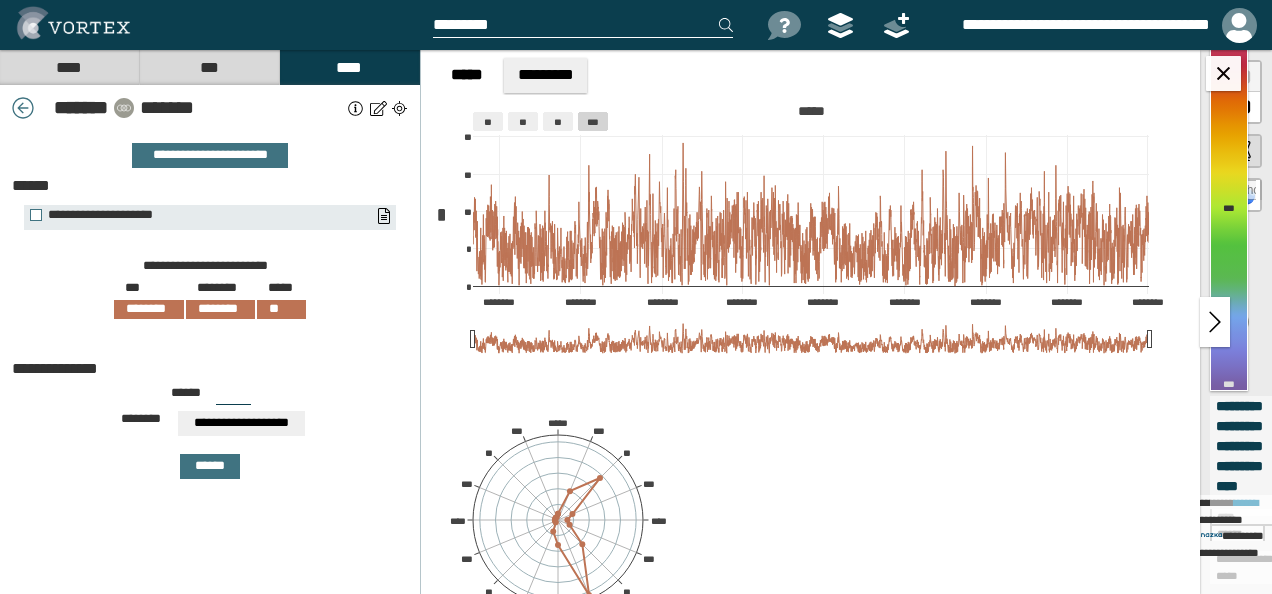 click on "**********" at bounding box center (210, 430) 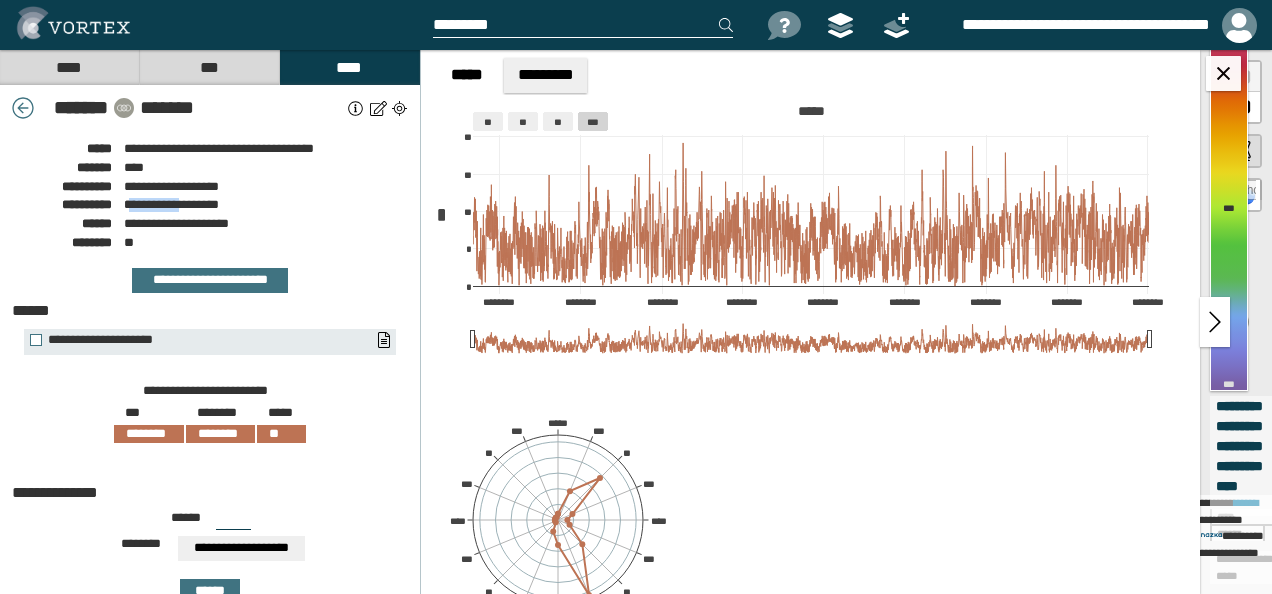 drag, startPoint x: 127, startPoint y: 204, endPoint x: 187, endPoint y: 204, distance: 60 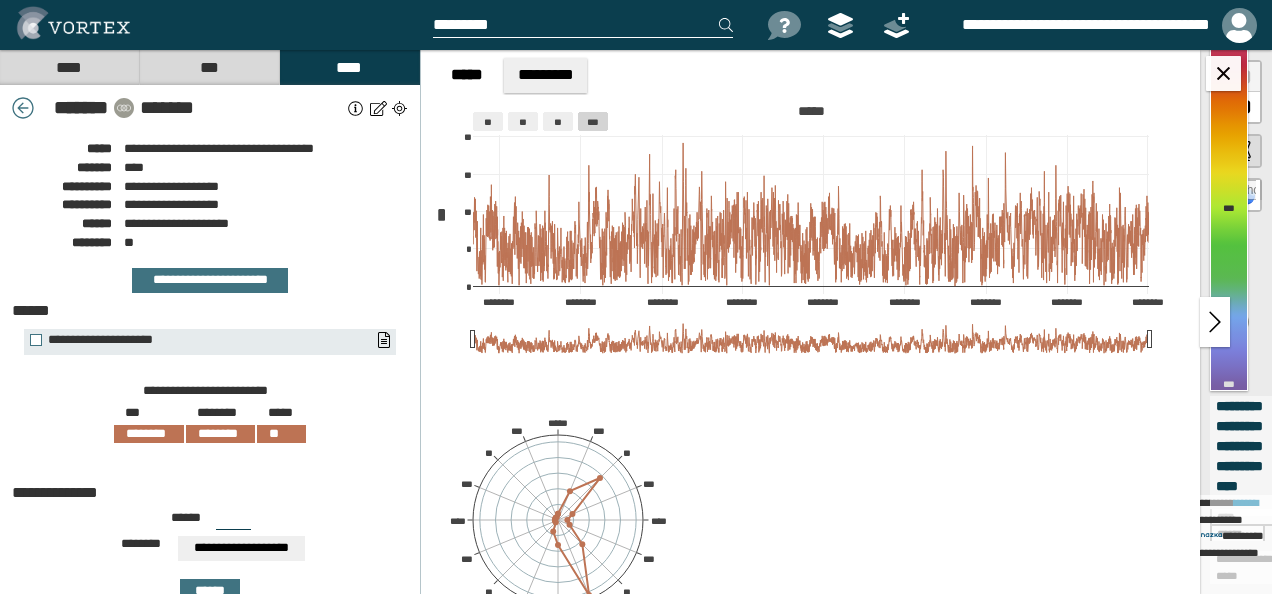 click on "**********" at bounding box center [210, 221] 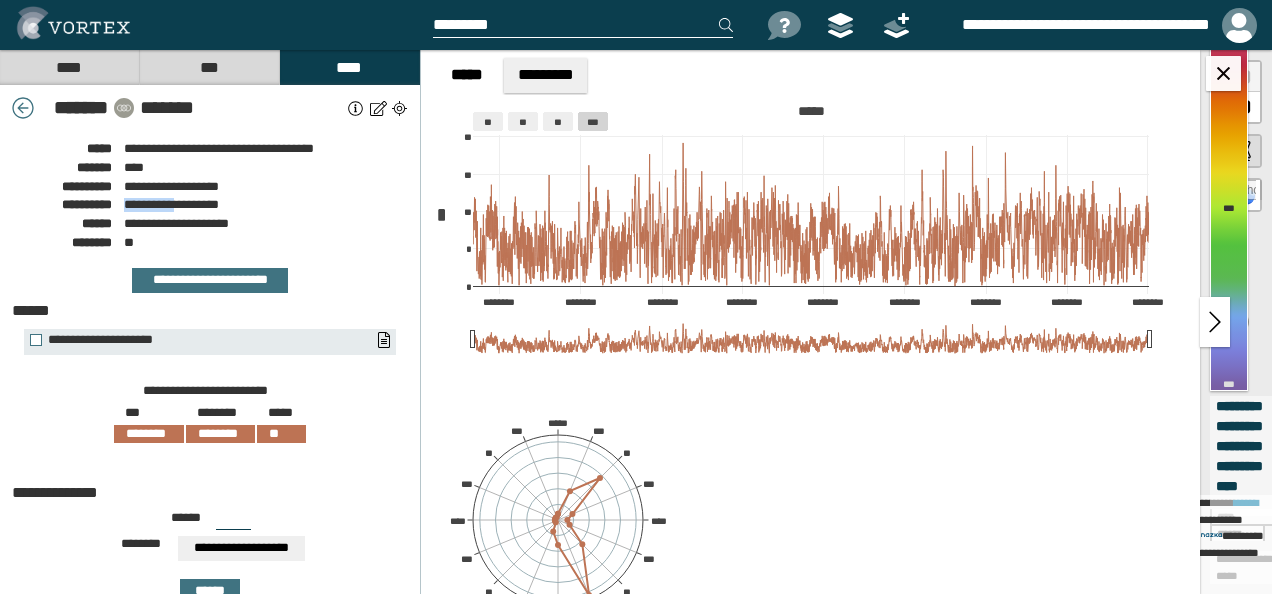 drag, startPoint x: 125, startPoint y: 206, endPoint x: 182, endPoint y: 206, distance: 57 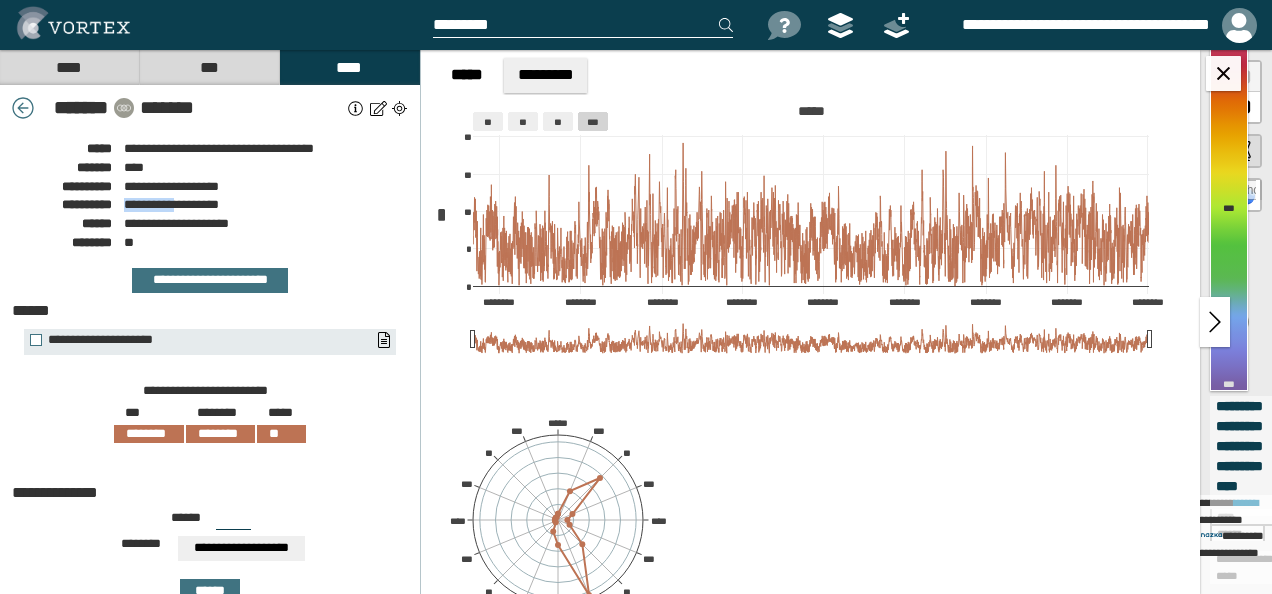 click on "**********" at bounding box center (171, 204) 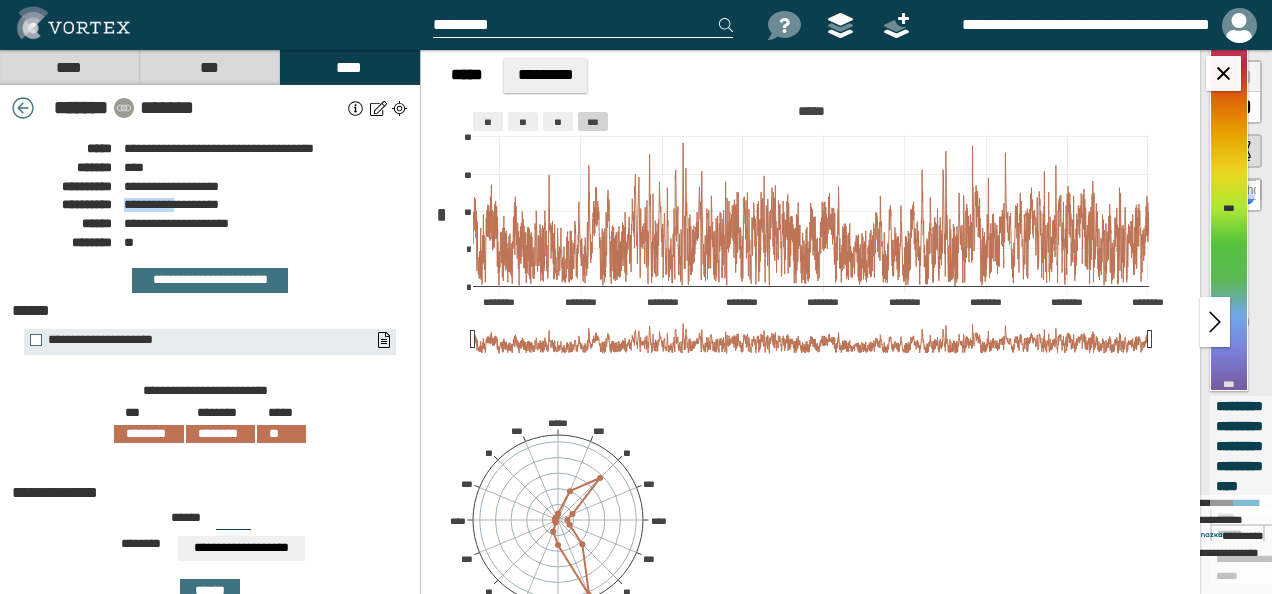 click at bounding box center [23, 108] 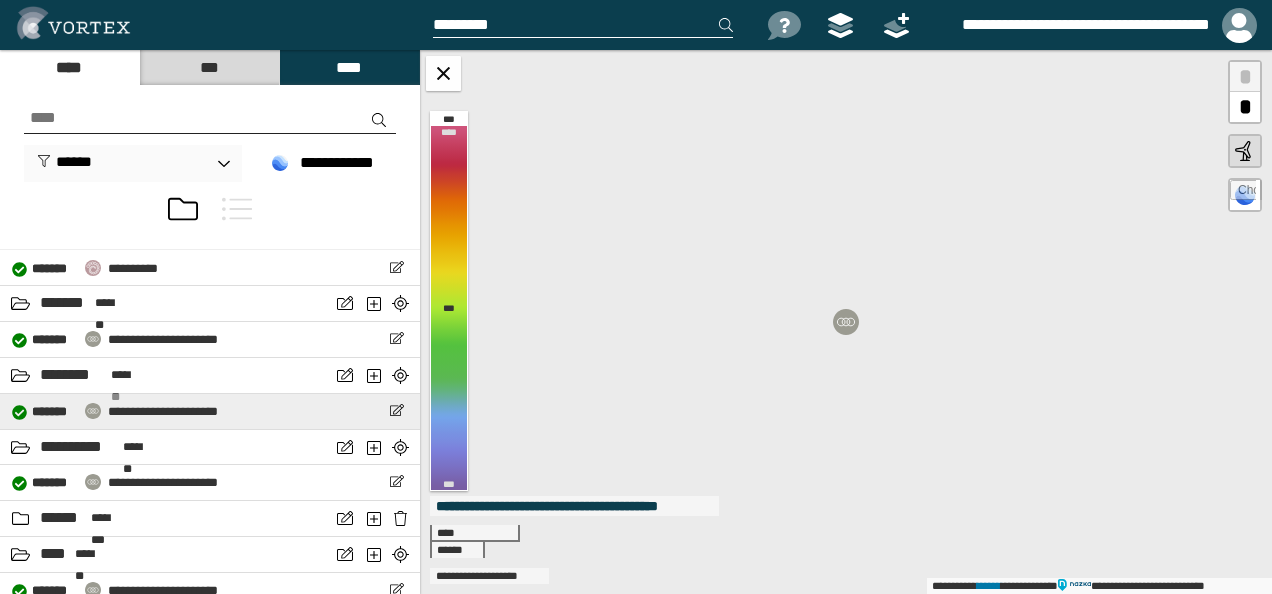 scroll, scrollTop: 1000, scrollLeft: 0, axis: vertical 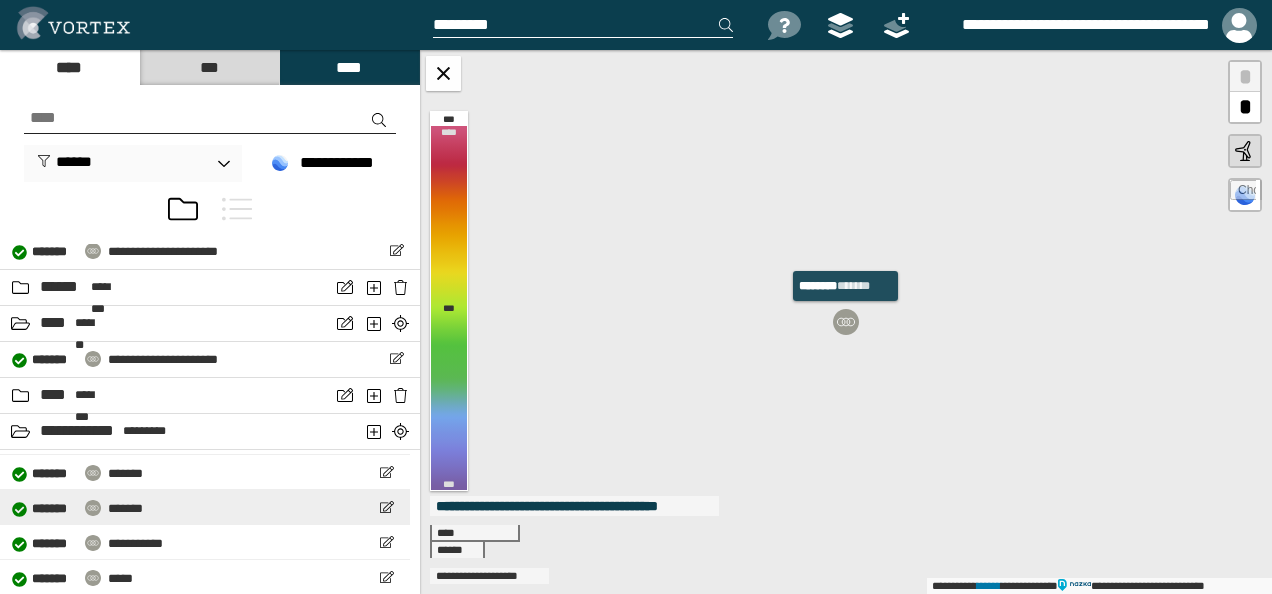 click on "**********" at bounding box center (205, 507) 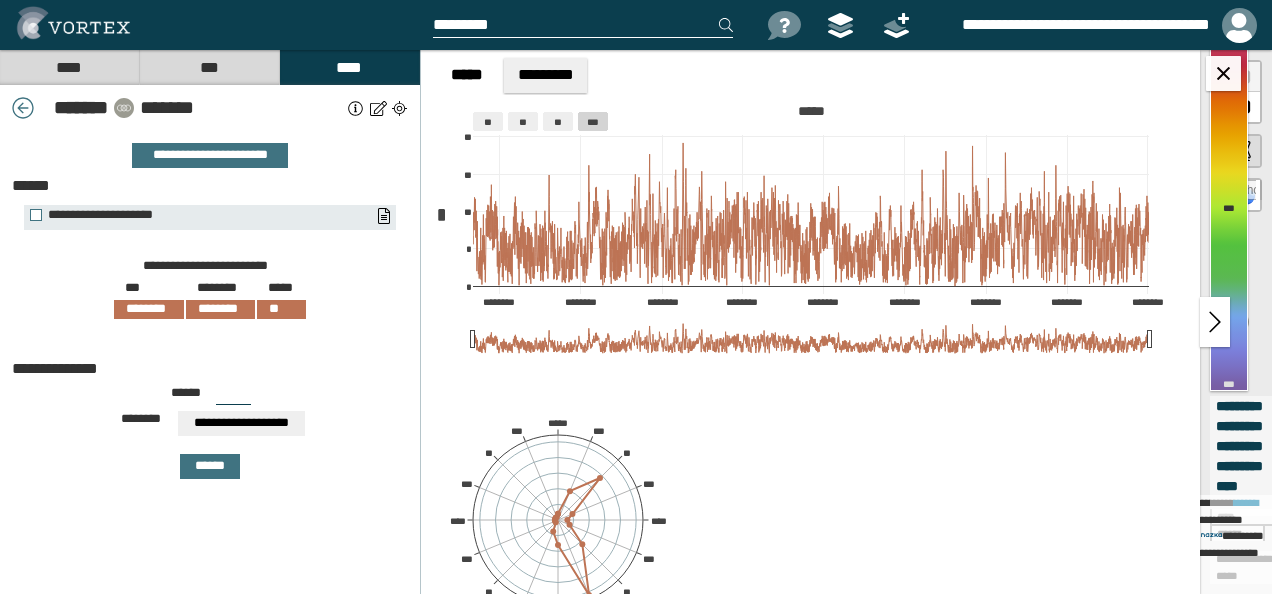 click on "*******" at bounding box center [241, 108] 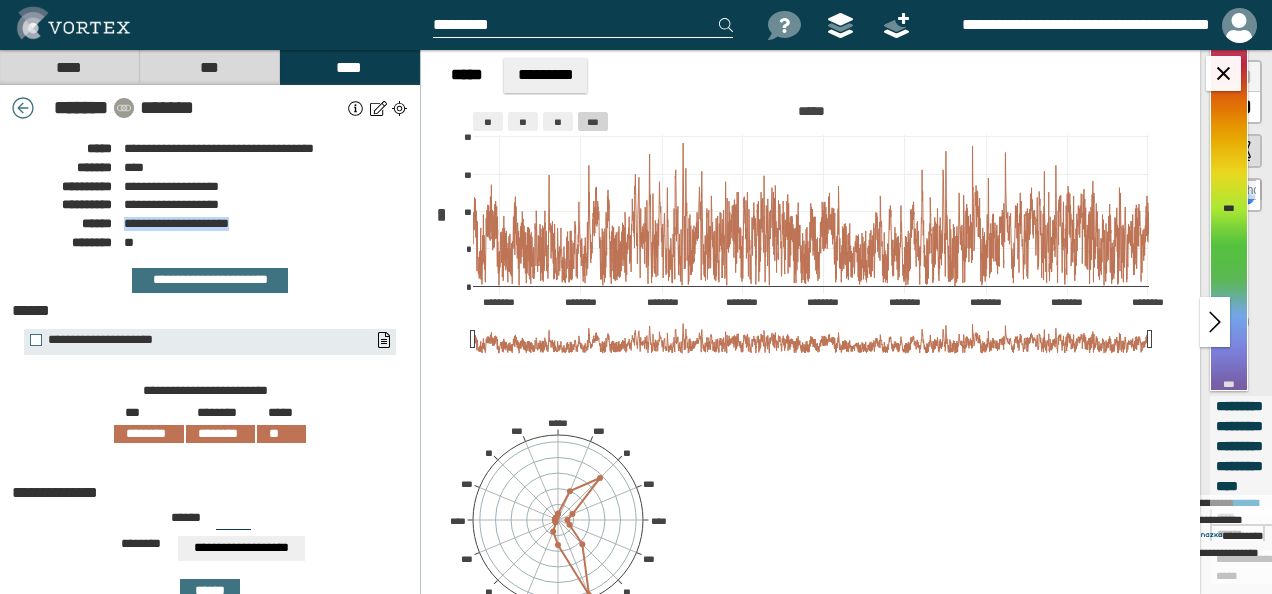 drag, startPoint x: 125, startPoint y: 228, endPoint x: 278, endPoint y: 226, distance: 153.01308 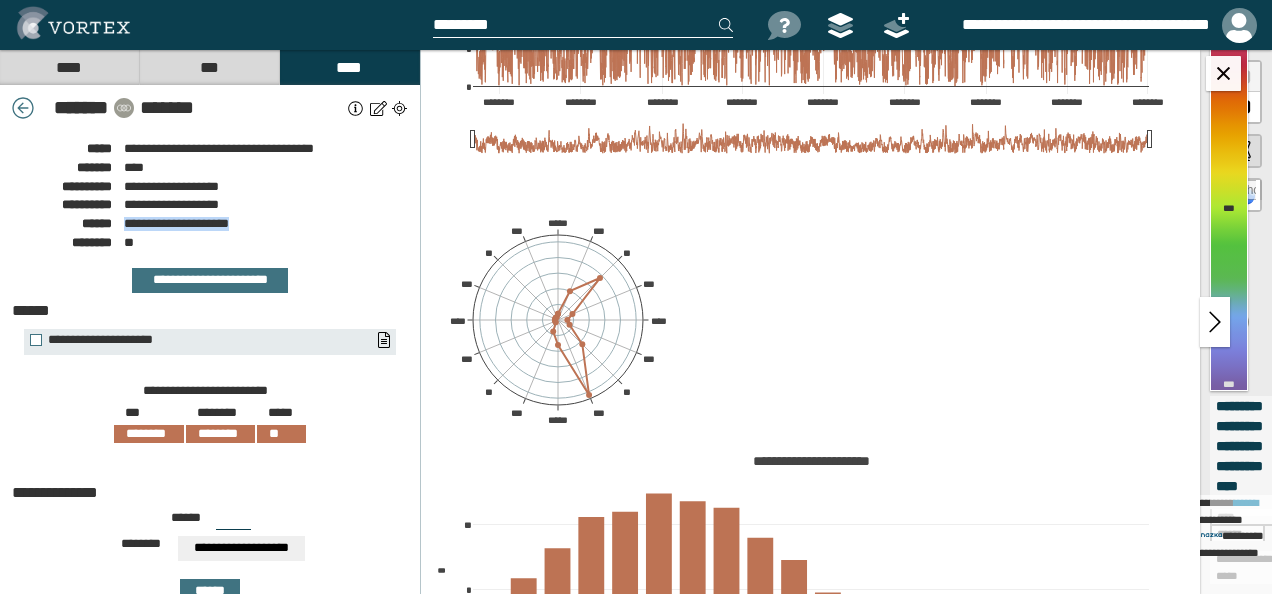 scroll, scrollTop: 306, scrollLeft: 0, axis: vertical 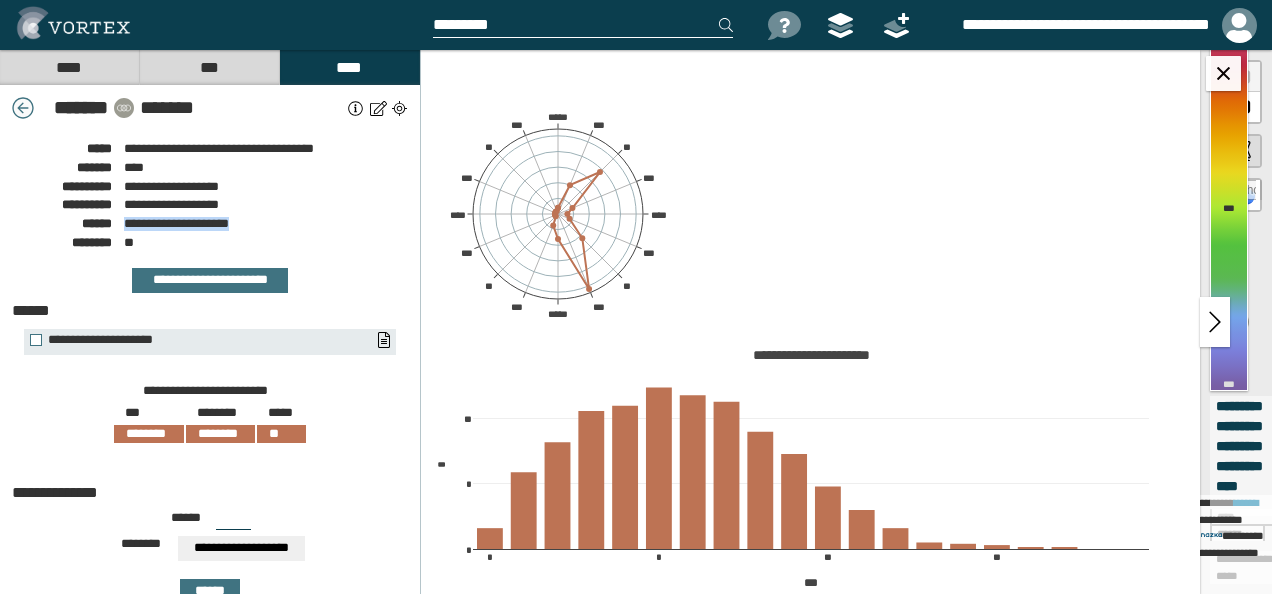 click at bounding box center (23, 108) 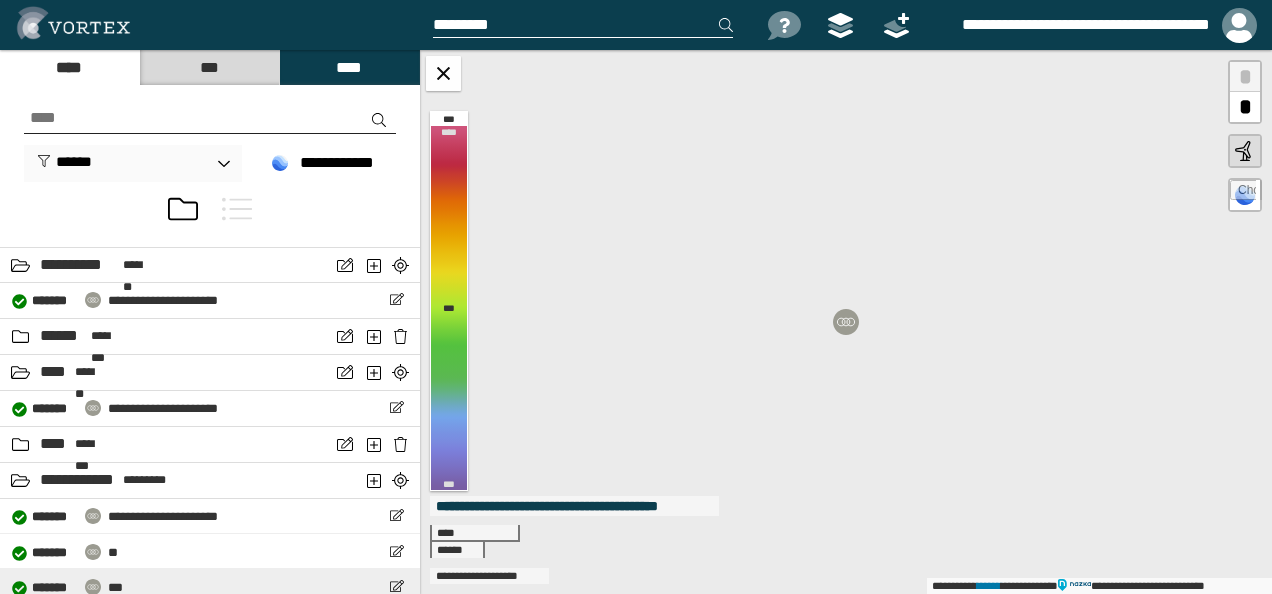 scroll, scrollTop: 1073, scrollLeft: 0, axis: vertical 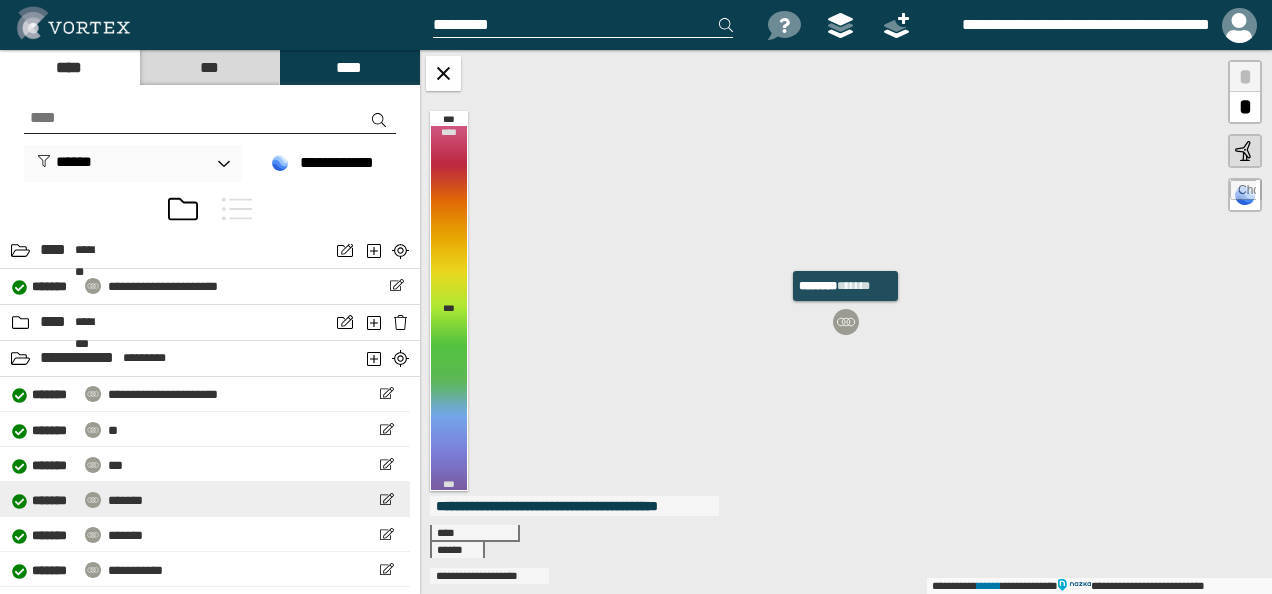 click on "*******" at bounding box center [125, 500] 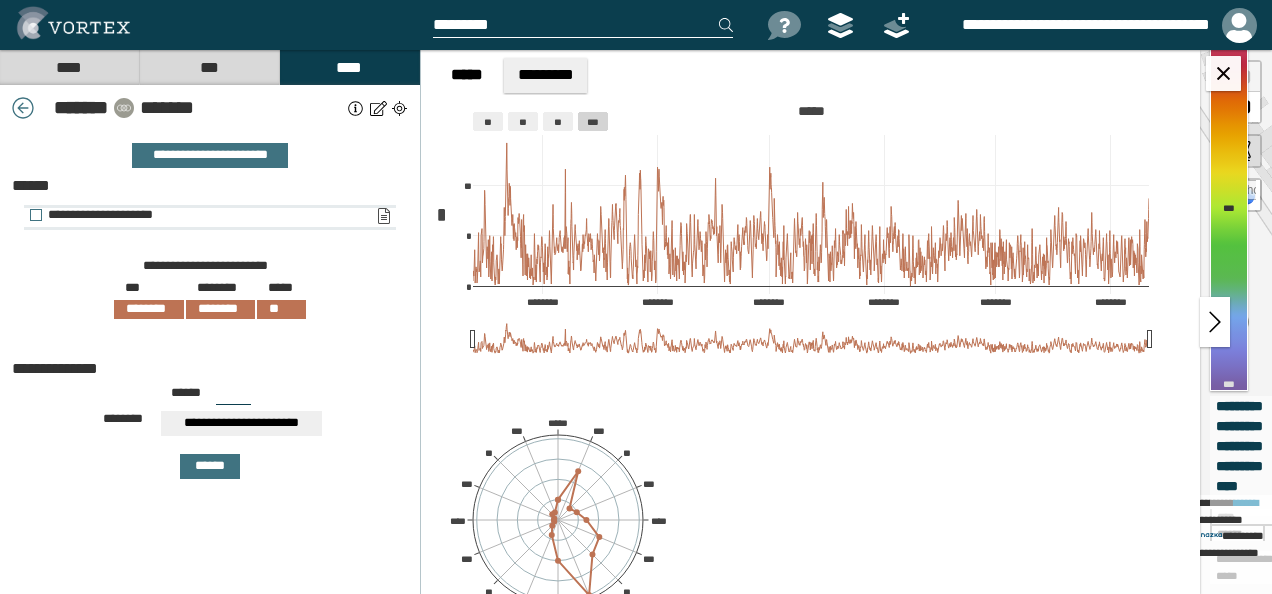 click on "**********" at bounding box center (383, 216) 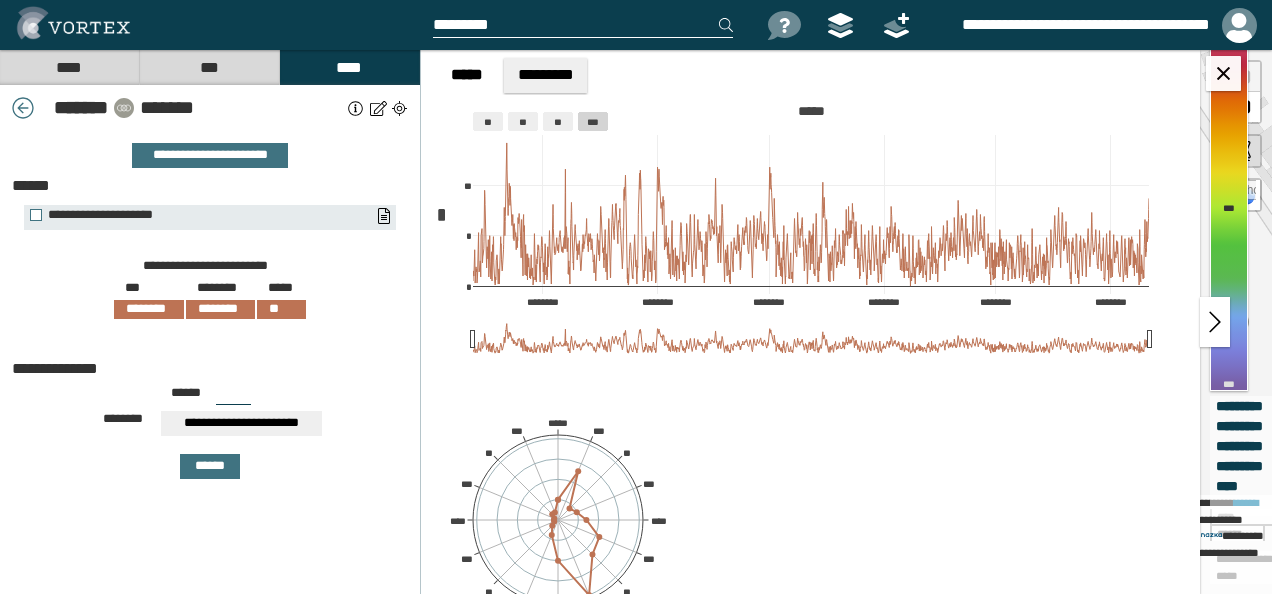click on "*******" at bounding box center (241, 108) 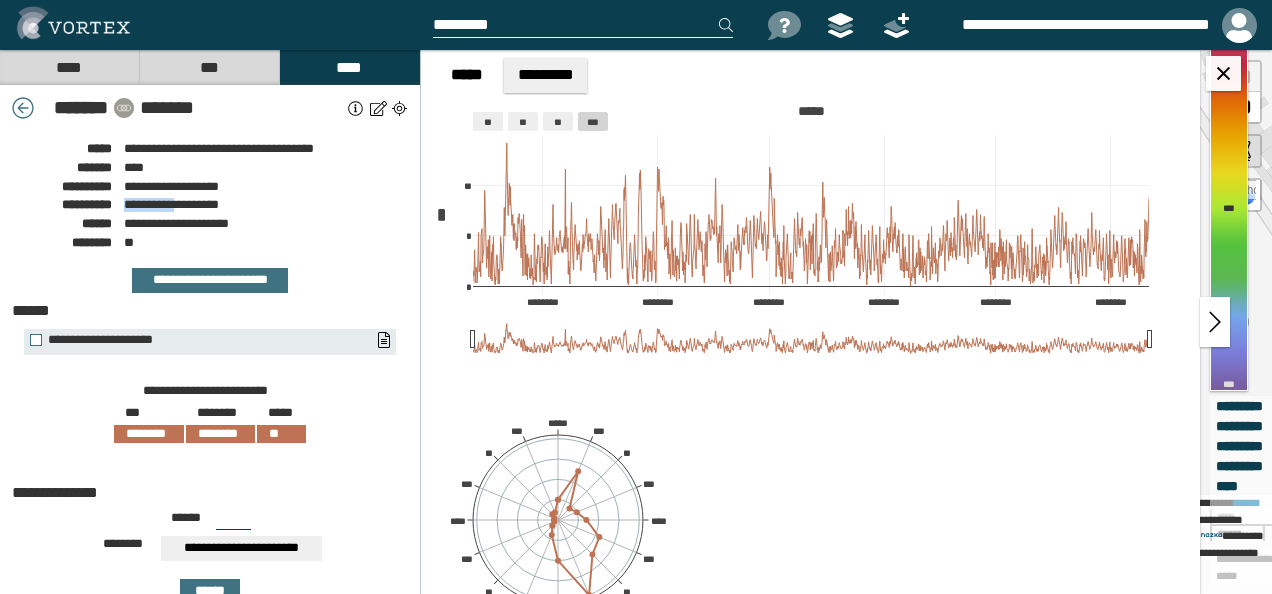 drag, startPoint x: 124, startPoint y: 204, endPoint x: 184, endPoint y: 204, distance: 60 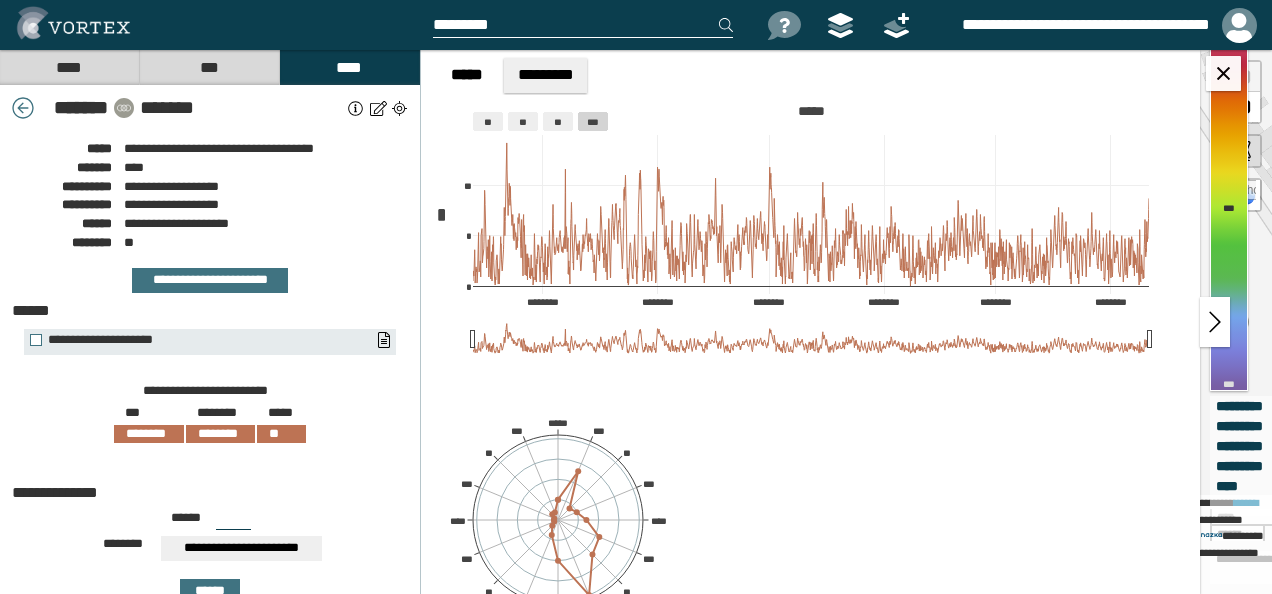 click on "**********" at bounding box center (176, 223) 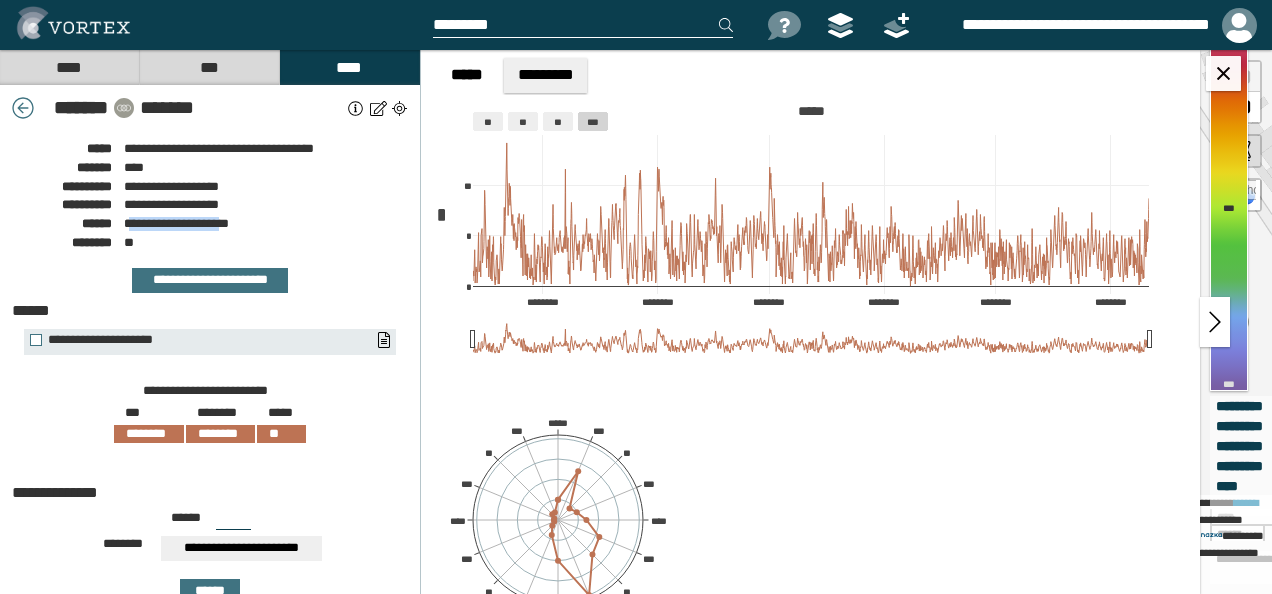 drag, startPoint x: 127, startPoint y: 226, endPoint x: 234, endPoint y: 223, distance: 107.042046 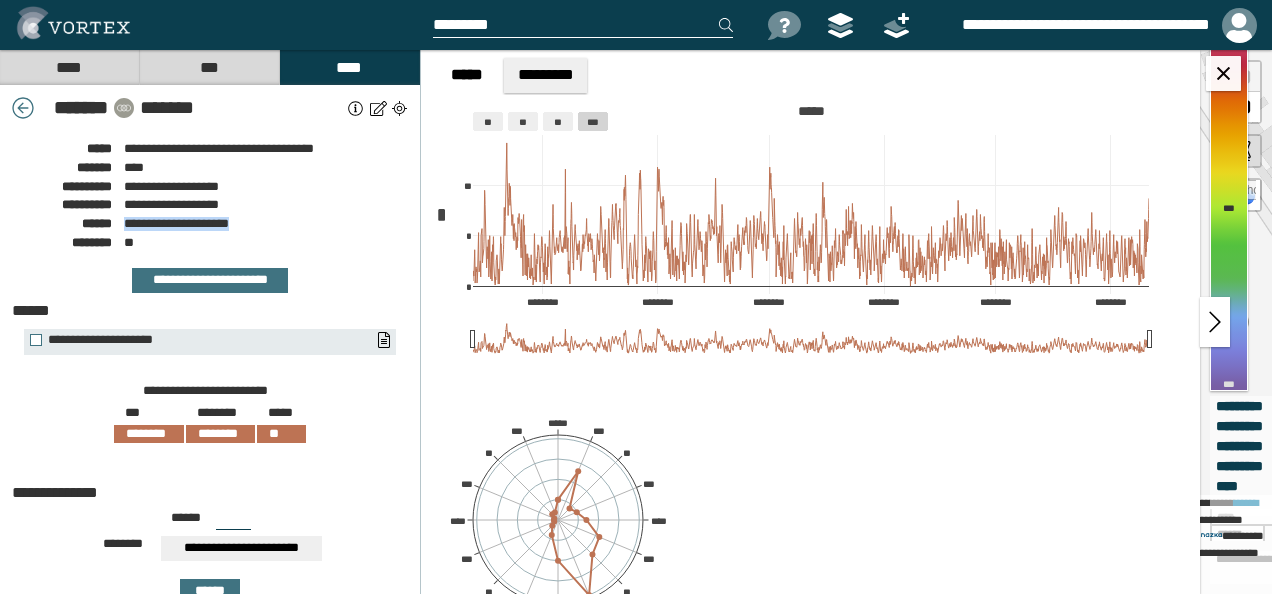 drag, startPoint x: 125, startPoint y: 222, endPoint x: 260, endPoint y: 223, distance: 135.00371 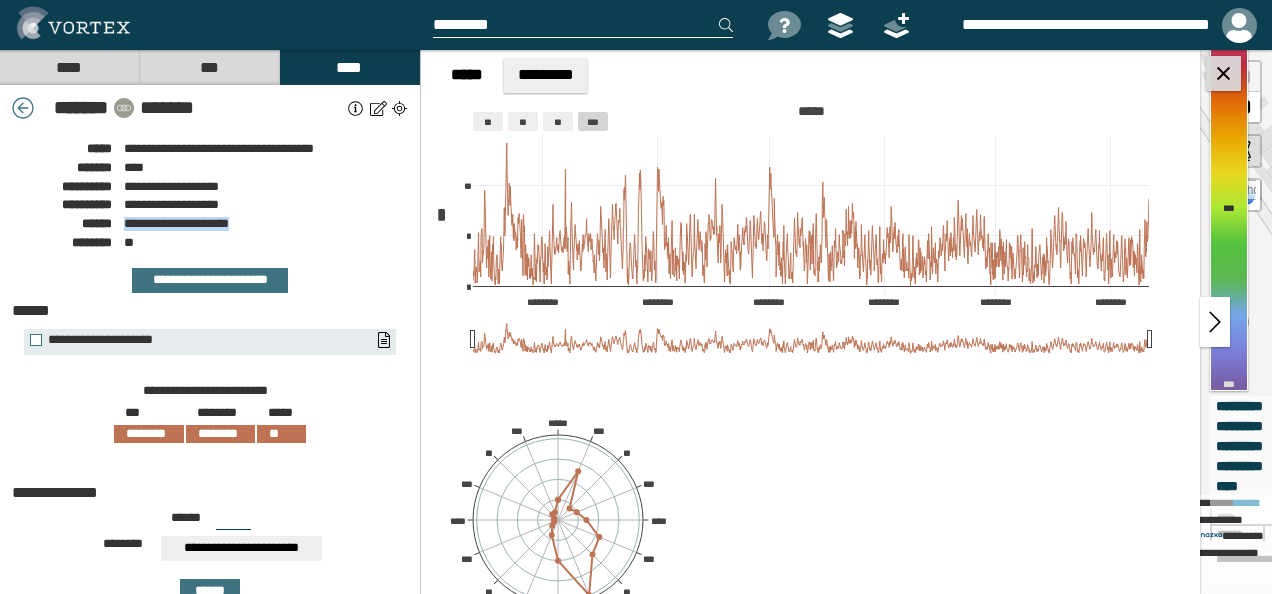 click at bounding box center [1223, 73] 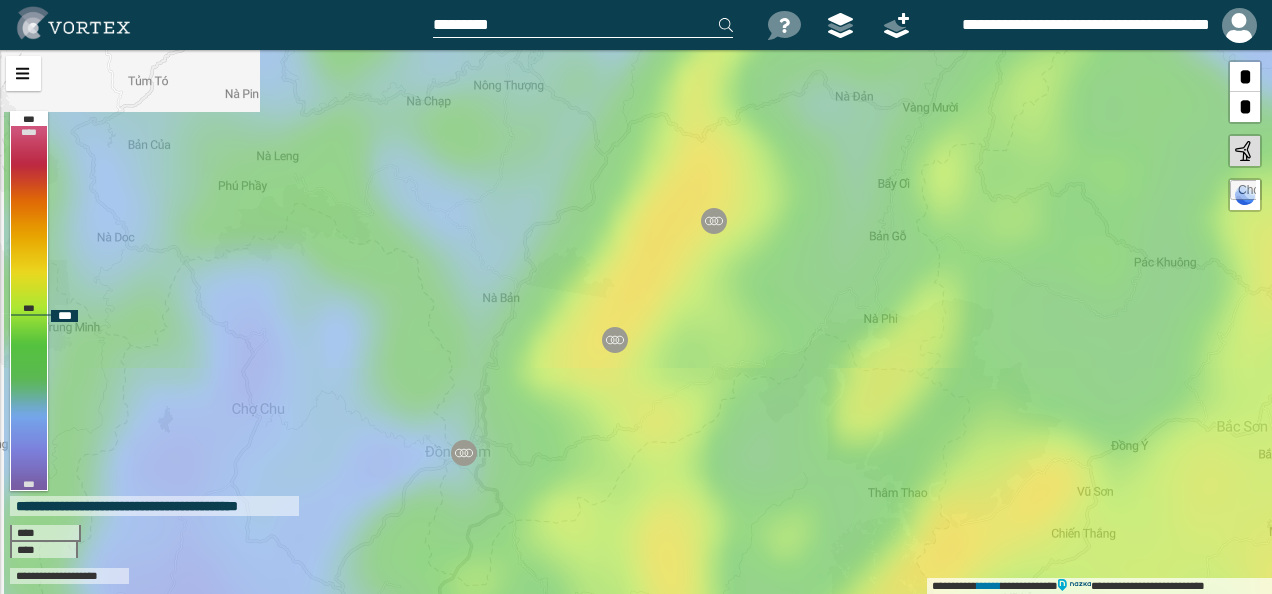 drag, startPoint x: 716, startPoint y: 294, endPoint x: 600, endPoint y: 421, distance: 172.00291 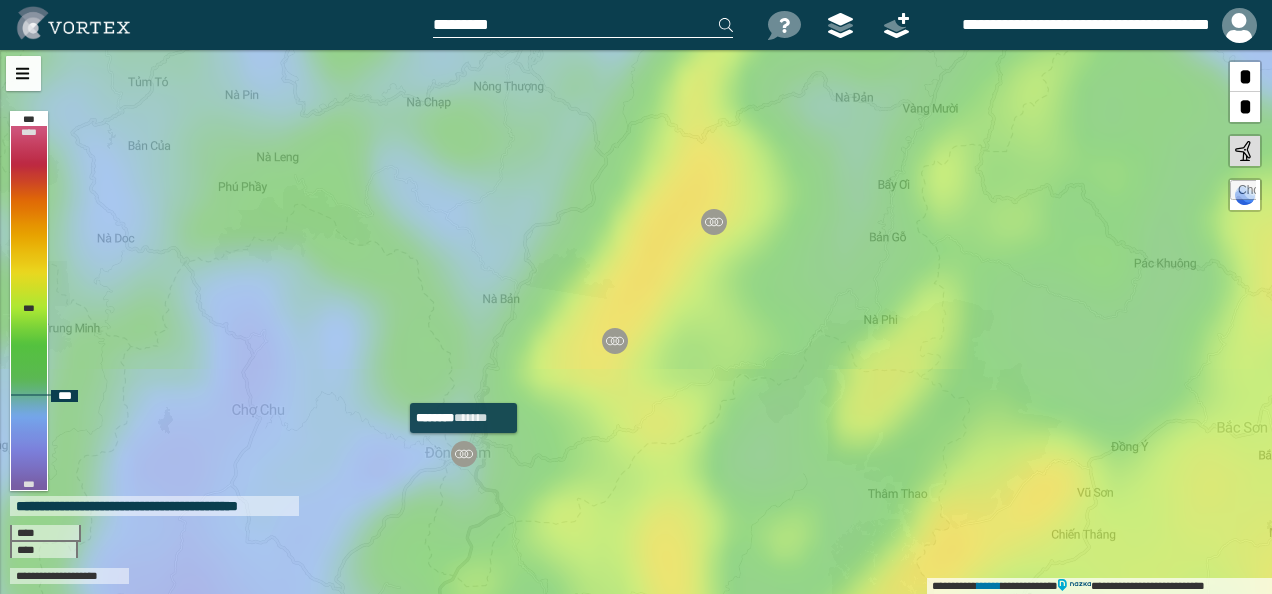 click at bounding box center (464, 454) 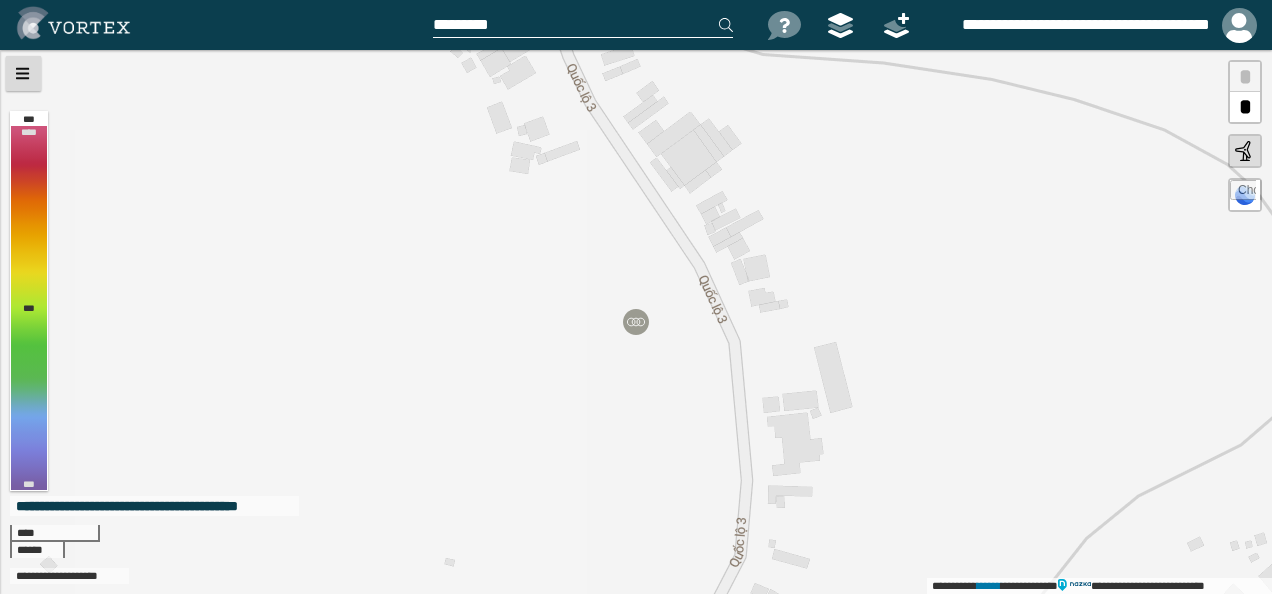 click at bounding box center [23, 73] 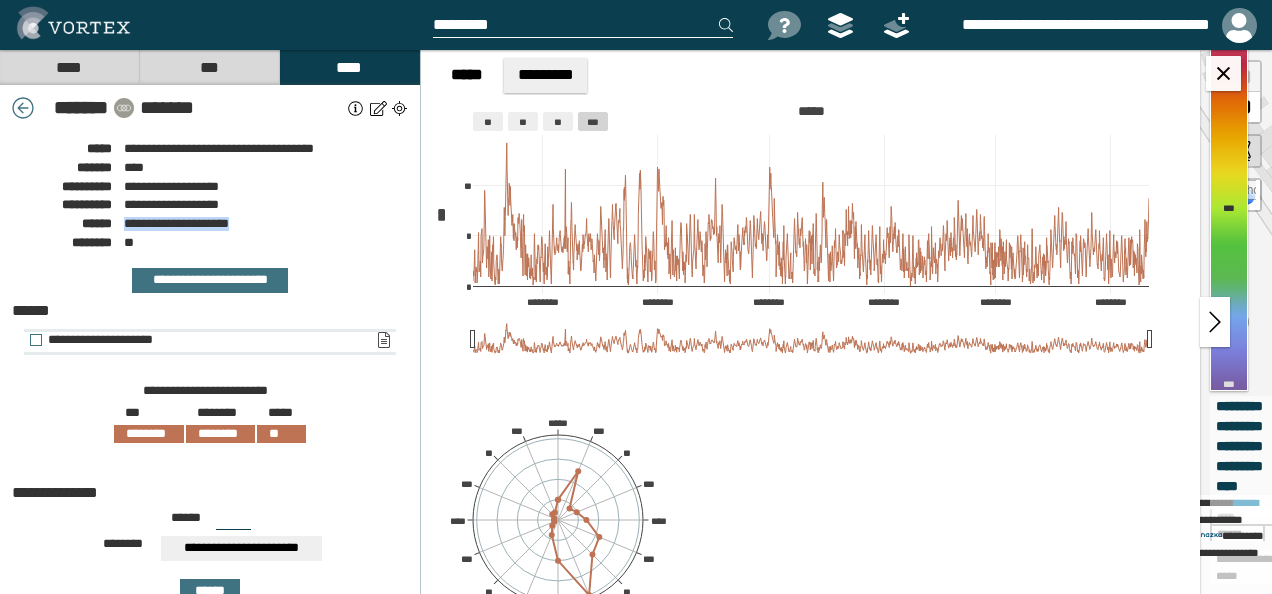 click on "**********" at bounding box center [383, 340] 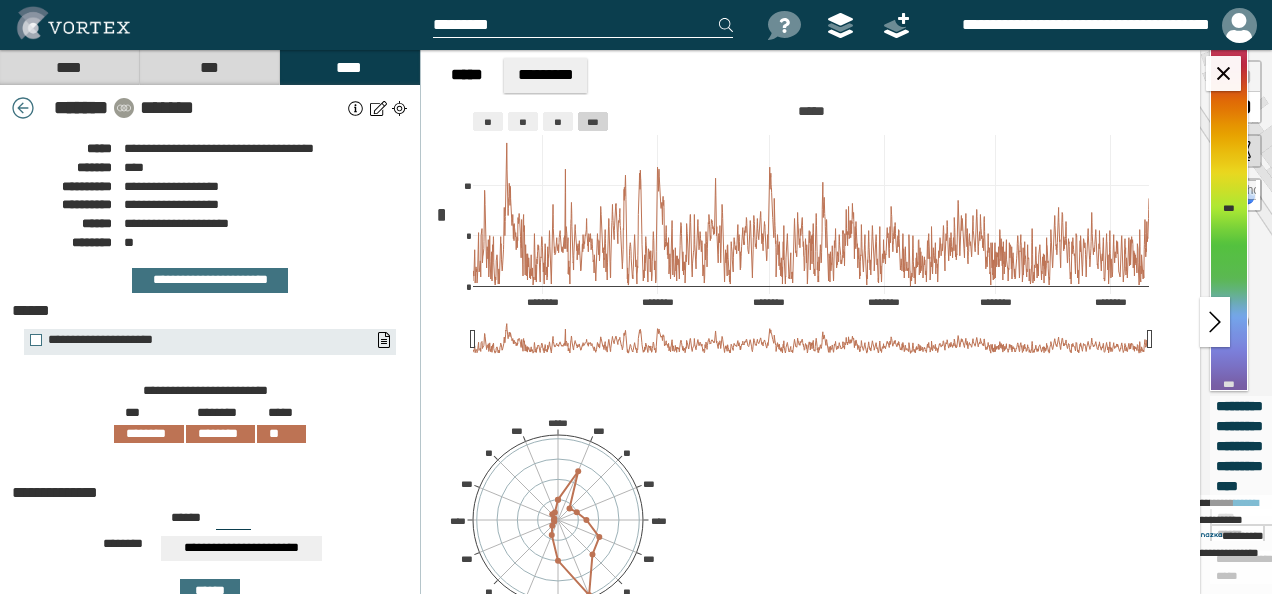 click on "***** *" at bounding box center (62, 224) 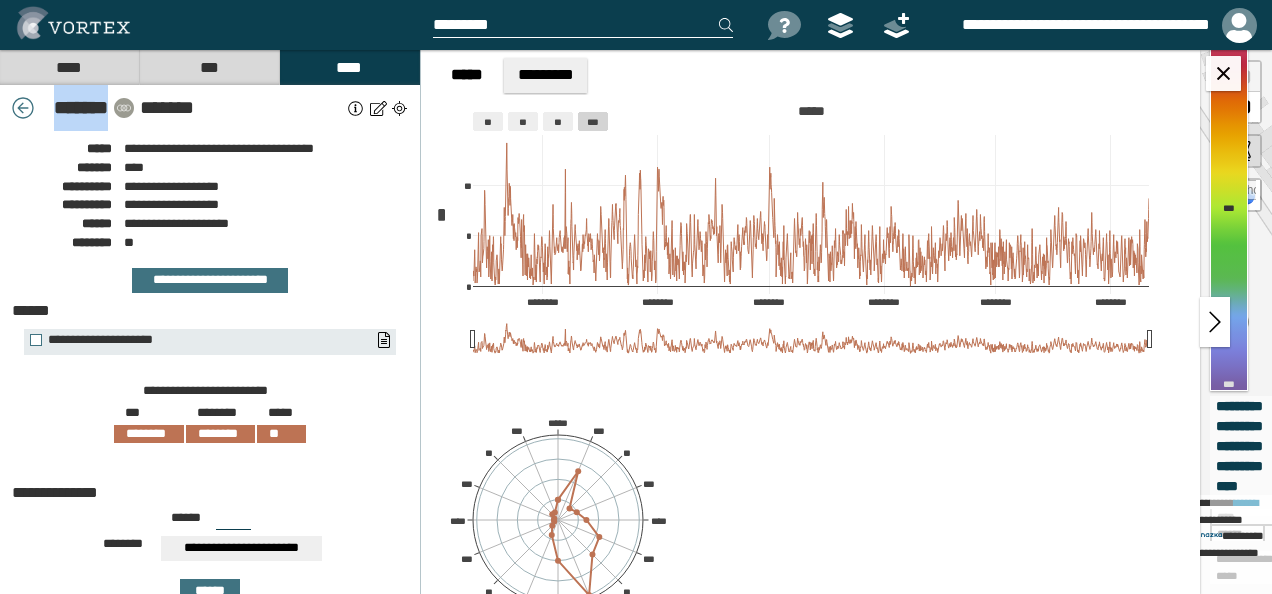 drag, startPoint x: 41, startPoint y: 108, endPoint x: 125, endPoint y: 108, distance: 84 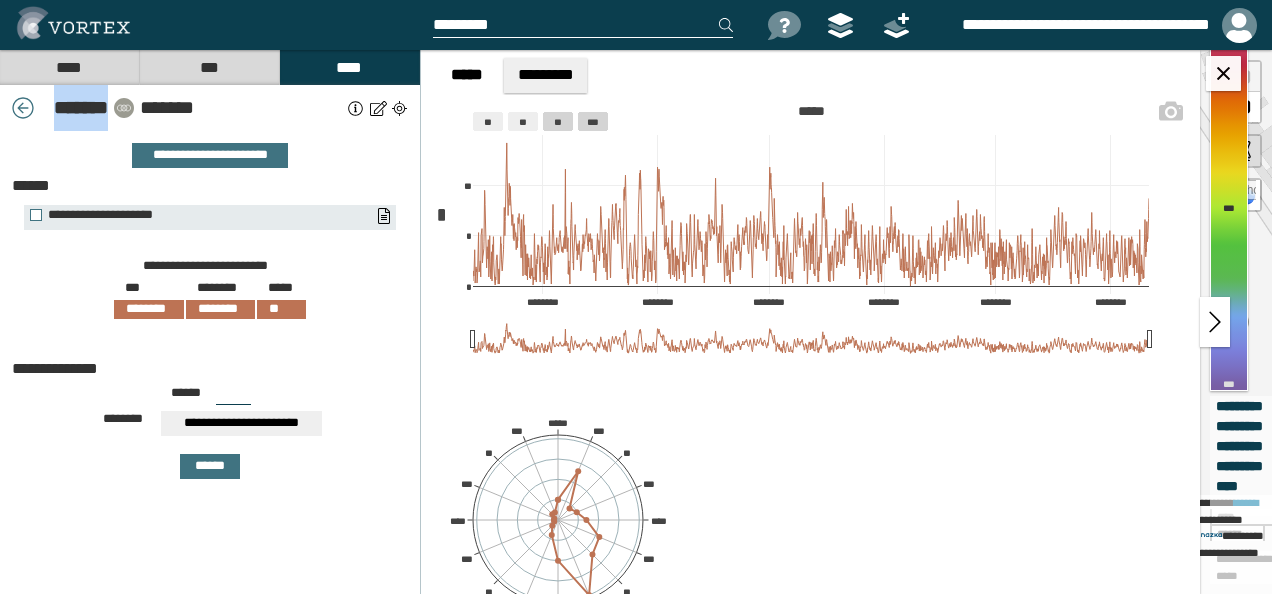 click on "**" 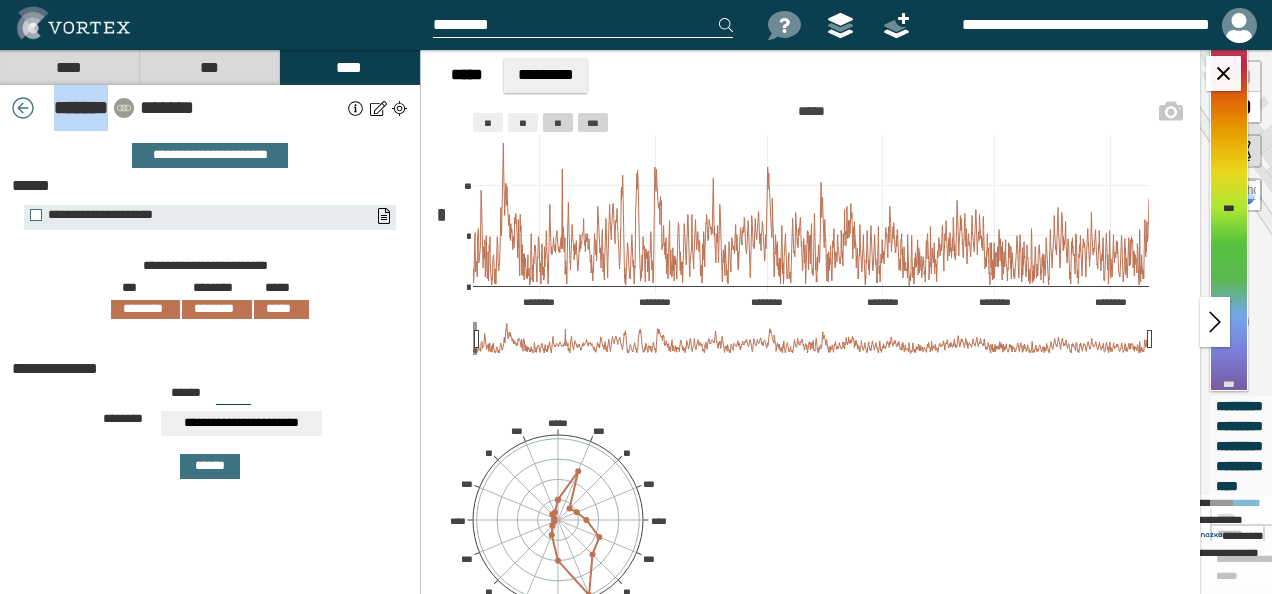 click 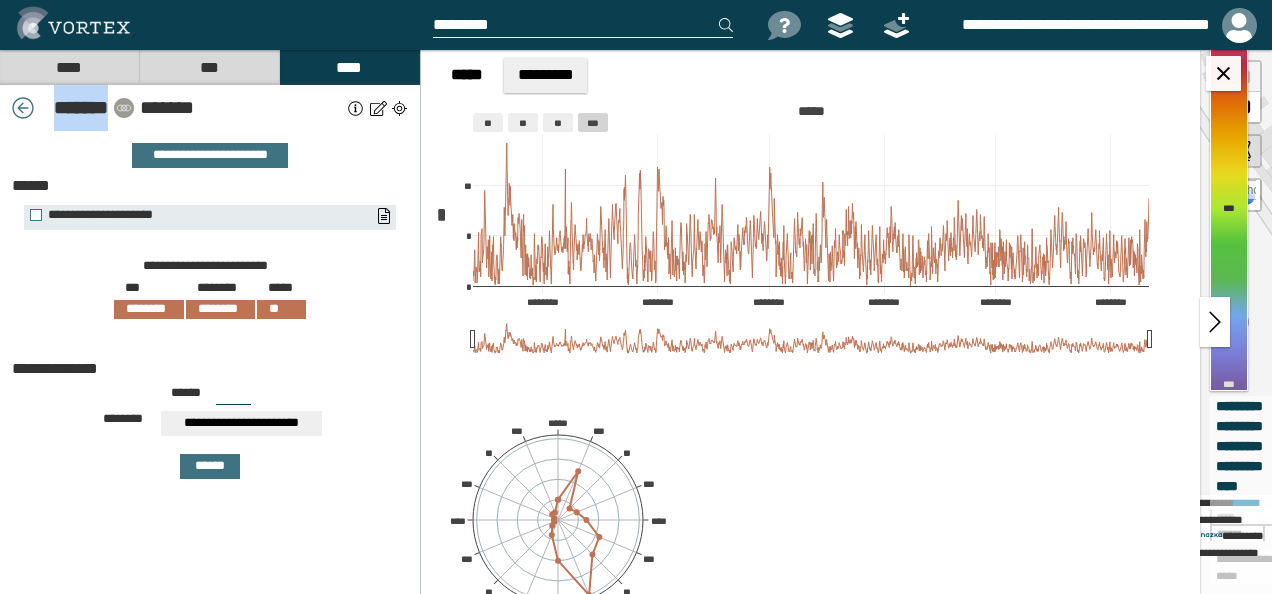 click at bounding box center (23, 108) 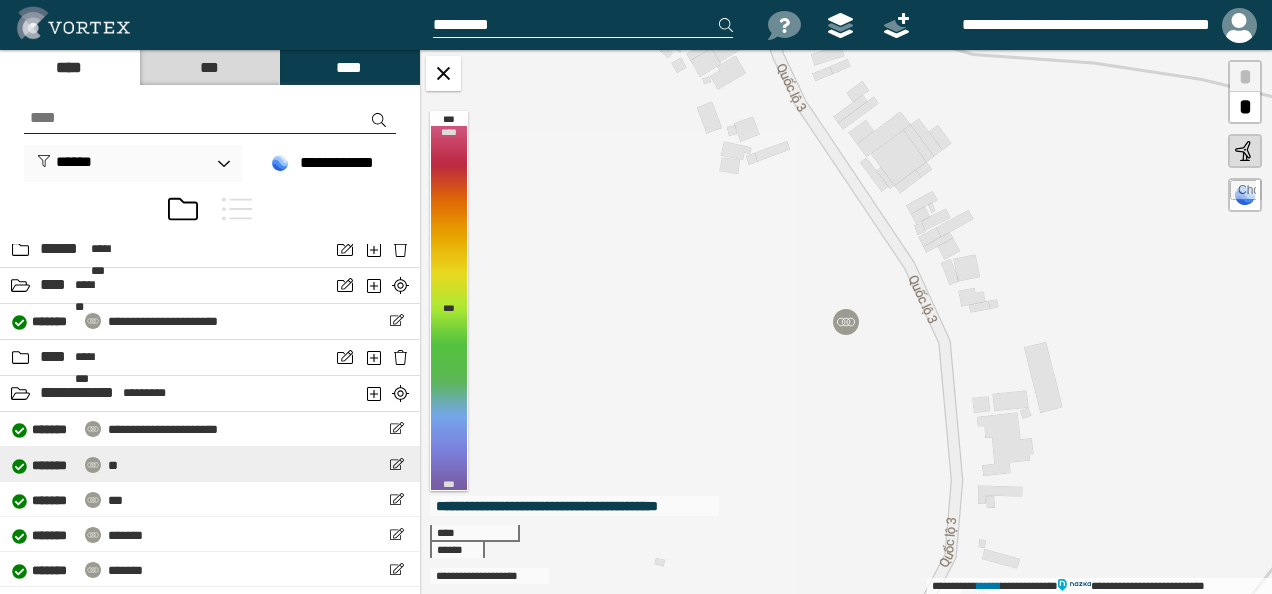 scroll, scrollTop: 1073, scrollLeft: 0, axis: vertical 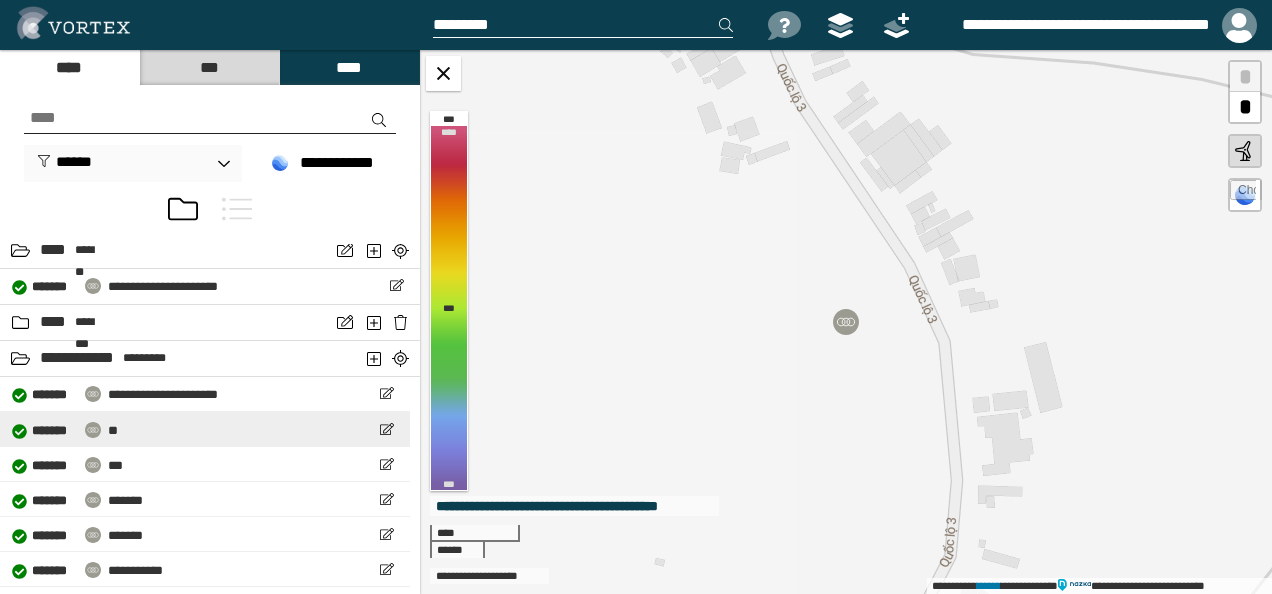 click on "**********" at bounding box center [205, 429] 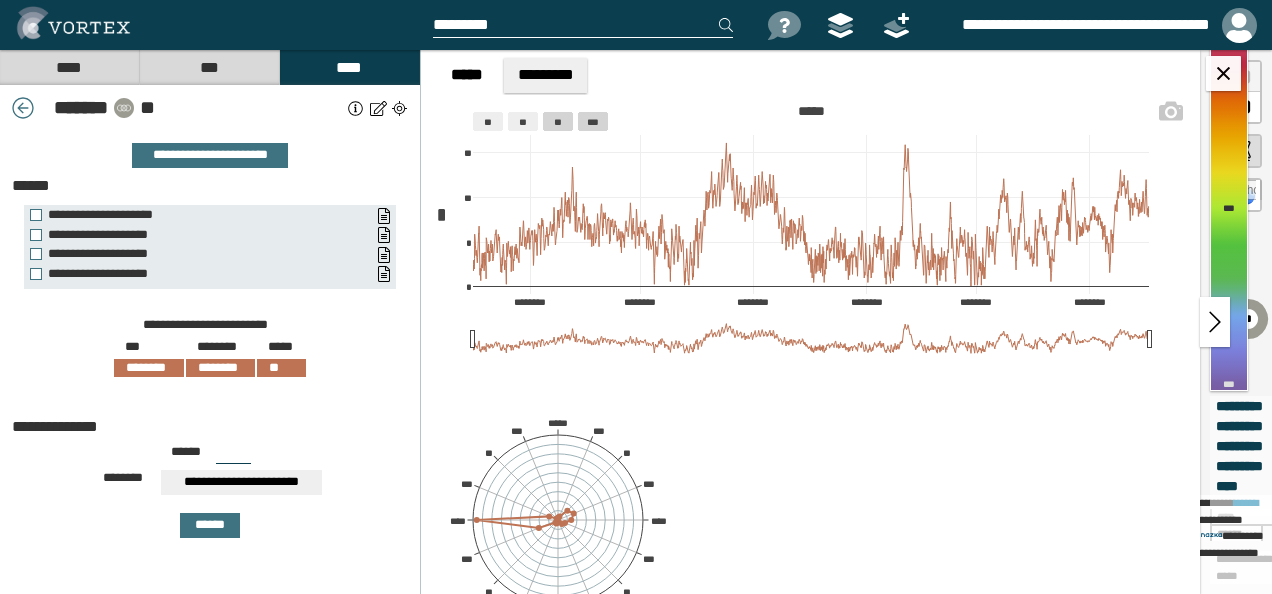 click on "**" 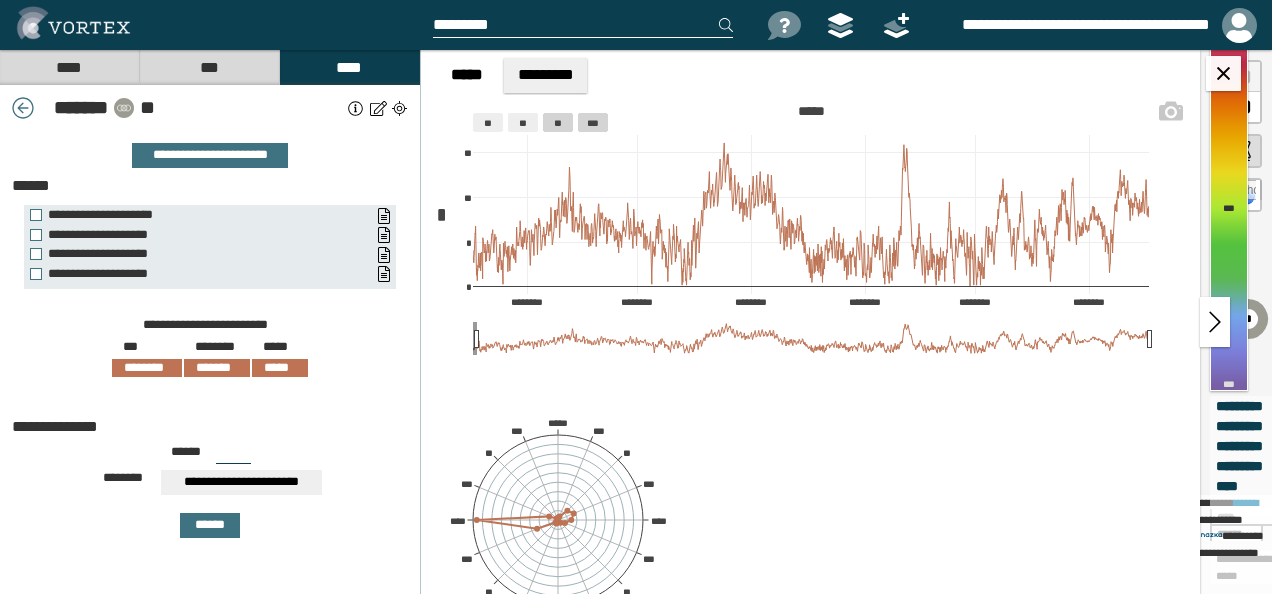click on "***" 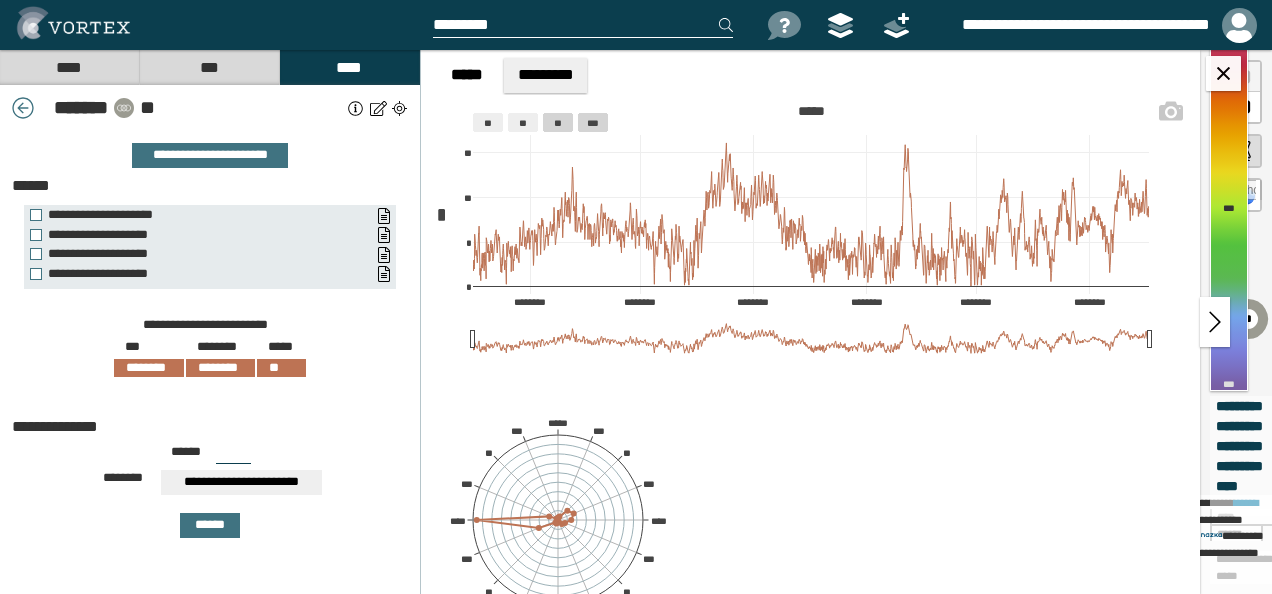 click on "**" 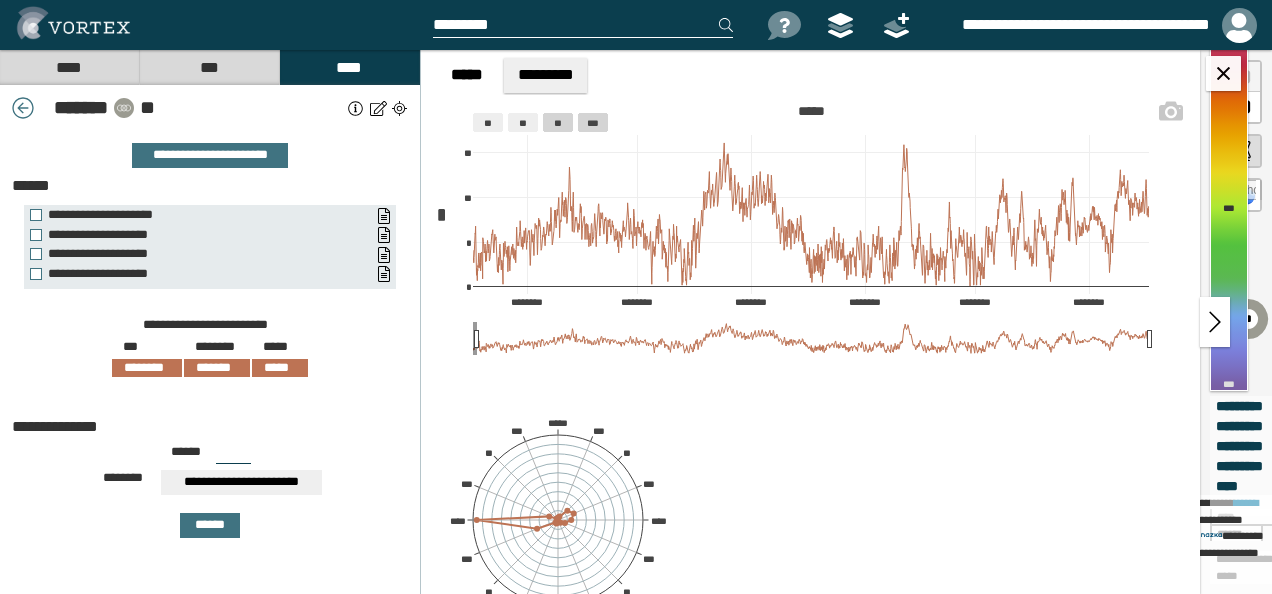 click 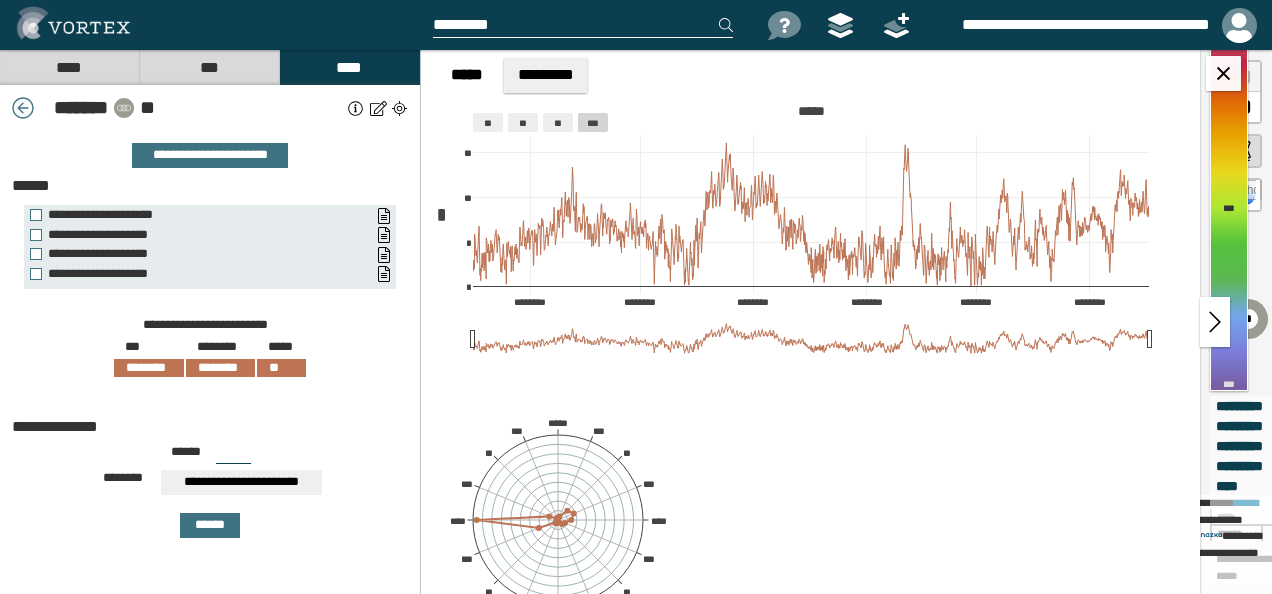 click at bounding box center [23, 108] 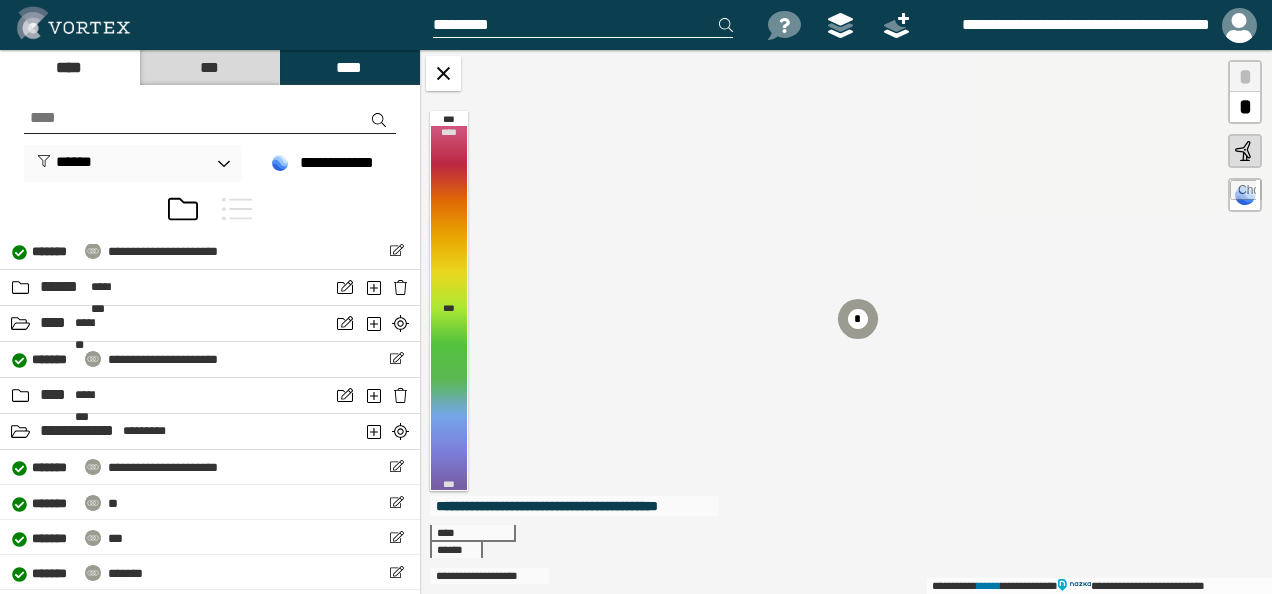 scroll, scrollTop: 1073, scrollLeft: 0, axis: vertical 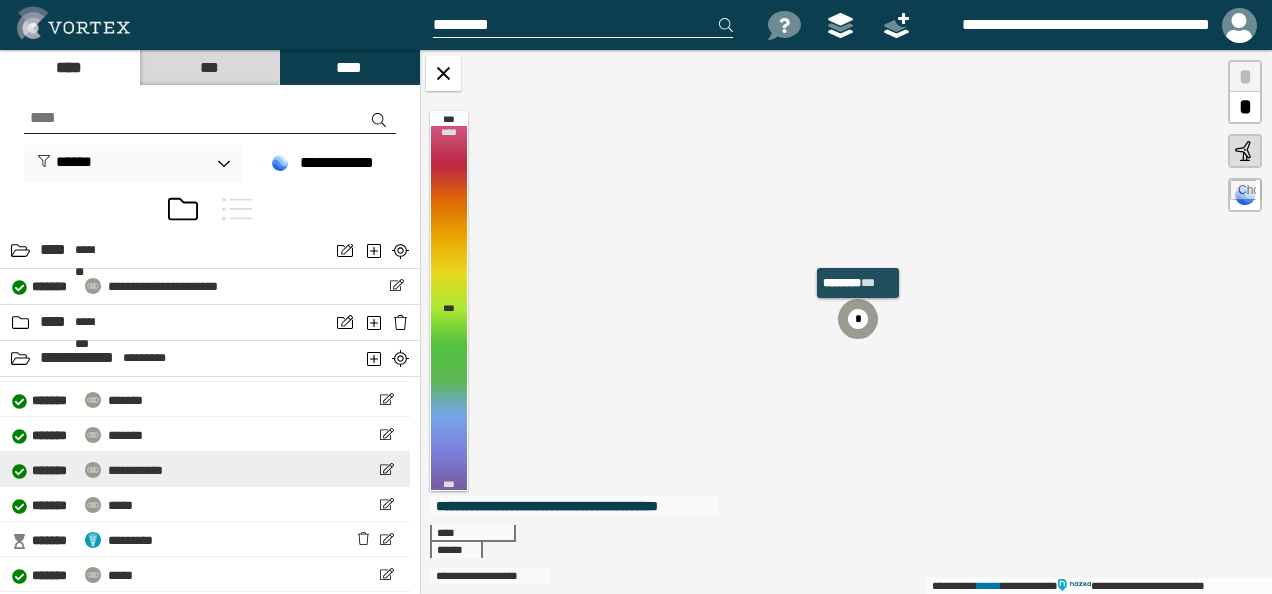 click on "**********" at bounding box center [135, 470] 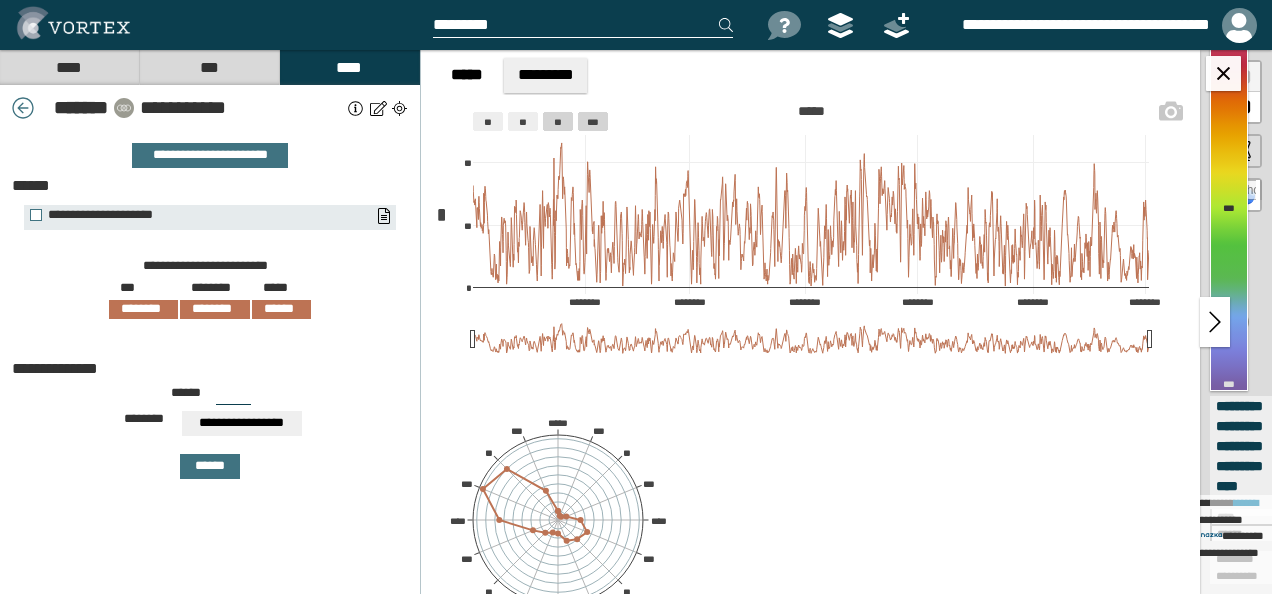 click on "**" 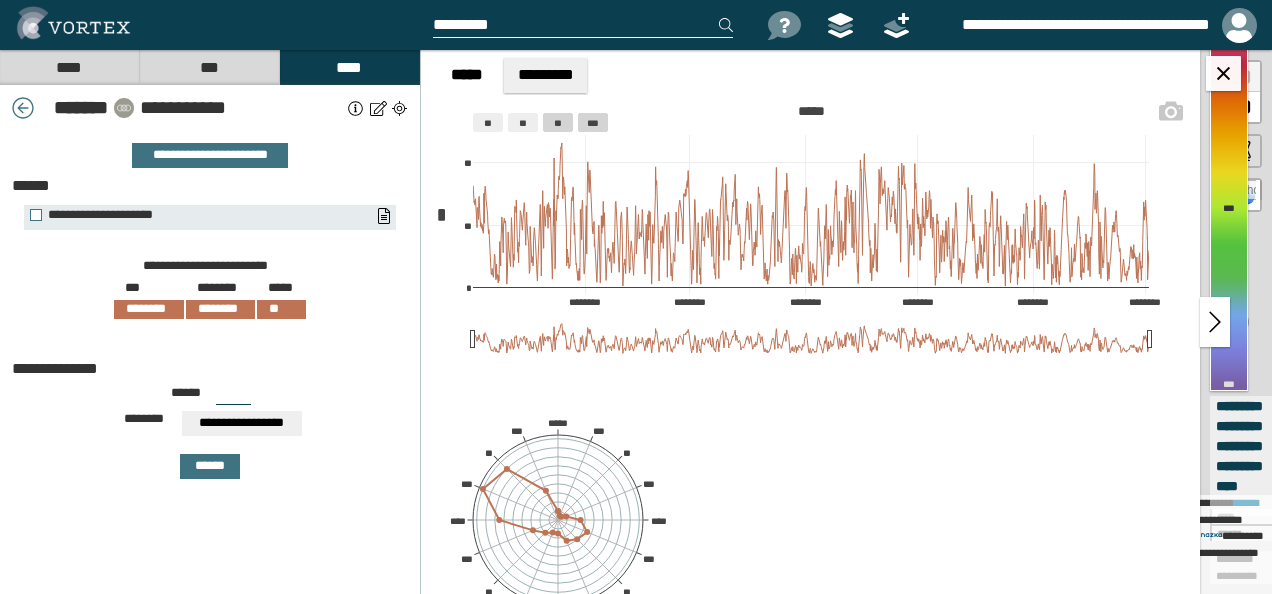 click 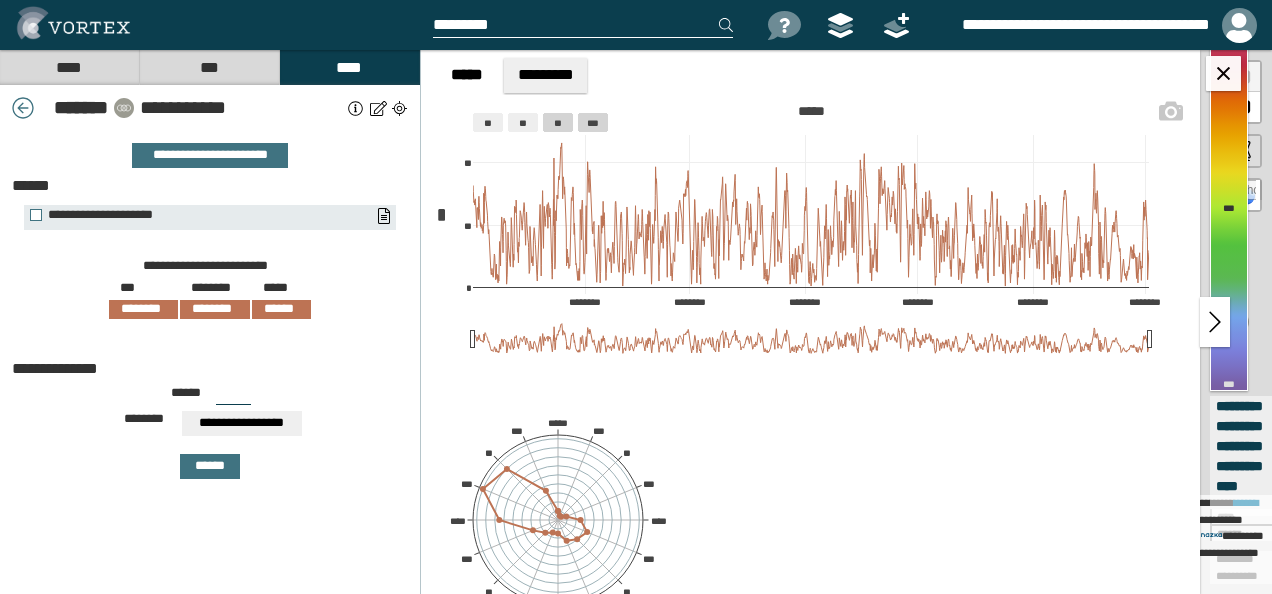 click on "**" 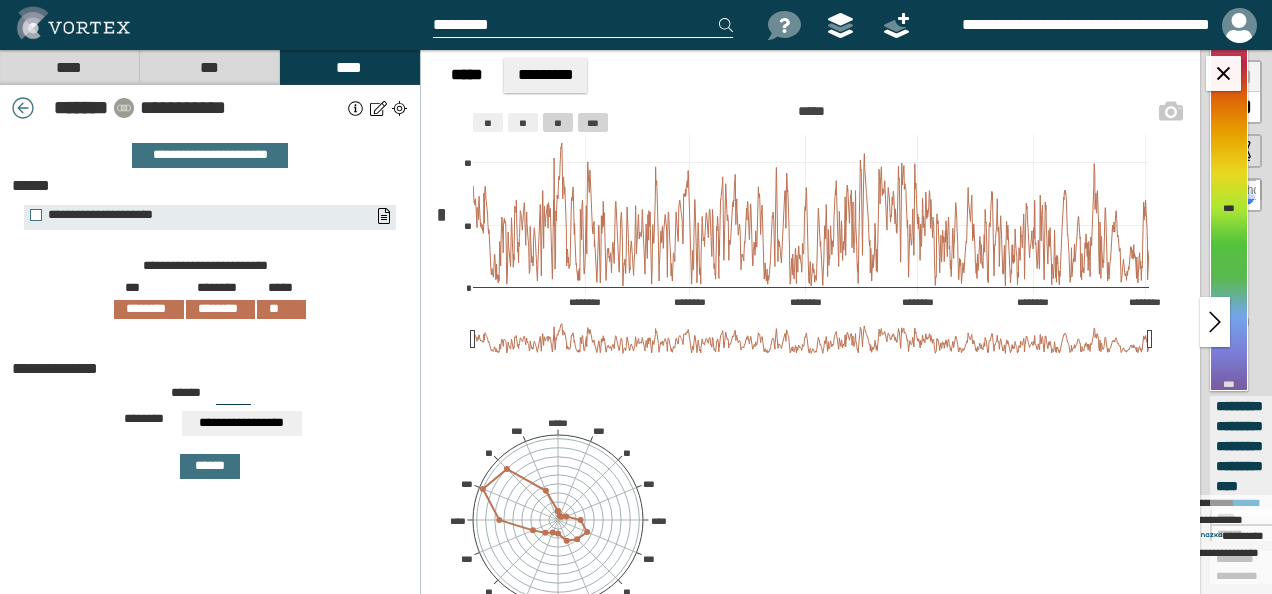 click on "***" 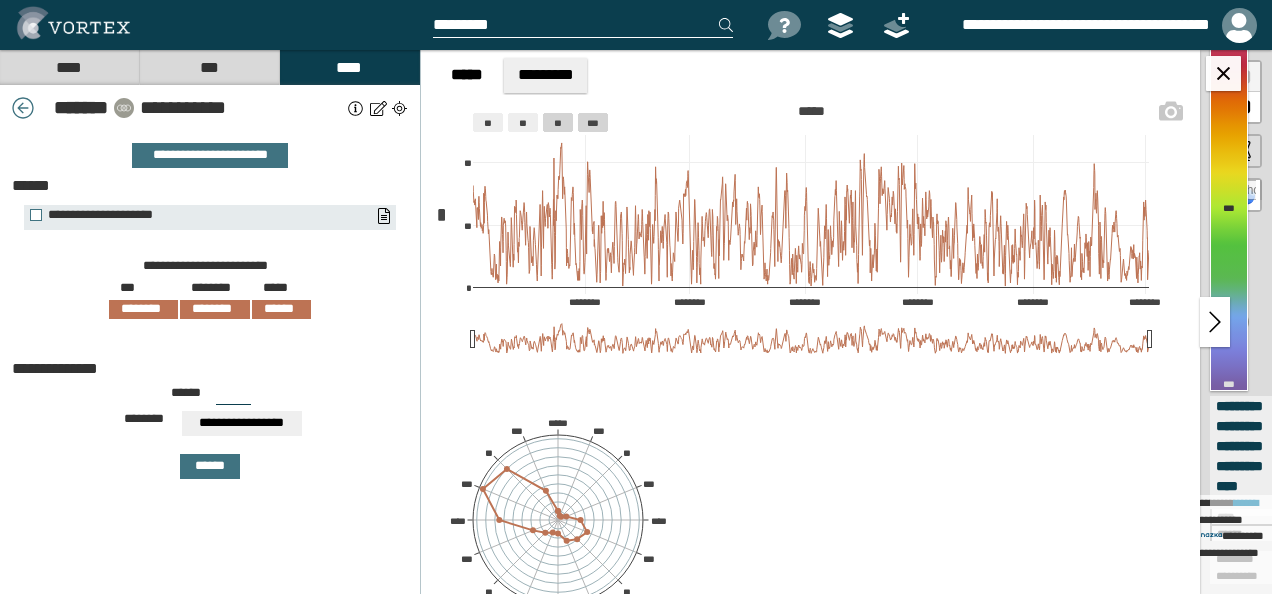 click 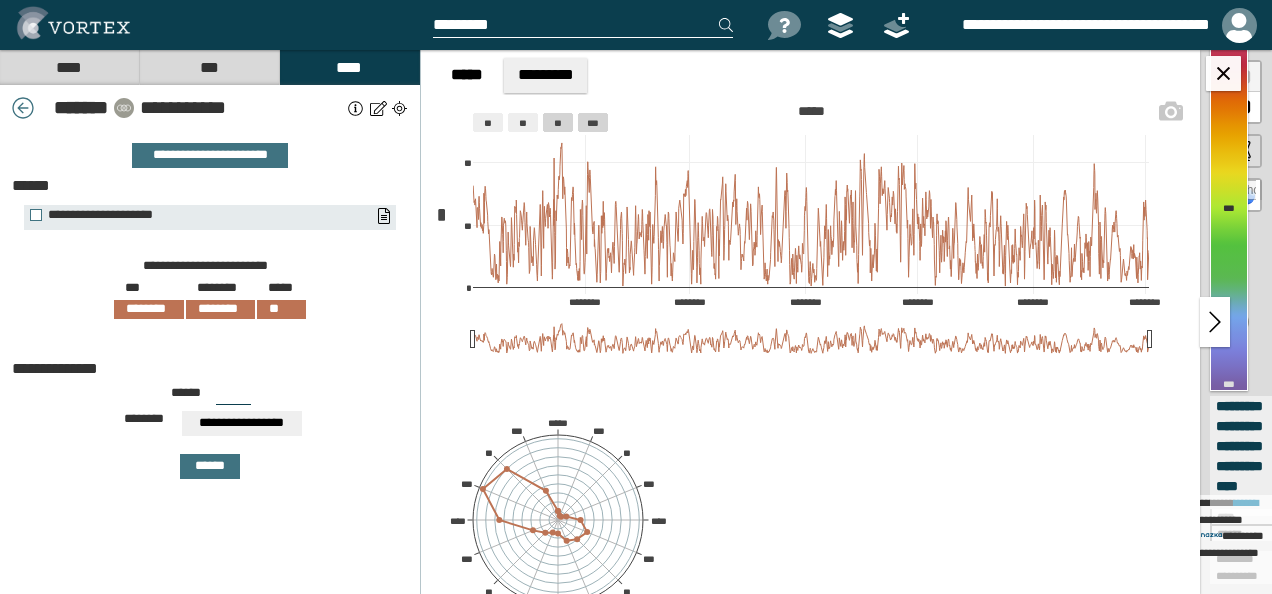 click on "***" 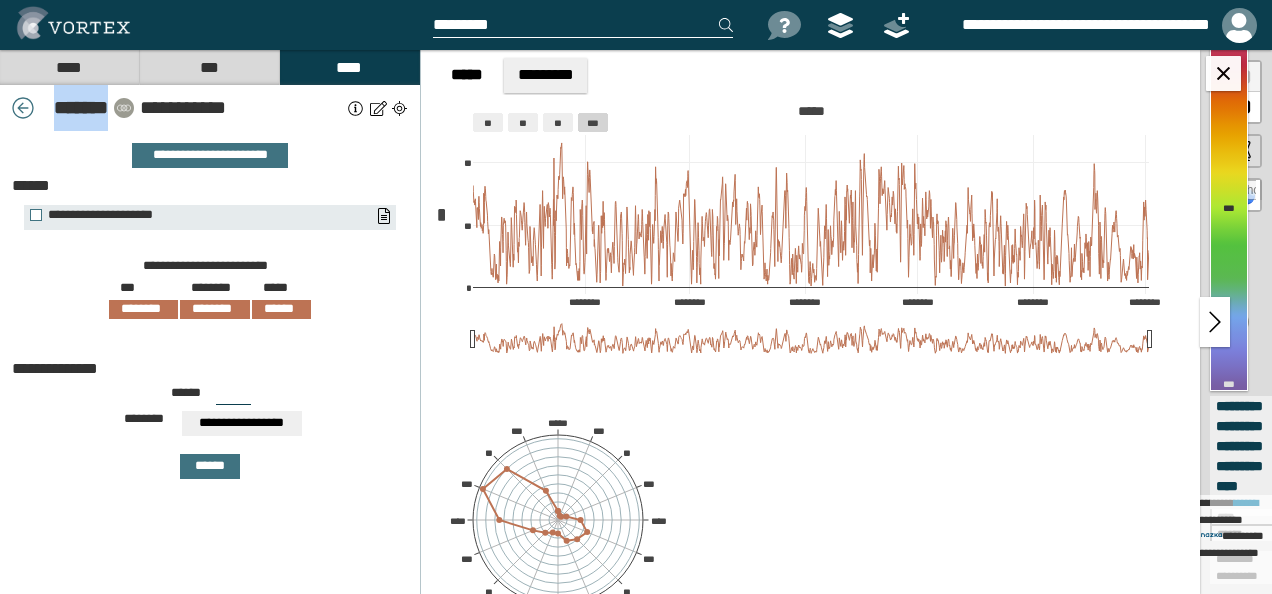drag, startPoint x: 40, startPoint y: 109, endPoint x: 104, endPoint y: 111, distance: 64.03124 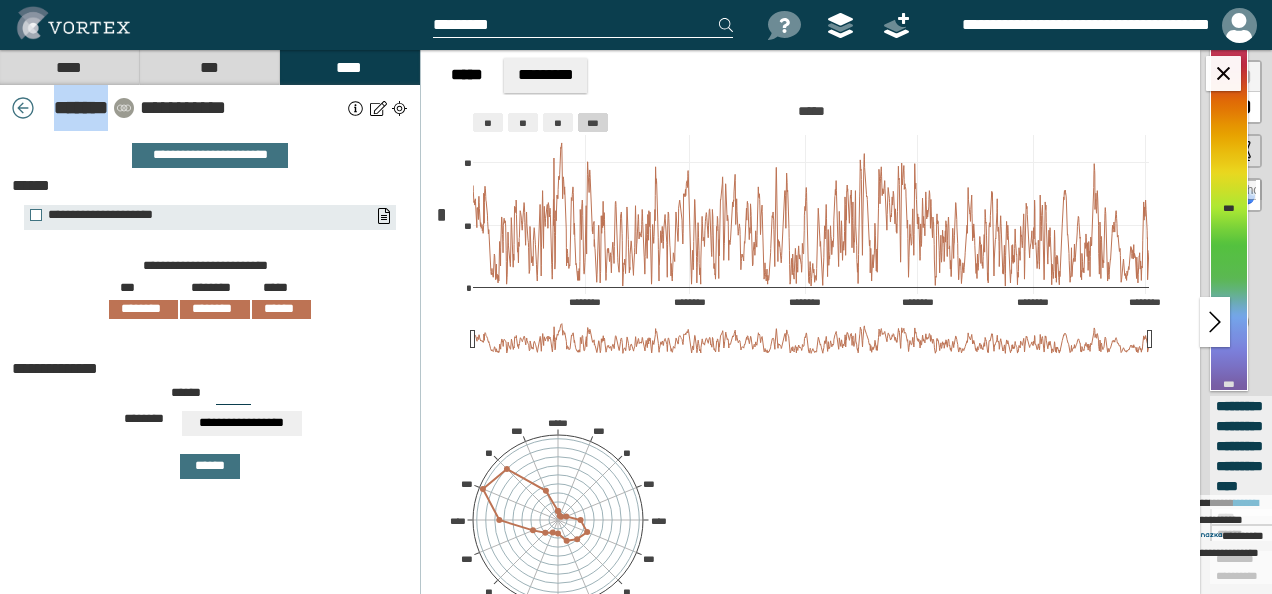 click on "* ******" at bounding box center [77, 108] 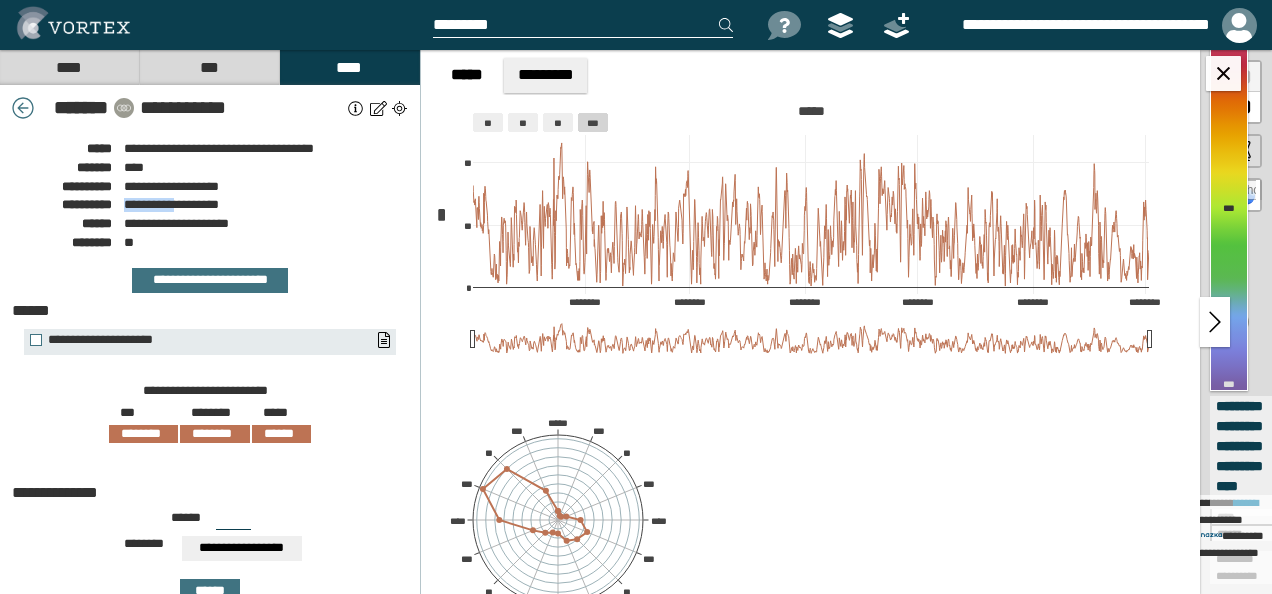 drag, startPoint x: 125, startPoint y: 207, endPoint x: 180, endPoint y: 212, distance: 55.226807 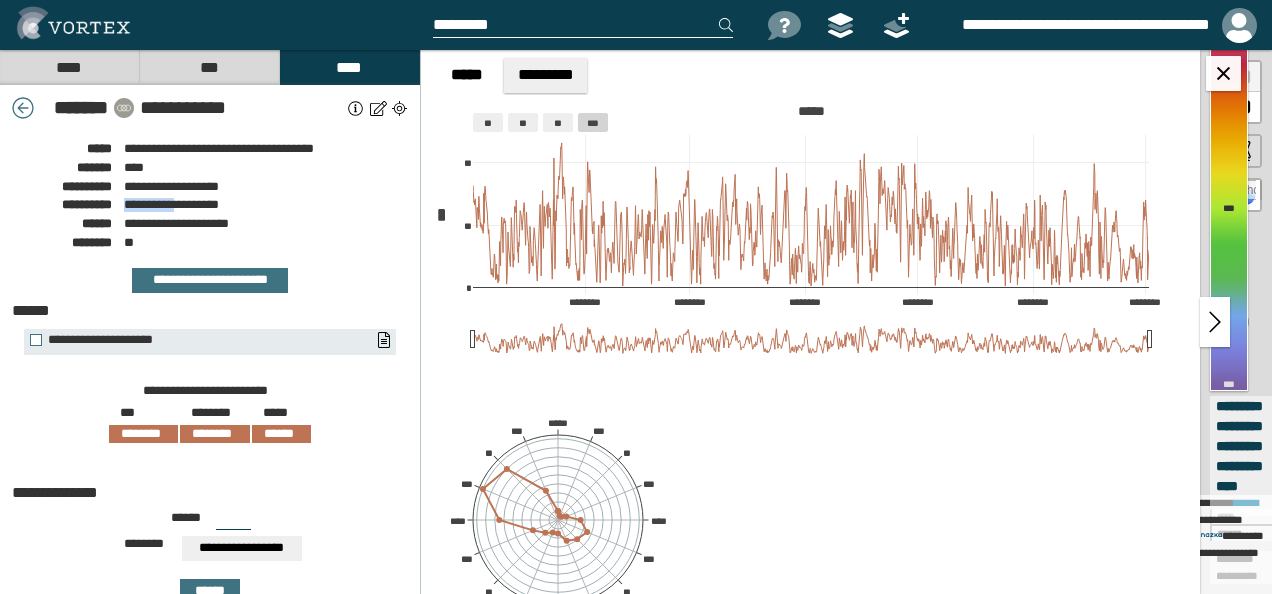 click on "**********" at bounding box center [171, 204] 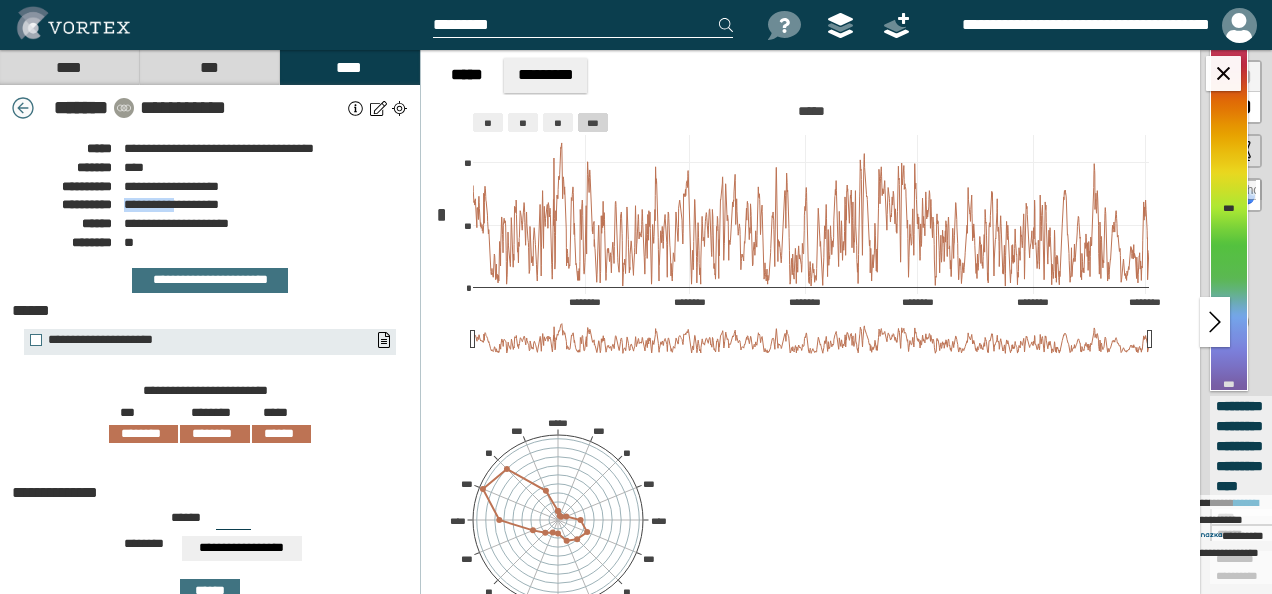 click at bounding box center (23, 108) 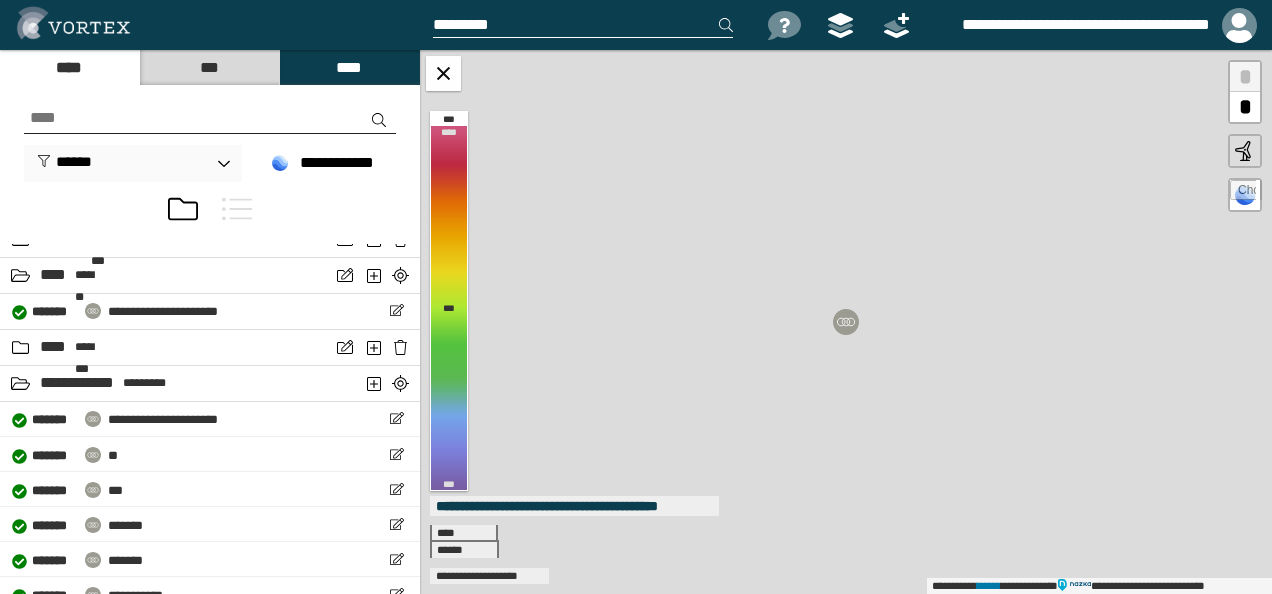 scroll, scrollTop: 1073, scrollLeft: 0, axis: vertical 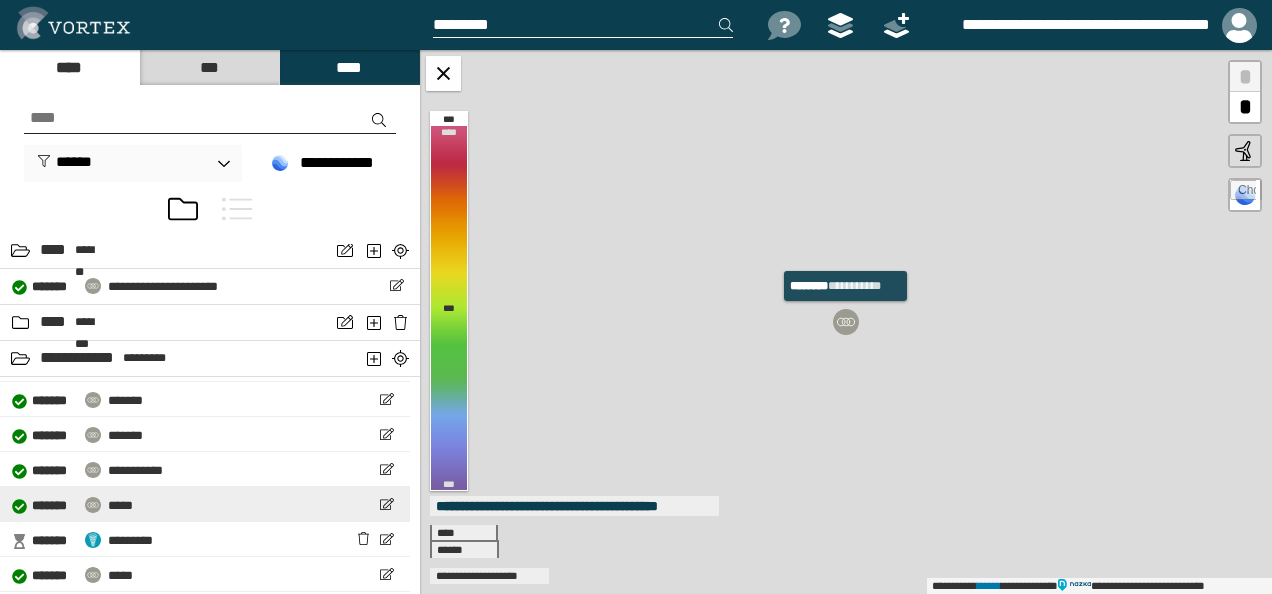 click on "*****" at bounding box center (120, 505) 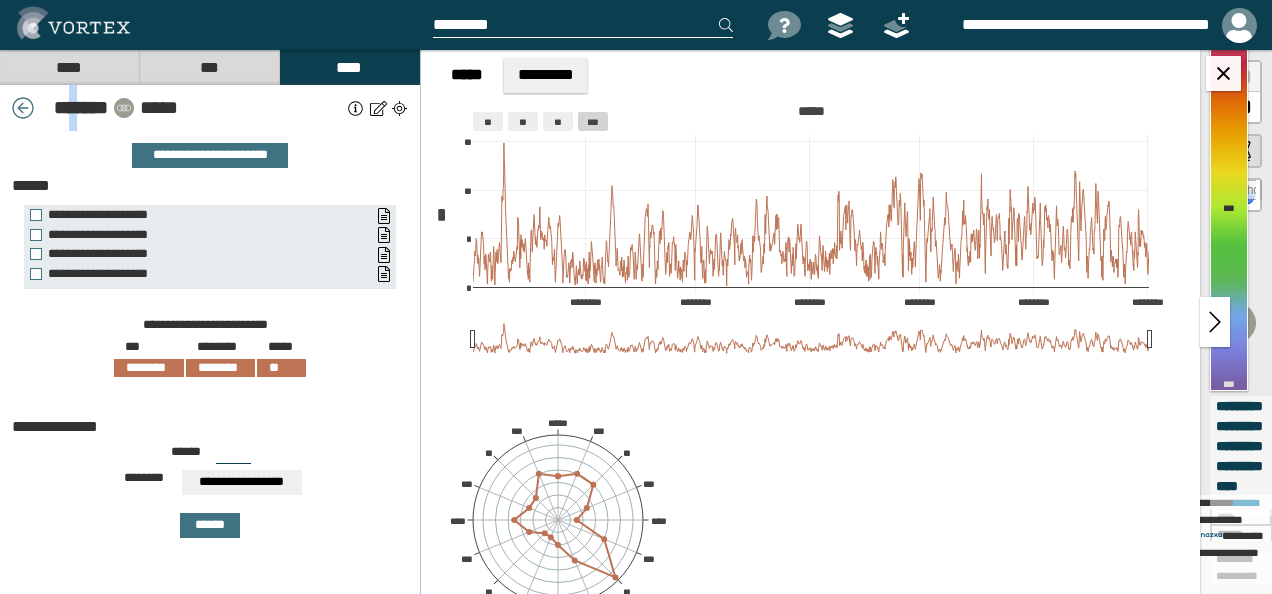 drag, startPoint x: 46, startPoint y: 116, endPoint x: 66, endPoint y: 115, distance: 20.024984 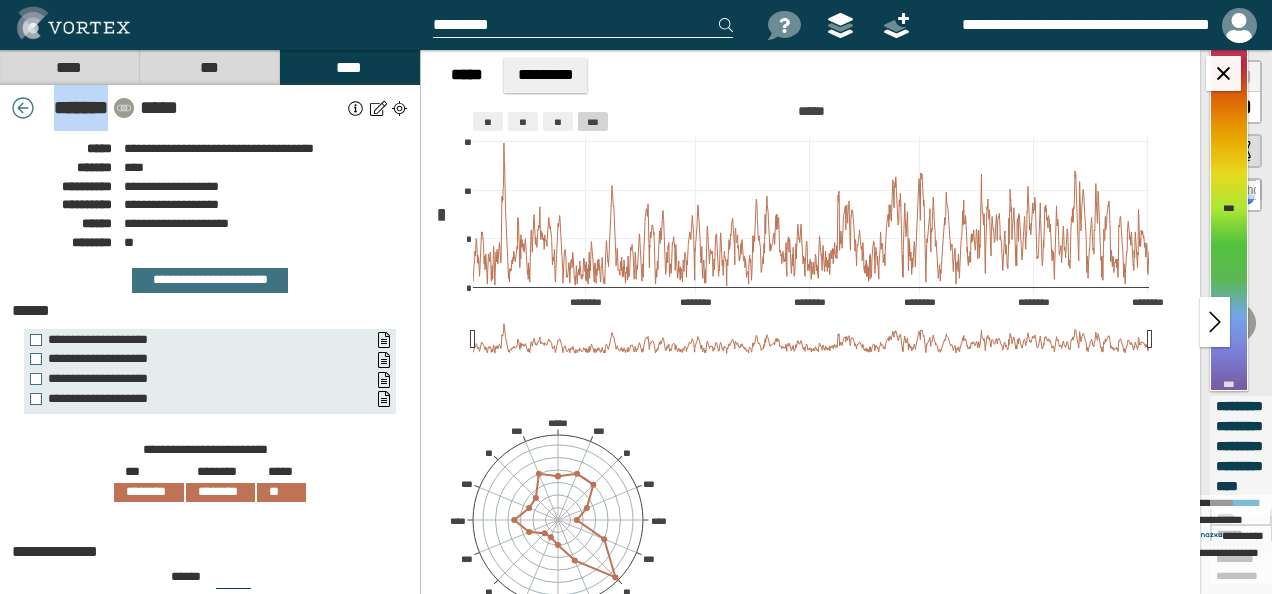drag, startPoint x: 66, startPoint y: 115, endPoint x: 123, endPoint y: 119, distance: 57.14018 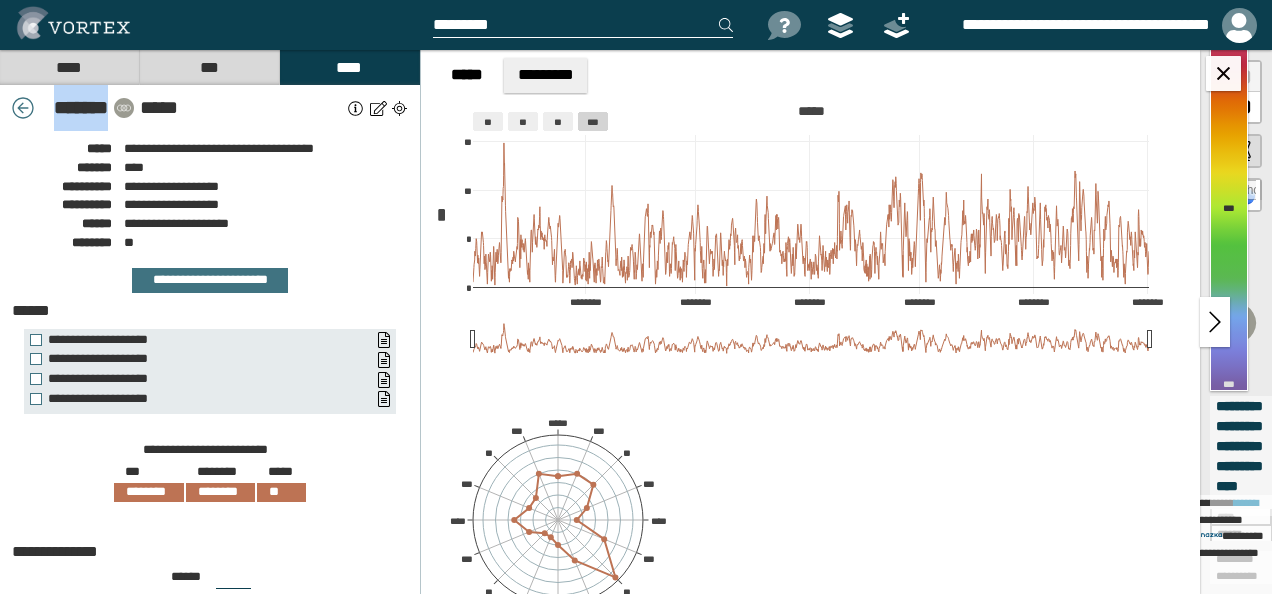 click on "* ****** *****" at bounding box center [210, 108] 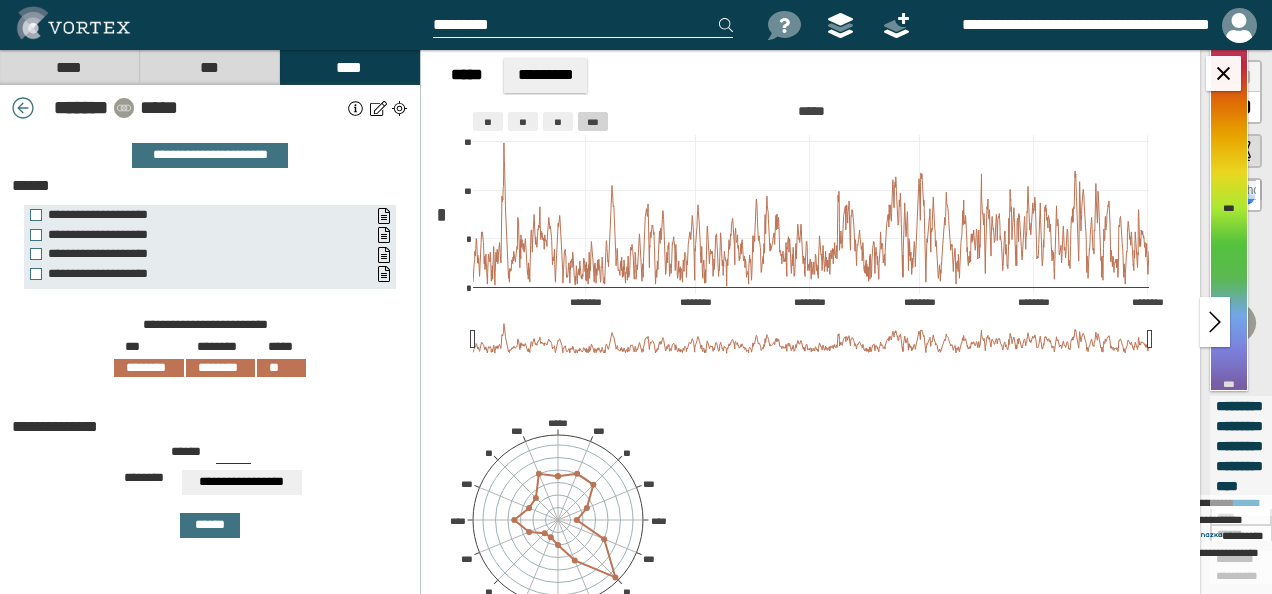 click on "*****" at bounding box center (241, 108) 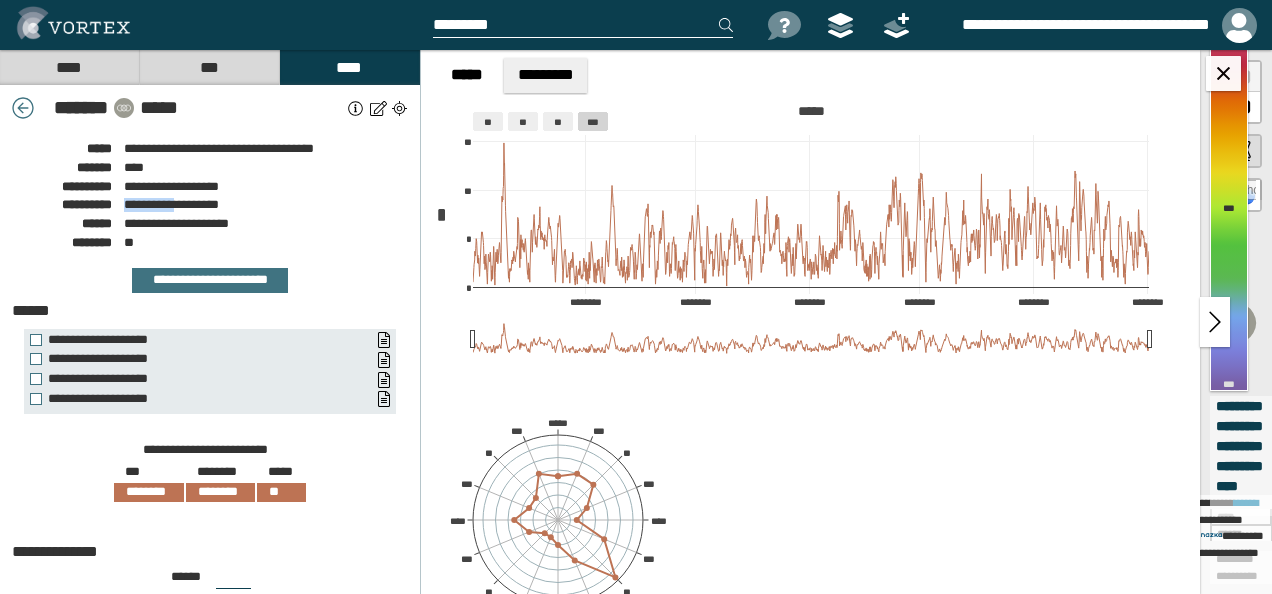 drag, startPoint x: 124, startPoint y: 206, endPoint x: 183, endPoint y: 204, distance: 59.03389 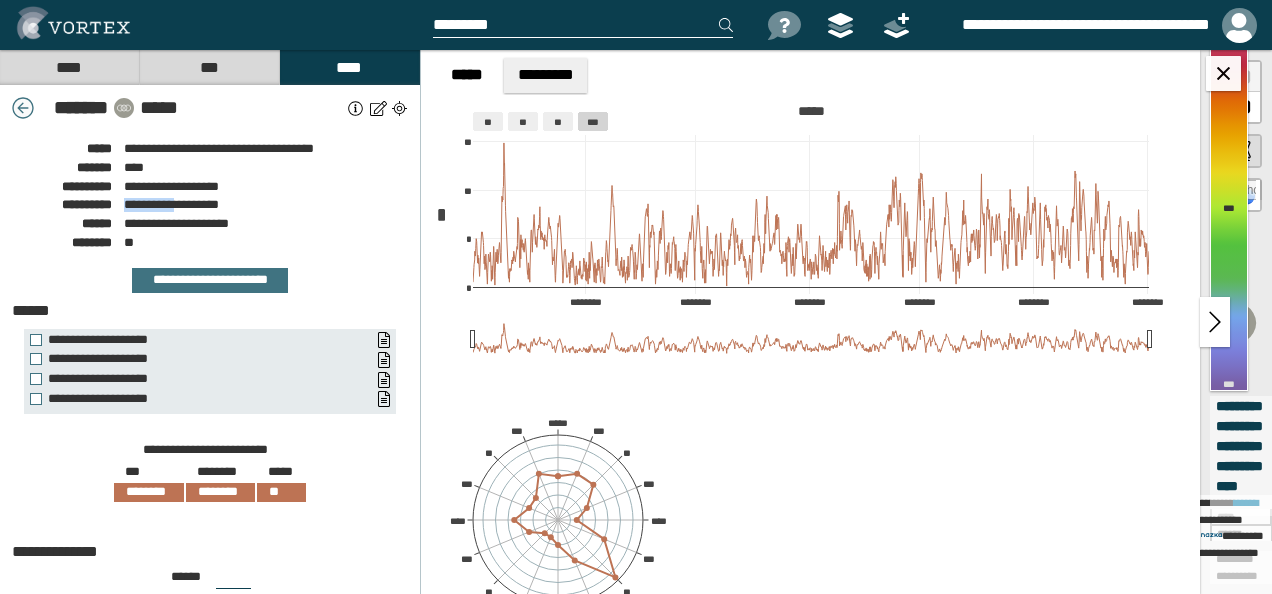 click at bounding box center [23, 108] 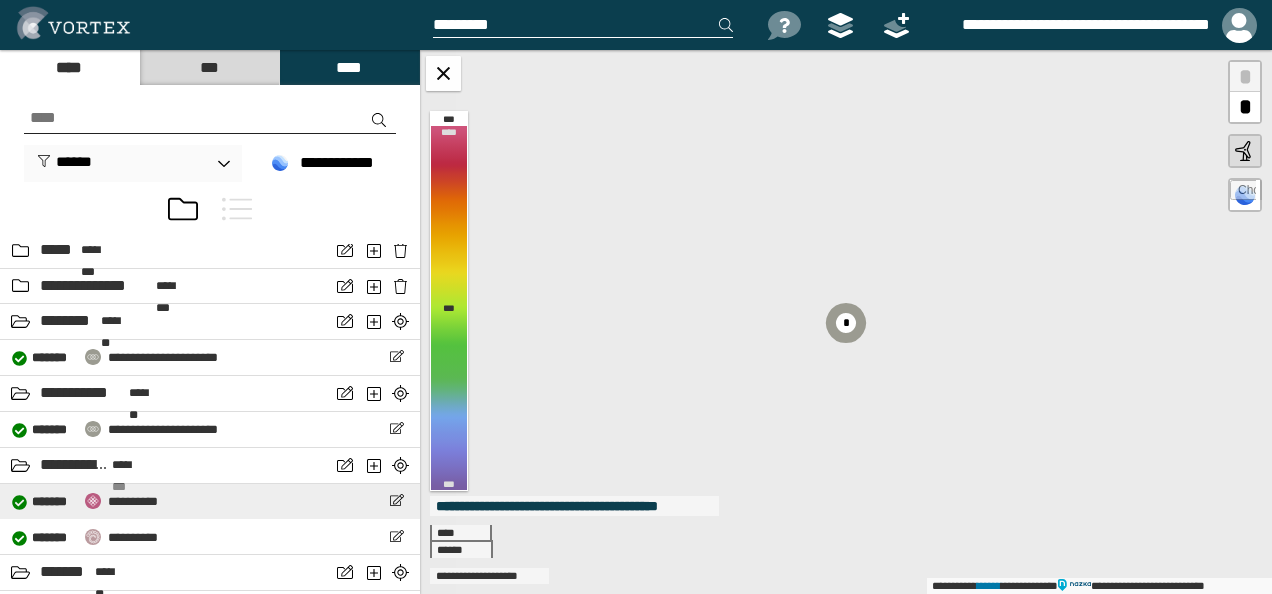 scroll, scrollTop: 1000, scrollLeft: 0, axis: vertical 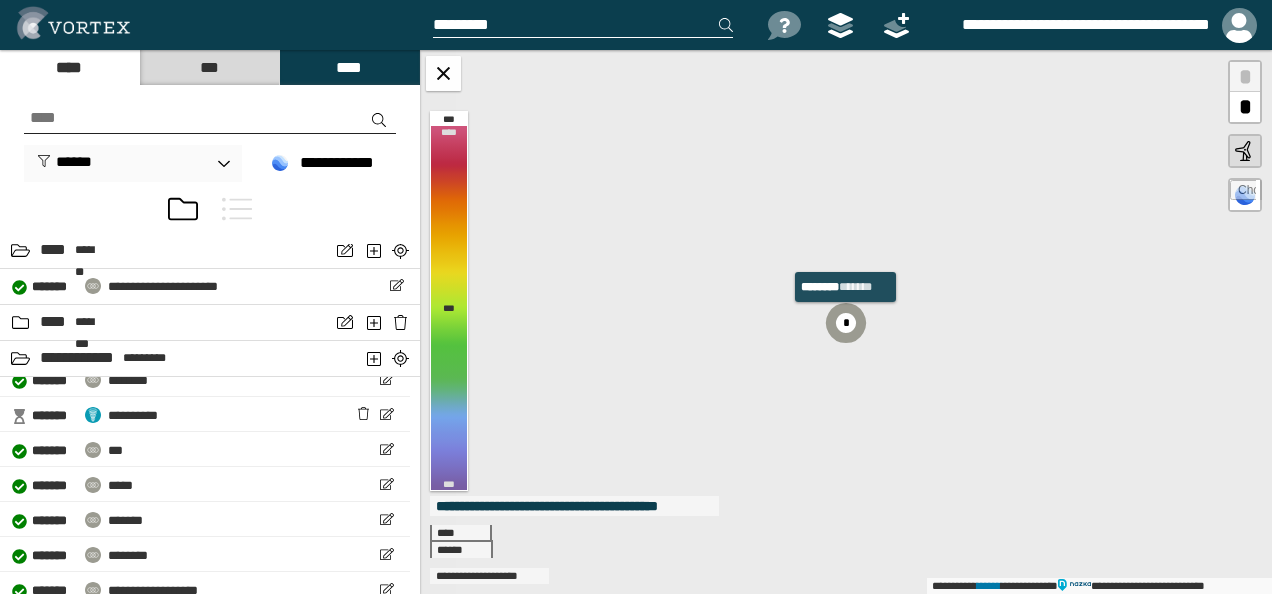 click on "**********" at bounding box center (1071, 25) 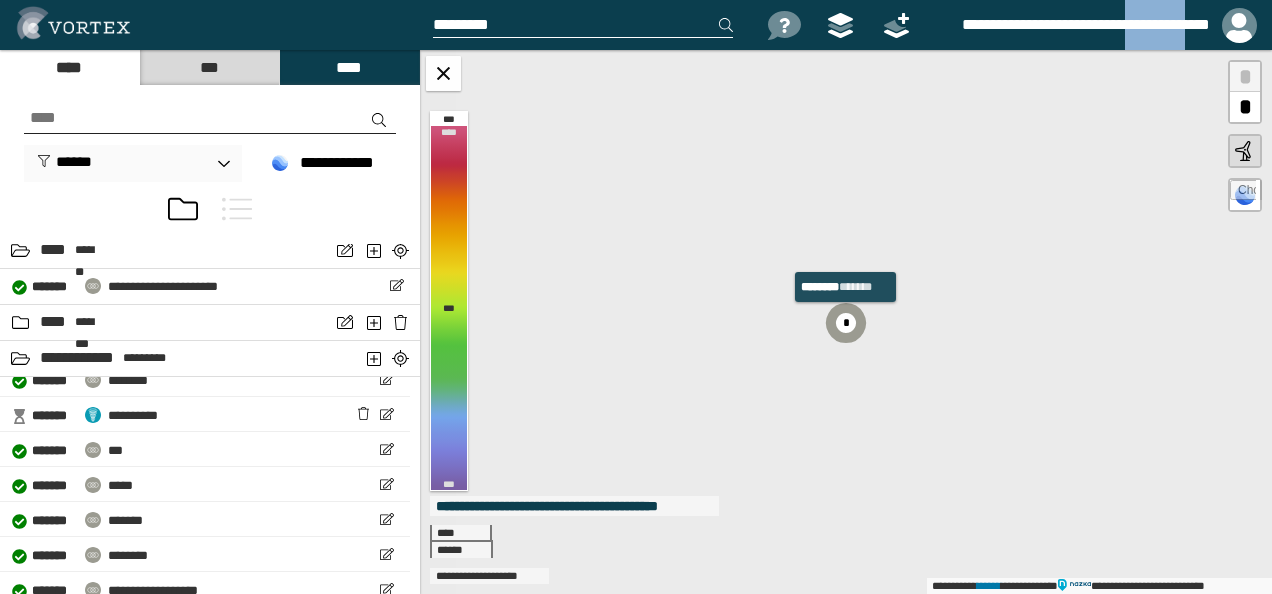 drag, startPoint x: 1099, startPoint y: 30, endPoint x: 1178, endPoint y: 27, distance: 79.05694 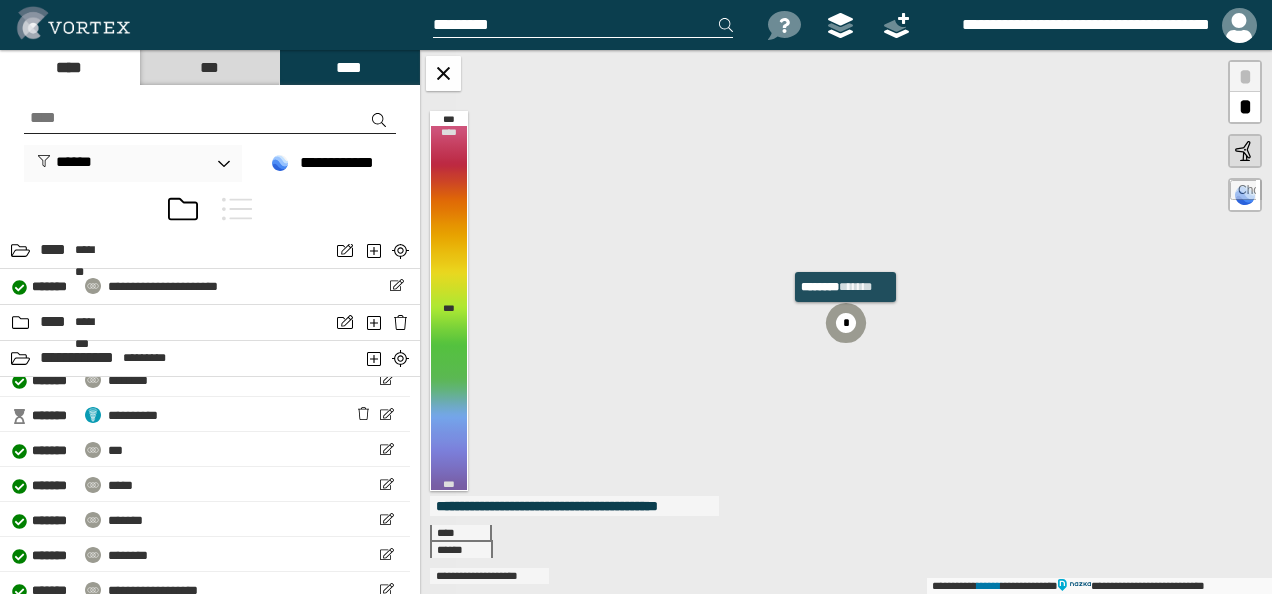 click on "**********" at bounding box center [1071, 25] 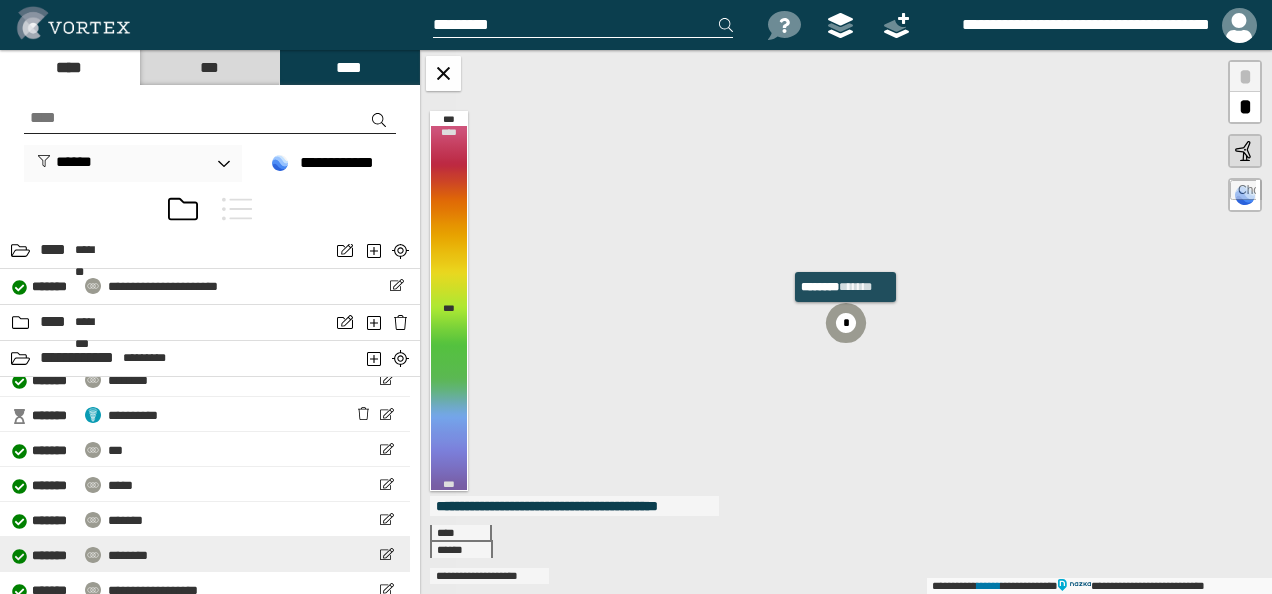 click on "********" at bounding box center [128, 555] 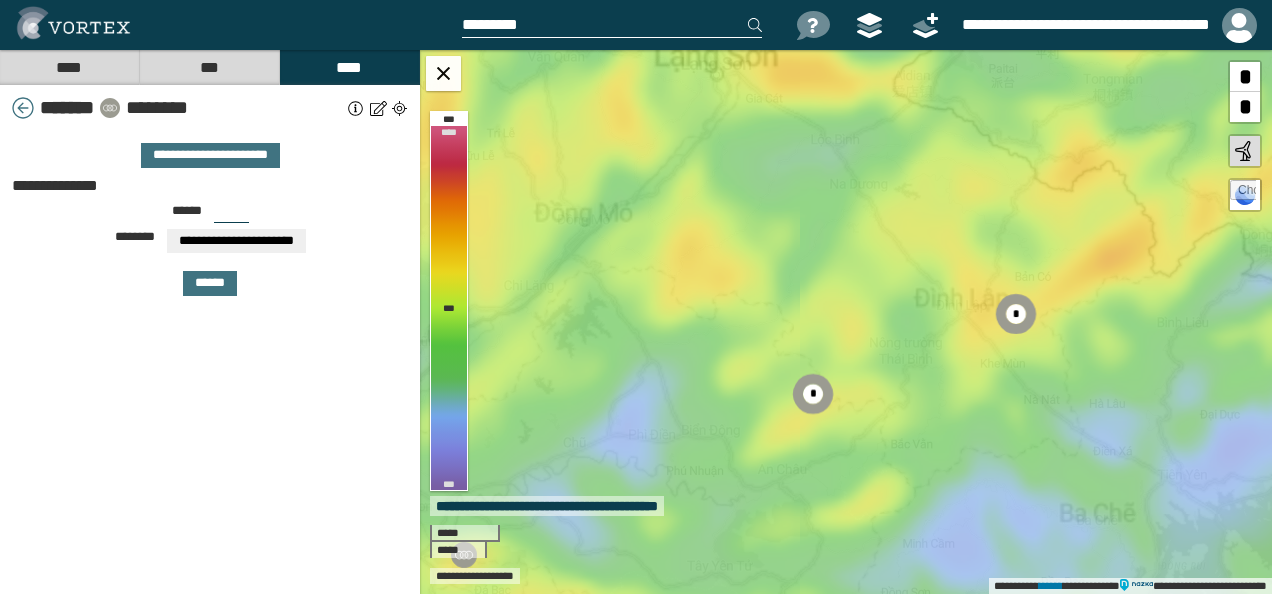 select on "*" 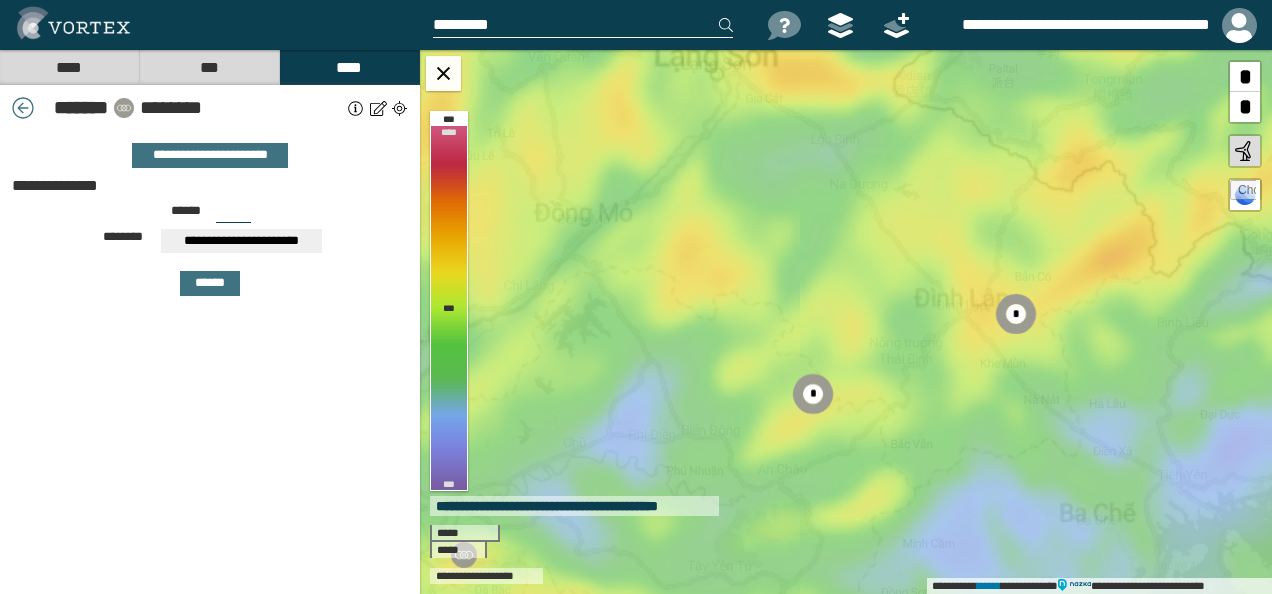 scroll, scrollTop: 0, scrollLeft: 0, axis: both 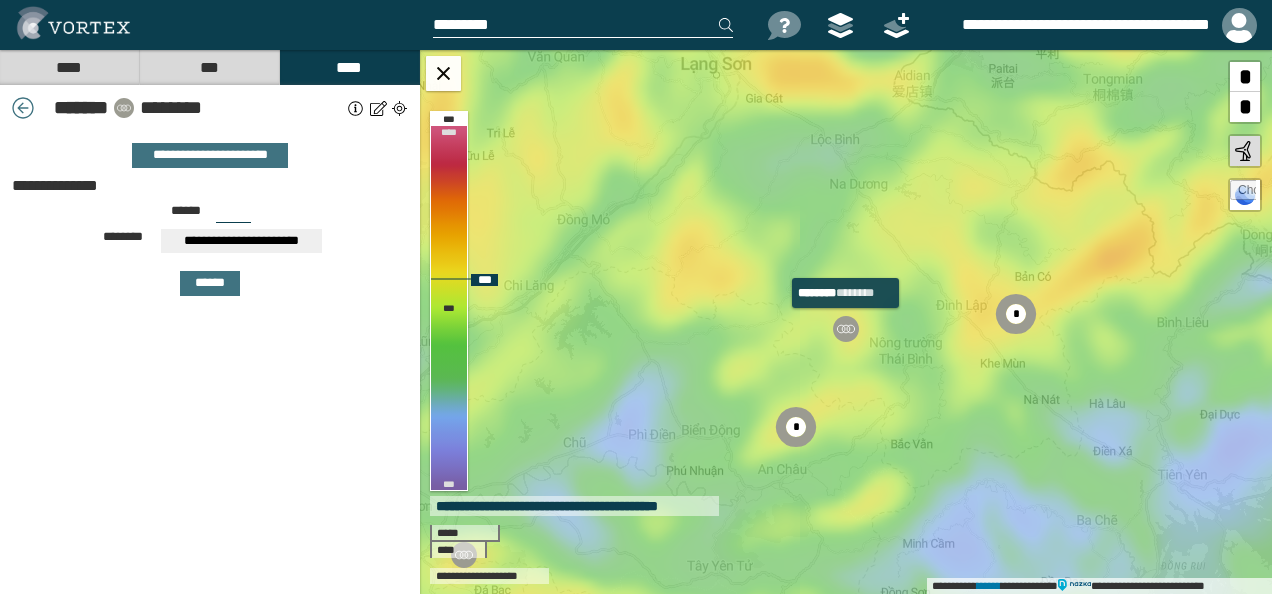 click at bounding box center (846, 329) 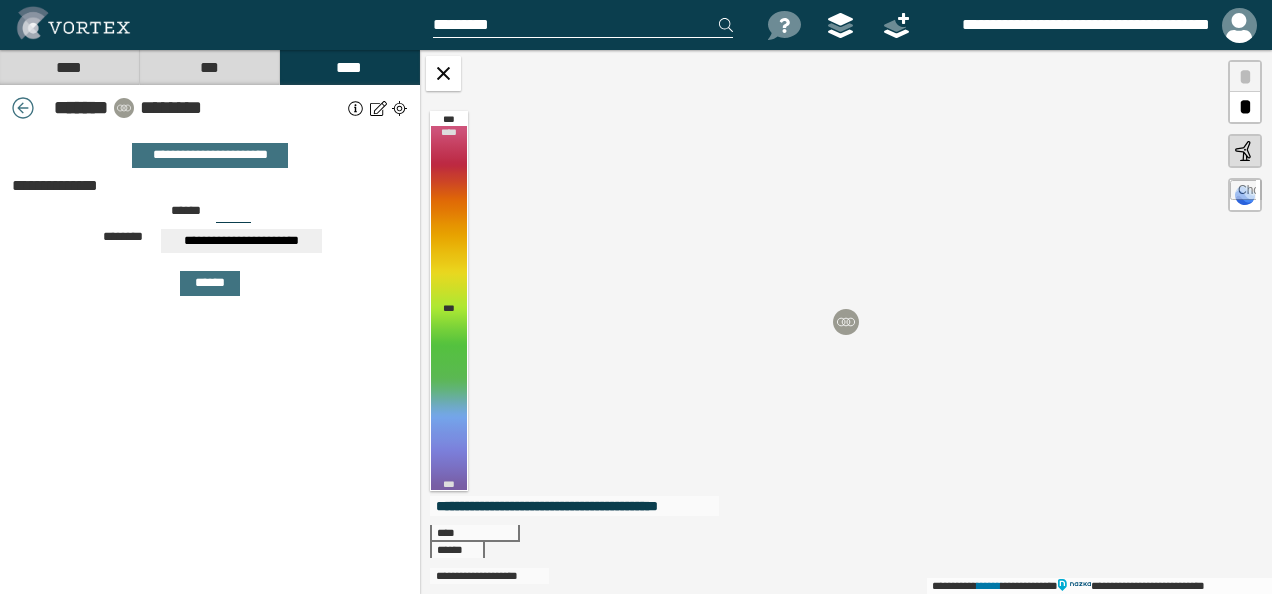 click on "********" at bounding box center (241, 108) 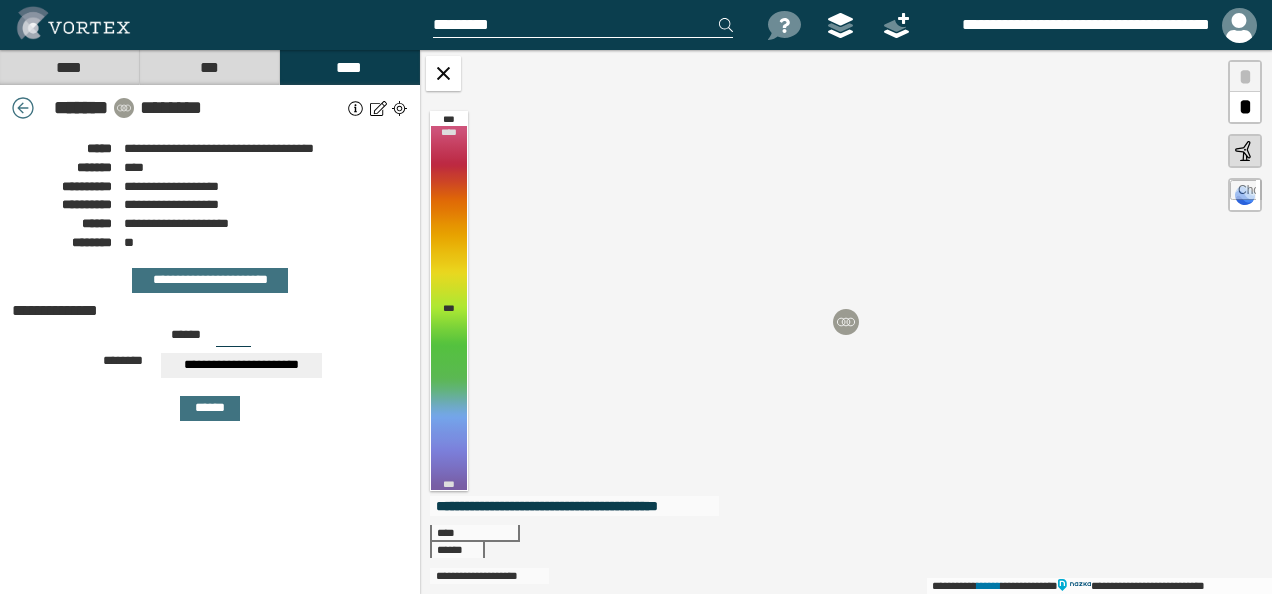 click on "**********" at bounding box center (171, 204) 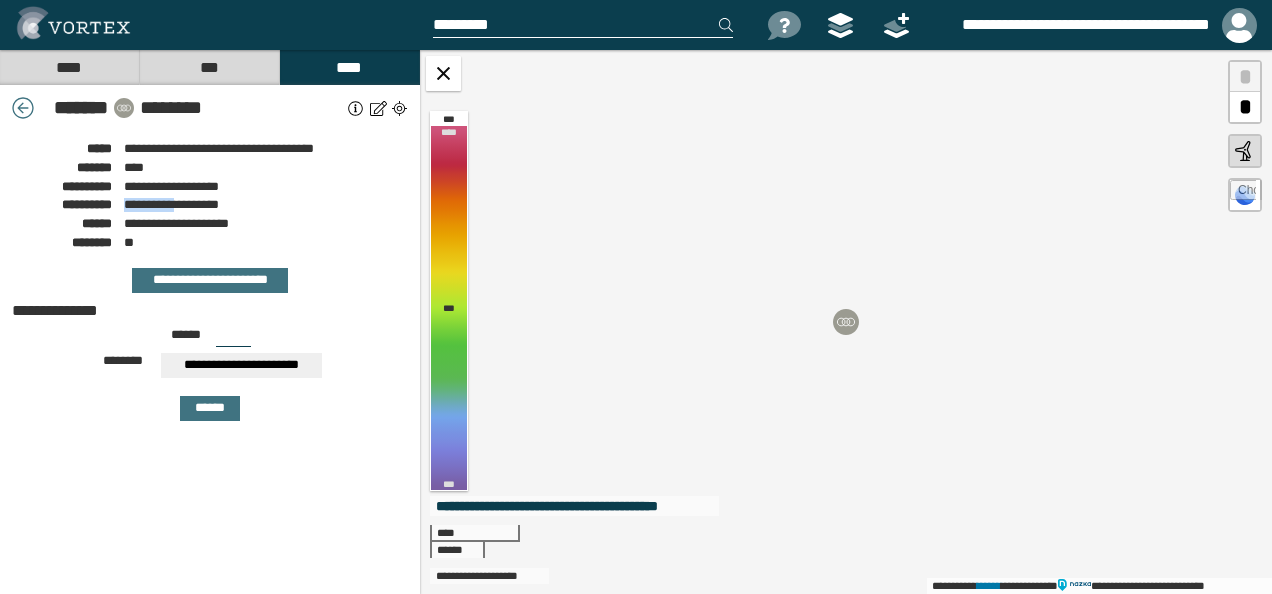 drag, startPoint x: 124, startPoint y: 207, endPoint x: 184, endPoint y: 210, distance: 60.074955 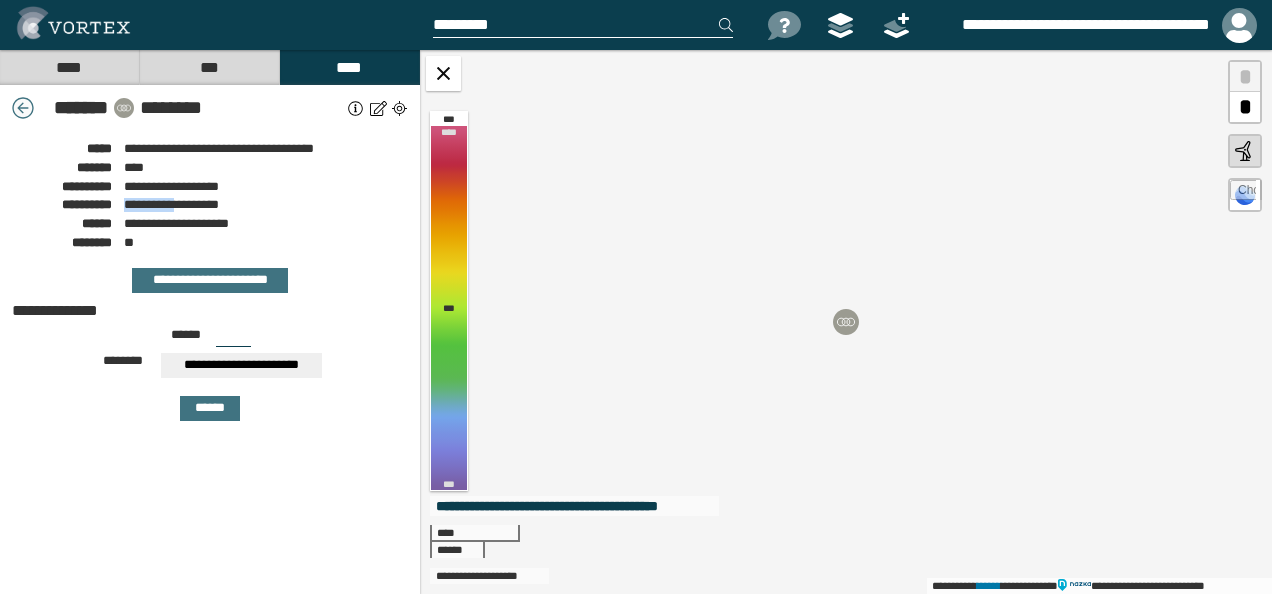 click at bounding box center (23, 108) 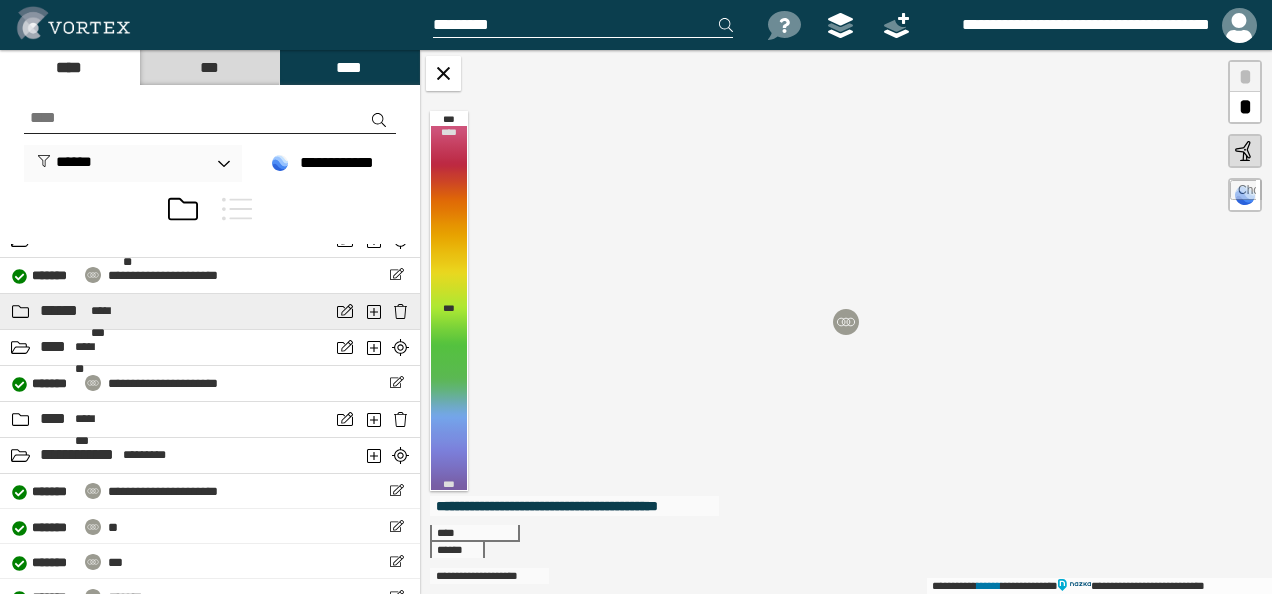 scroll, scrollTop: 1073, scrollLeft: 0, axis: vertical 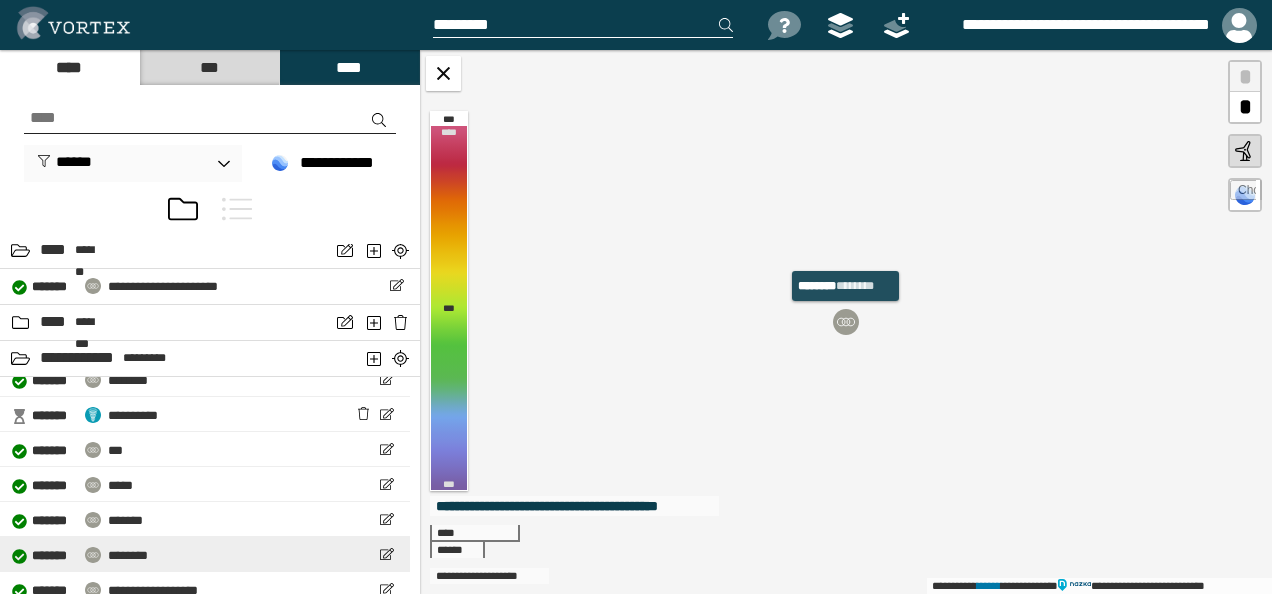 click on "********" at bounding box center (128, 555) 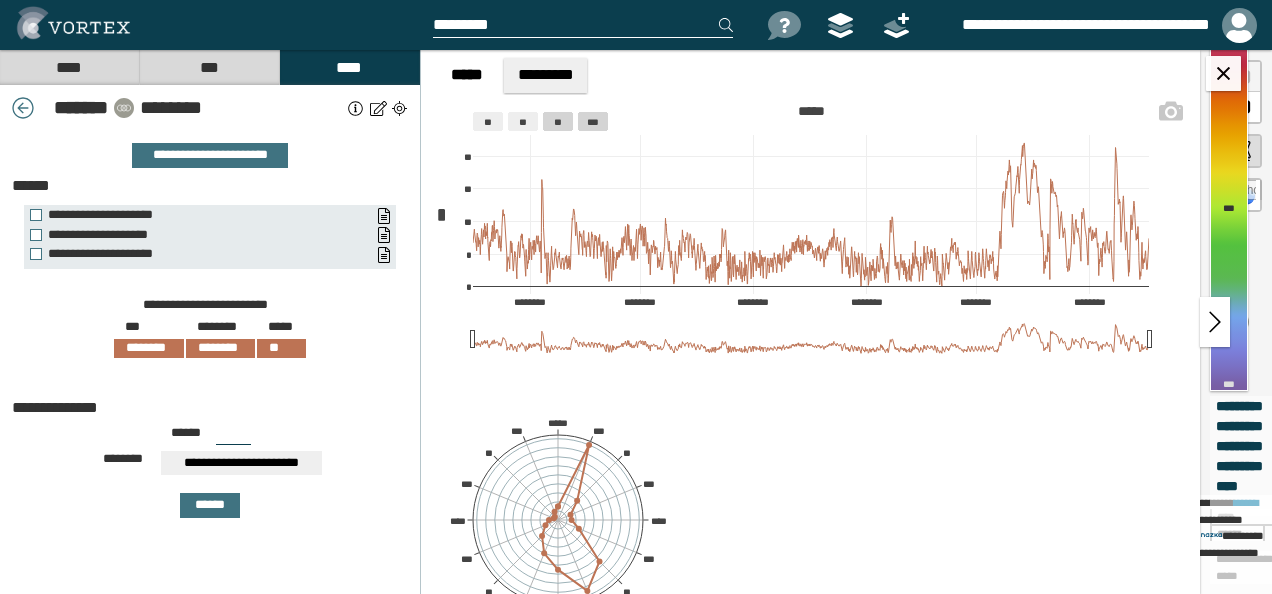 click on "**" 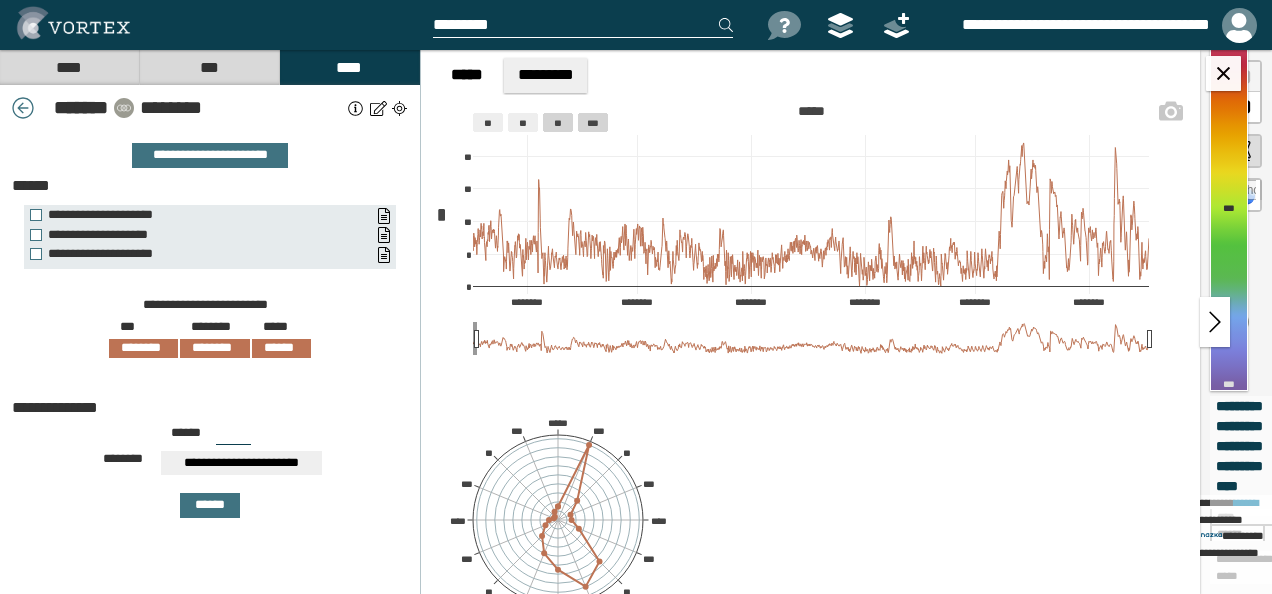 click on "***" 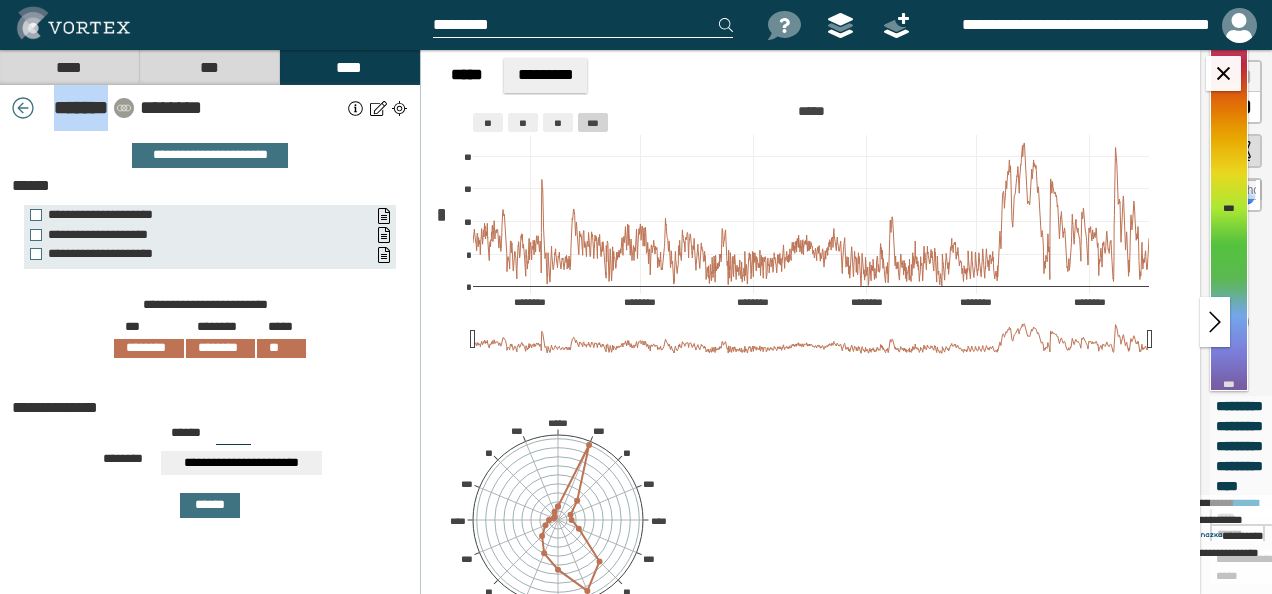 drag, startPoint x: 42, startPoint y: 107, endPoint x: 107, endPoint y: 112, distance: 65.192024 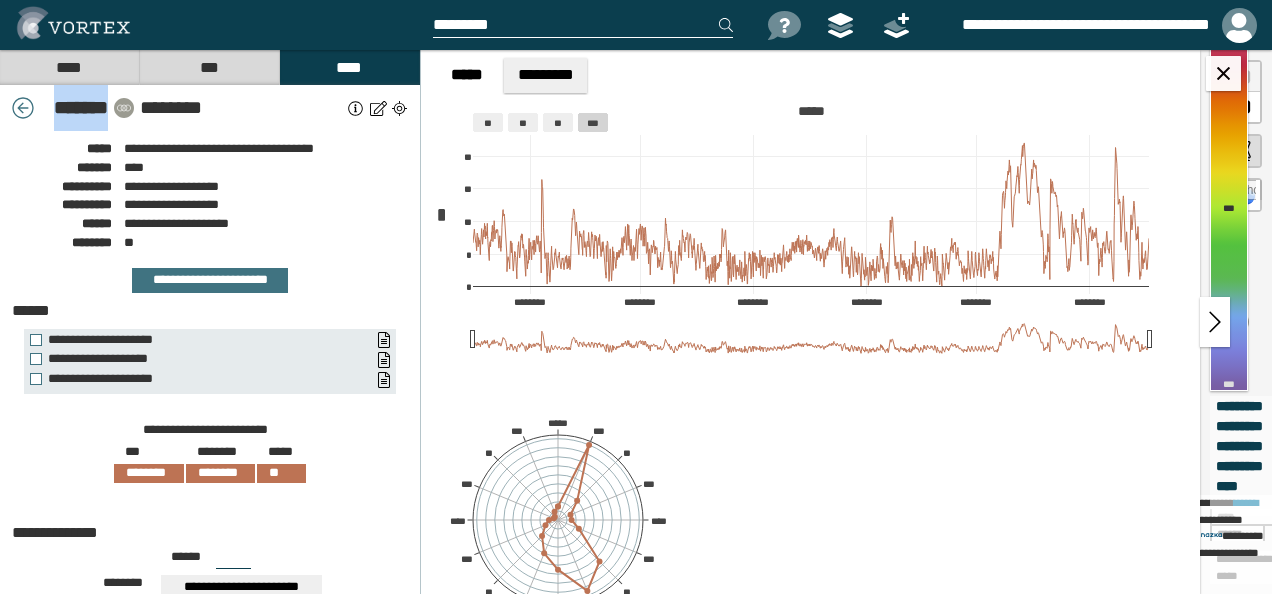 copy on "* ******" 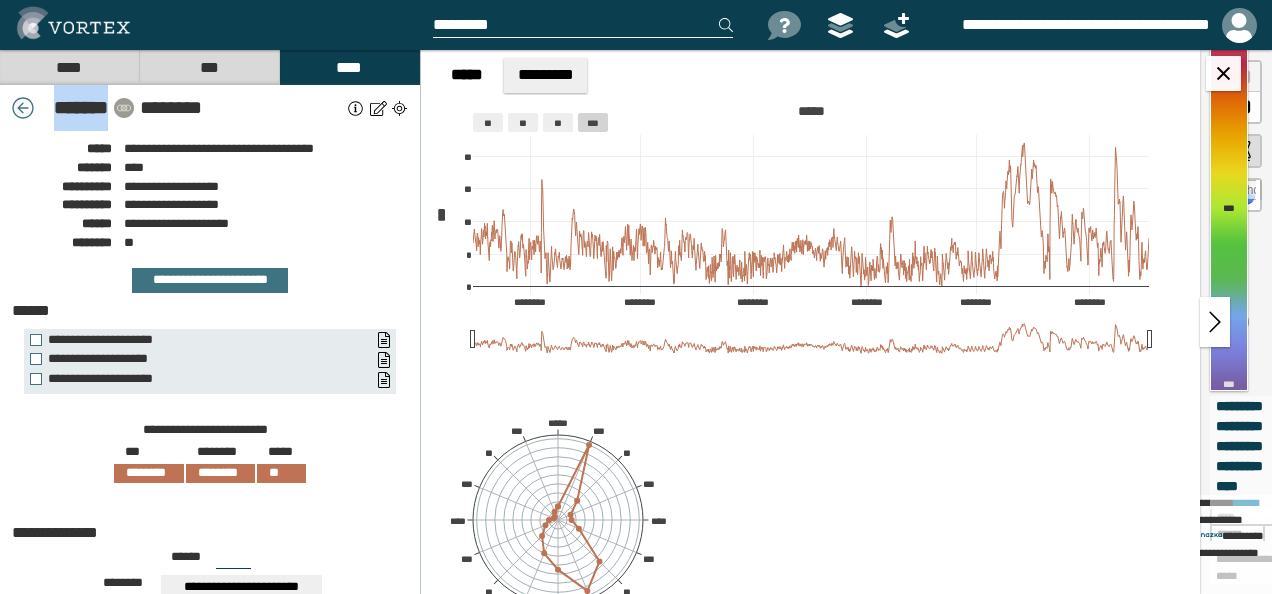 click at bounding box center (23, 108) 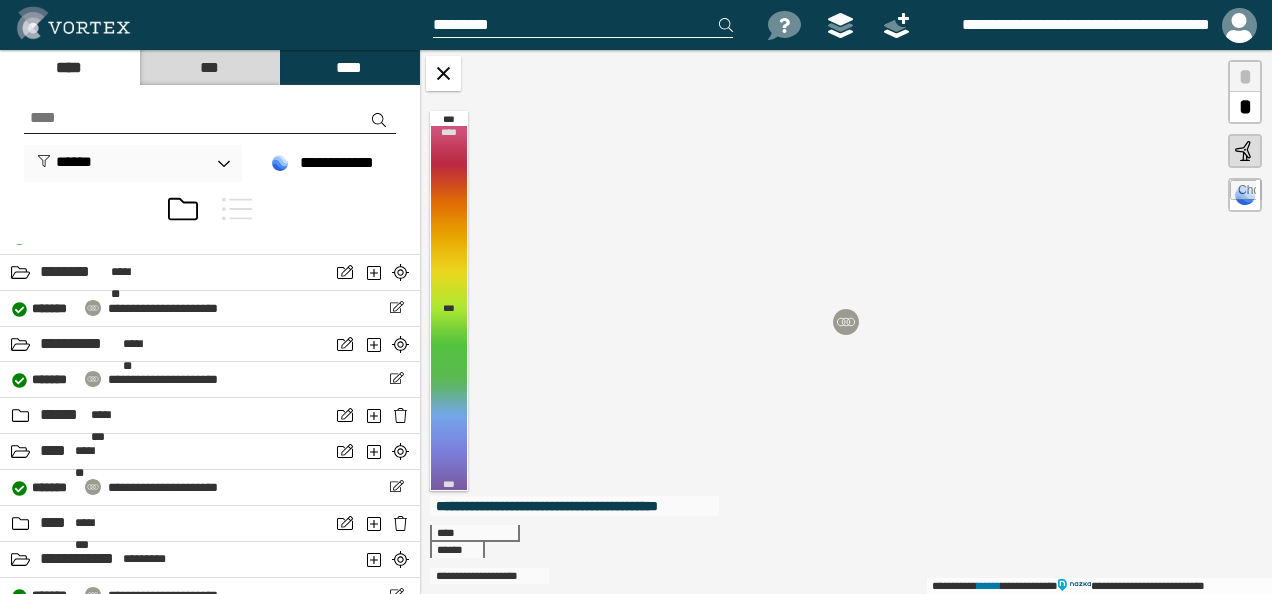 scroll, scrollTop: 1073, scrollLeft: 0, axis: vertical 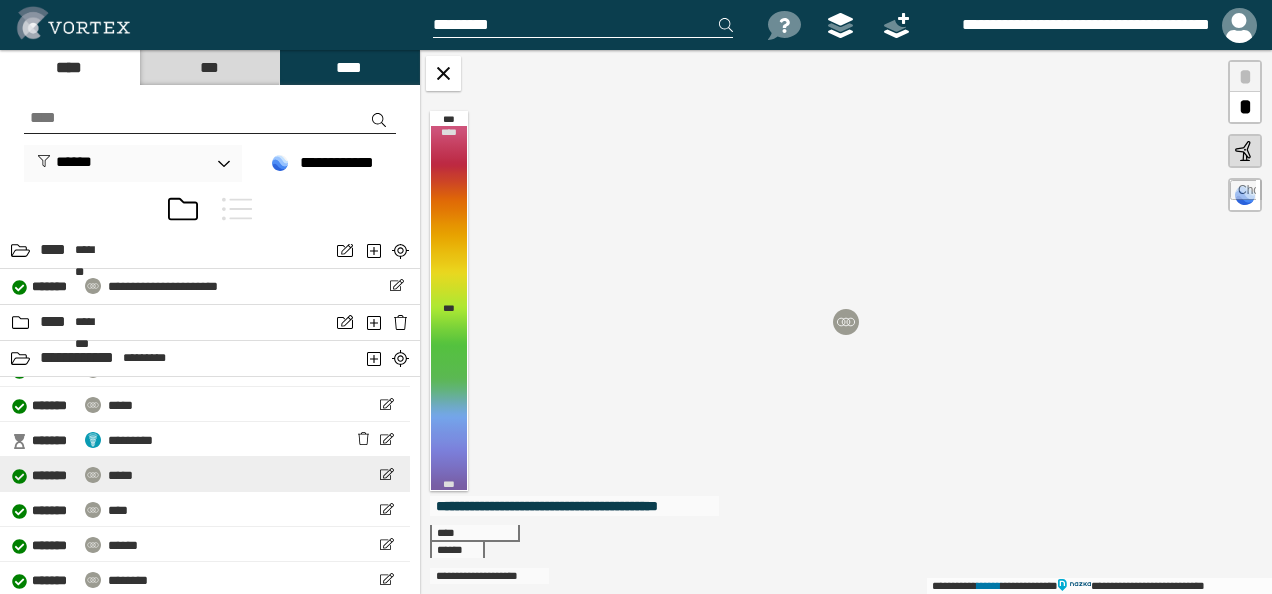 click on "**********" at bounding box center [205, 474] 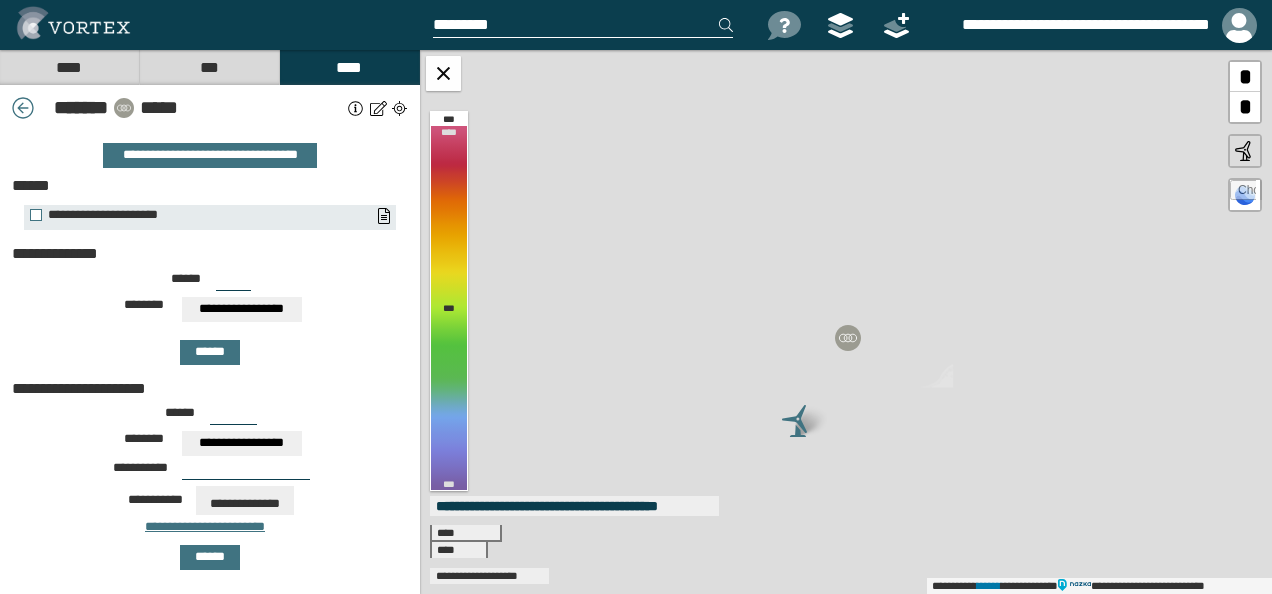 click on "*****" at bounding box center [241, 108] 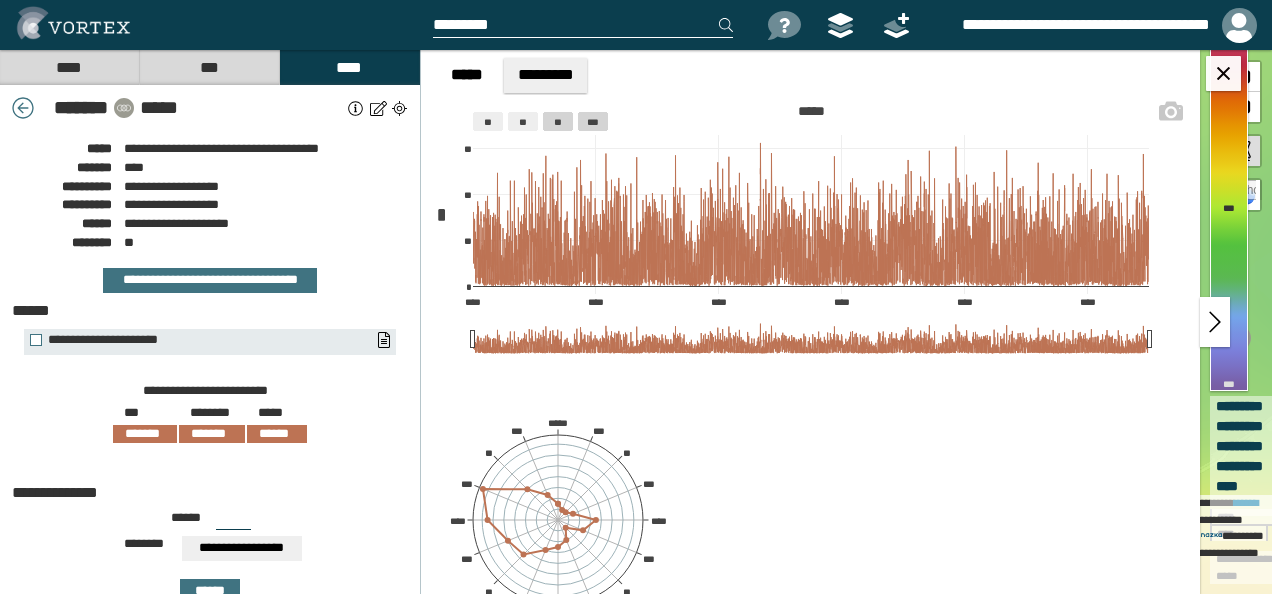 click on "**" 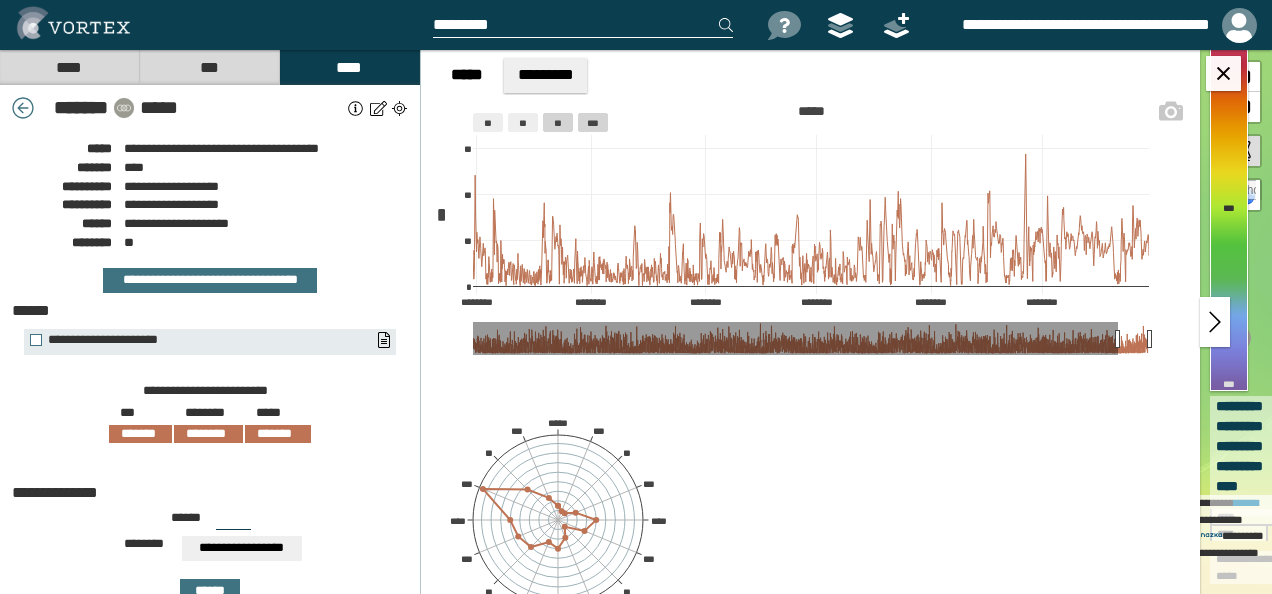 click 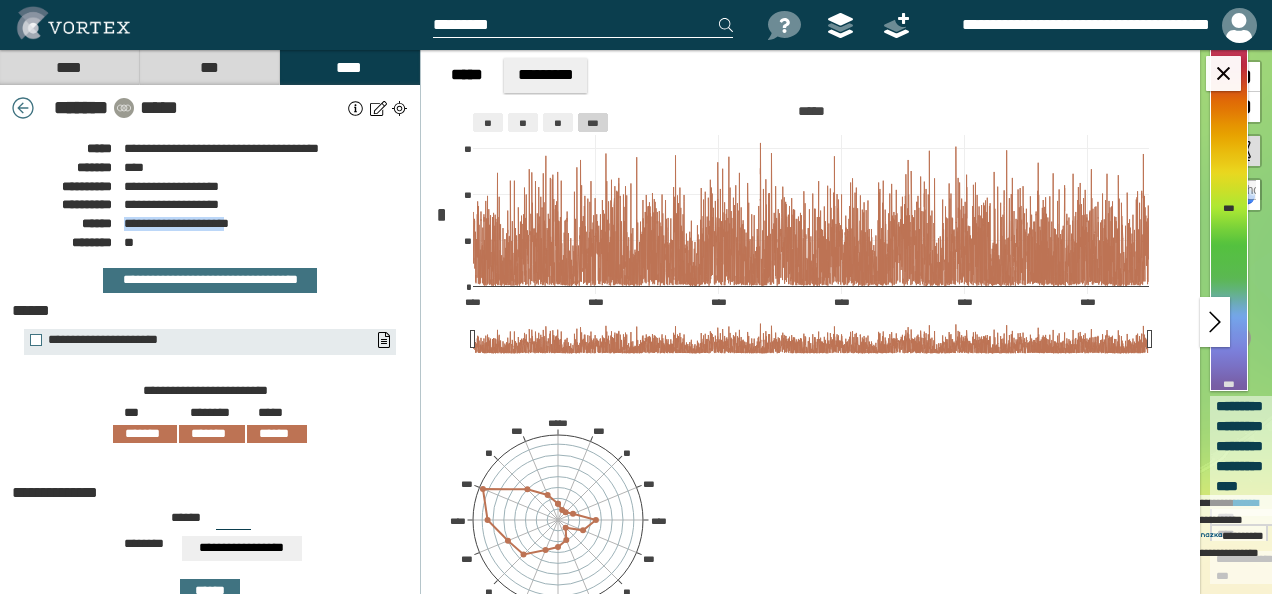 drag, startPoint x: 124, startPoint y: 223, endPoint x: 242, endPoint y: 224, distance: 118.004234 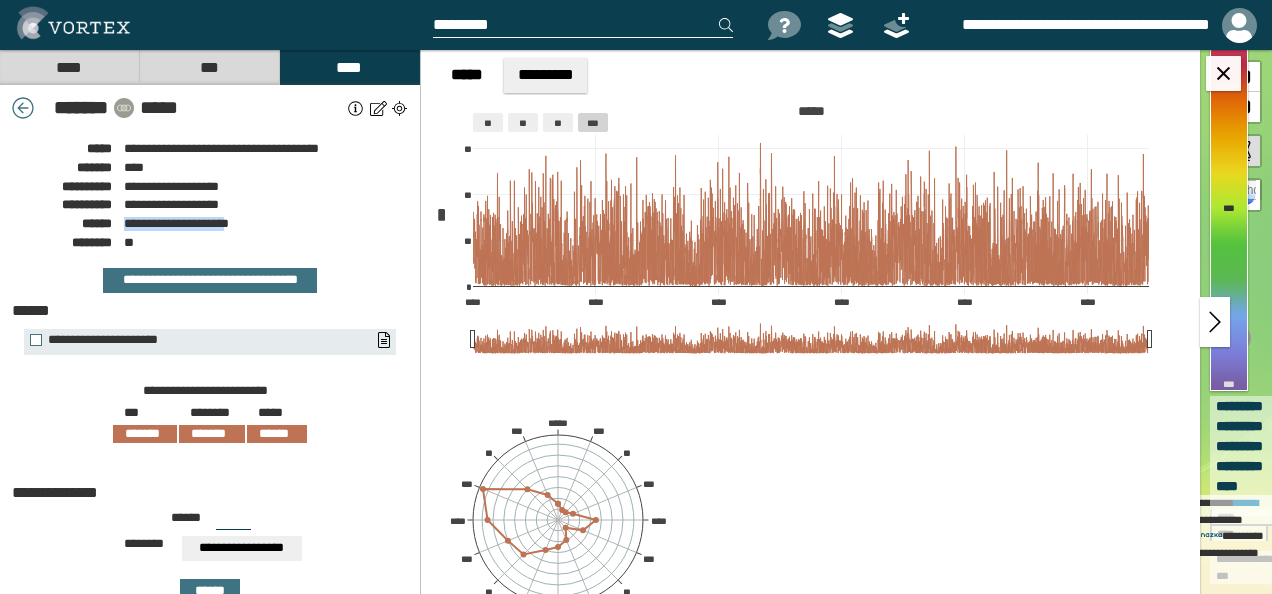 click on "**********" at bounding box center [176, 223] 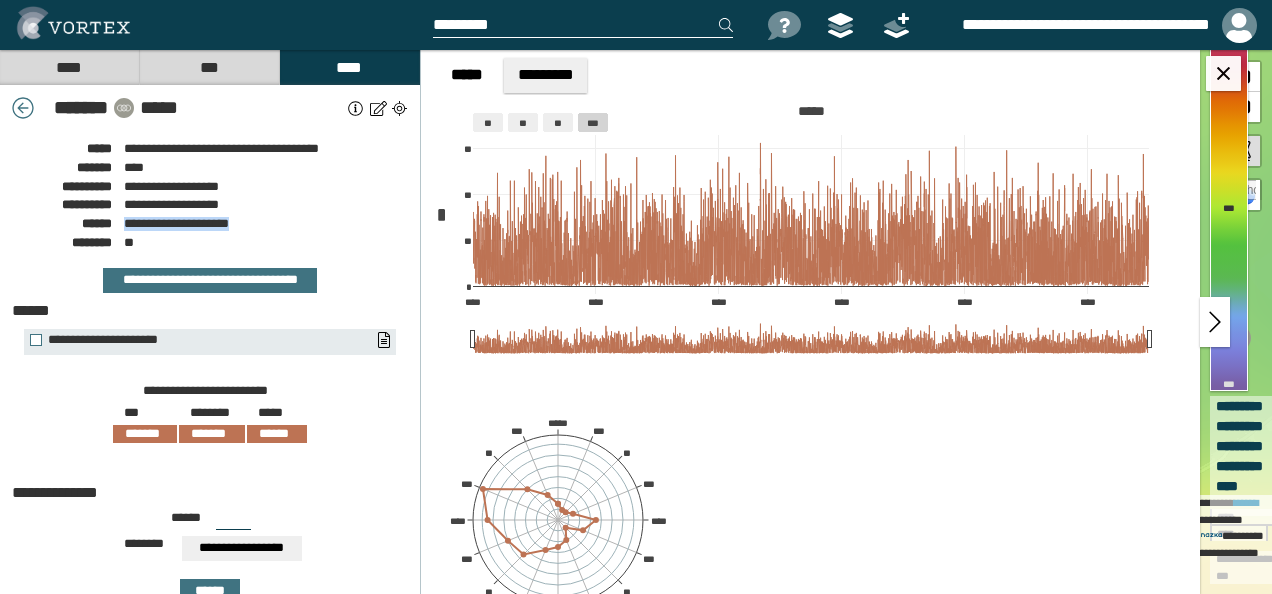drag, startPoint x: 126, startPoint y: 225, endPoint x: 251, endPoint y: 226, distance: 125.004 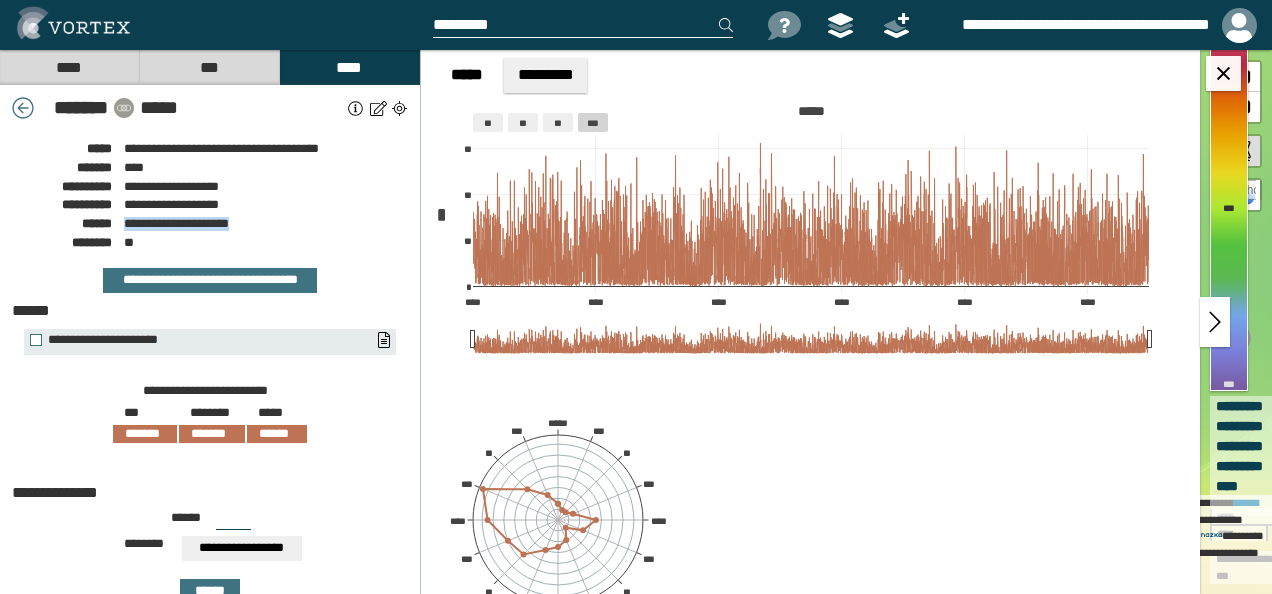 click on "**********" at bounding box center [210, 221] 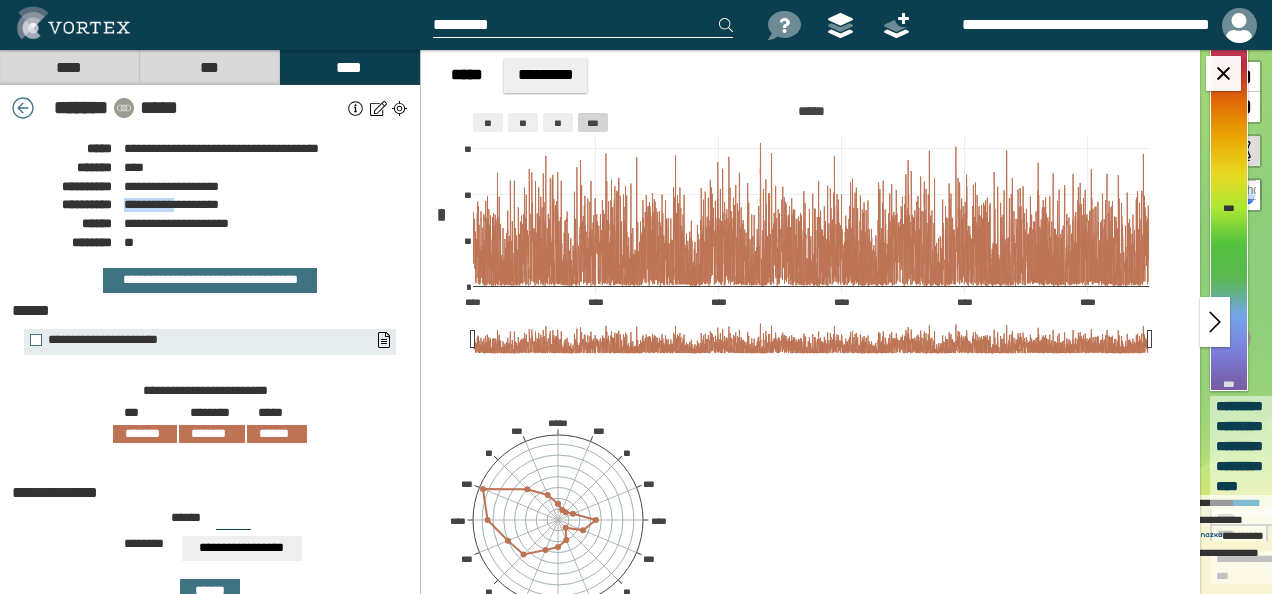 drag, startPoint x: 125, startPoint y: 204, endPoint x: 183, endPoint y: 206, distance: 58.034473 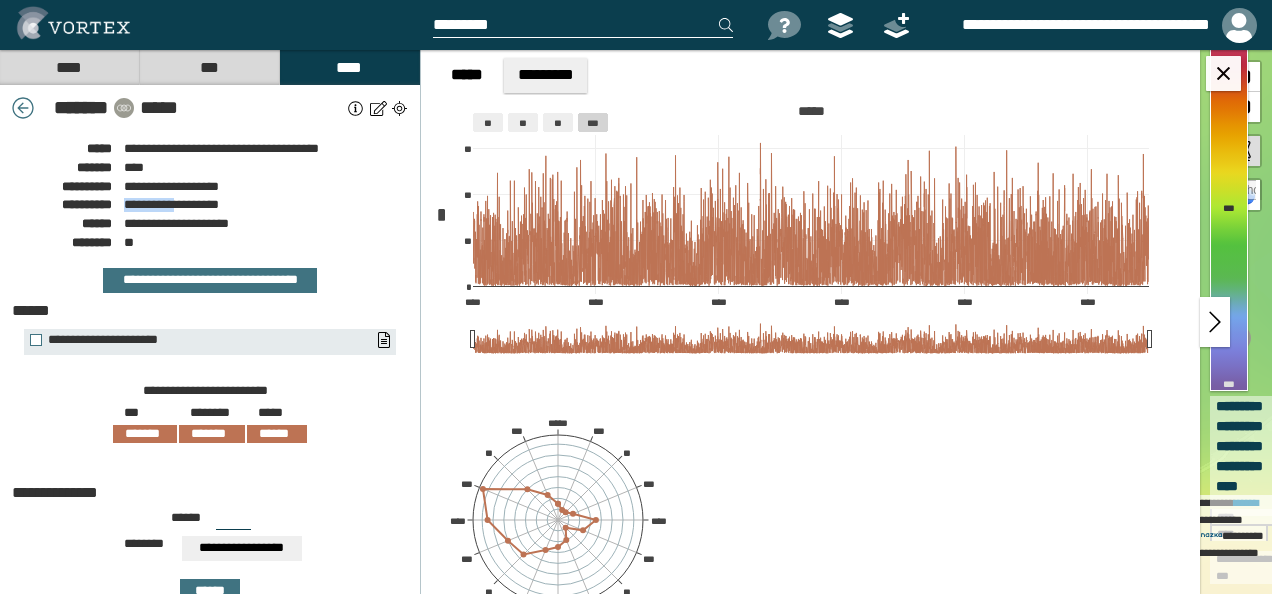 click on "**********" at bounding box center [171, 204] 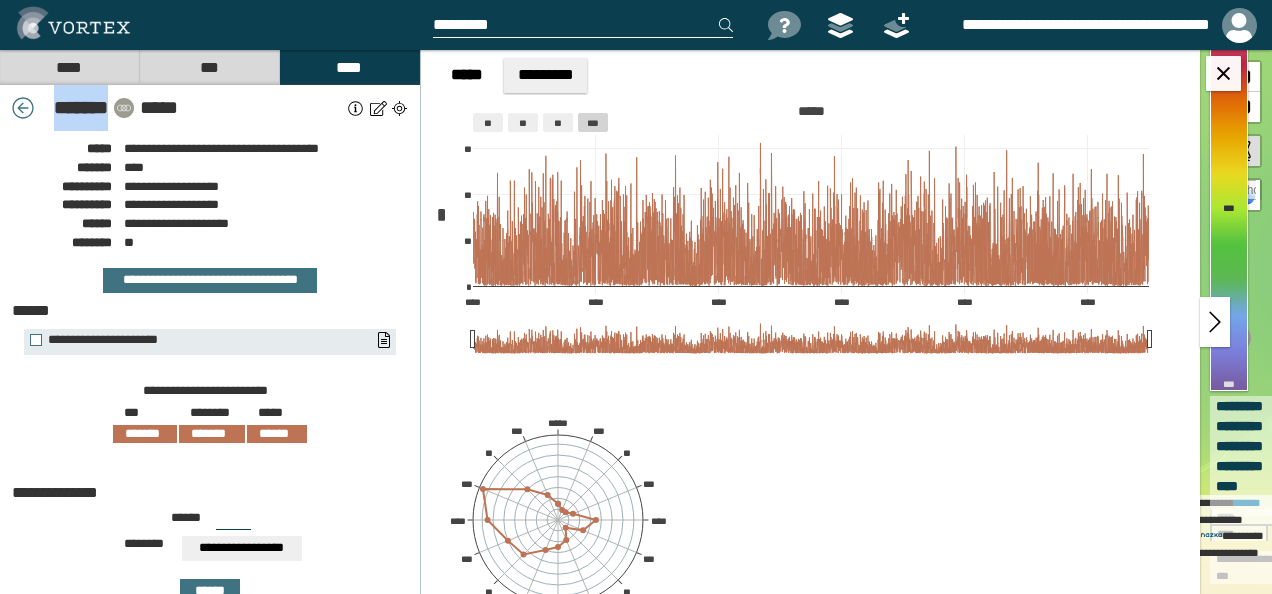 drag, startPoint x: 40, startPoint y: 110, endPoint x: 108, endPoint y: 112, distance: 68.0294 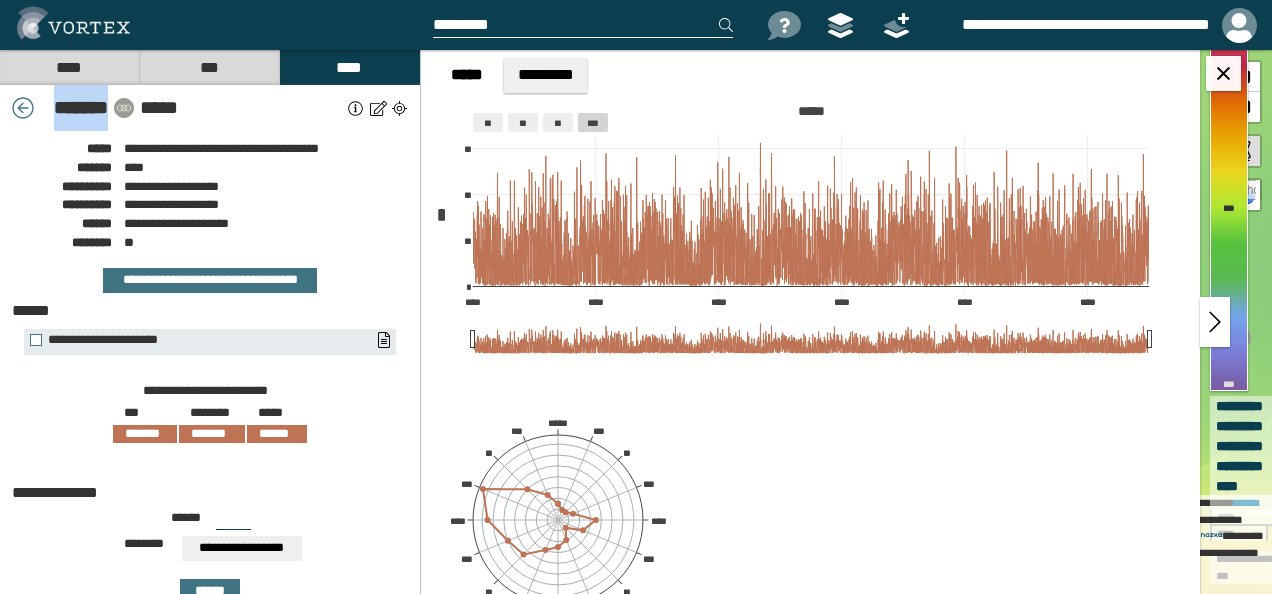 click on "* ******" at bounding box center (77, 108) 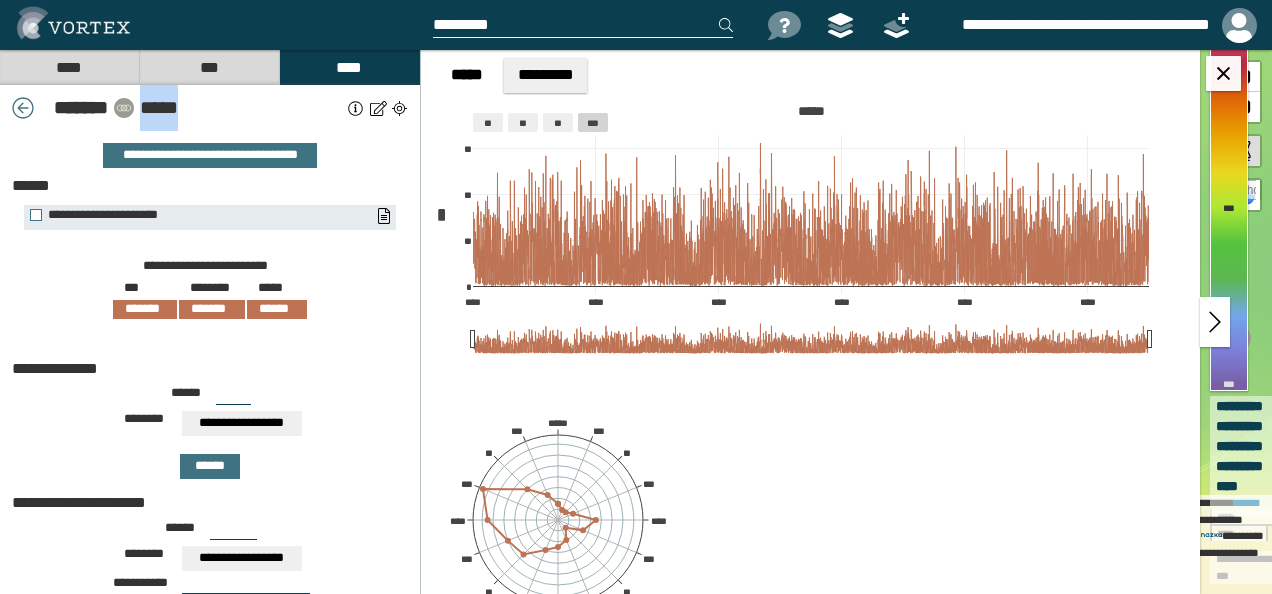 drag, startPoint x: 142, startPoint y: 107, endPoint x: 189, endPoint y: 110, distance: 47.095646 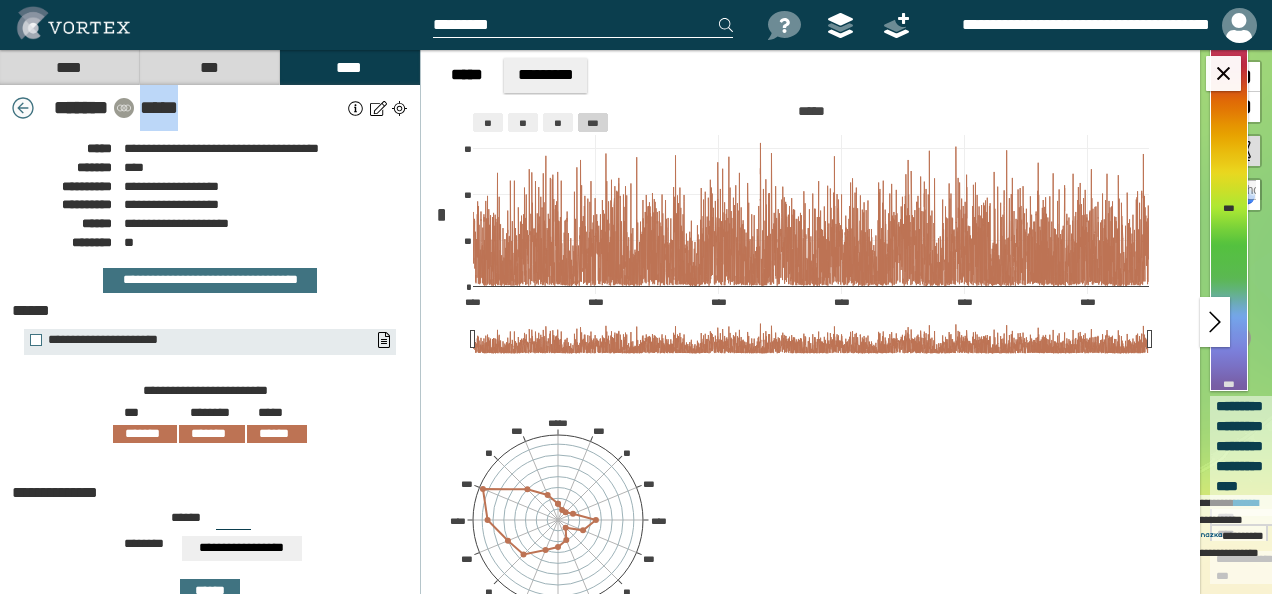 click at bounding box center [23, 108] 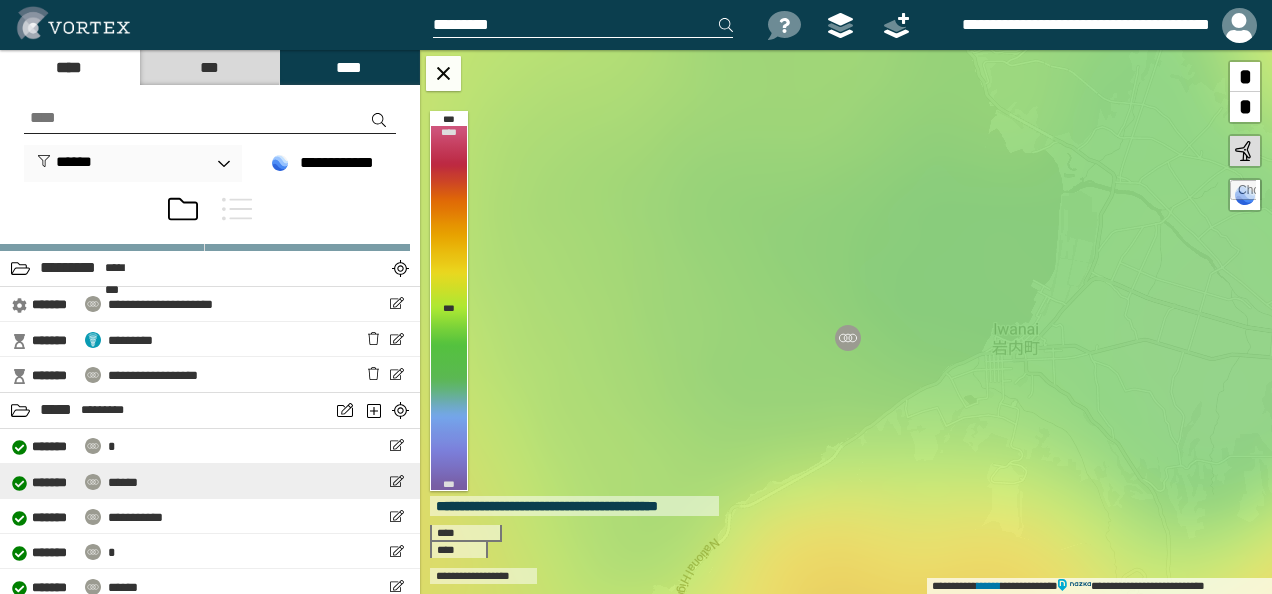 scroll, scrollTop: 200, scrollLeft: 0, axis: vertical 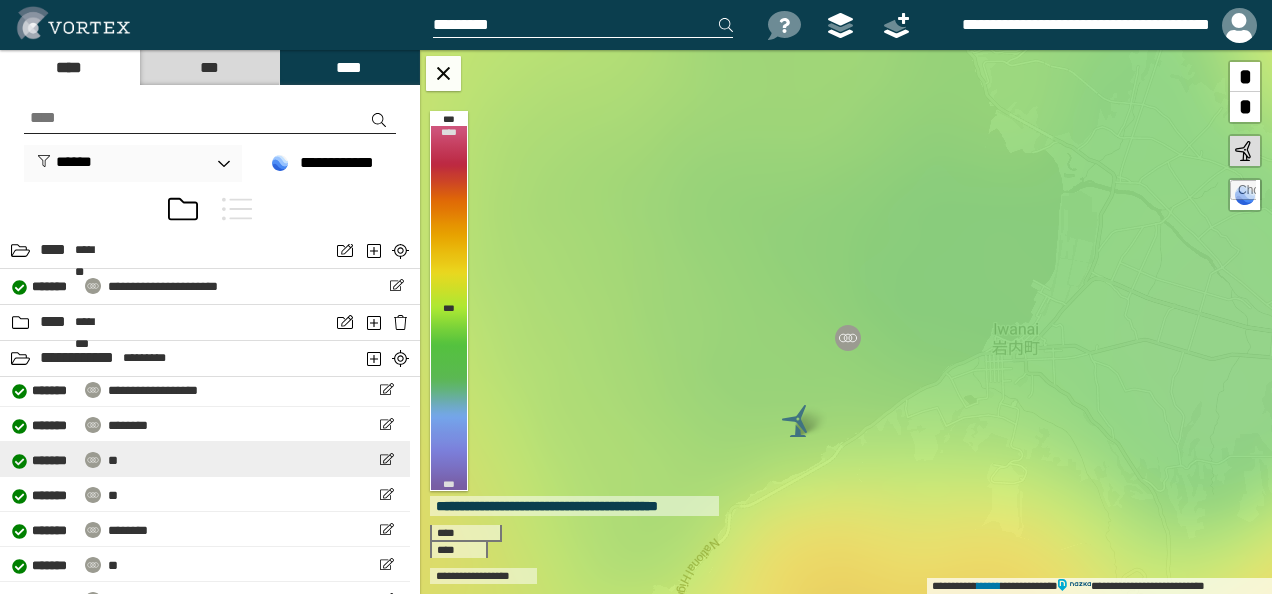 click on "**" at bounding box center [113, 460] 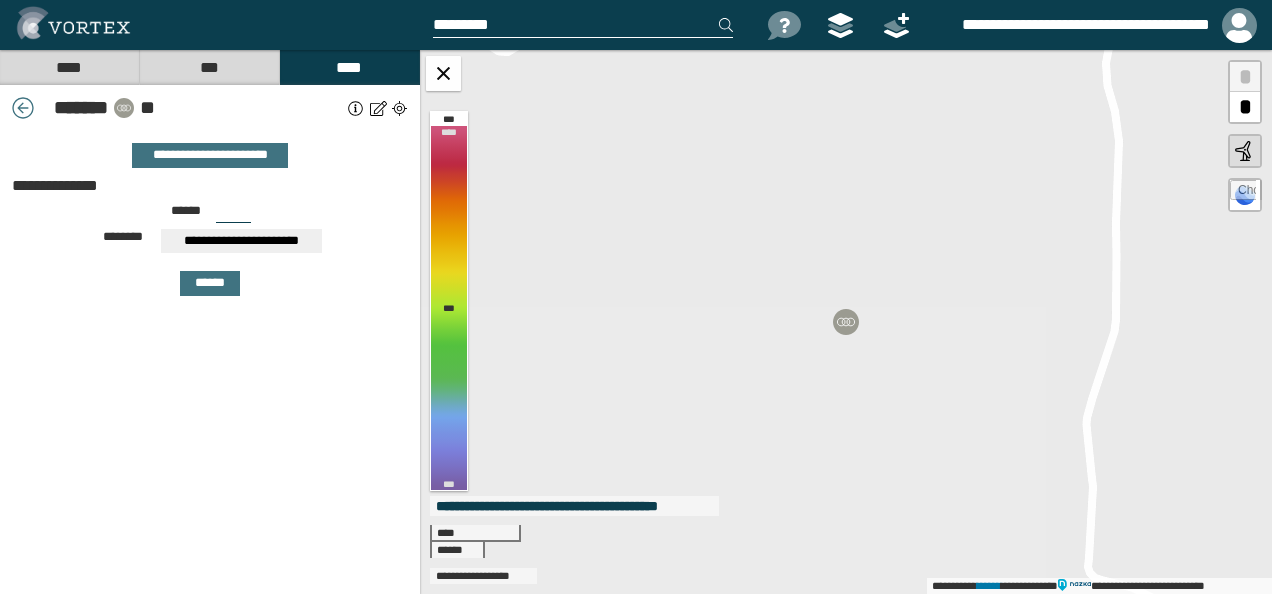 click on "**" at bounding box center [241, 108] 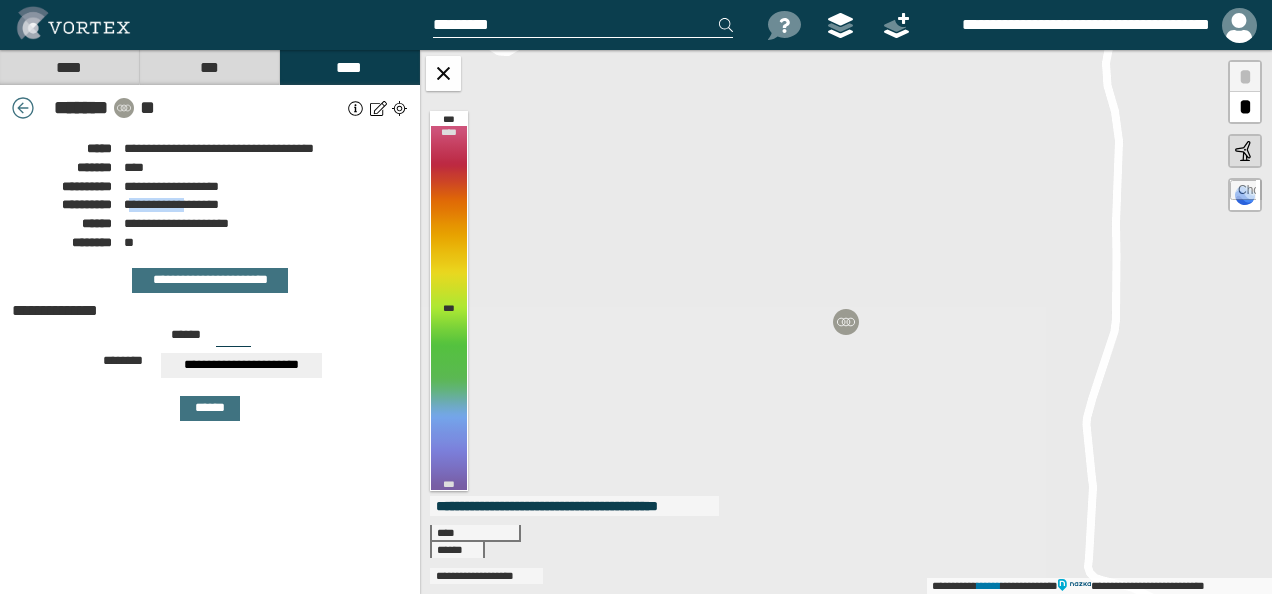 drag, startPoint x: 128, startPoint y: 206, endPoint x: 190, endPoint y: 211, distance: 62.201286 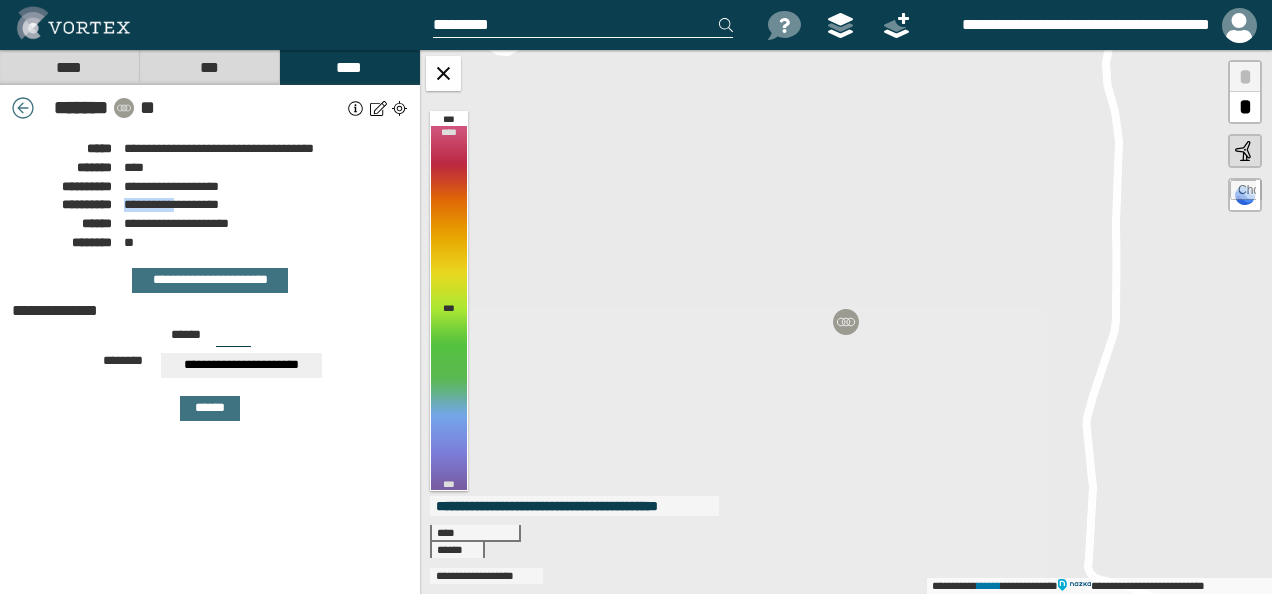 drag, startPoint x: 126, startPoint y: 209, endPoint x: 182, endPoint y: 210, distance: 56.008926 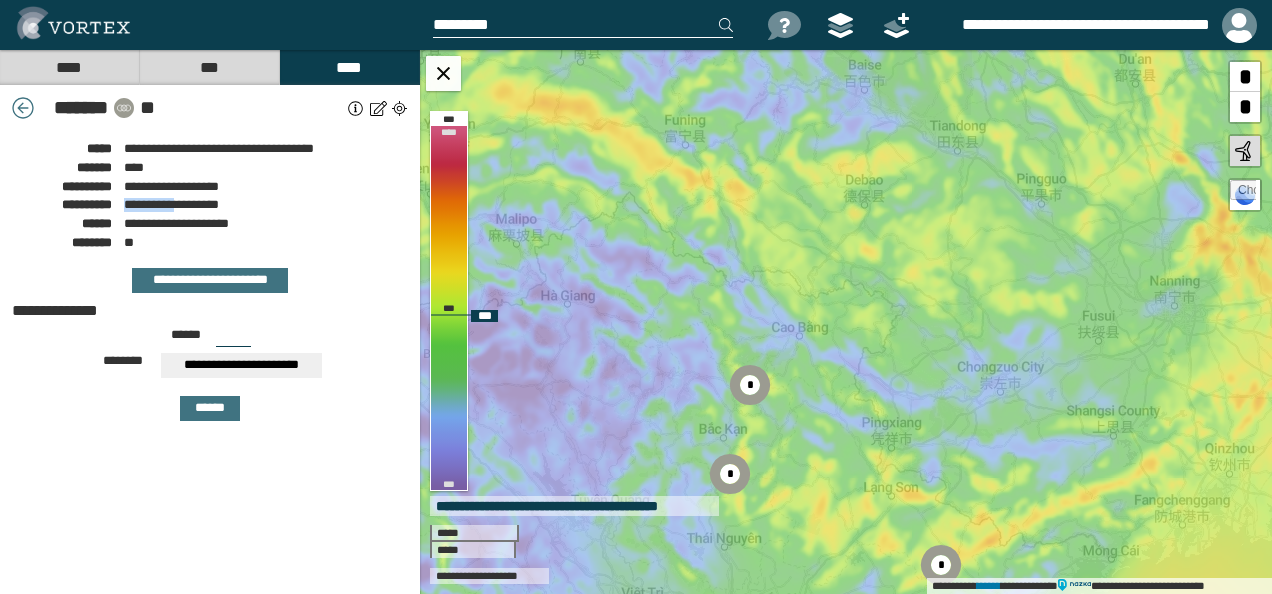 drag, startPoint x: 712, startPoint y: 467, endPoint x: 772, endPoint y: 413, distance: 80.72174 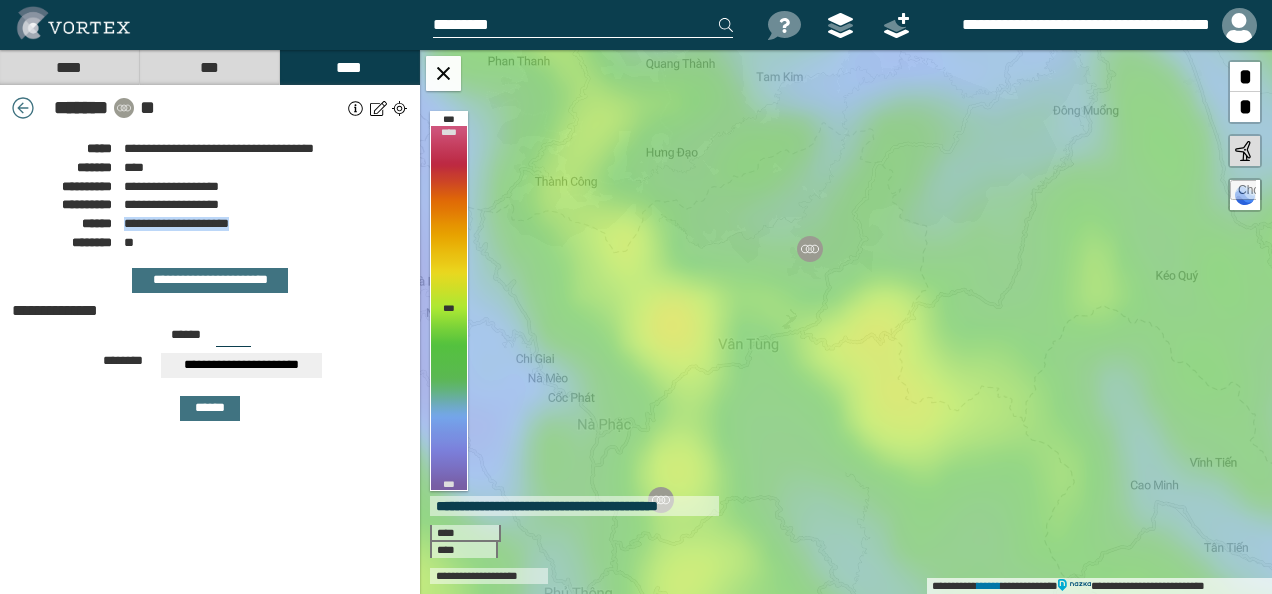 drag, startPoint x: 124, startPoint y: 226, endPoint x: 287, endPoint y: 221, distance: 163.07668 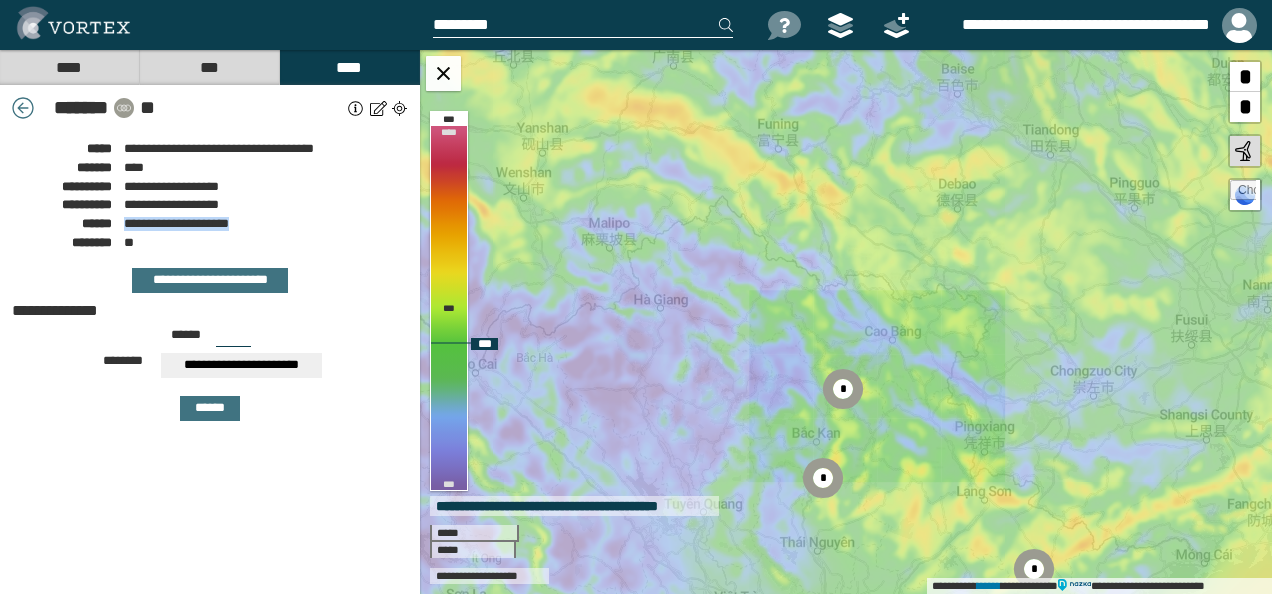 drag, startPoint x: 911, startPoint y: 281, endPoint x: 916, endPoint y: 350, distance: 69.18092 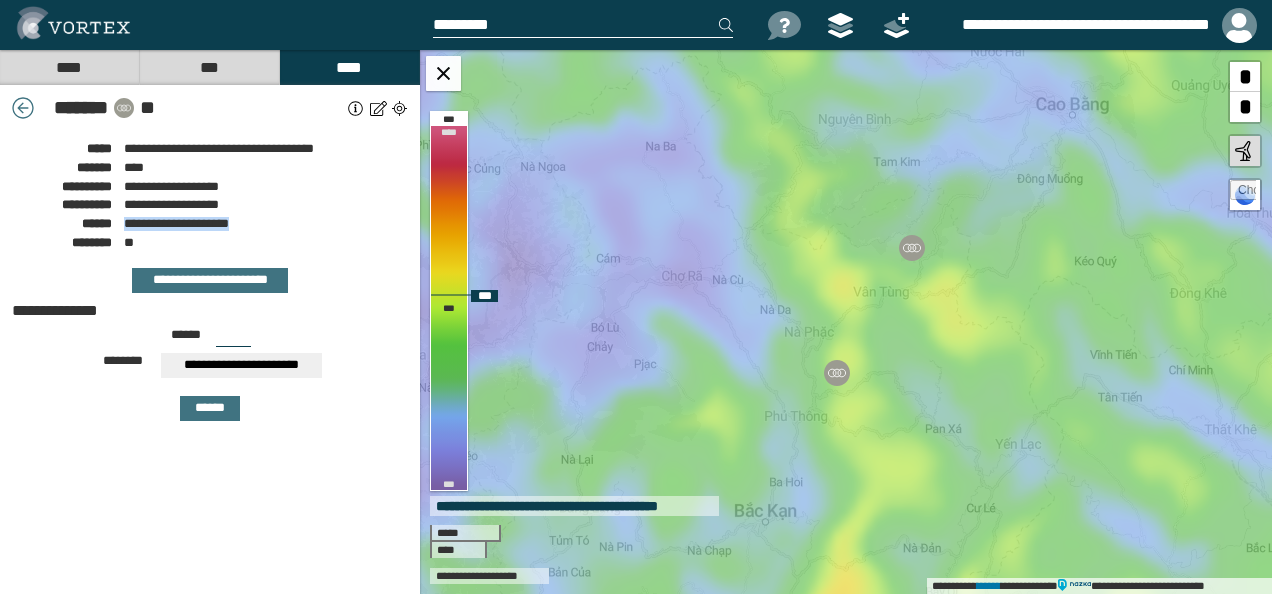 drag, startPoint x: 905, startPoint y: 450, endPoint x: 951, endPoint y: 307, distance: 150.2165 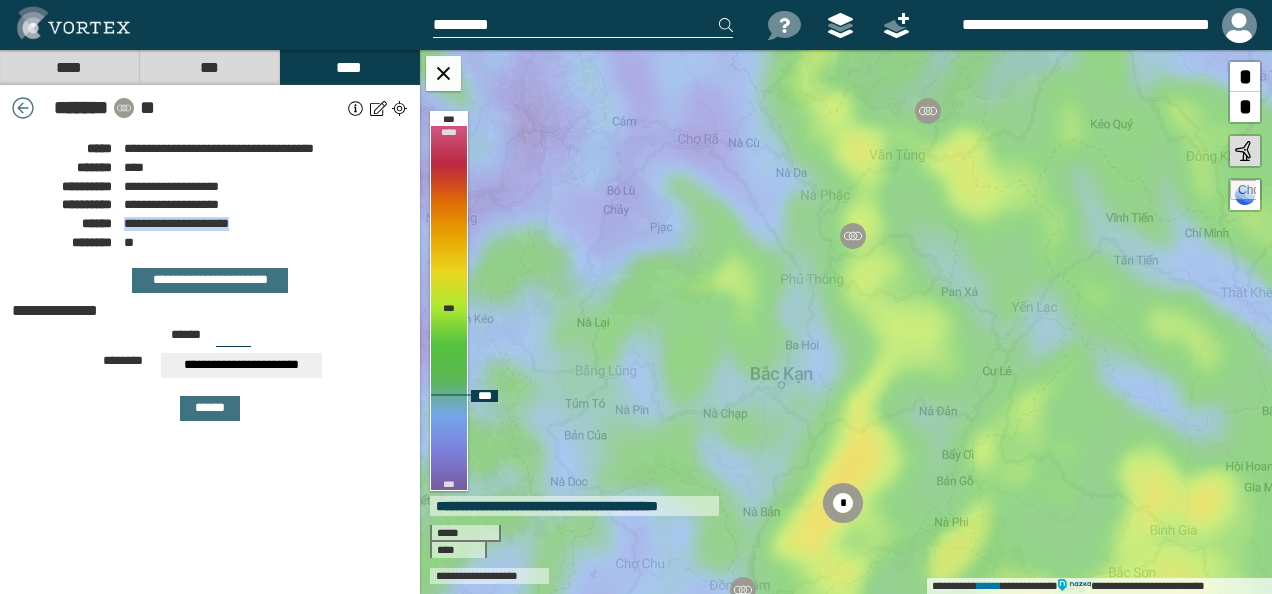 drag, startPoint x: 944, startPoint y: 392, endPoint x: 947, endPoint y: 274, distance: 118.03813 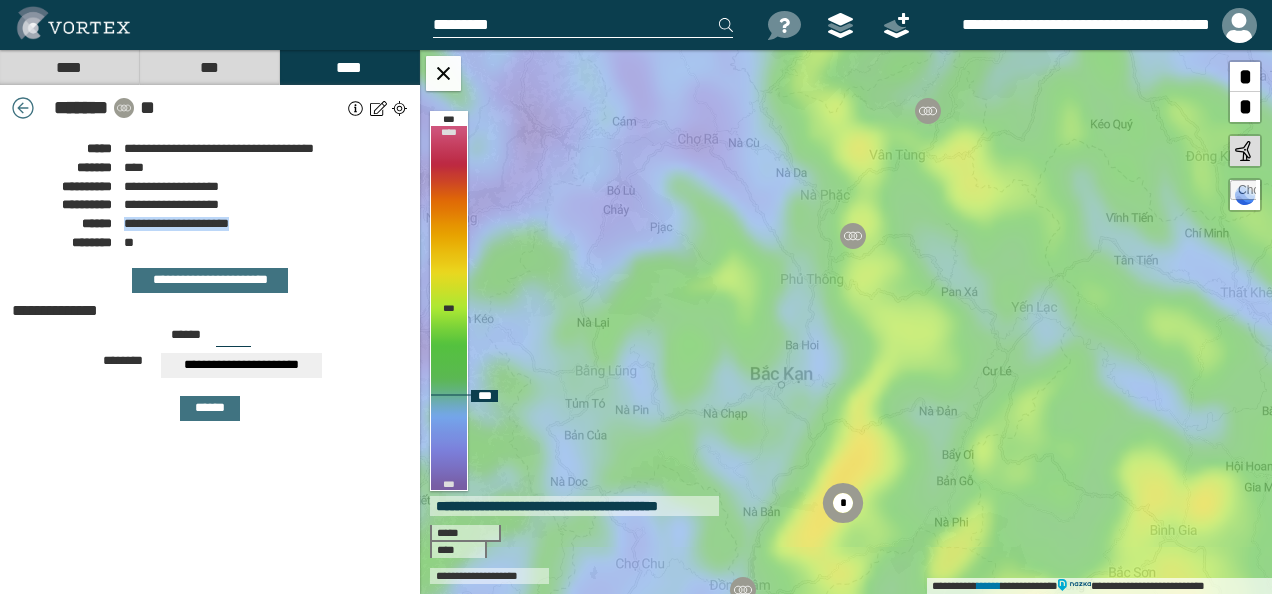 click on "**********" at bounding box center (846, 322) 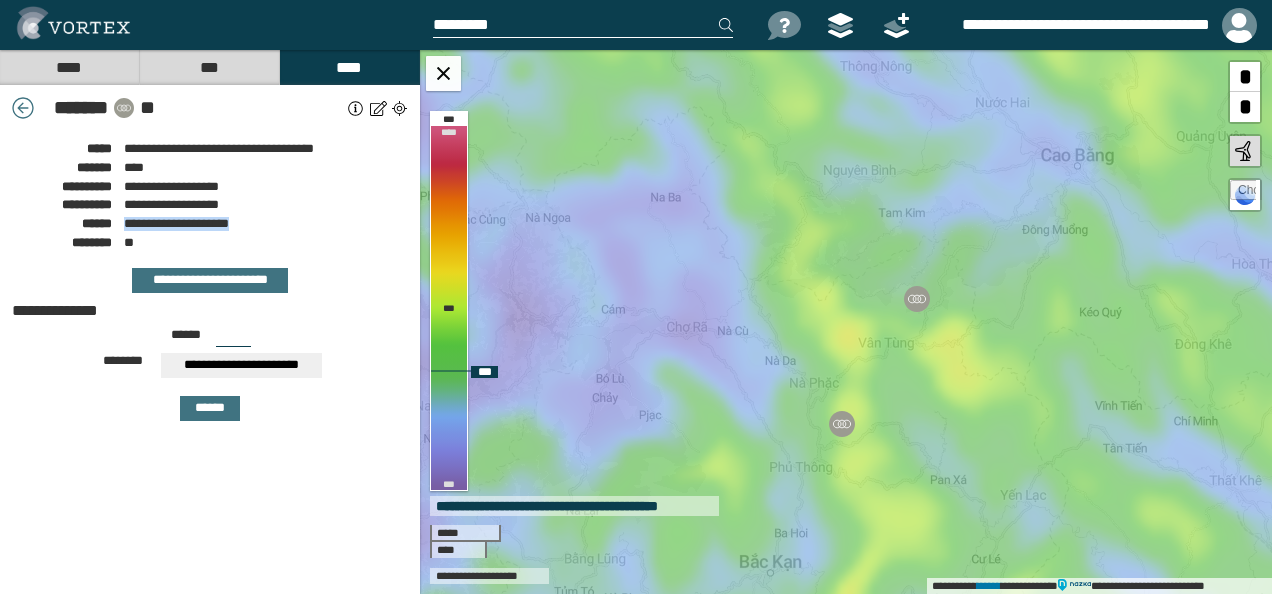 drag, startPoint x: 912, startPoint y: 209, endPoint x: 901, endPoint y: 397, distance: 188.32153 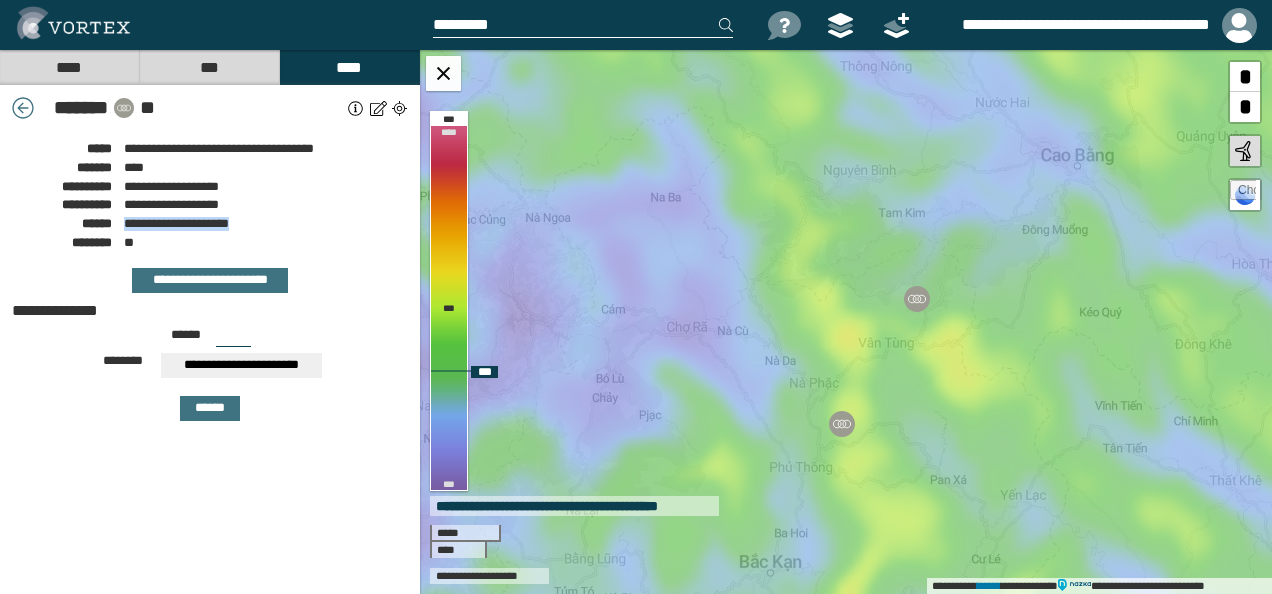 click on "**********" at bounding box center [846, 322] 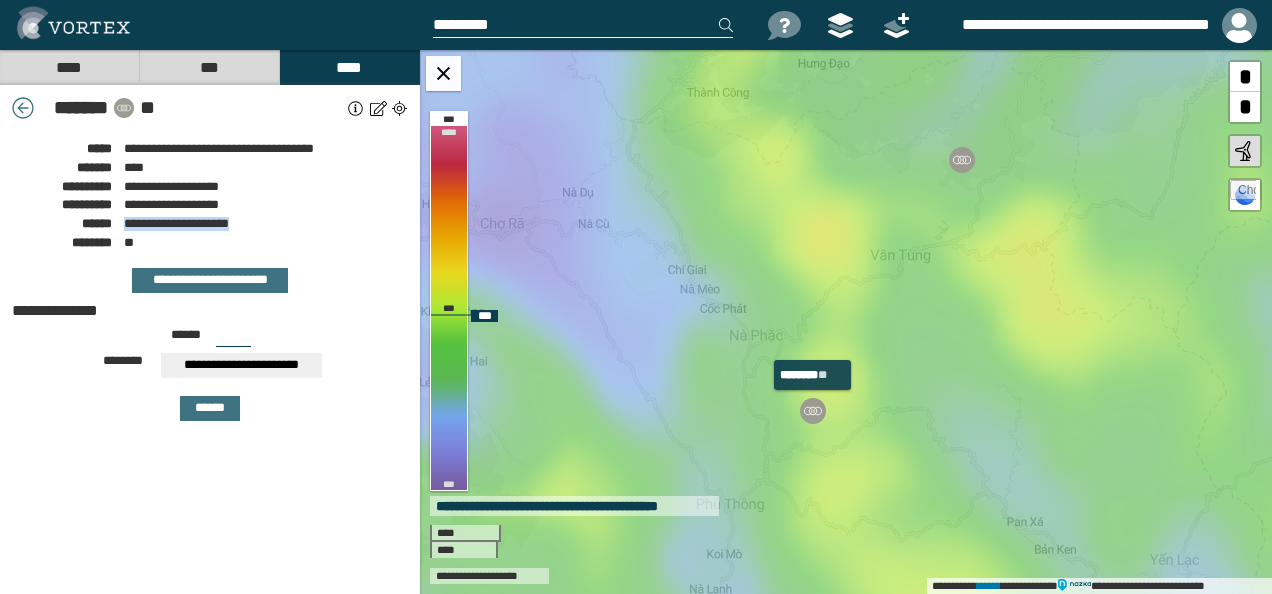 click at bounding box center (813, 411) 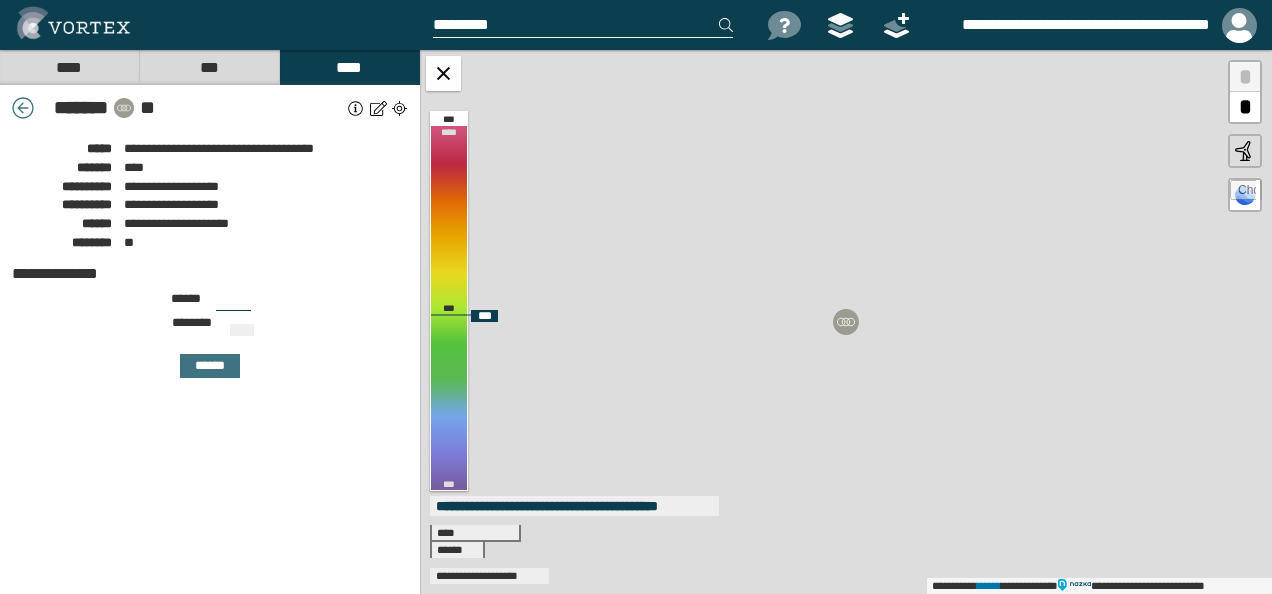 click on "**********" at bounding box center (846, 322) 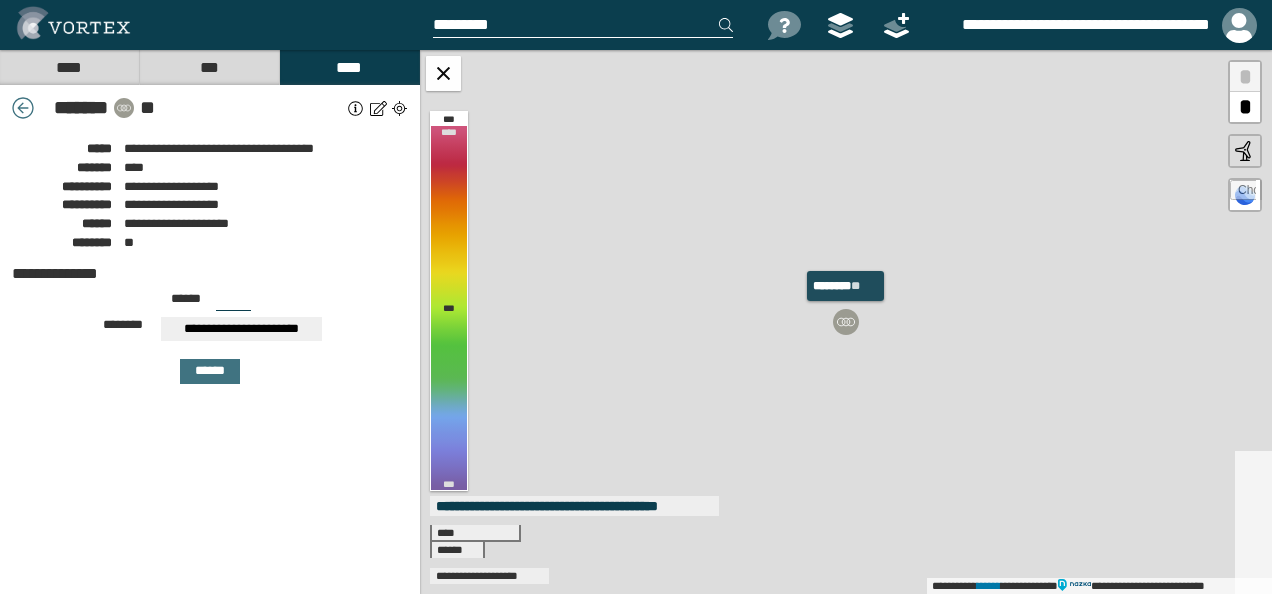 click at bounding box center [846, 322] 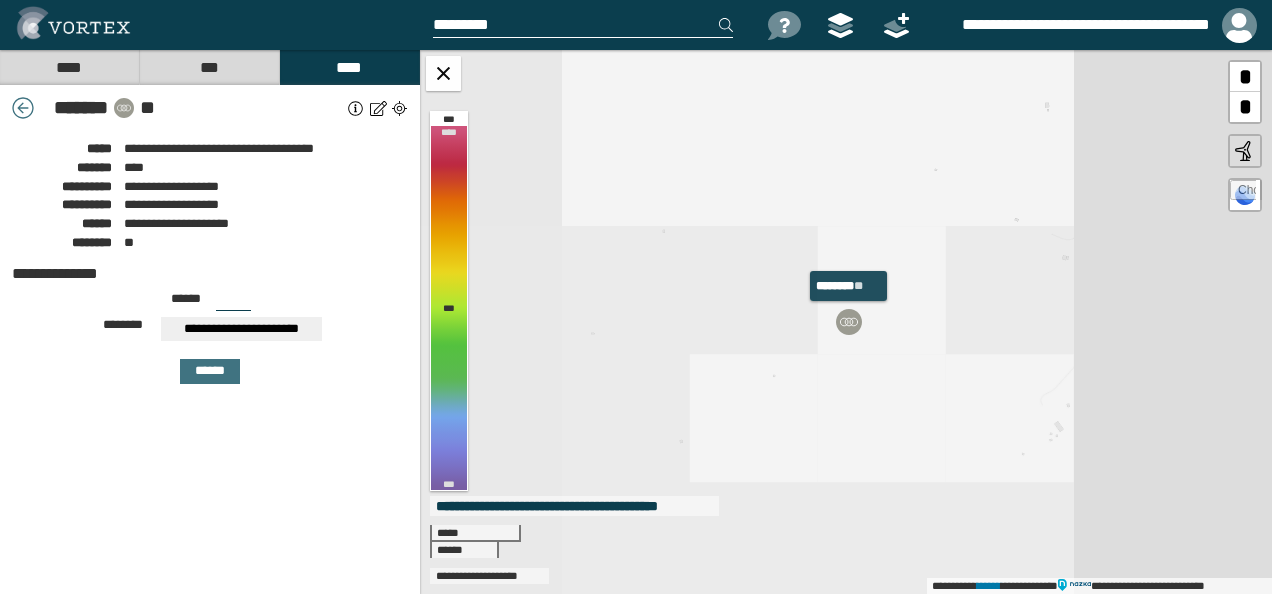 click at bounding box center (849, 322) 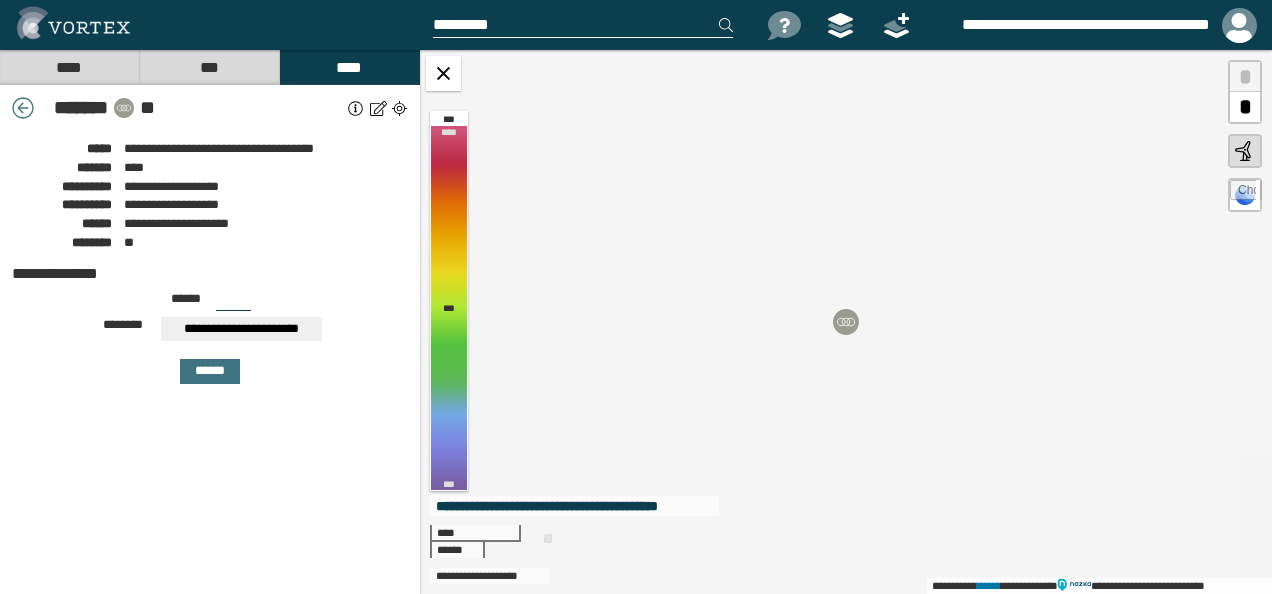 click on "**********" at bounding box center [219, 148] 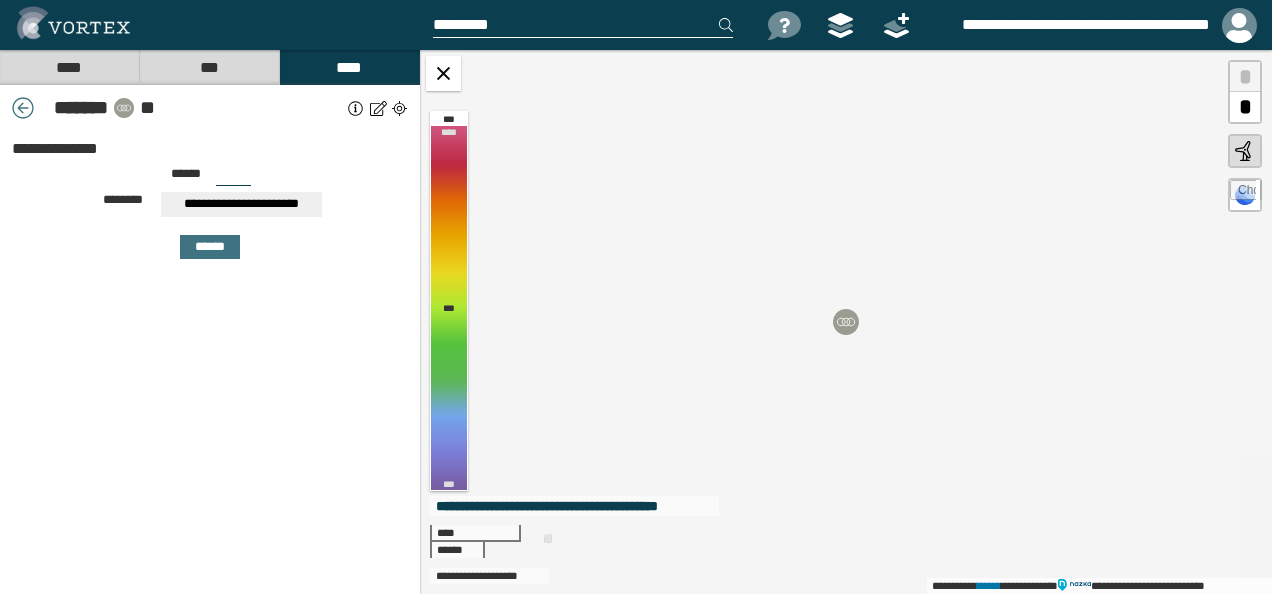 click on "**" at bounding box center [241, 108] 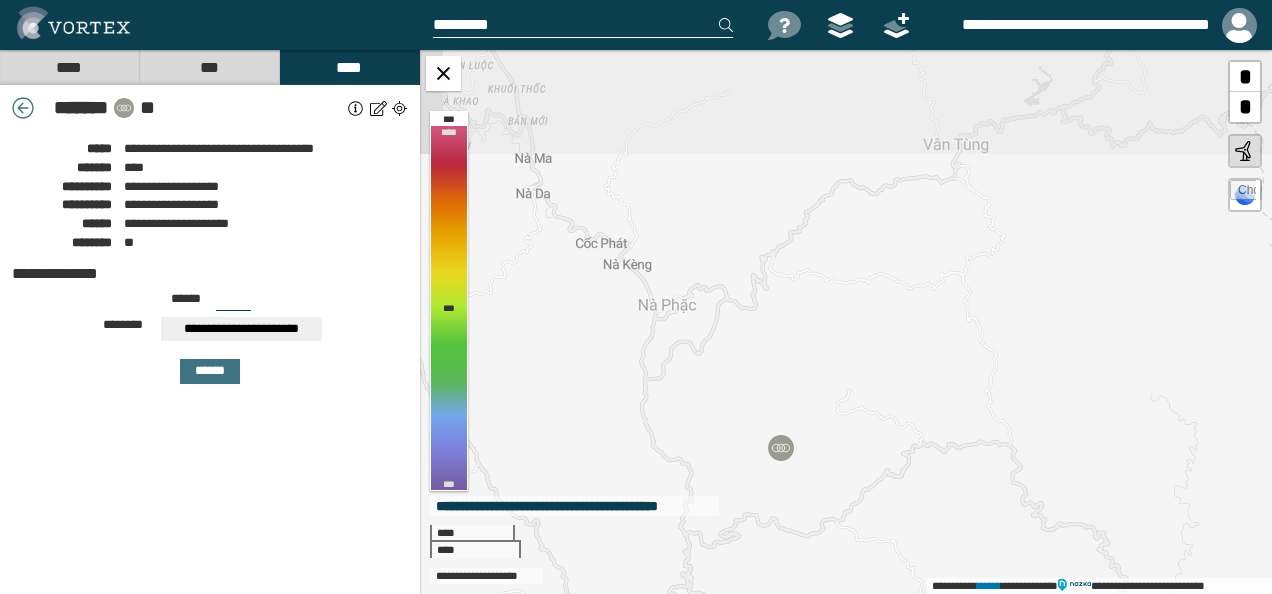 drag, startPoint x: 935, startPoint y: 328, endPoint x: 716, endPoint y: 468, distance: 259.925 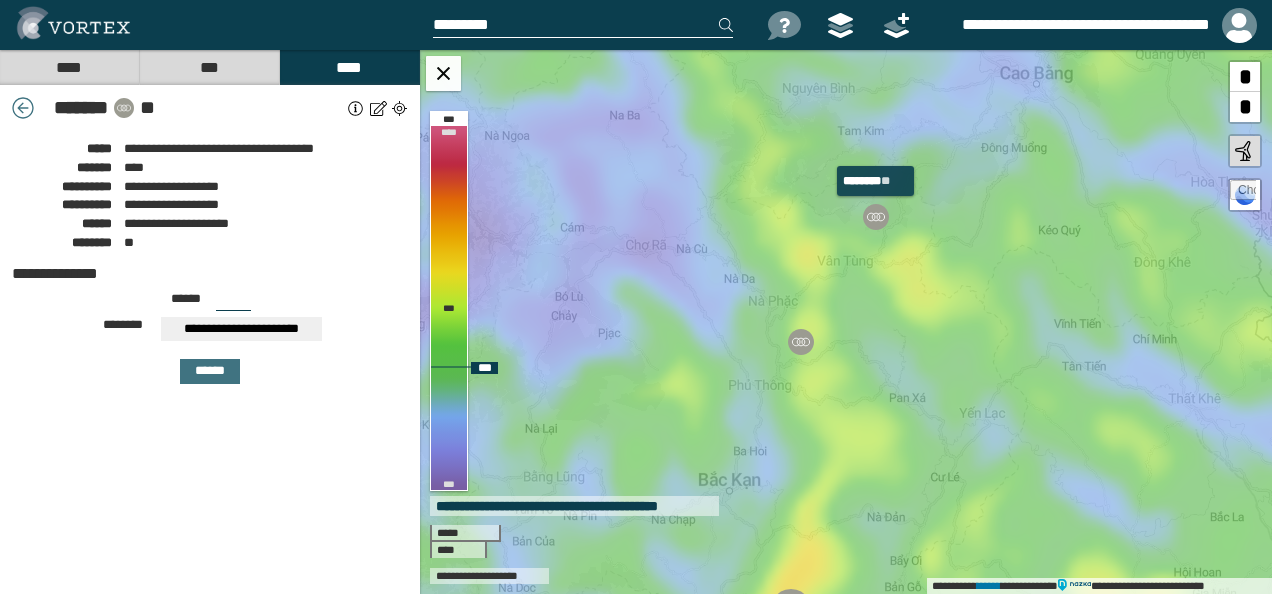 click at bounding box center [876, 217] 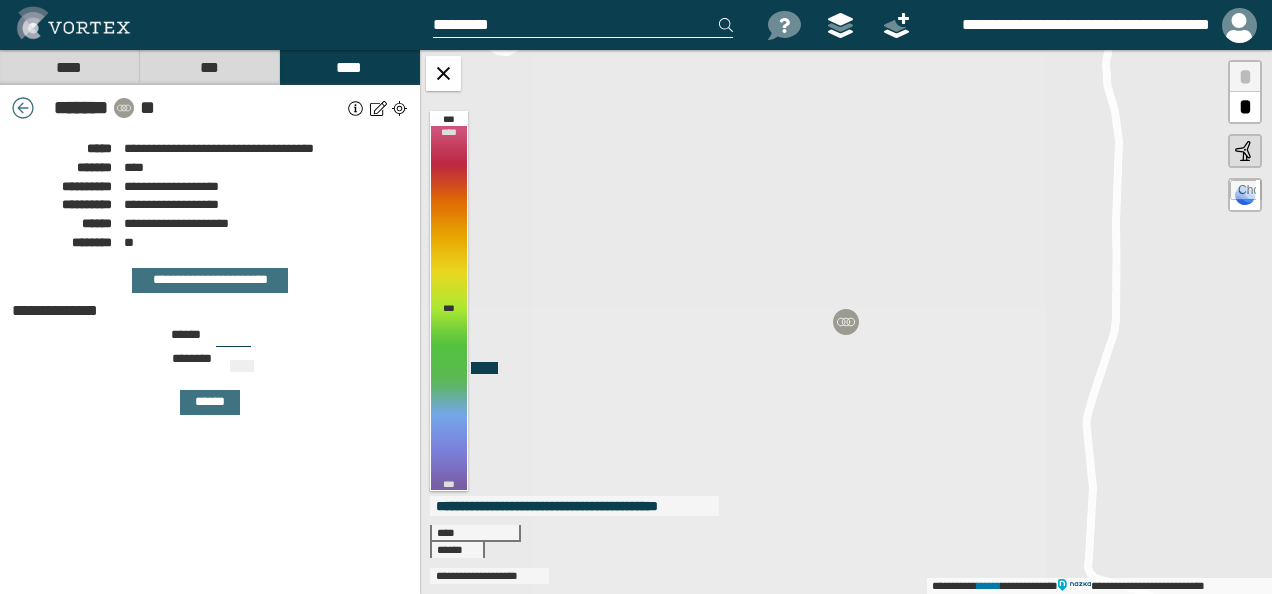 type on "***" 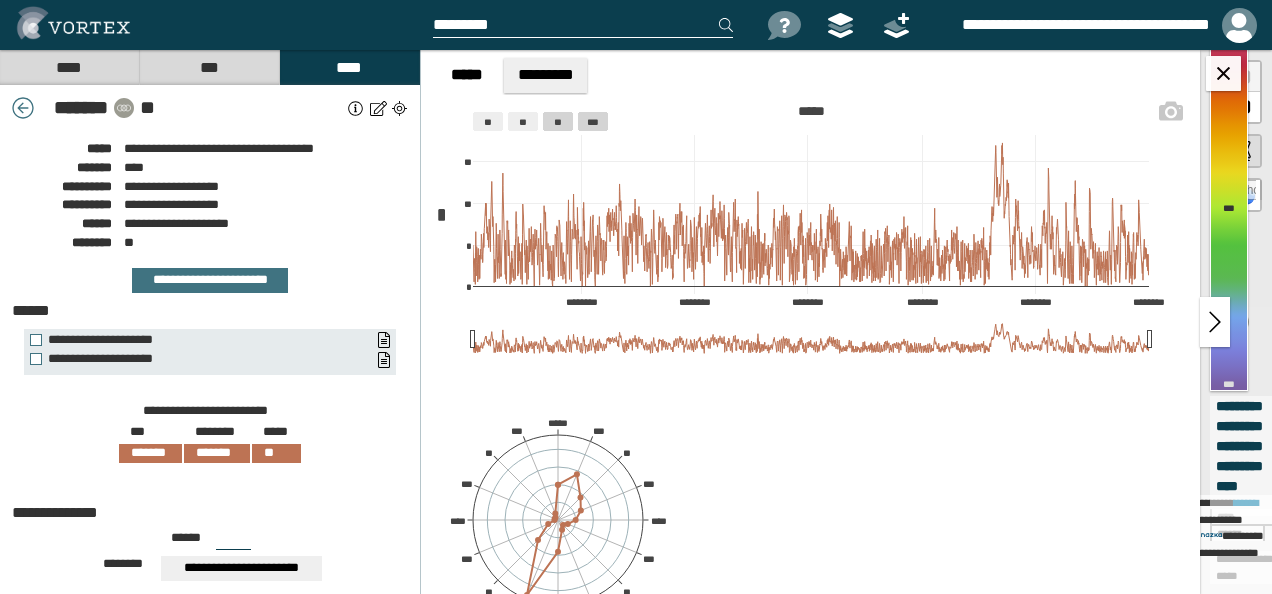 click on "**" 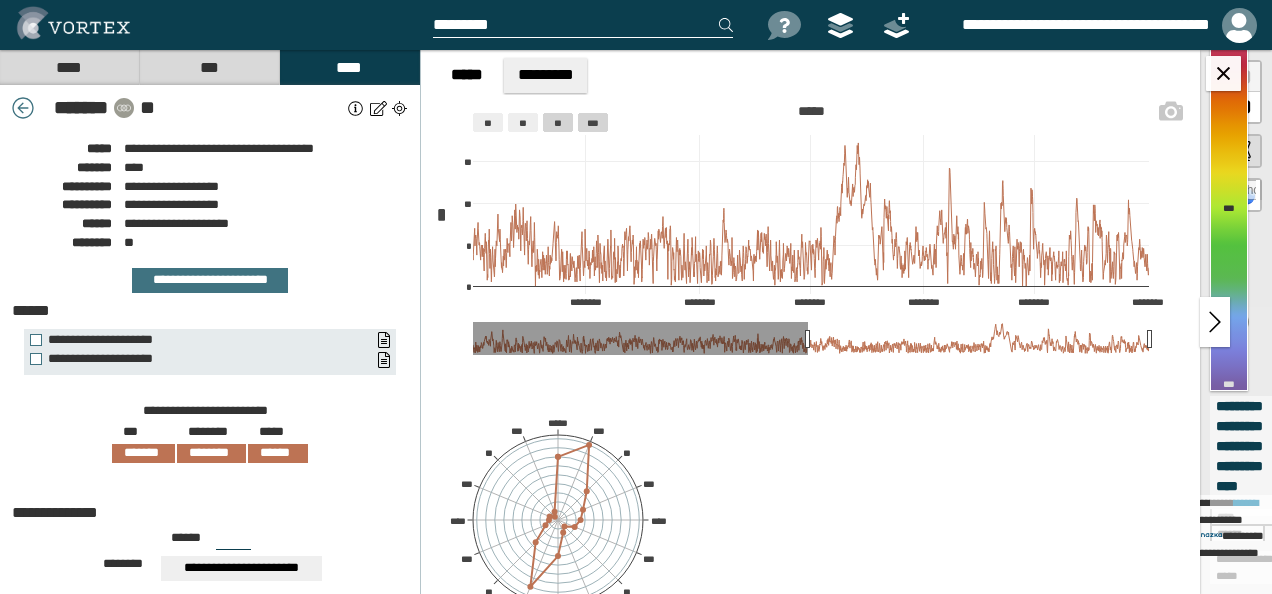 click on "***" 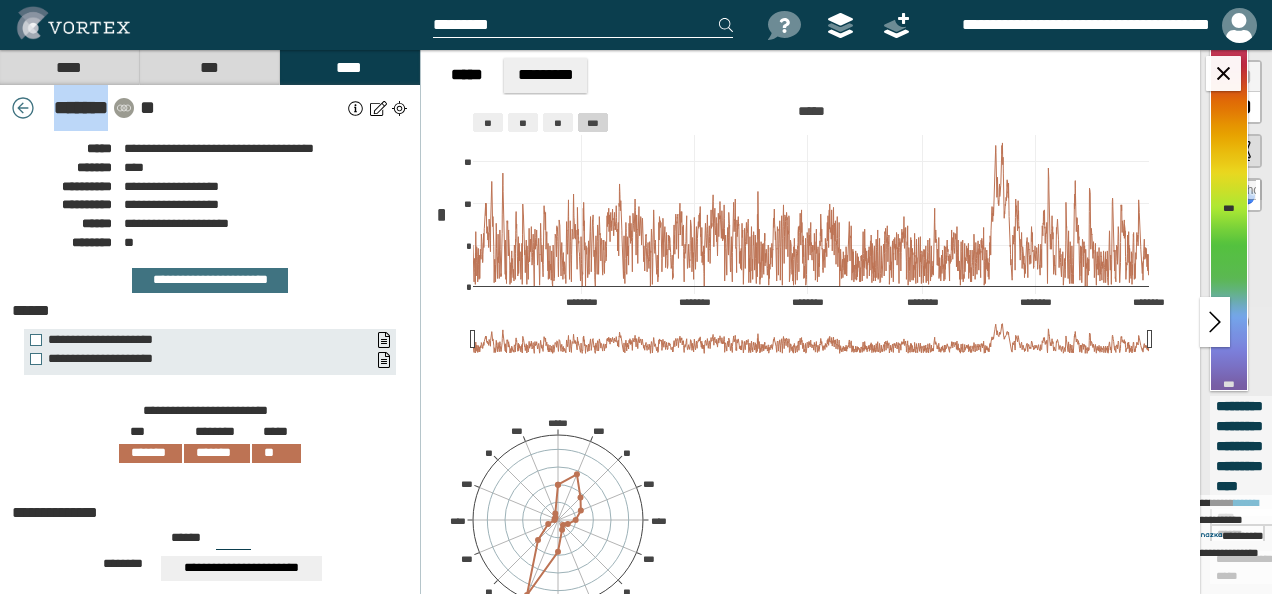 drag, startPoint x: 43, startPoint y: 110, endPoint x: 105, endPoint y: 110, distance: 62 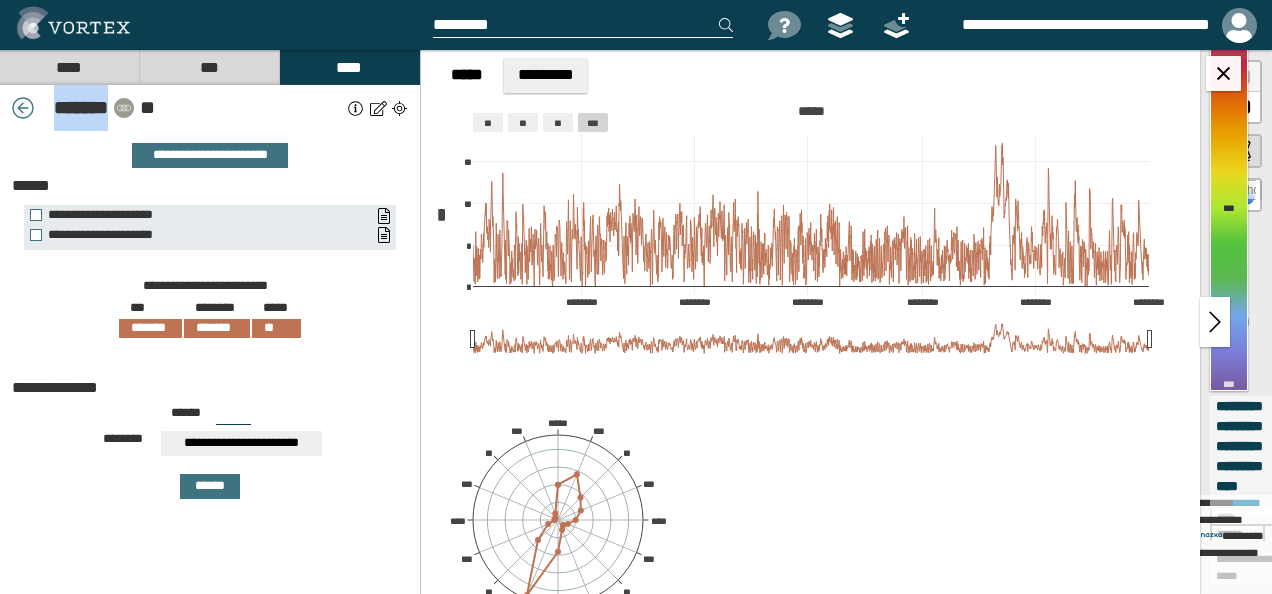click at bounding box center [23, 108] 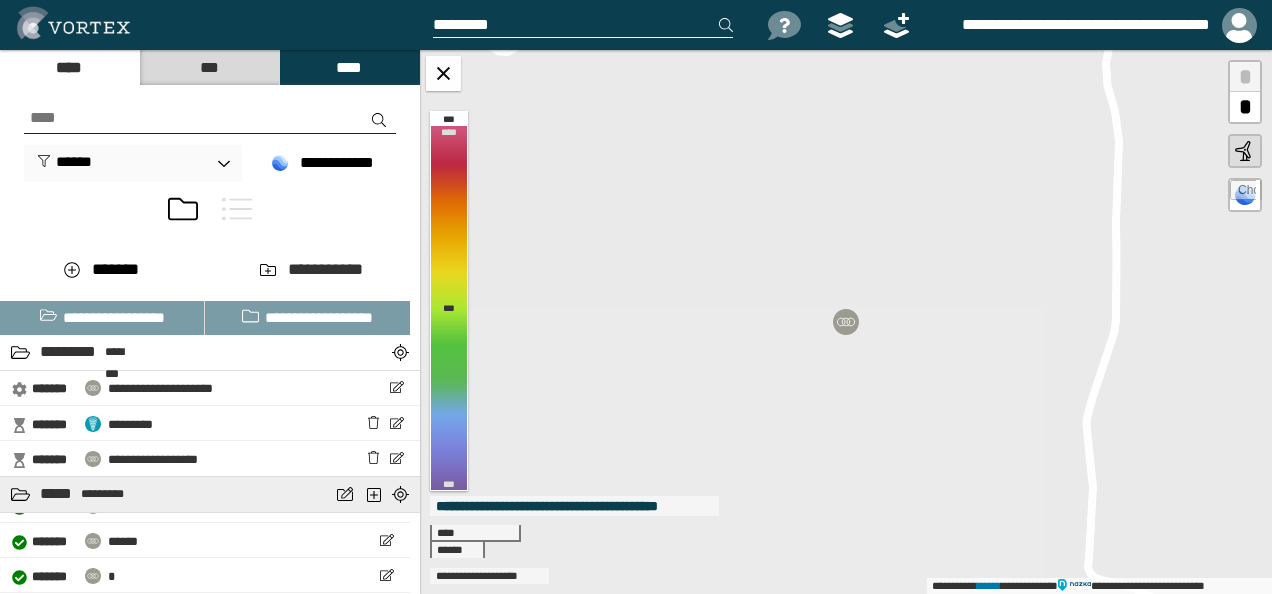 scroll, scrollTop: 236, scrollLeft: 0, axis: vertical 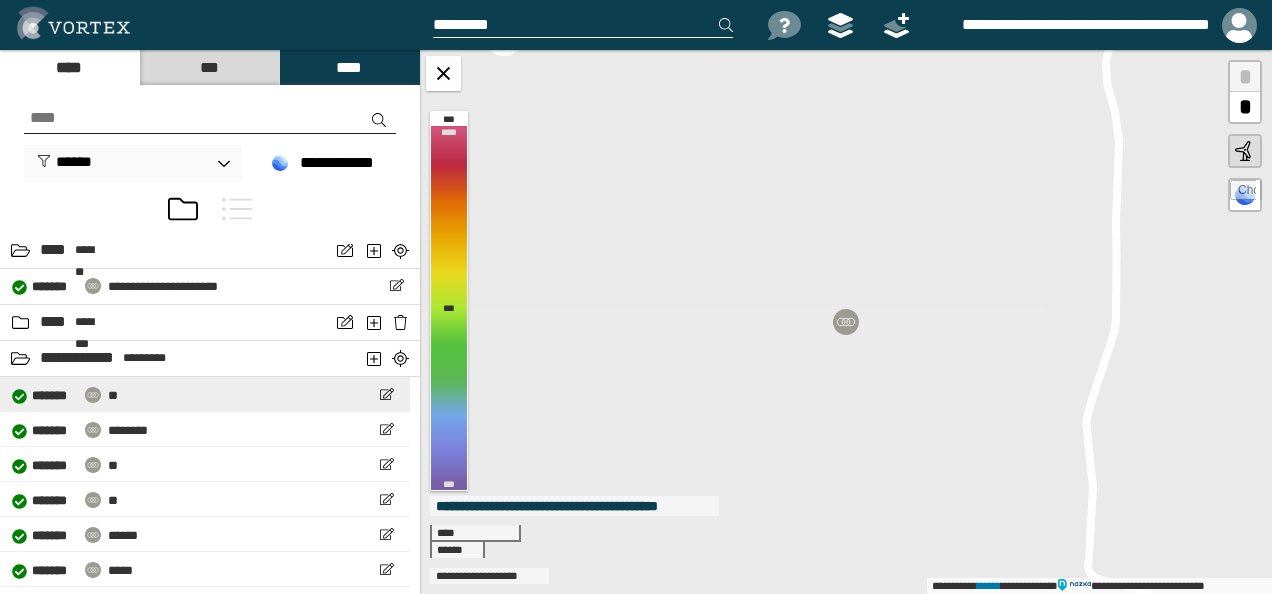 click on "**" at bounding box center (113, 395) 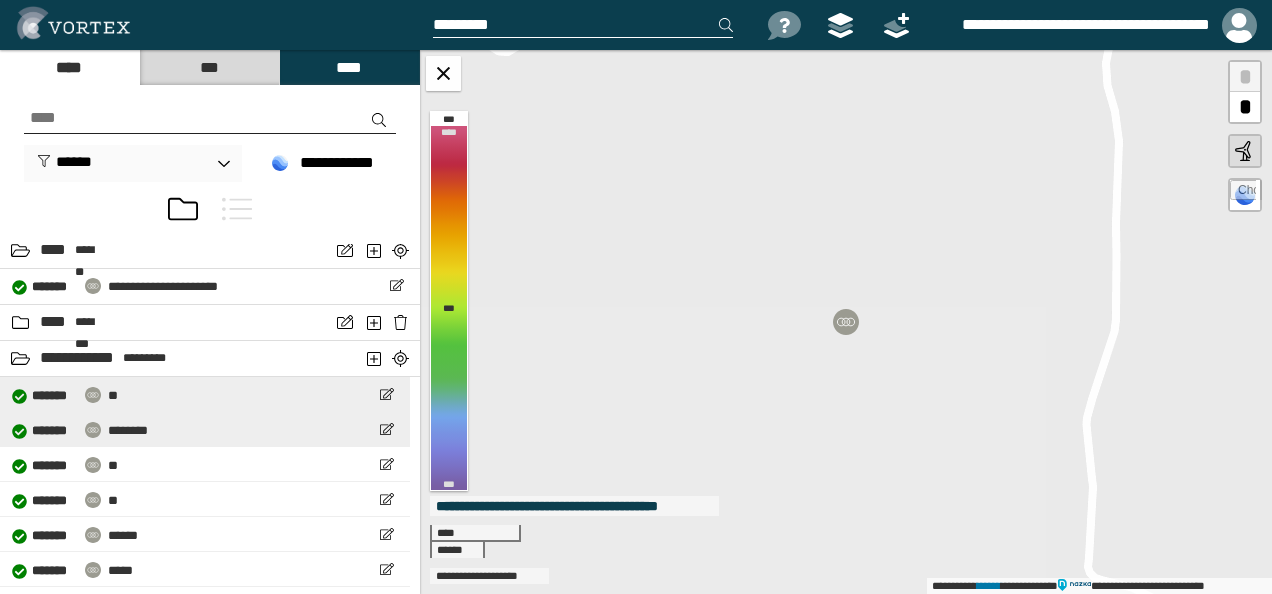 select on "*" 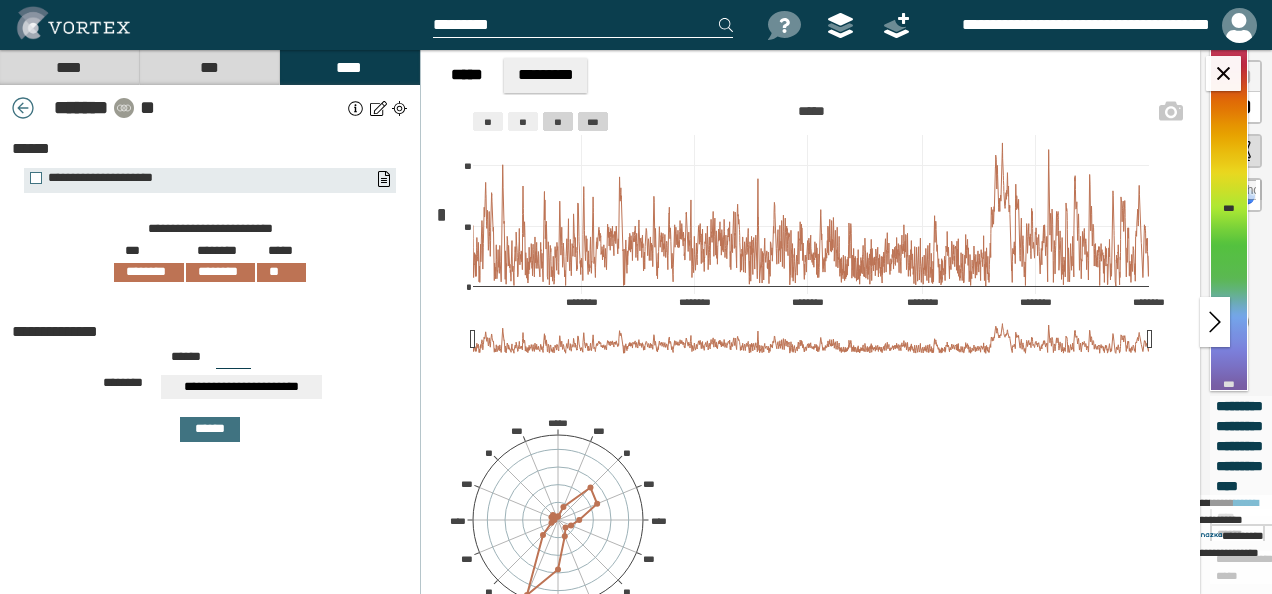 click on "**" 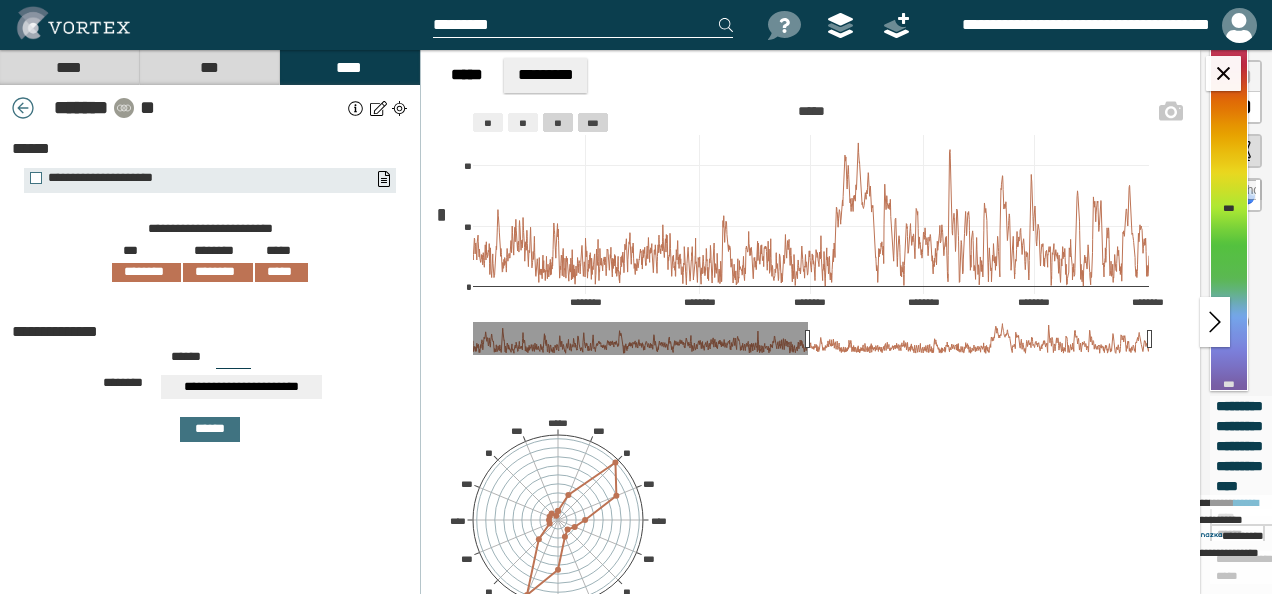 click 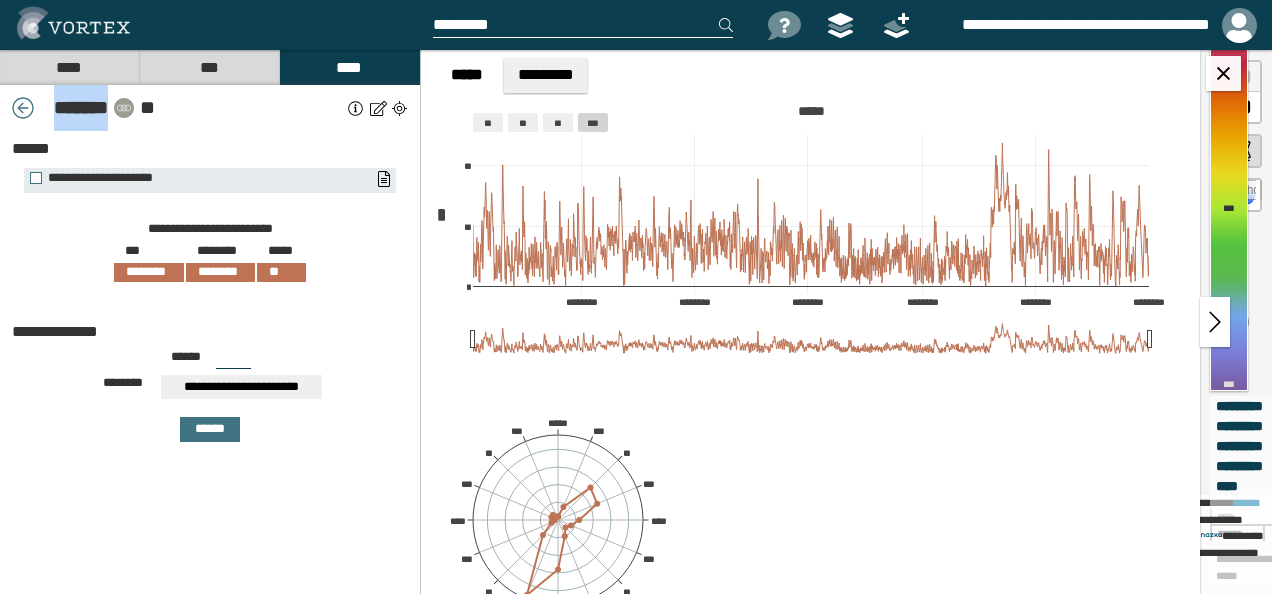drag, startPoint x: 44, startPoint y: 119, endPoint x: 109, endPoint y: 112, distance: 65.37584 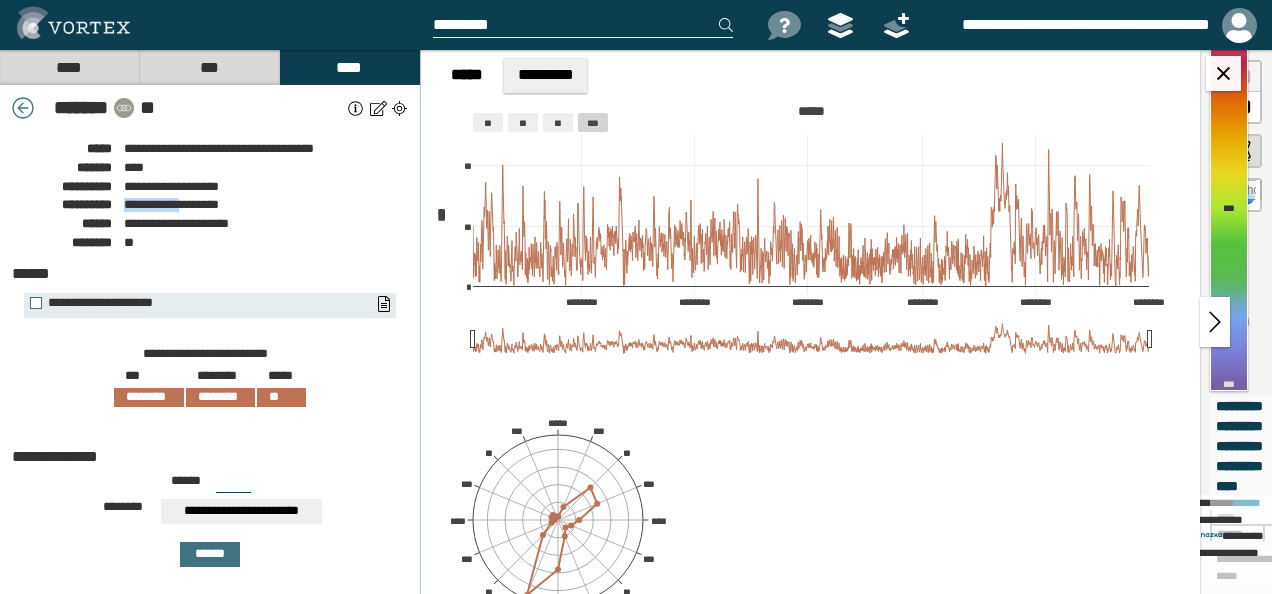 drag, startPoint x: 125, startPoint y: 208, endPoint x: 187, endPoint y: 207, distance: 62.008064 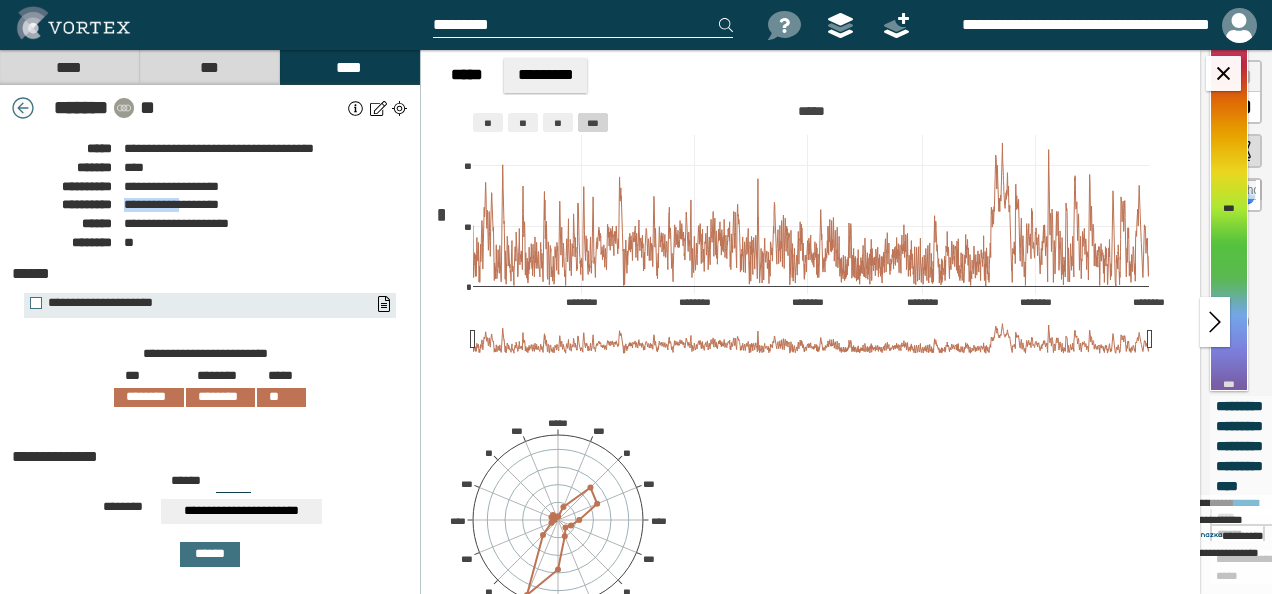 click at bounding box center [23, 108] 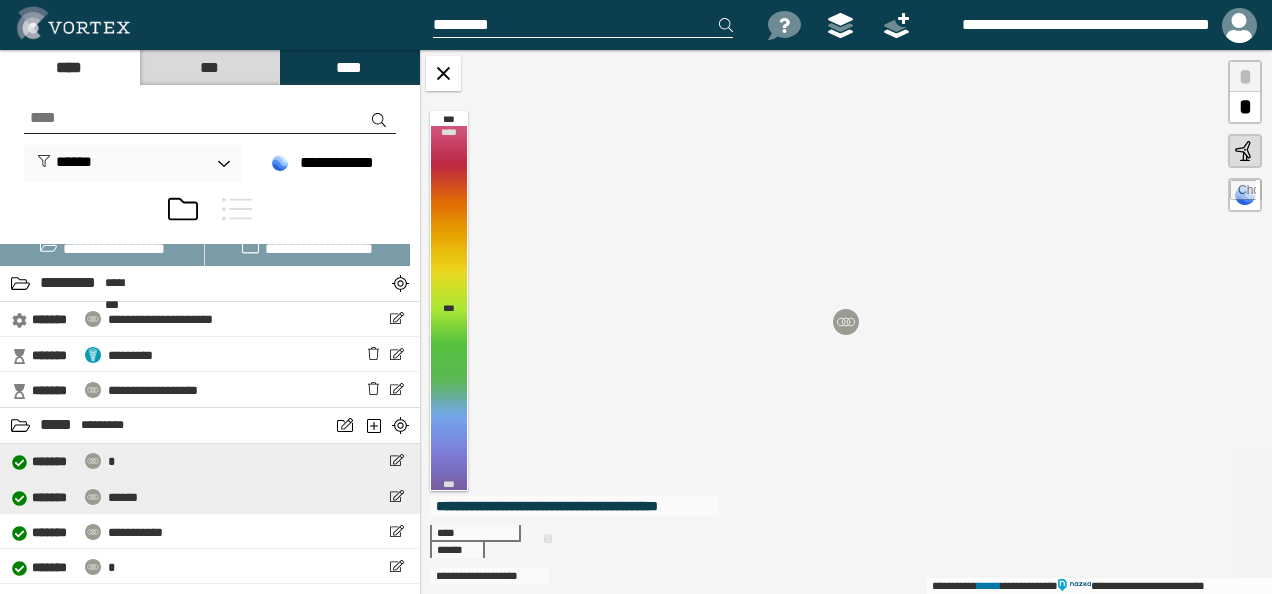scroll, scrollTop: 100, scrollLeft: 0, axis: vertical 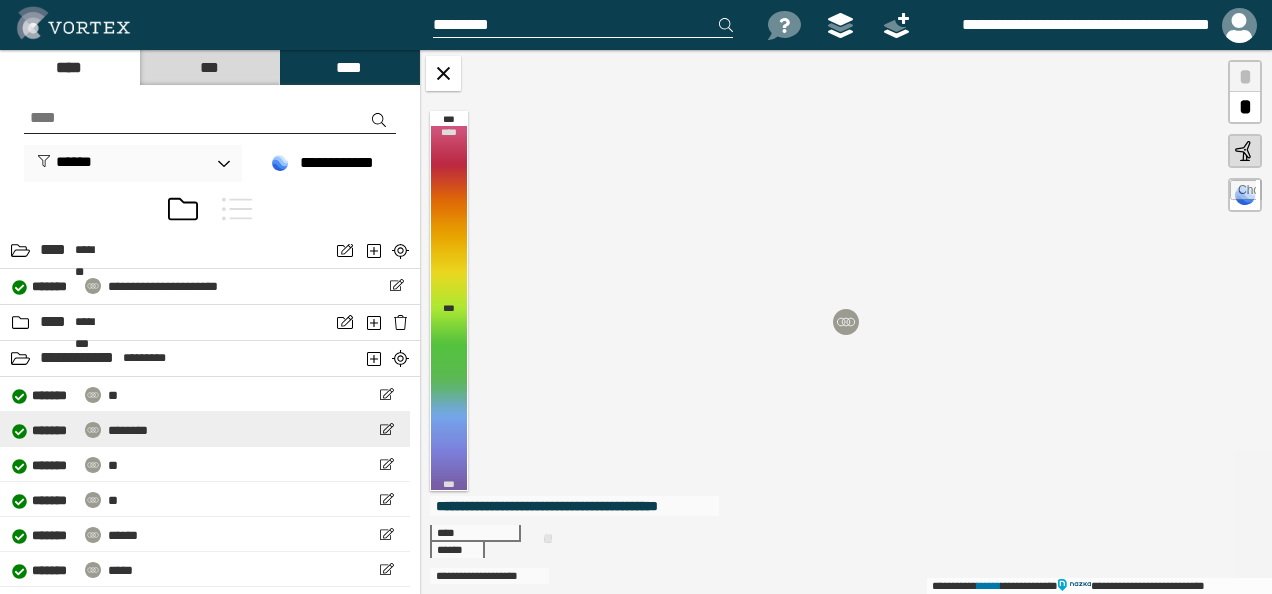 click on "********" at bounding box center (128, 430) 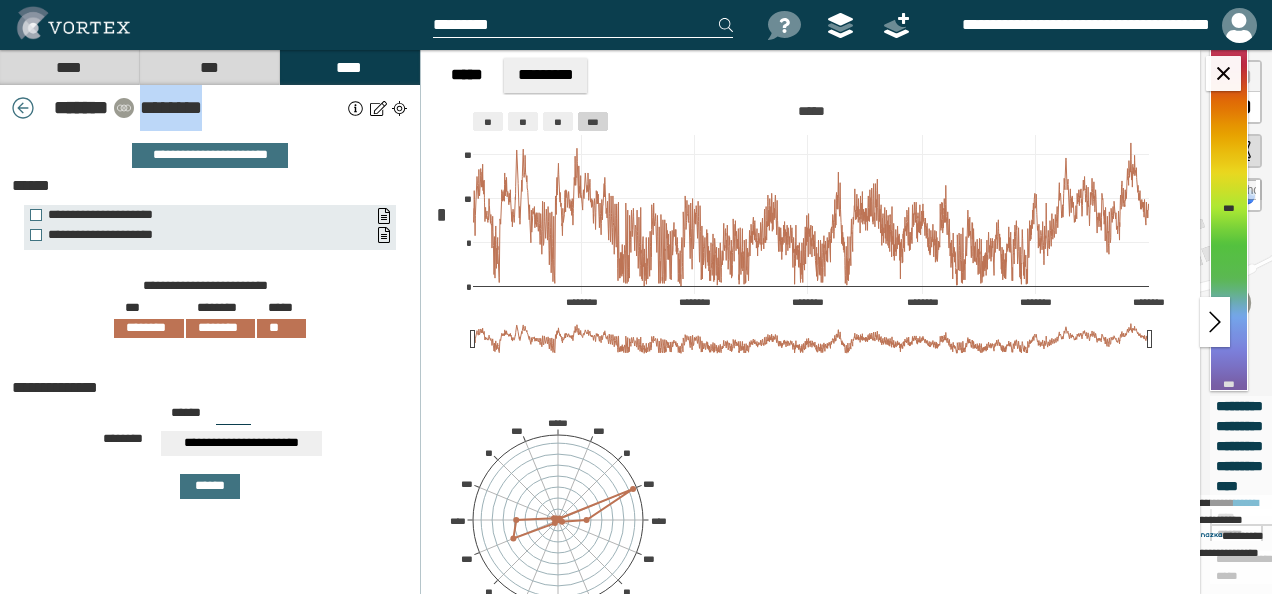 drag, startPoint x: 142, startPoint y: 110, endPoint x: 226, endPoint y: 116, distance: 84.21401 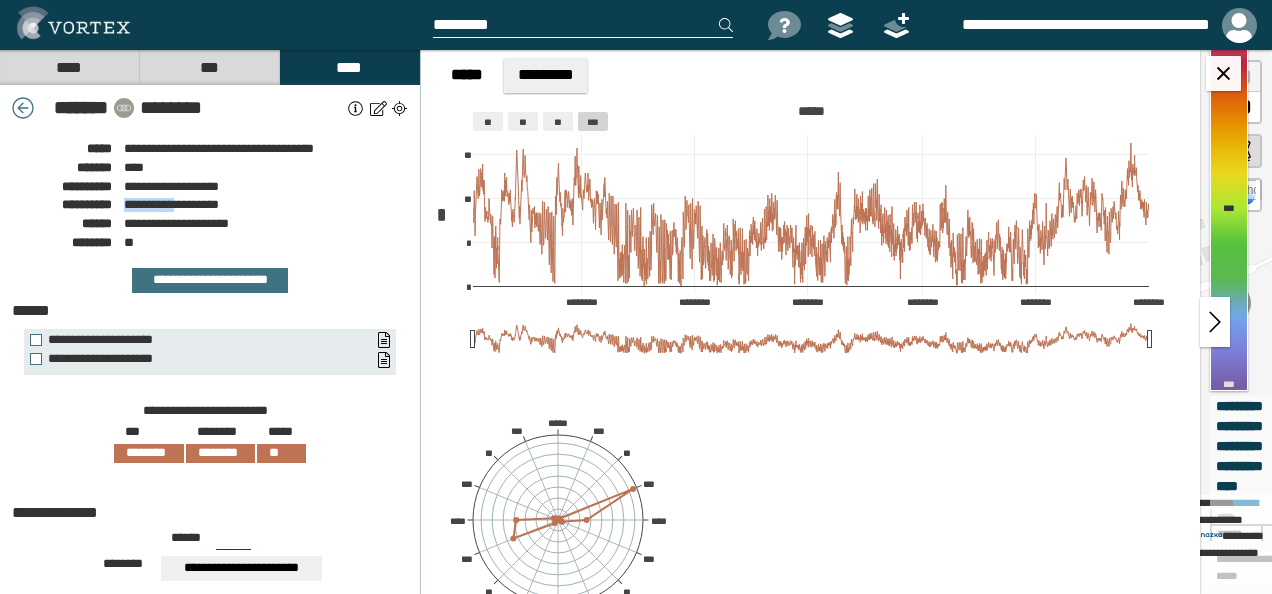 drag, startPoint x: 122, startPoint y: 204, endPoint x: 184, endPoint y: 206, distance: 62.03225 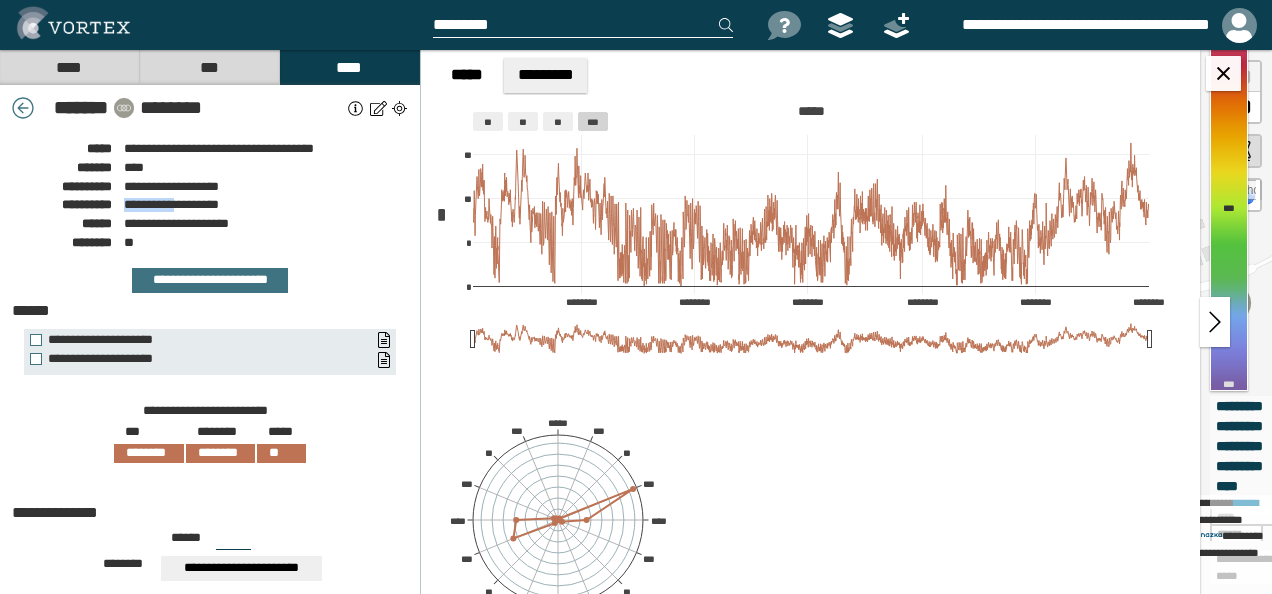 click on "**********" at bounding box center (210, 202) 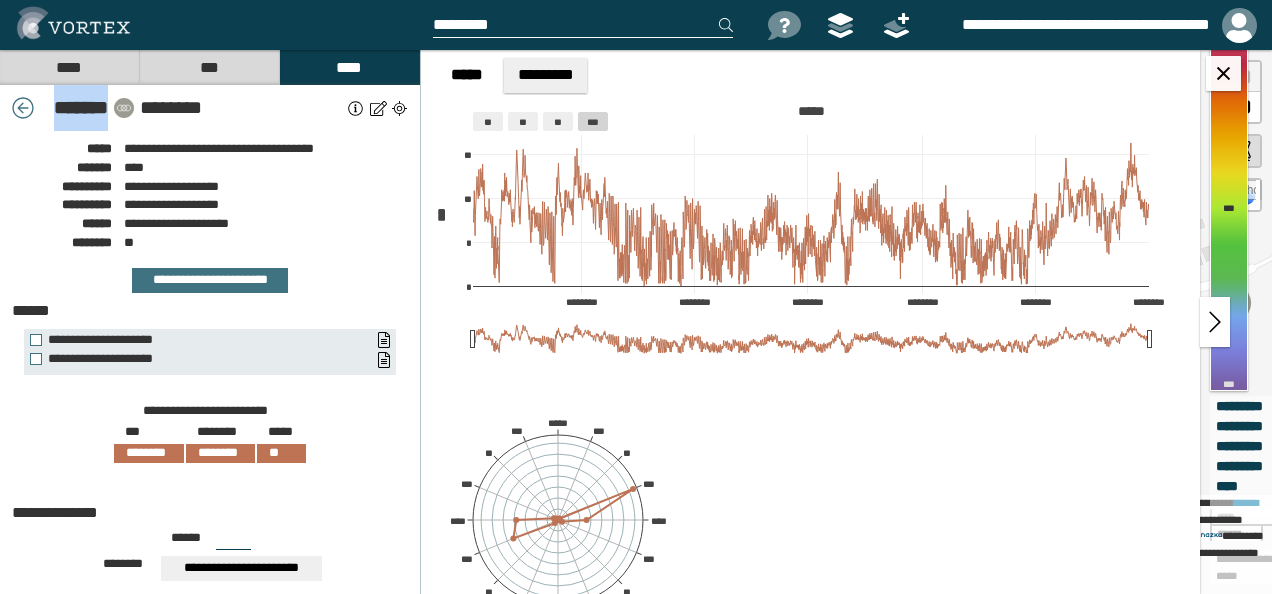 drag, startPoint x: 44, startPoint y: 107, endPoint x: 105, endPoint y: 114, distance: 61.400326 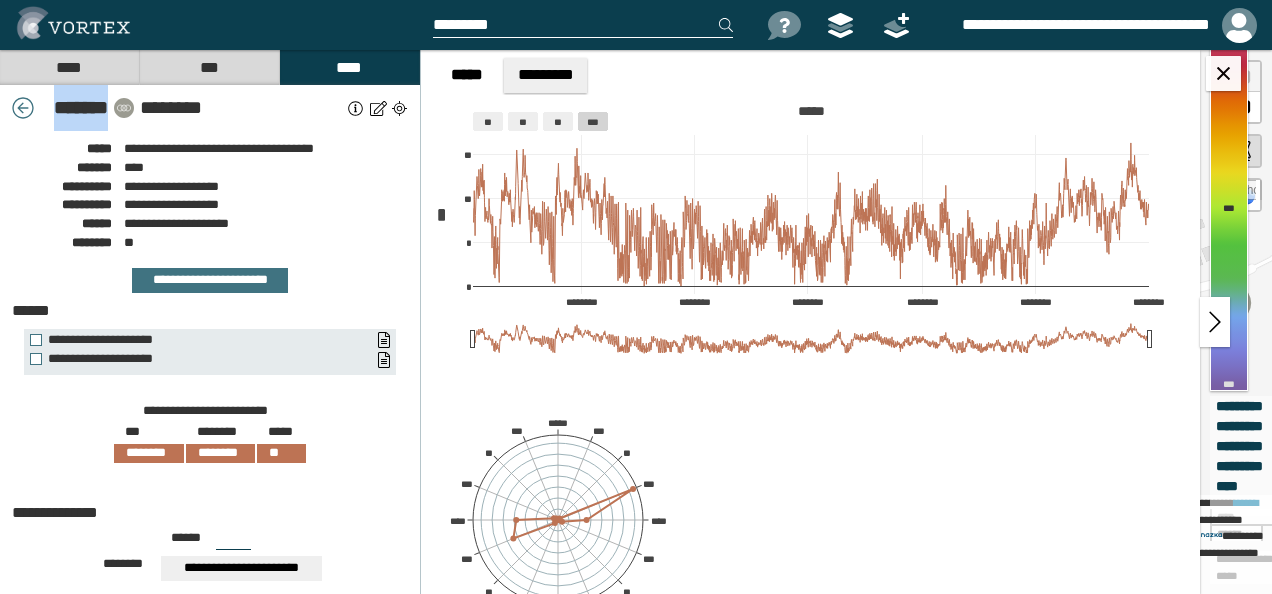 click on "* ******" at bounding box center (77, 108) 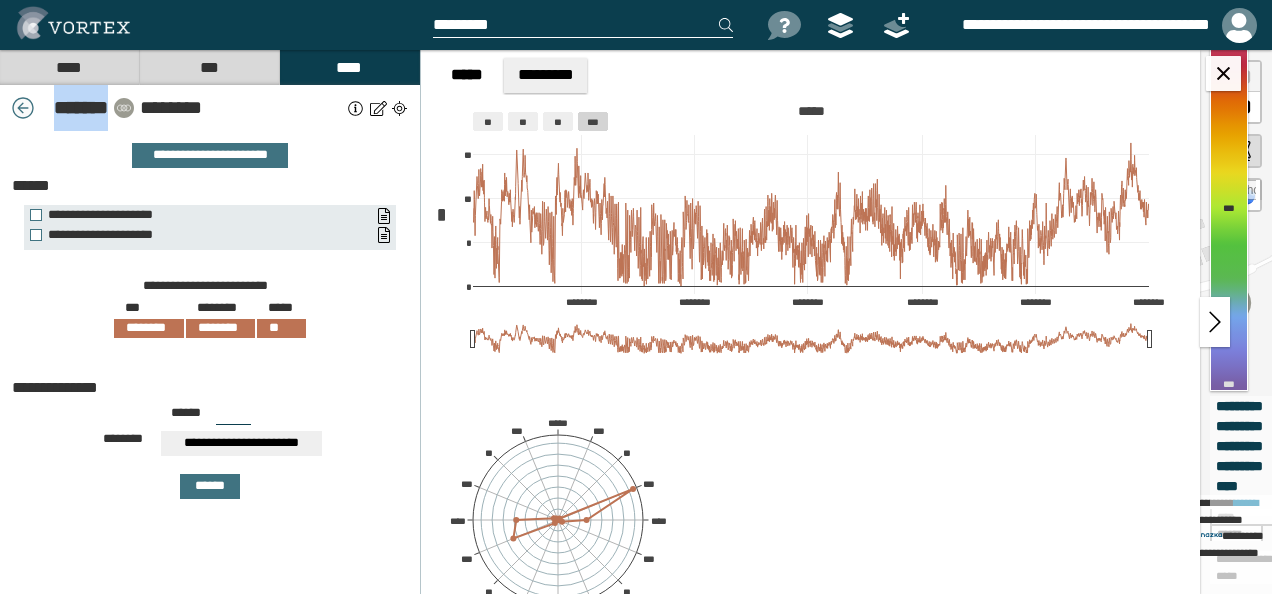 click at bounding box center [23, 108] 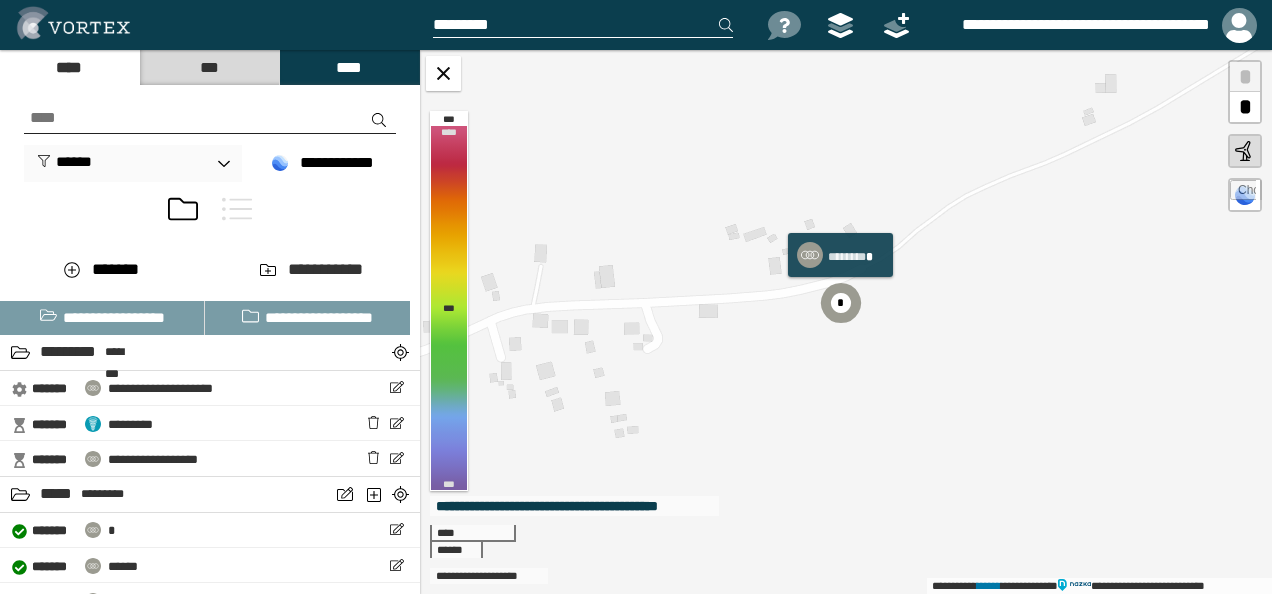 click 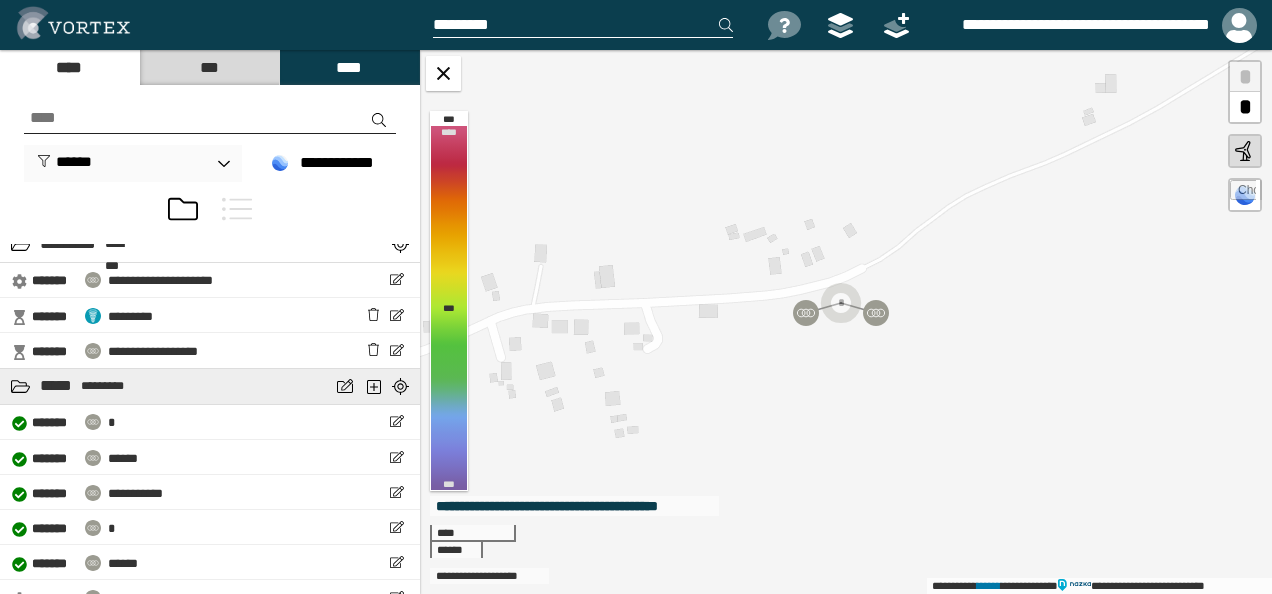 scroll, scrollTop: 200, scrollLeft: 0, axis: vertical 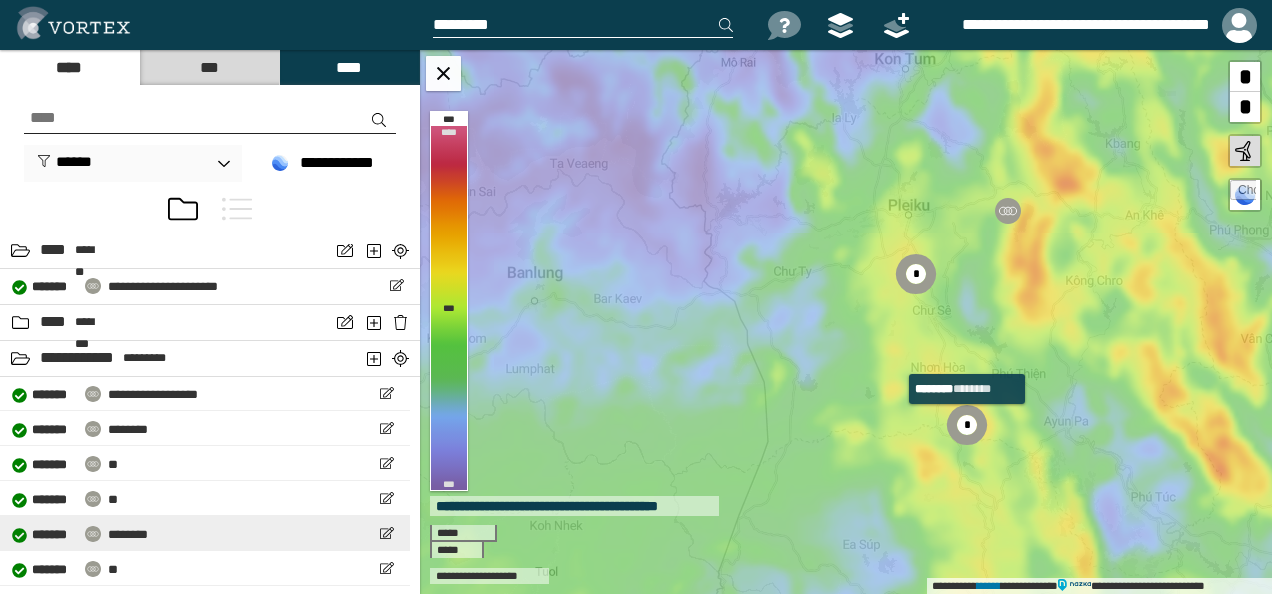click on "********" at bounding box center (128, 534) 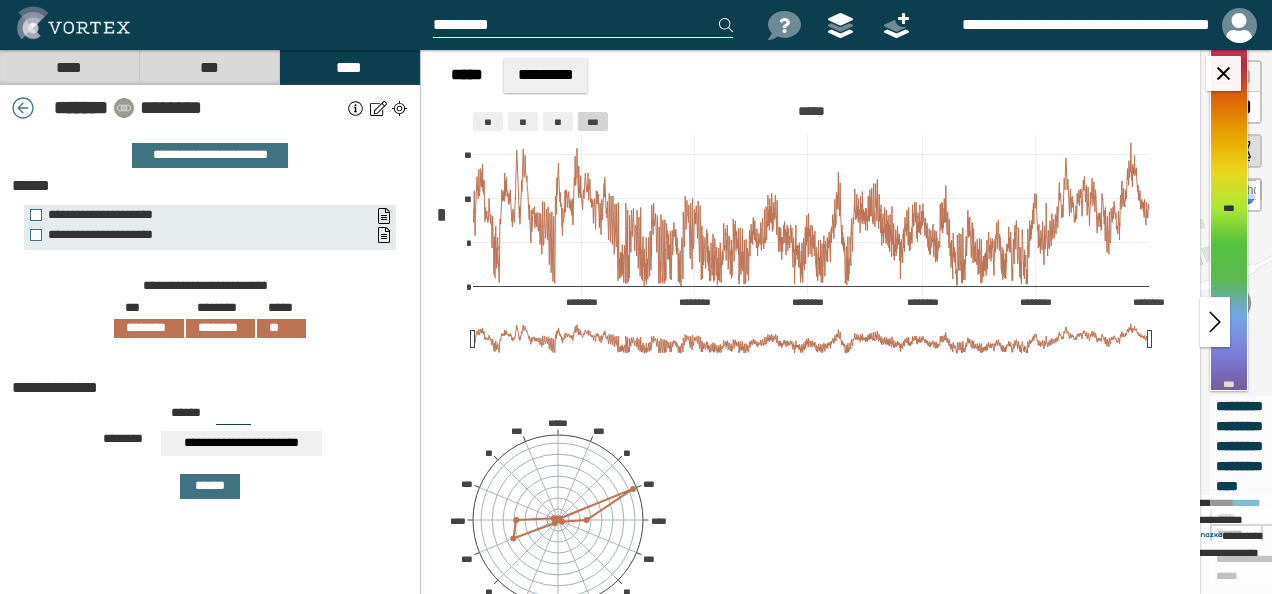 click on "********" at bounding box center (241, 108) 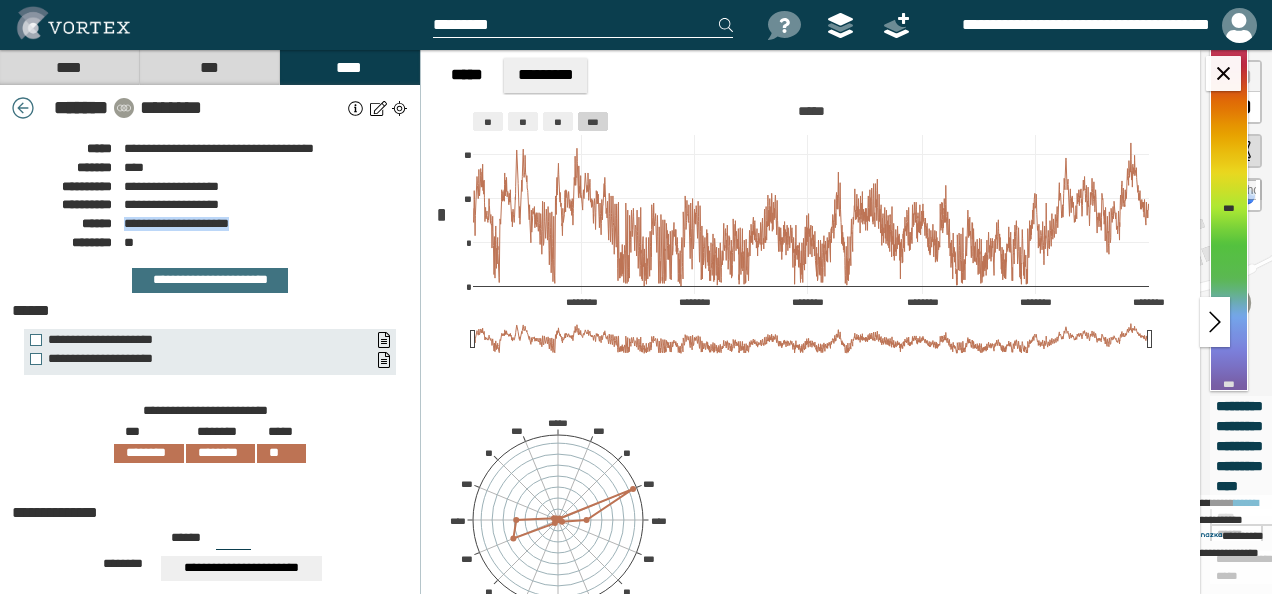drag, startPoint x: 126, startPoint y: 222, endPoint x: 248, endPoint y: 226, distance: 122.06556 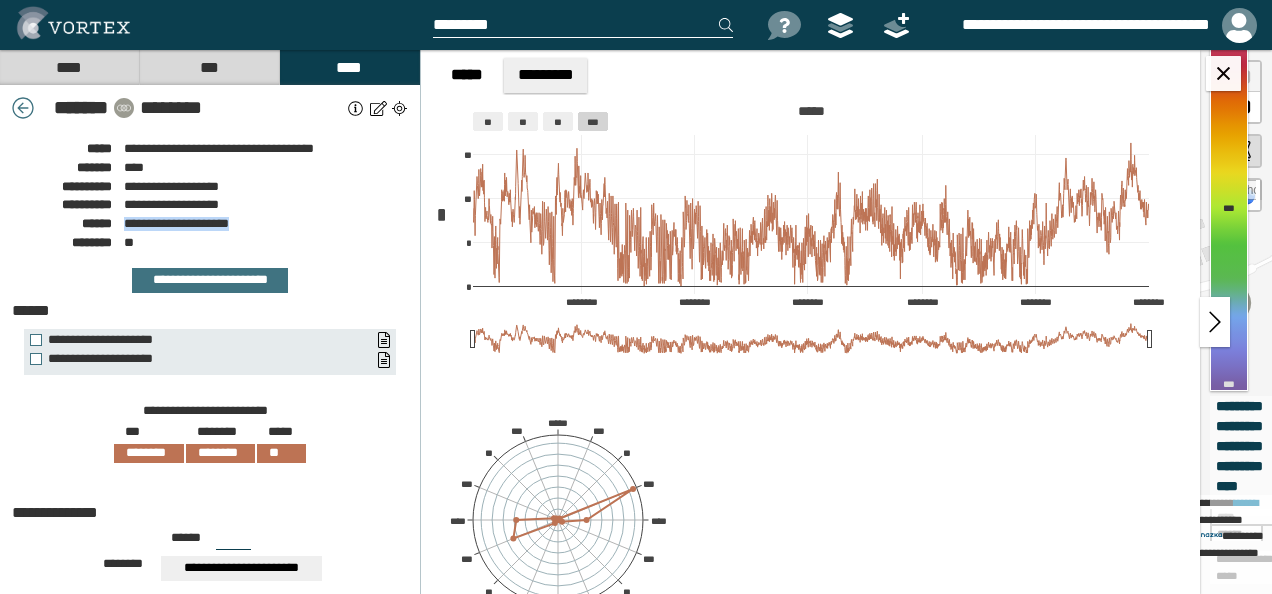 click on "**********" at bounding box center [210, 221] 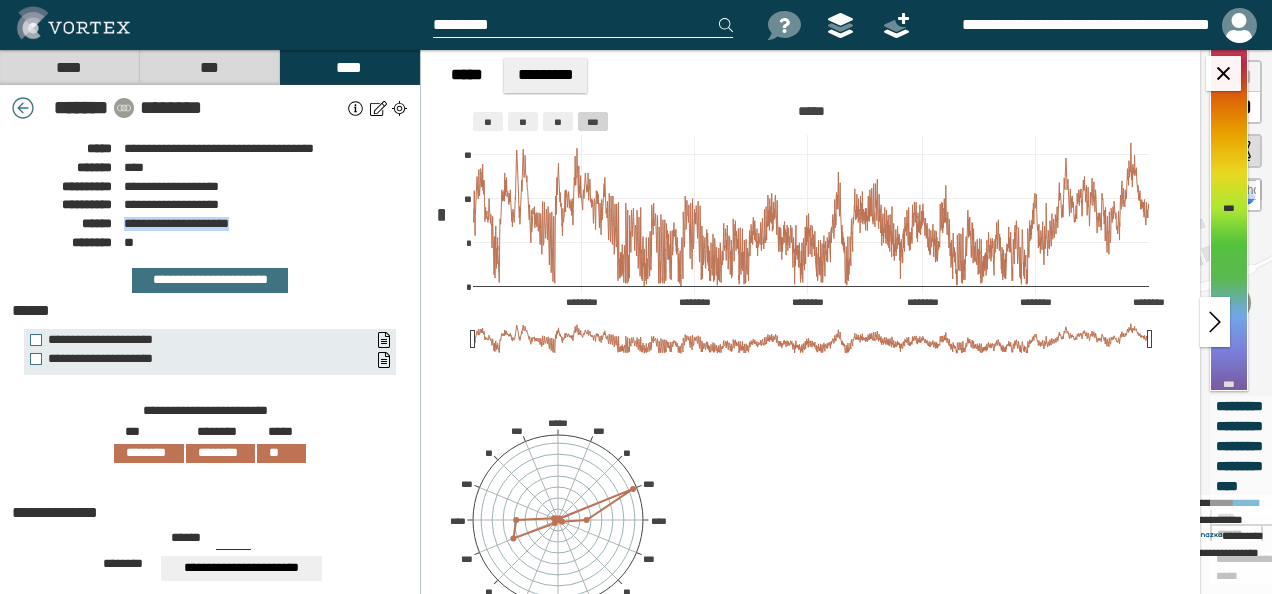 click at bounding box center [23, 108] 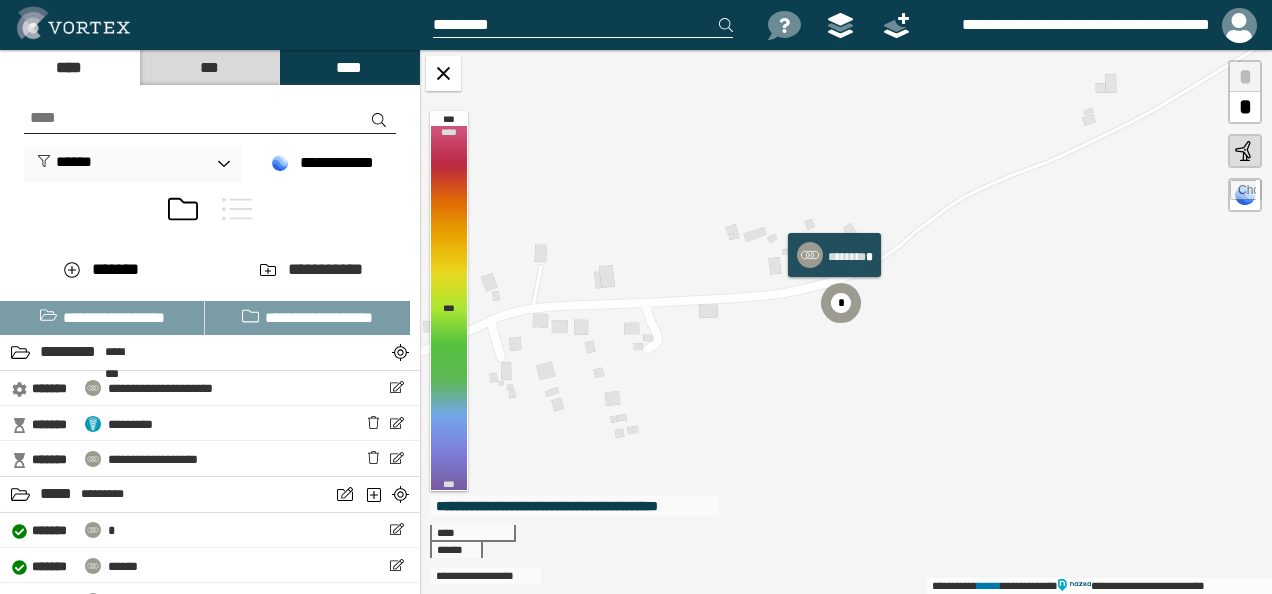 click on "*" at bounding box center [841, 303] 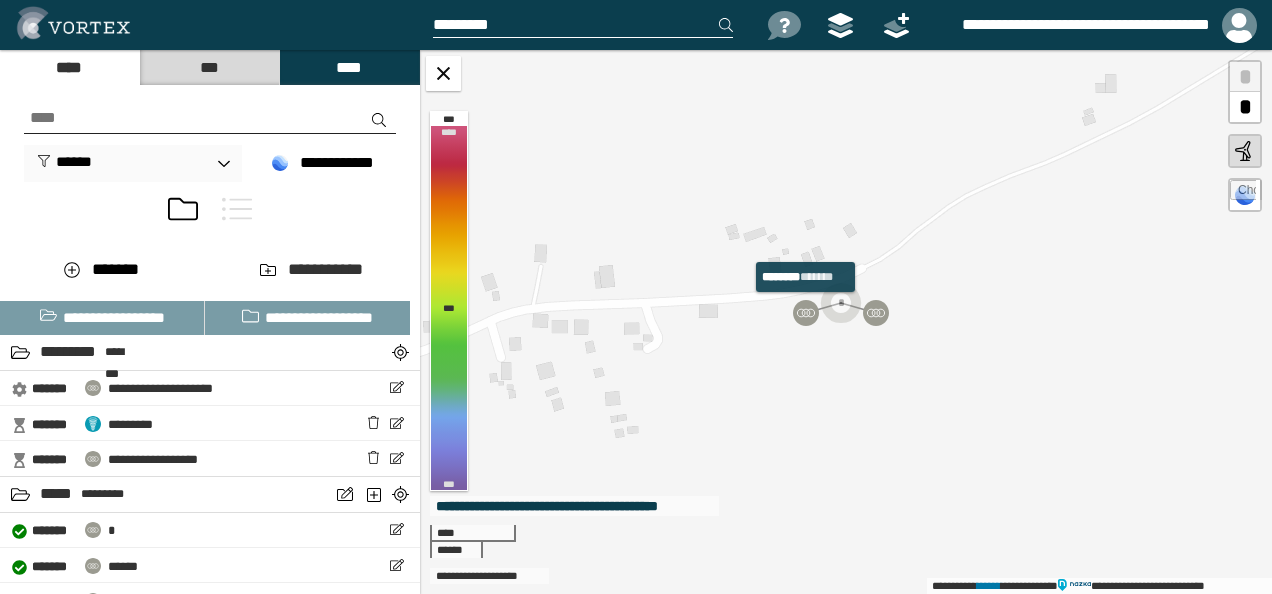 click at bounding box center (806, 313) 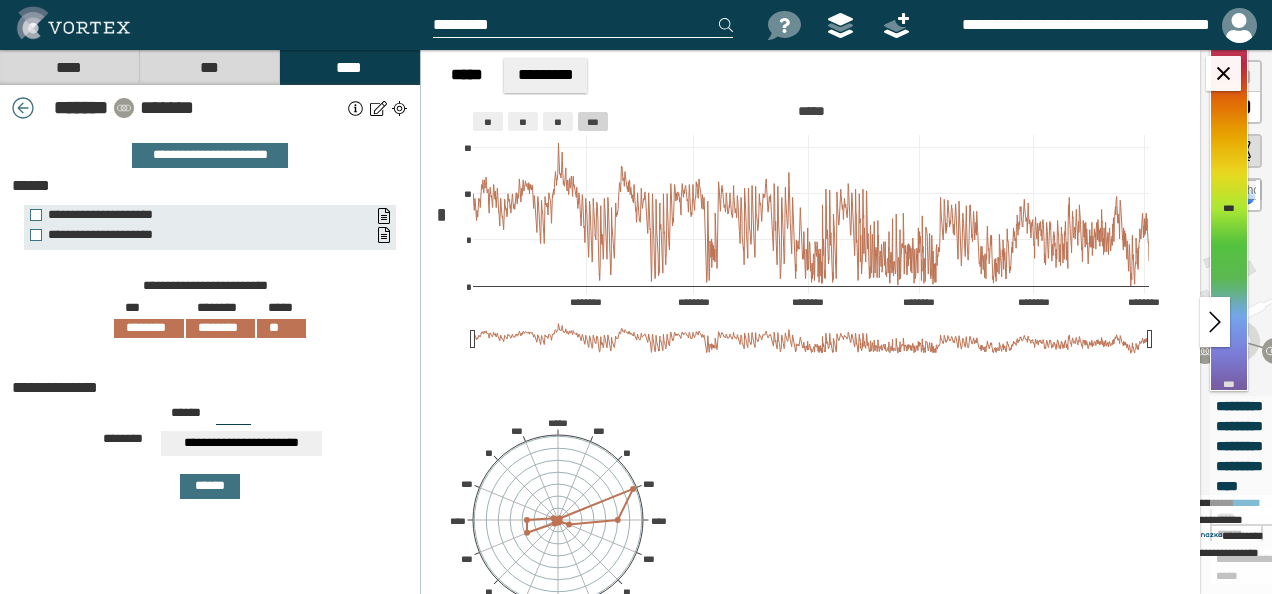 click on "*******" at bounding box center [241, 108] 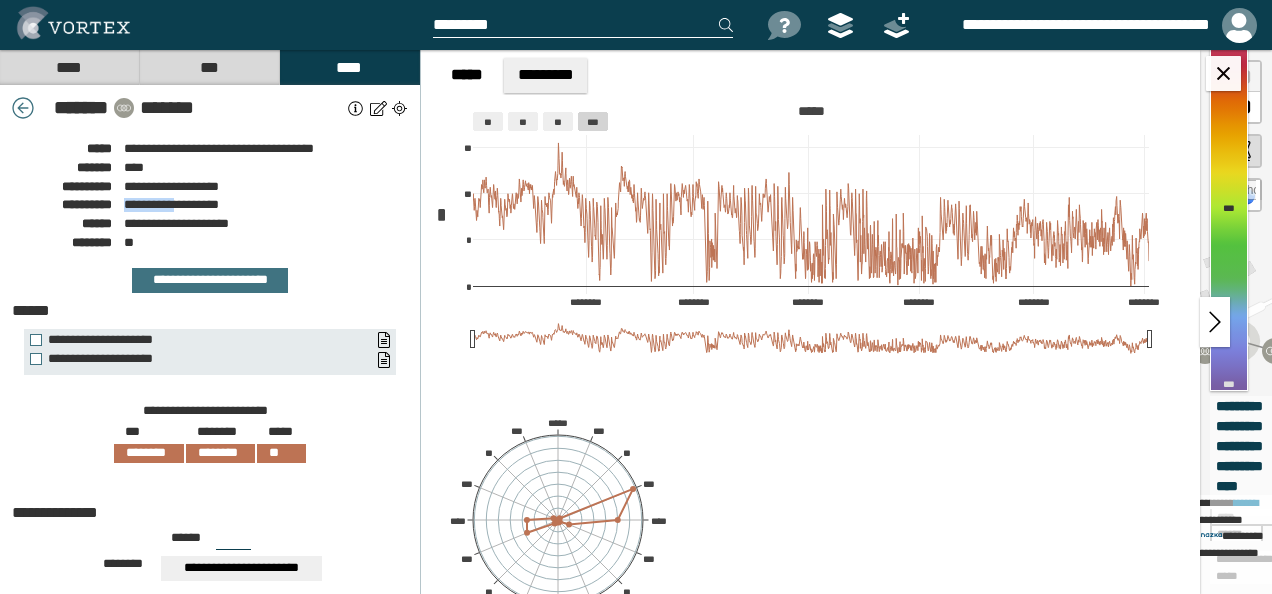 drag, startPoint x: 126, startPoint y: 204, endPoint x: 182, endPoint y: 206, distance: 56.0357 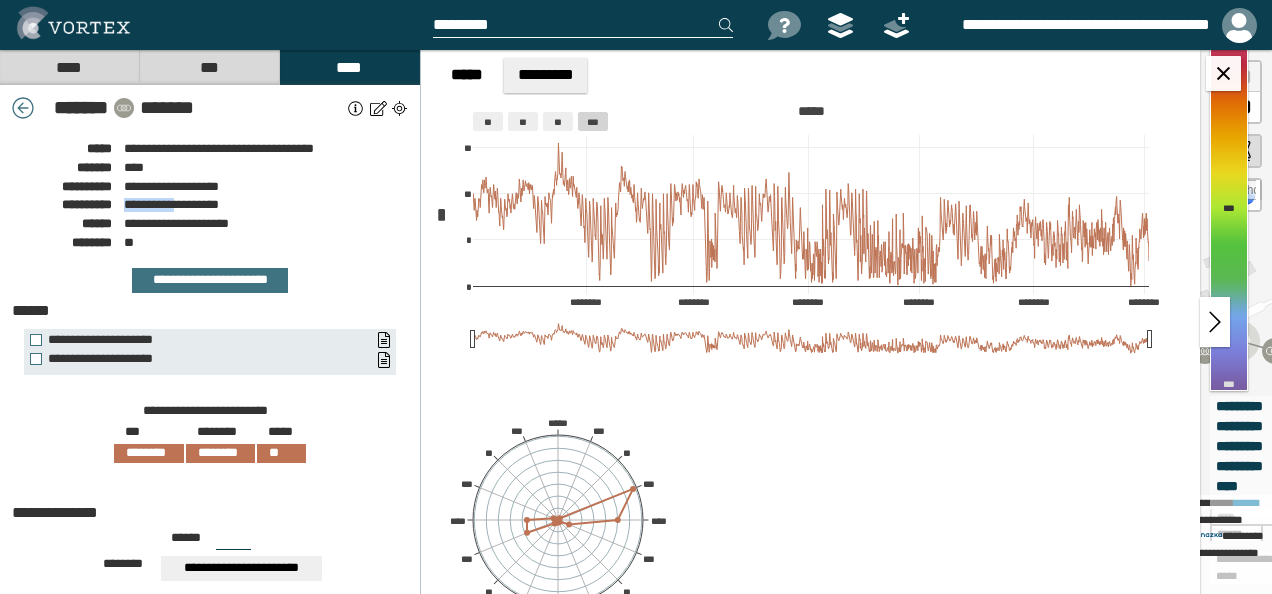 click on "**********" at bounding box center (171, 204) 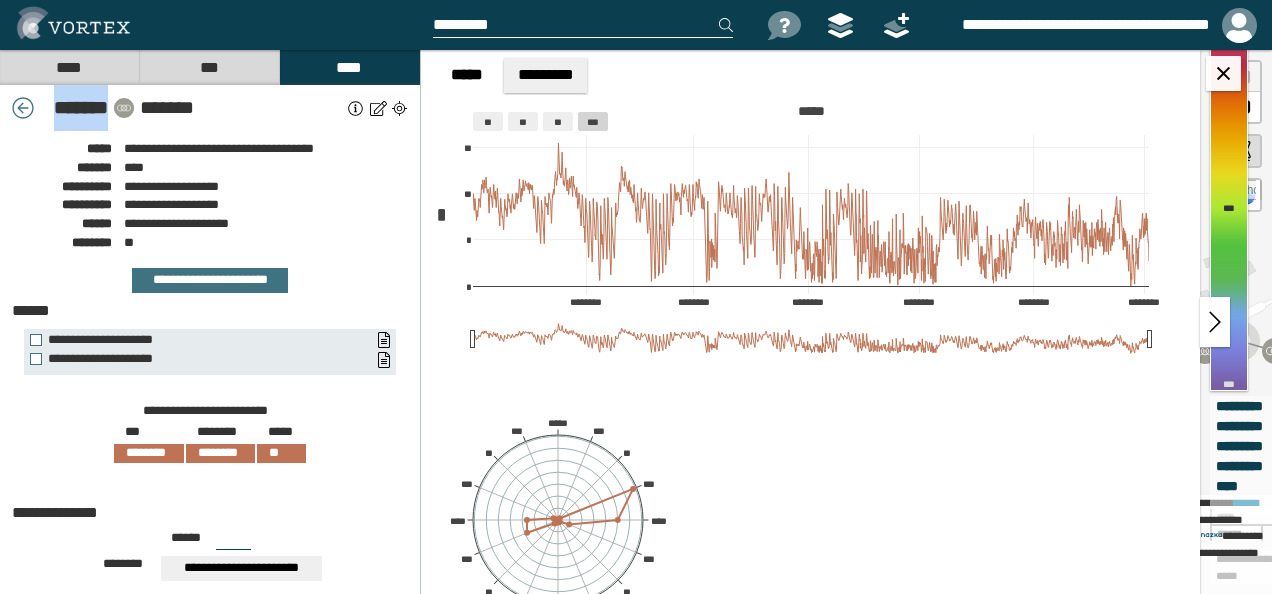 drag, startPoint x: 41, startPoint y: 109, endPoint x: 104, endPoint y: 110, distance: 63.007935 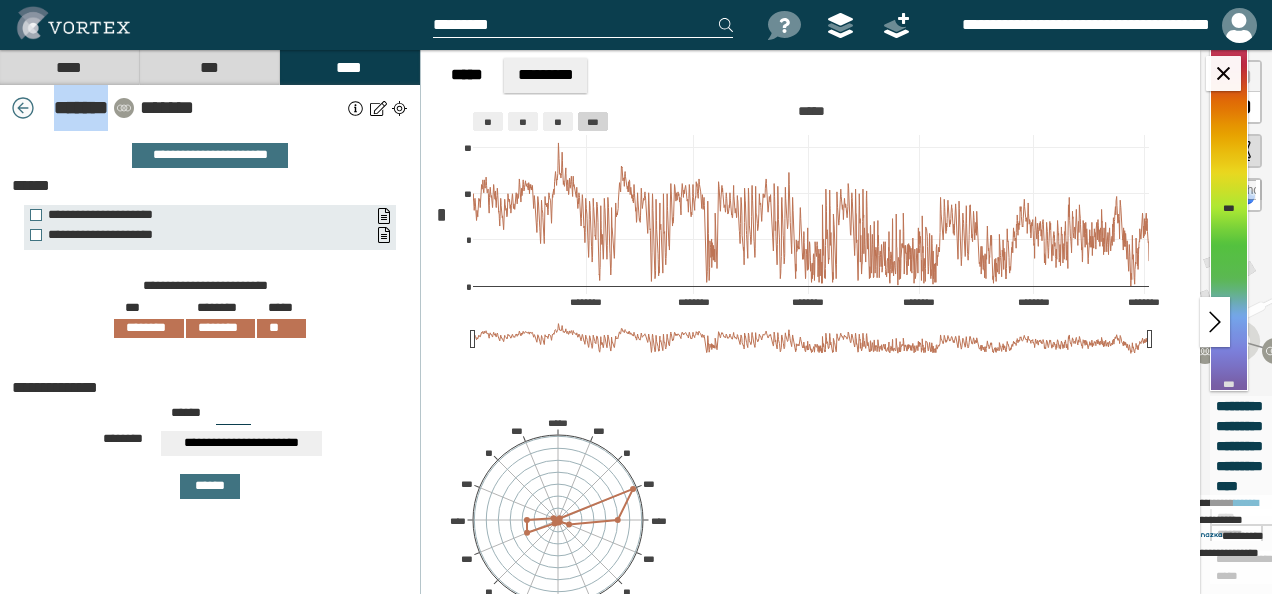 click at bounding box center [23, 108] 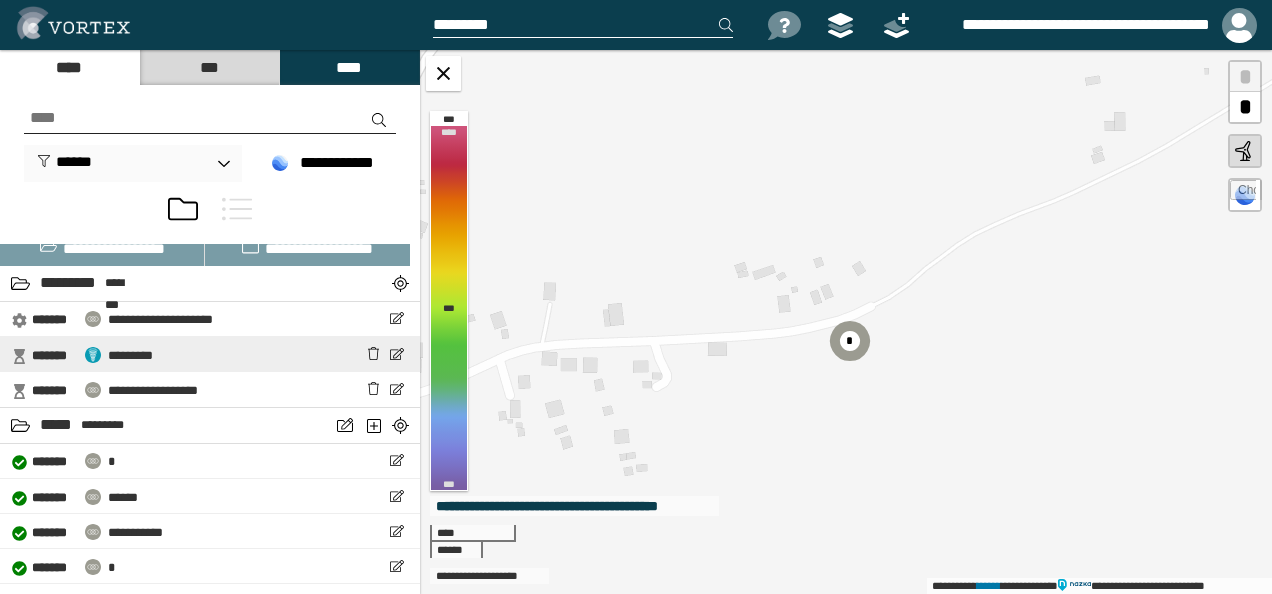 scroll, scrollTop: 100, scrollLeft: 0, axis: vertical 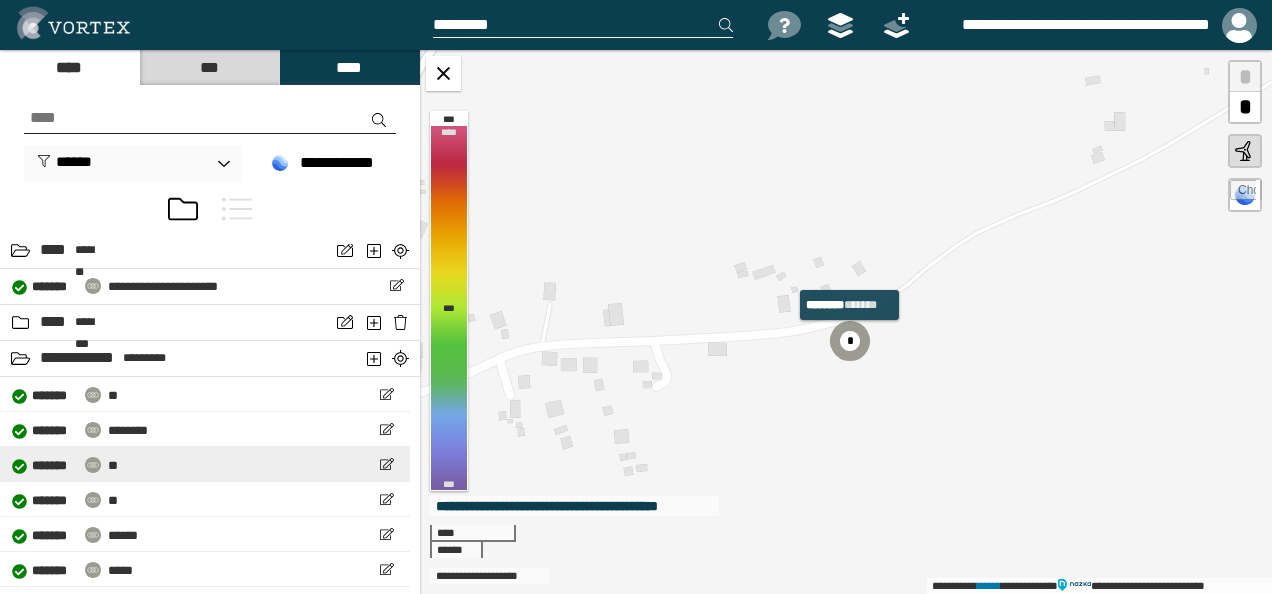 click on "**********" at bounding box center [65, 464] 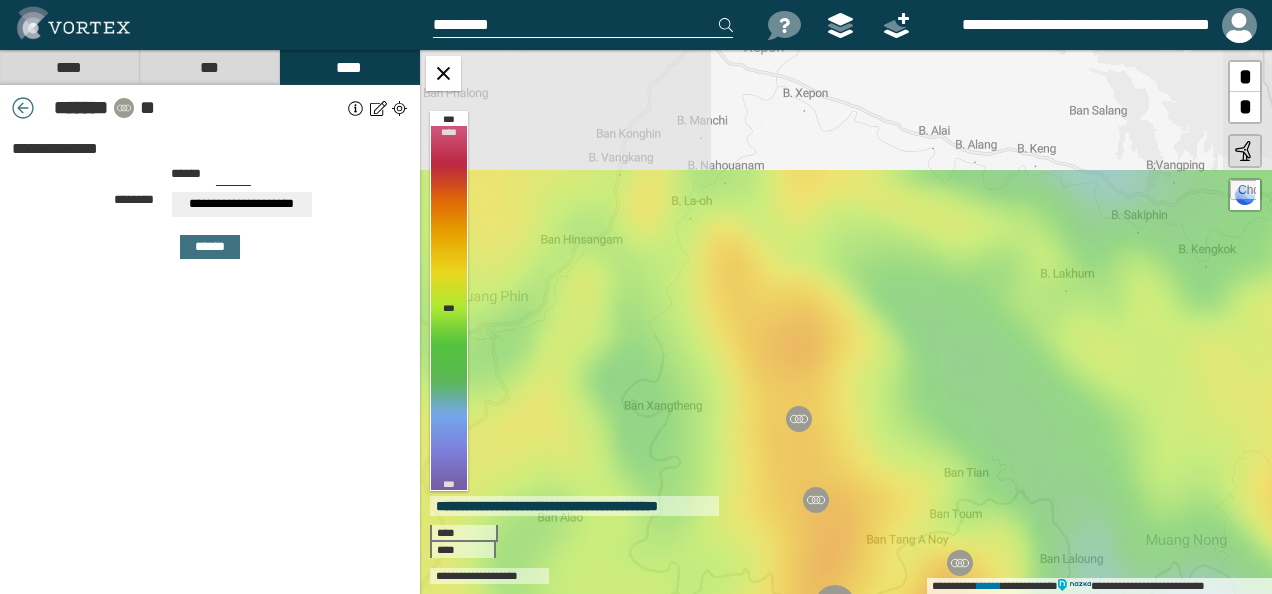 click on "**" at bounding box center (241, 108) 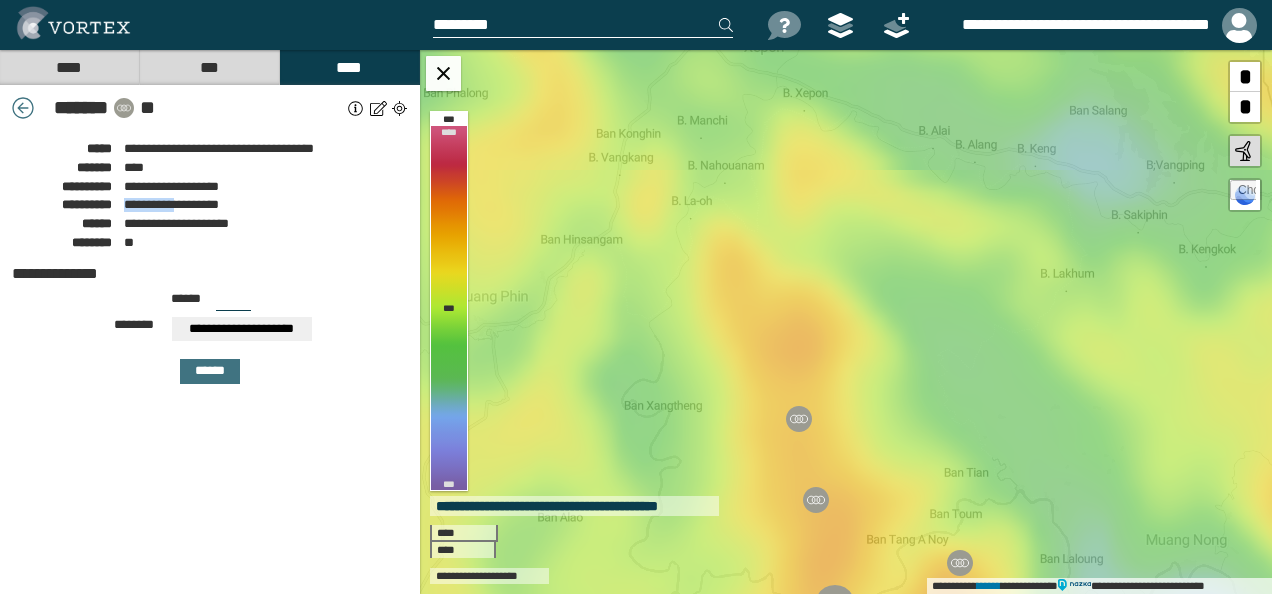 drag, startPoint x: 122, startPoint y: 204, endPoint x: 182, endPoint y: 204, distance: 60 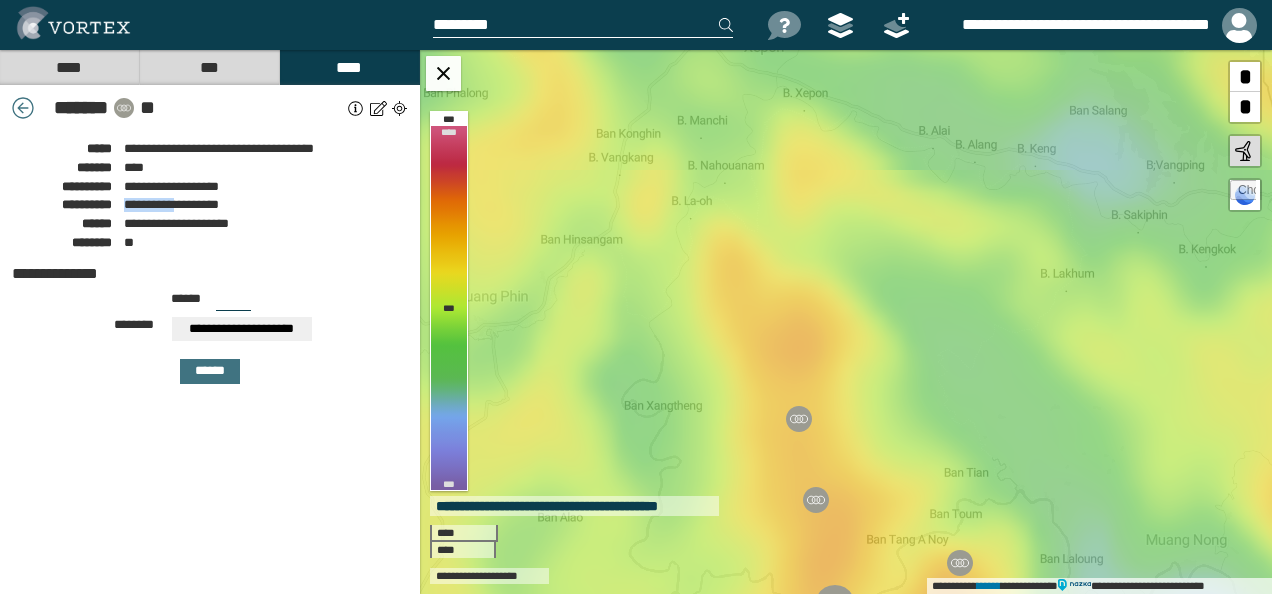 click on "**********" at bounding box center (210, 202) 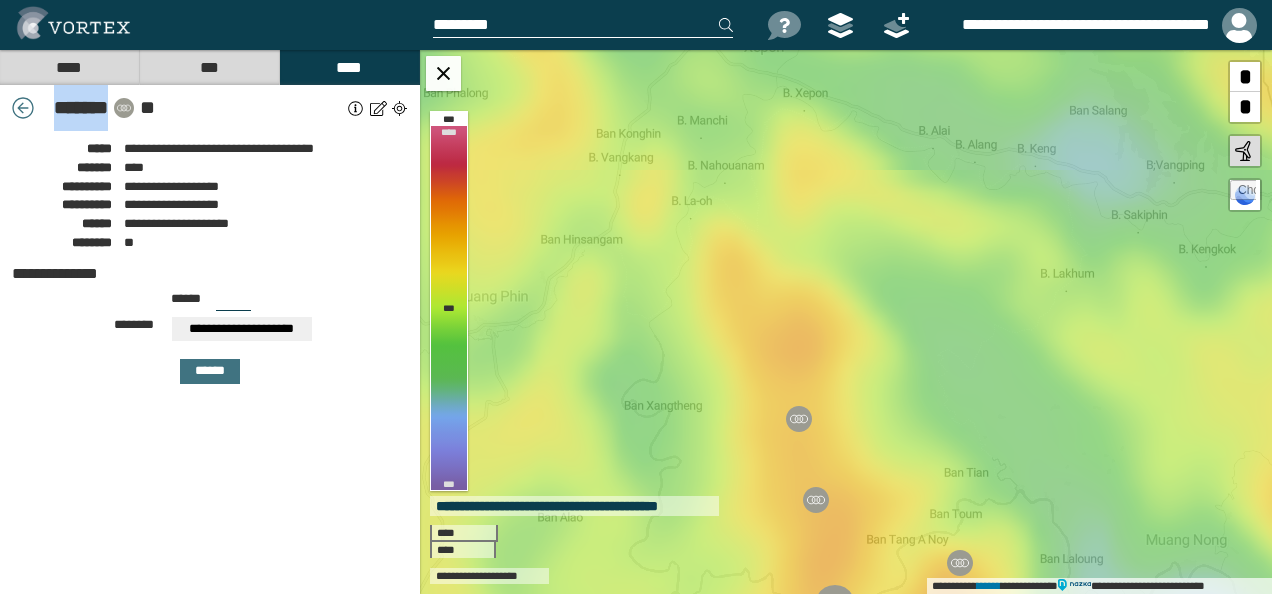 drag, startPoint x: 38, startPoint y: 109, endPoint x: 106, endPoint y: 108, distance: 68.007355 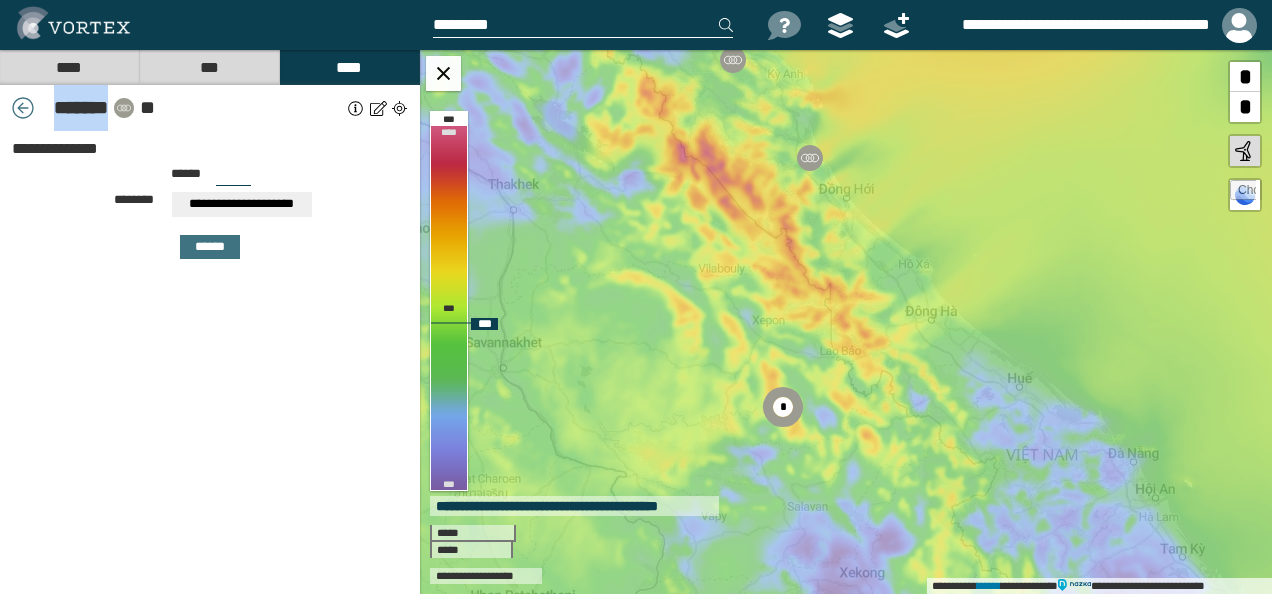 drag, startPoint x: 731, startPoint y: 440, endPoint x: 729, endPoint y: 380, distance: 60.033325 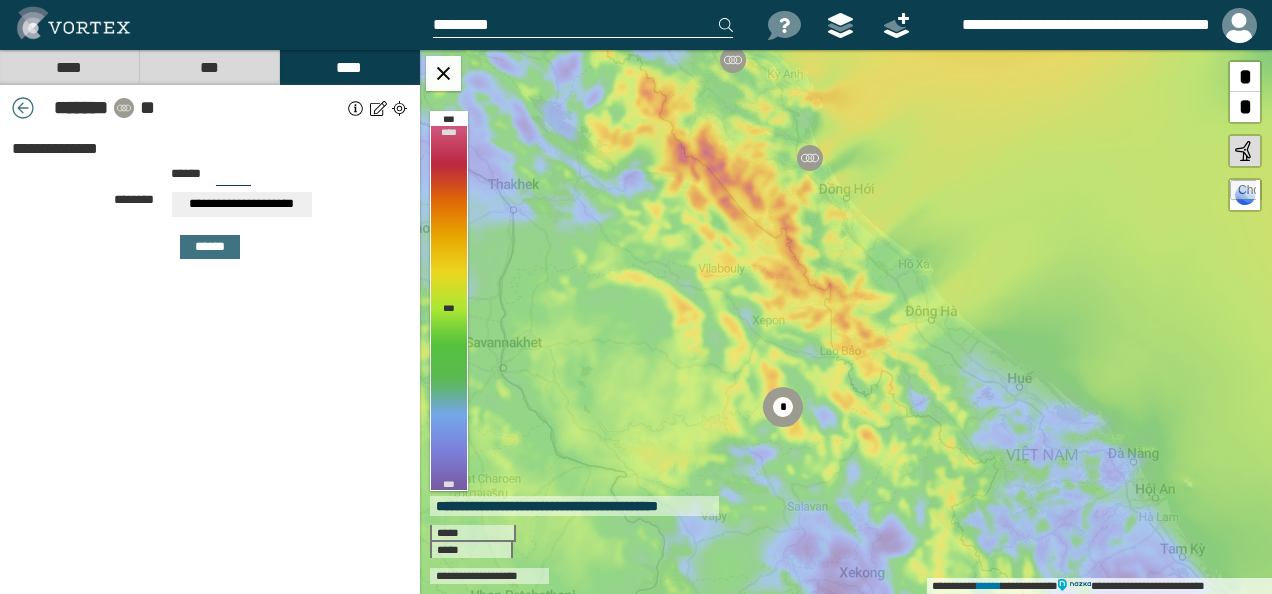 click on "**" at bounding box center [241, 108] 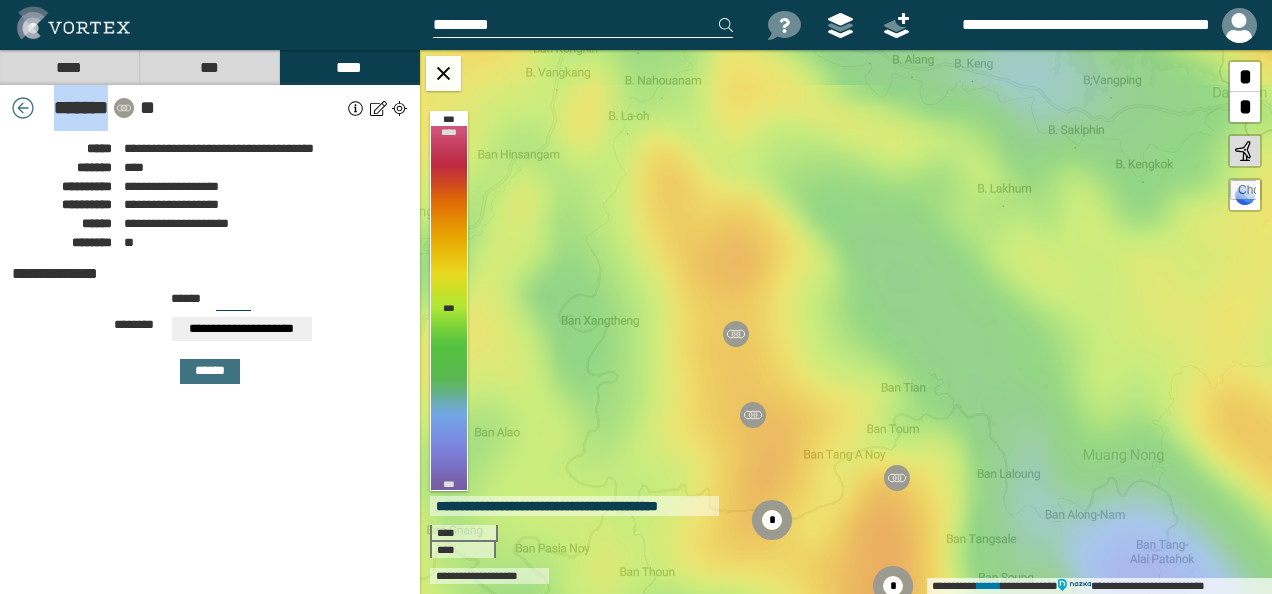 drag, startPoint x: 44, startPoint y: 111, endPoint x: 106, endPoint y: 112, distance: 62.008064 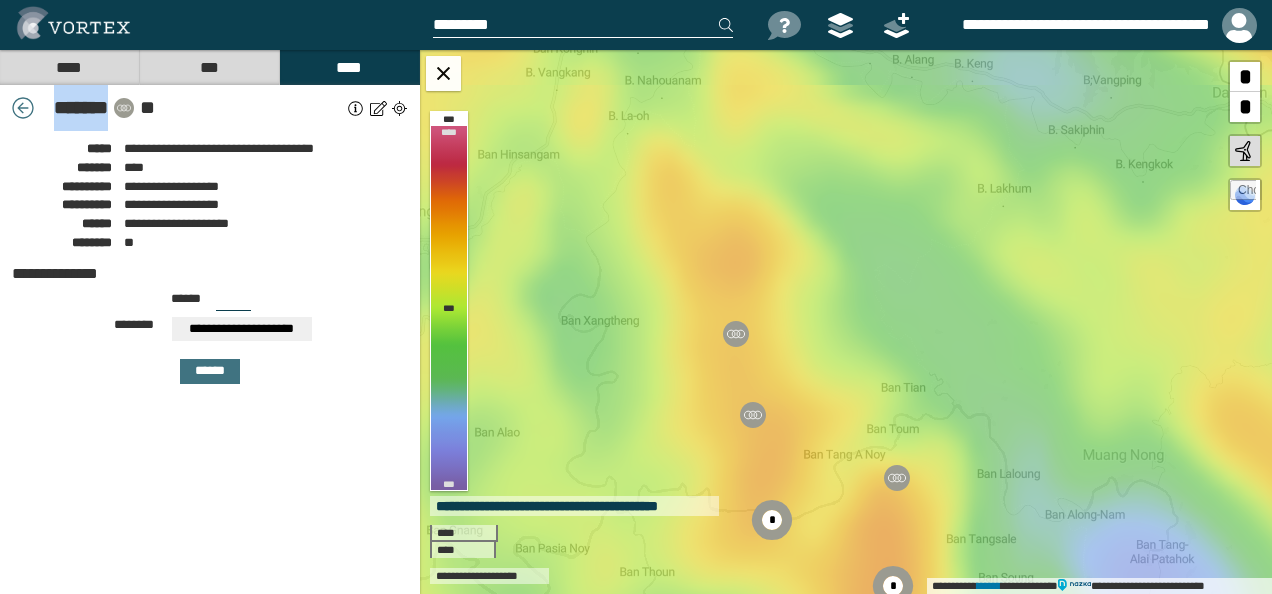 click on "* ******" at bounding box center [77, 108] 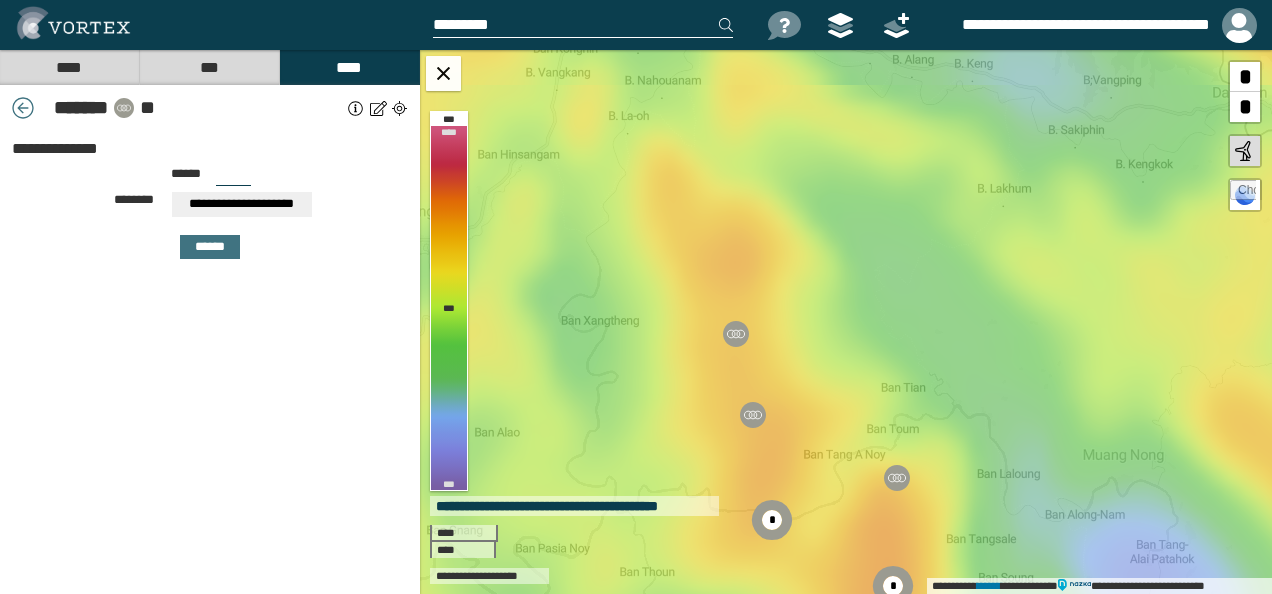 click on "**" at bounding box center (241, 108) 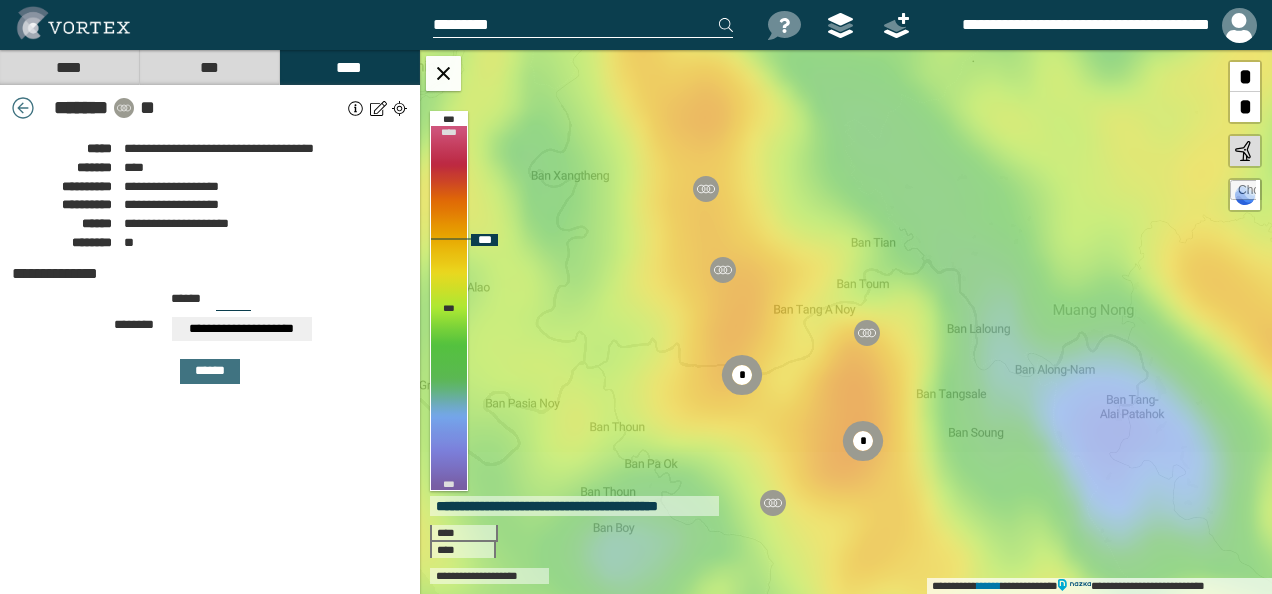 drag, startPoint x: 920, startPoint y: 526, endPoint x: 890, endPoint y: 377, distance: 151.99013 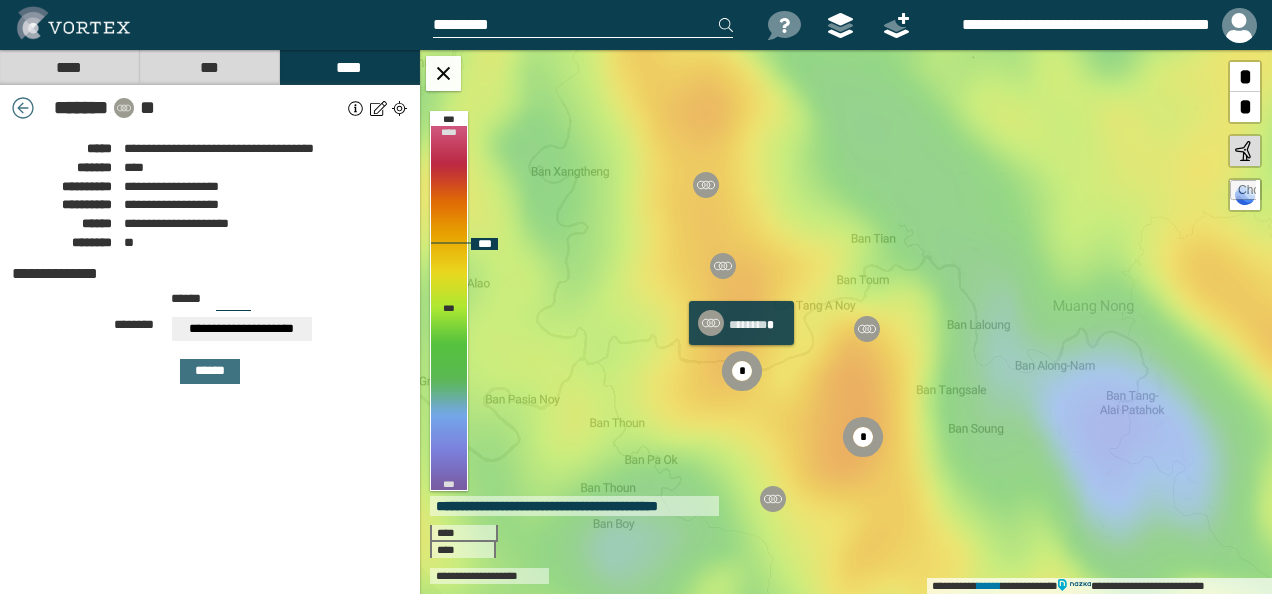 click 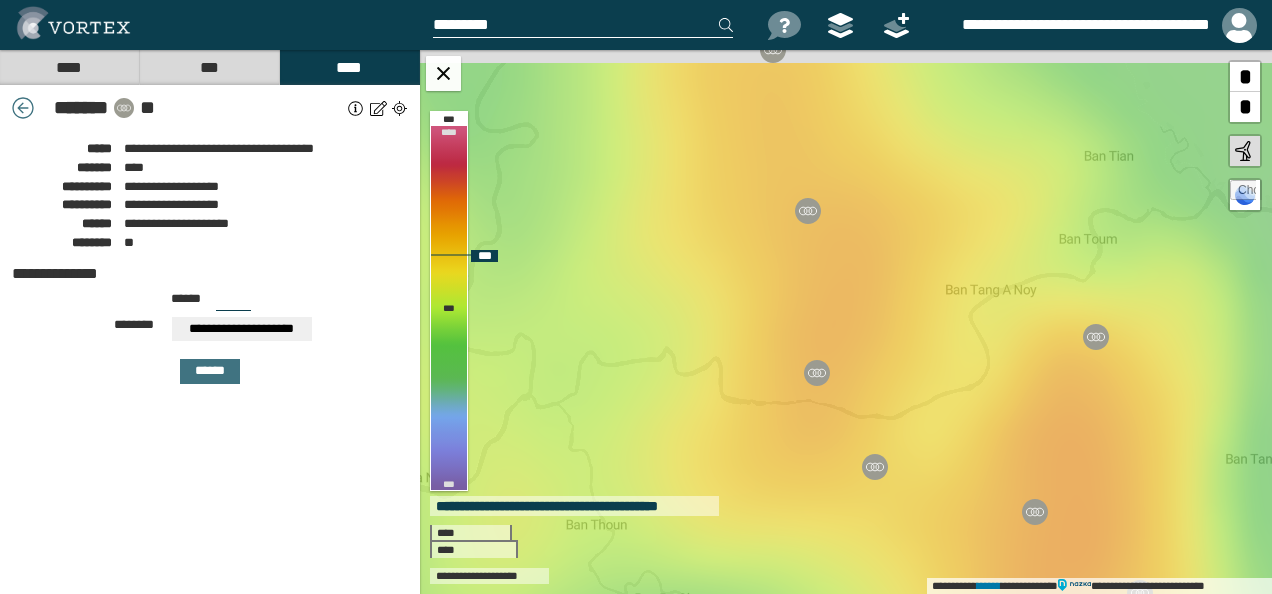 drag, startPoint x: 918, startPoint y: 278, endPoint x: 919, endPoint y: 388, distance: 110.00455 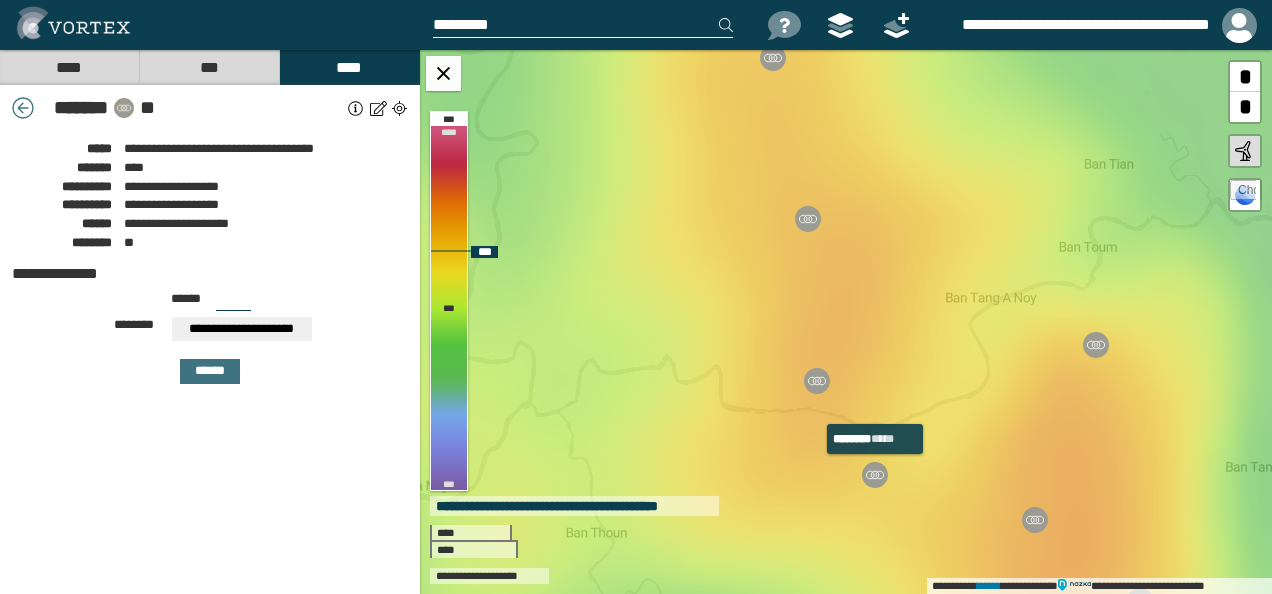 click at bounding box center (875, 475) 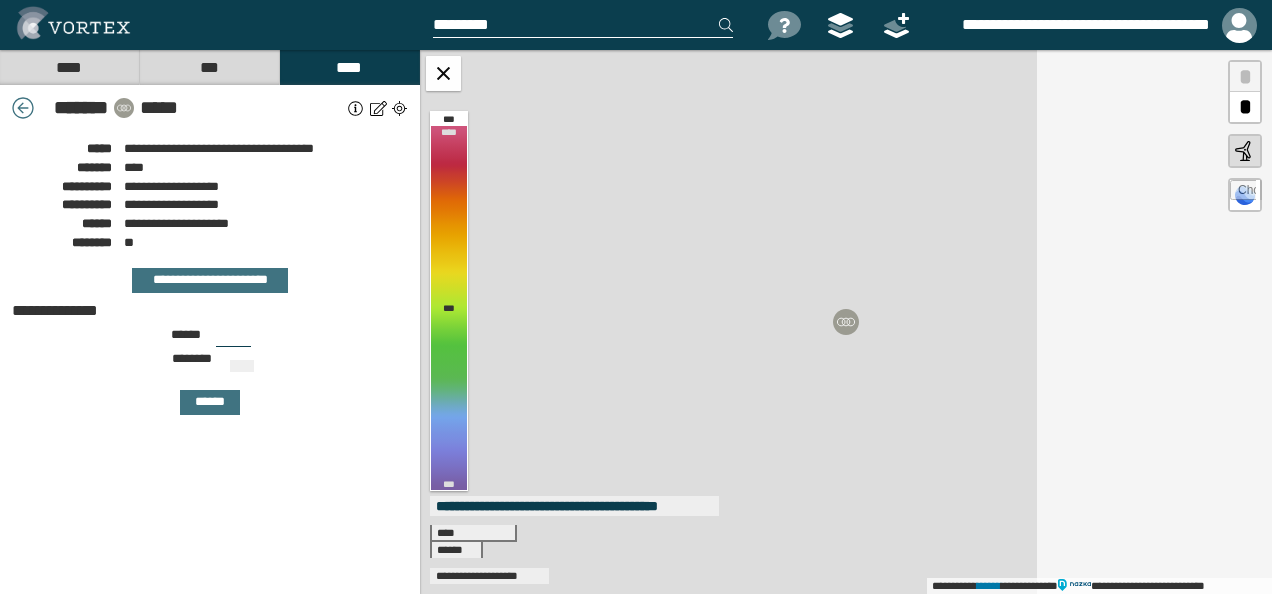type on "***" 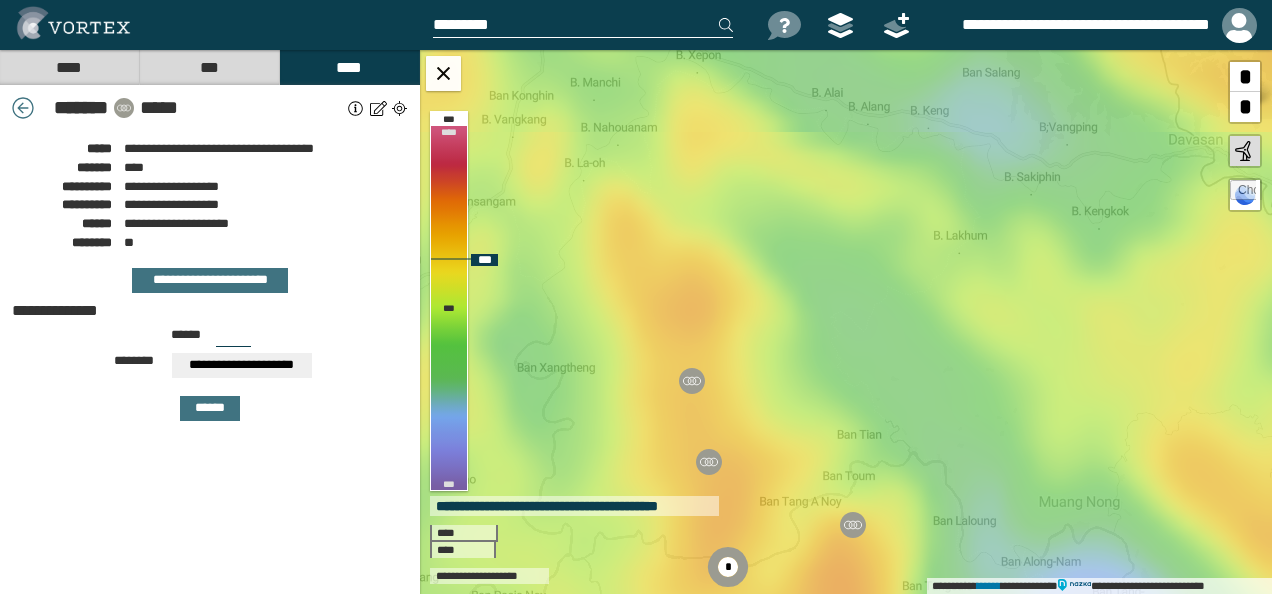 click on "**********" at bounding box center (846, 322) 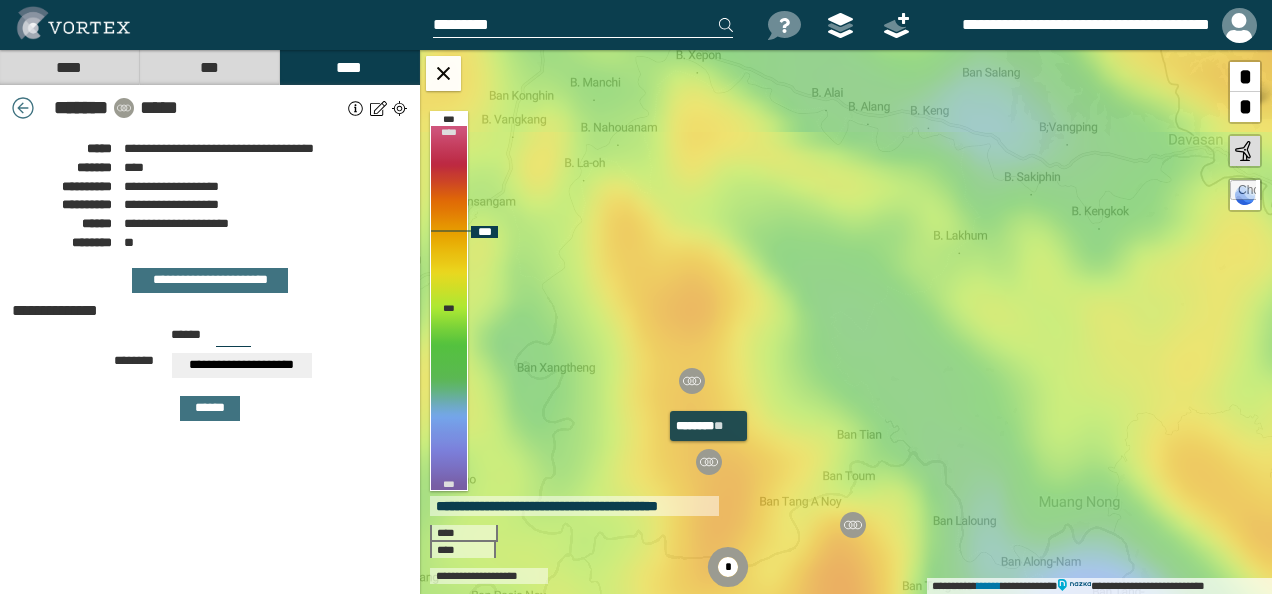 click at bounding box center [709, 462] 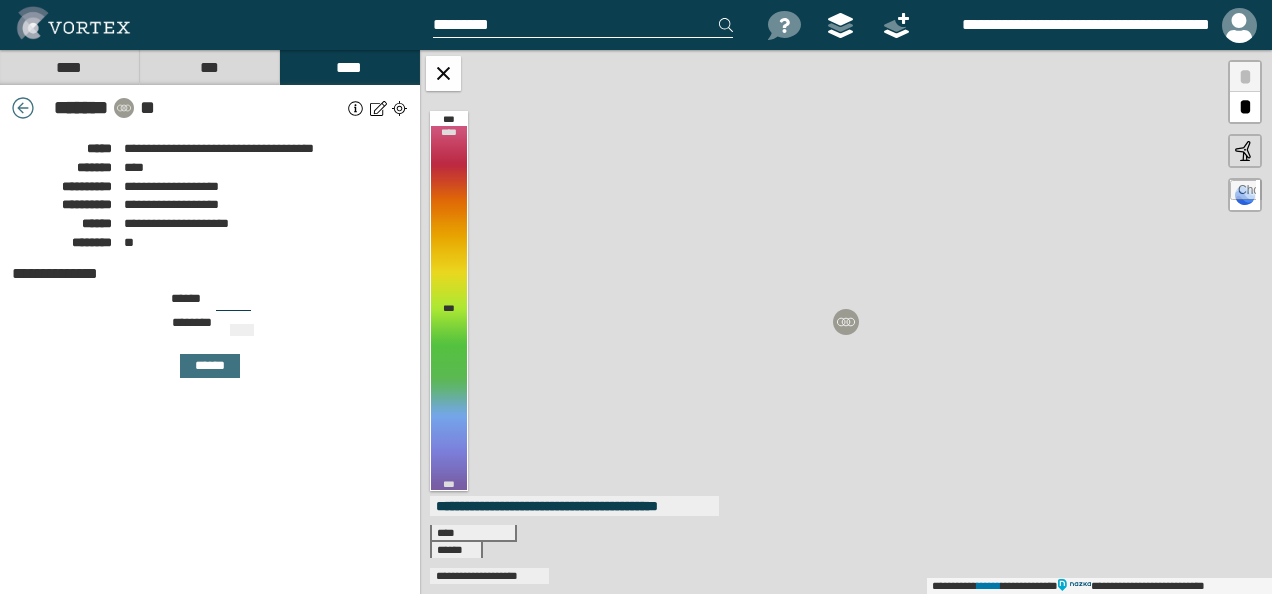 type on "***" 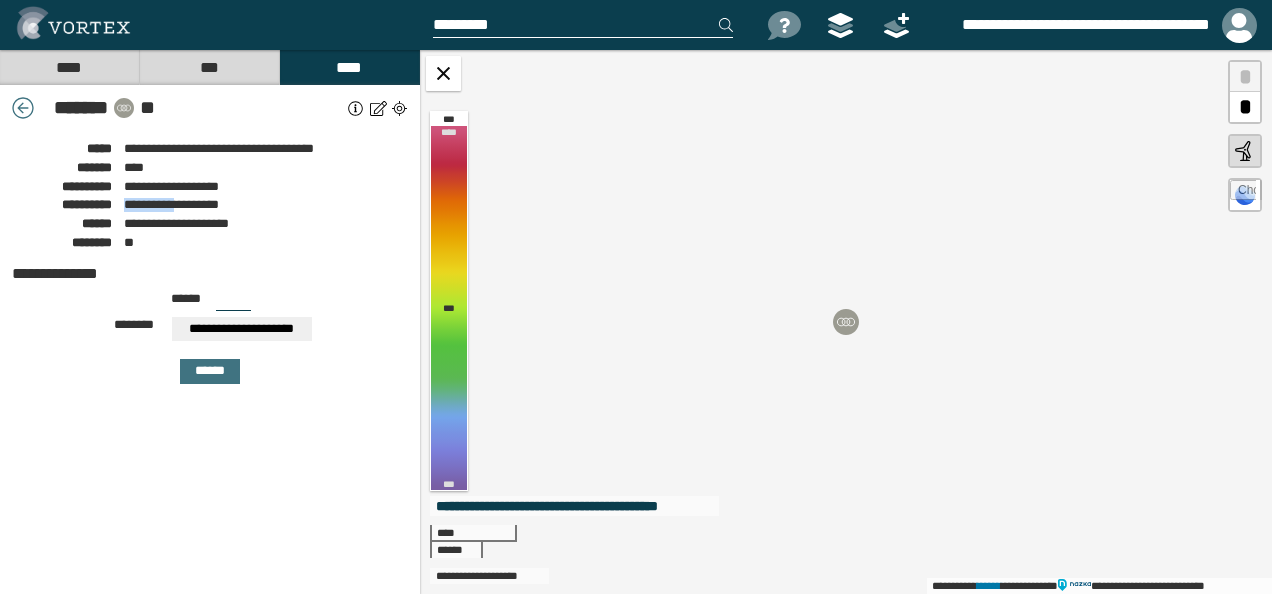 drag, startPoint x: 124, startPoint y: 204, endPoint x: 181, endPoint y: 207, distance: 57.07889 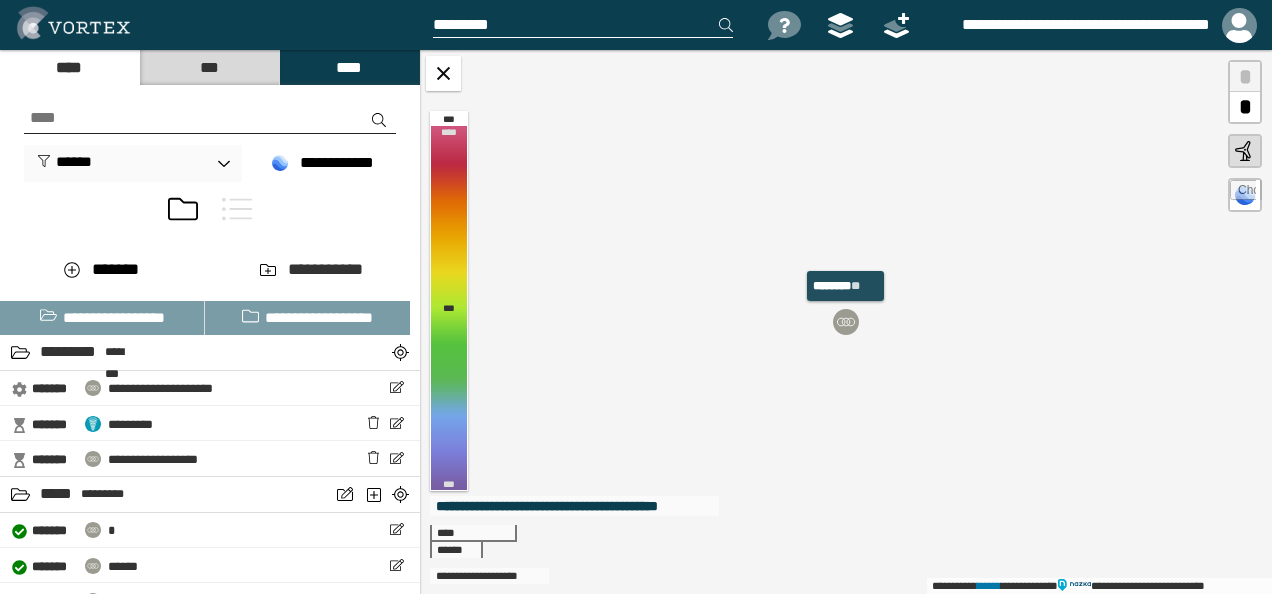 click at bounding box center [846, 322] 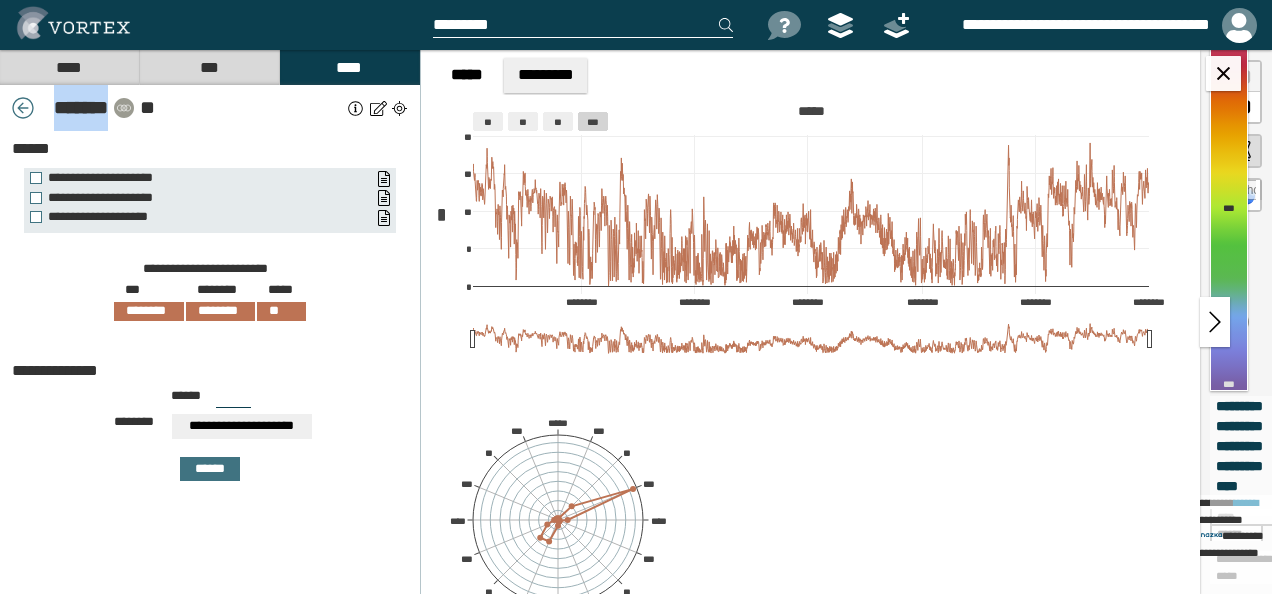 drag, startPoint x: 42, startPoint y: 106, endPoint x: 107, endPoint y: 113, distance: 65.37584 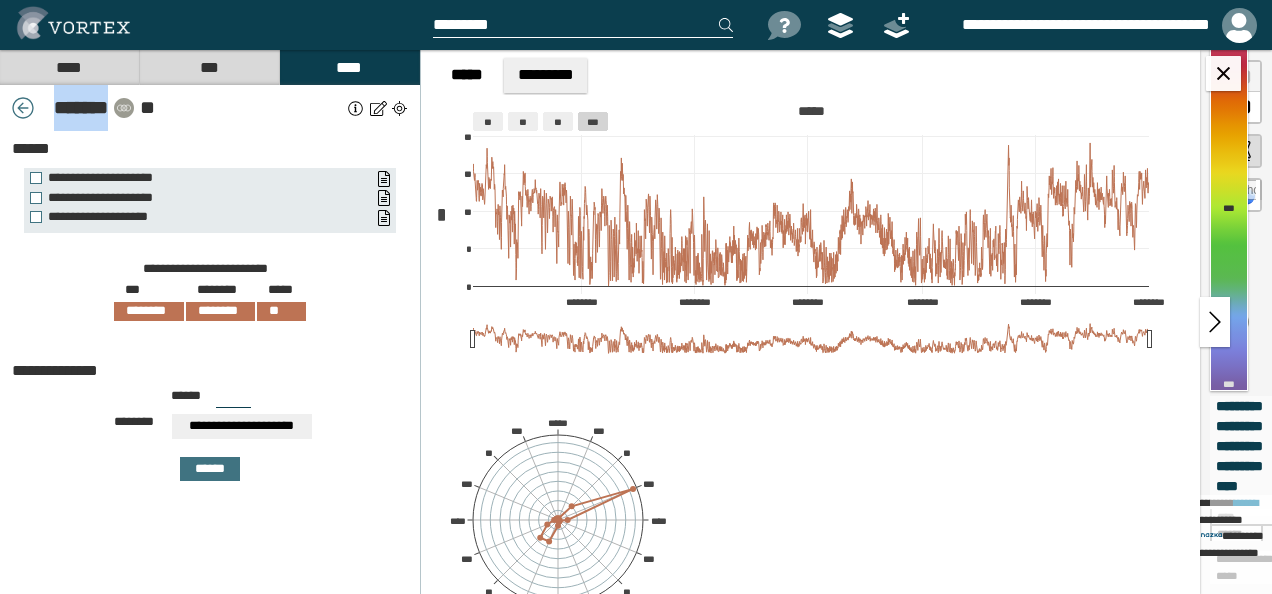 click on "* ******" at bounding box center [77, 108] 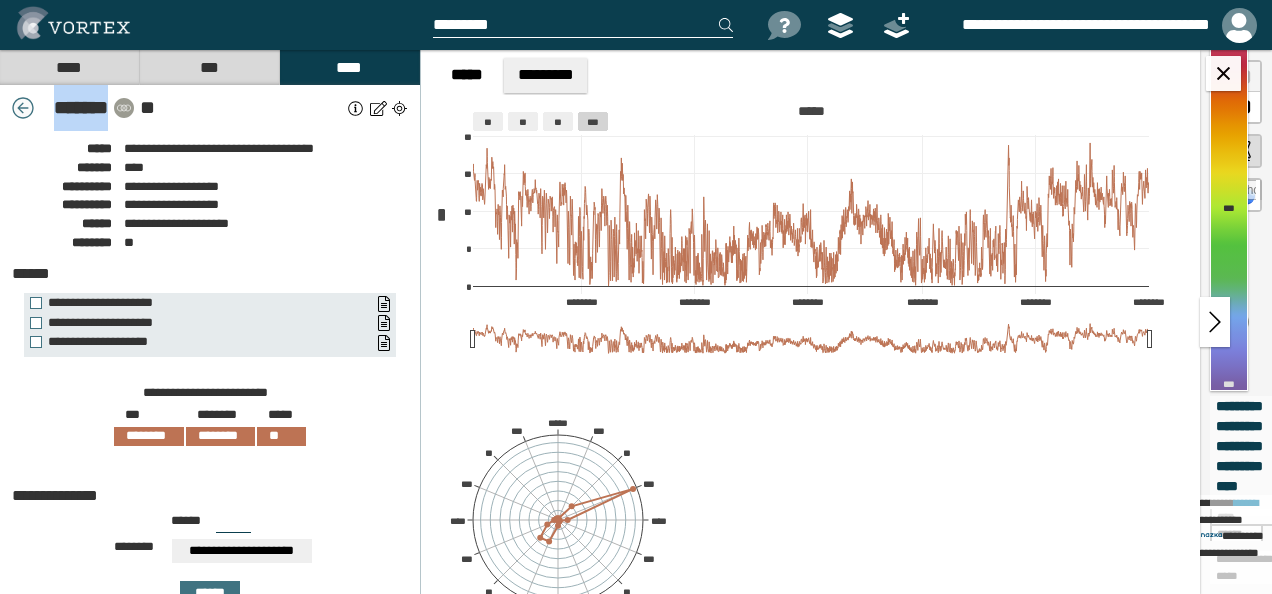 click at bounding box center (23, 108) 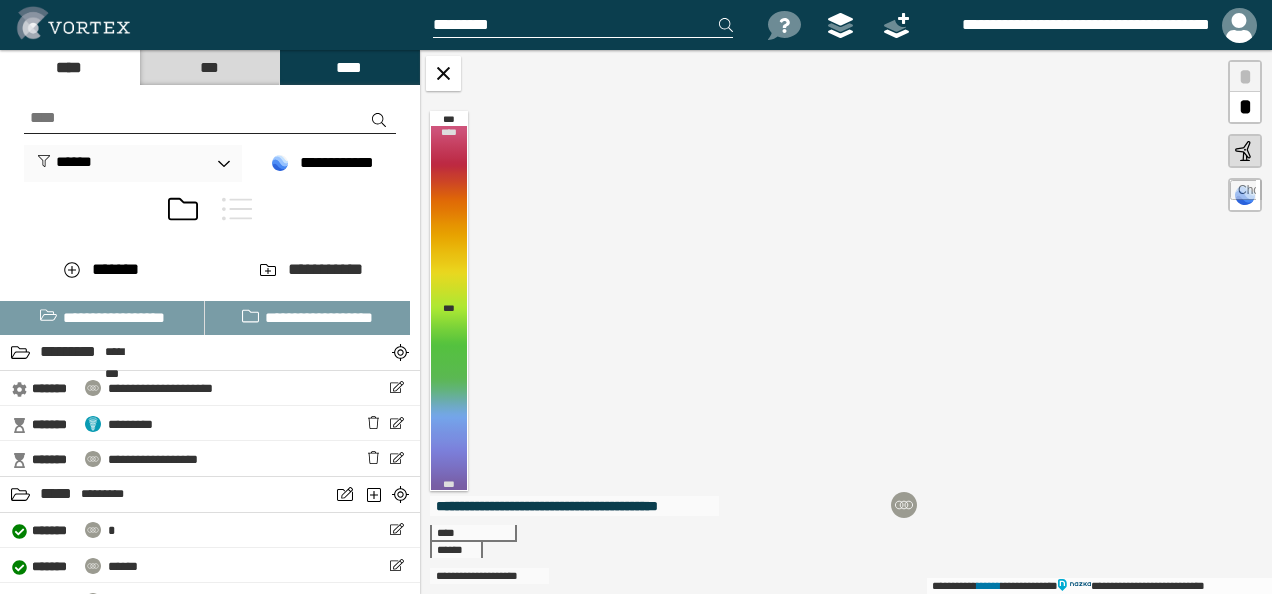 drag, startPoint x: 700, startPoint y: 335, endPoint x: 746, endPoint y: 502, distance: 173.21951 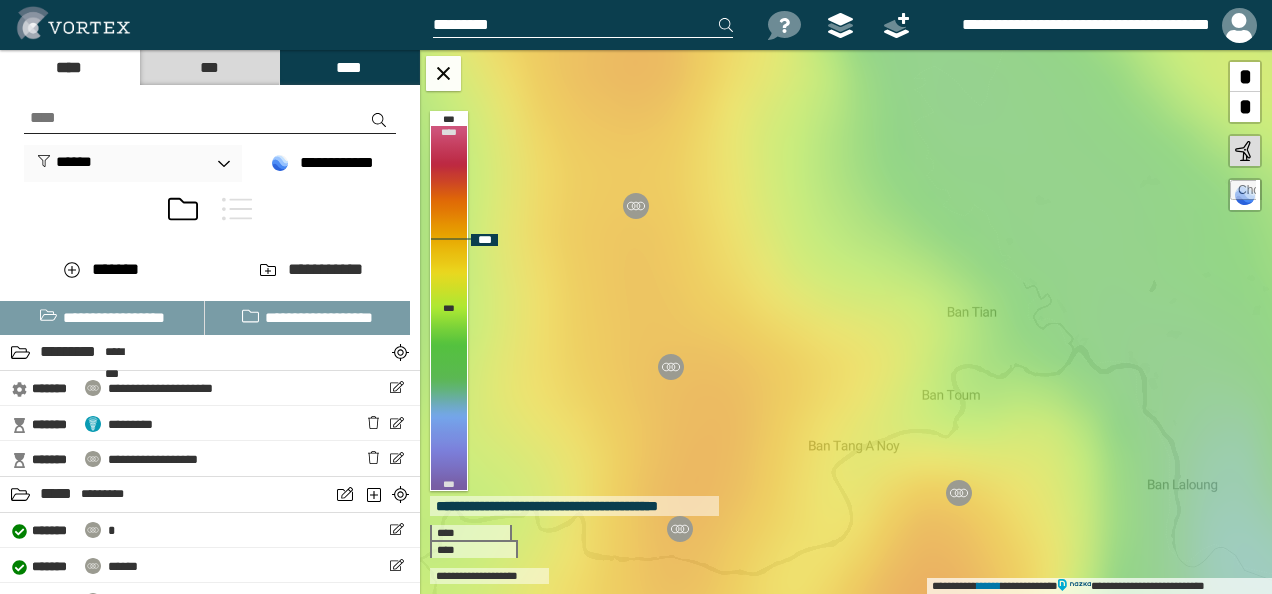 click at bounding box center (636, 206) 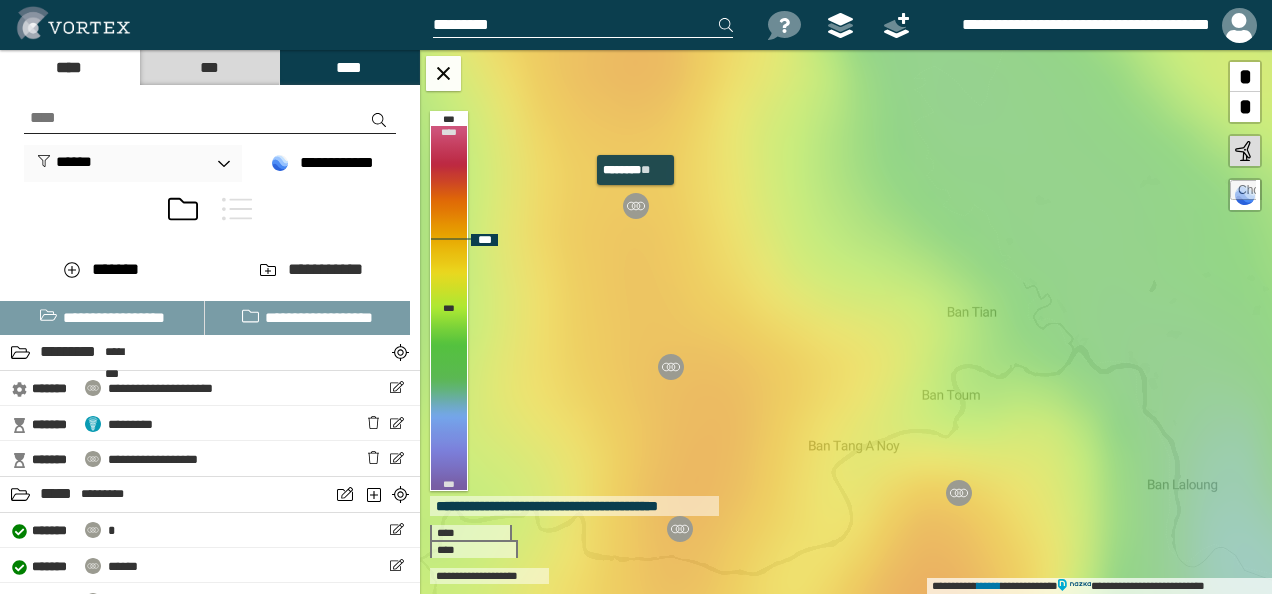 select on "*" 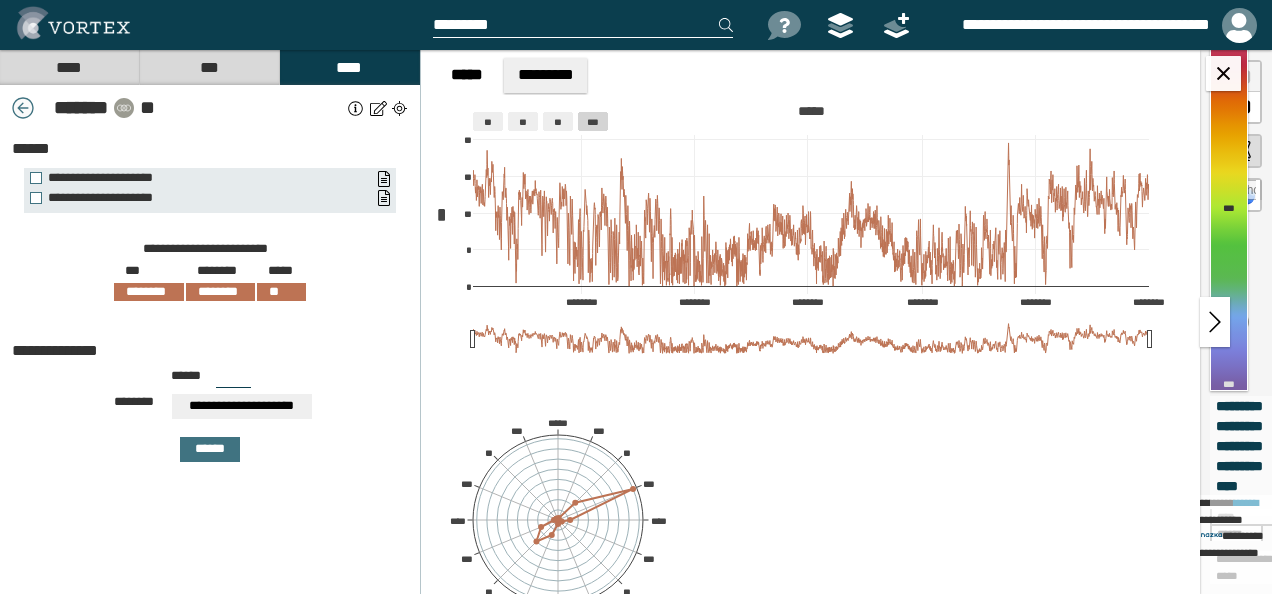 click at bounding box center [23, 108] 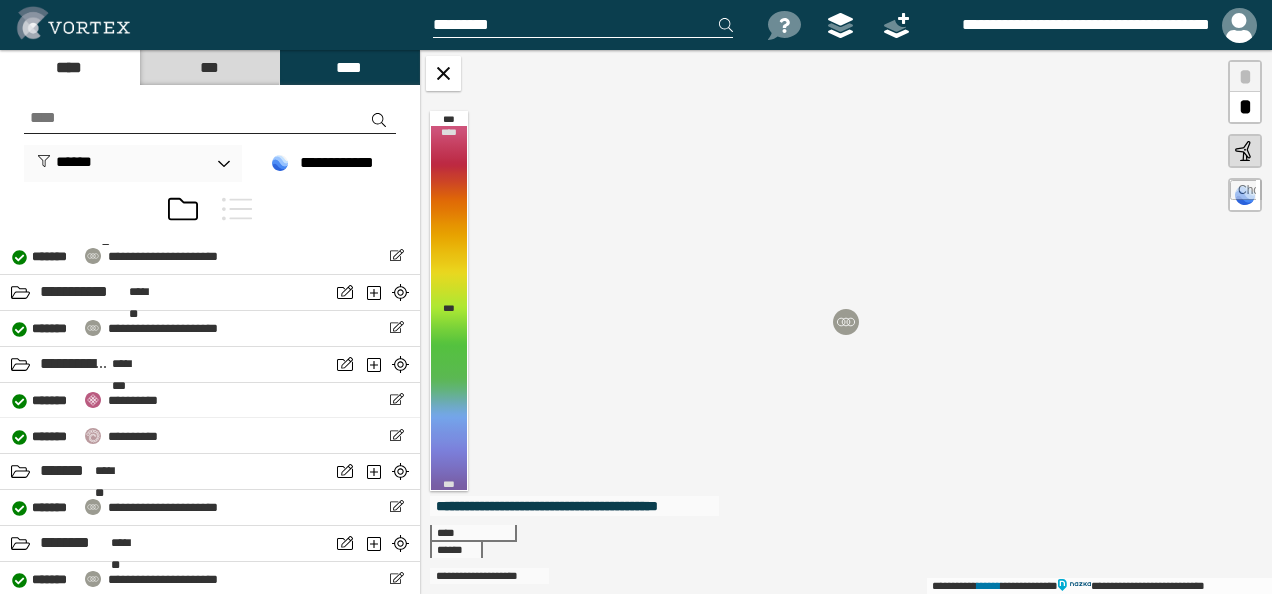 scroll, scrollTop: 1073, scrollLeft: 0, axis: vertical 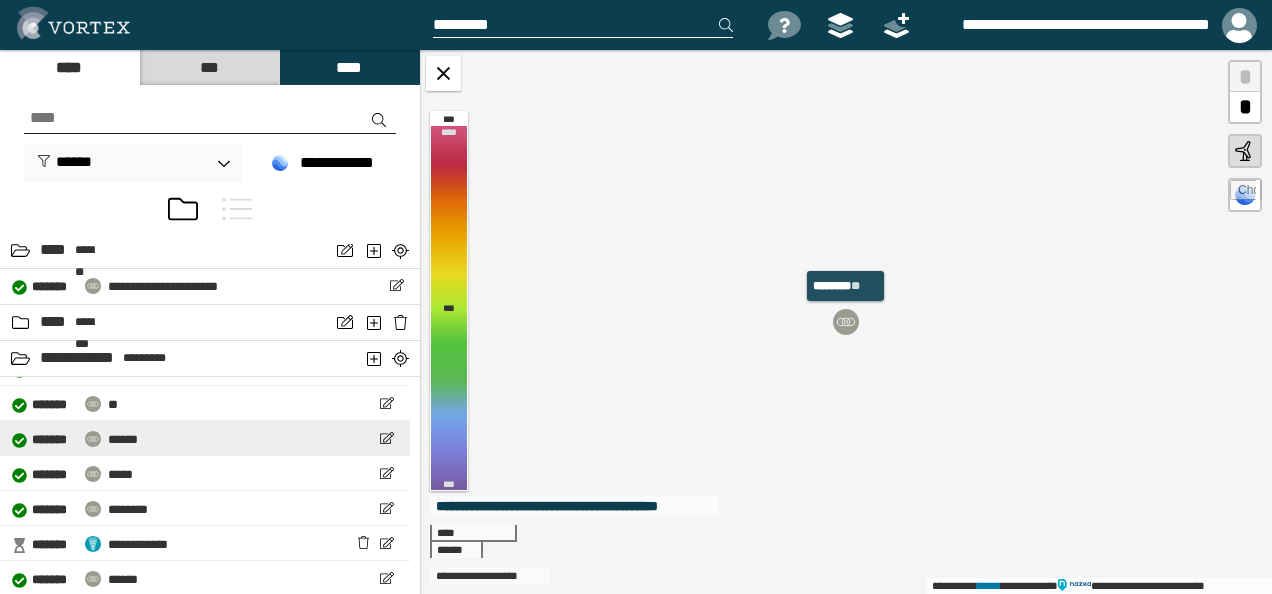 click on "******" at bounding box center (123, 439) 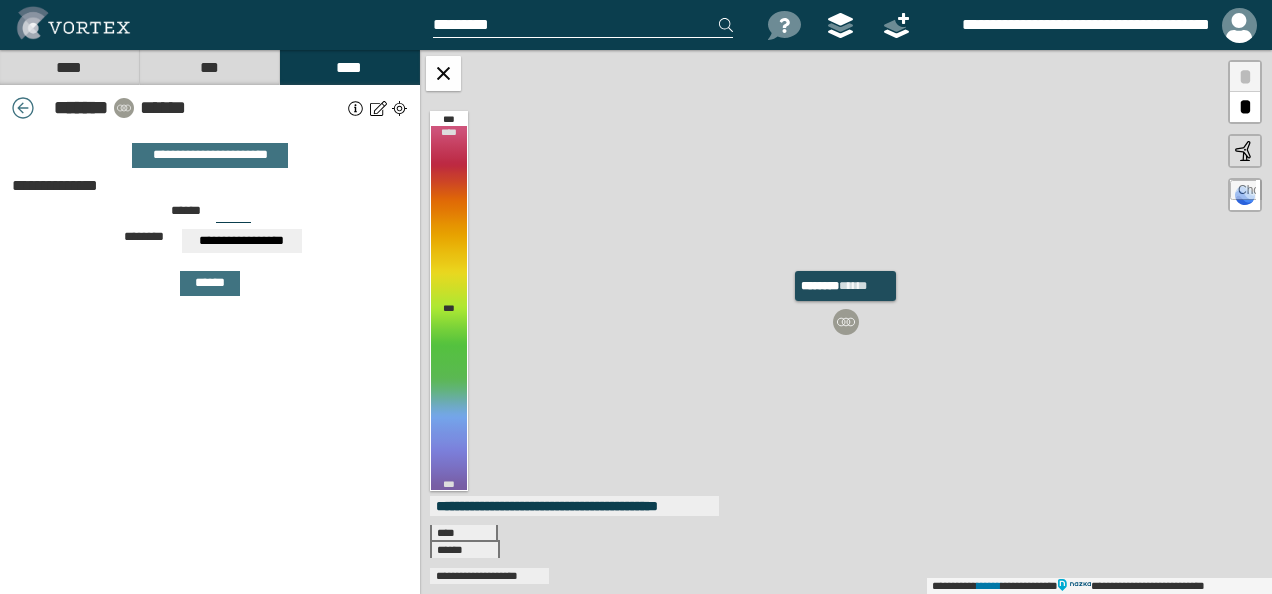 click at bounding box center [846, 322] 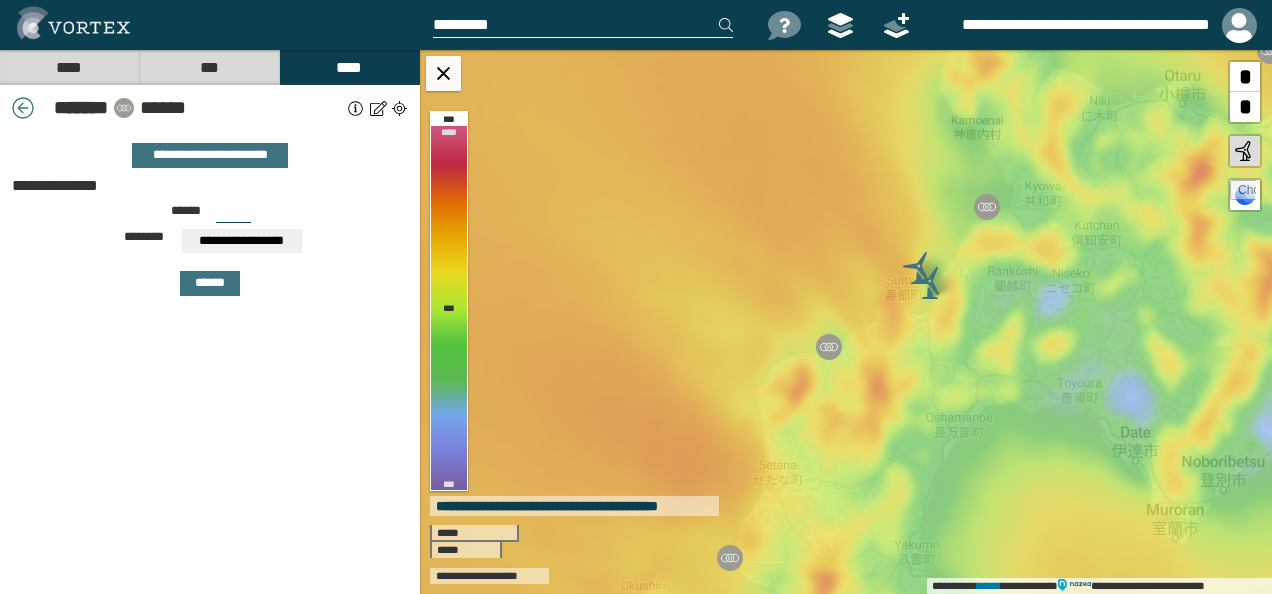 click on "******" at bounding box center (241, 108) 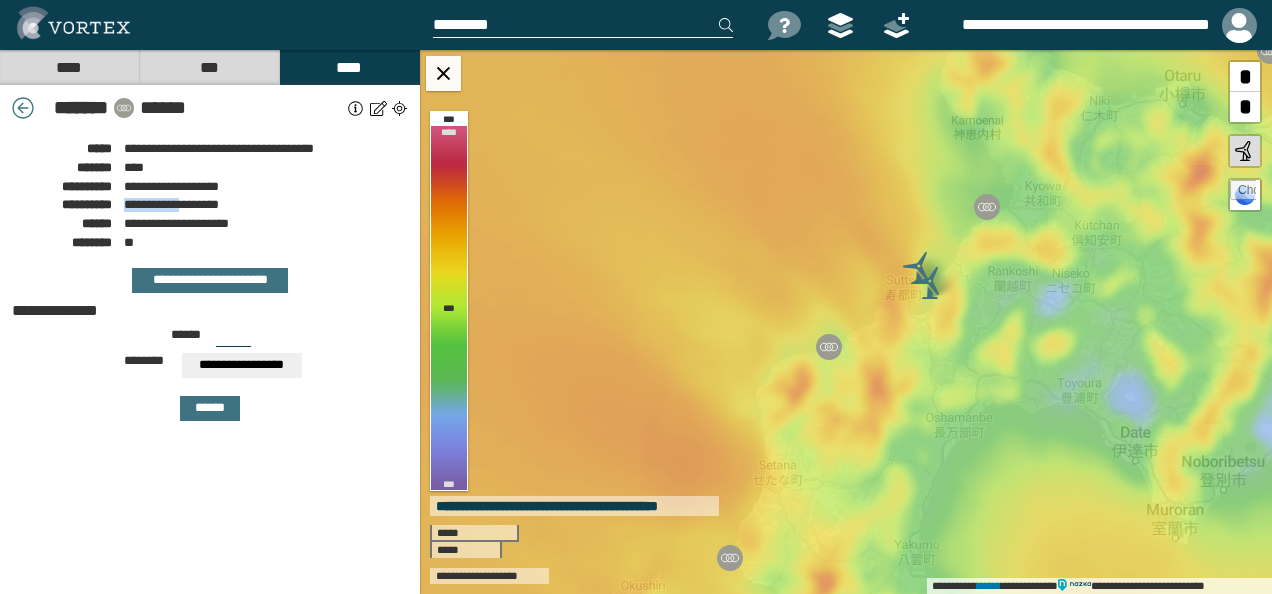 drag, startPoint x: 126, startPoint y: 204, endPoint x: 187, endPoint y: 205, distance: 61.008198 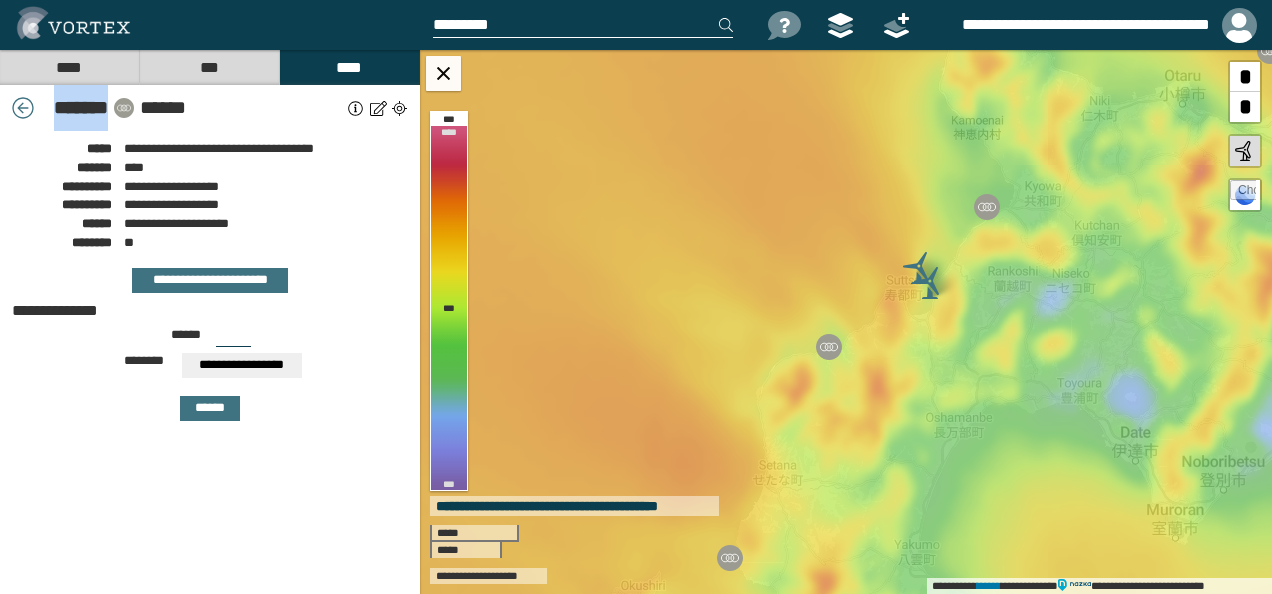 drag, startPoint x: 41, startPoint y: 104, endPoint x: 112, endPoint y: 122, distance: 73.24616 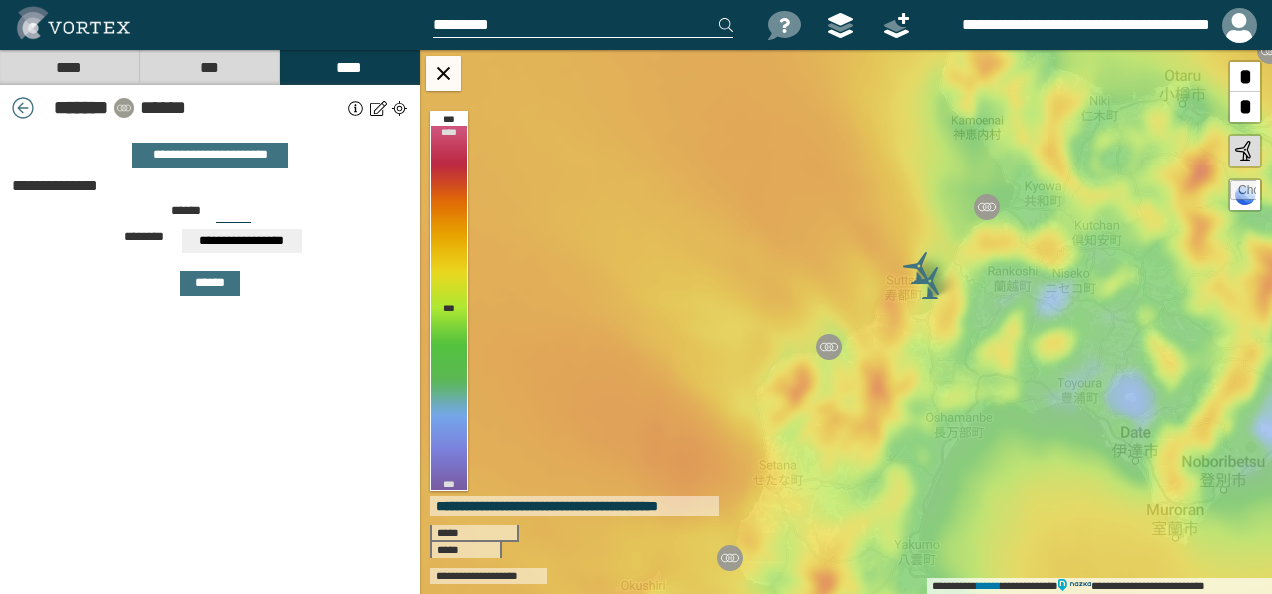 click on "******" at bounding box center (241, 108) 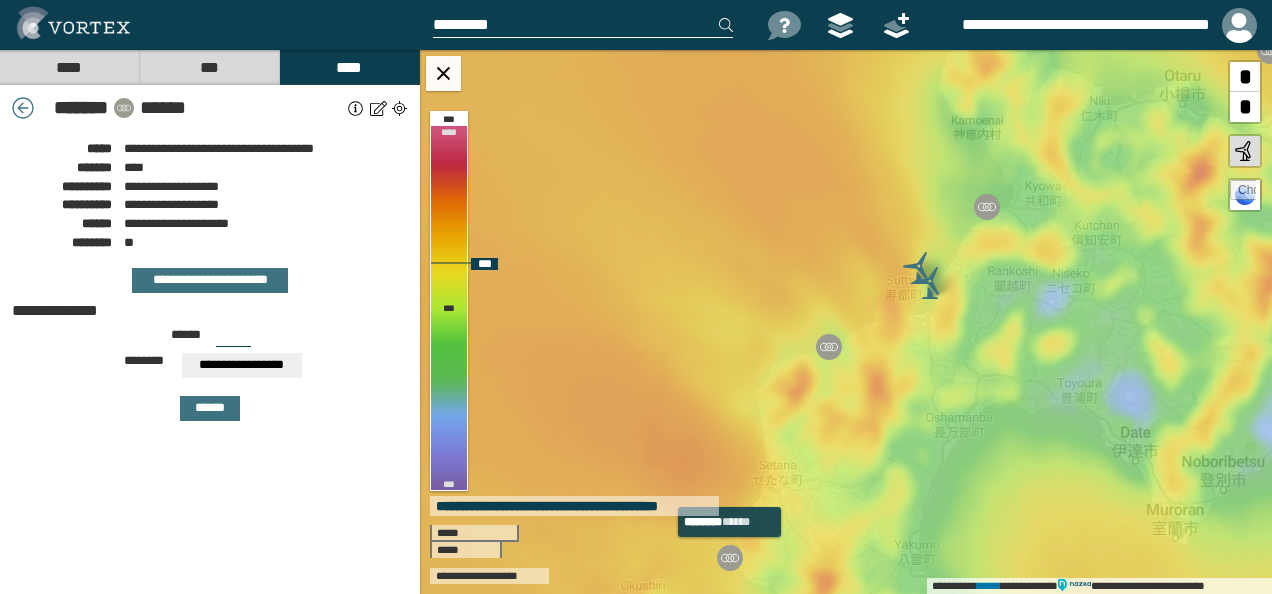 click at bounding box center [730, 558] 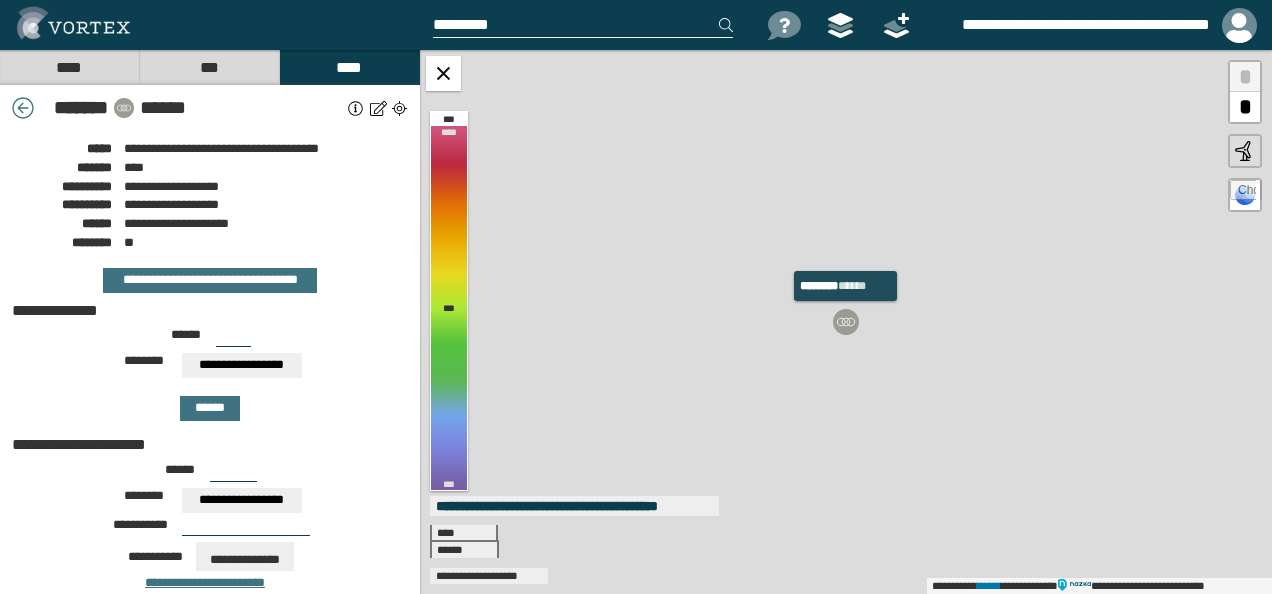 click at bounding box center (846, 322) 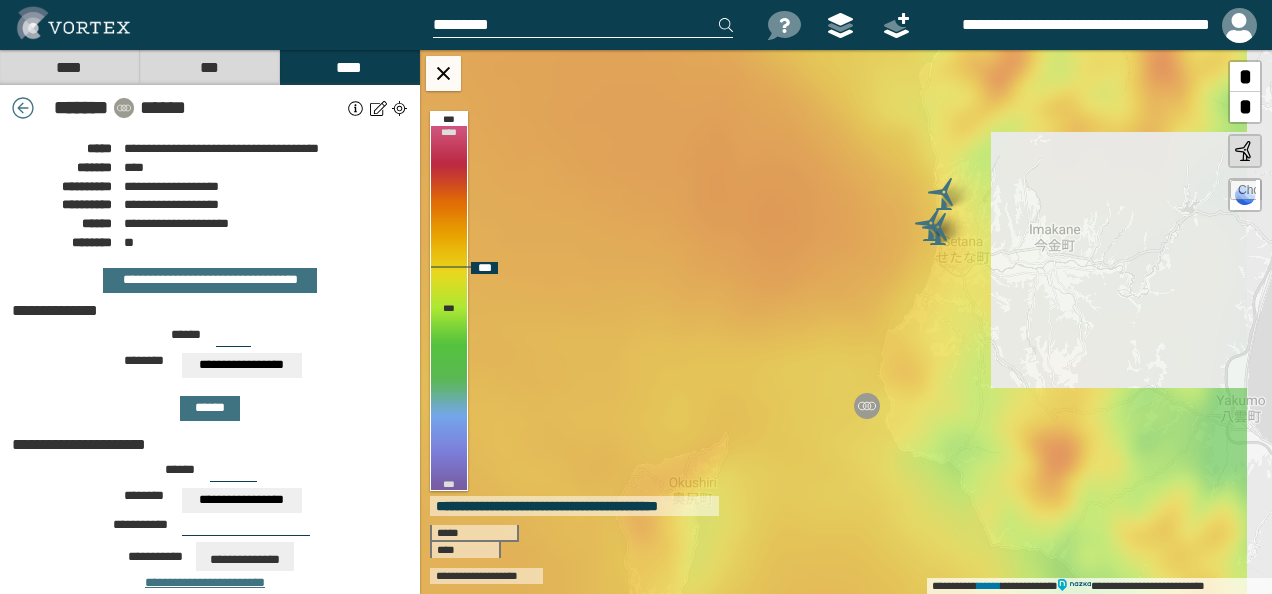 drag, startPoint x: 1012, startPoint y: 320, endPoint x: 806, endPoint y: 443, distance: 239.92708 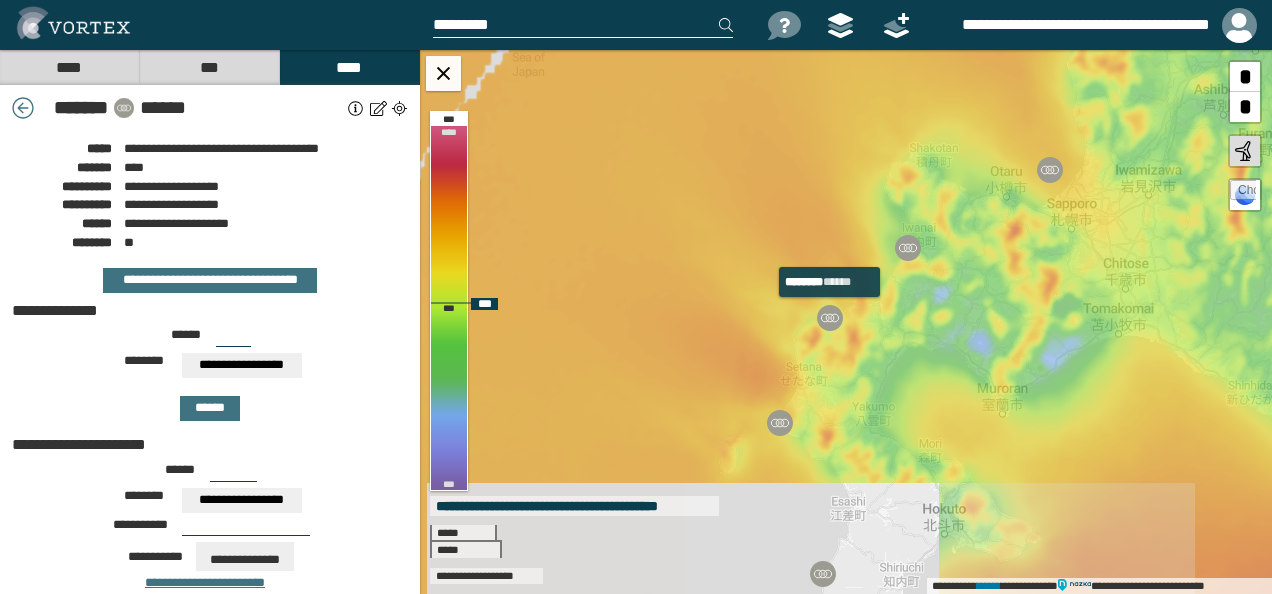 click at bounding box center (830, 318) 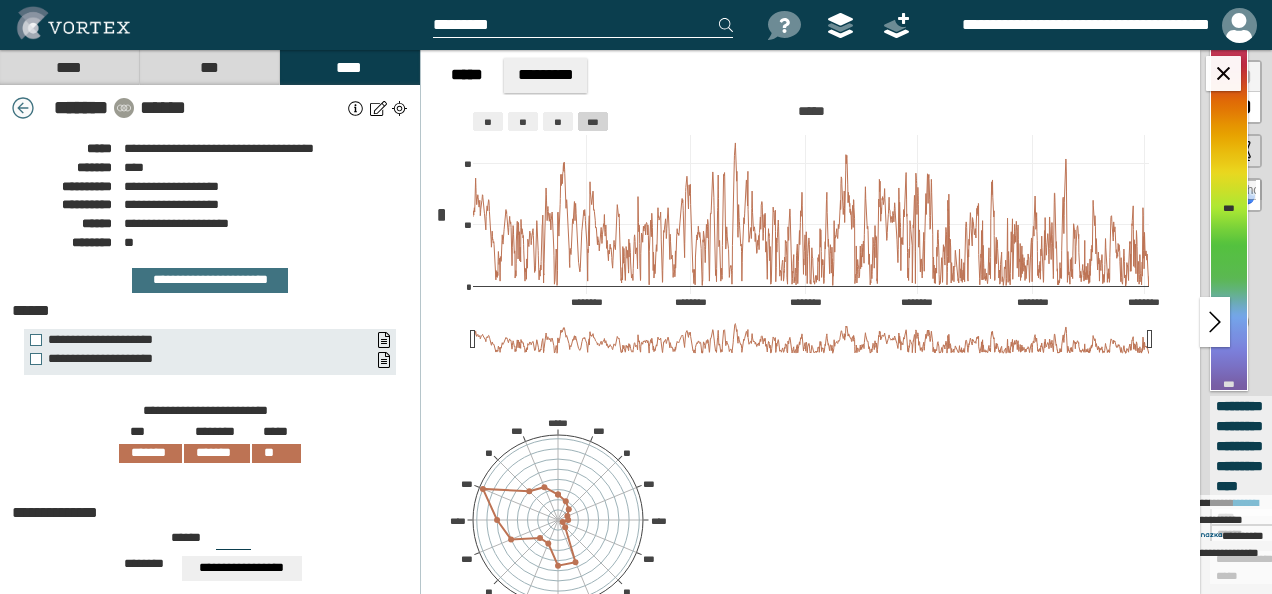 click at bounding box center (23, 108) 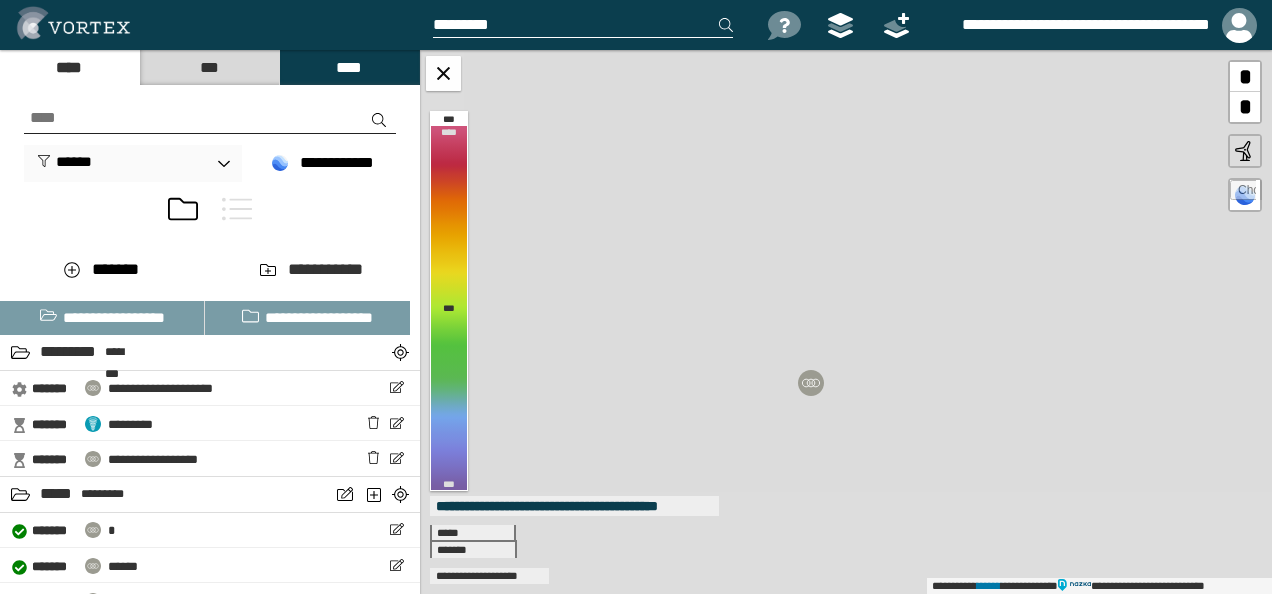 drag, startPoint x: 802, startPoint y: 481, endPoint x: 801, endPoint y: 348, distance: 133.00375 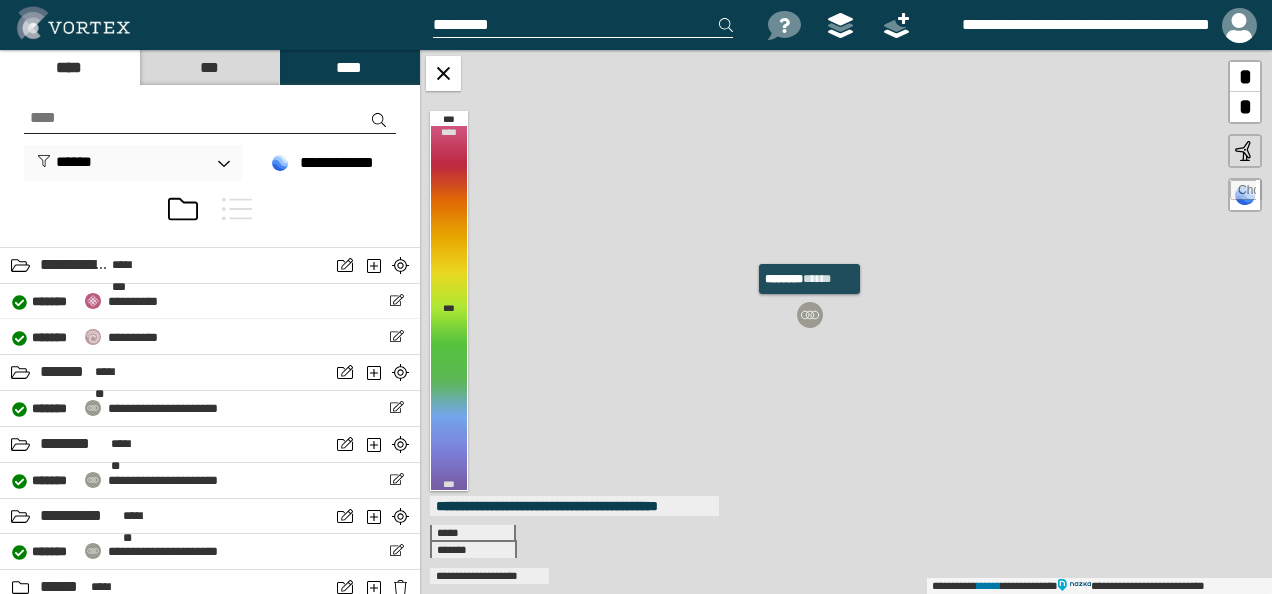 scroll, scrollTop: 1073, scrollLeft: 0, axis: vertical 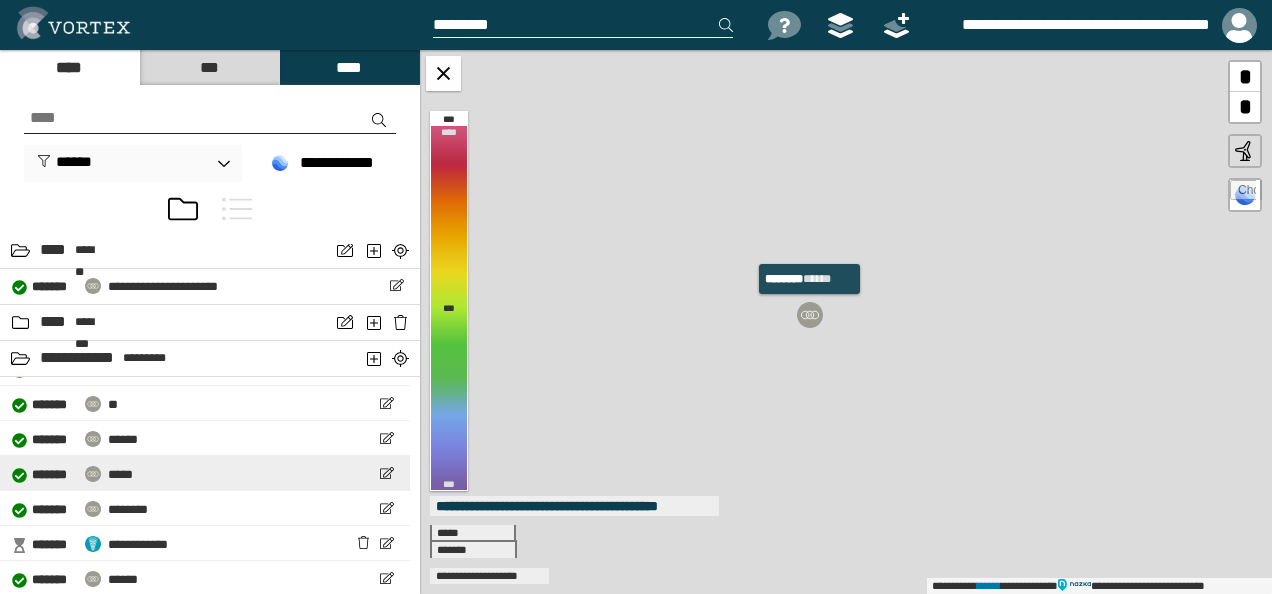 click on "*****" at bounding box center (120, 474) 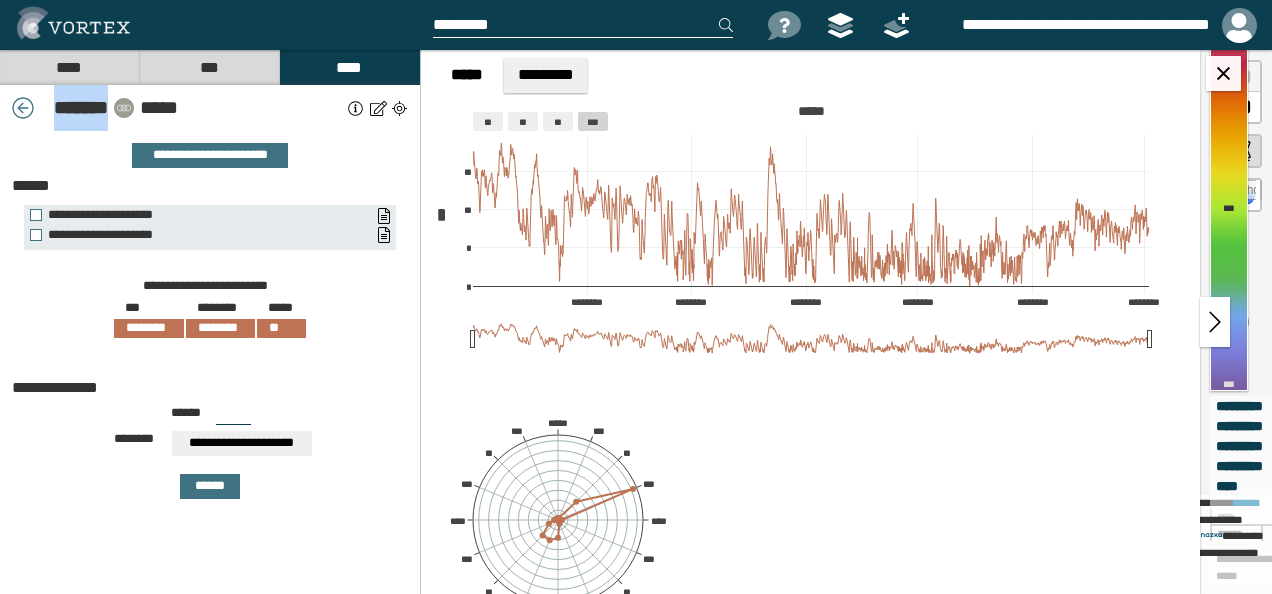 drag, startPoint x: 44, startPoint y: 104, endPoint x: 104, endPoint y: 115, distance: 61 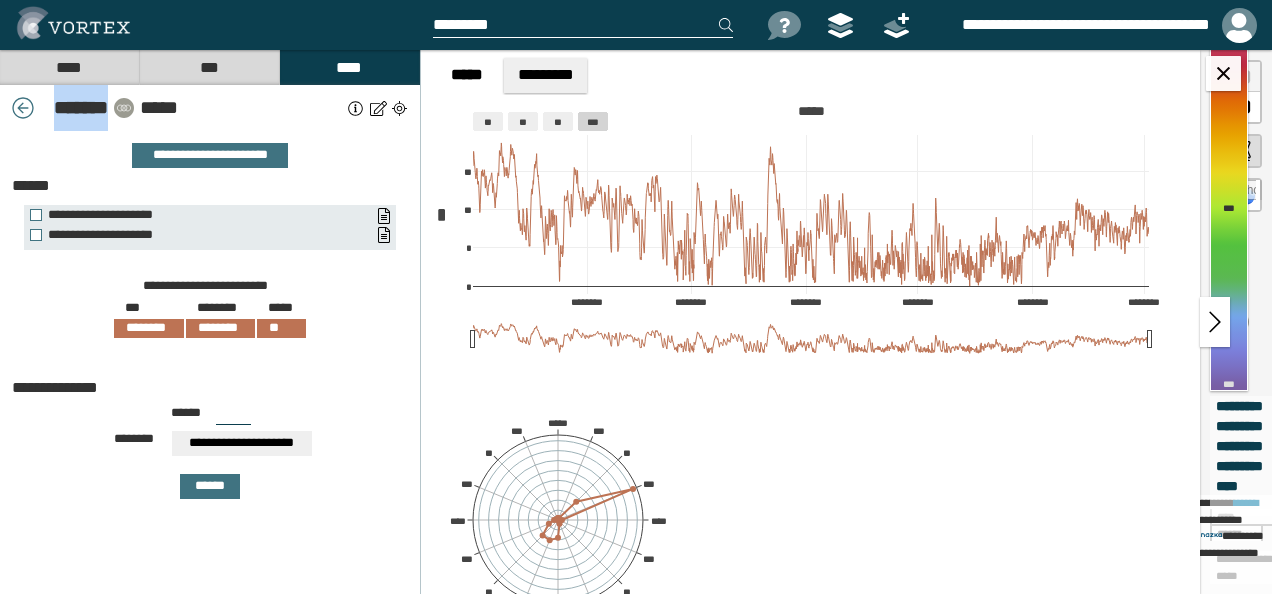 click on "* ******" at bounding box center [77, 108] 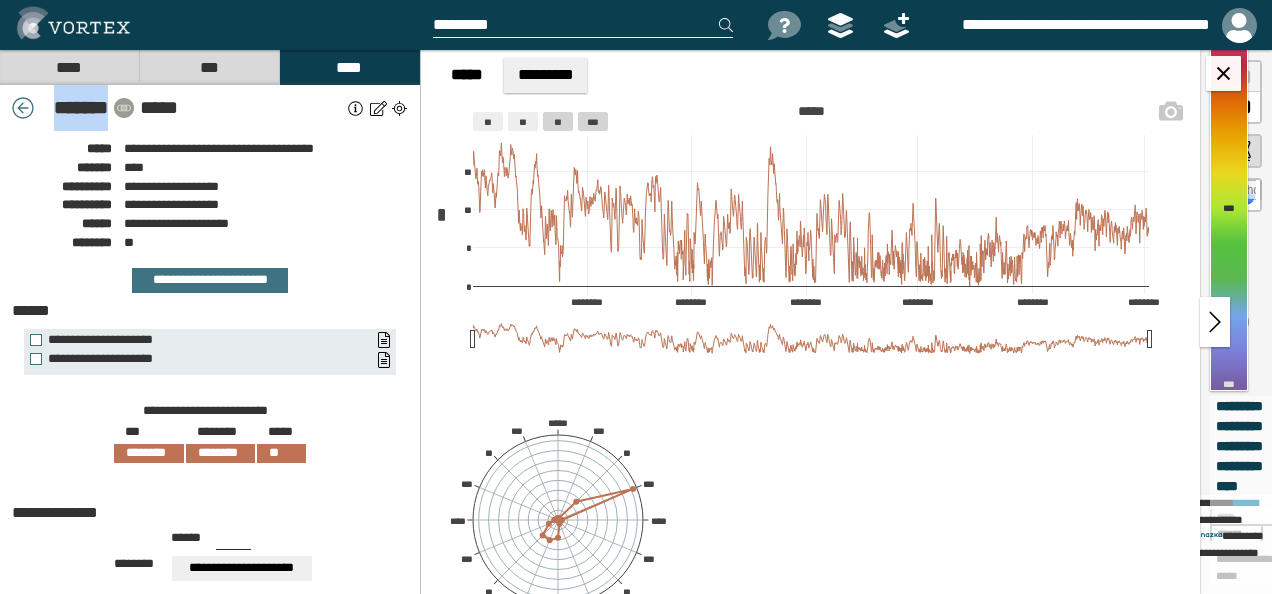 click 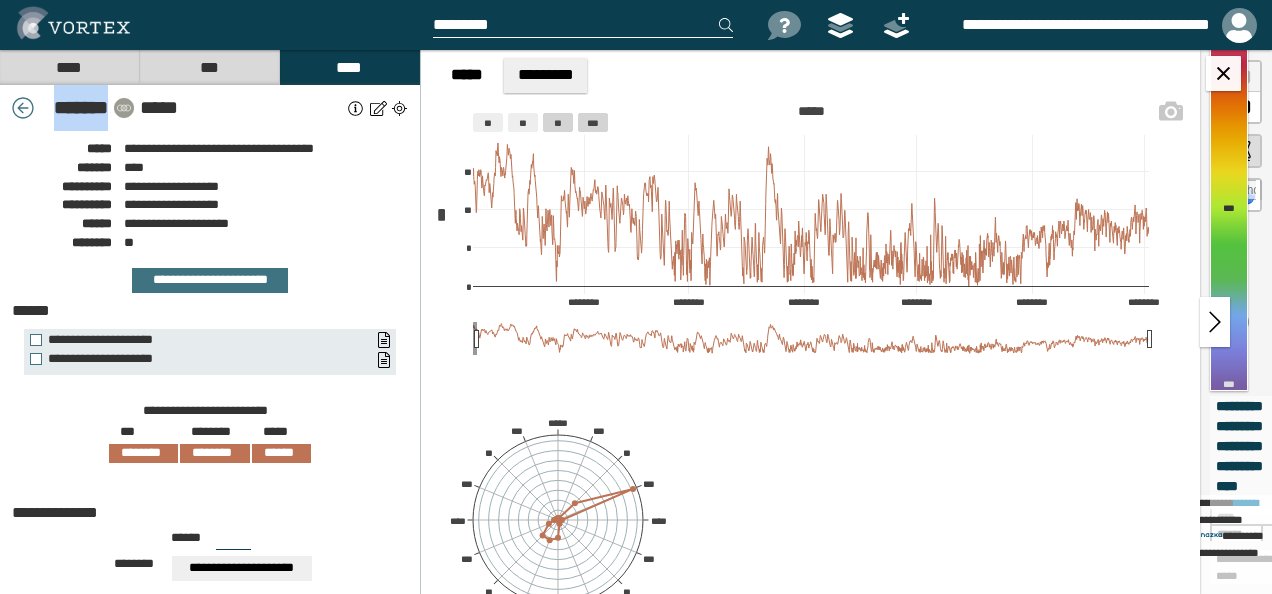 click 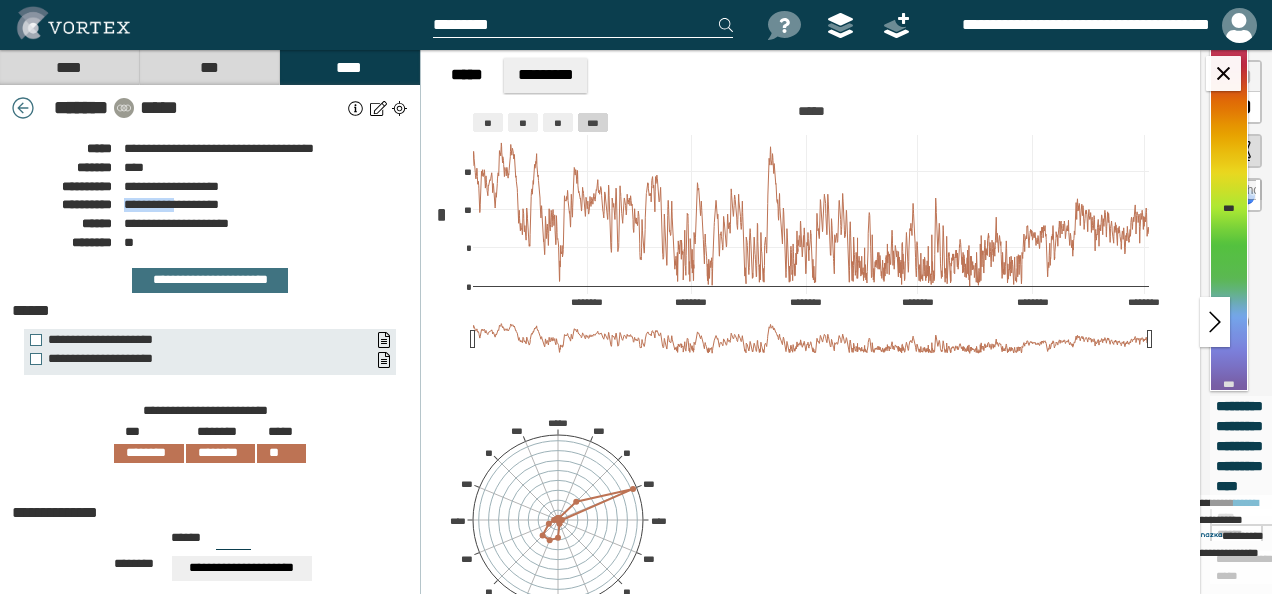 drag, startPoint x: 126, startPoint y: 207, endPoint x: 182, endPoint y: 204, distance: 56.0803 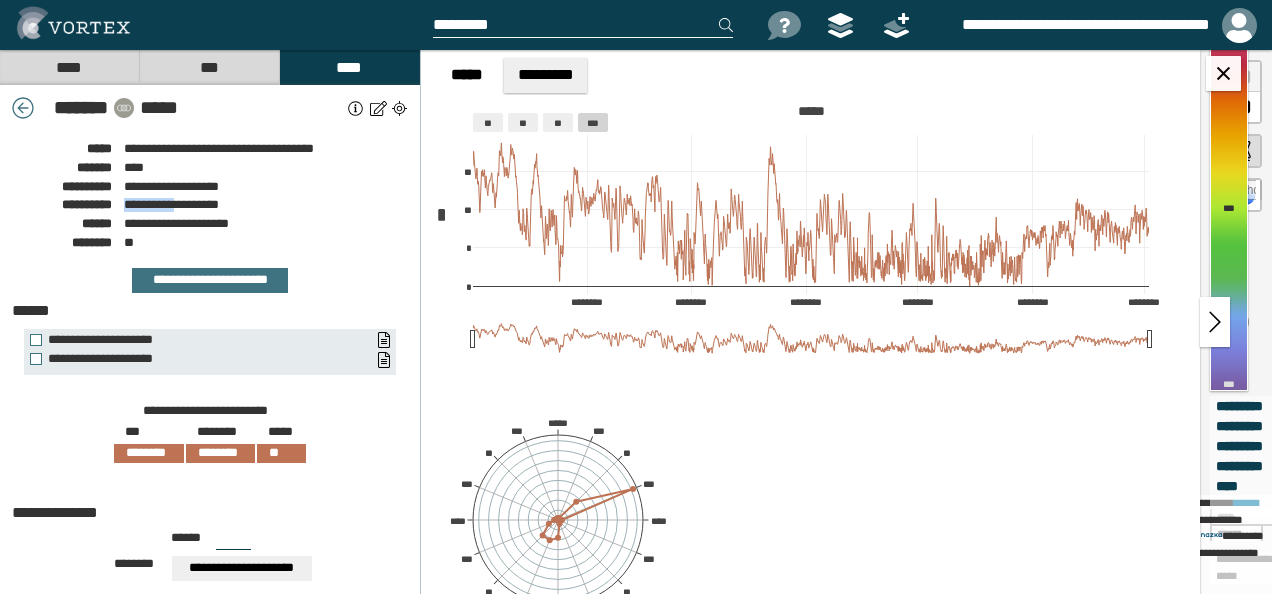 click on "**********" at bounding box center [171, 204] 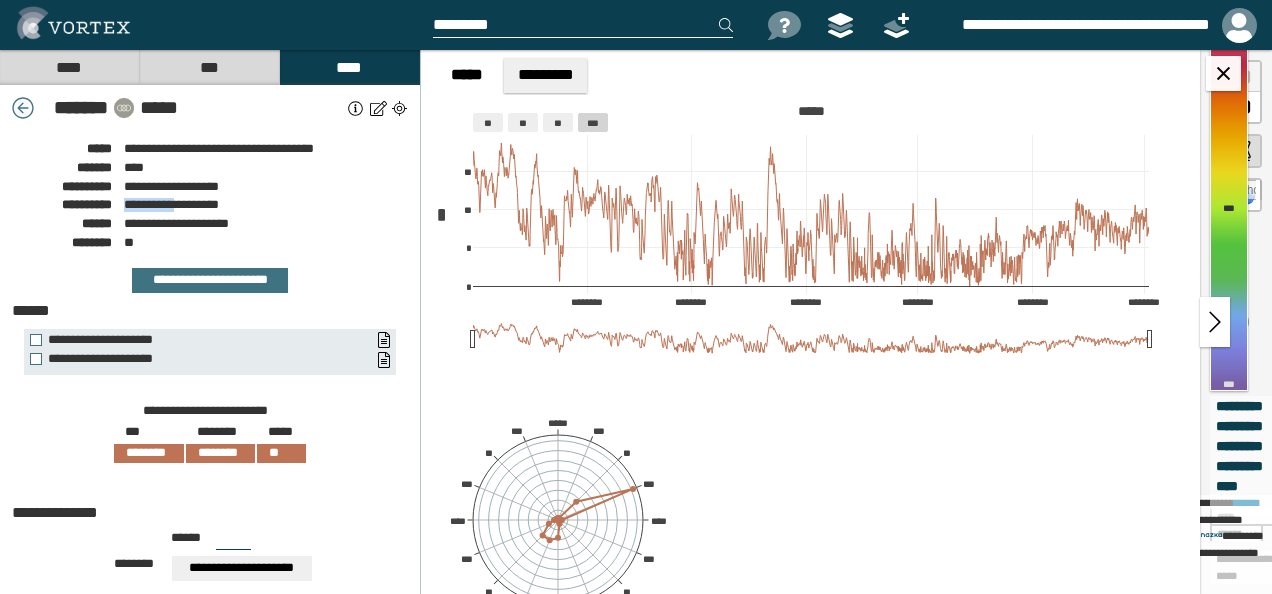 click at bounding box center [23, 108] 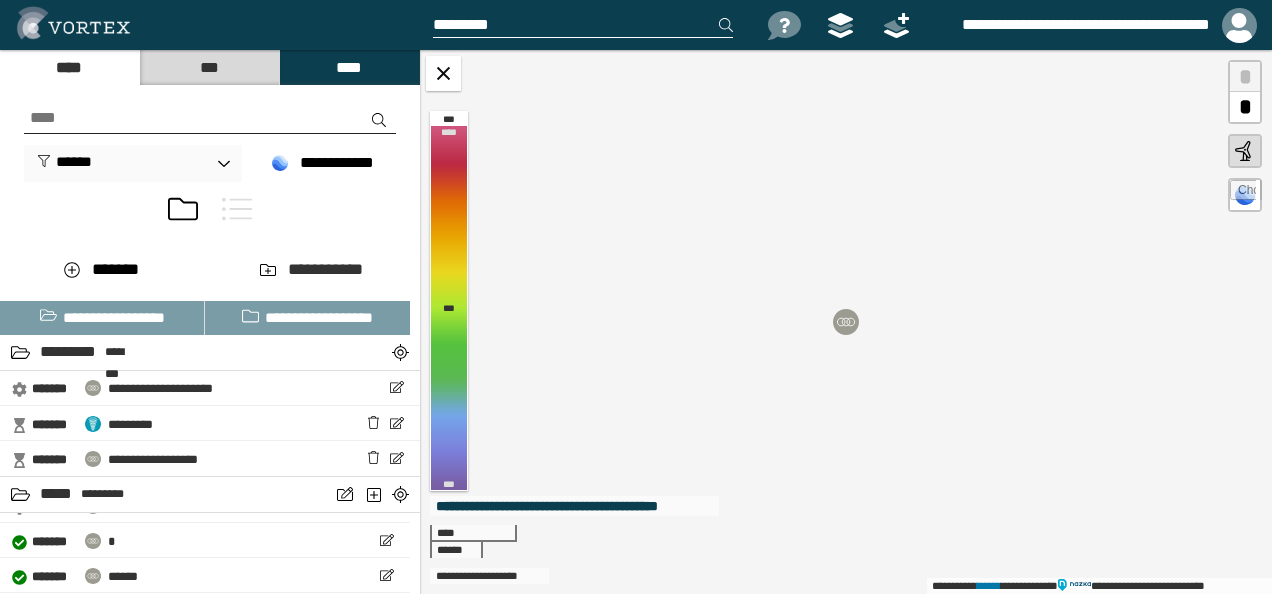 scroll, scrollTop: 236, scrollLeft: 0, axis: vertical 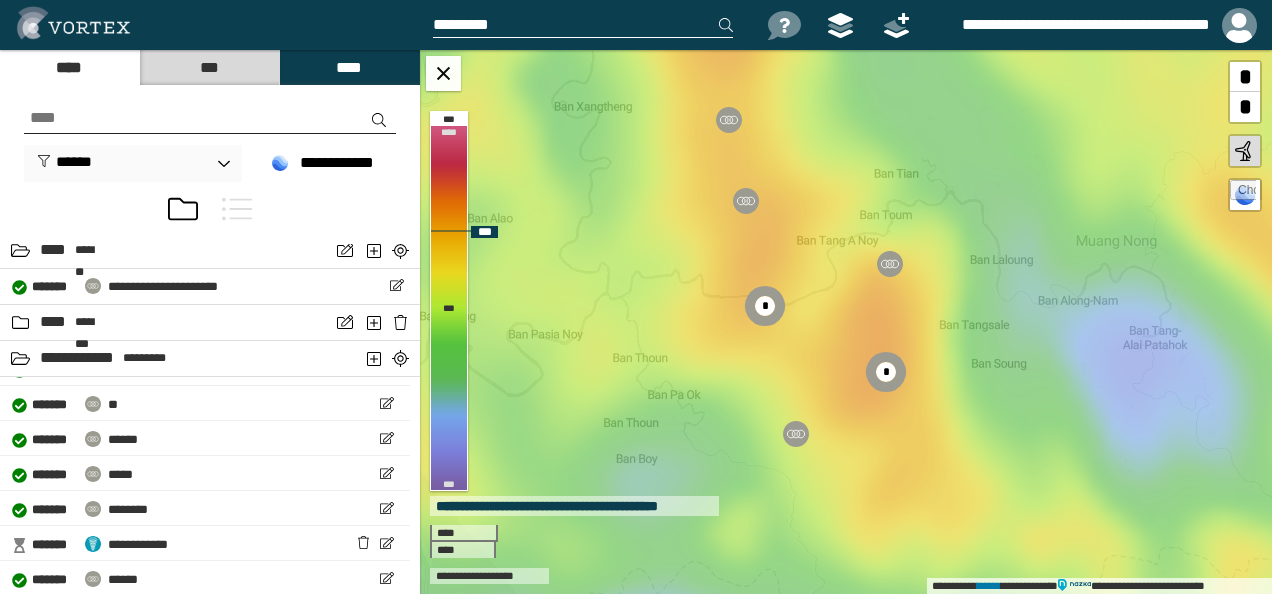drag, startPoint x: 853, startPoint y: 480, endPoint x: 830, endPoint y: 354, distance: 128.082 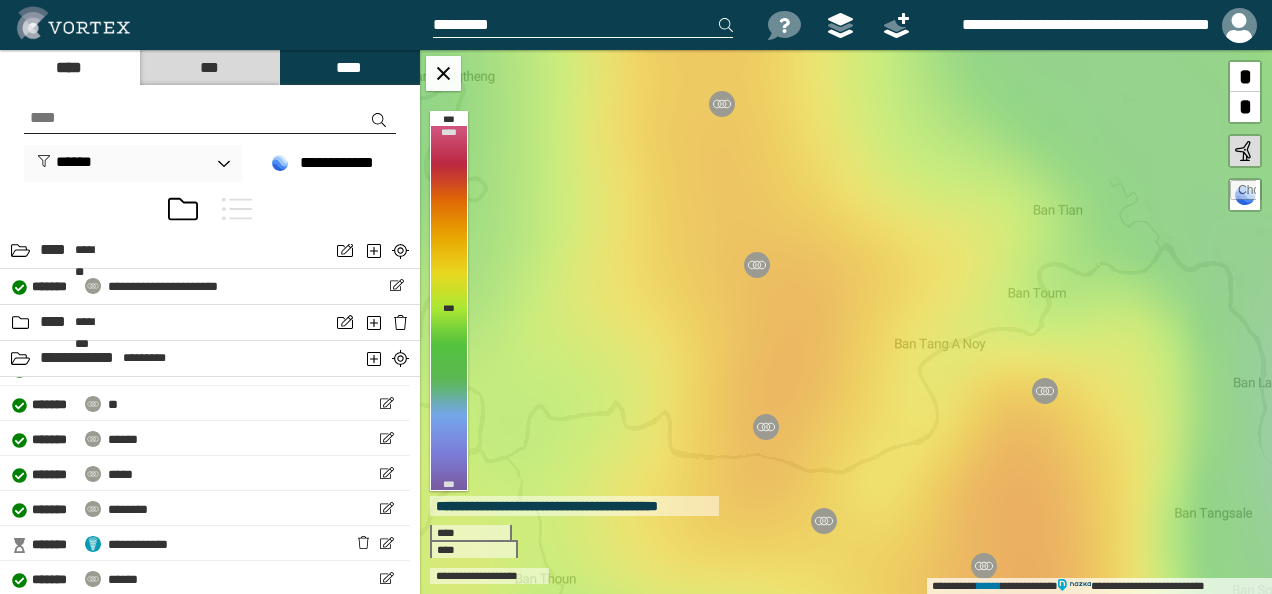 drag, startPoint x: 754, startPoint y: 344, endPoint x: 870, endPoint y: 608, distance: 288.36087 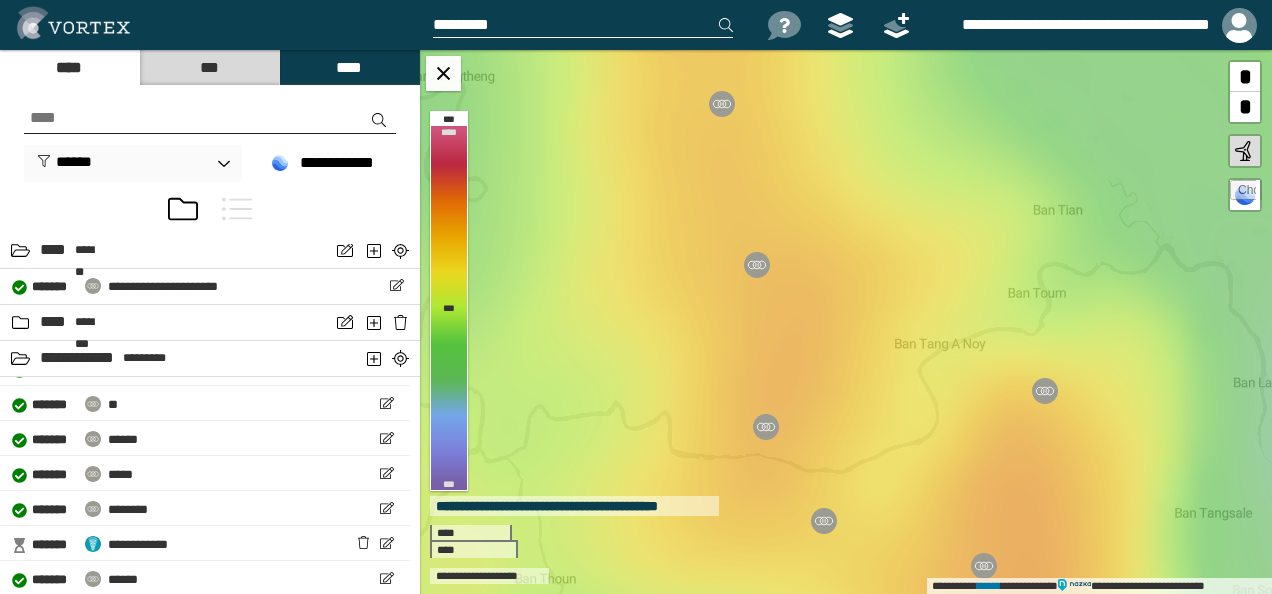 click on "**********" at bounding box center [636, 297] 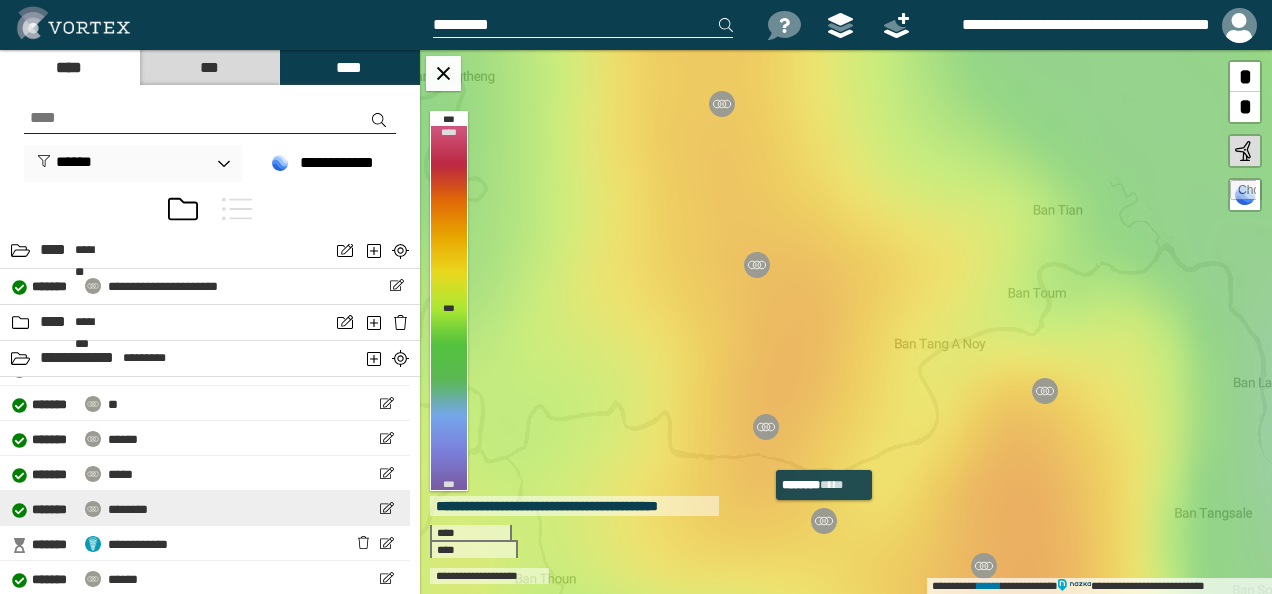 click on "********" at bounding box center [128, 509] 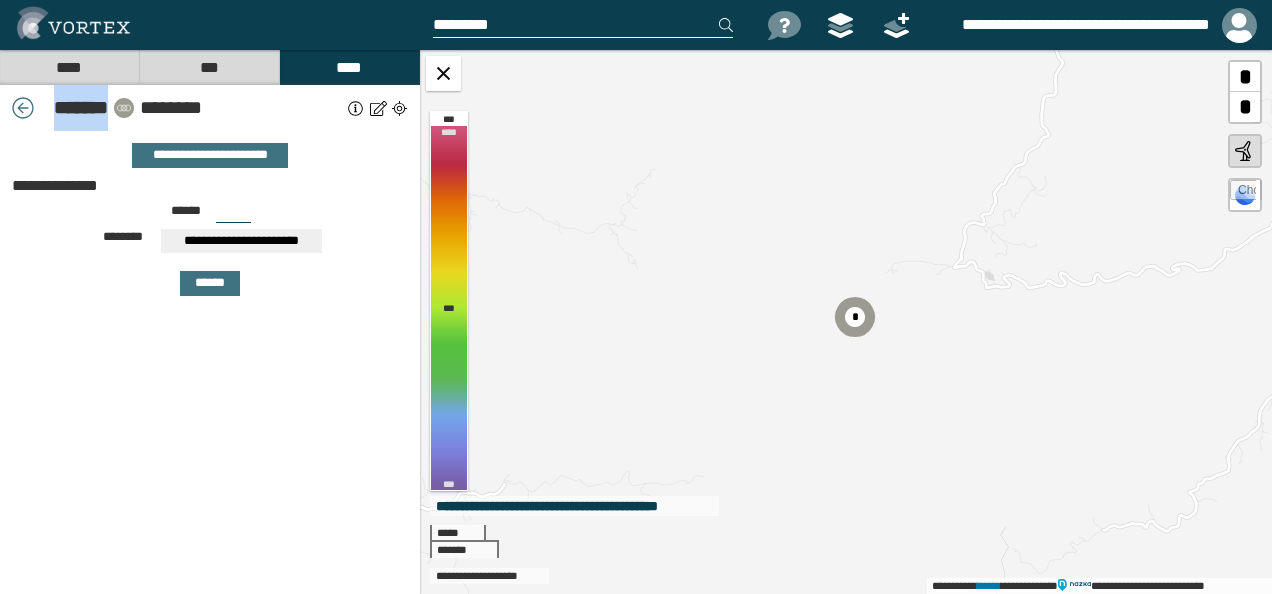 drag, startPoint x: 44, startPoint y: 112, endPoint x: 106, endPoint y: 112, distance: 62 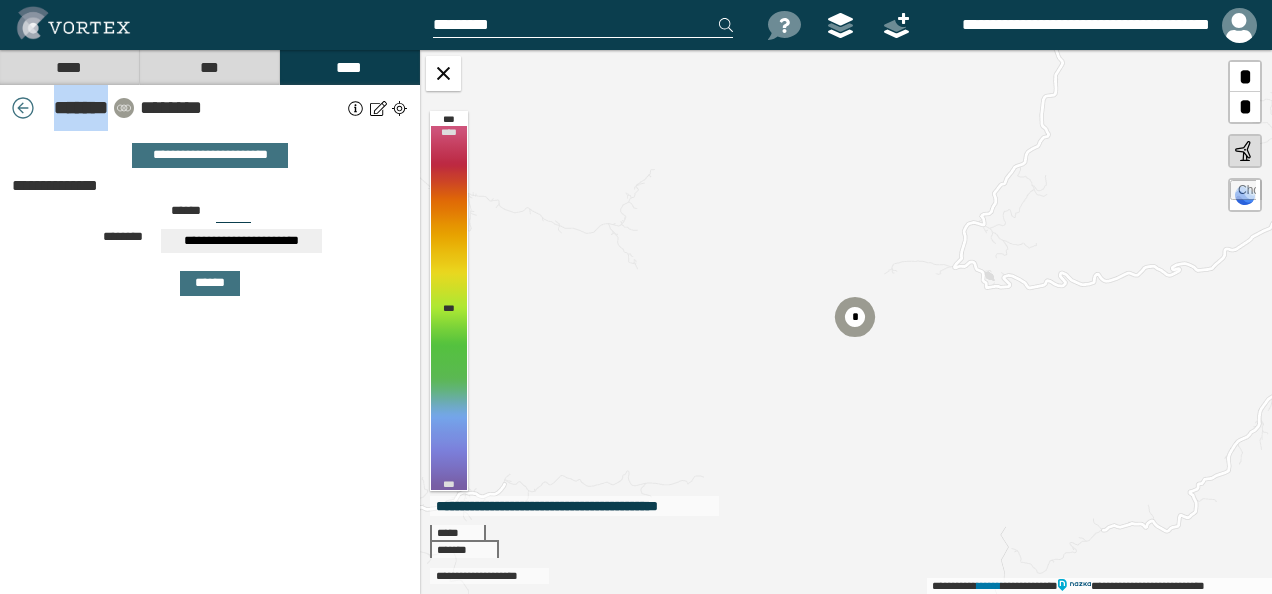 click on "* ******" at bounding box center (77, 108) 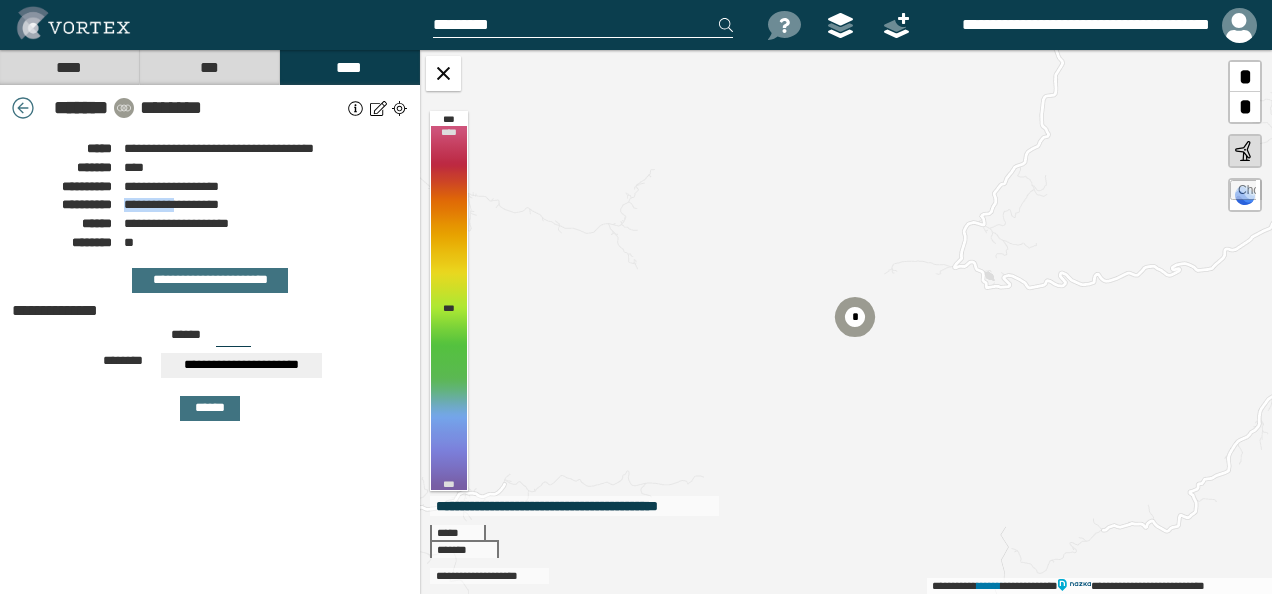drag, startPoint x: 126, startPoint y: 207, endPoint x: 182, endPoint y: 208, distance: 56.008926 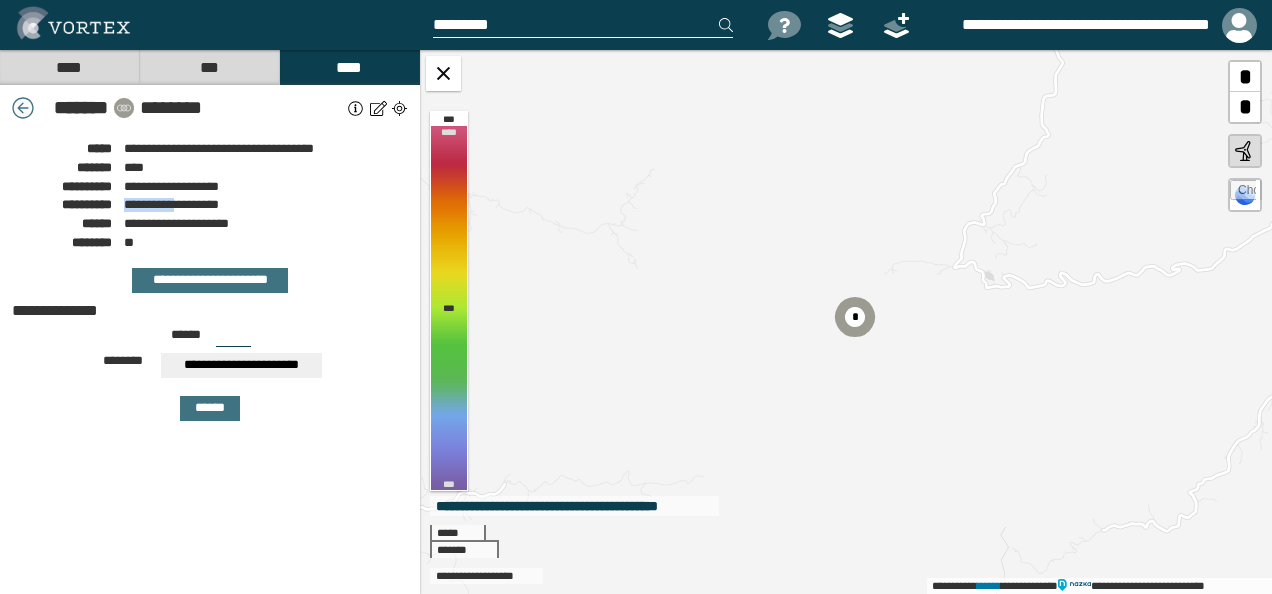 click at bounding box center [23, 108] 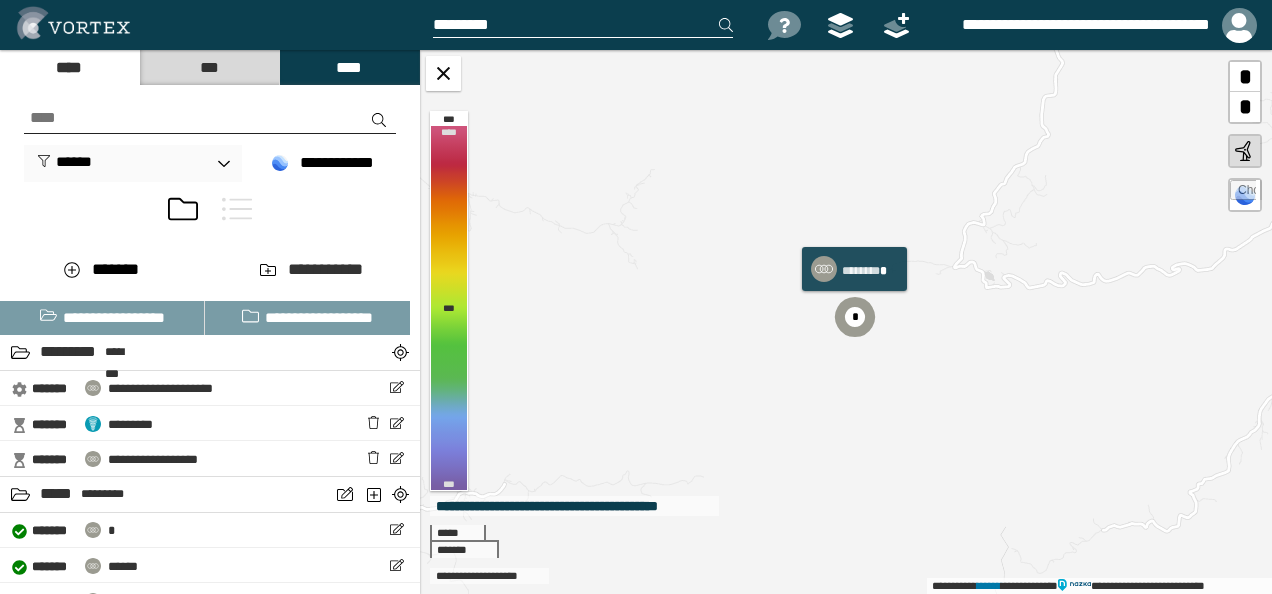 click 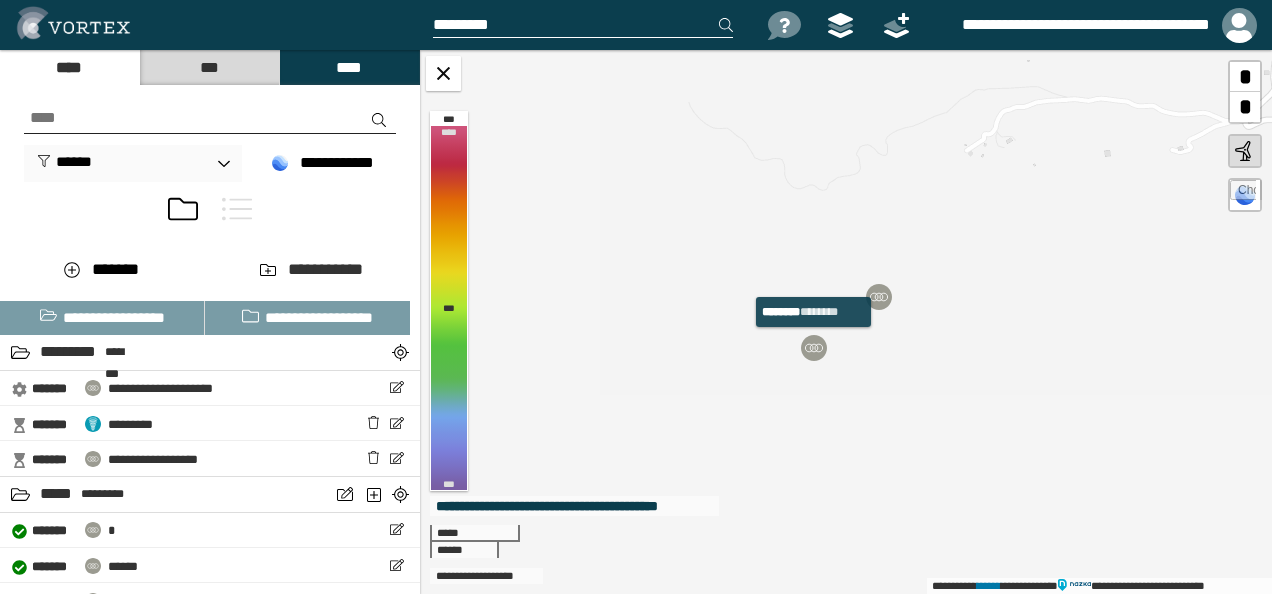click at bounding box center (814, 348) 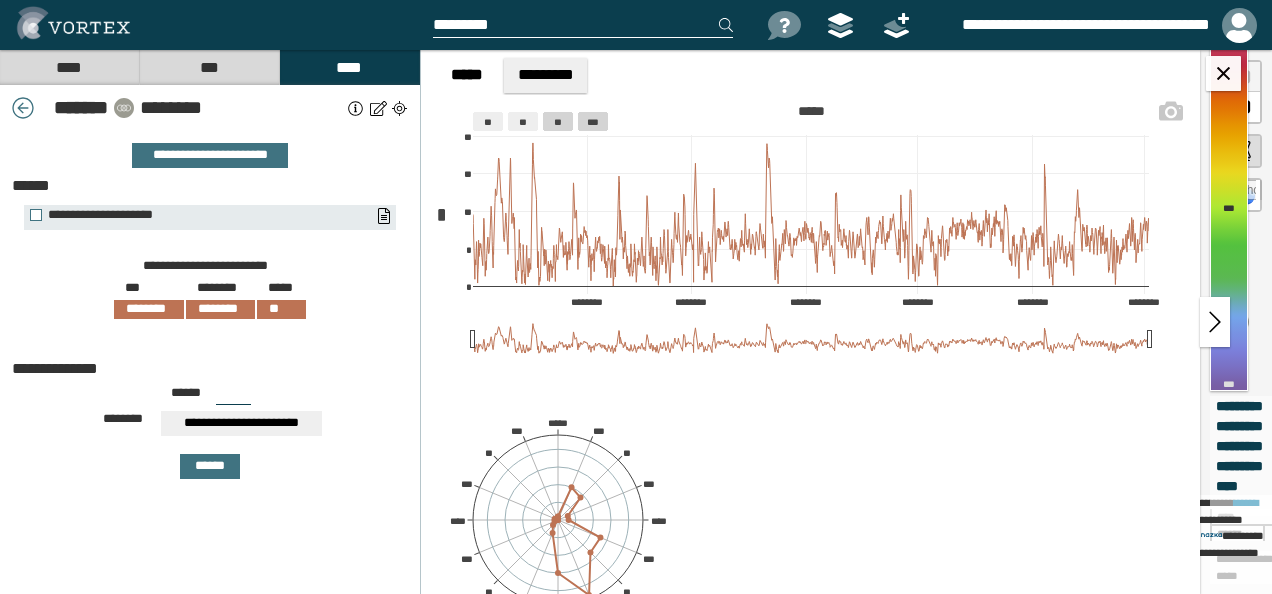 click on "**" 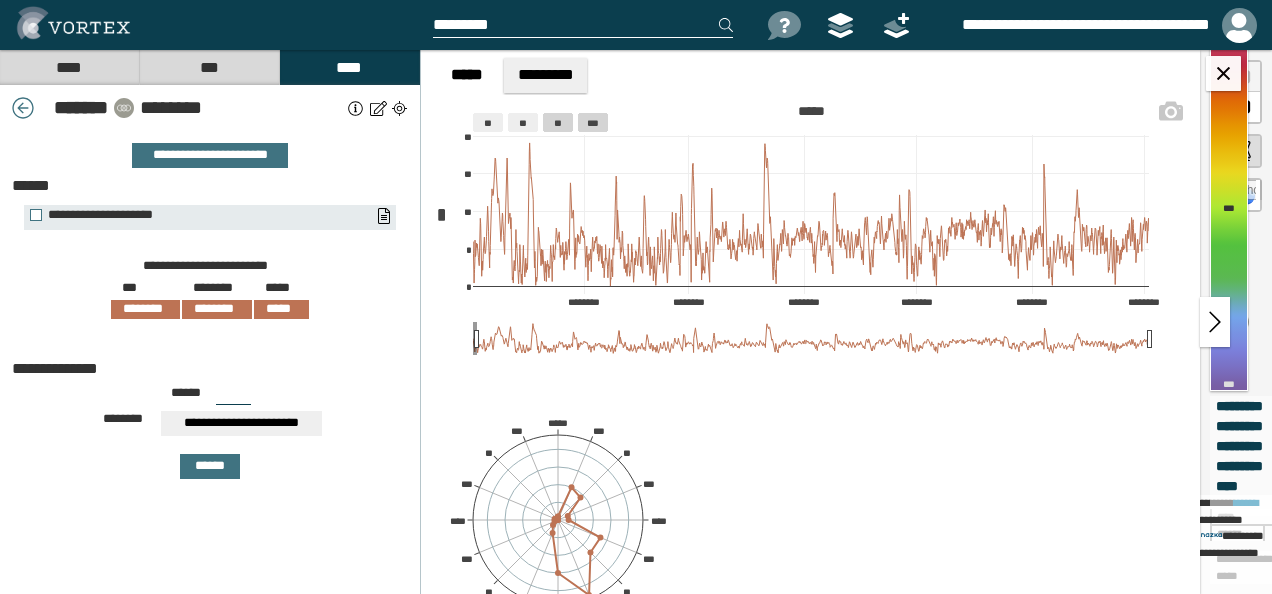 click on "***" 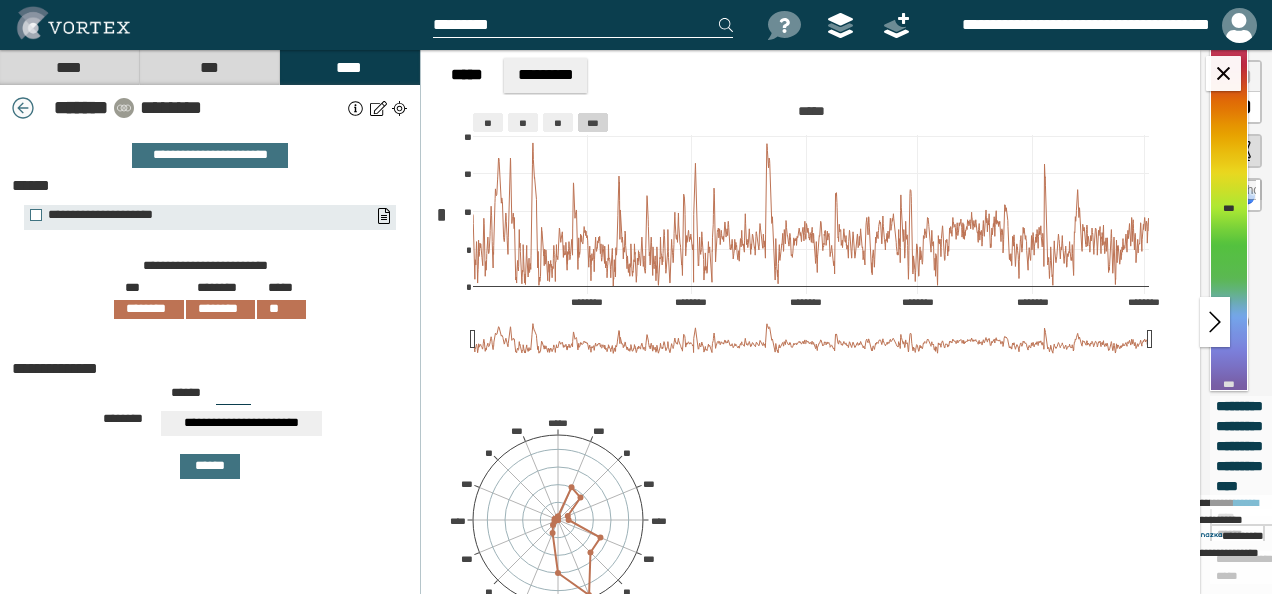 click at bounding box center (23, 108) 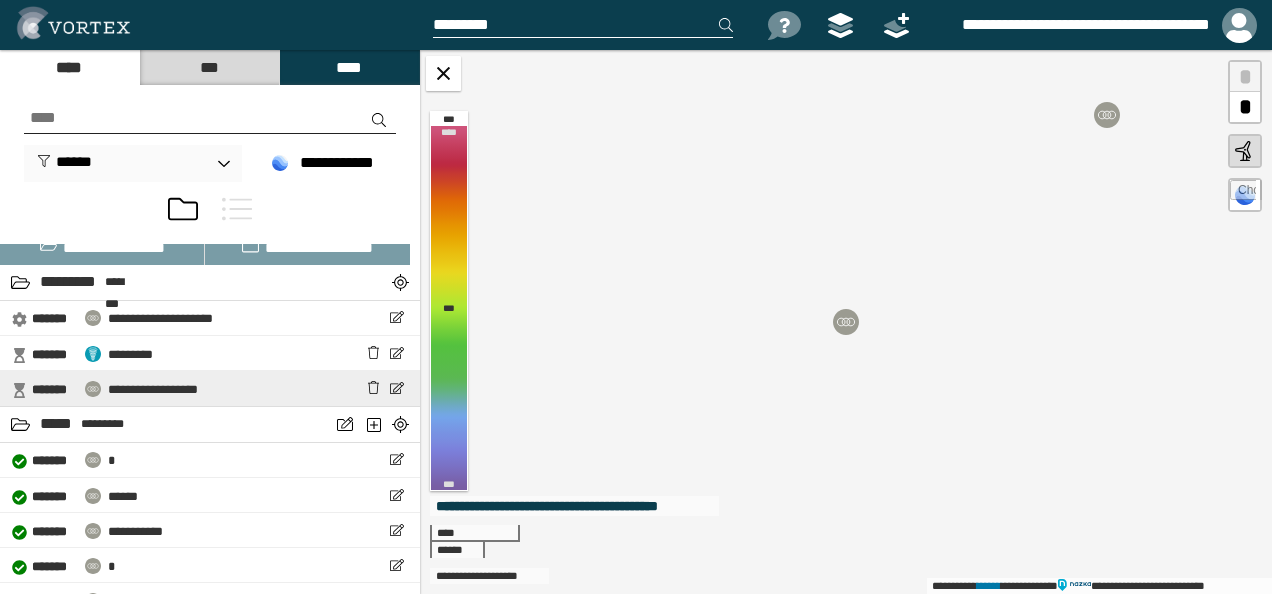 scroll, scrollTop: 100, scrollLeft: 0, axis: vertical 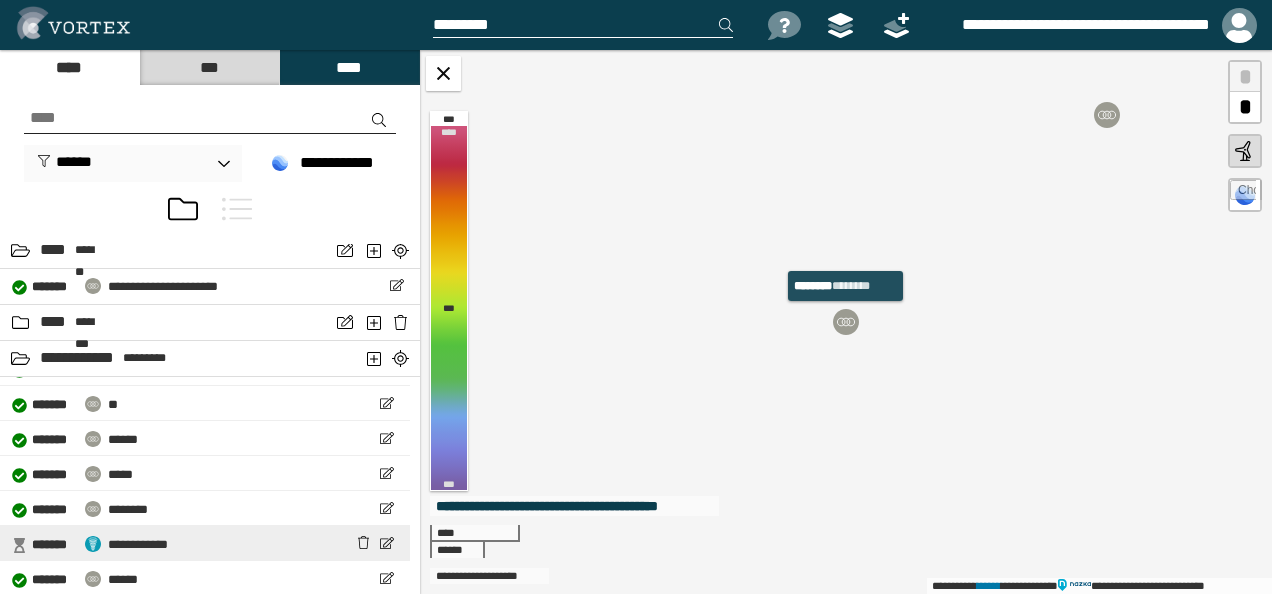 click on "**********" at bounding box center (138, 544) 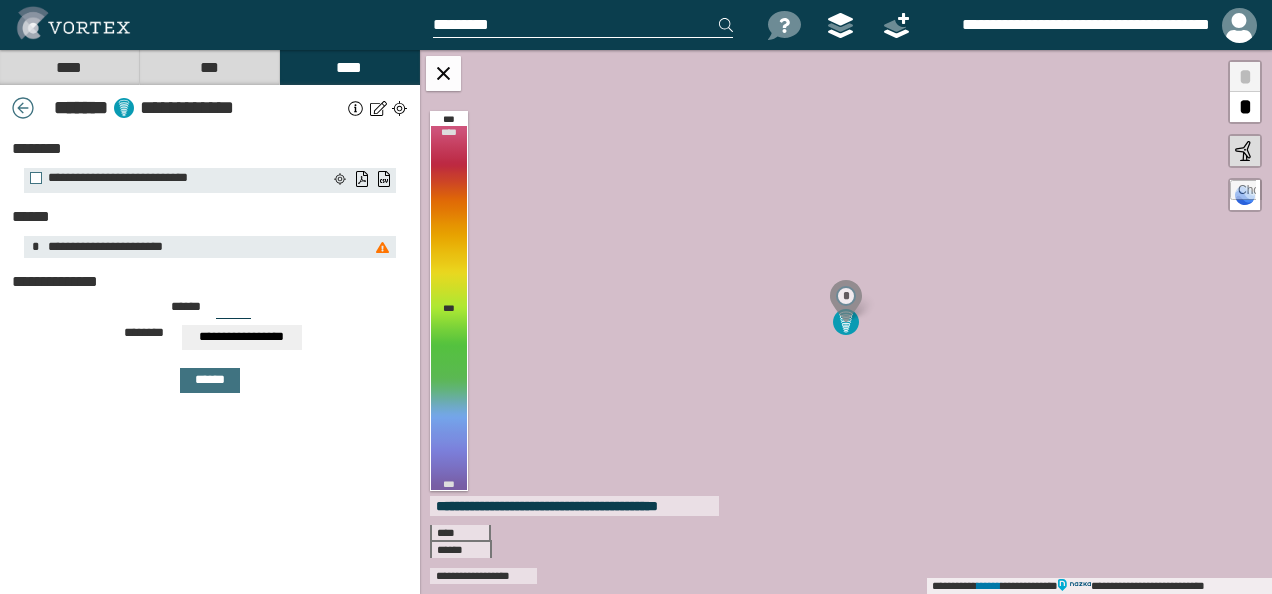 click at bounding box center (23, 108) 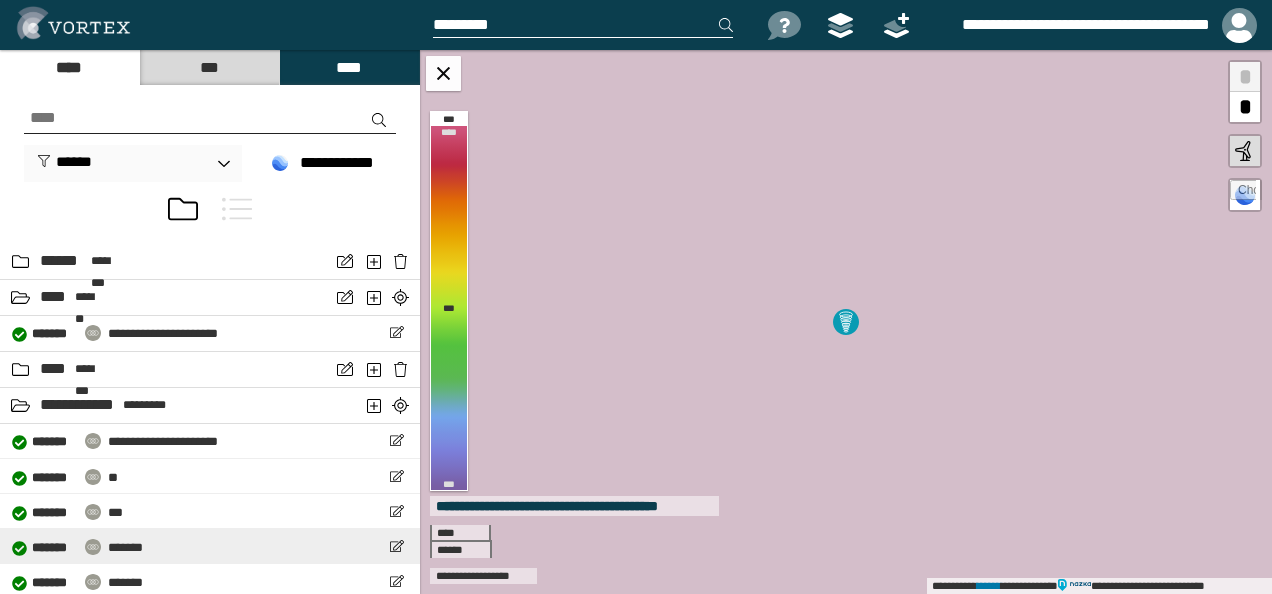 scroll, scrollTop: 1073, scrollLeft: 0, axis: vertical 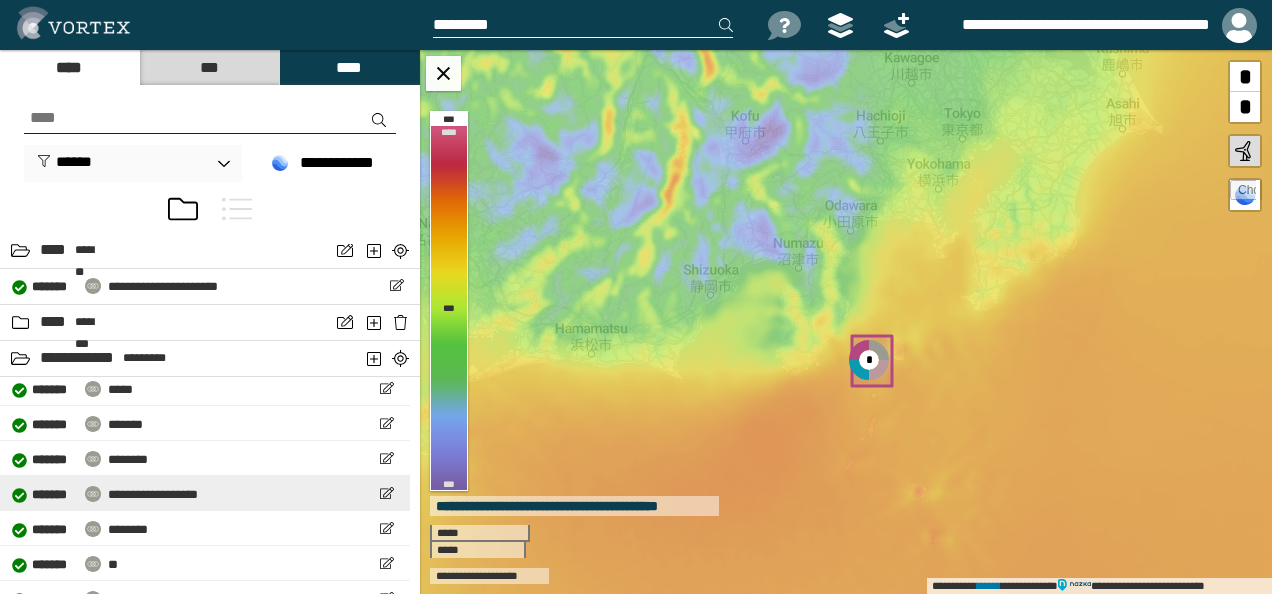 click on "**********" at bounding box center (153, 494) 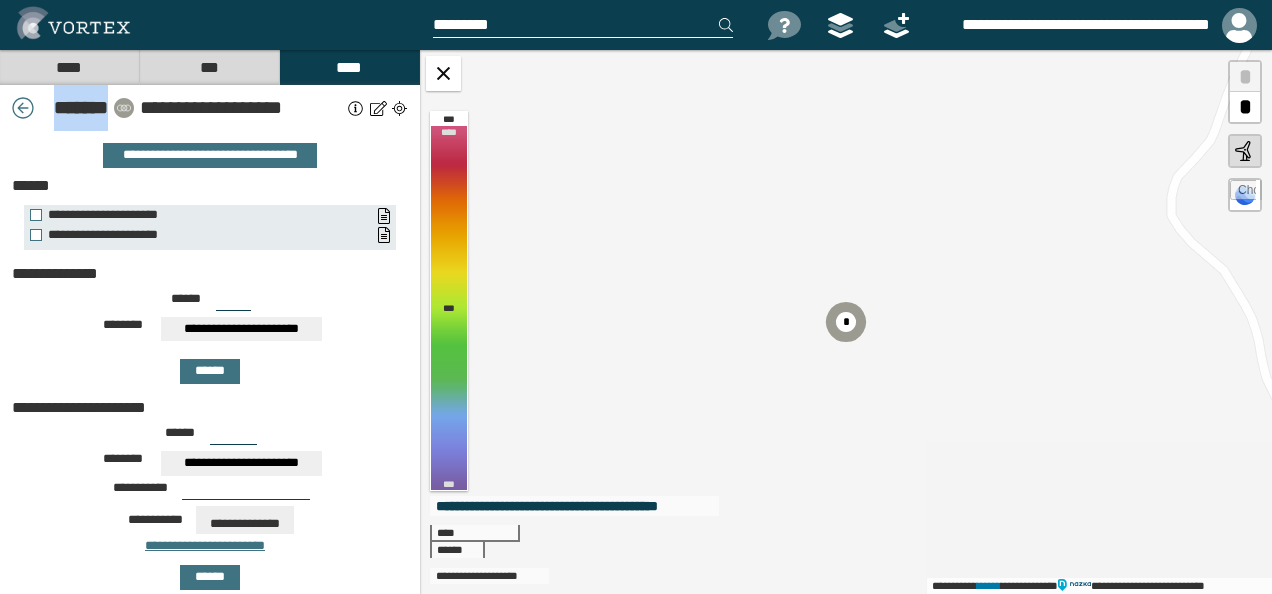 drag, startPoint x: 42, startPoint y: 110, endPoint x: 108, endPoint y: 110, distance: 66 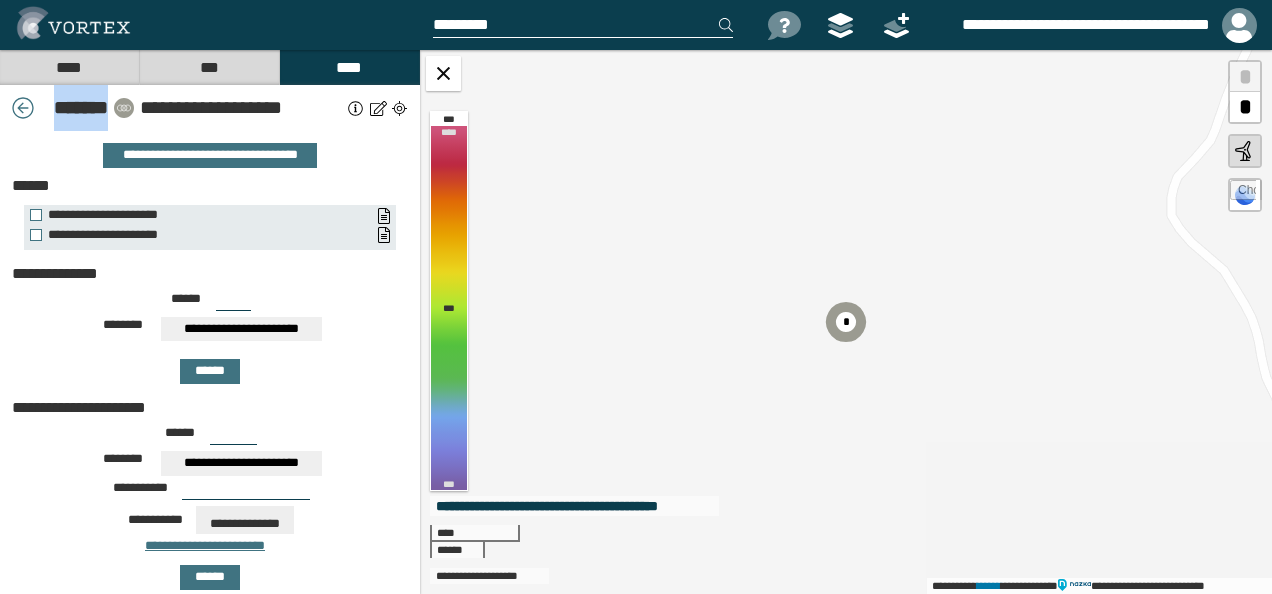 click on "* ******" at bounding box center (77, 108) 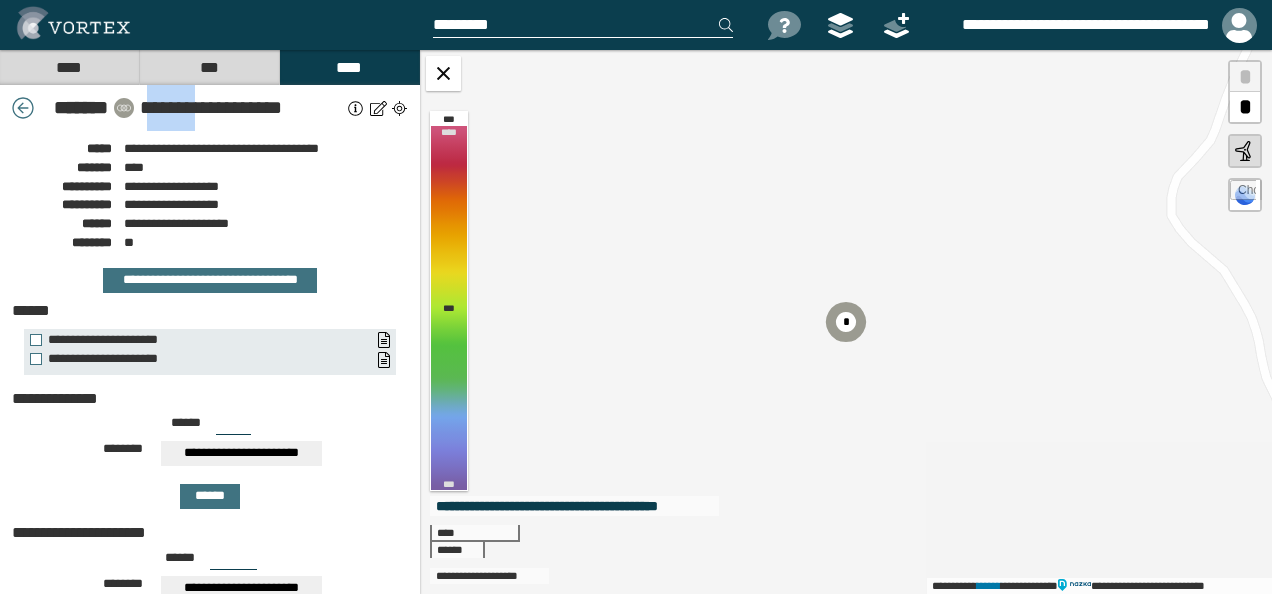 drag, startPoint x: 148, startPoint y: 112, endPoint x: 196, endPoint y: 106, distance: 48.373547 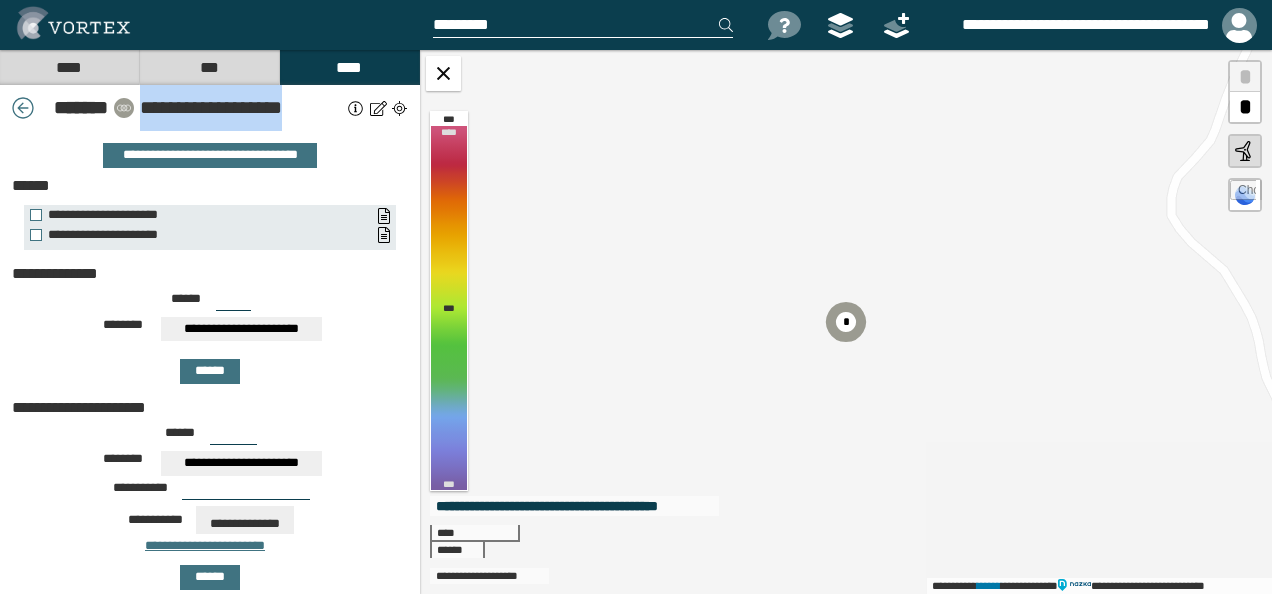 drag, startPoint x: 196, startPoint y: 106, endPoint x: 291, endPoint y: 103, distance: 95.047356 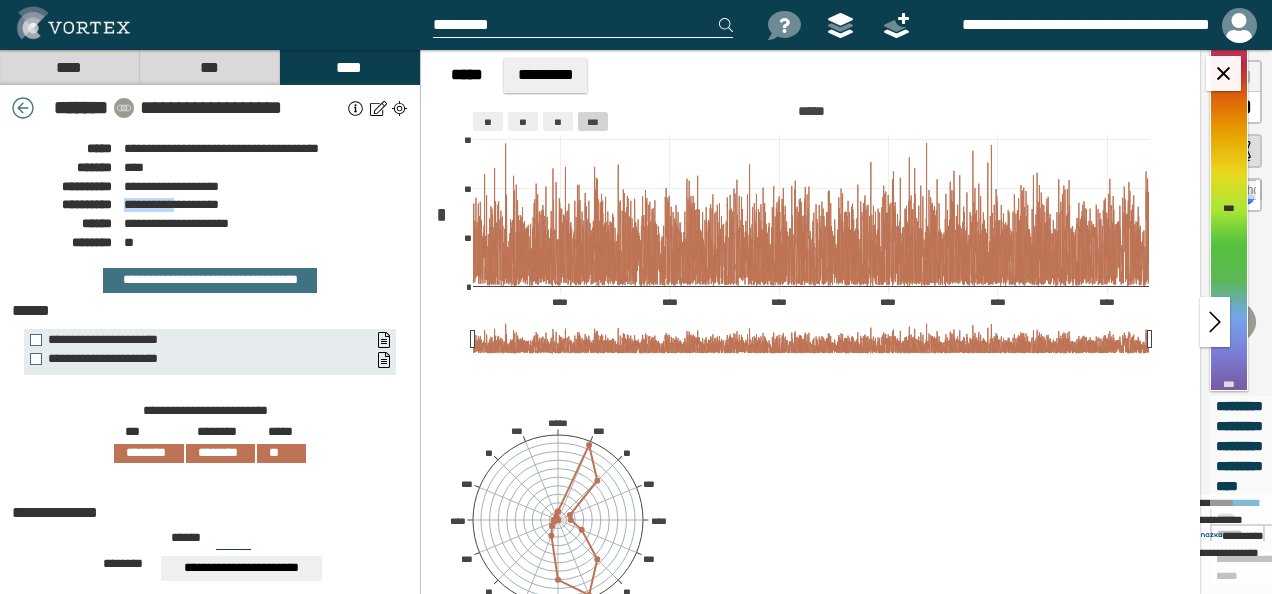 drag, startPoint x: 124, startPoint y: 203, endPoint x: 184, endPoint y: 203, distance: 60 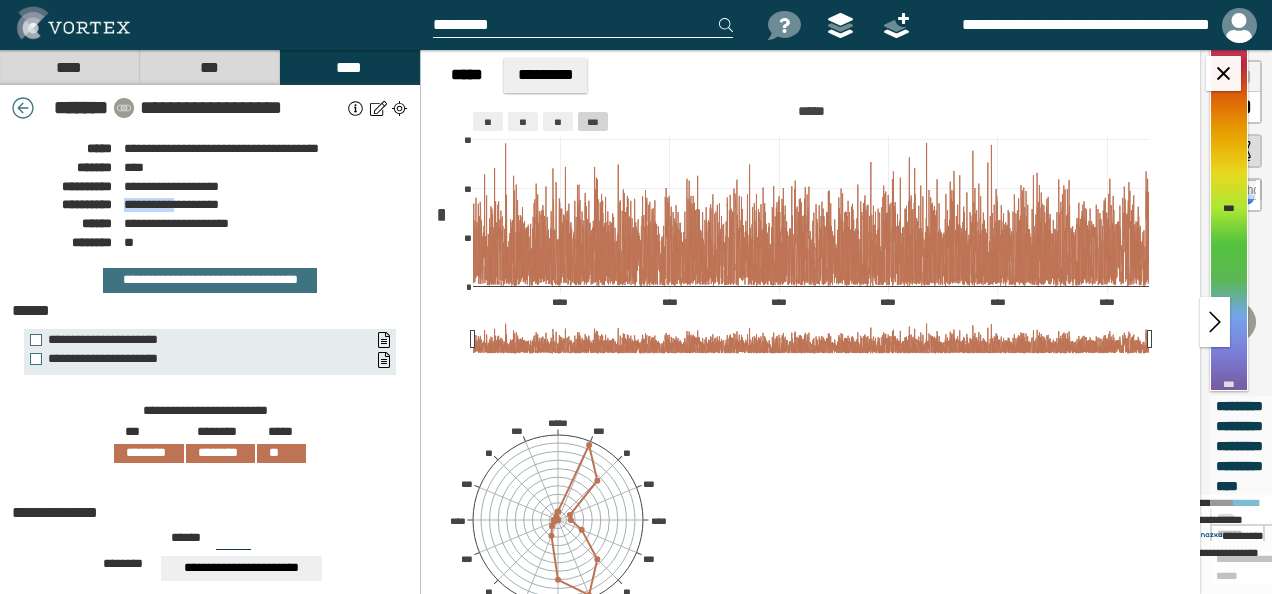 click on "**********" at bounding box center (171, 204) 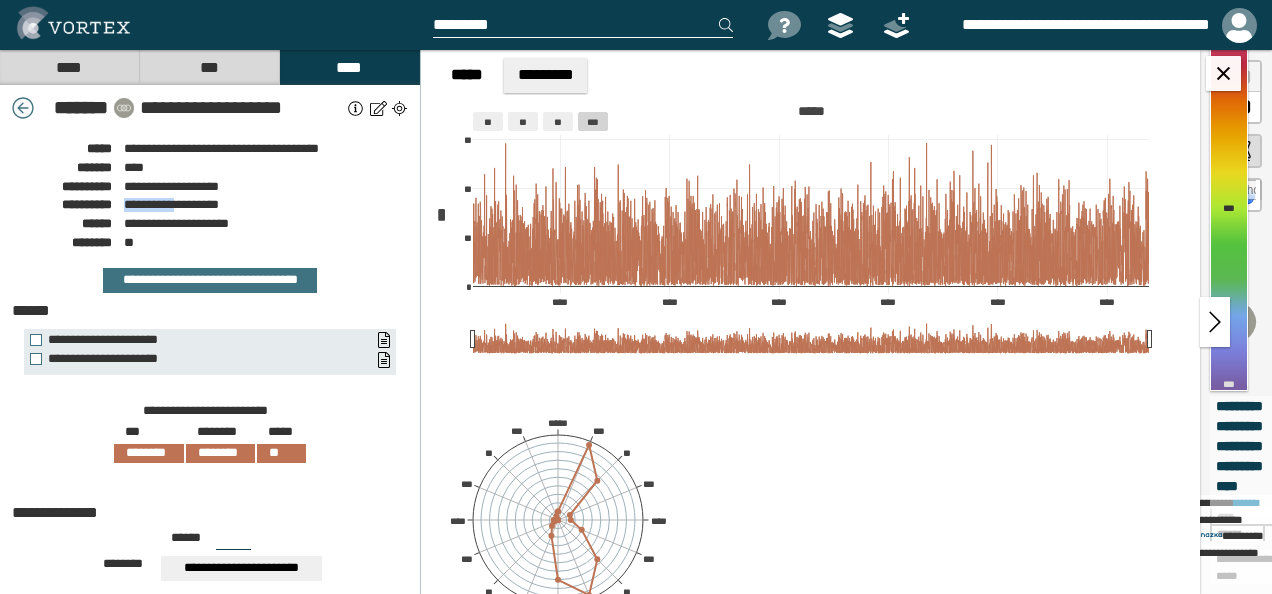 click at bounding box center [23, 108] 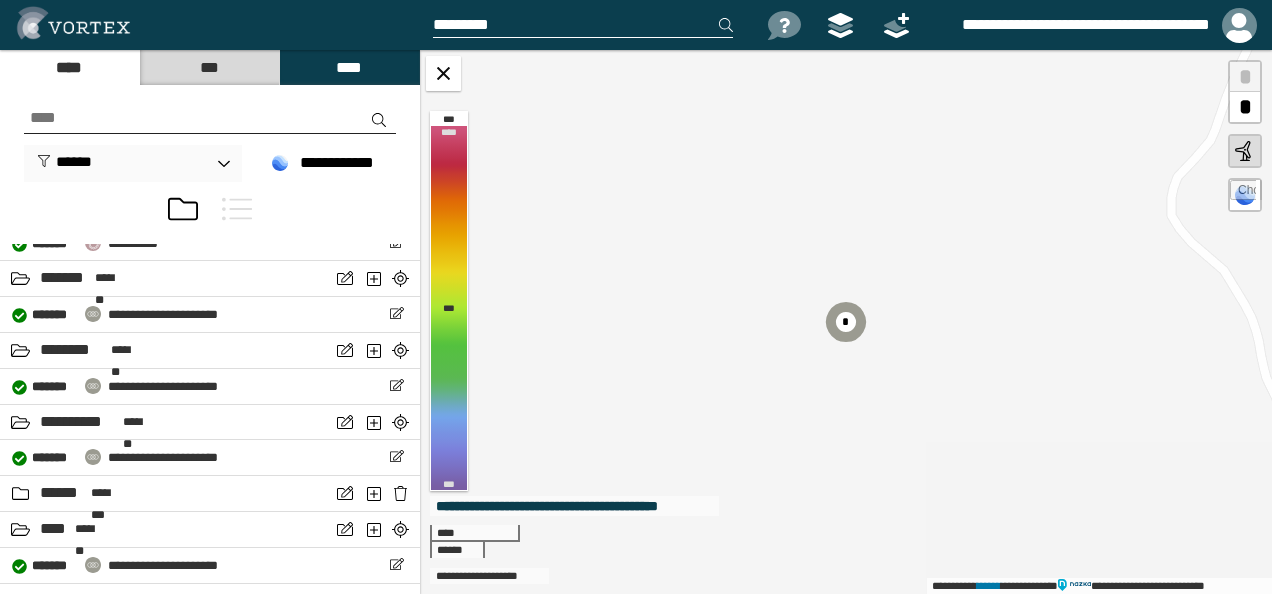 scroll, scrollTop: 1073, scrollLeft: 0, axis: vertical 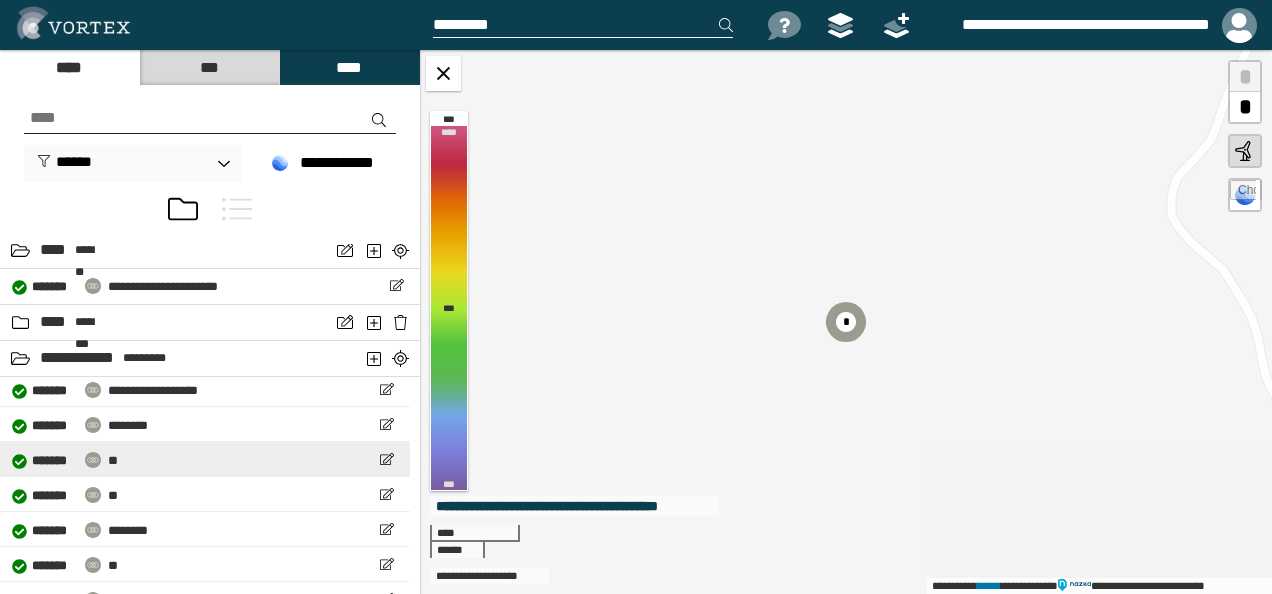 click on "**********" at bounding box center (205, 459) 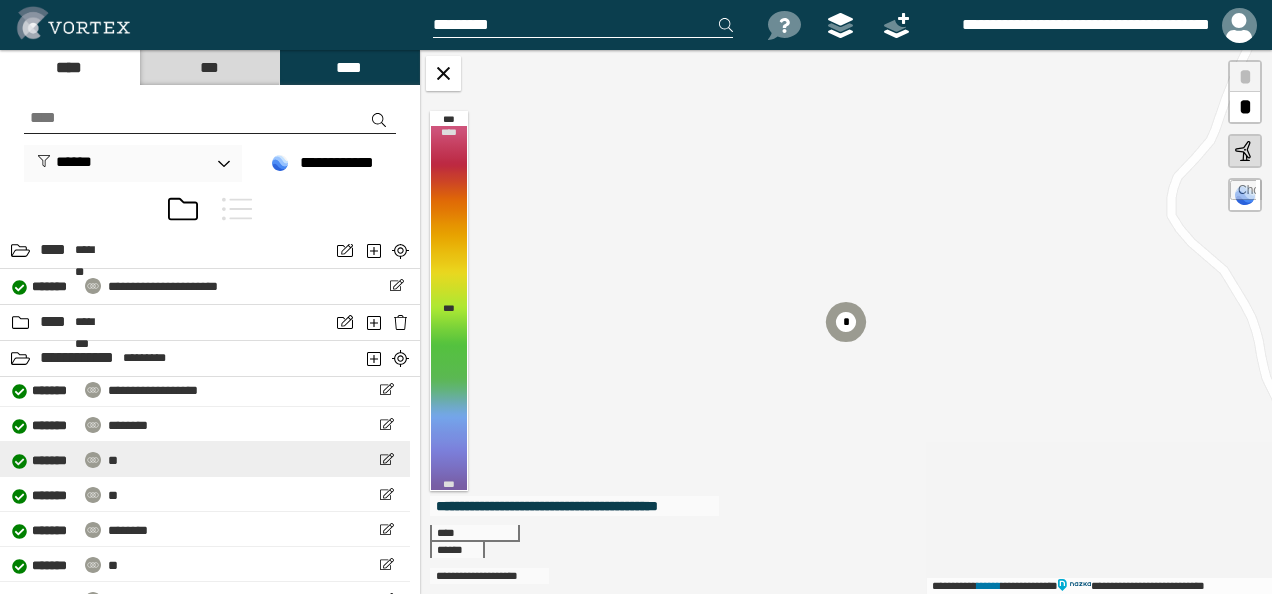 select on "*" 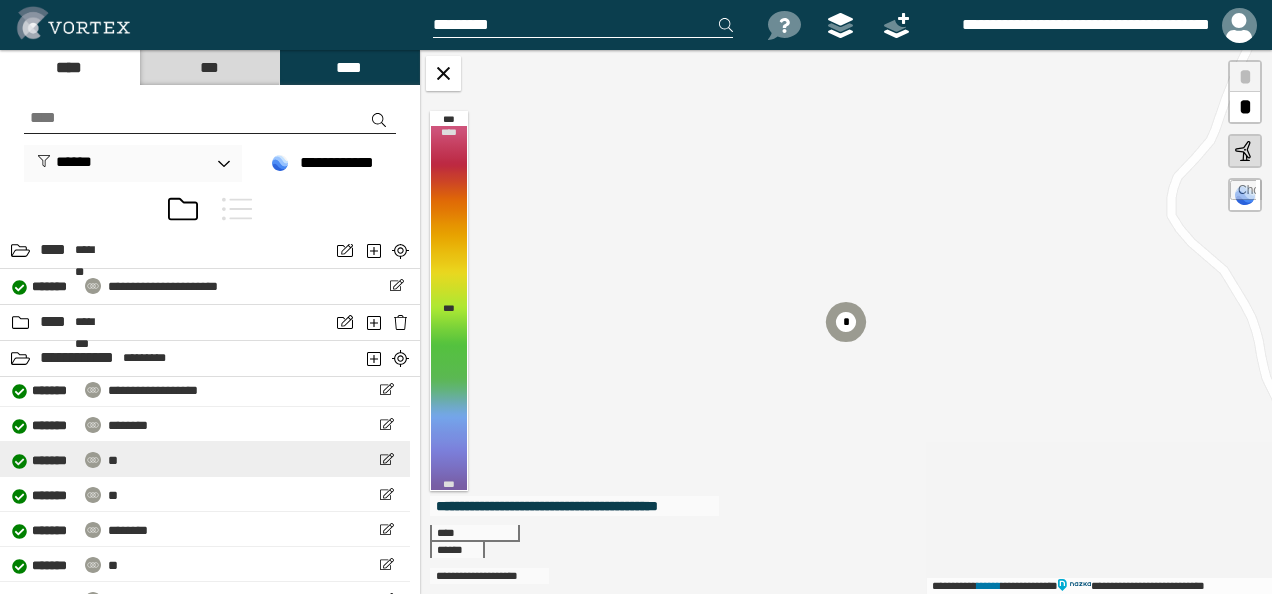 select on "**" 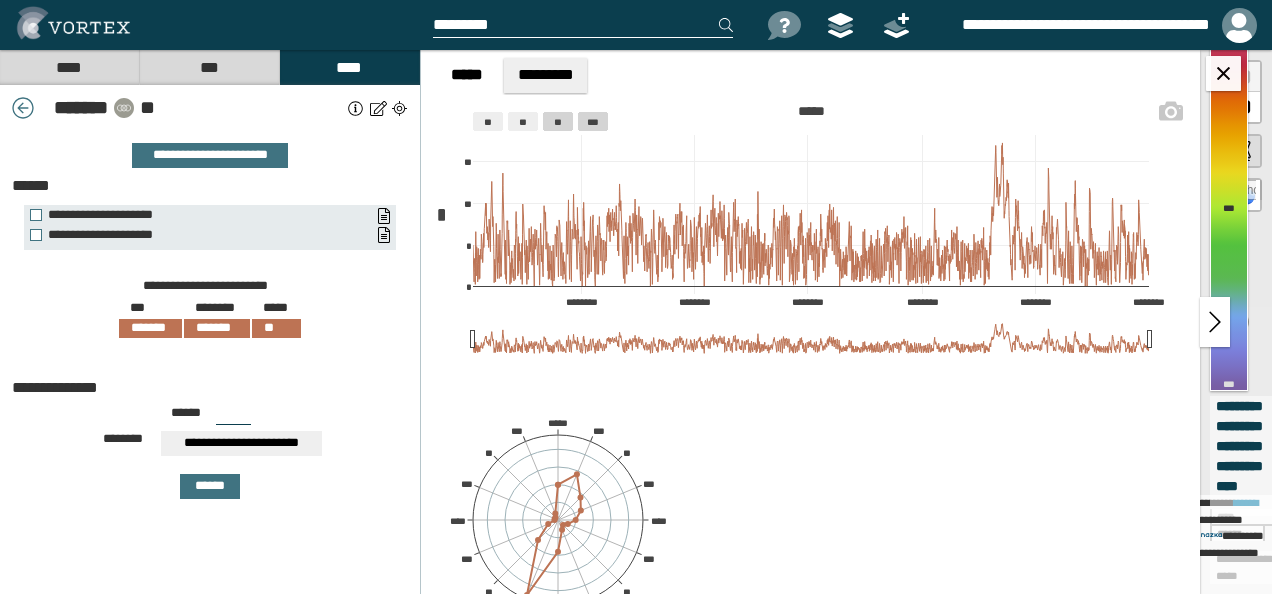 click on "**" 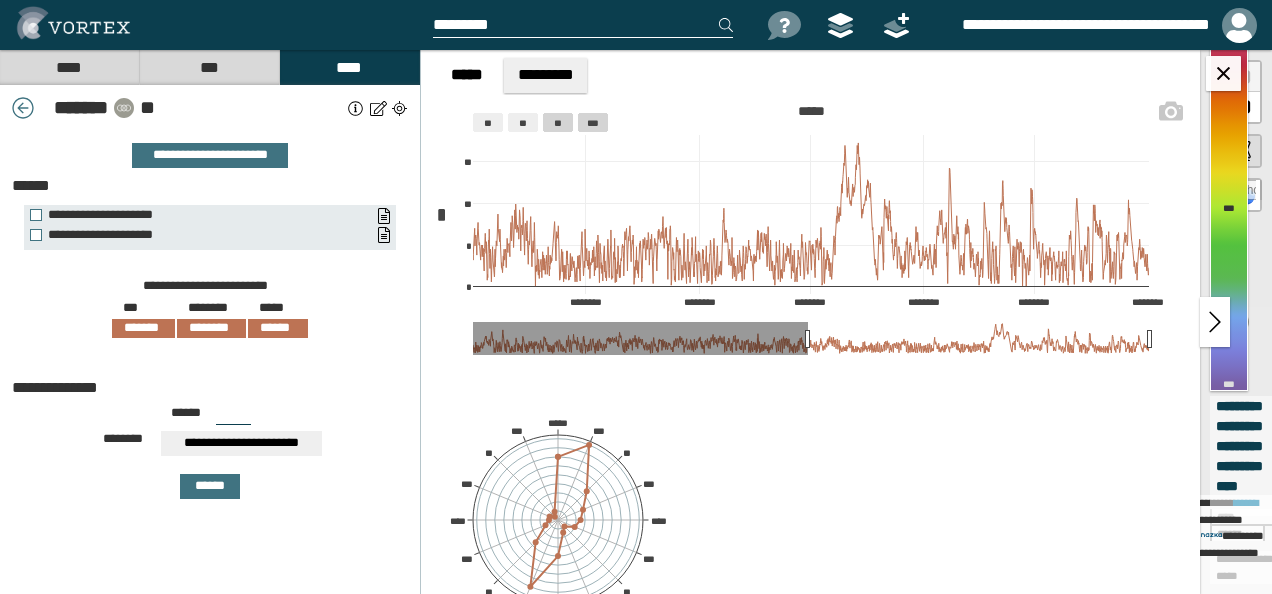 click on "***" 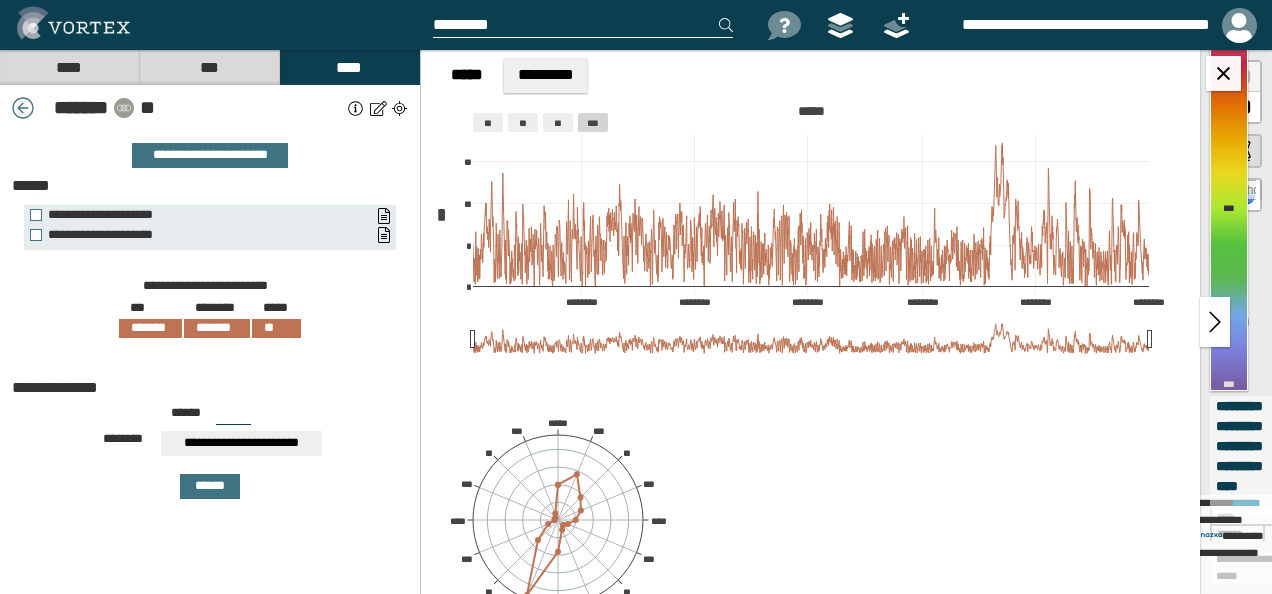 click at bounding box center (23, 108) 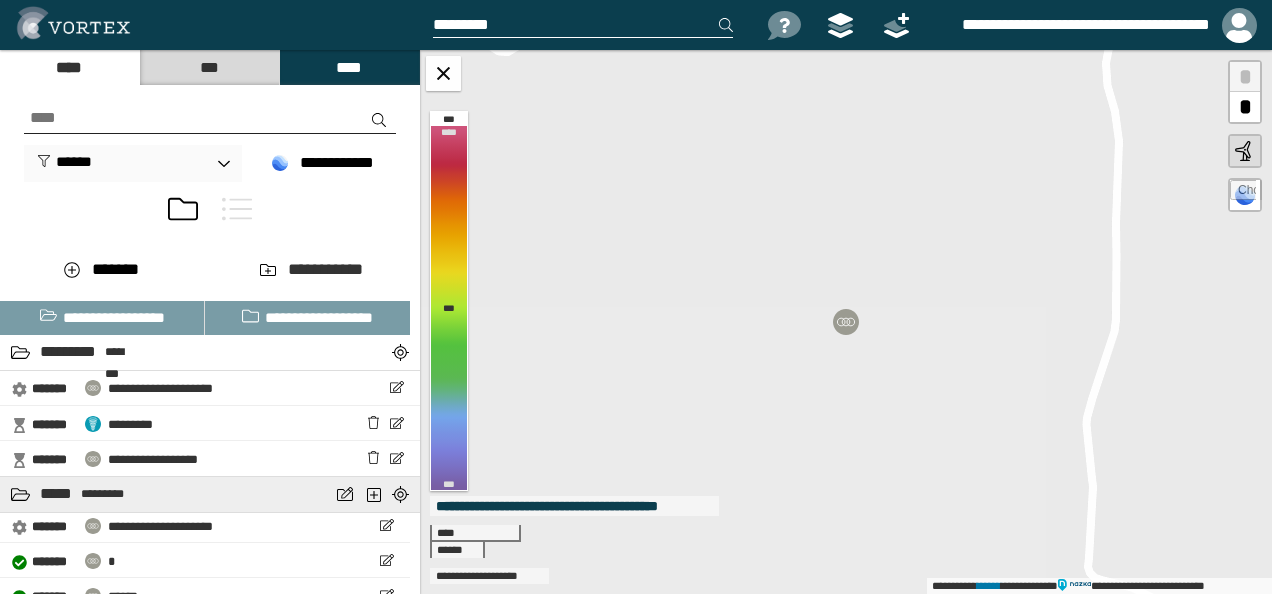 scroll, scrollTop: 200, scrollLeft: 0, axis: vertical 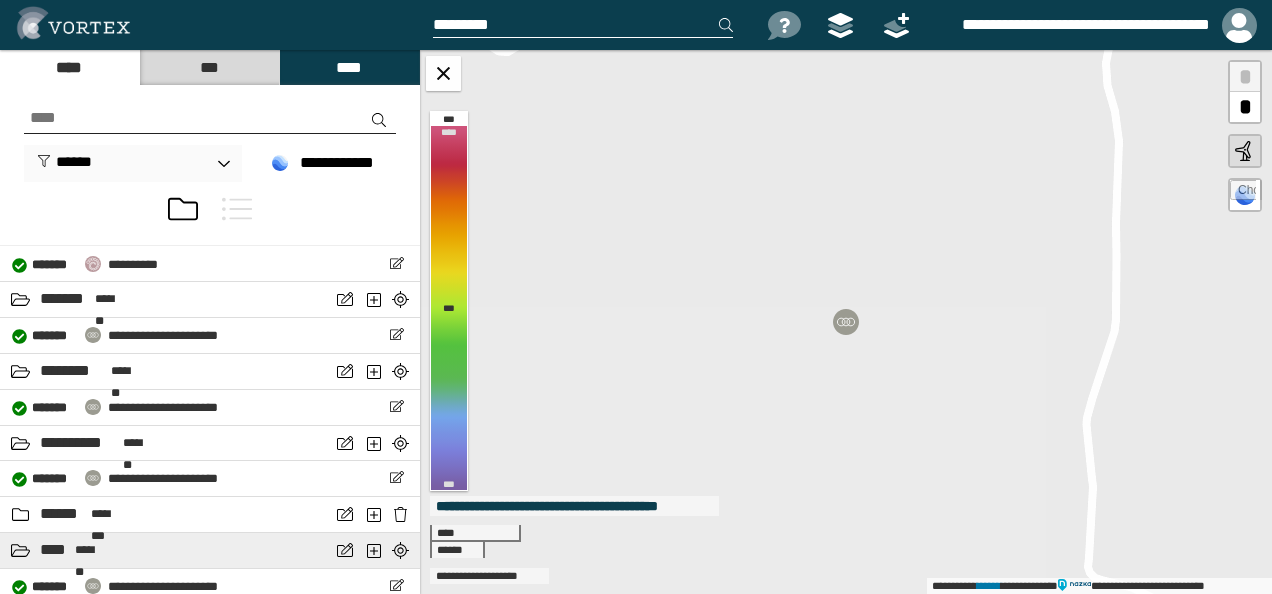click on "****" at bounding box center (55, 550) 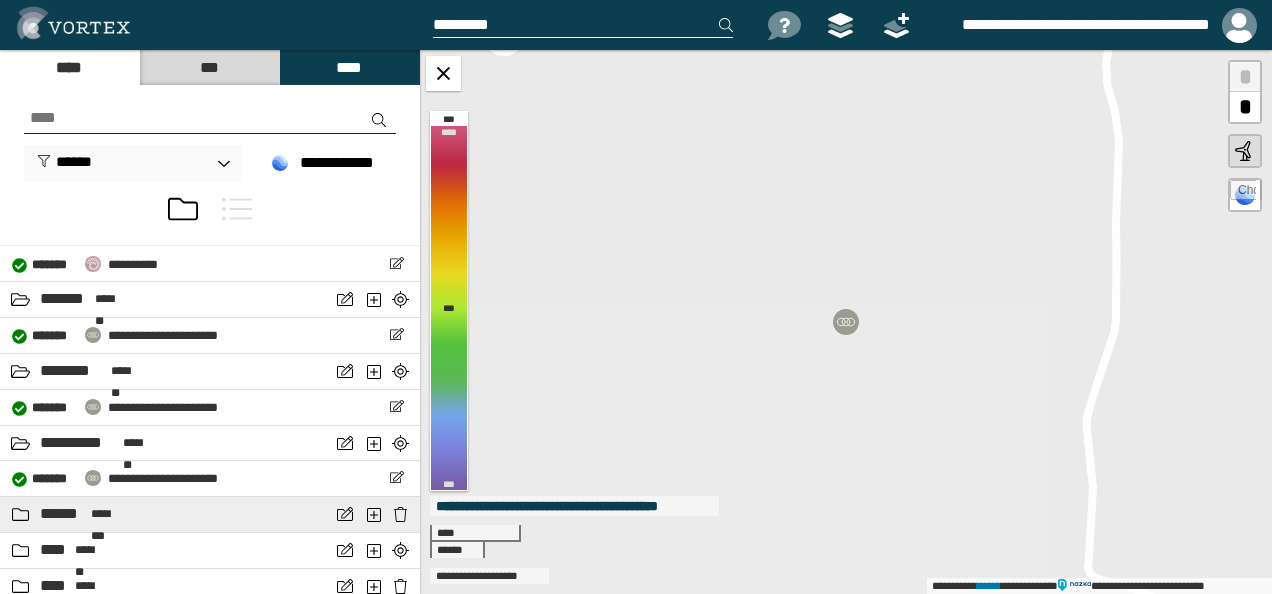 drag, startPoint x: 64, startPoint y: 530, endPoint x: 108, endPoint y: 516, distance: 46.173584 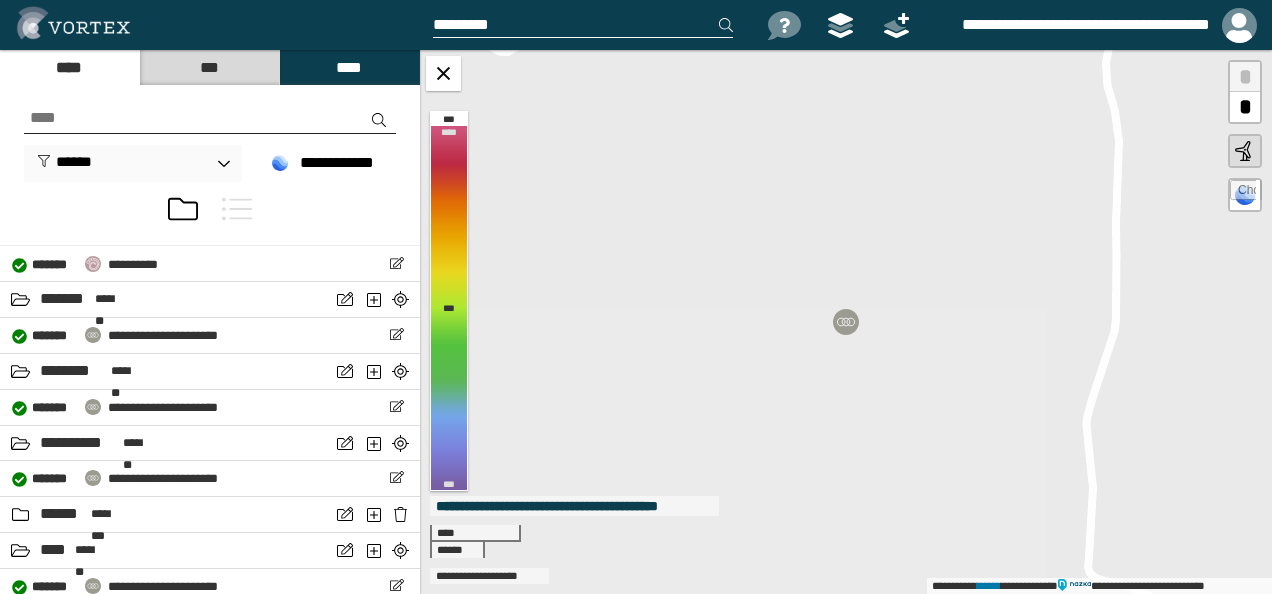 scroll, scrollTop: 873, scrollLeft: 0, axis: vertical 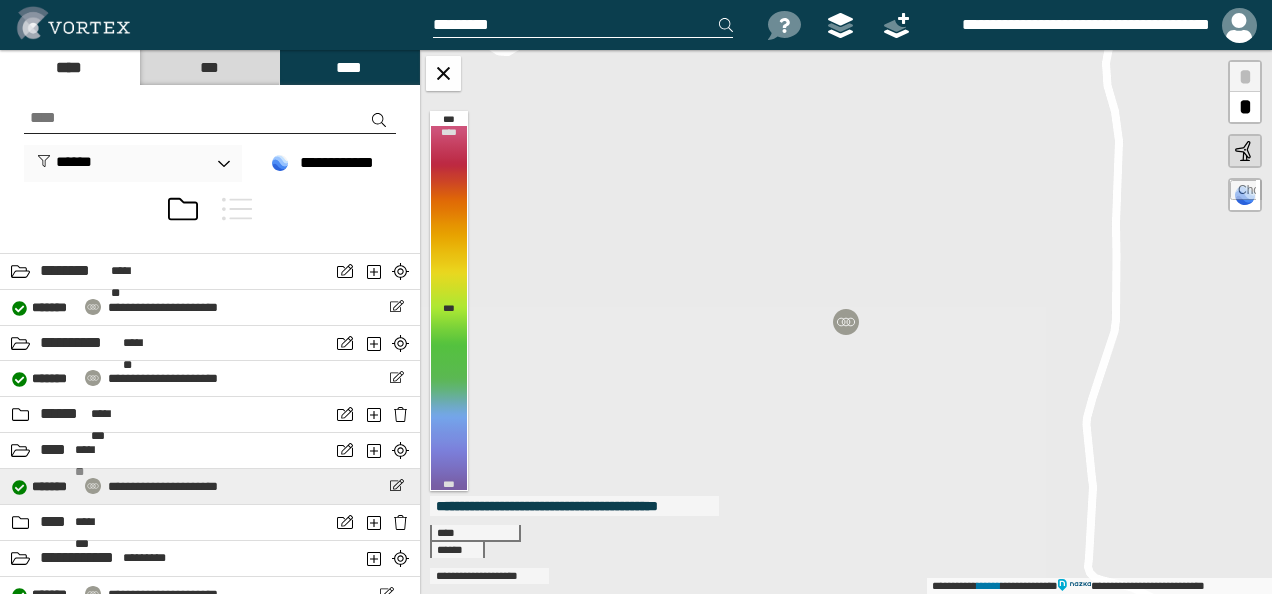 click on "**********" at bounding box center (115, 486) 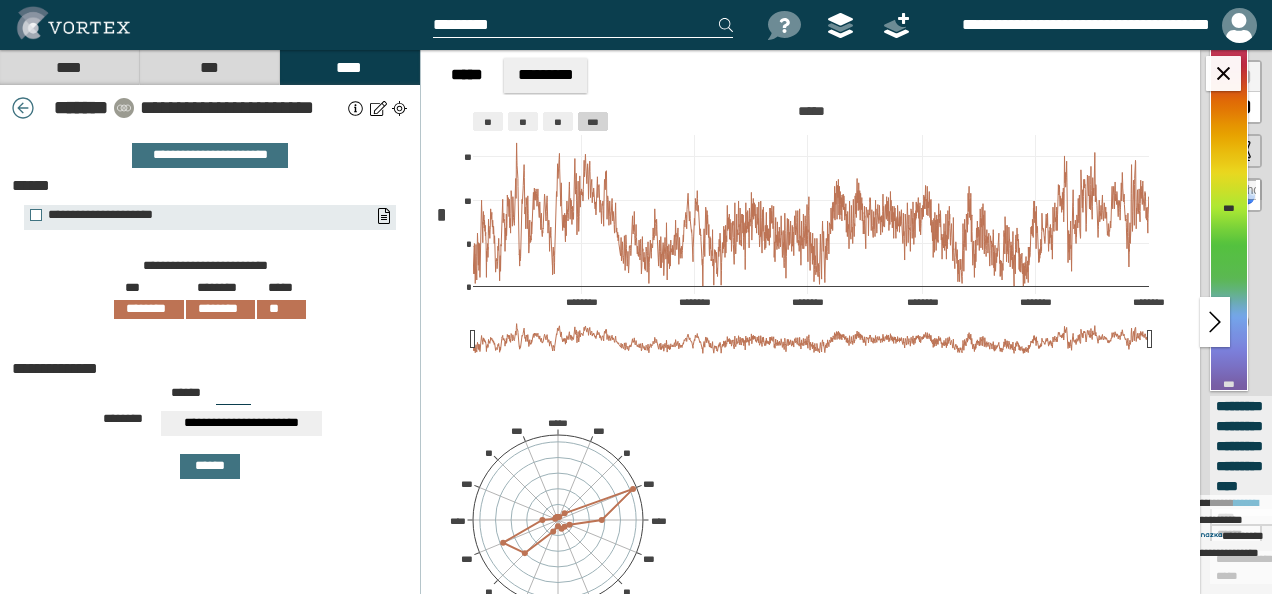 click on "**********" at bounding box center [241, 108] 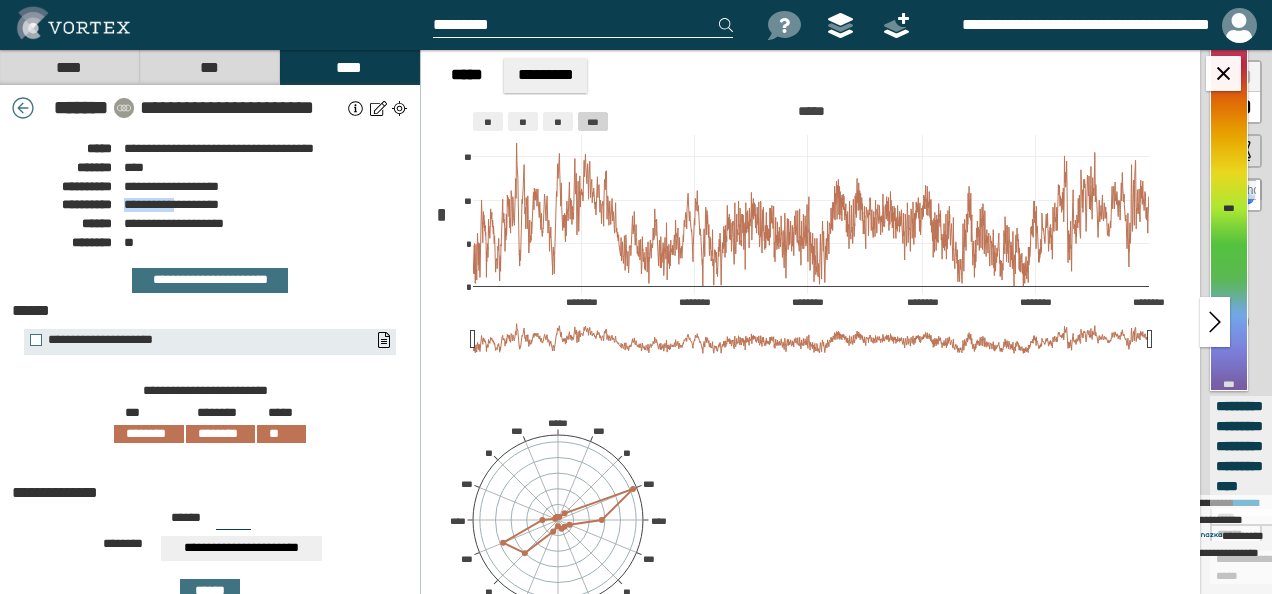 drag, startPoint x: 124, startPoint y: 205, endPoint x: 184, endPoint y: 204, distance: 60.00833 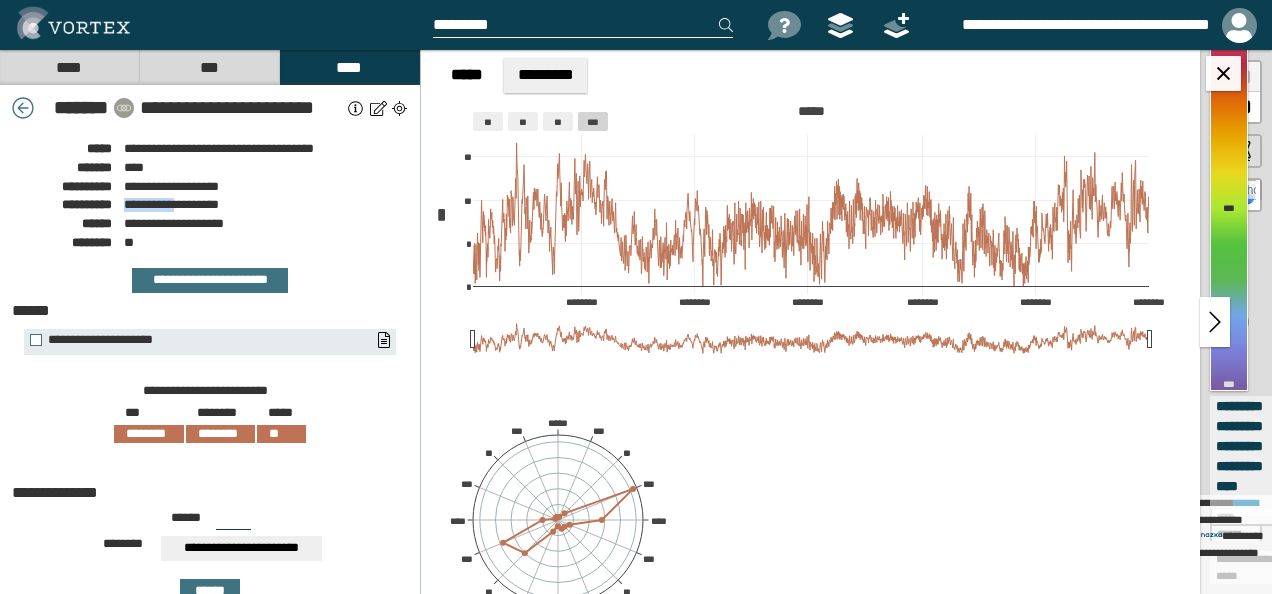 click at bounding box center (23, 108) 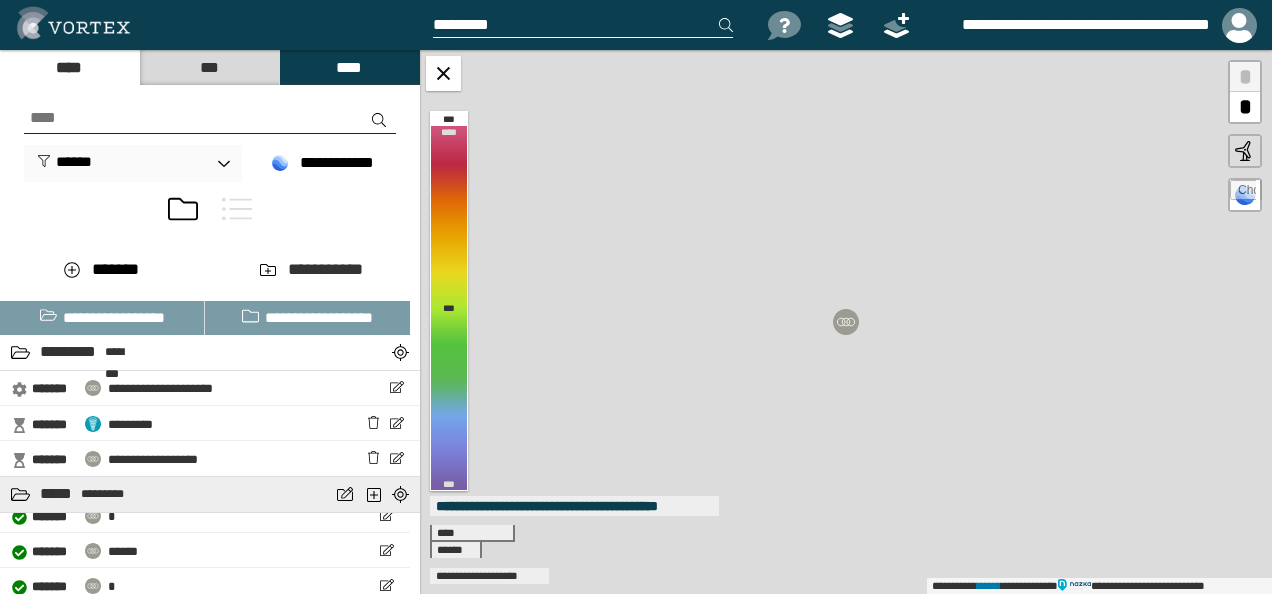 scroll, scrollTop: 236, scrollLeft: 0, axis: vertical 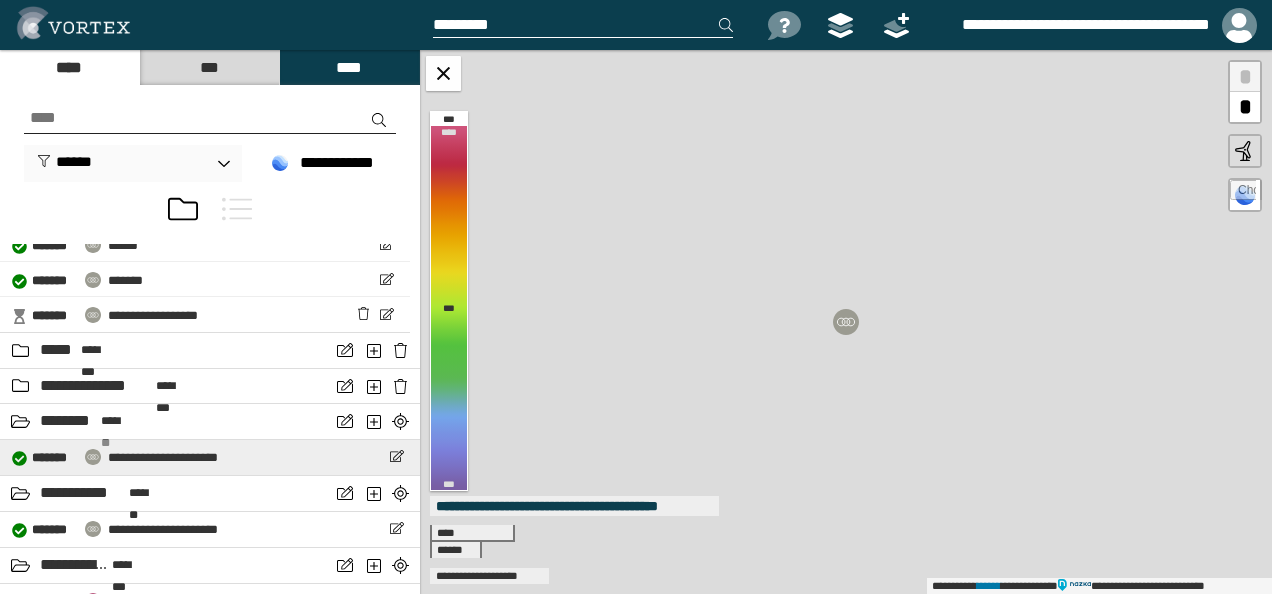 click on "**********" at bounding box center [163, 457] 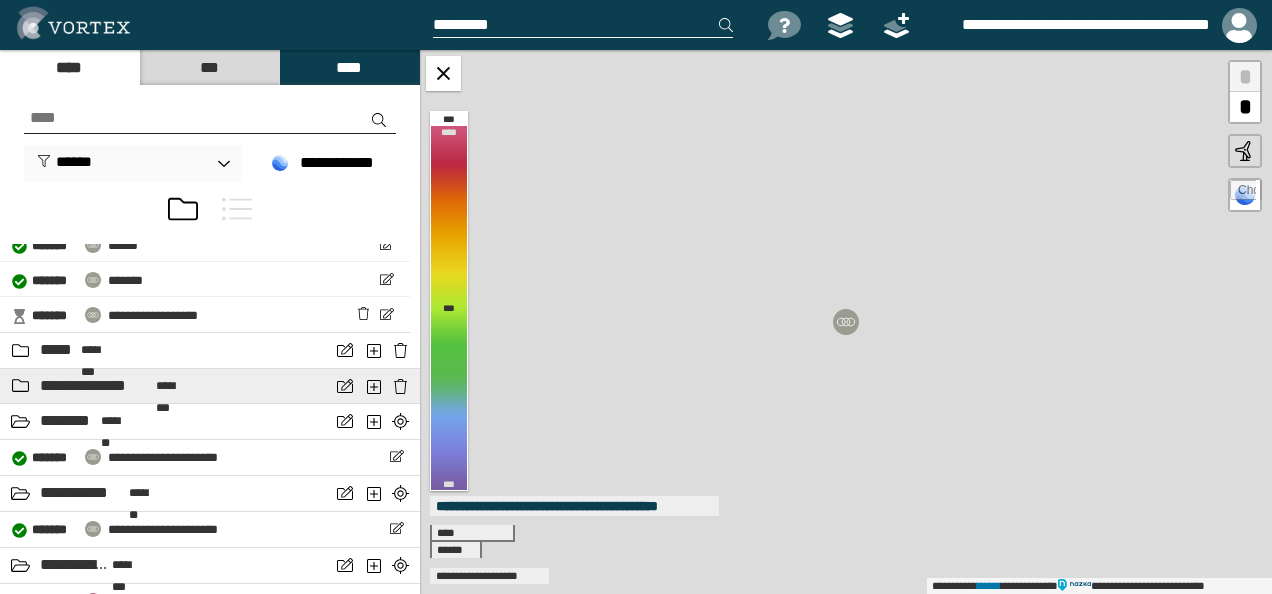 select on "*****" 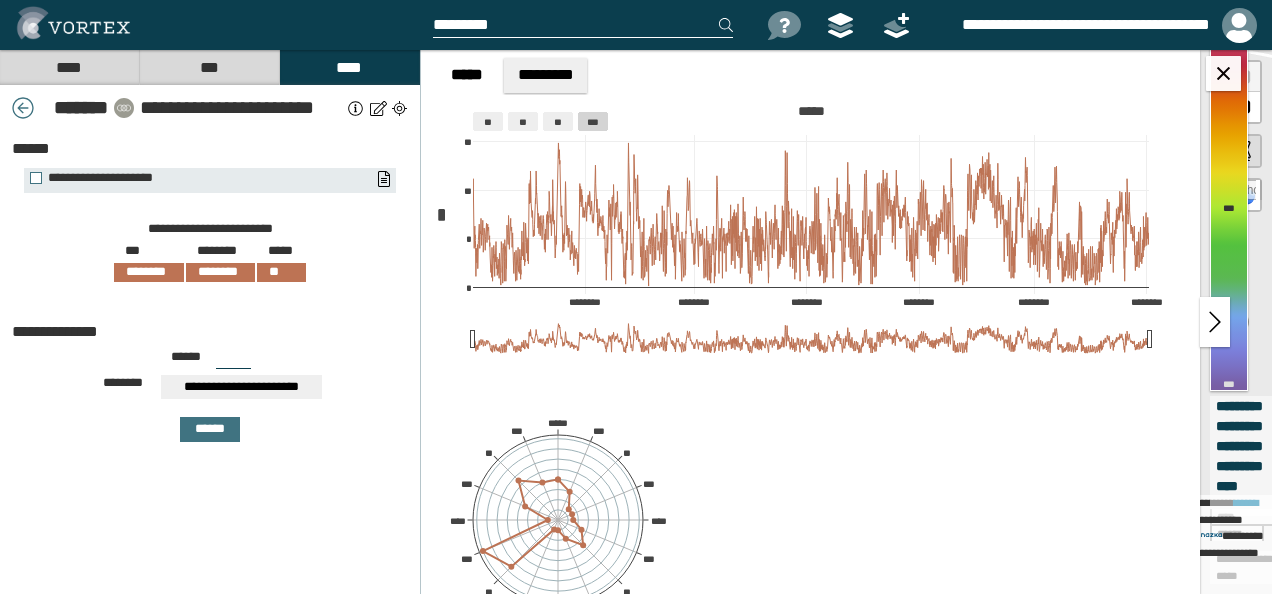 click on "**********" at bounding box center (241, 108) 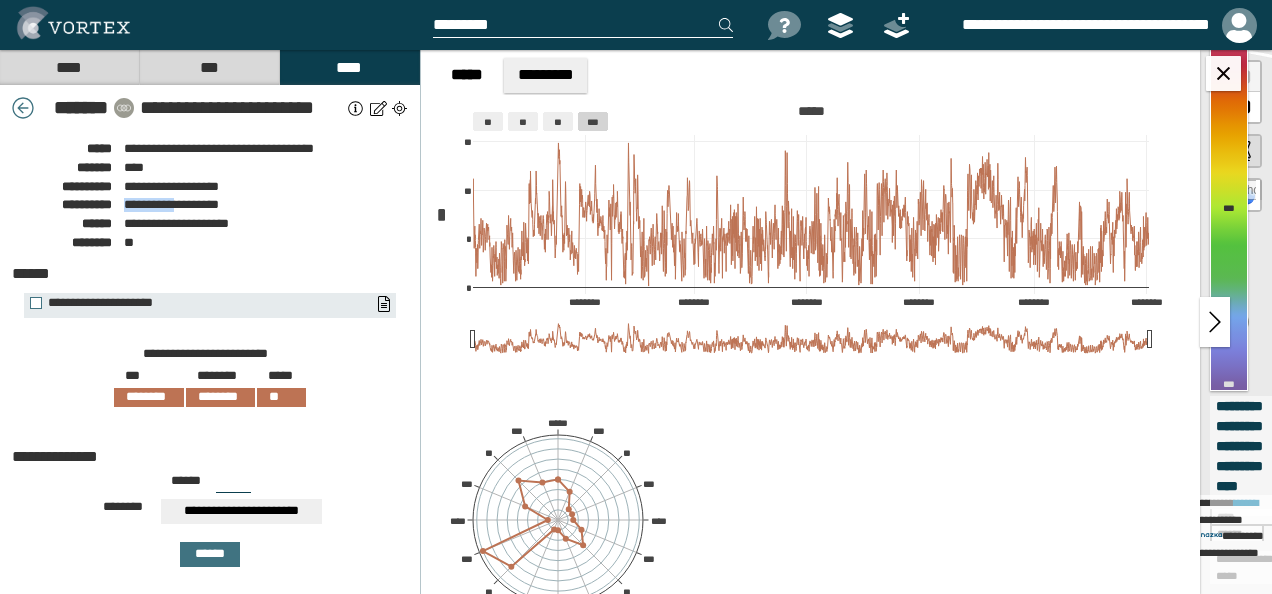 drag, startPoint x: 125, startPoint y: 204, endPoint x: 184, endPoint y: 204, distance: 59 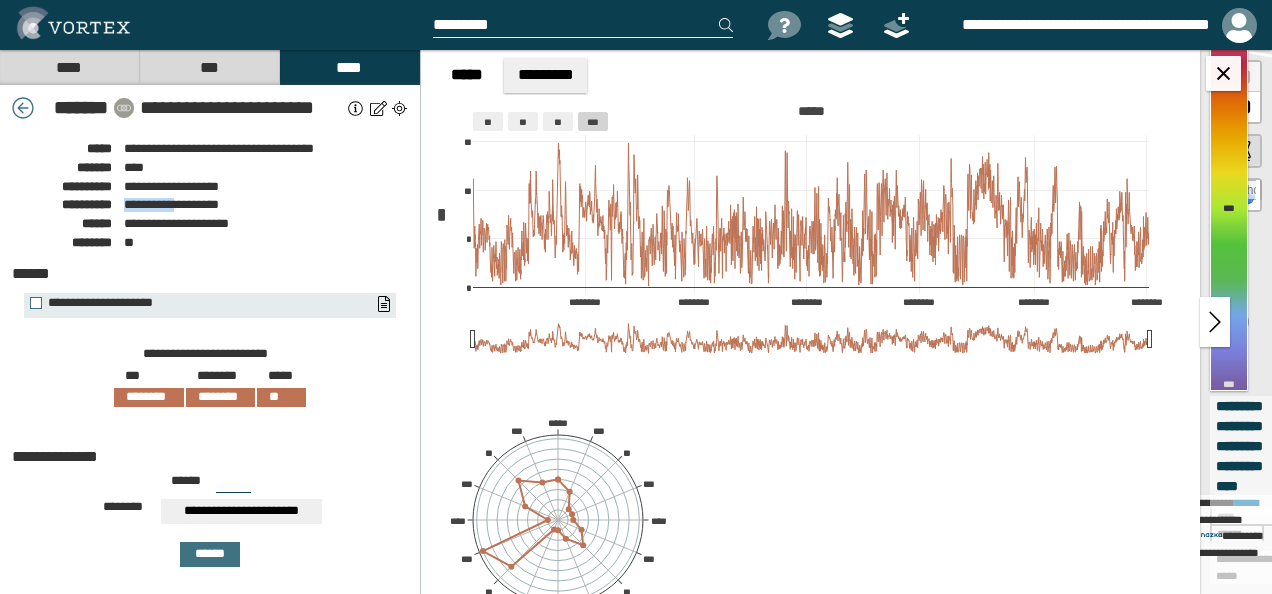 click at bounding box center (23, 108) 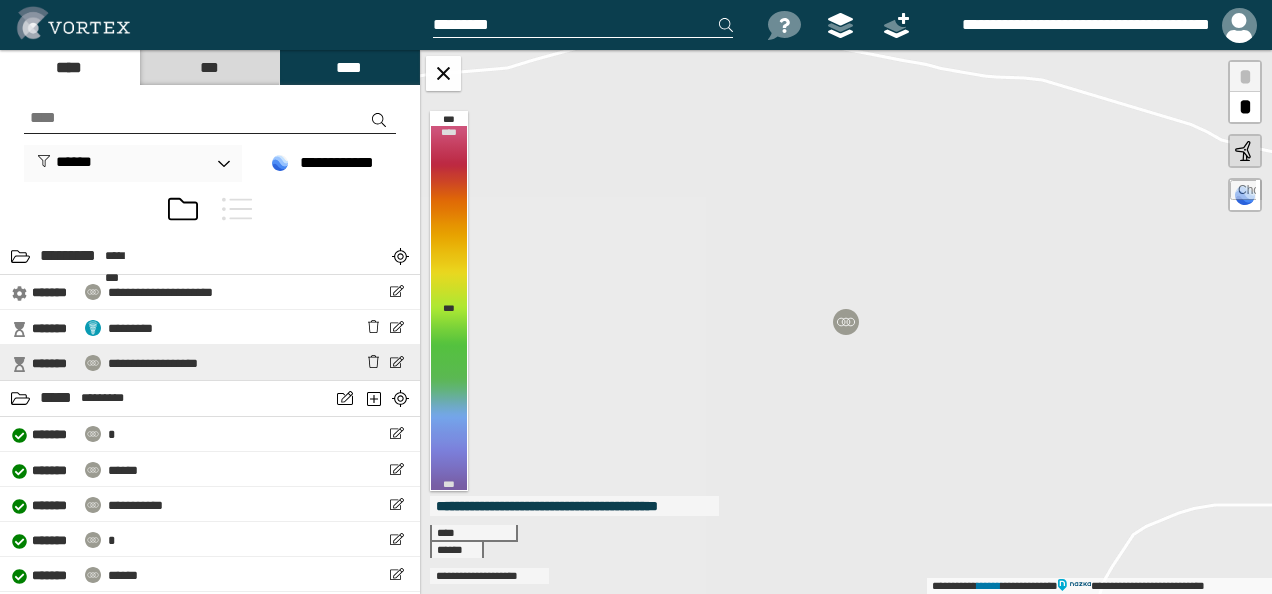 scroll, scrollTop: 200, scrollLeft: 0, axis: vertical 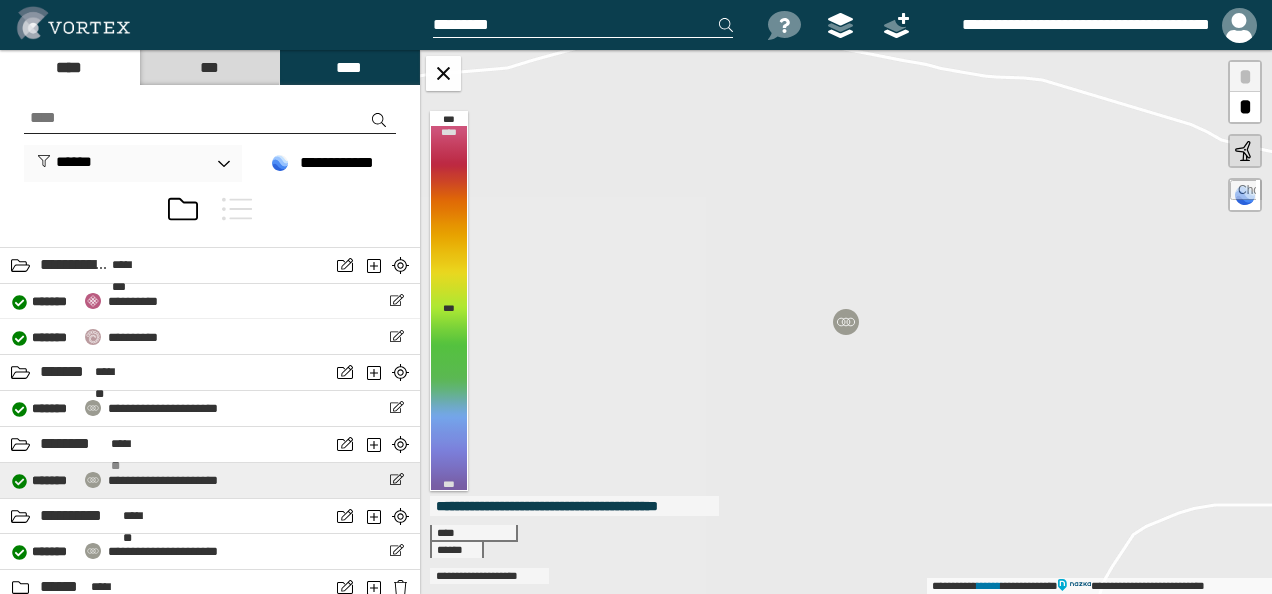 click on "**********" at bounding box center [163, 480] 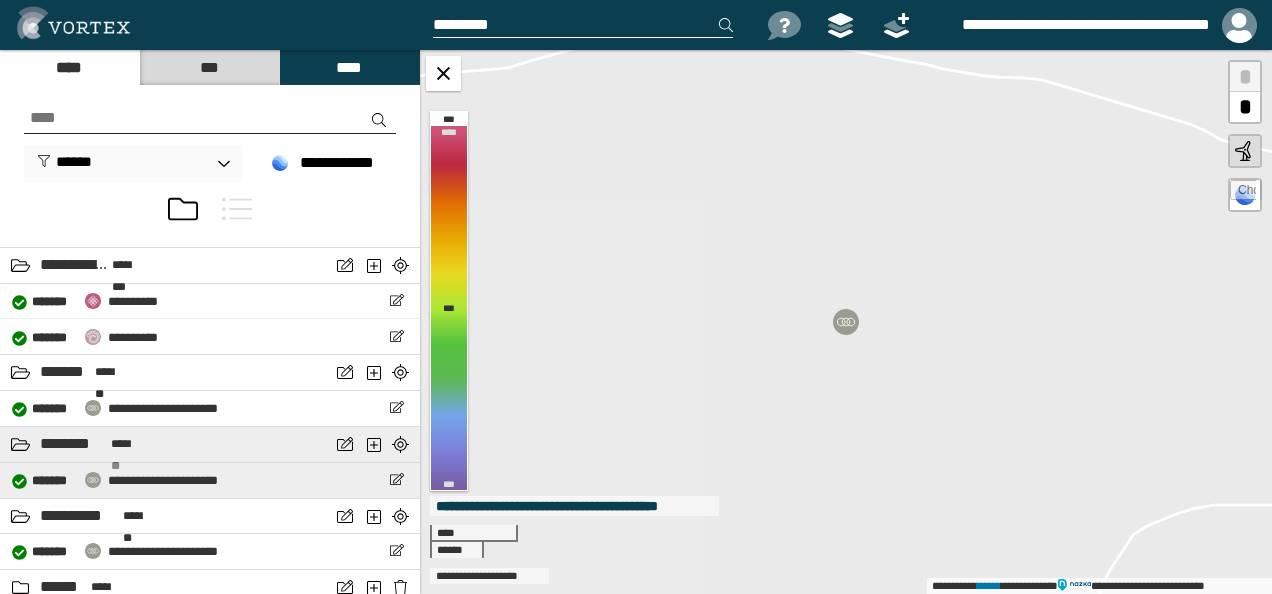 select on "*****" 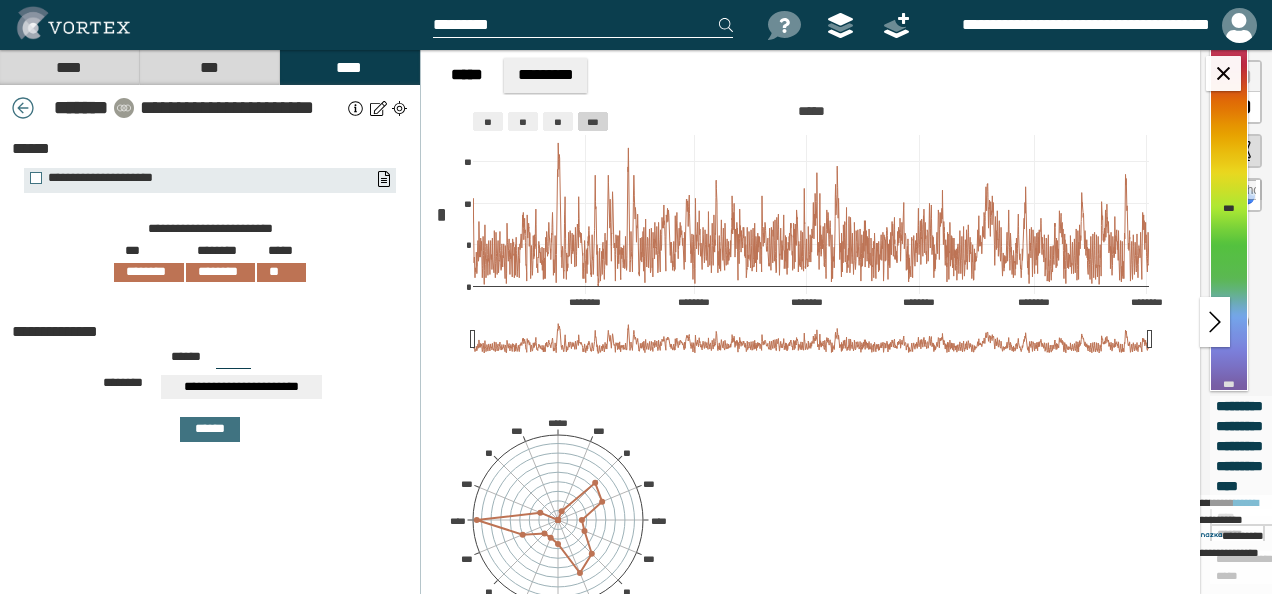 click on "**********" at bounding box center (241, 108) 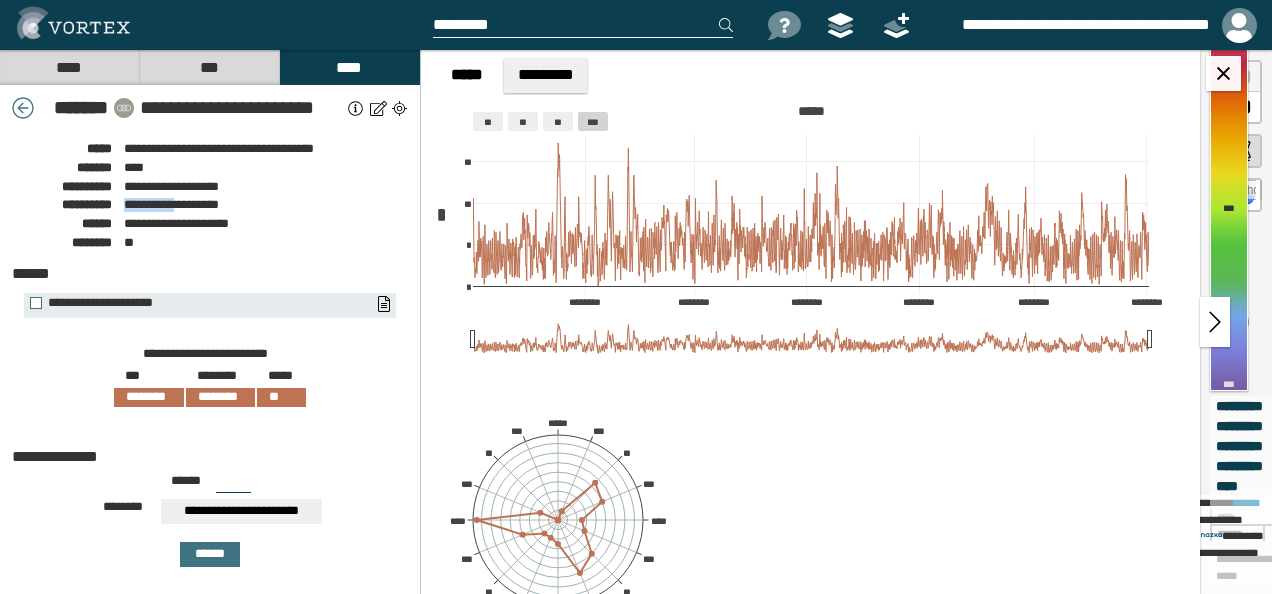 drag, startPoint x: 122, startPoint y: 206, endPoint x: 184, endPoint y: 208, distance: 62.03225 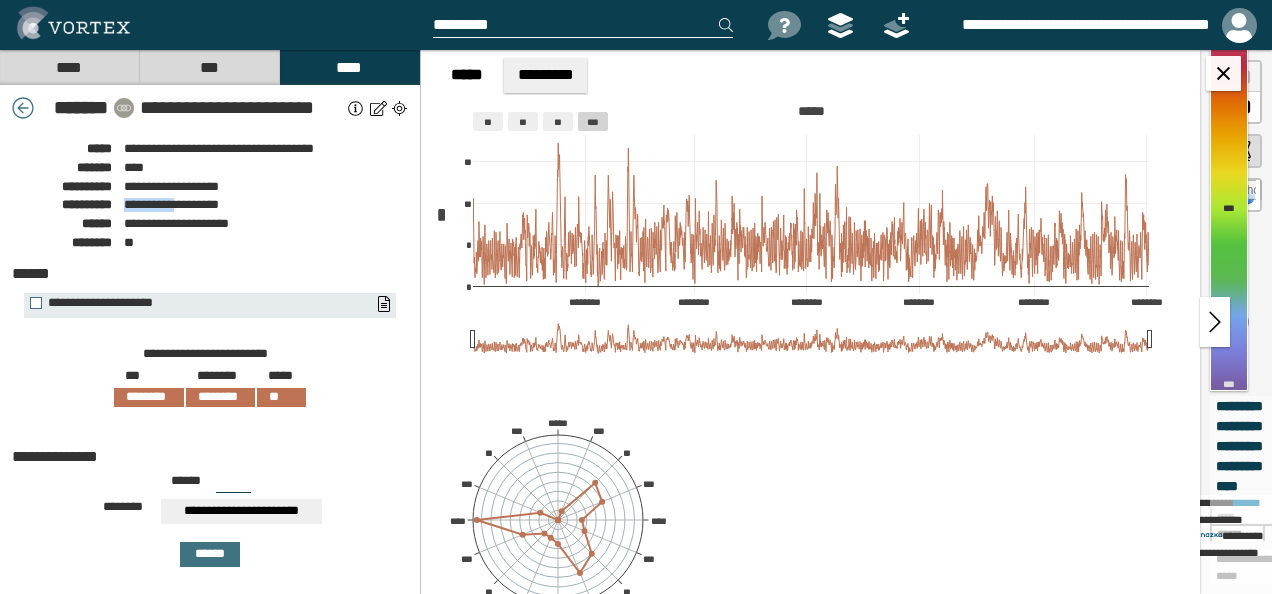 click on "**********" at bounding box center [210, 202] 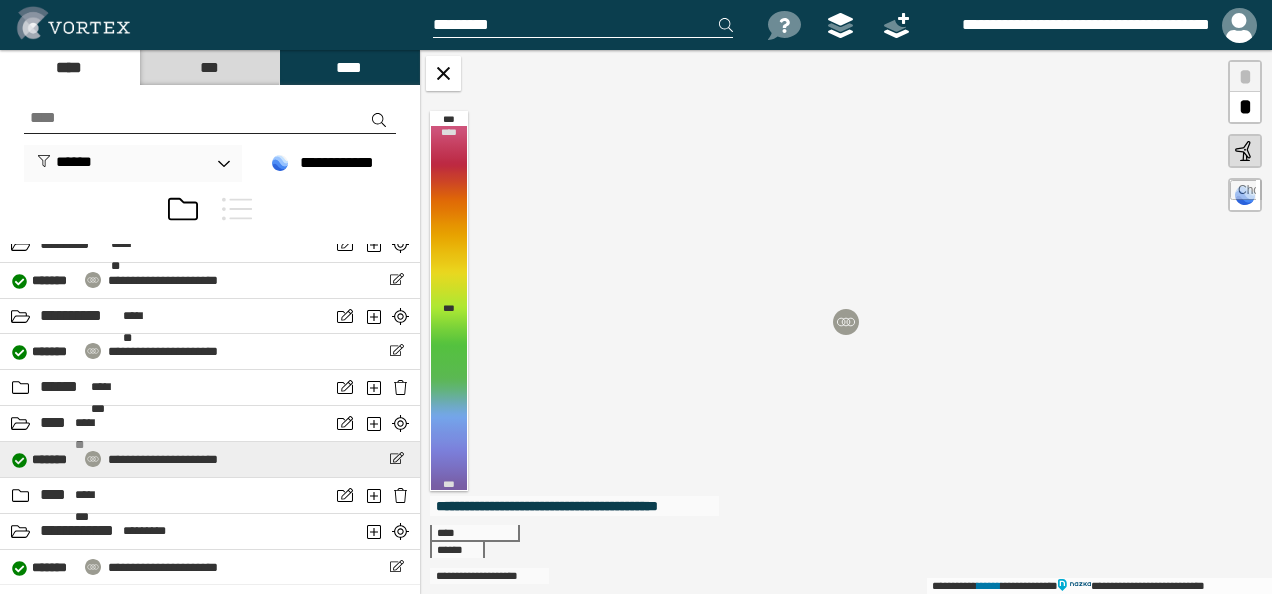 scroll, scrollTop: 800, scrollLeft: 0, axis: vertical 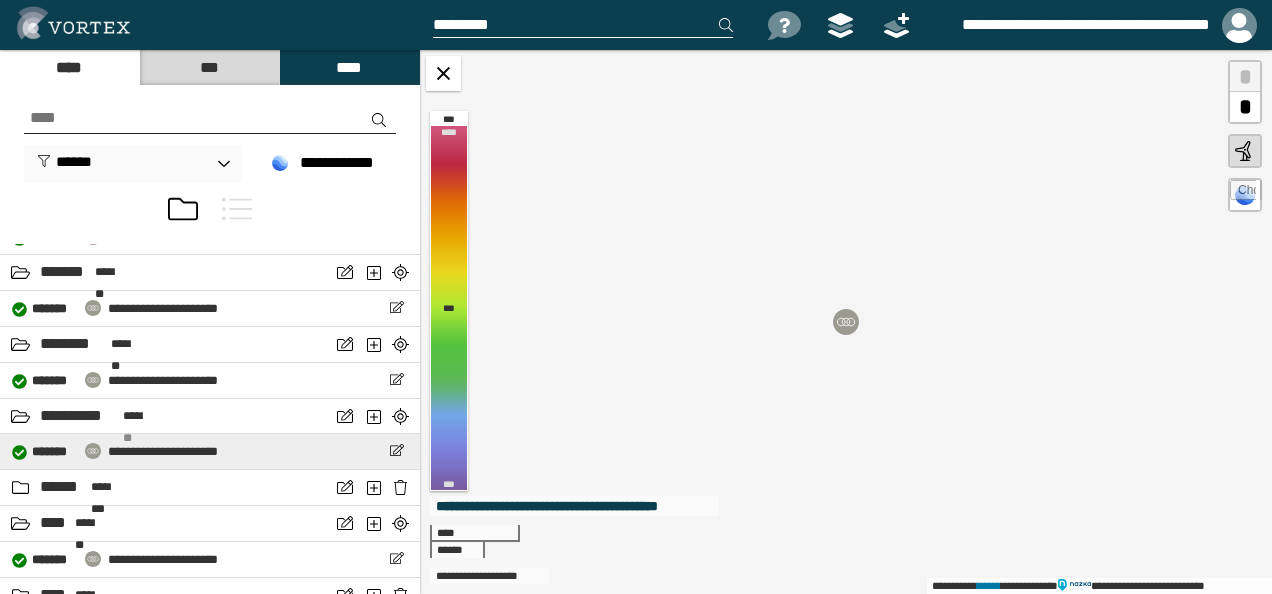 click on "**********" at bounding box center (163, 451) 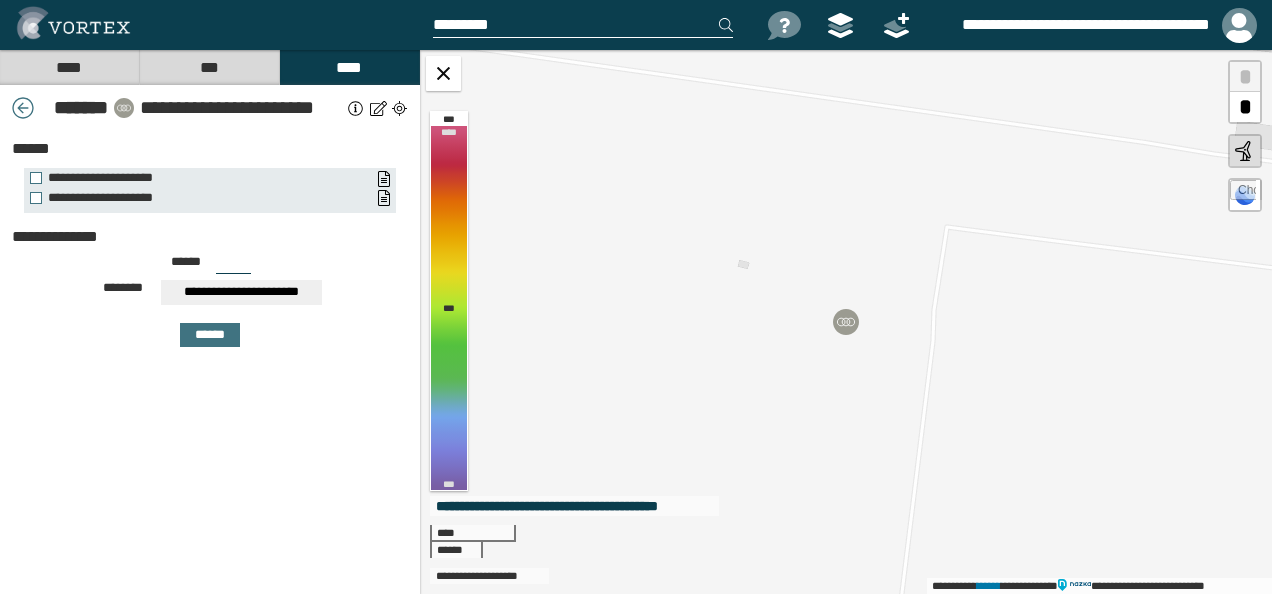 click on "**********" at bounding box center (241, 108) 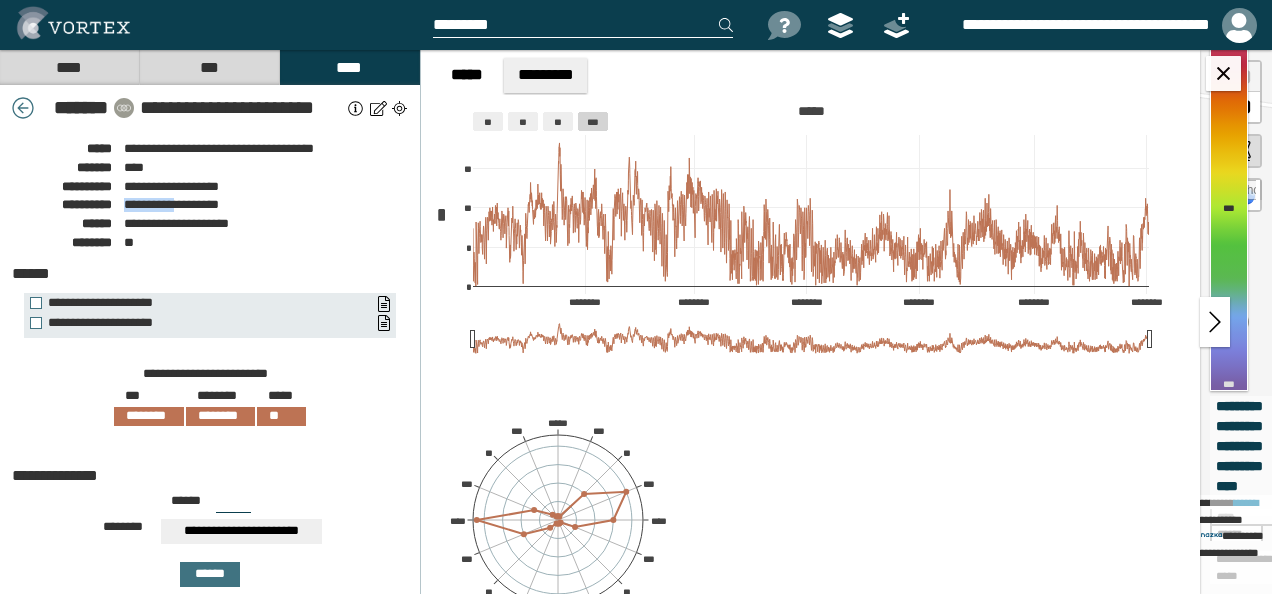 drag, startPoint x: 123, startPoint y: 208, endPoint x: 184, endPoint y: 206, distance: 61.03278 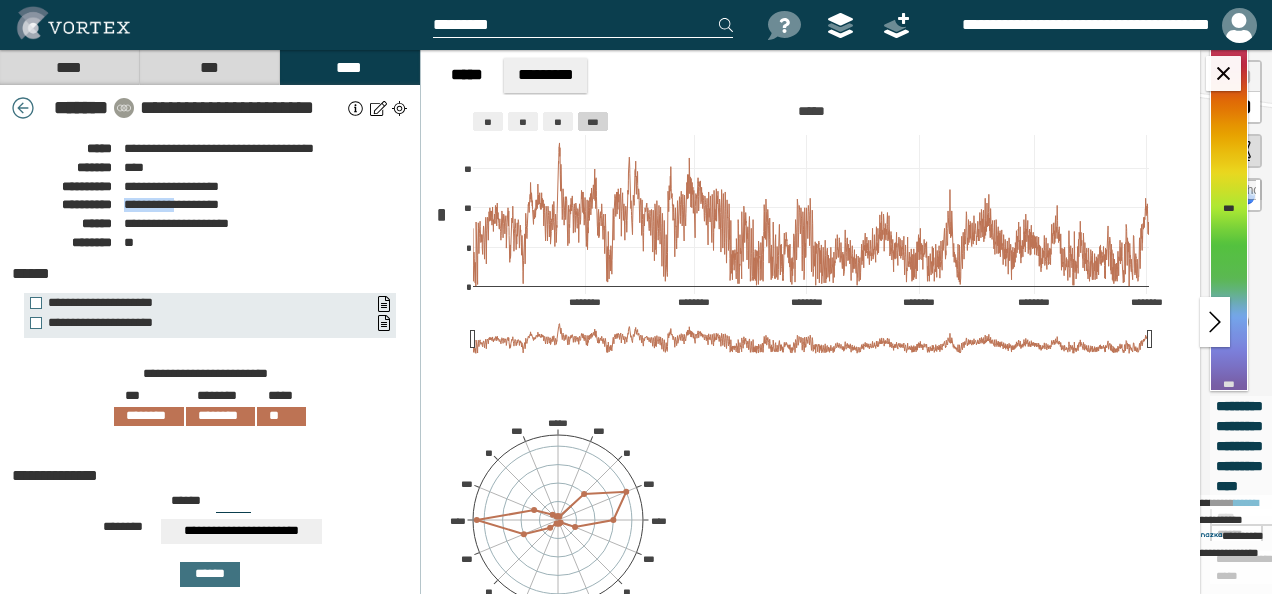 click on "**********" at bounding box center [210, 202] 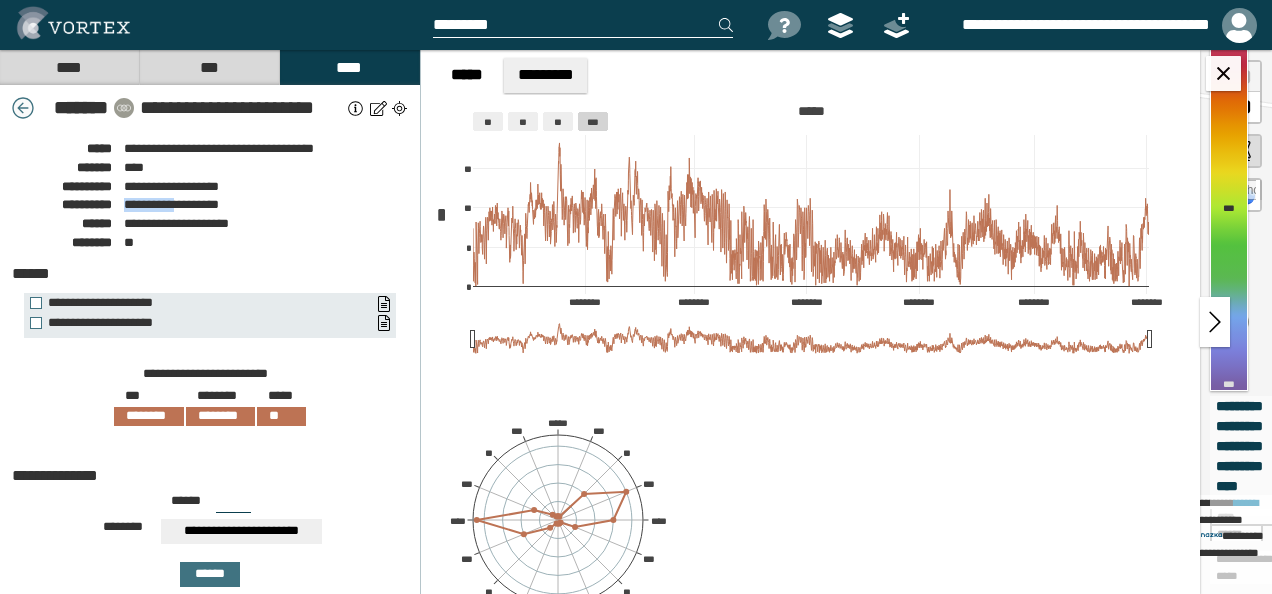 click at bounding box center [23, 108] 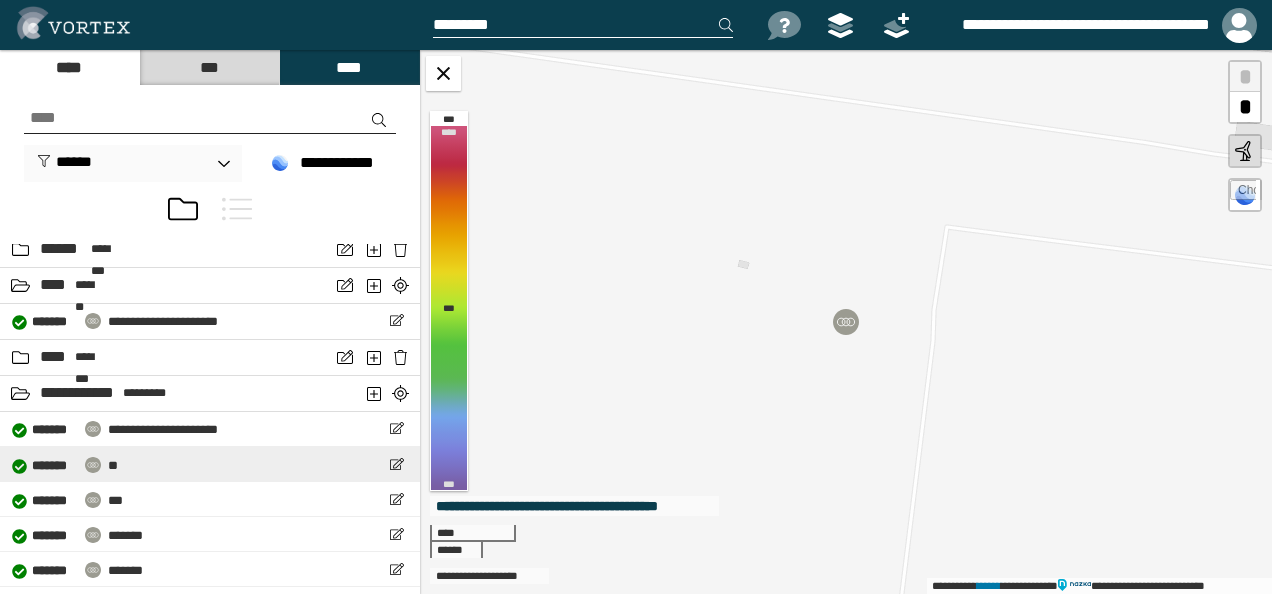 scroll, scrollTop: 1073, scrollLeft: 0, axis: vertical 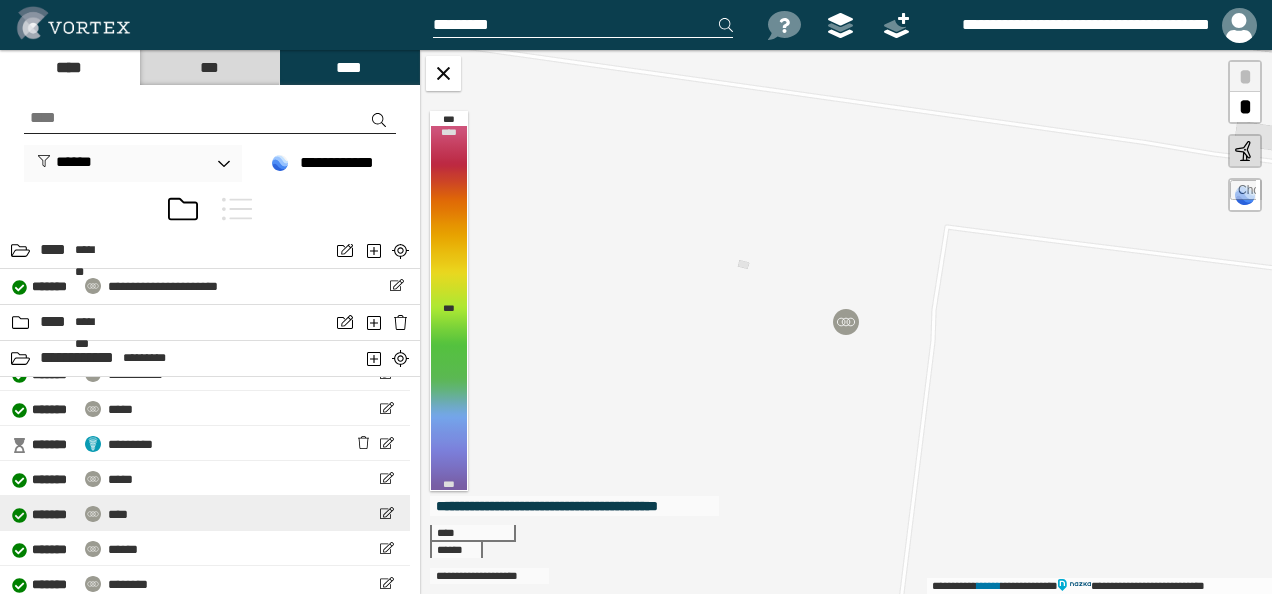 click on "****" at bounding box center [118, 514] 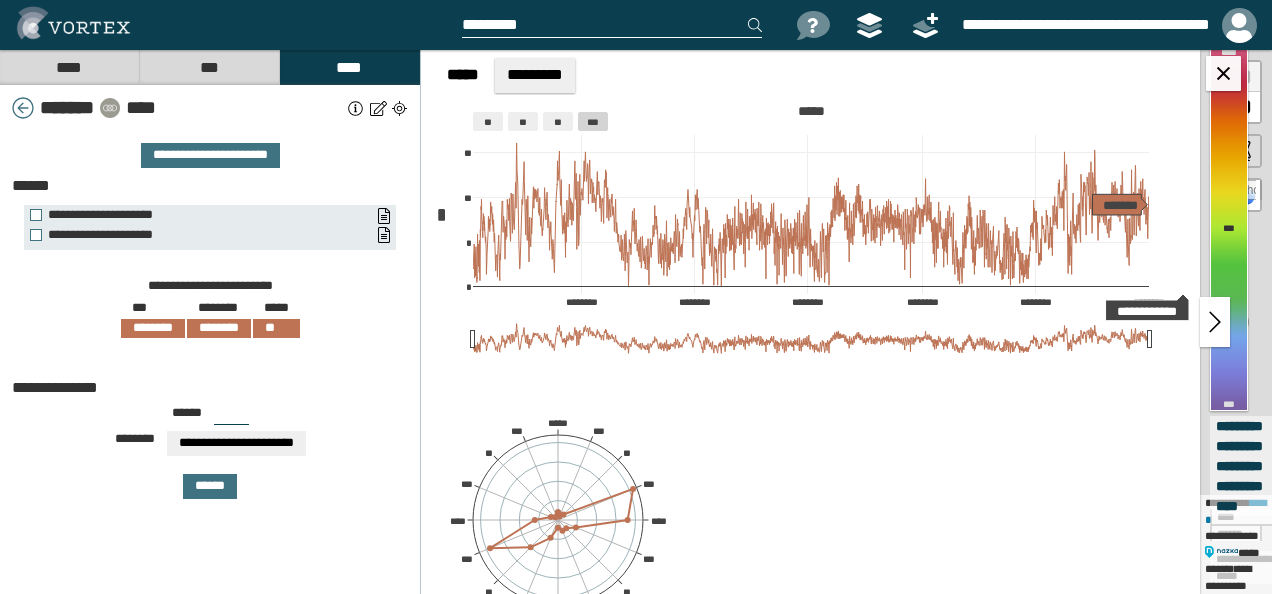 select on "*" 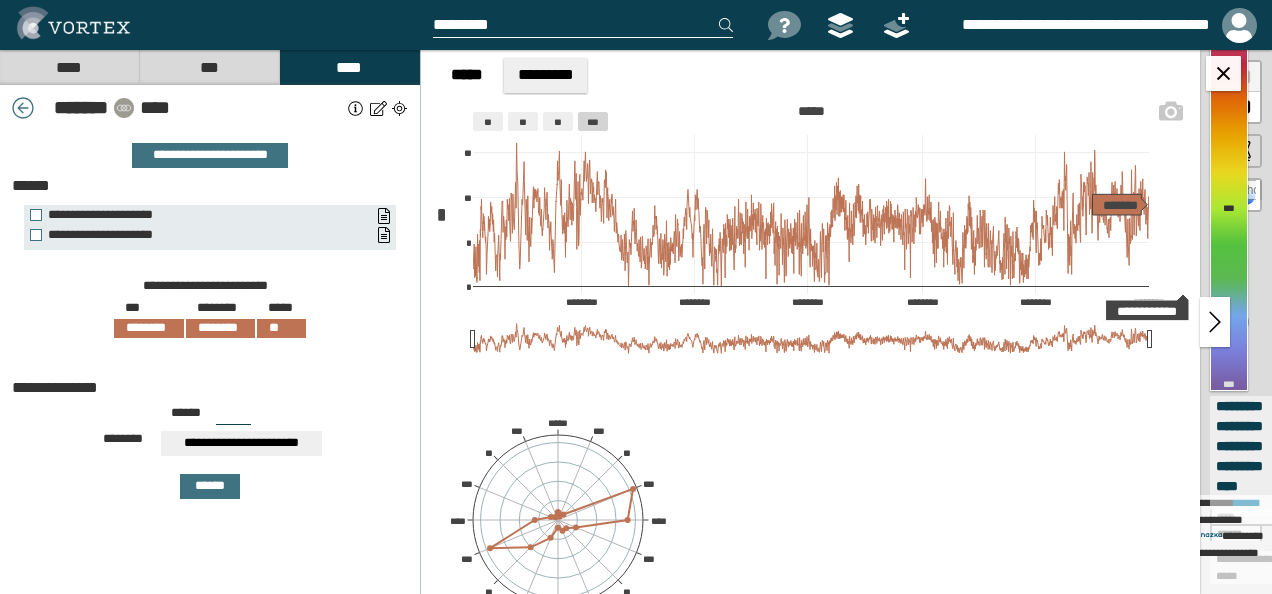scroll, scrollTop: 0, scrollLeft: 0, axis: both 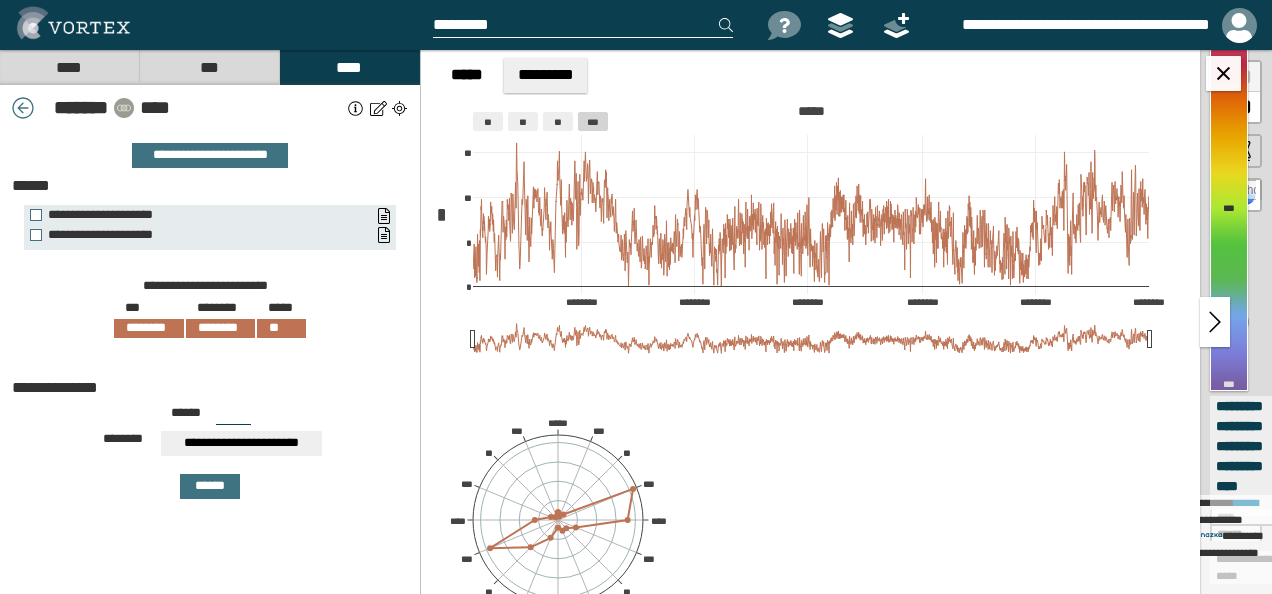 click on "****" at bounding box center (241, 108) 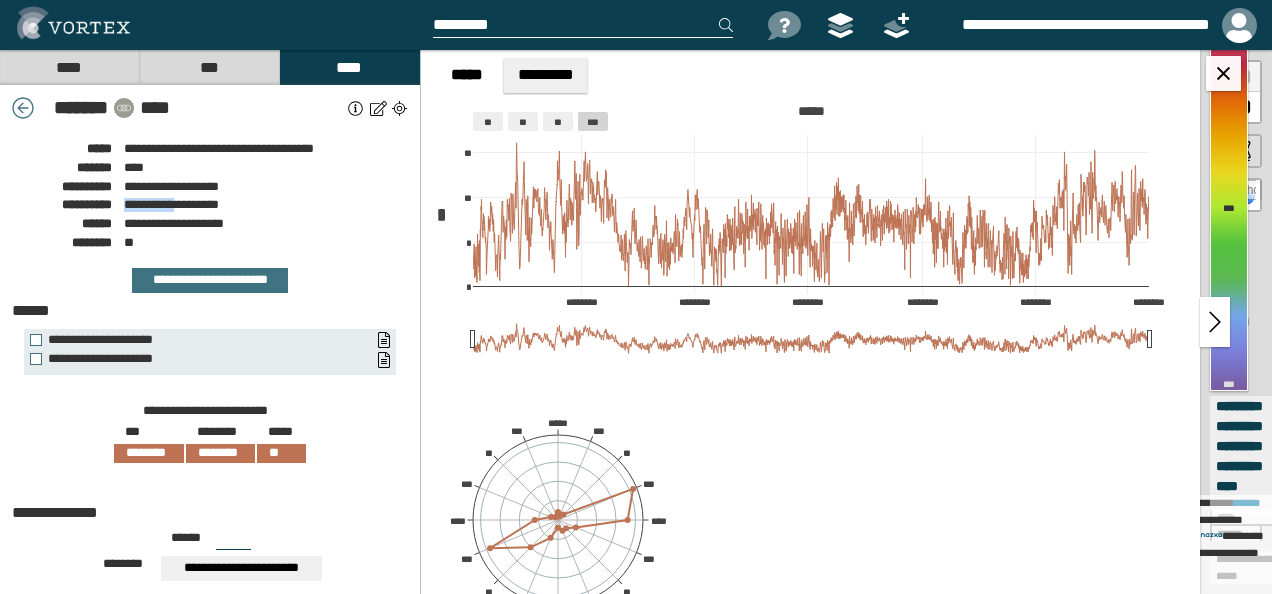 drag, startPoint x: 124, startPoint y: 204, endPoint x: 184, endPoint y: 204, distance: 60 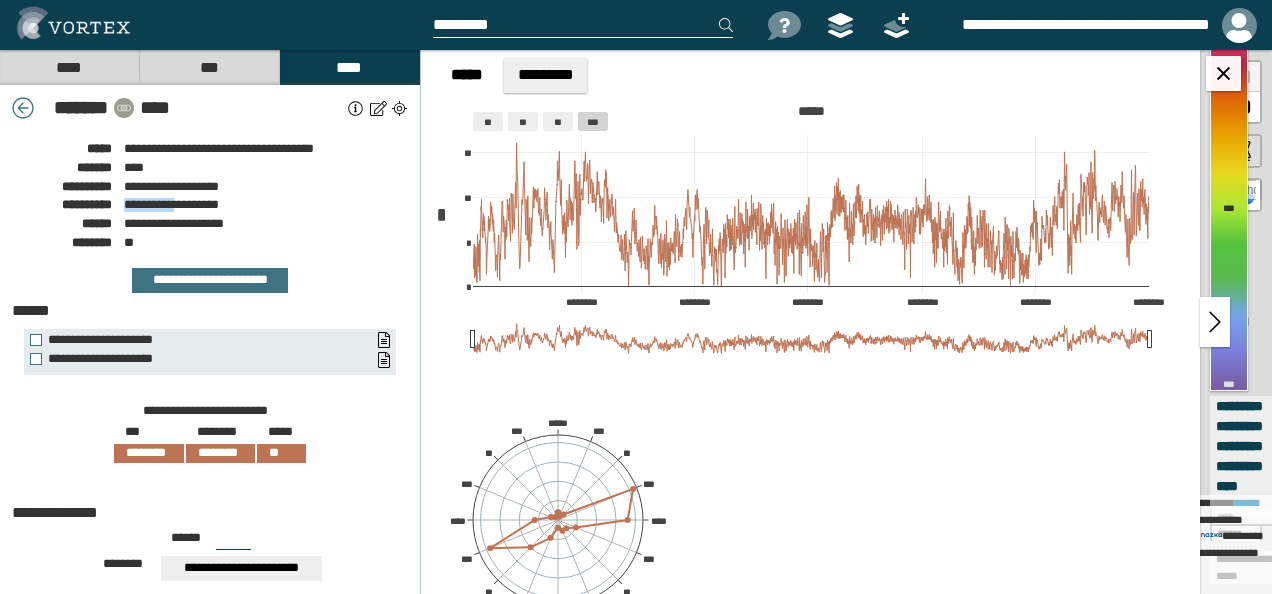 click on "**********" at bounding box center (171, 204) 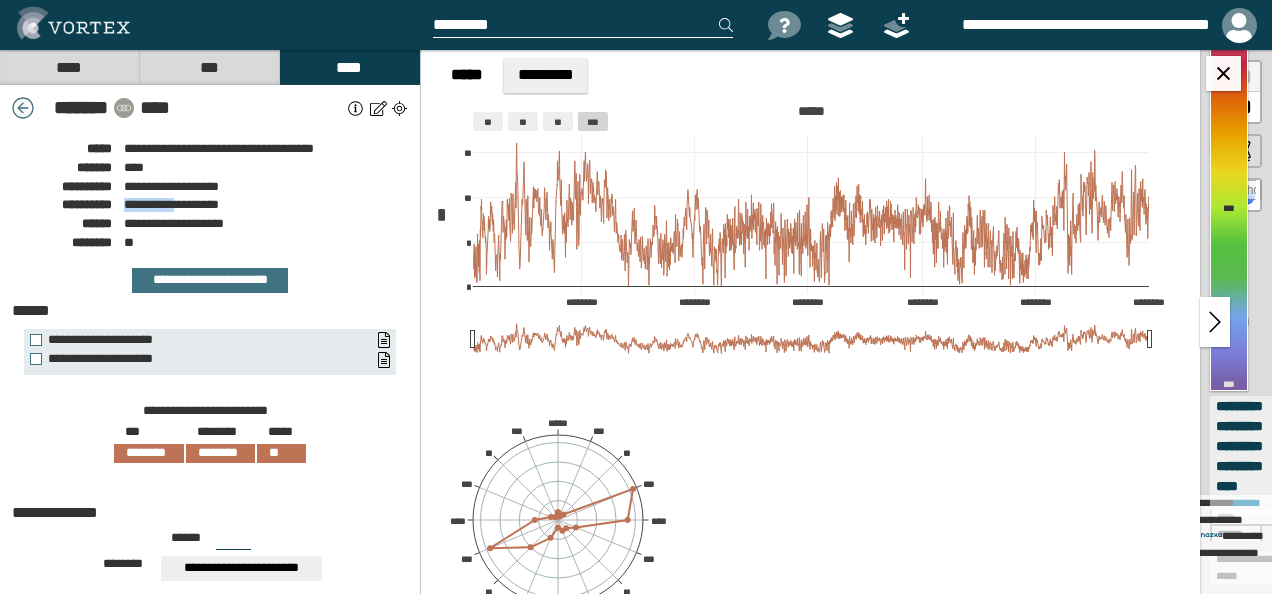 click at bounding box center (23, 108) 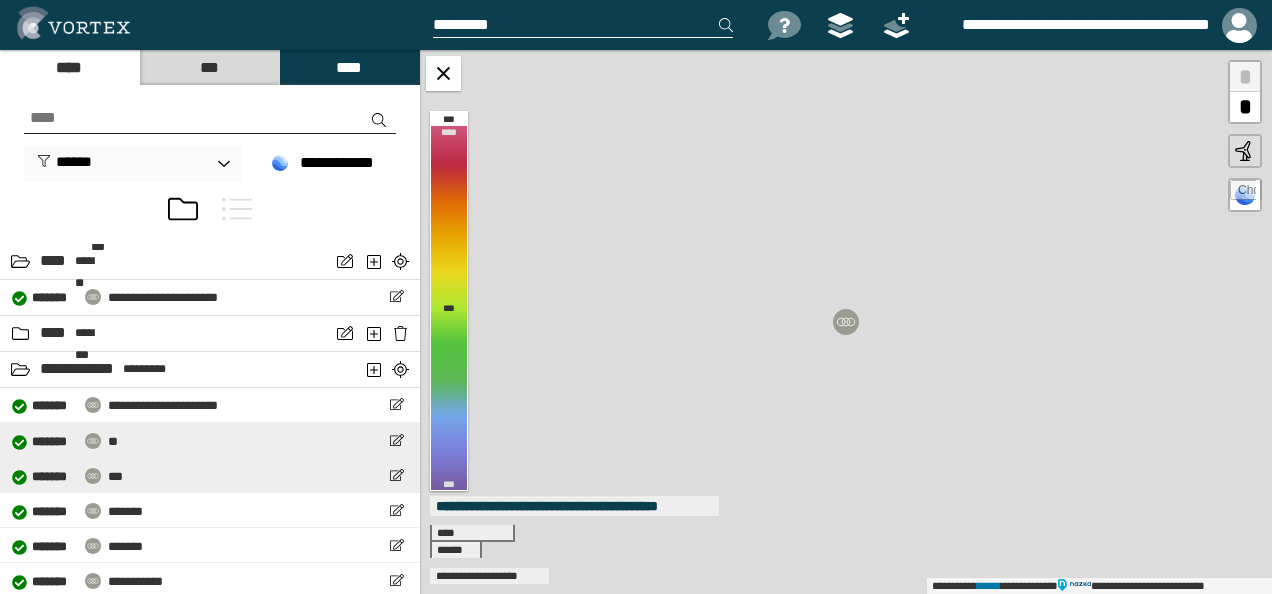 scroll, scrollTop: 1073, scrollLeft: 0, axis: vertical 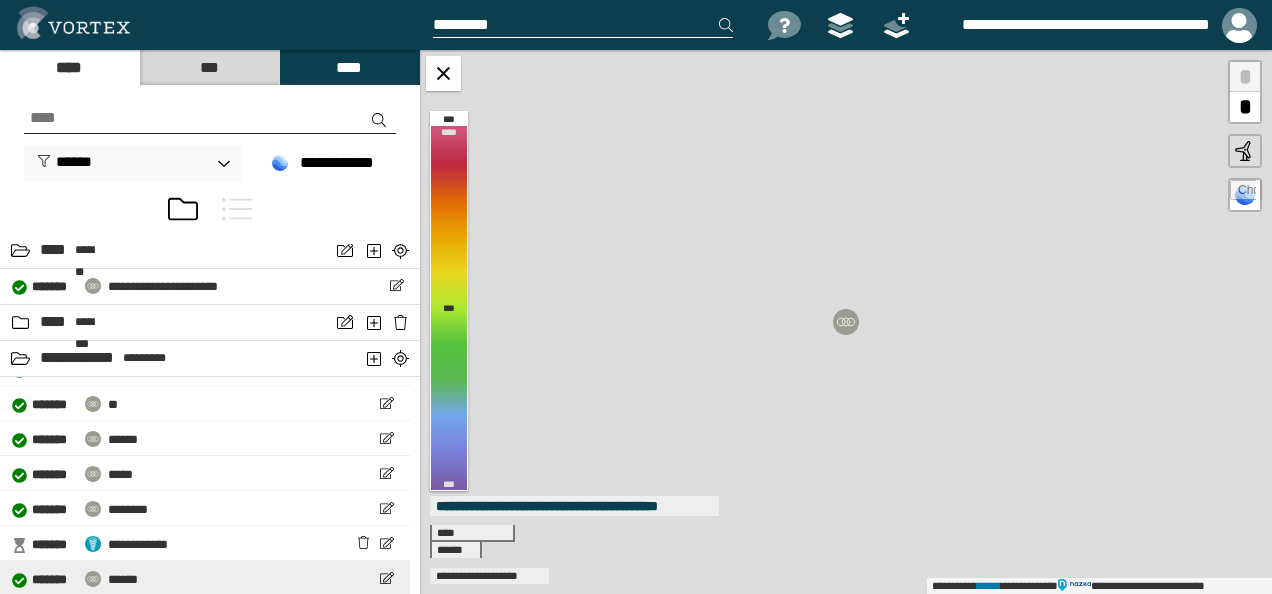 click on "**********" at bounding box center [75, 579] 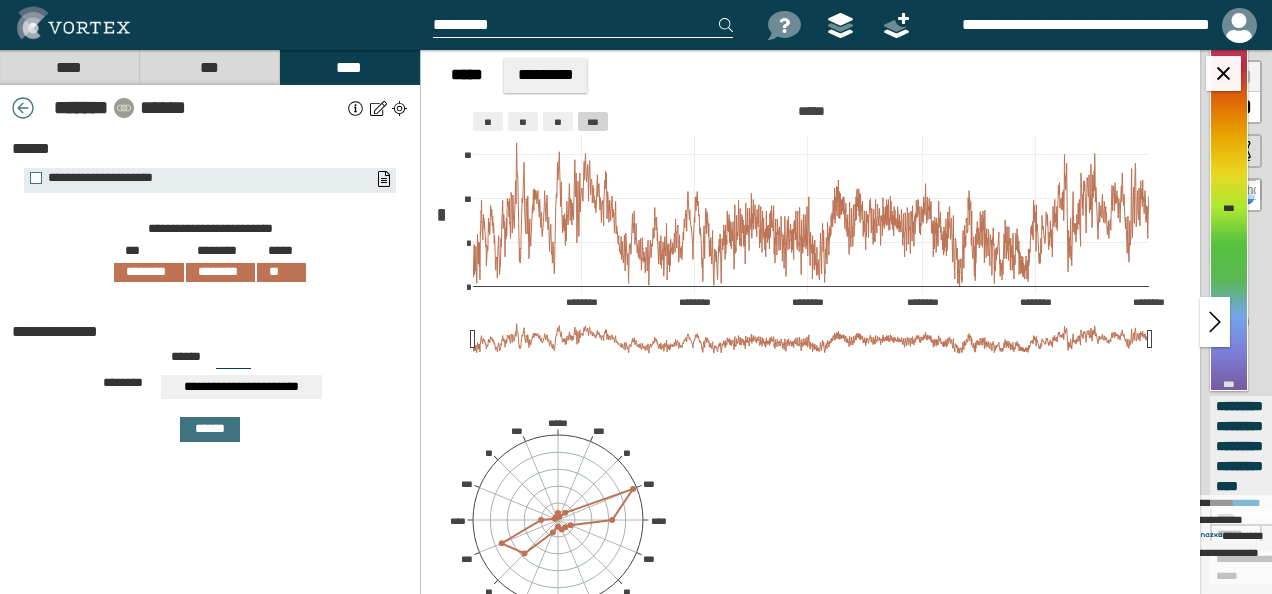 click on "******" at bounding box center [241, 108] 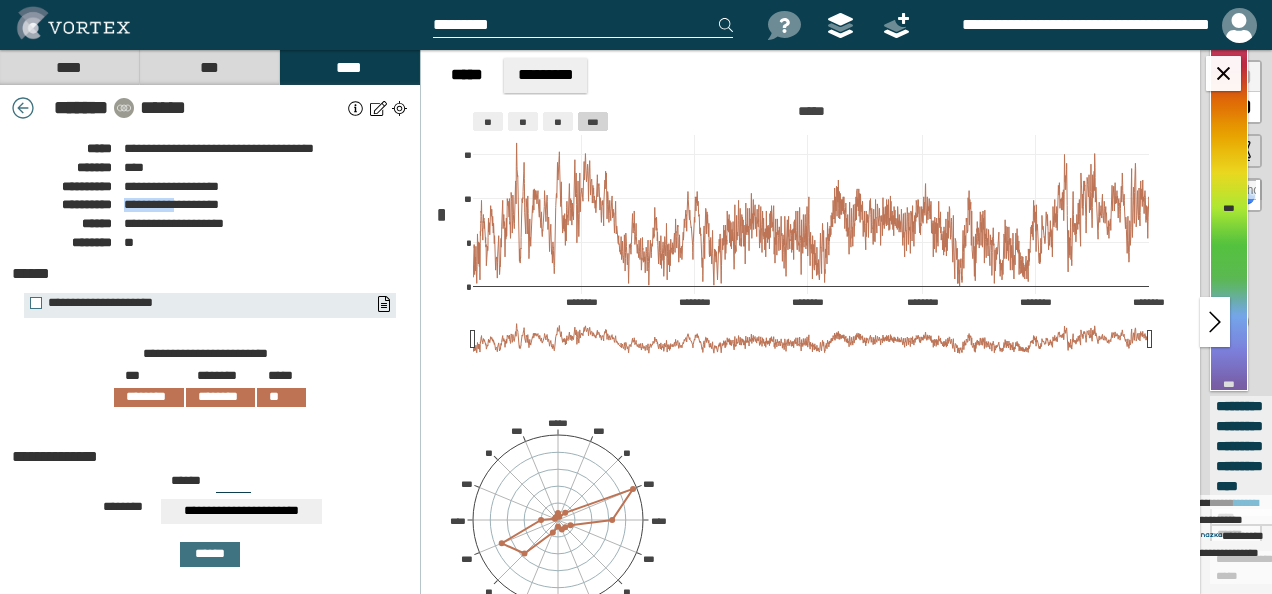 drag, startPoint x: 122, startPoint y: 204, endPoint x: 183, endPoint y: 204, distance: 61 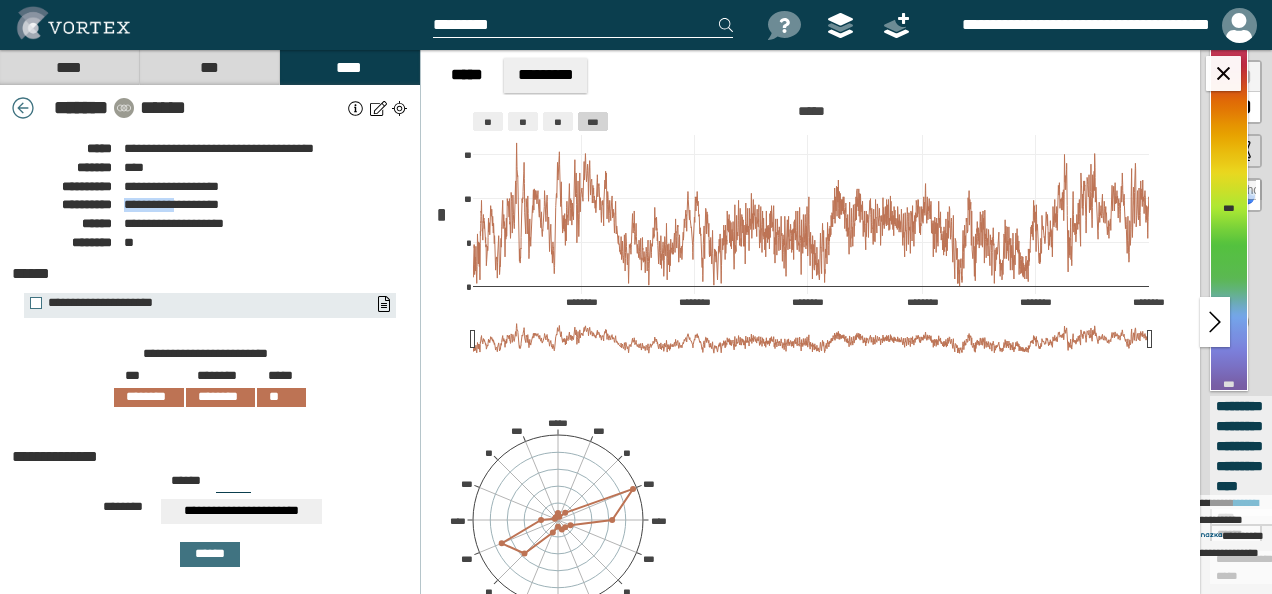 click on "**********" at bounding box center (210, 202) 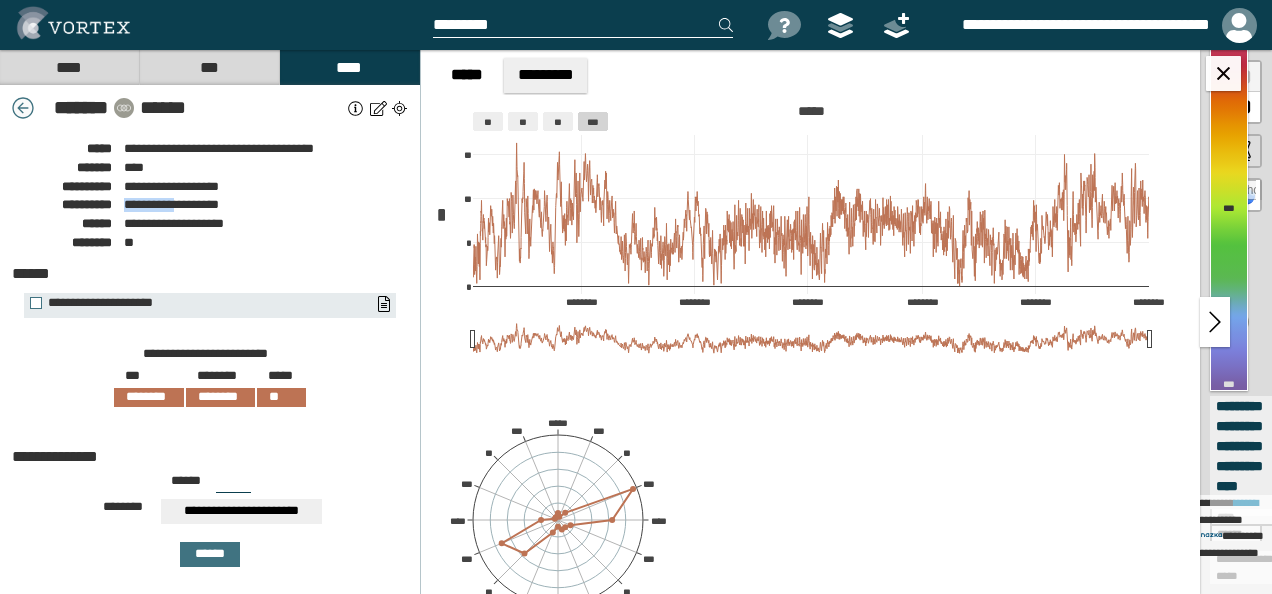 click at bounding box center [23, 108] 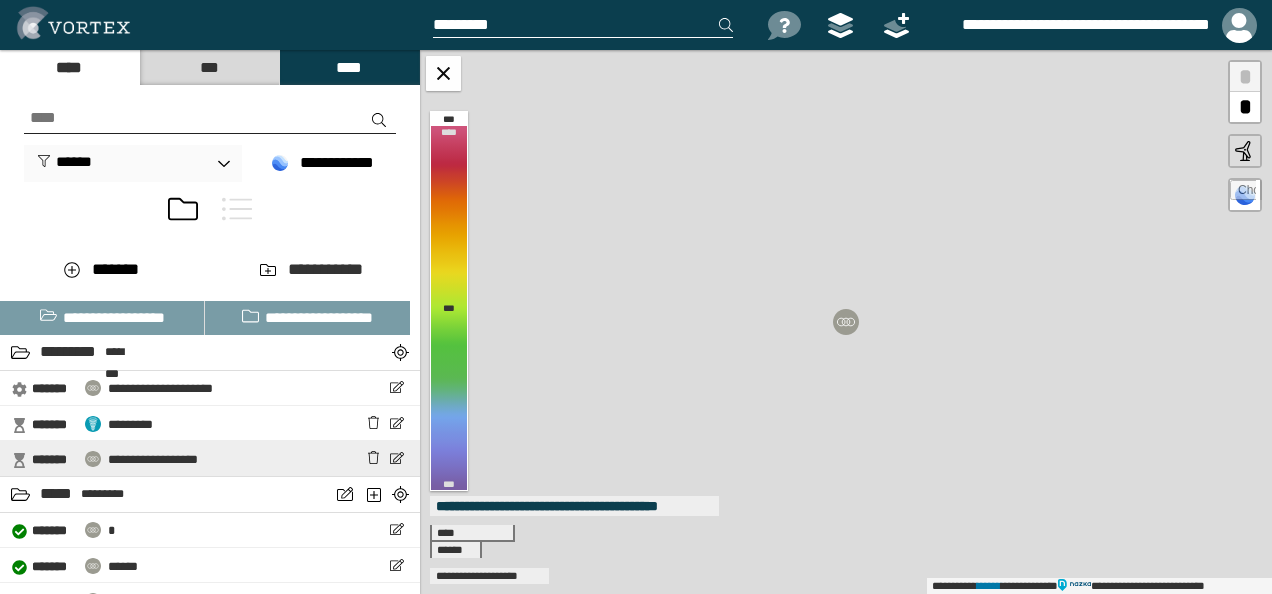 click on "**********" at bounding box center [153, 459] 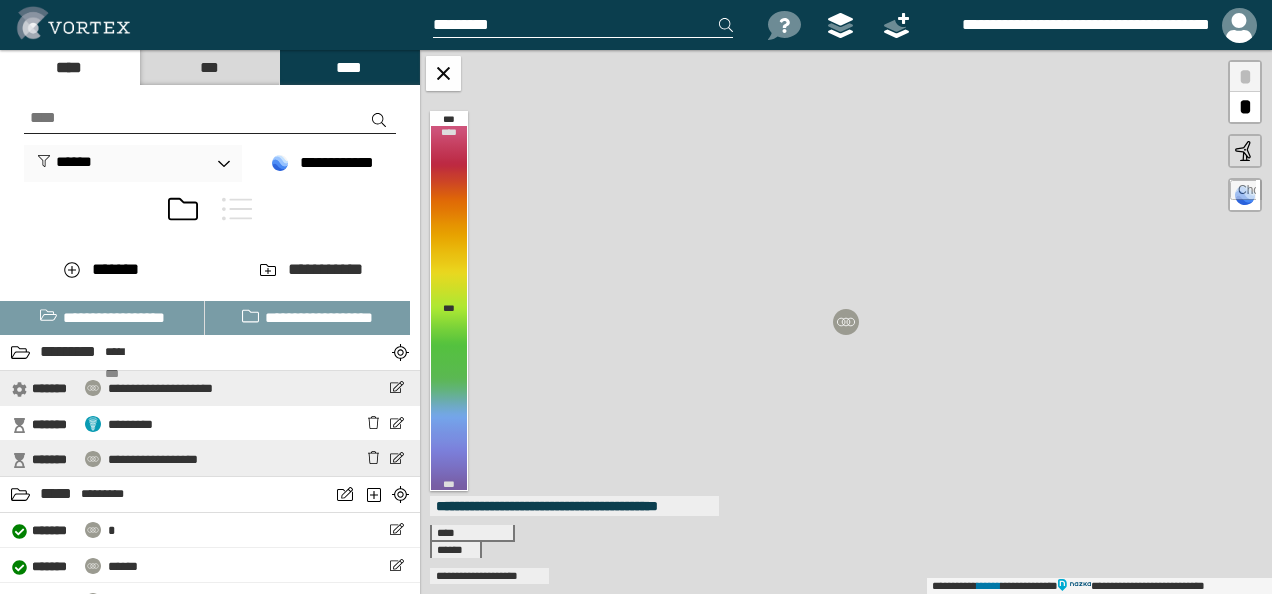 select on "**" 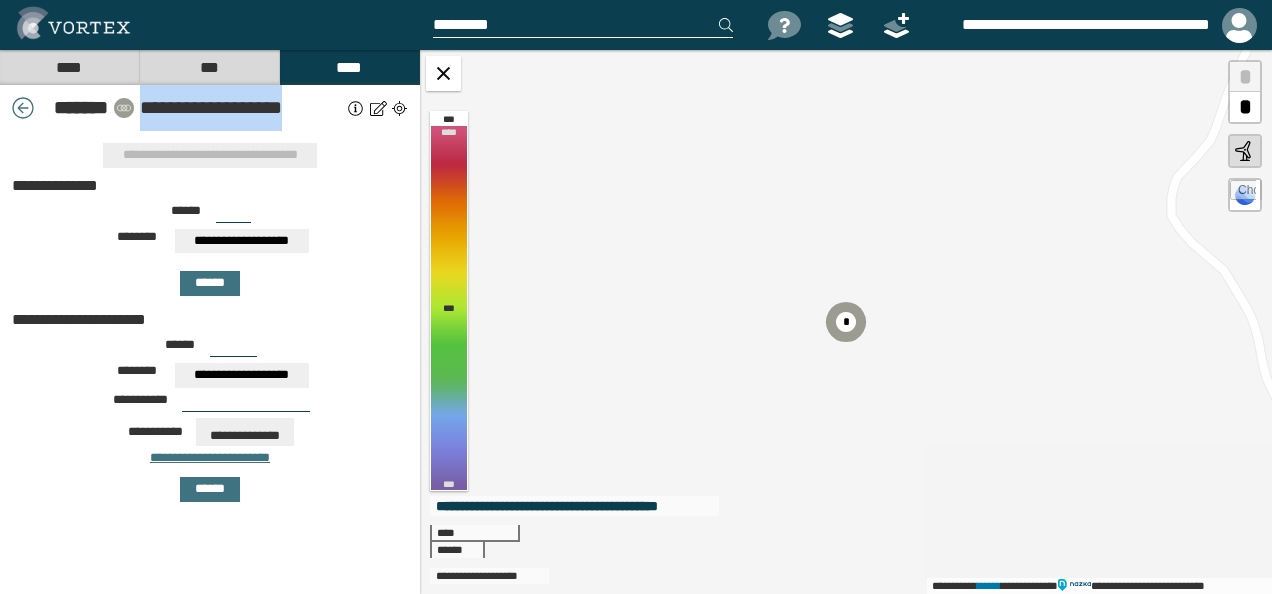 drag, startPoint x: 143, startPoint y: 109, endPoint x: 299, endPoint y: 115, distance: 156.11534 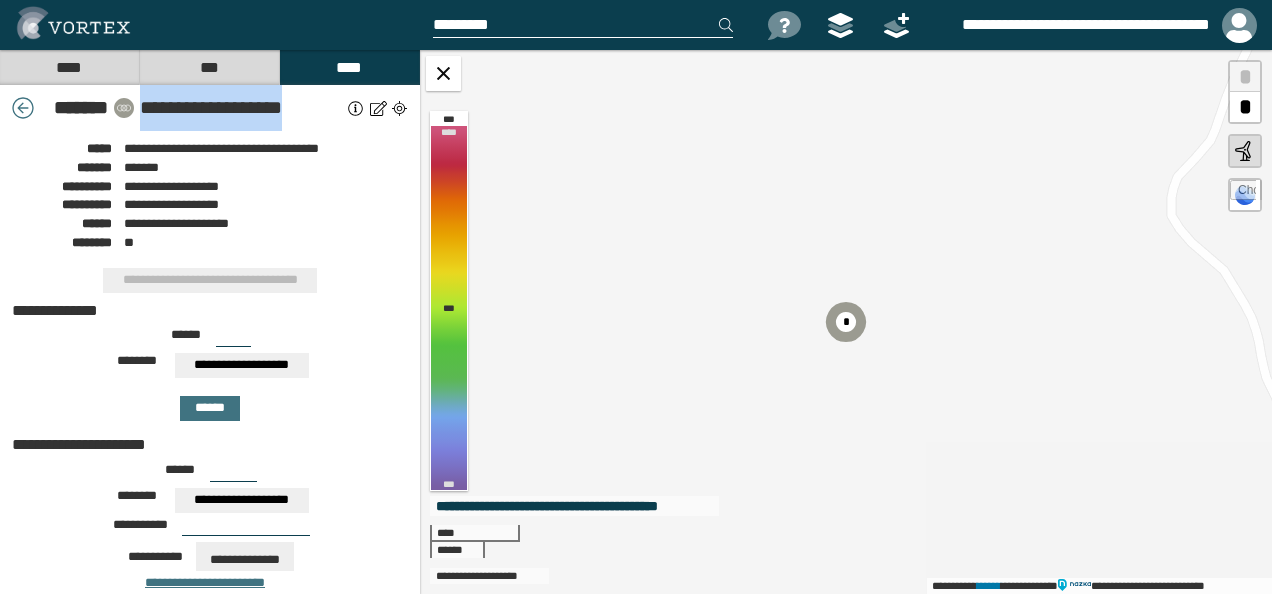 copy on "**********" 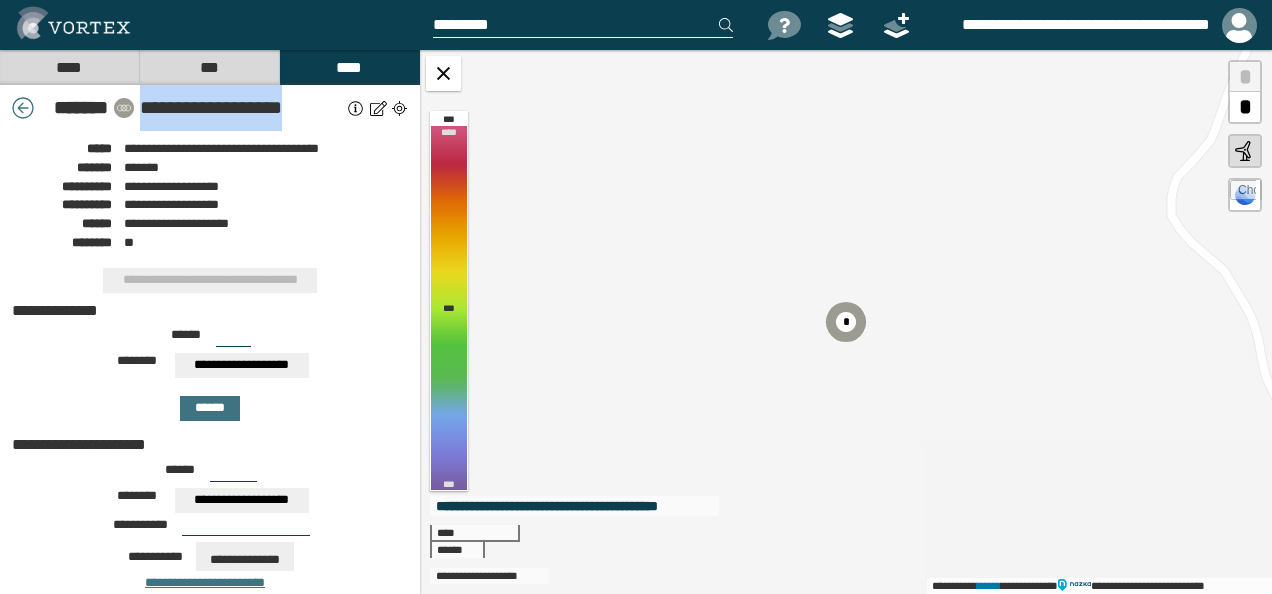copy on "**********" 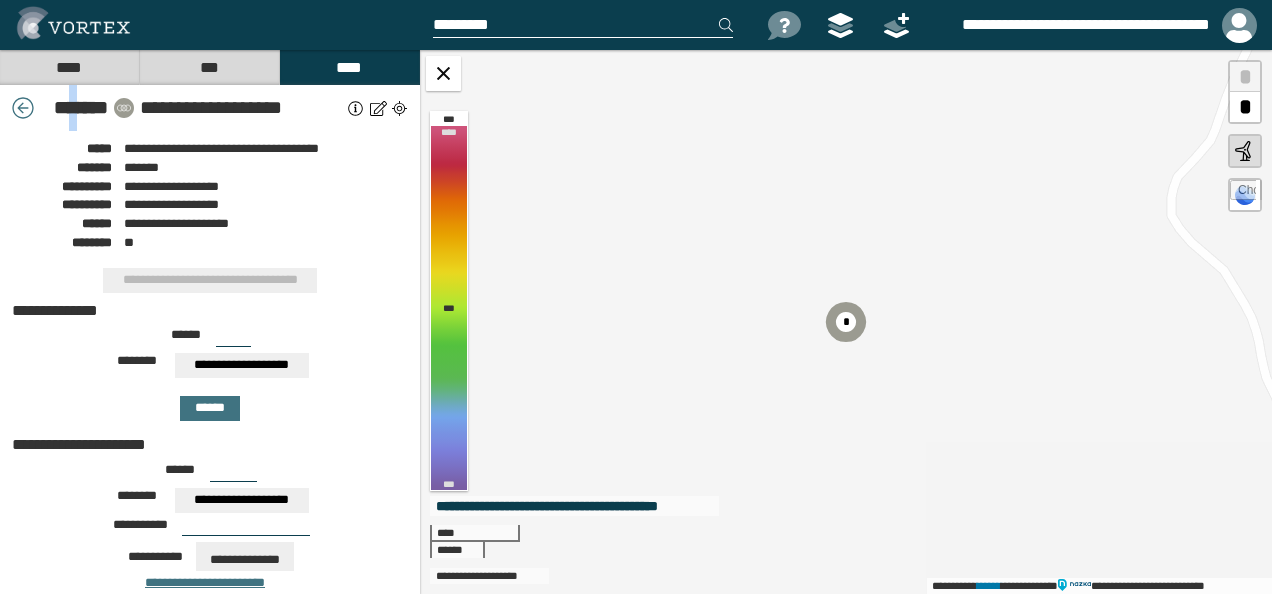 drag, startPoint x: 45, startPoint y: 110, endPoint x: 72, endPoint y: 111, distance: 27.018513 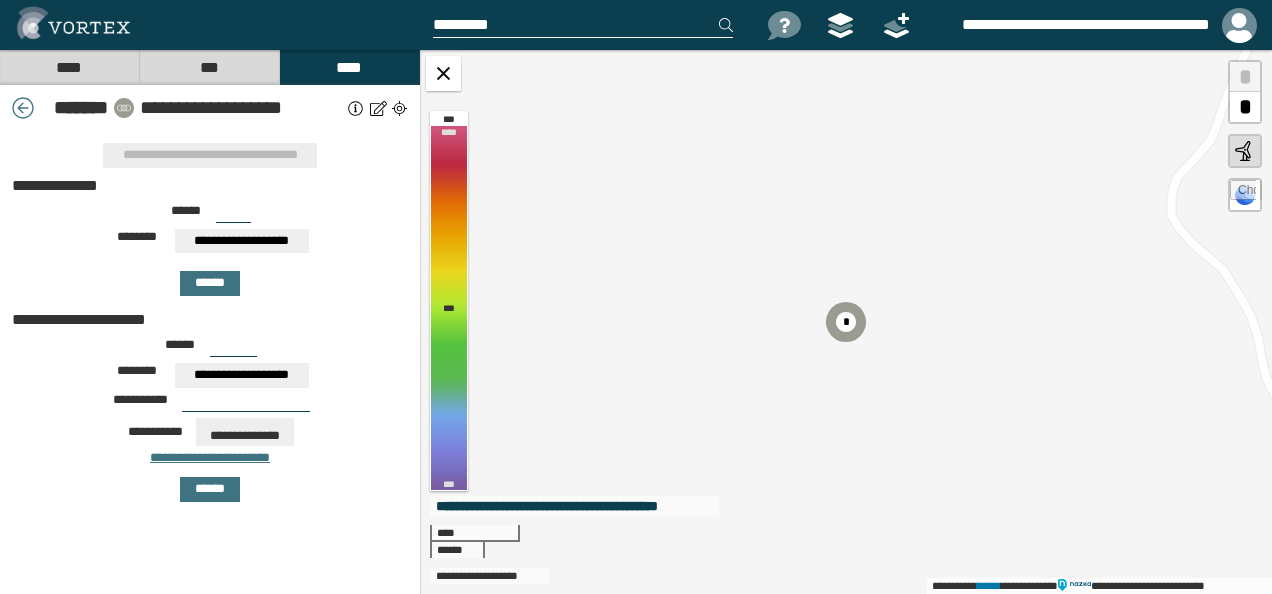 drag, startPoint x: 72, startPoint y: 111, endPoint x: 38, endPoint y: 108, distance: 34.132095 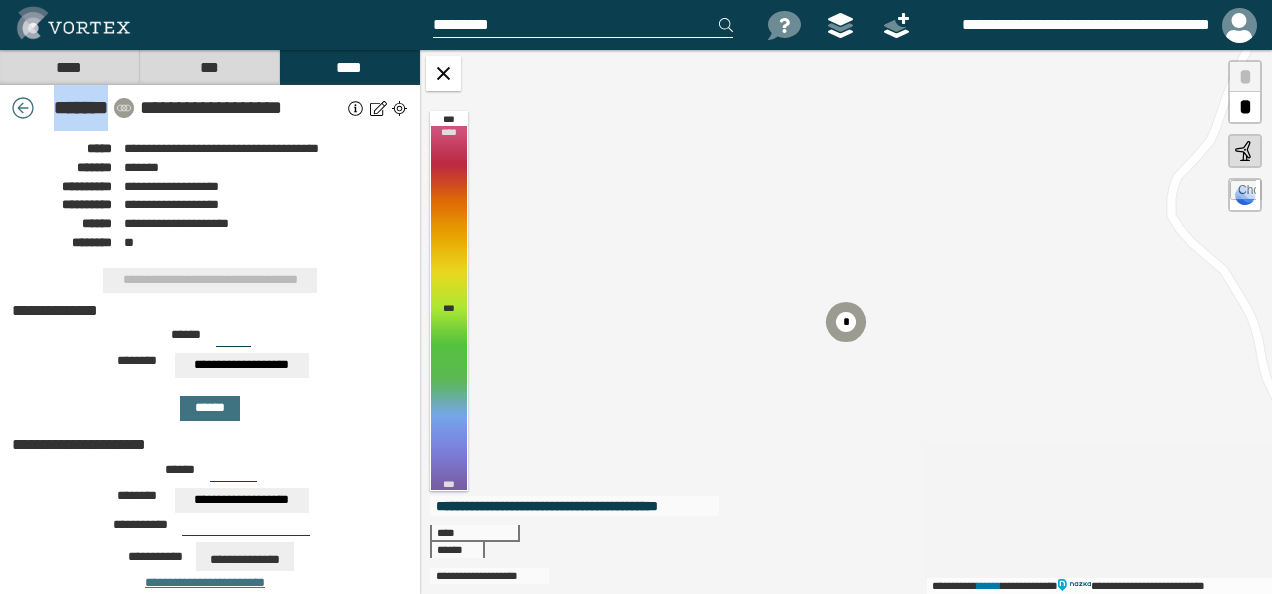 drag, startPoint x: 43, startPoint y: 109, endPoint x: 106, endPoint y: 112, distance: 63.07139 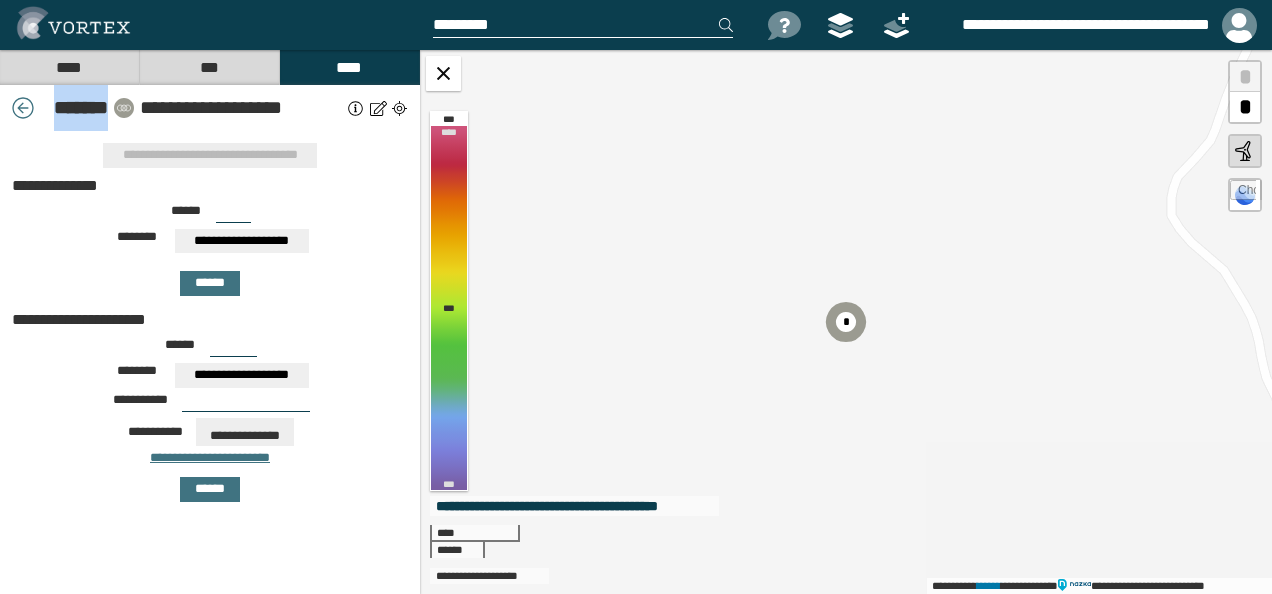 copy on "* ******" 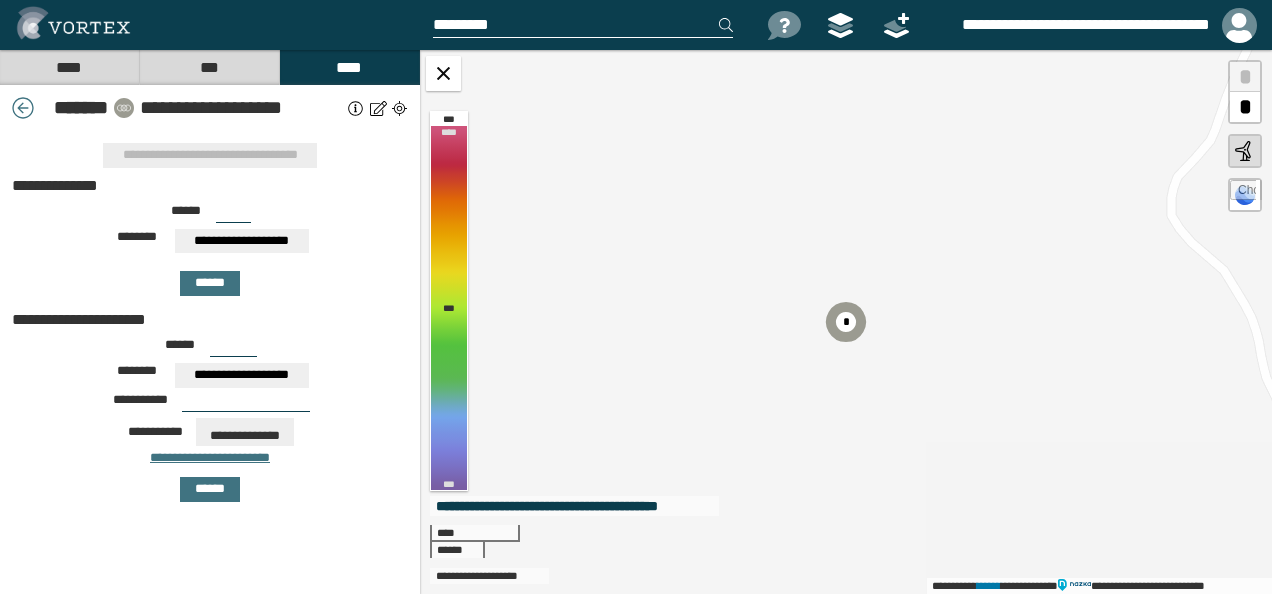 click on "**********" at bounding box center [241, 108] 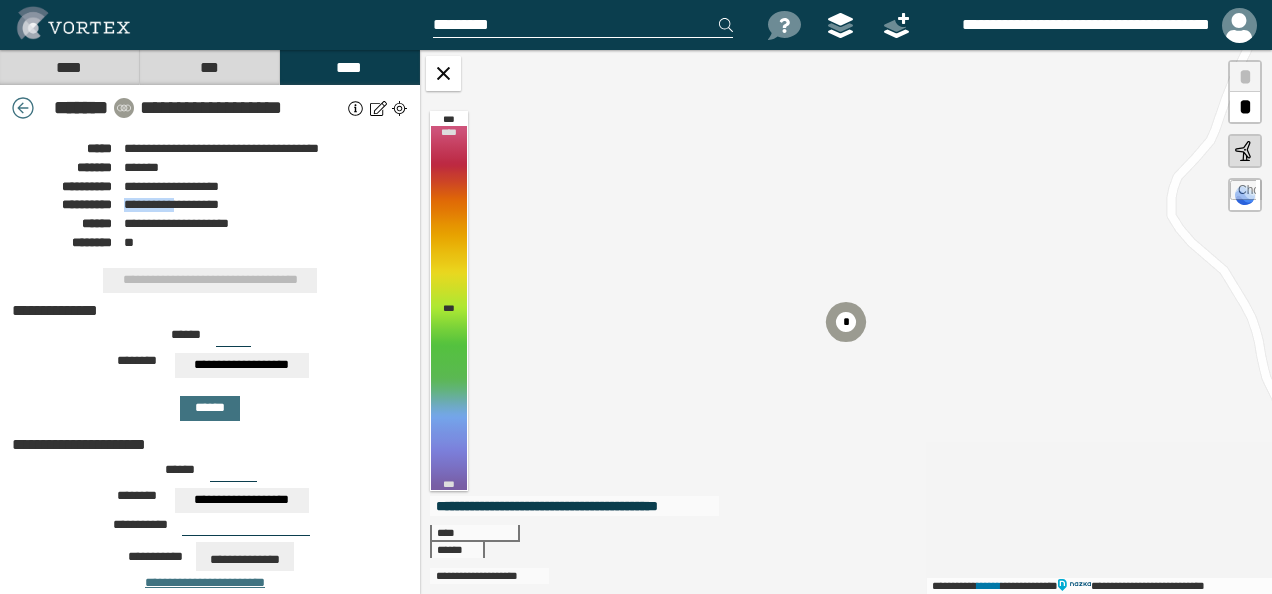 drag, startPoint x: 123, startPoint y: 208, endPoint x: 182, endPoint y: 210, distance: 59.03389 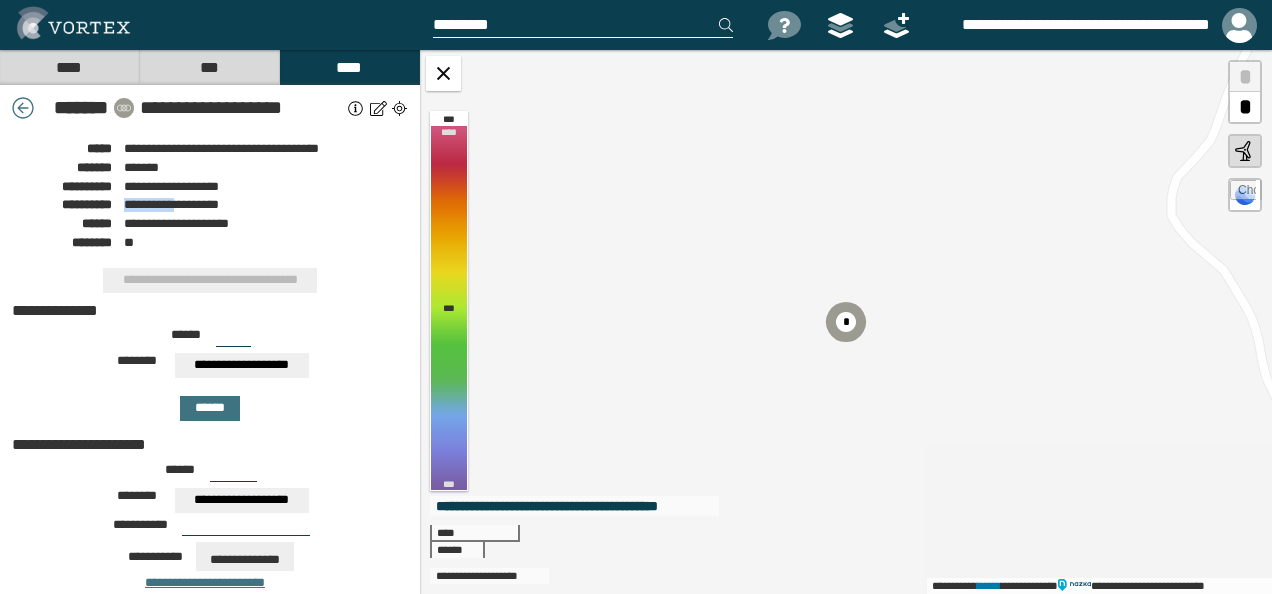 click on "**********" at bounding box center [210, 202] 